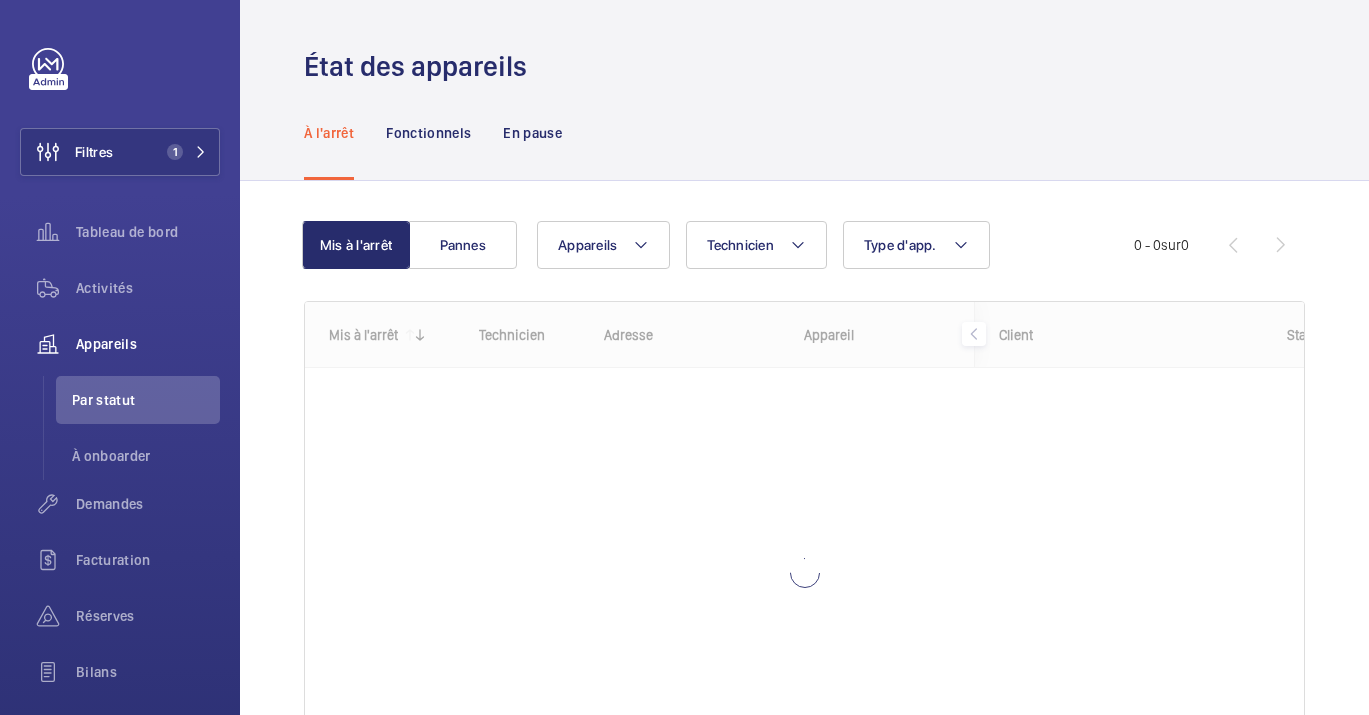 scroll, scrollTop: 0, scrollLeft: 0, axis: both 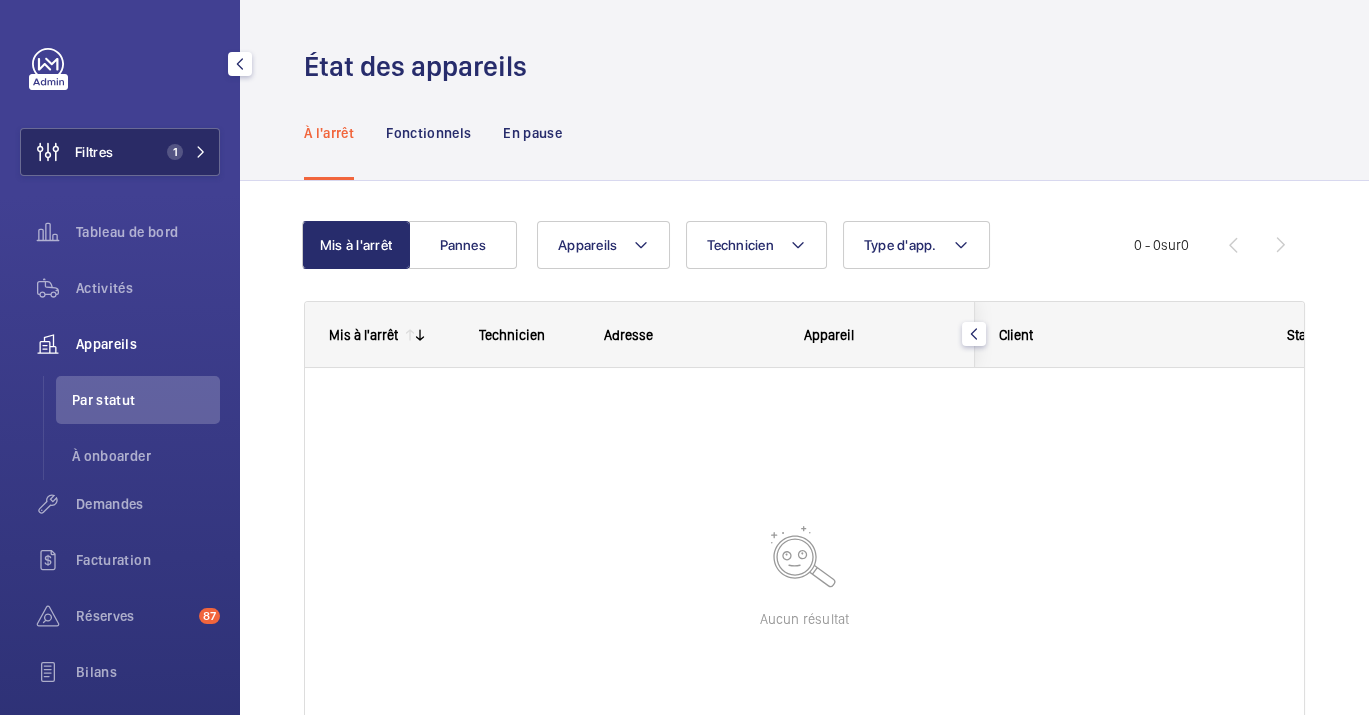click on "Filtres" 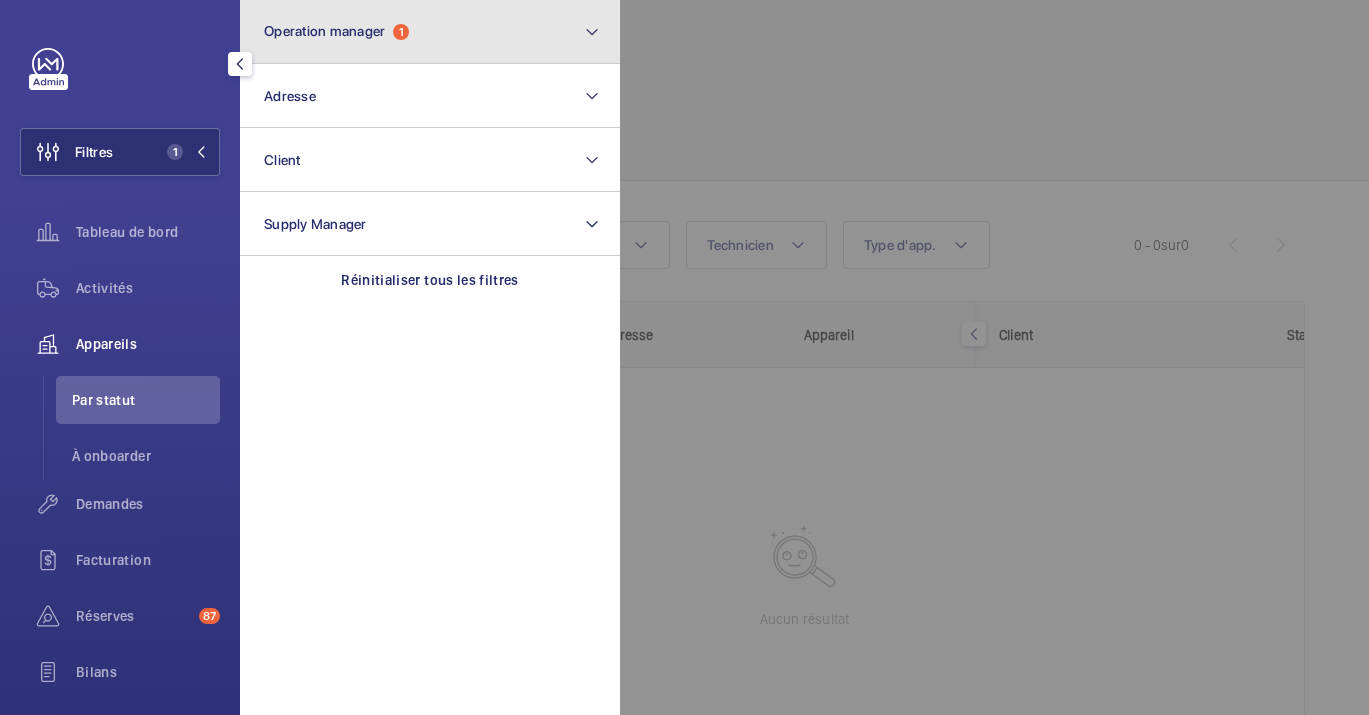 click on "Operation manager  1" 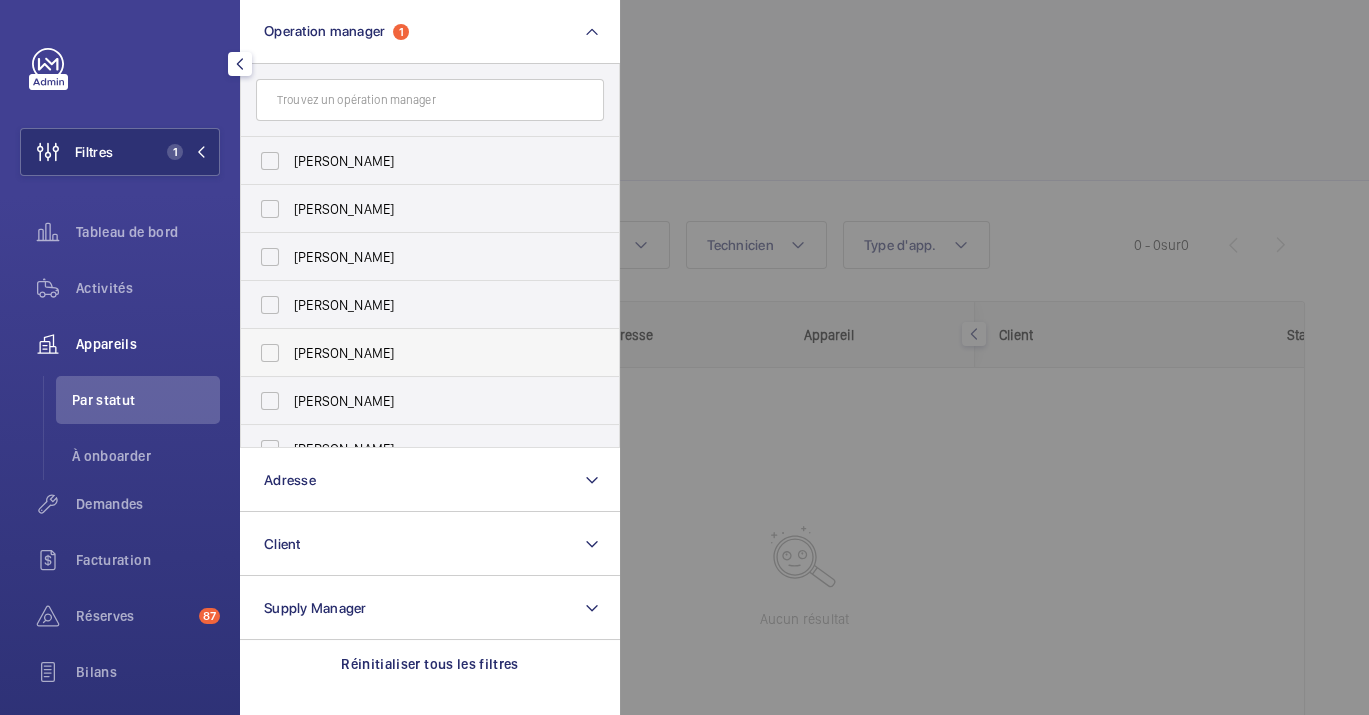 click on "[PERSON_NAME]" at bounding box center (415, 353) 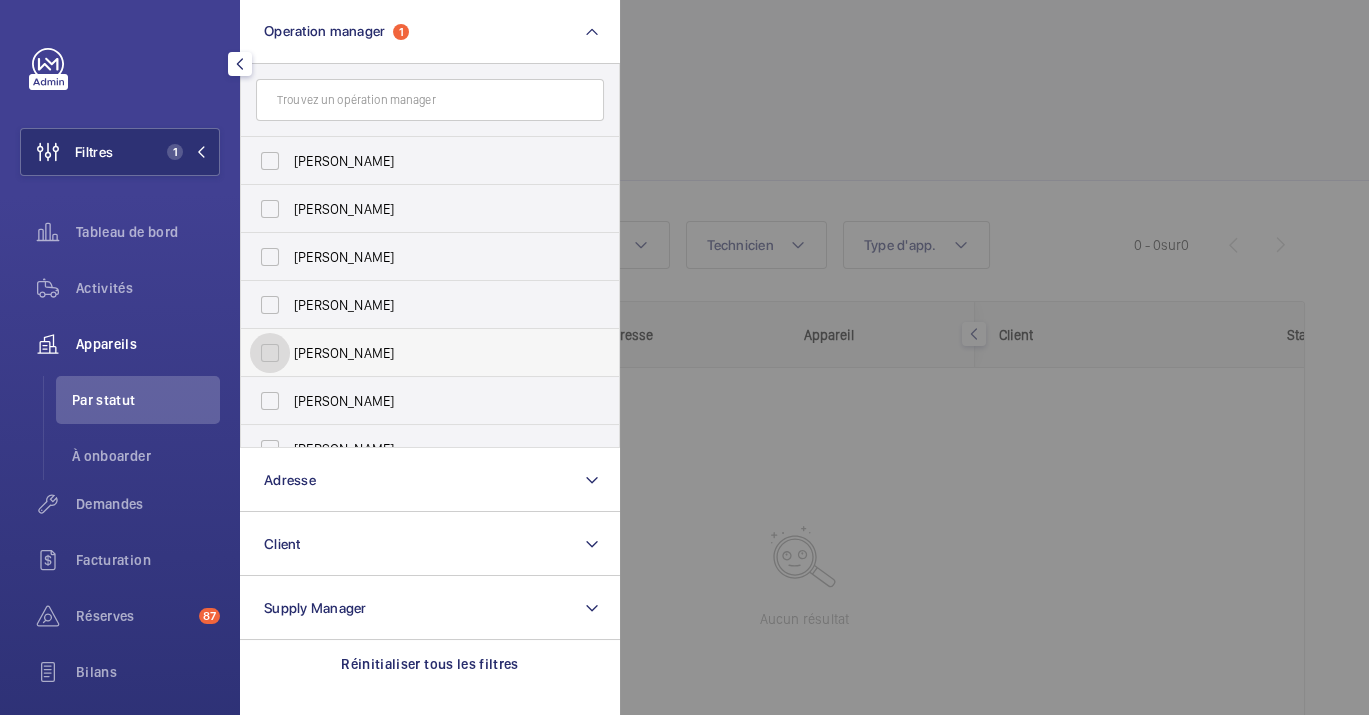 click on "[PERSON_NAME]" at bounding box center [270, 353] 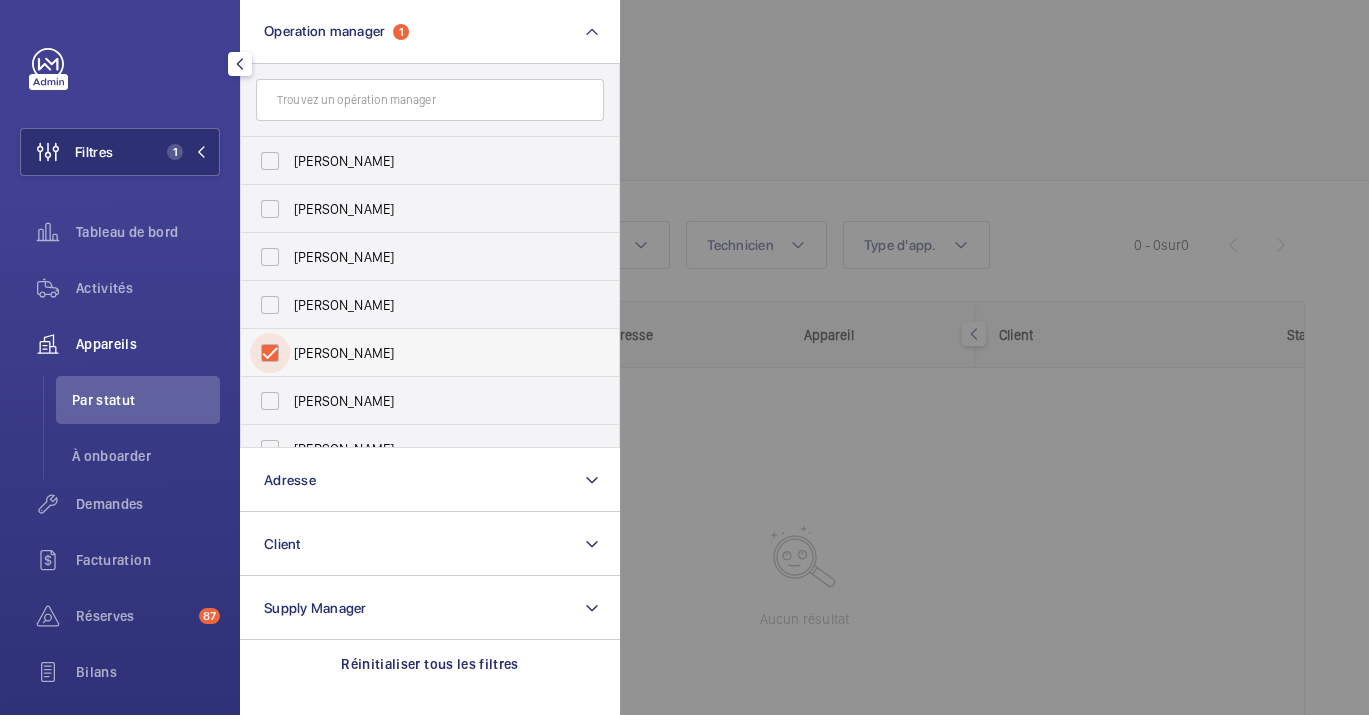 checkbox on "true" 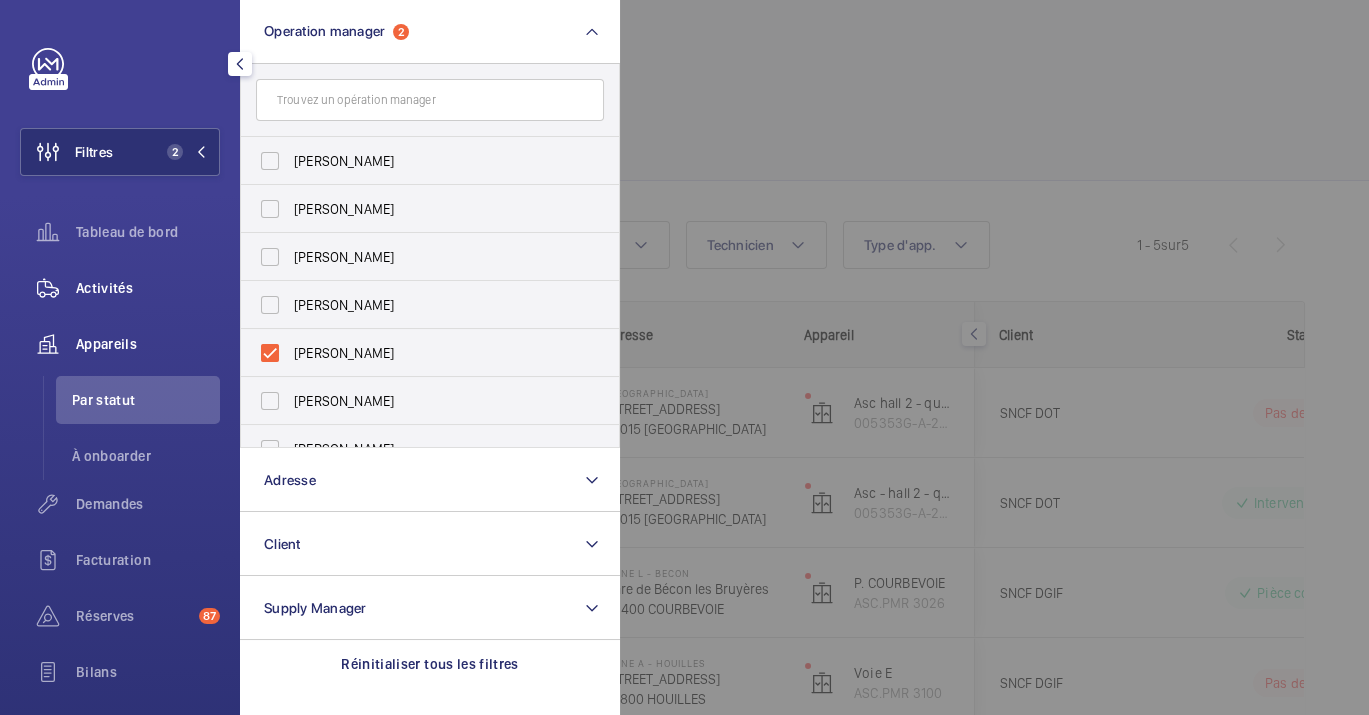 click on "Activités" 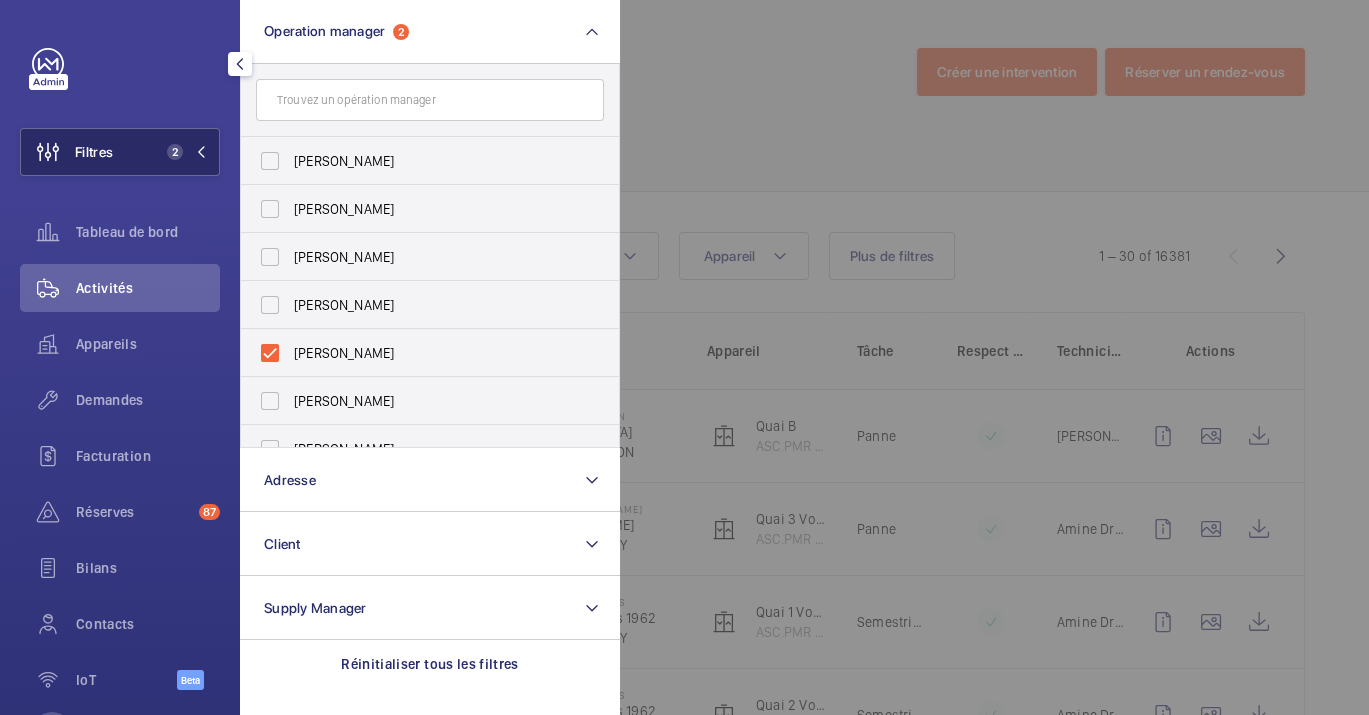click on "Filtres" 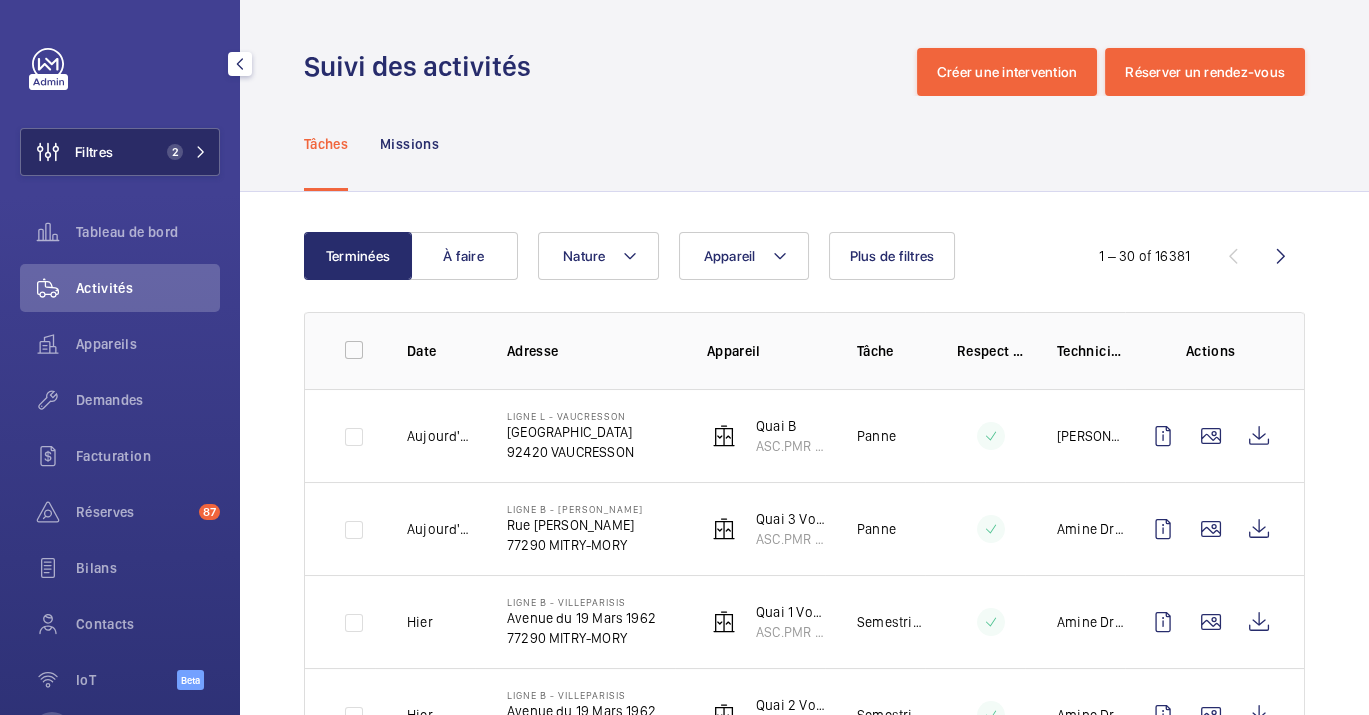 click on "Filtres 2" 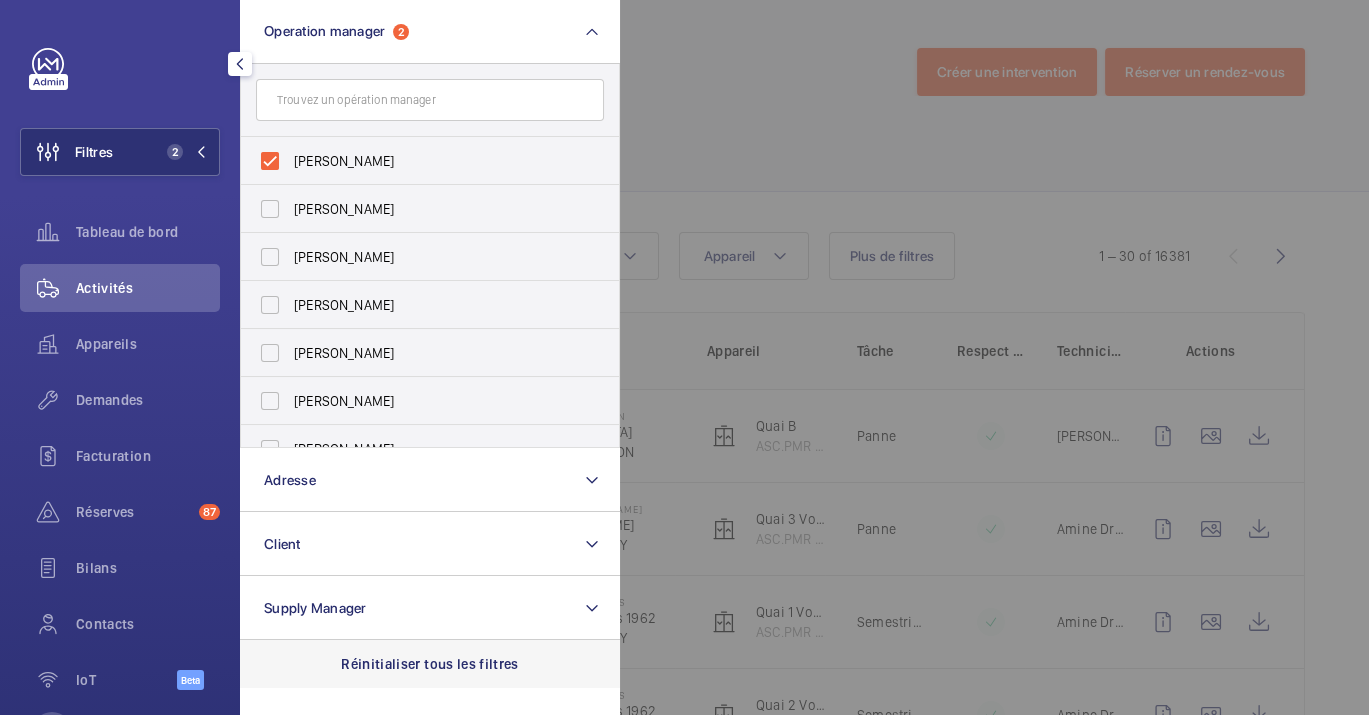 click on "Réinitialiser tous les filtres" 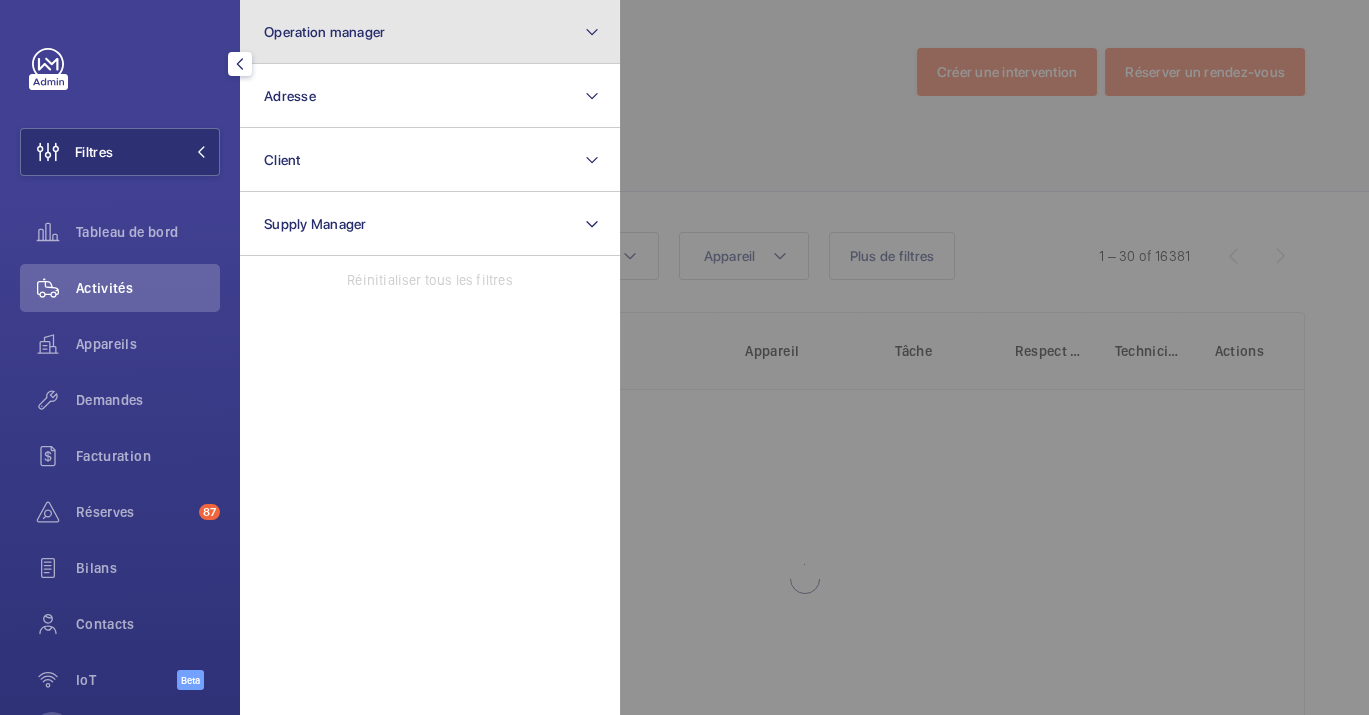 click on "Operation manager" 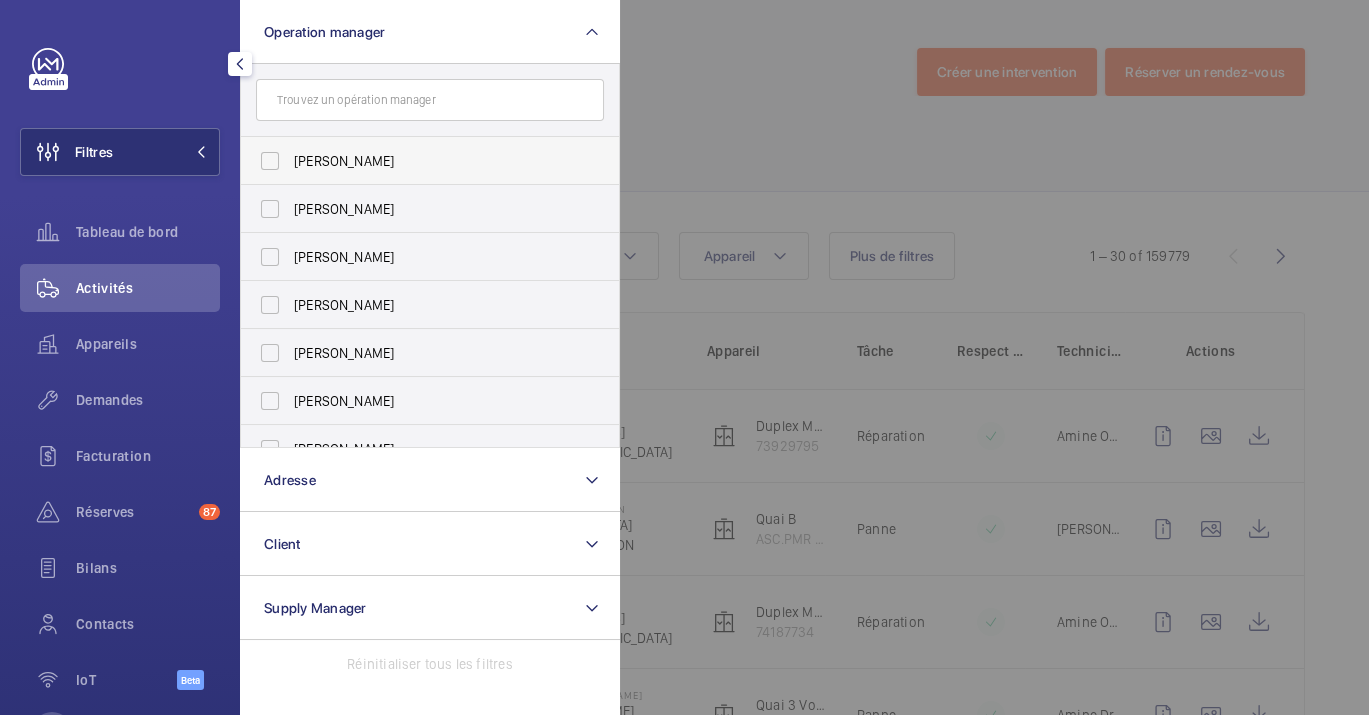 click on "[PERSON_NAME]" at bounding box center (415, 161) 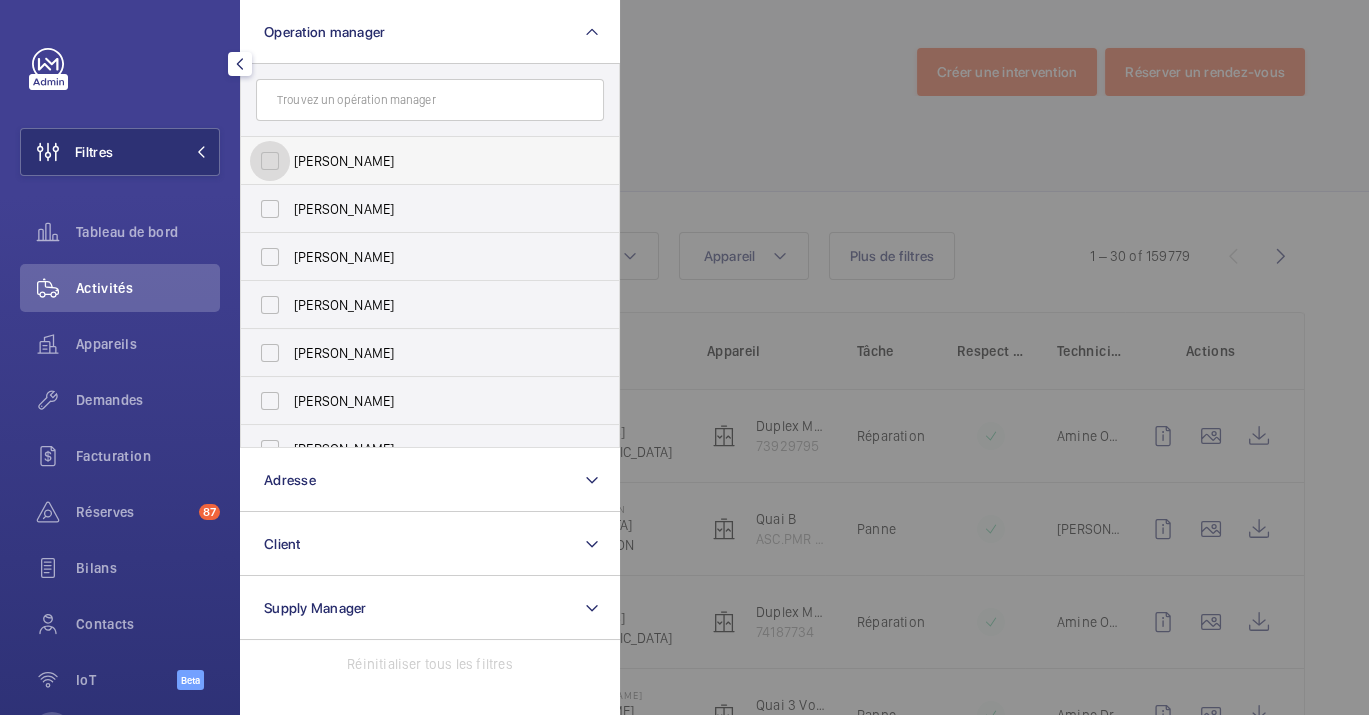 click on "[PERSON_NAME]" at bounding box center [270, 161] 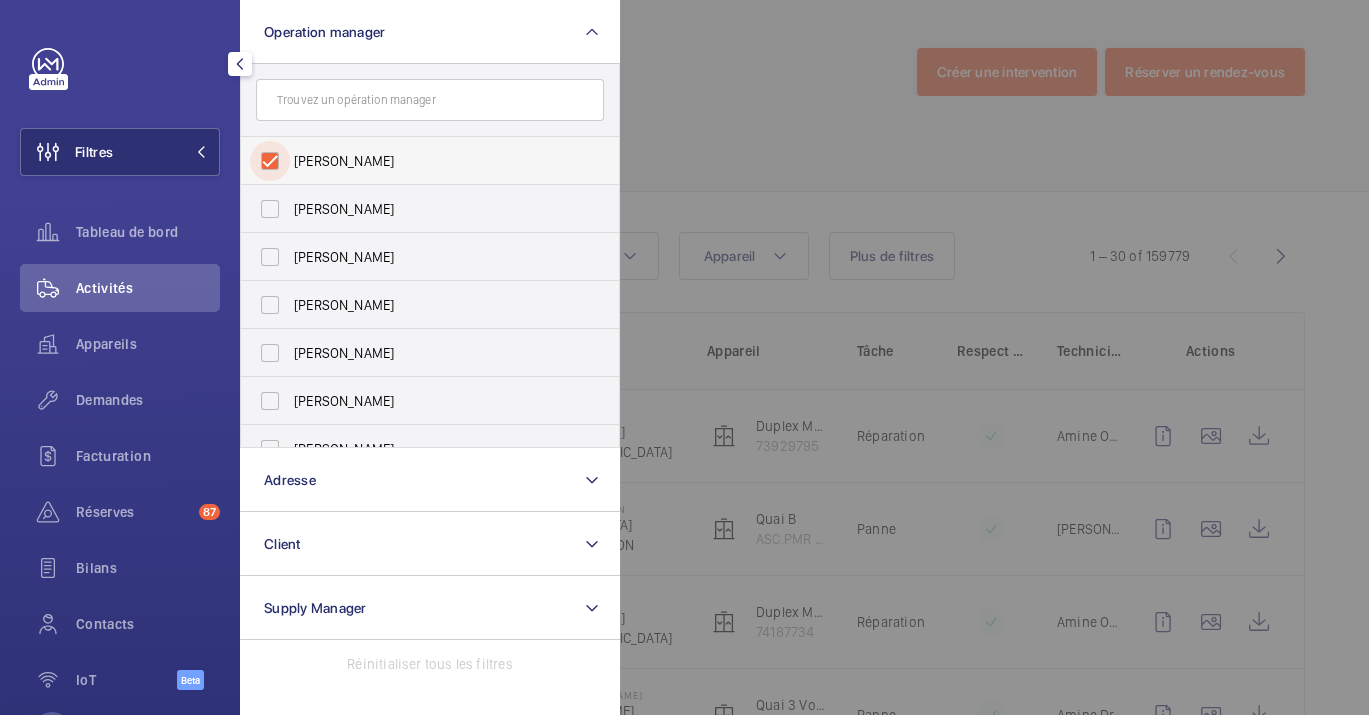 checkbox on "true" 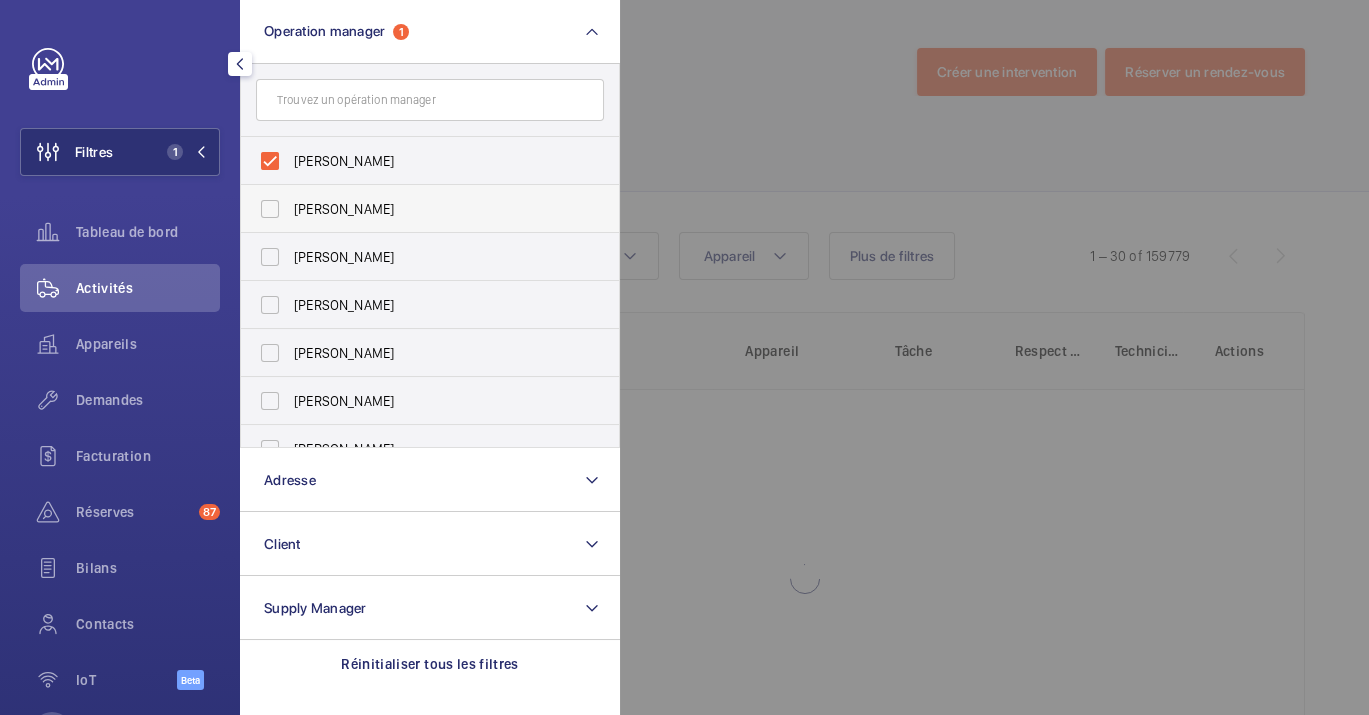 click on "[PERSON_NAME]" at bounding box center [415, 209] 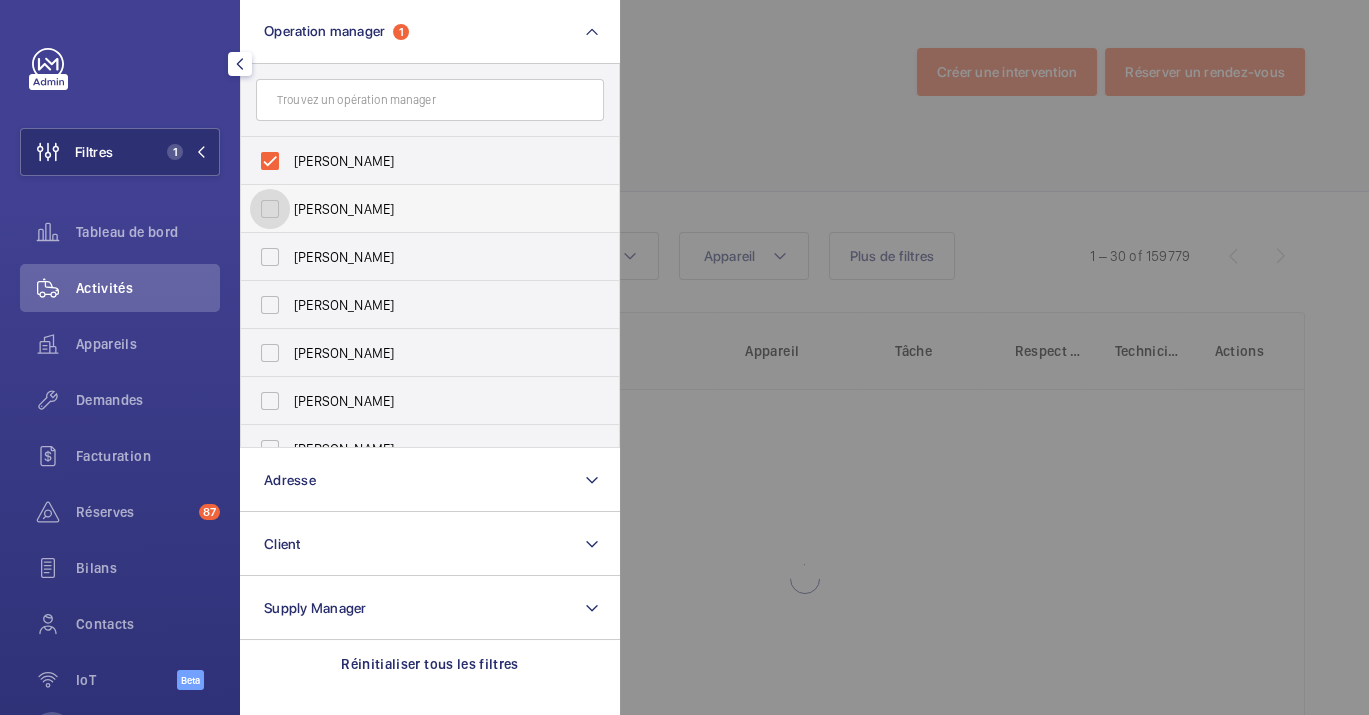 click on "[PERSON_NAME]" at bounding box center [270, 209] 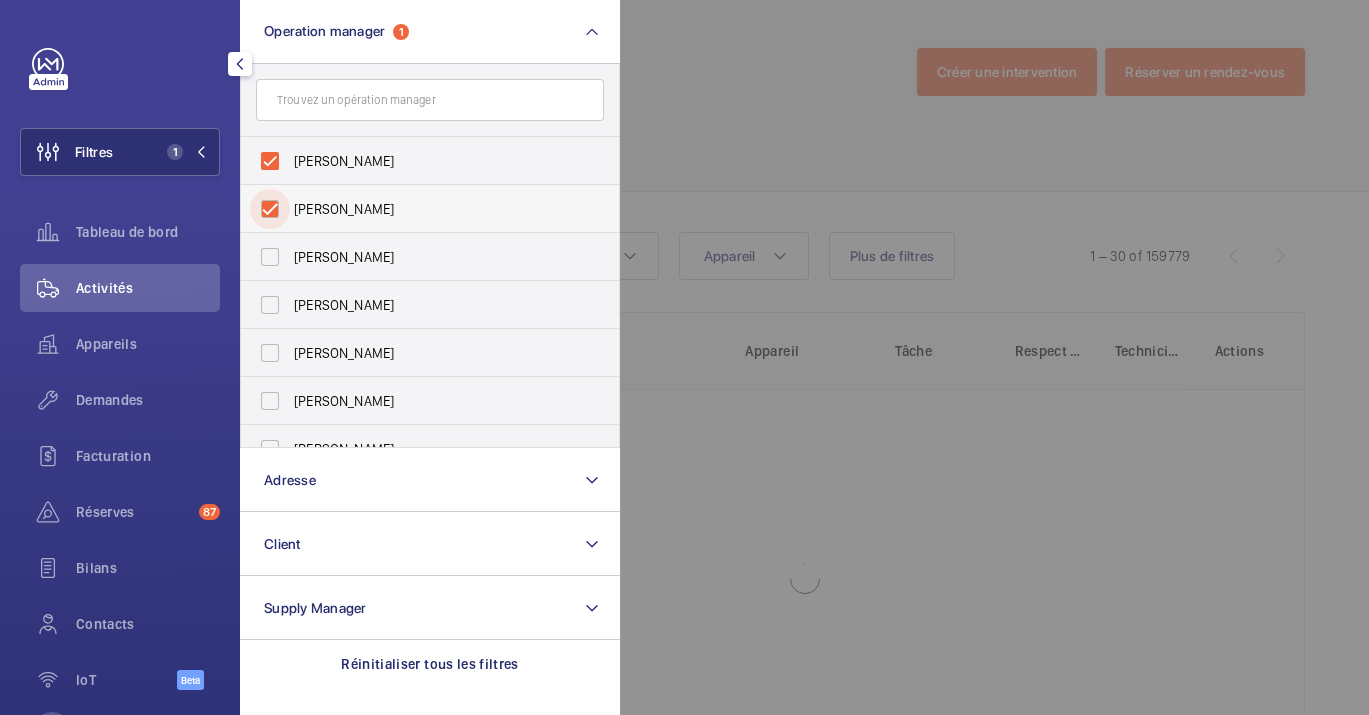 checkbox on "true" 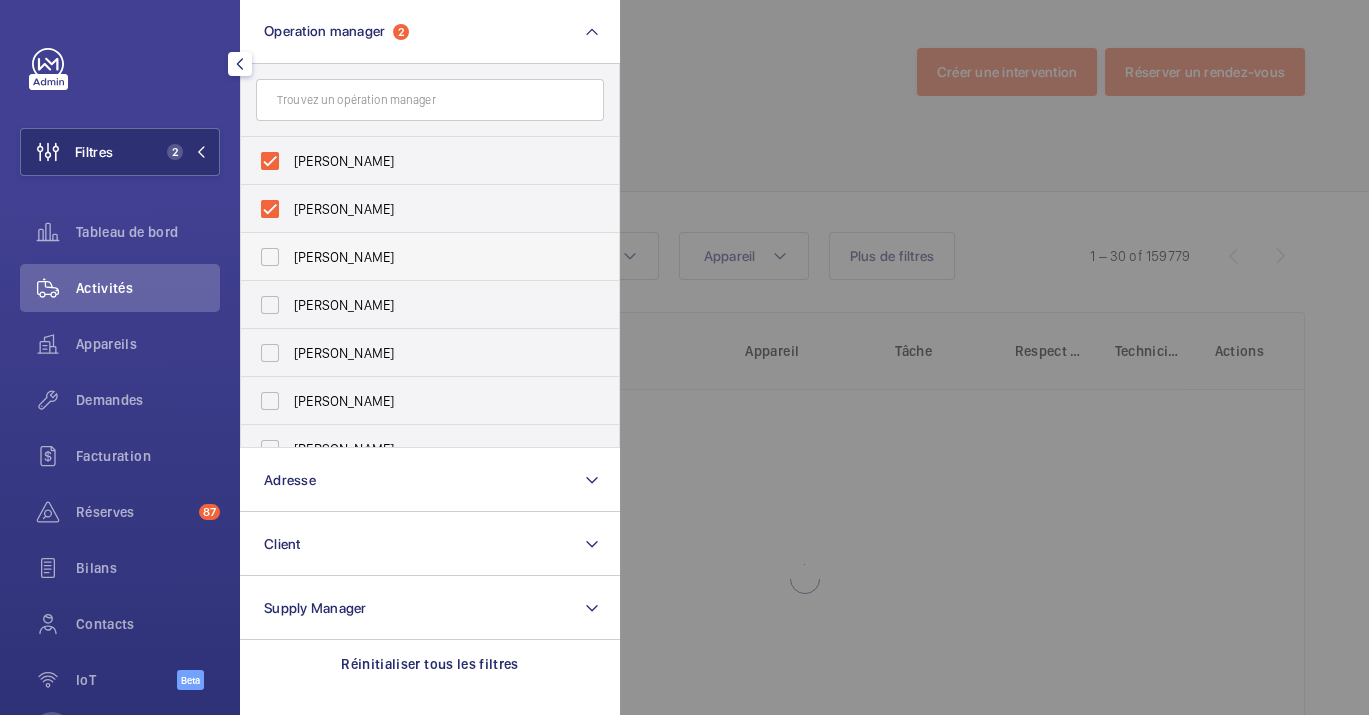 click on "[PERSON_NAME]" at bounding box center (431, 257) 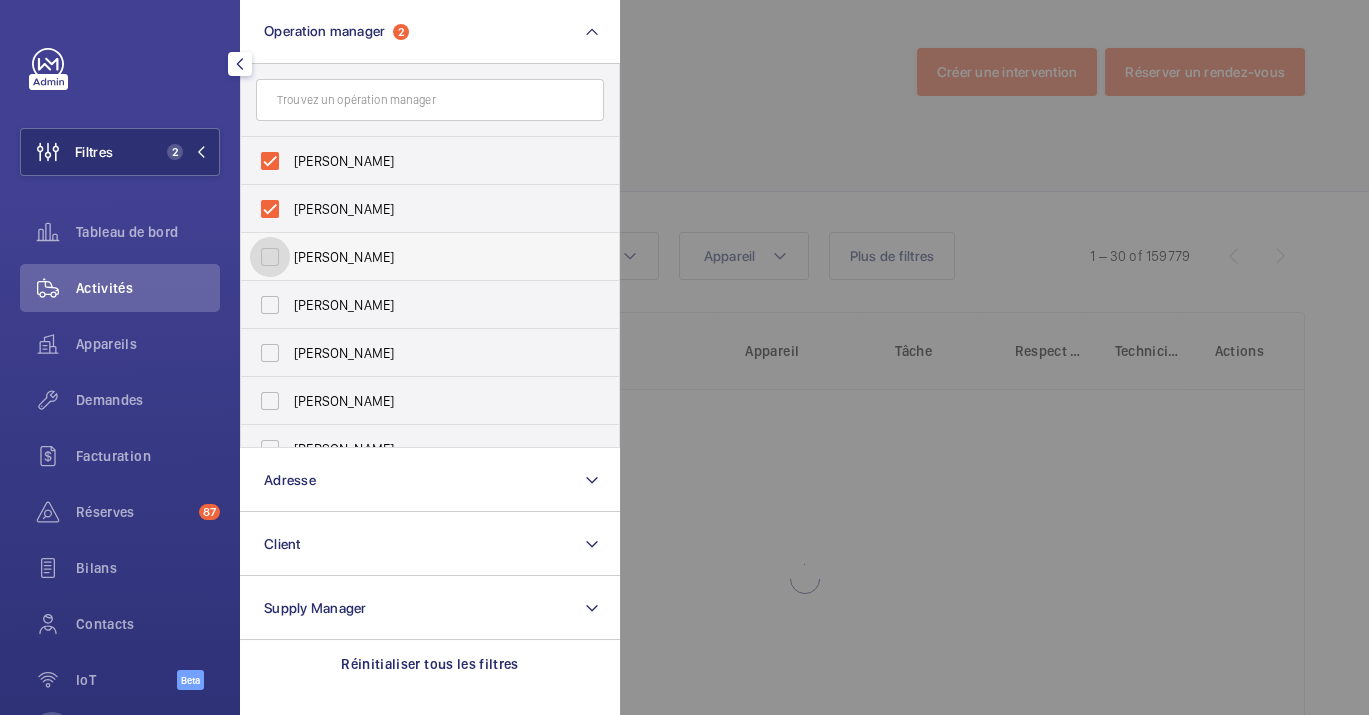 click on "[PERSON_NAME]" at bounding box center [270, 257] 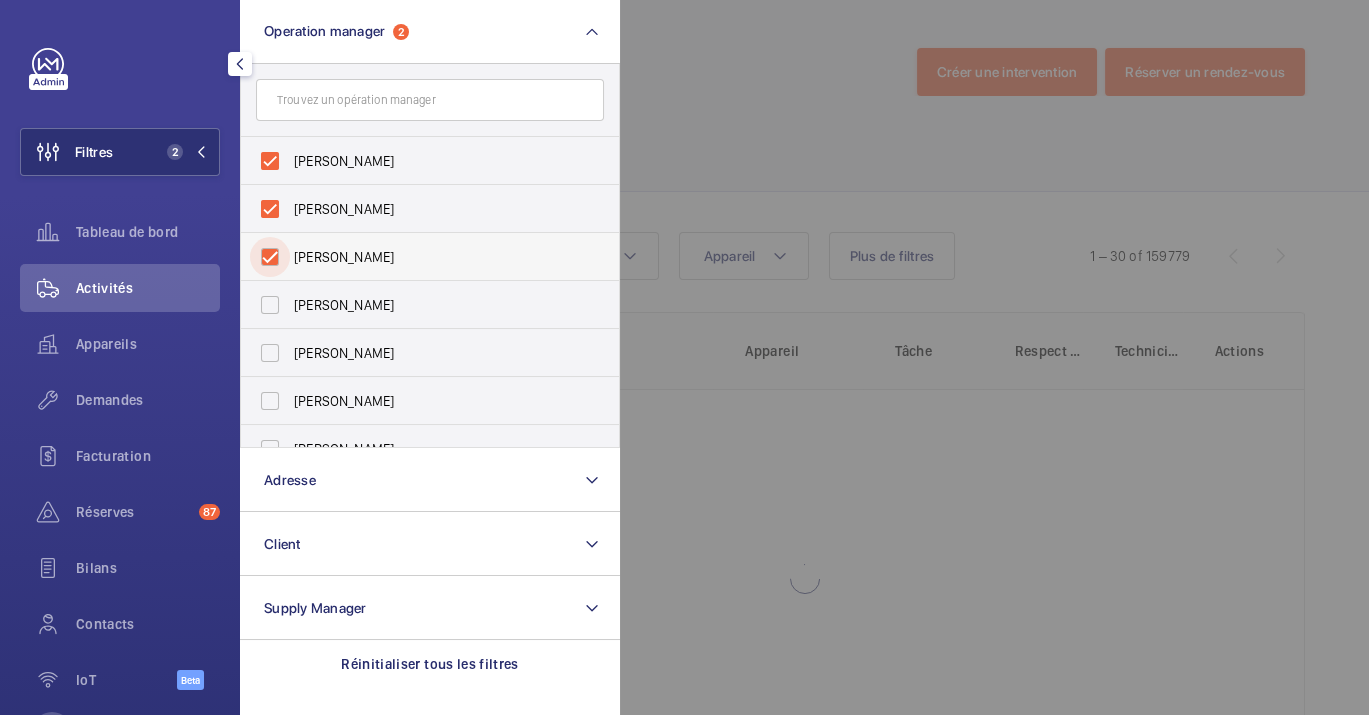 checkbox on "true" 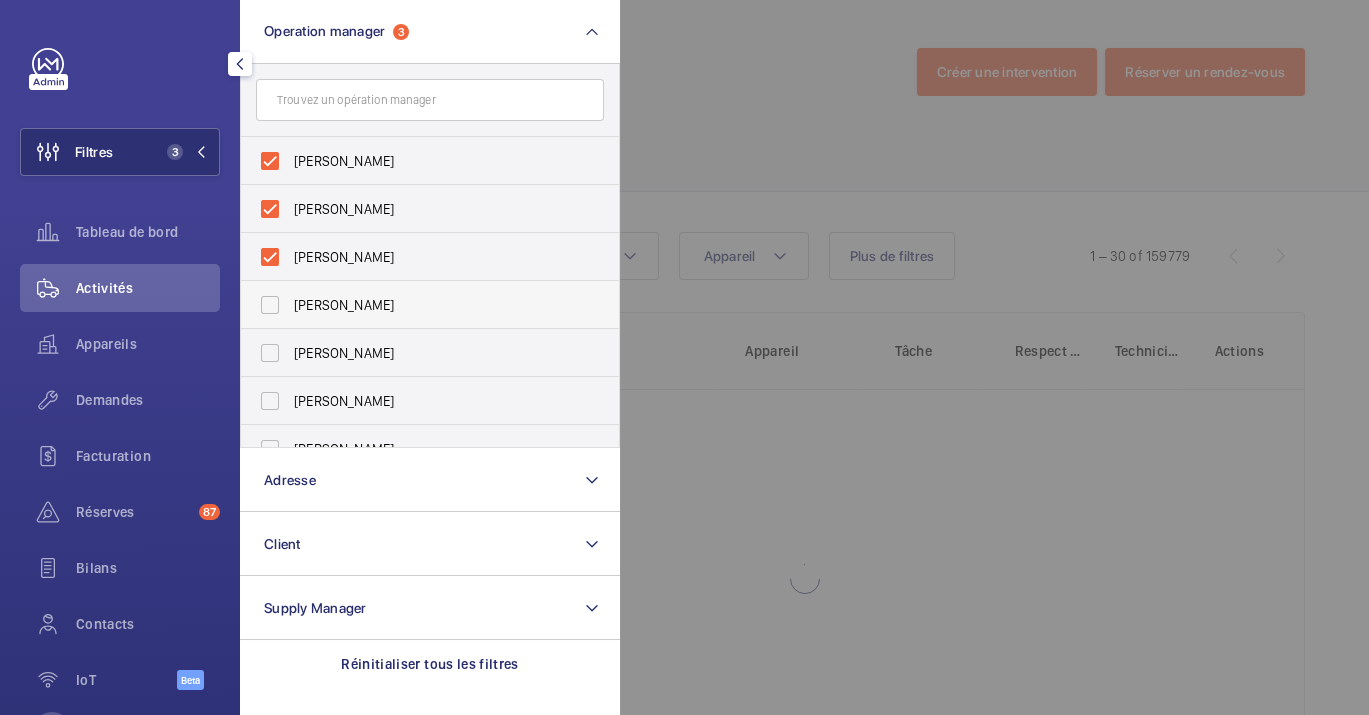 click on "[PERSON_NAME]" at bounding box center [431, 305] 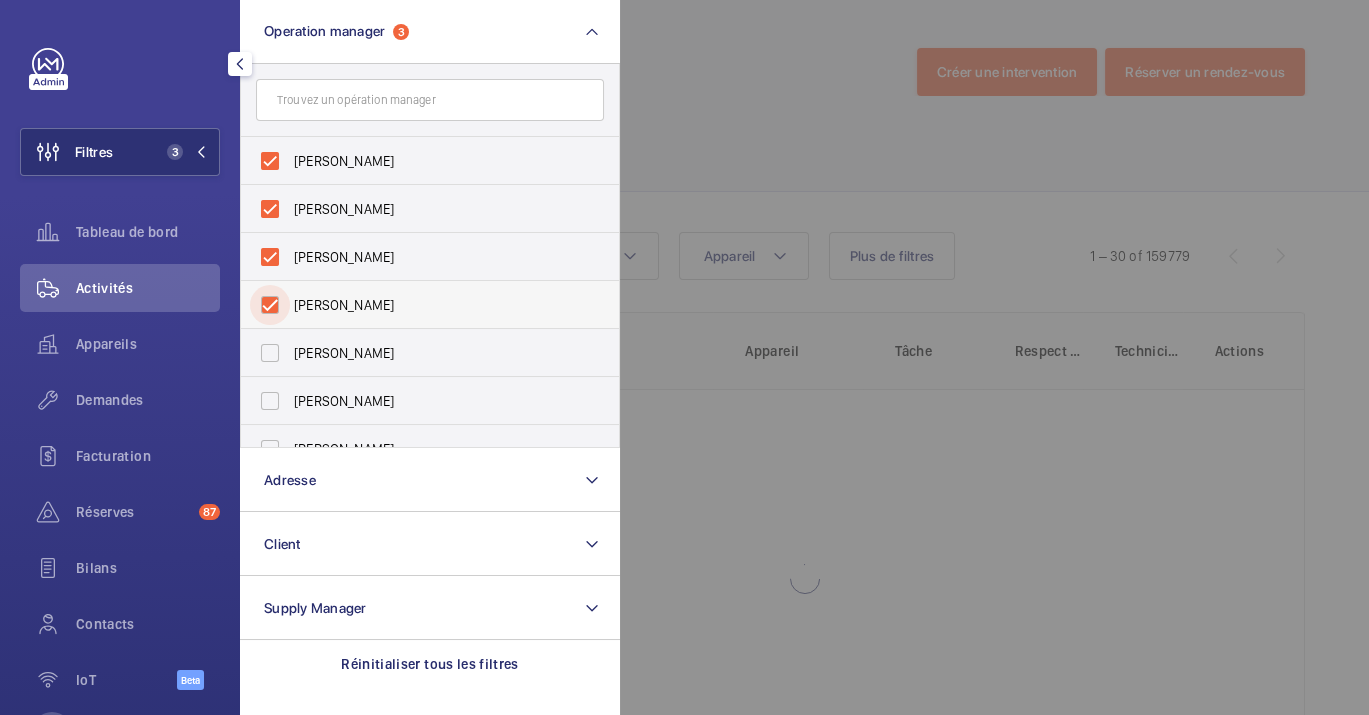 checkbox on "true" 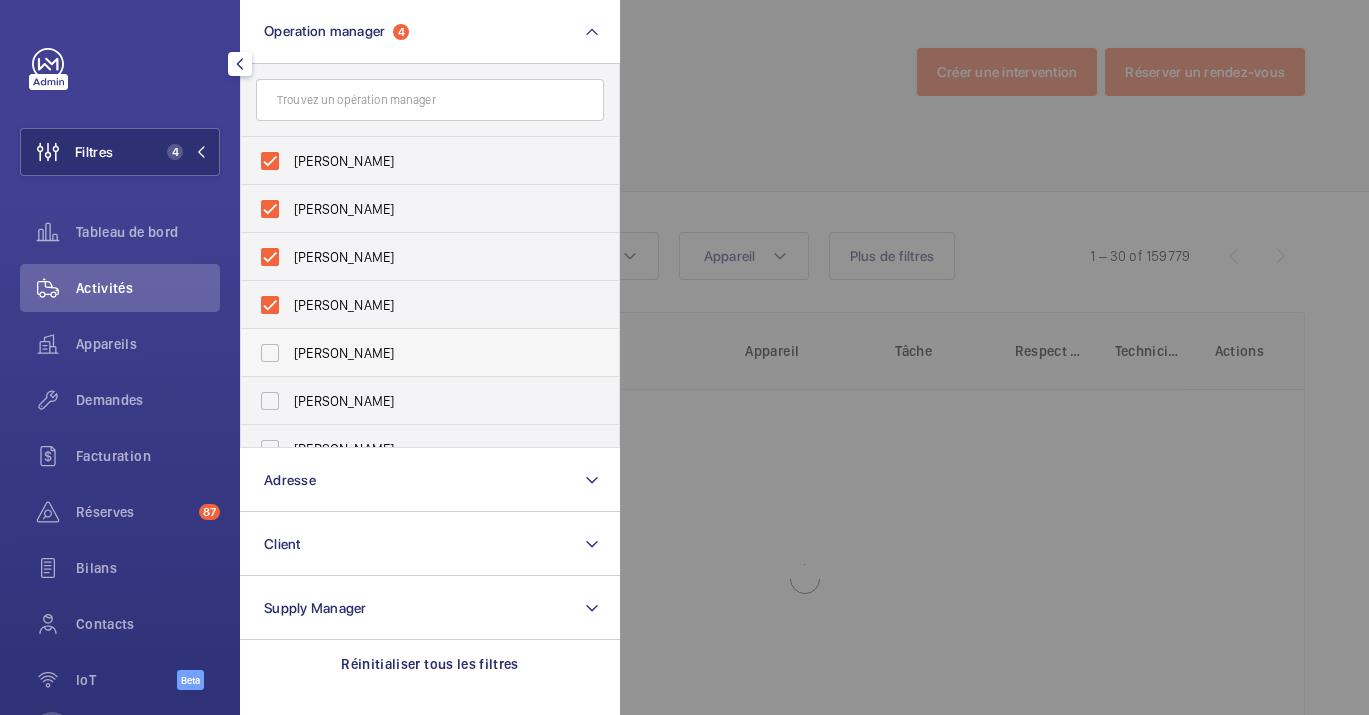 click on "[PERSON_NAME]" at bounding box center (431, 353) 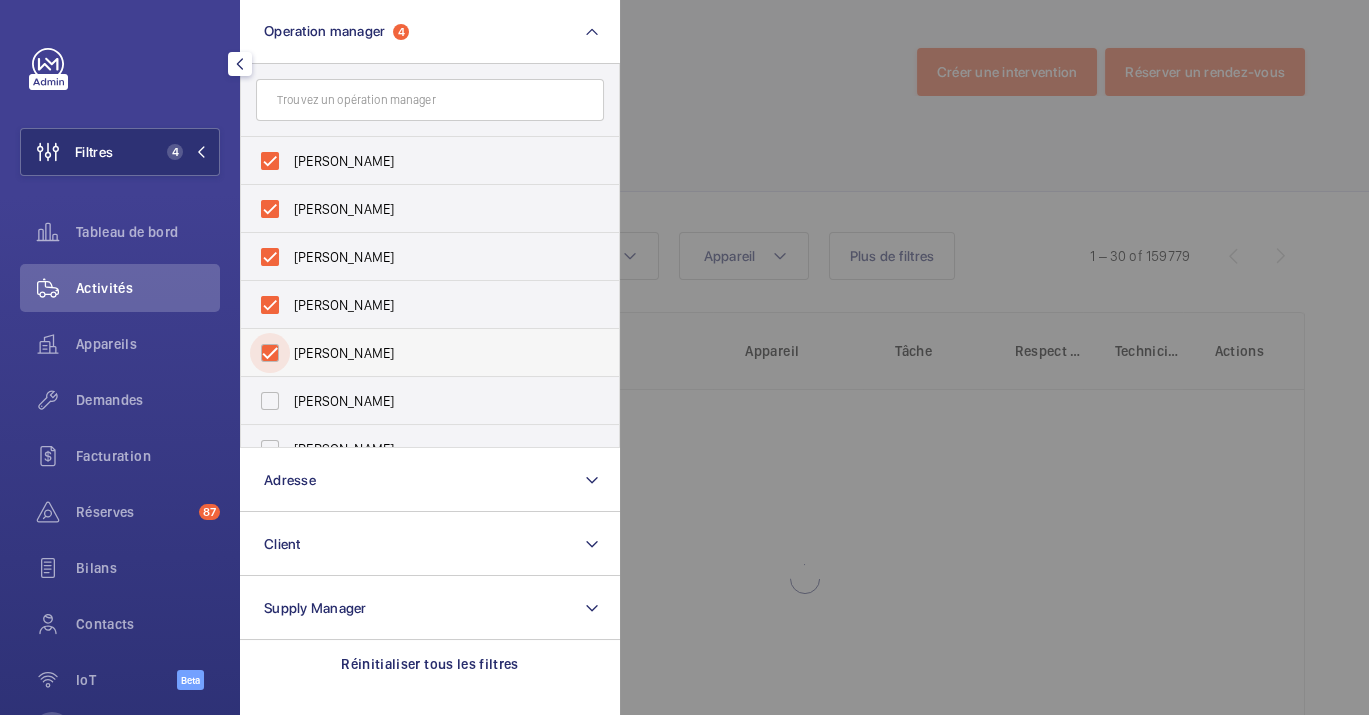 checkbox on "true" 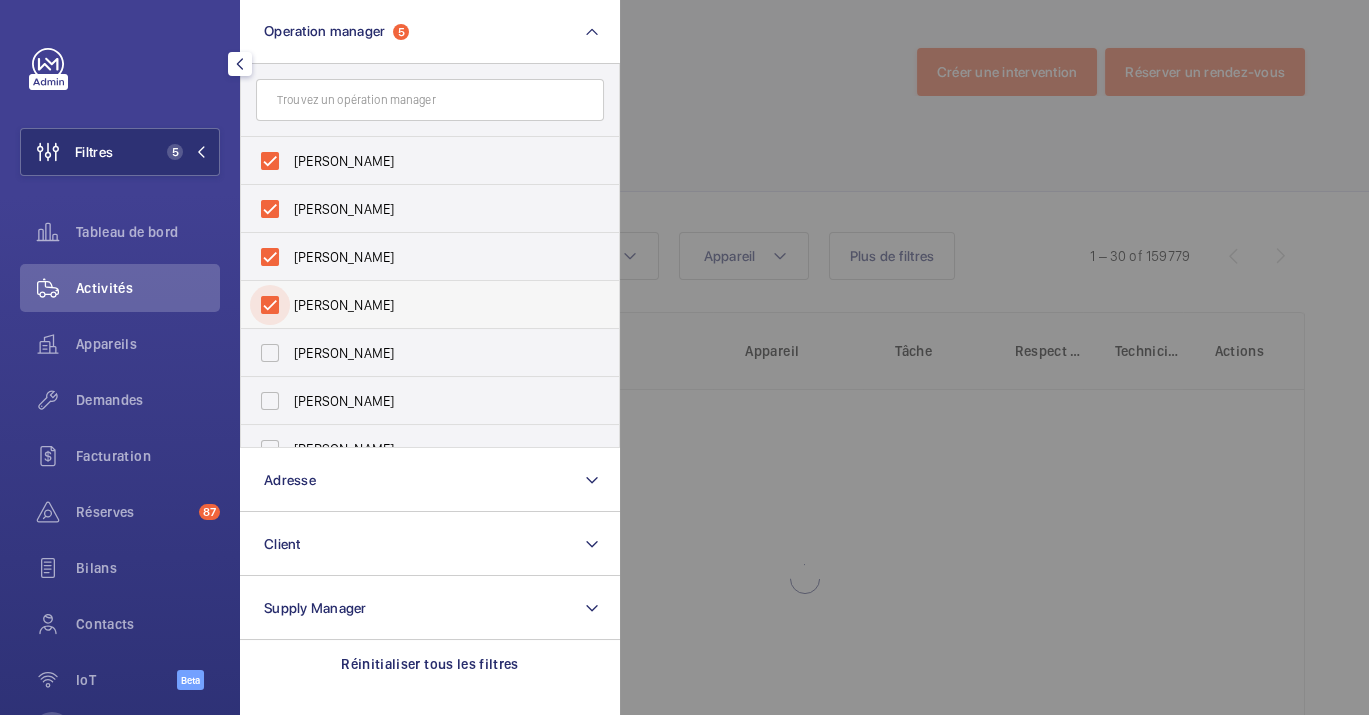 scroll, scrollTop: 74, scrollLeft: 0, axis: vertical 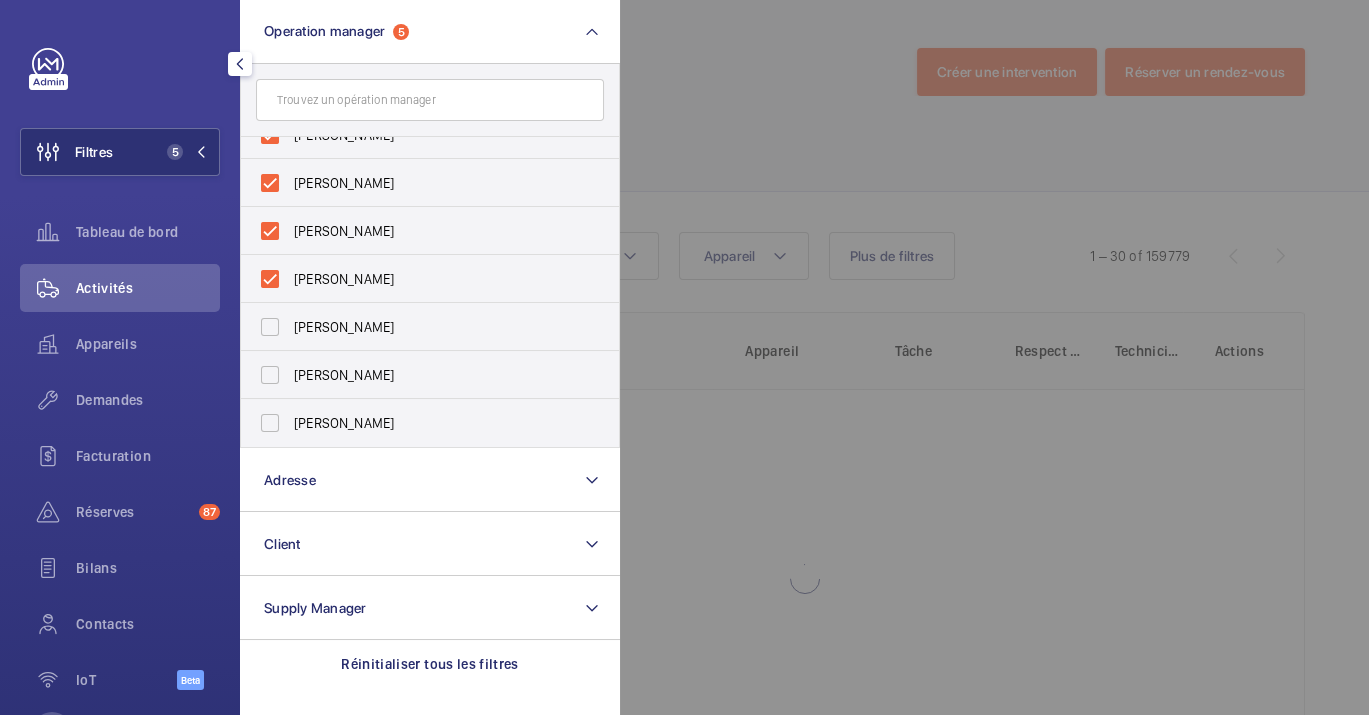 click 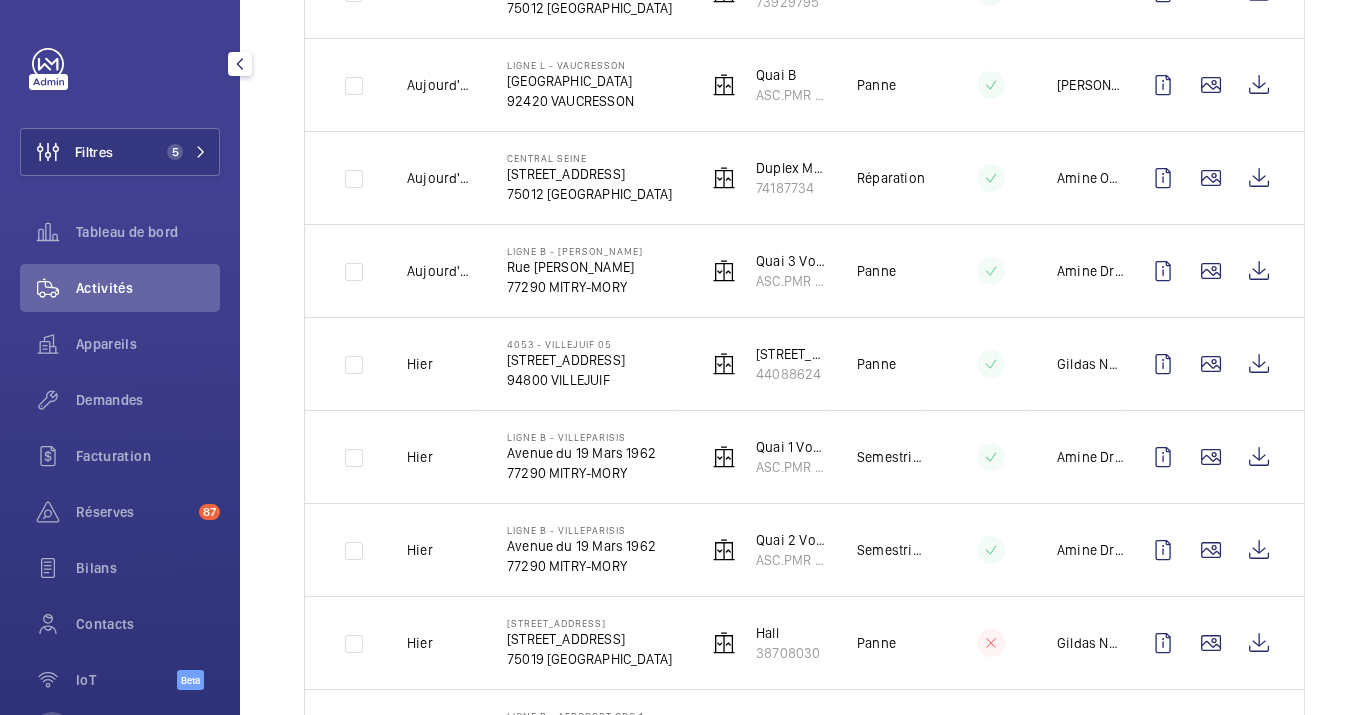 scroll, scrollTop: 0, scrollLeft: 0, axis: both 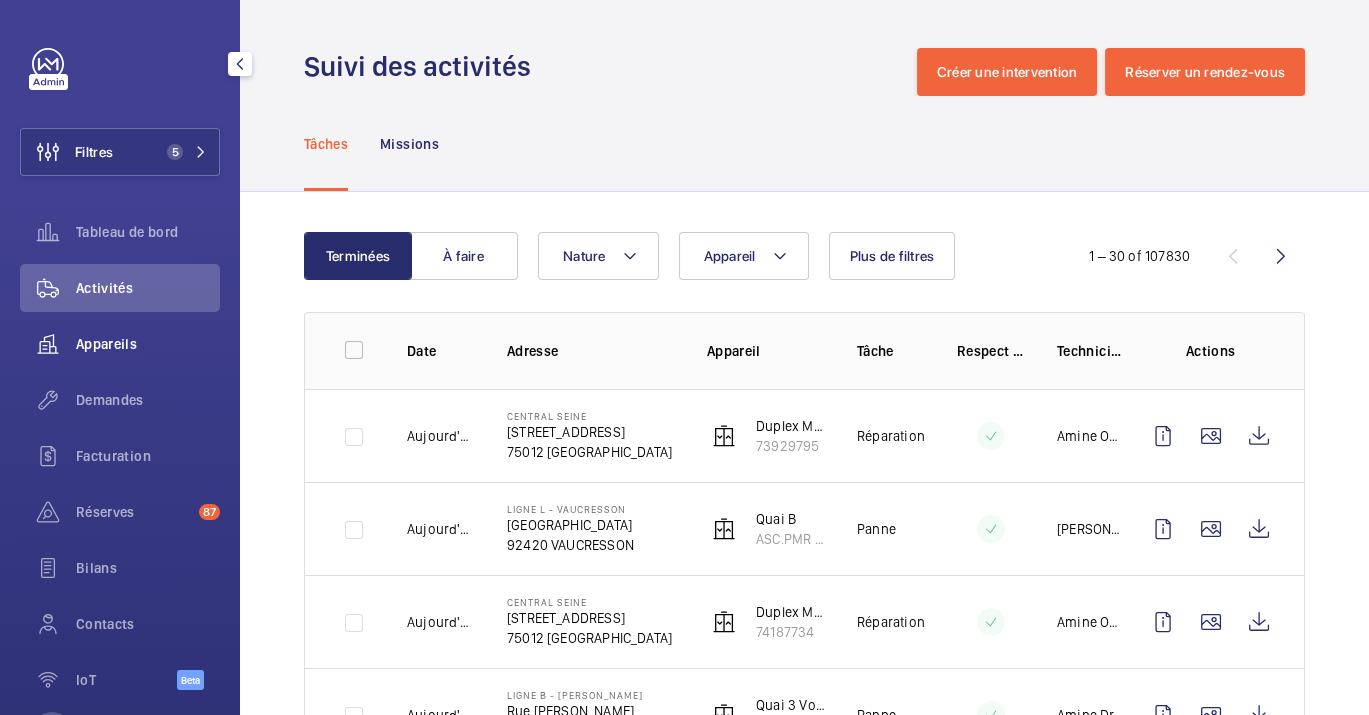 click 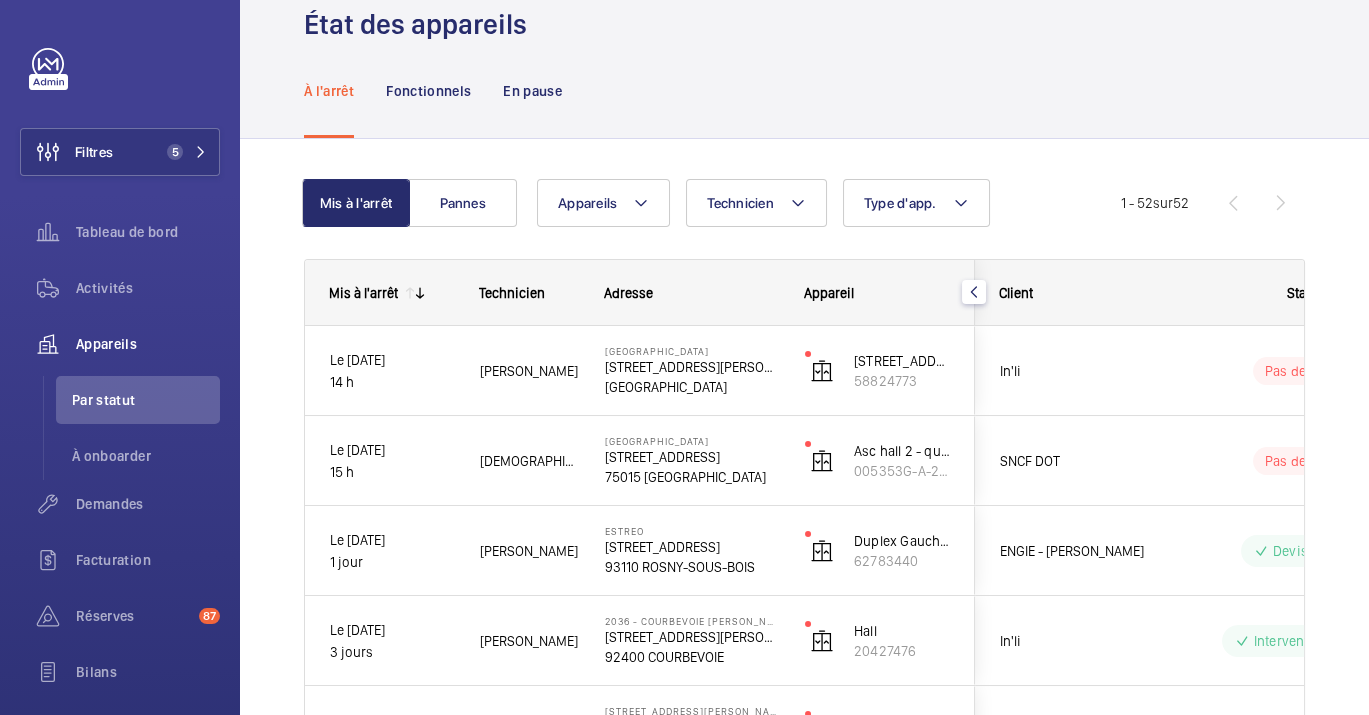 scroll, scrollTop: 0, scrollLeft: 0, axis: both 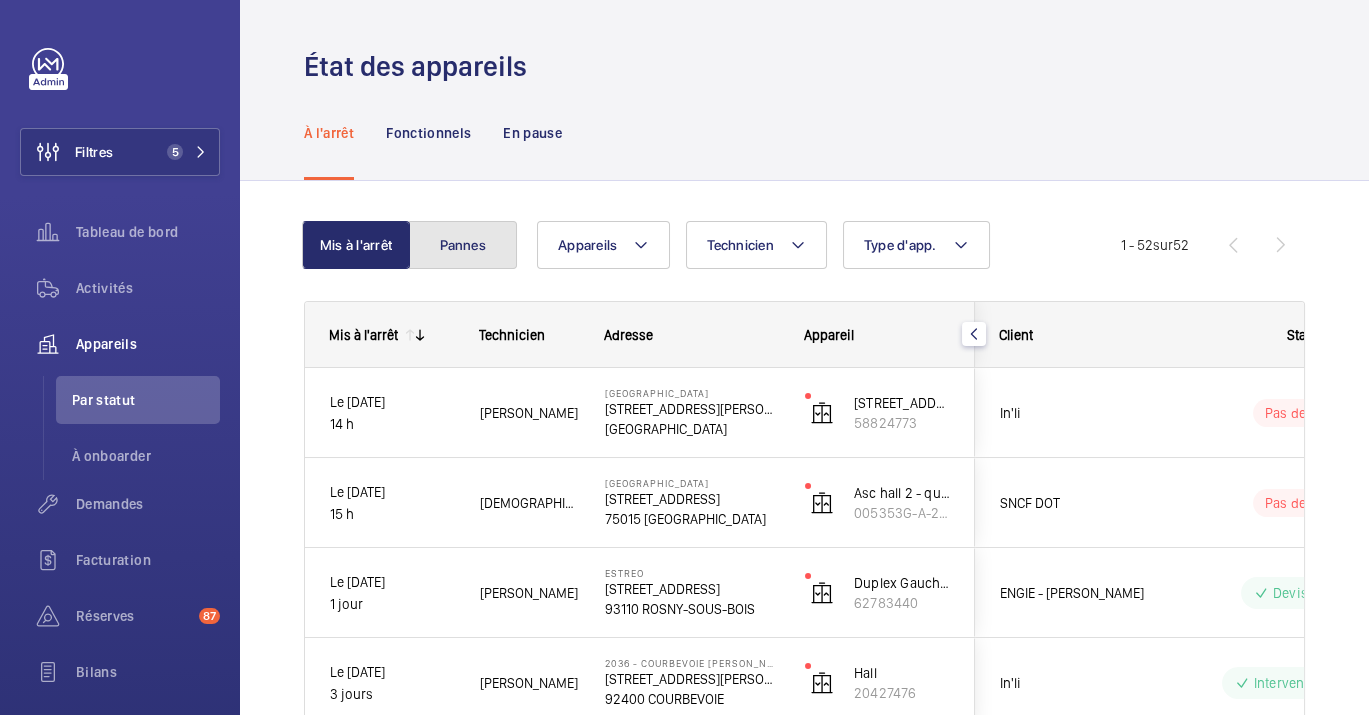 click on "Pannes" 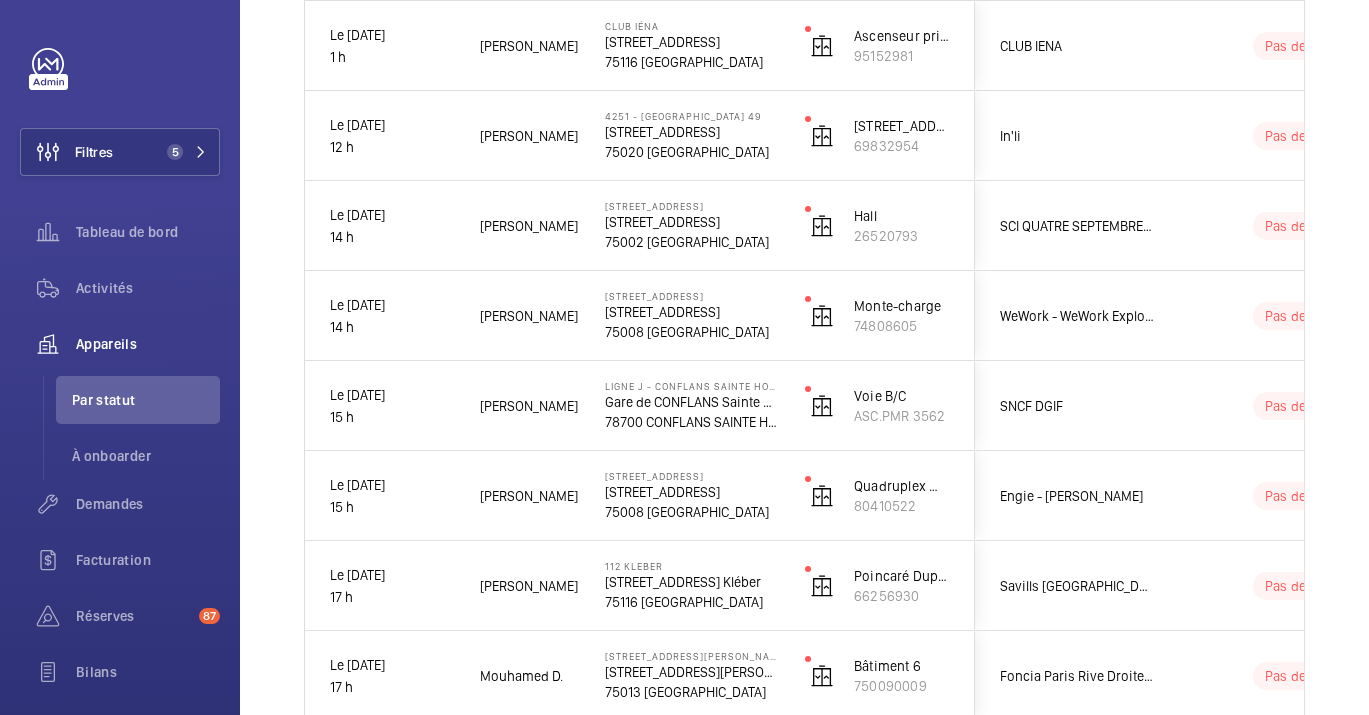 scroll, scrollTop: 444, scrollLeft: 0, axis: vertical 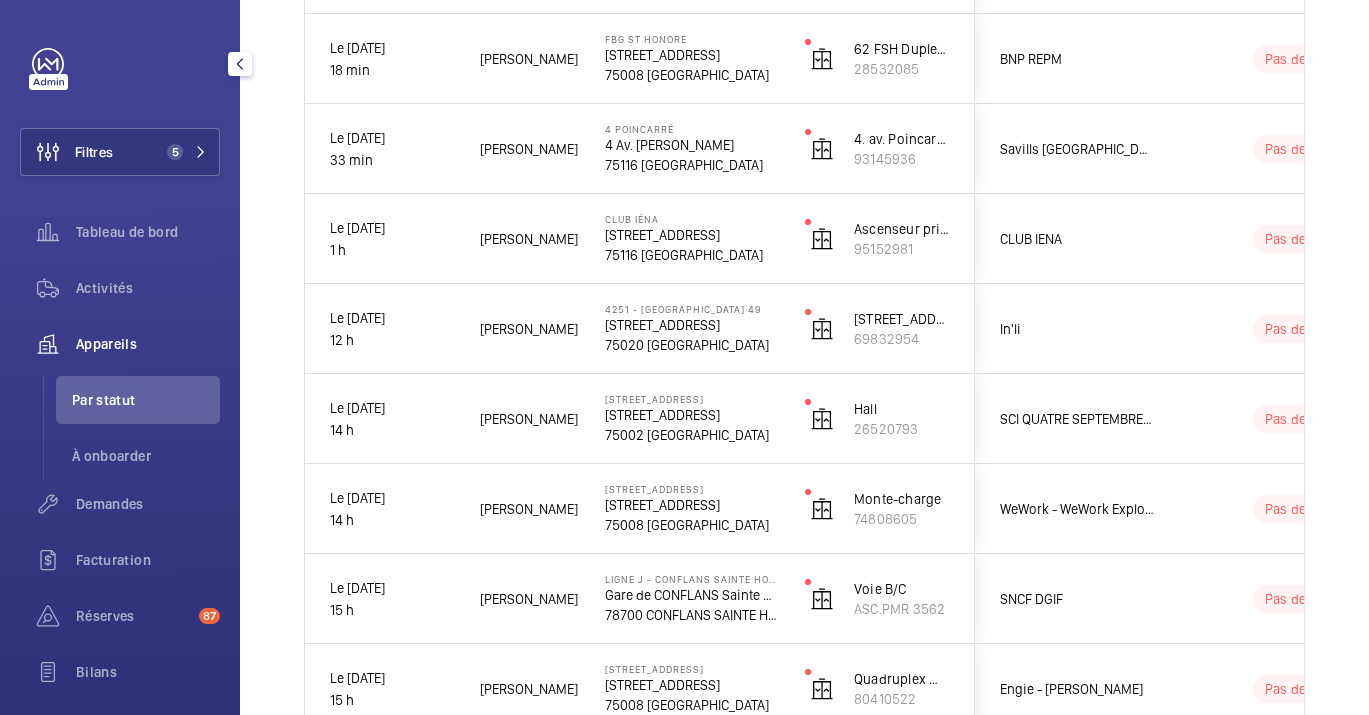 click on "Filtres 5  Tableau de bord   Activités   Appareils   Par statut   À onboarder   Demandes   Facturation   Réserves  87  Bilans   Contacts   IoT  Beta" 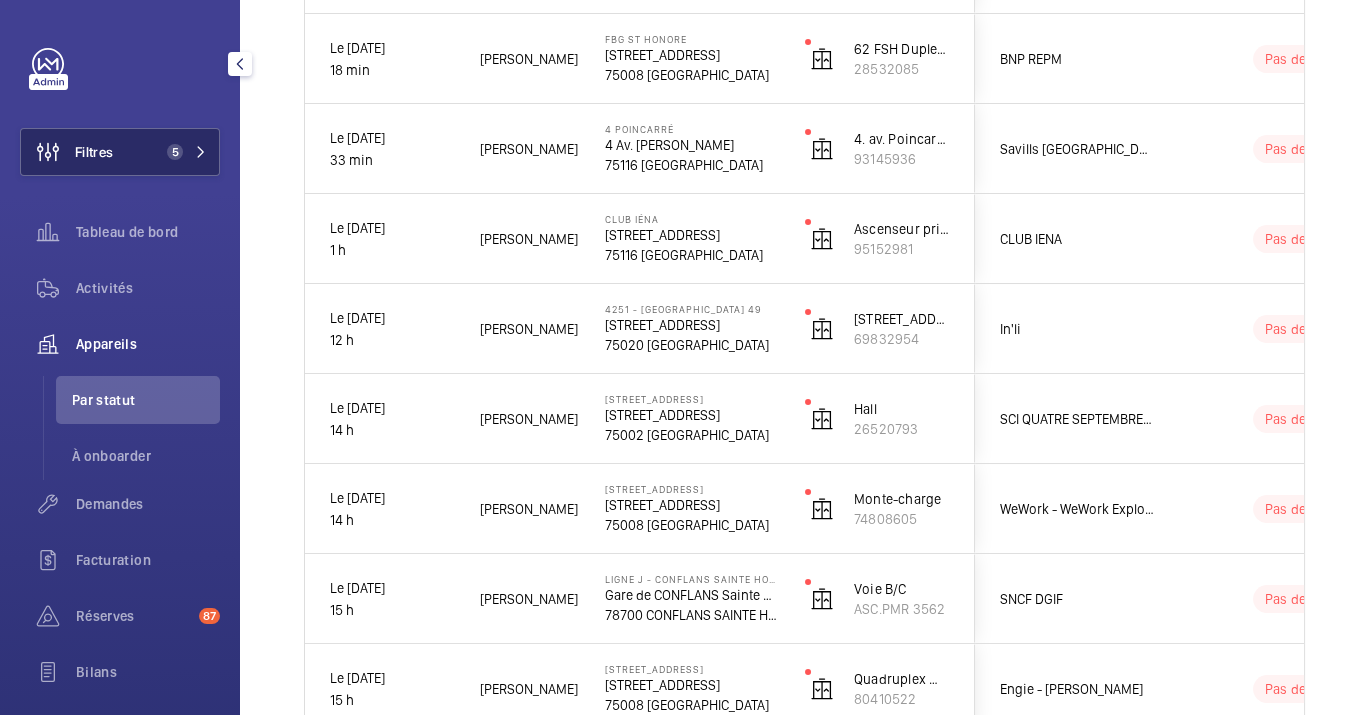 click on "Filtres 5" 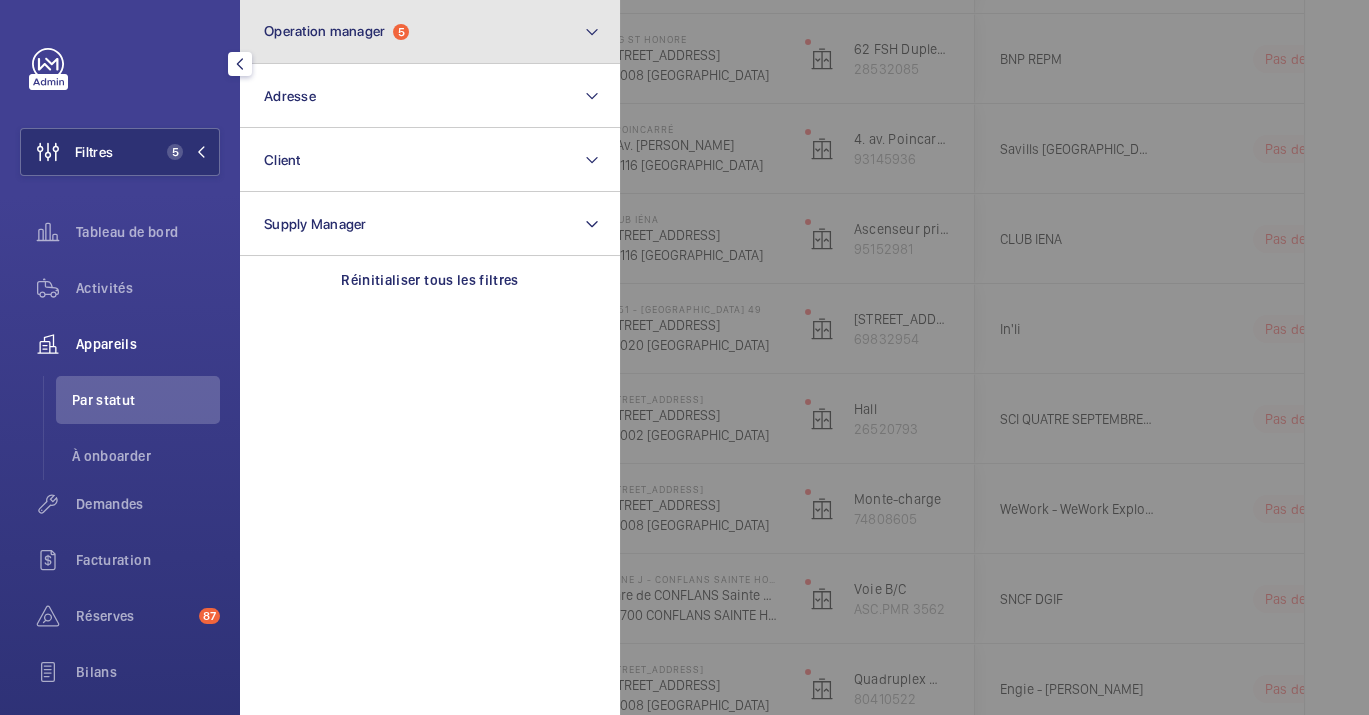 click on "Operation manager  5" 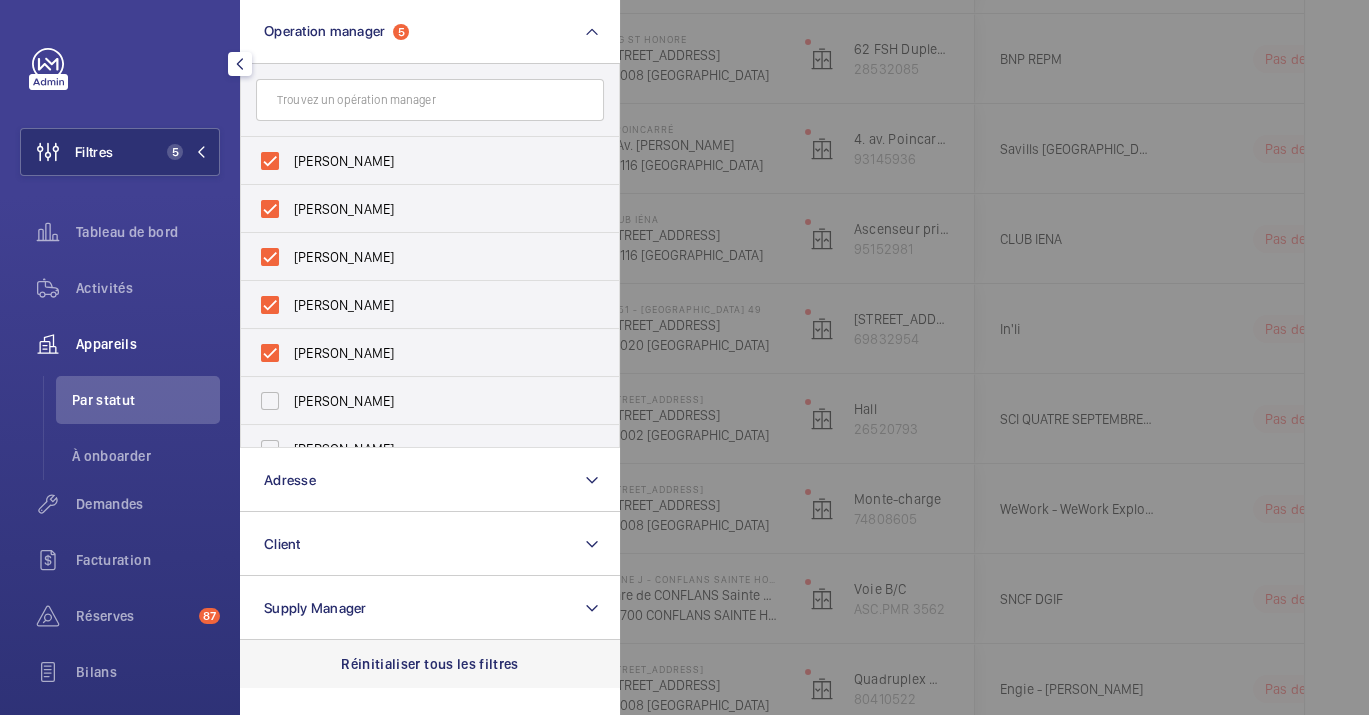 click on "Réinitialiser tous les filtres" 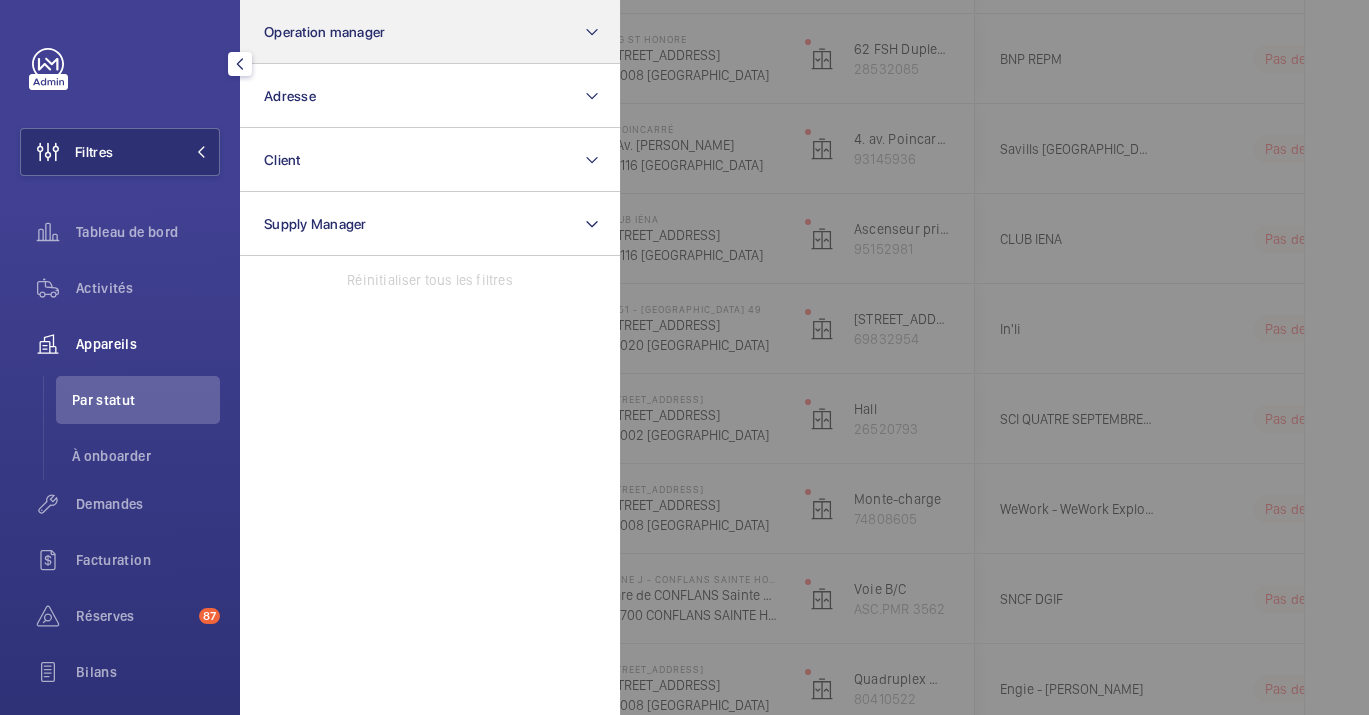 scroll, scrollTop: 159, scrollLeft: 0, axis: vertical 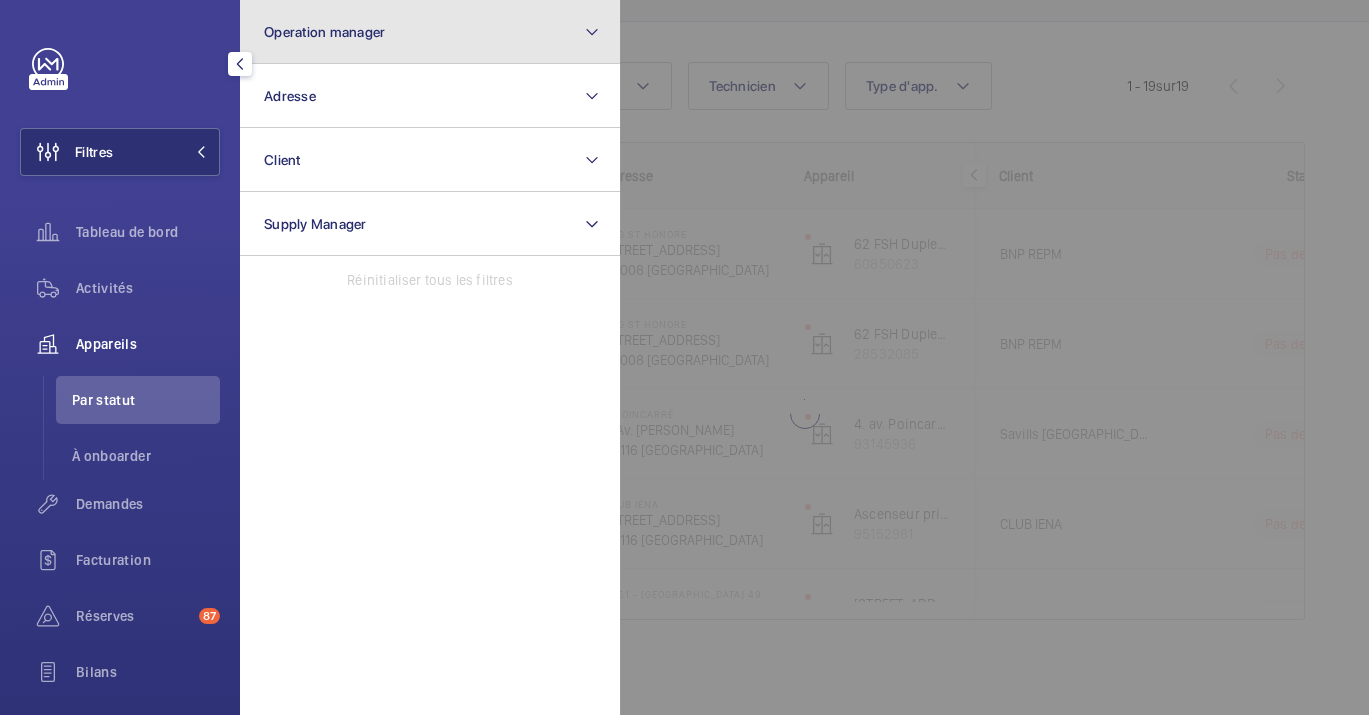 click on "Operation manager" 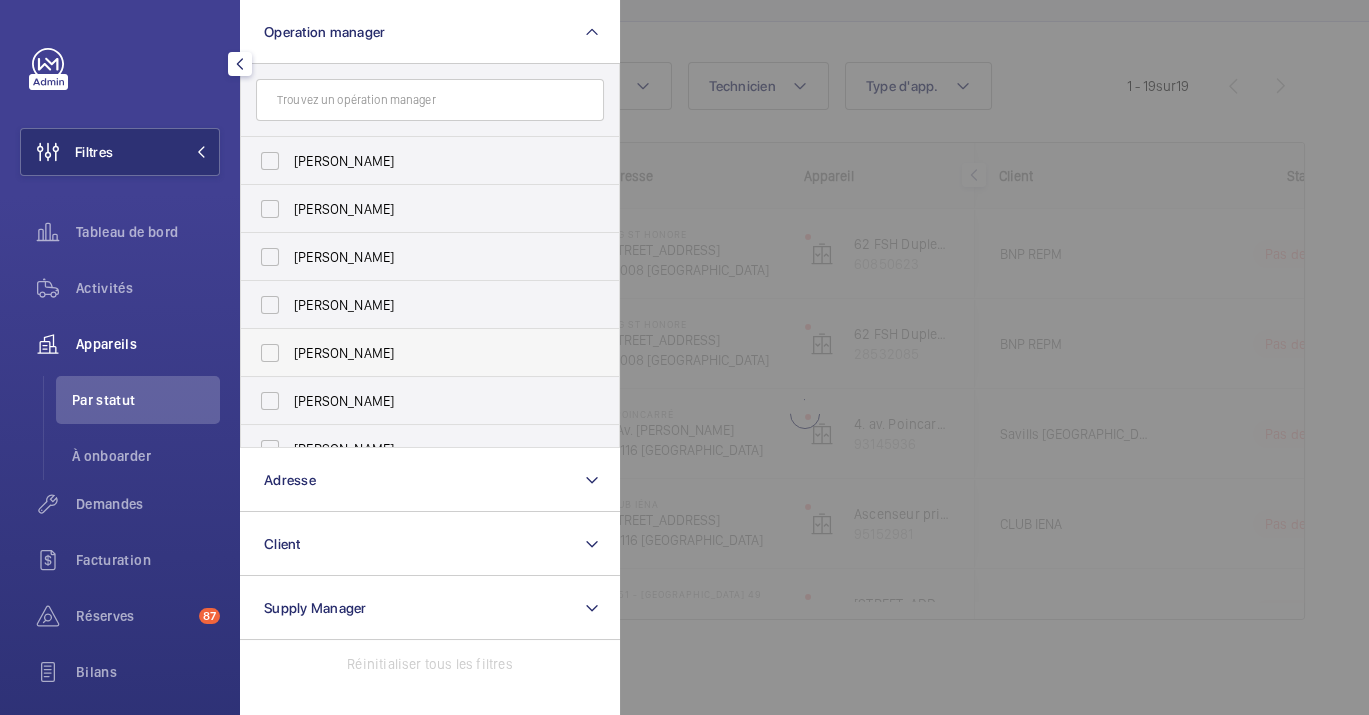 click on "[PERSON_NAME]" at bounding box center (415, 353) 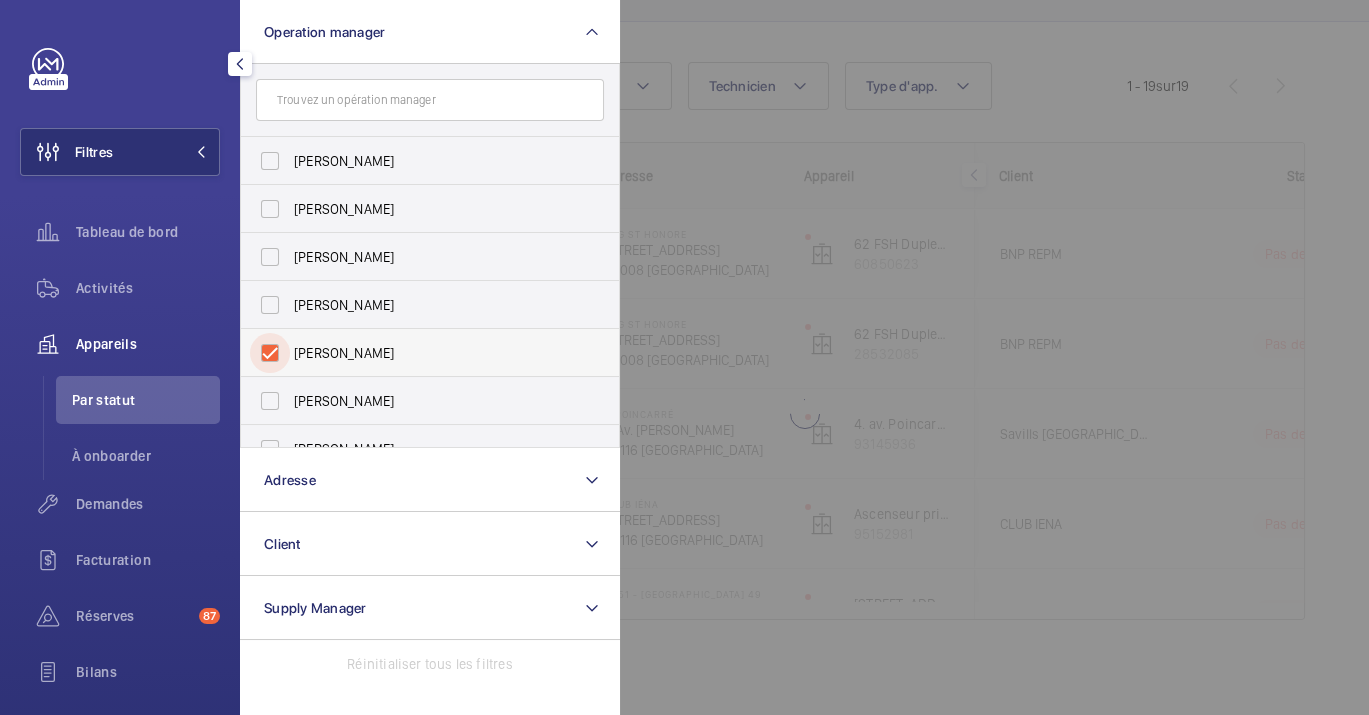 checkbox on "true" 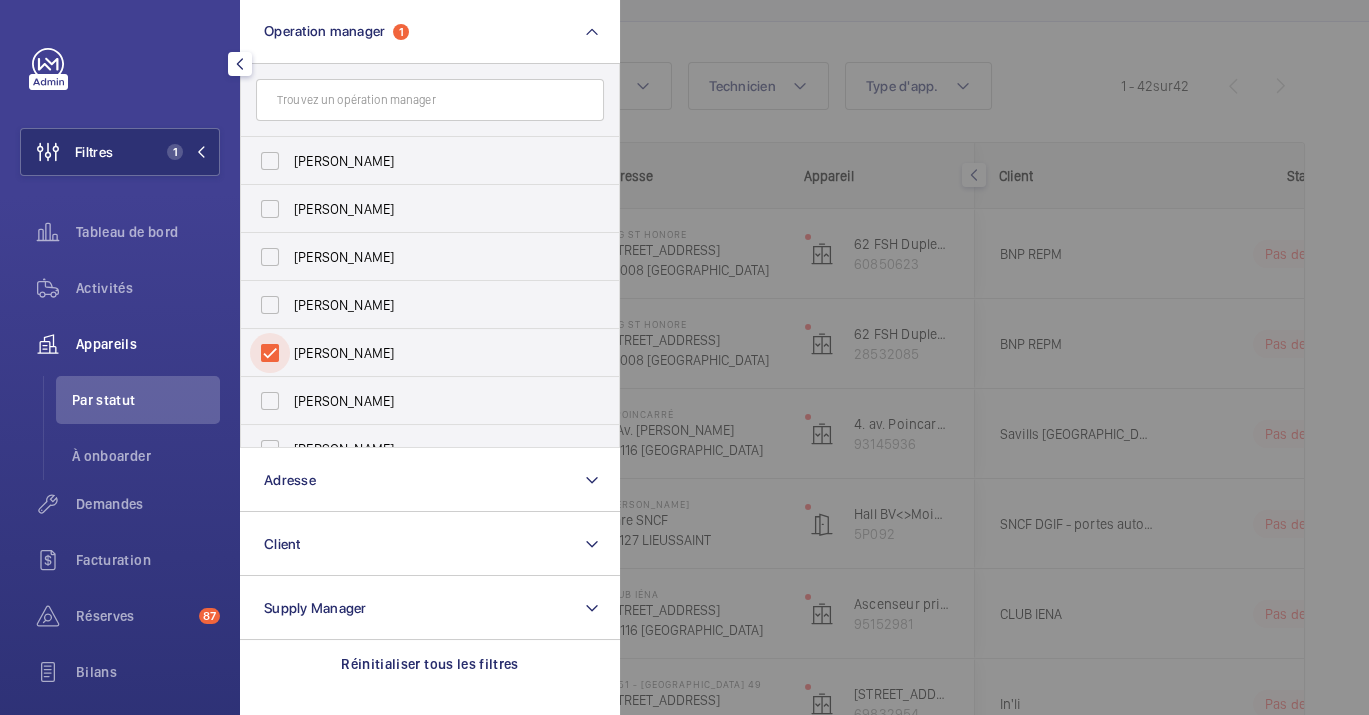 scroll, scrollTop: 0, scrollLeft: 0, axis: both 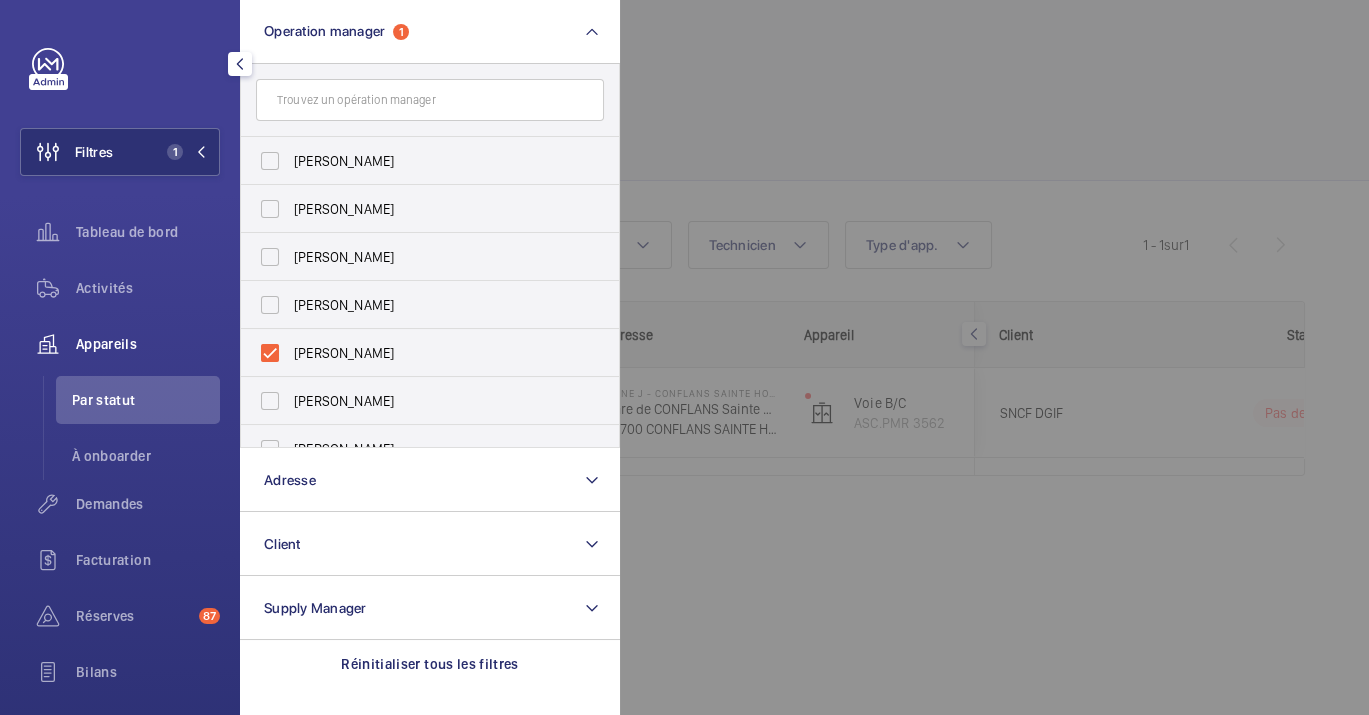click 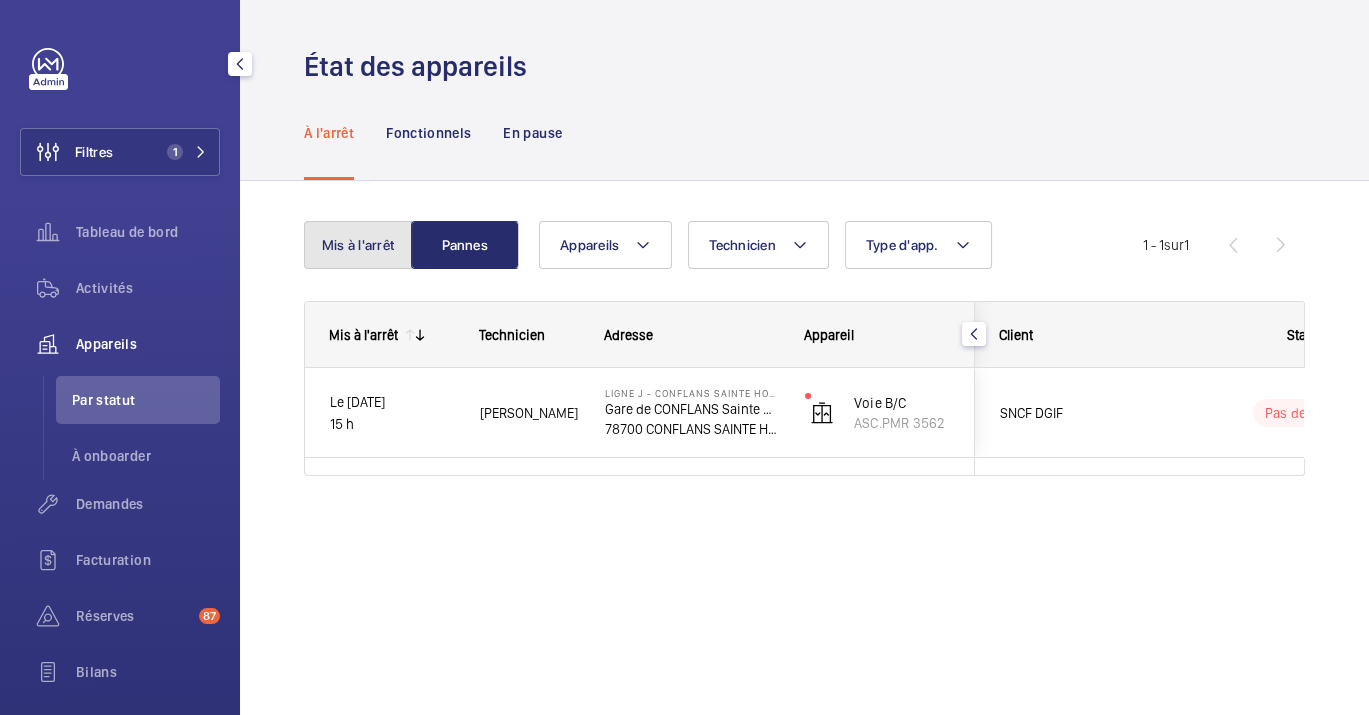 click on "Mis à l'arrêt" 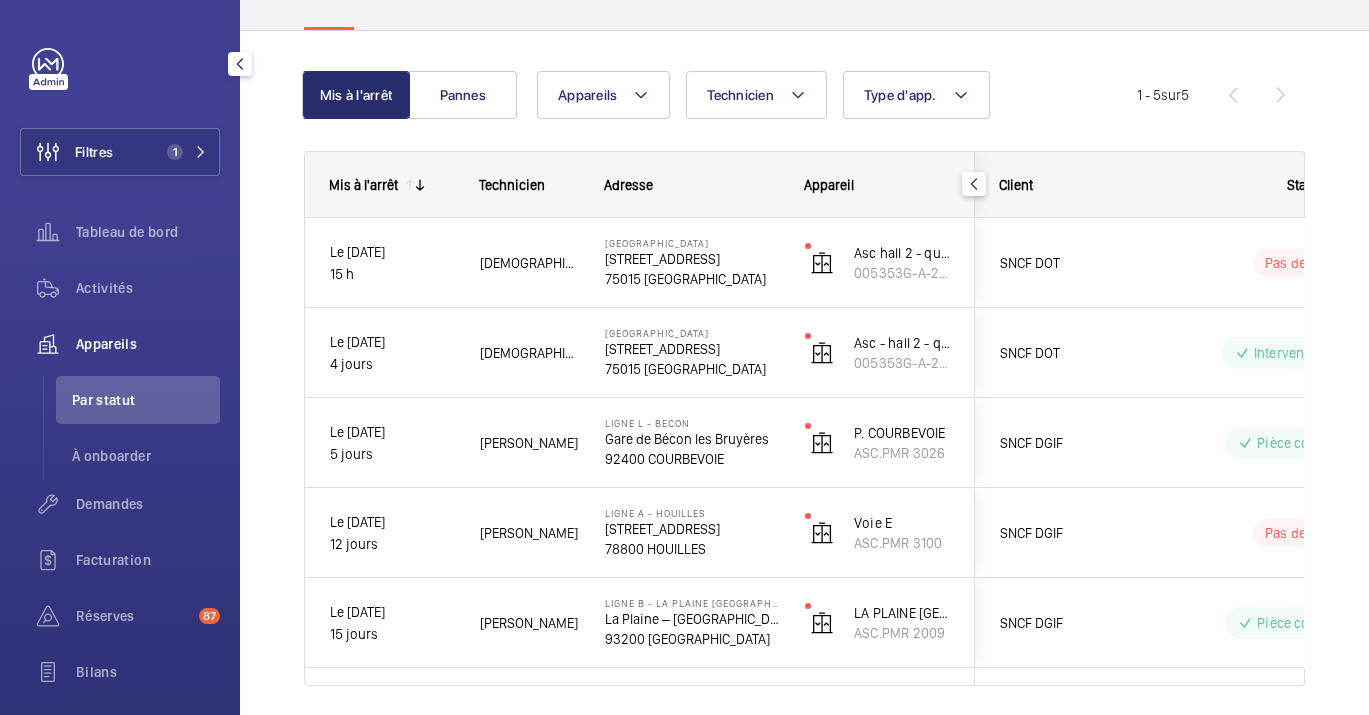 scroll, scrollTop: 215, scrollLeft: 0, axis: vertical 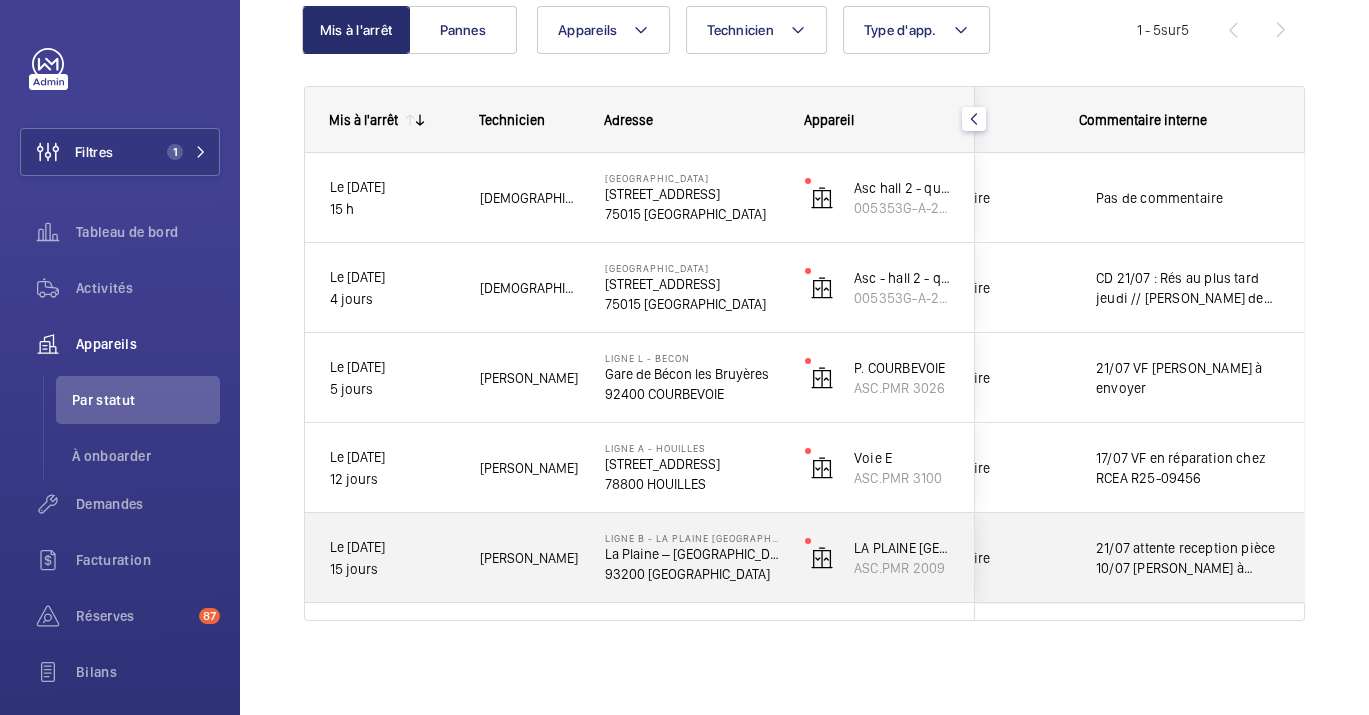 click on "21/07 attente reception pièce
10/07 [PERSON_NAME] à envoyer" 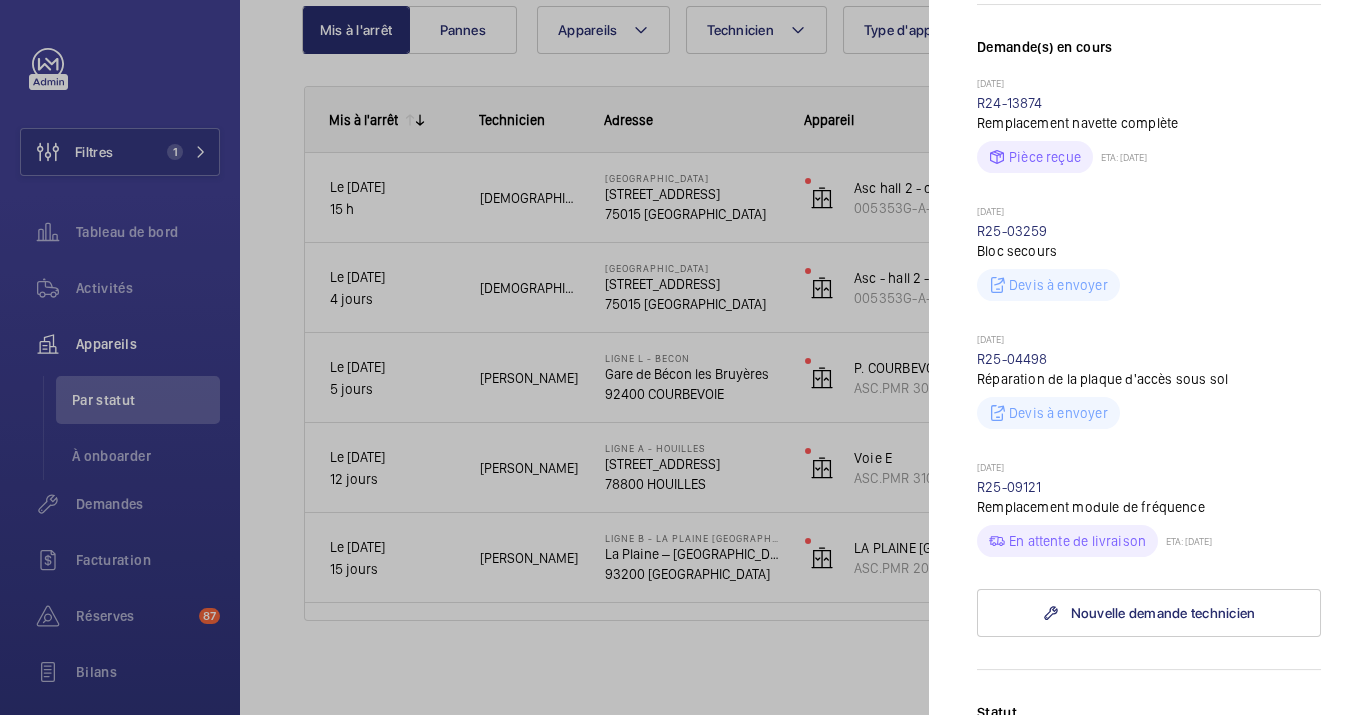 scroll, scrollTop: 538, scrollLeft: 0, axis: vertical 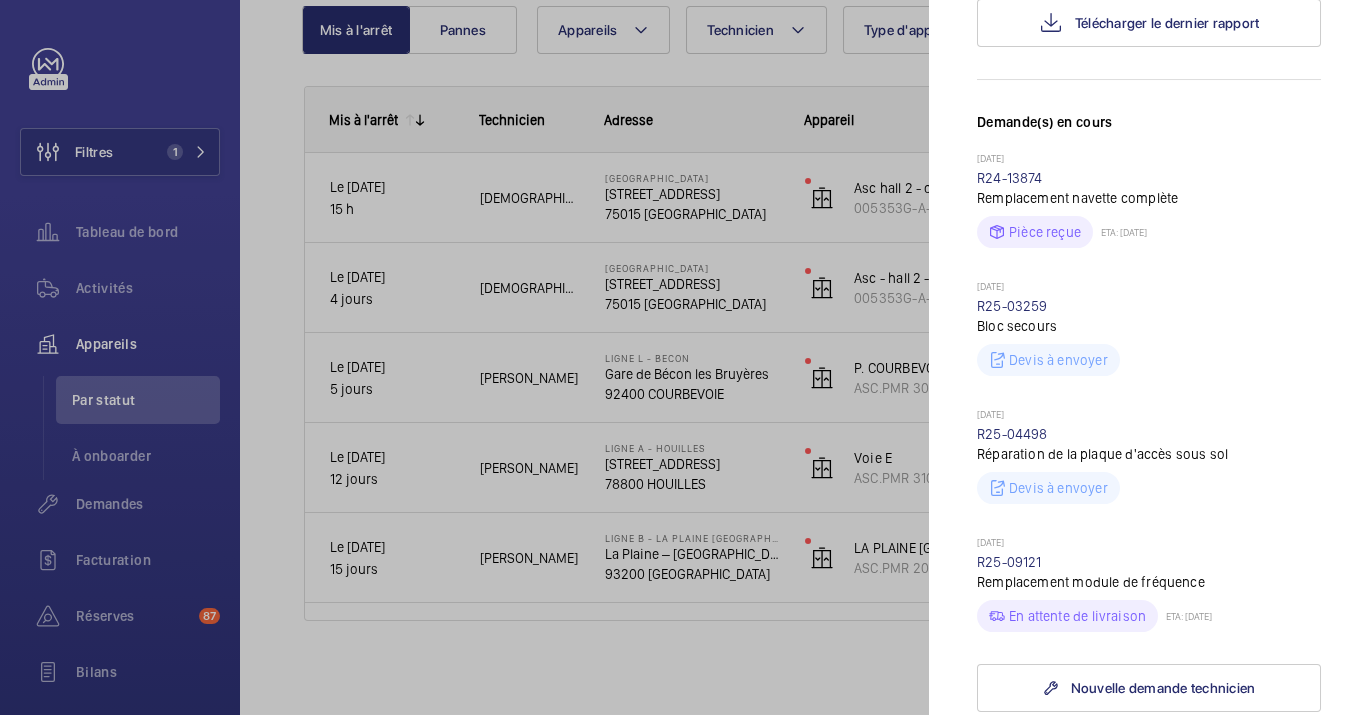 click 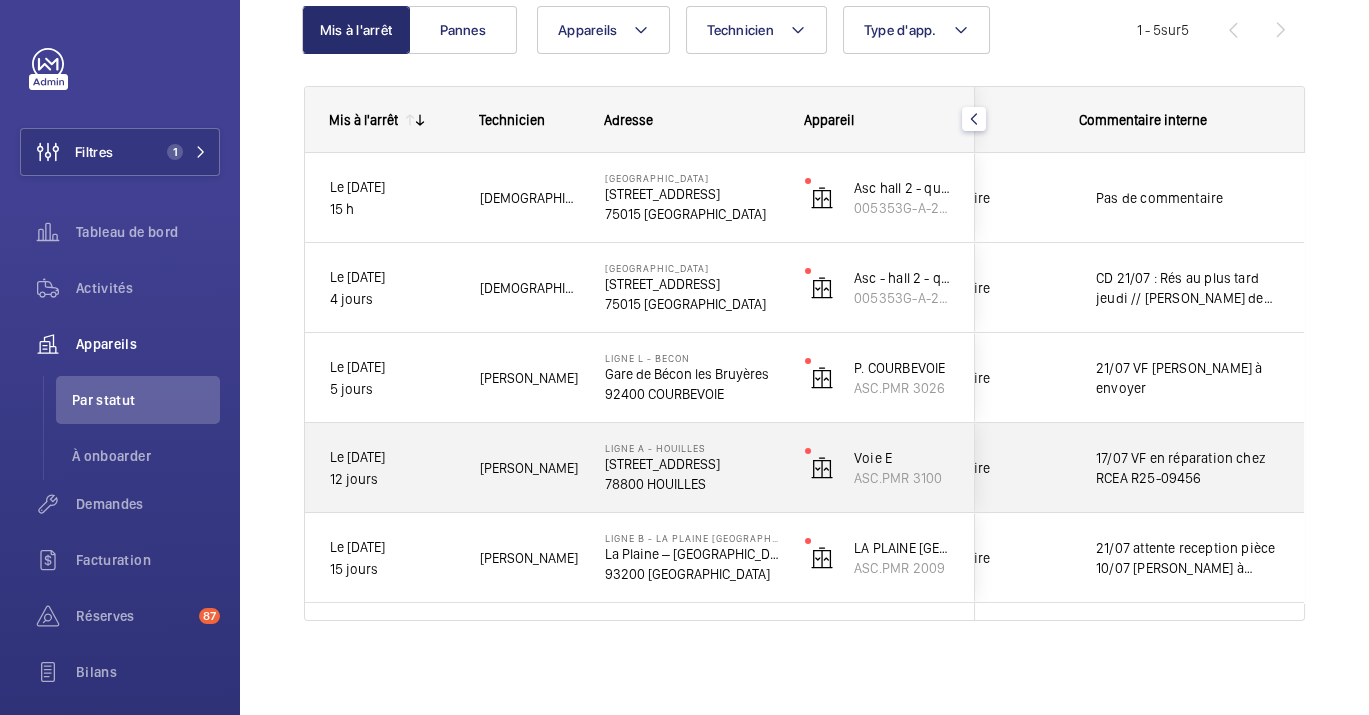 click on "17/07 VF en réparation chez RCEA
R25-09456" 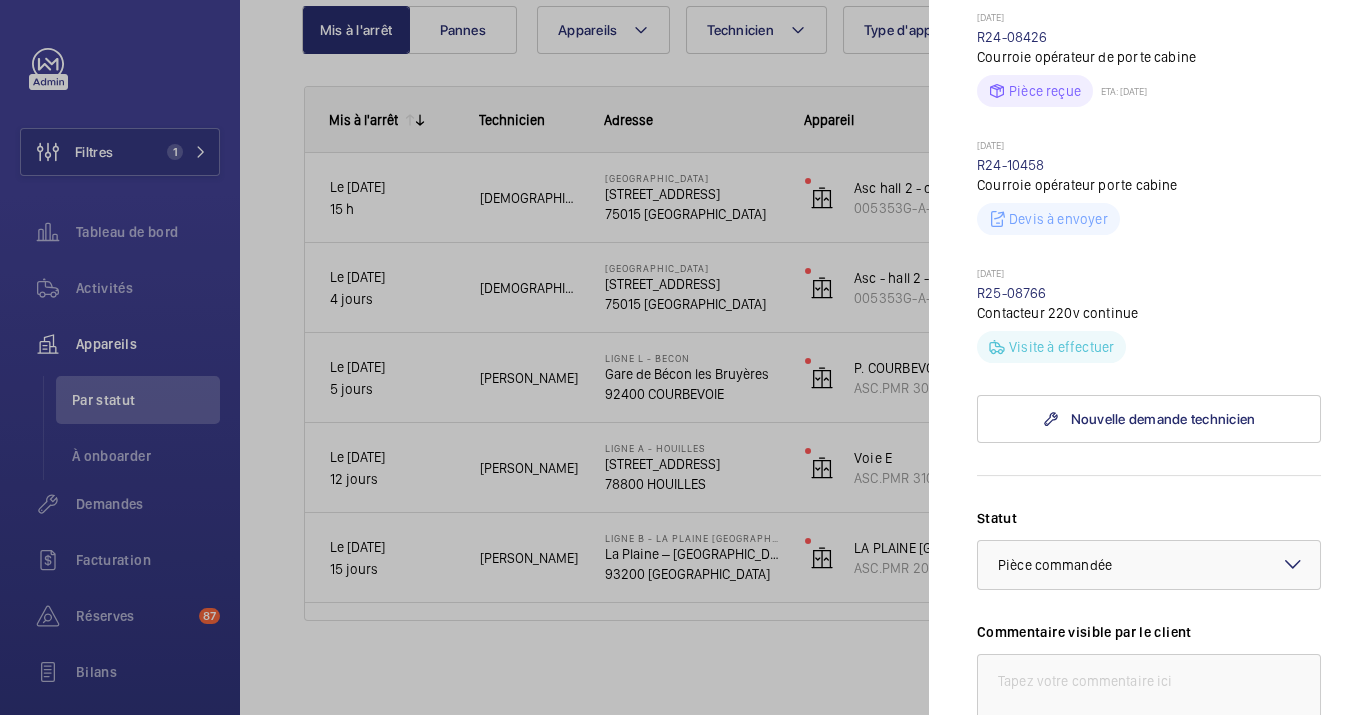 scroll, scrollTop: 444, scrollLeft: 0, axis: vertical 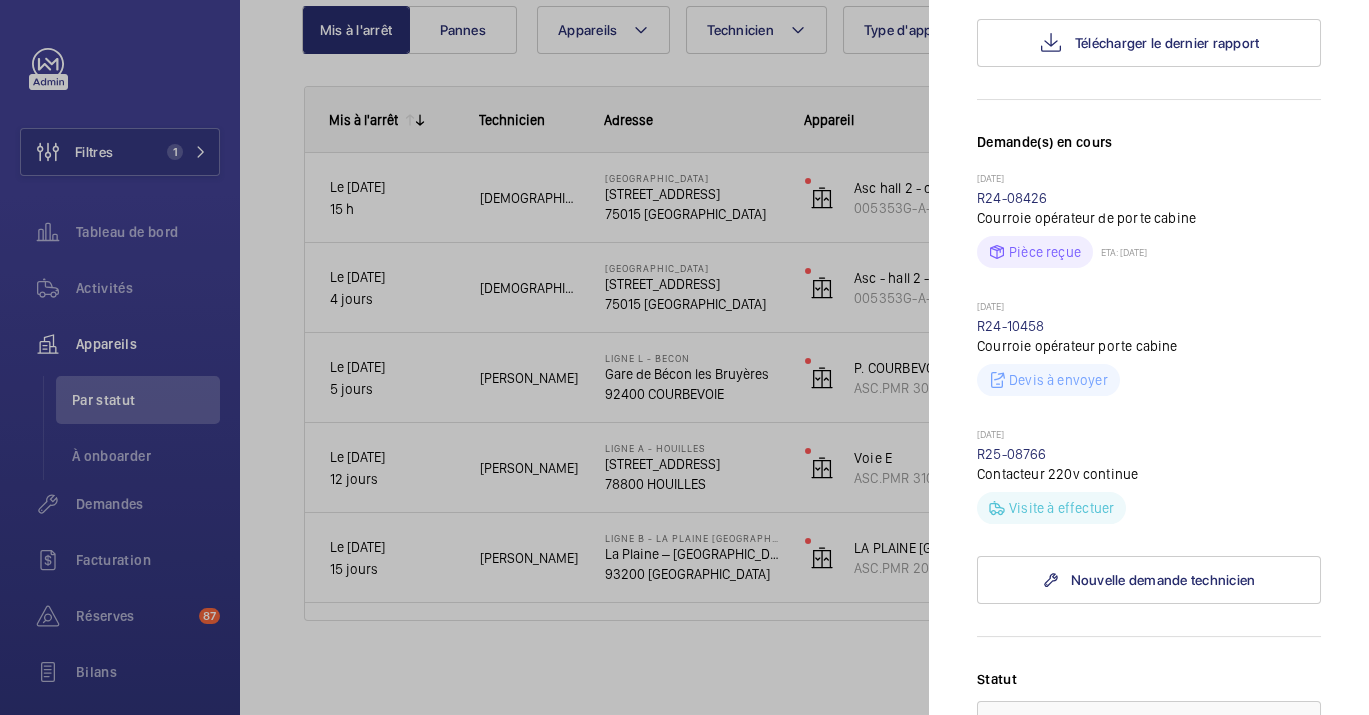 click 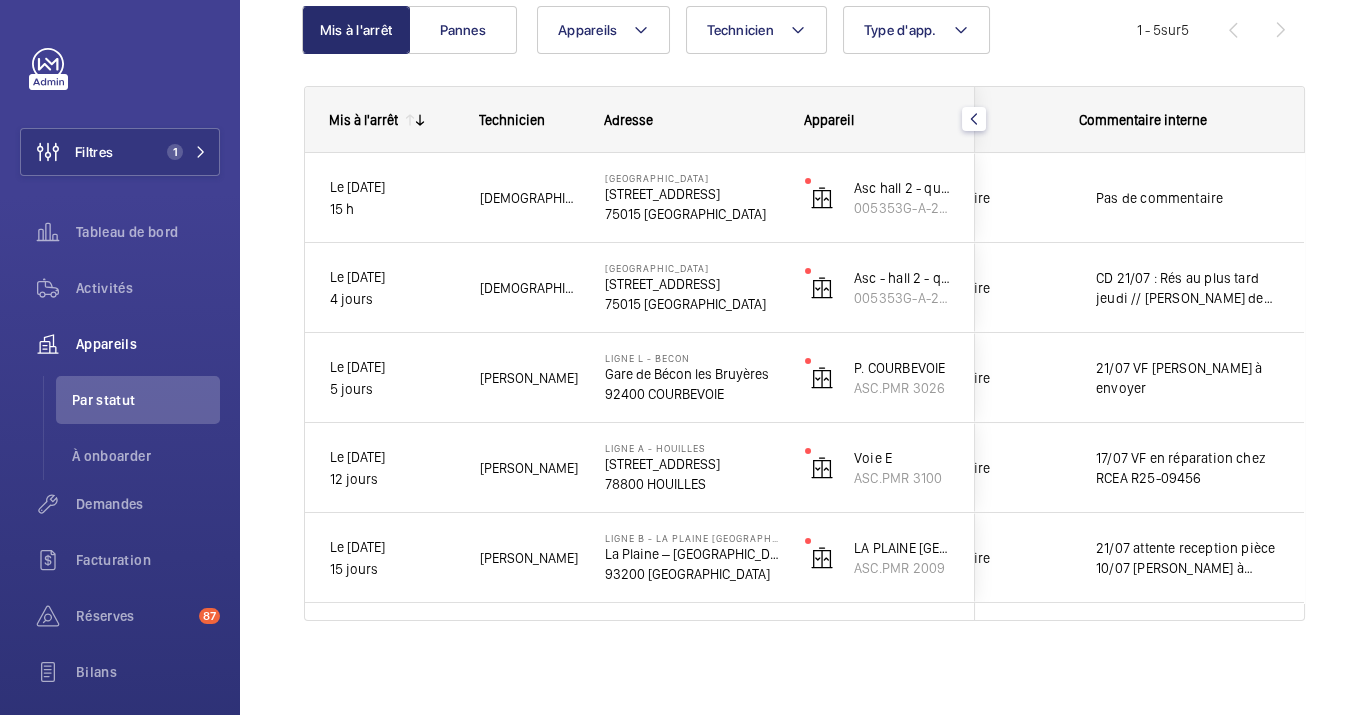 scroll, scrollTop: 0, scrollLeft: 0, axis: both 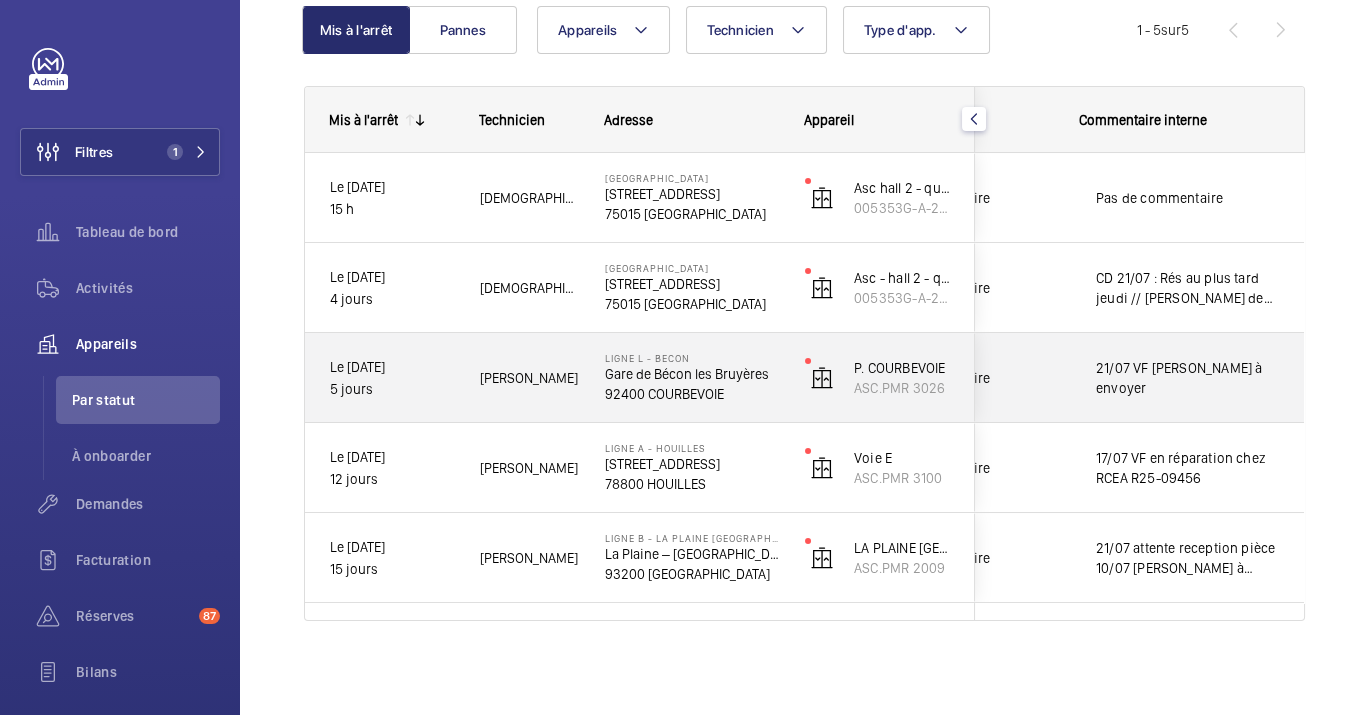 click on "21/07 VF HS [PERSON_NAME] à envoyer" 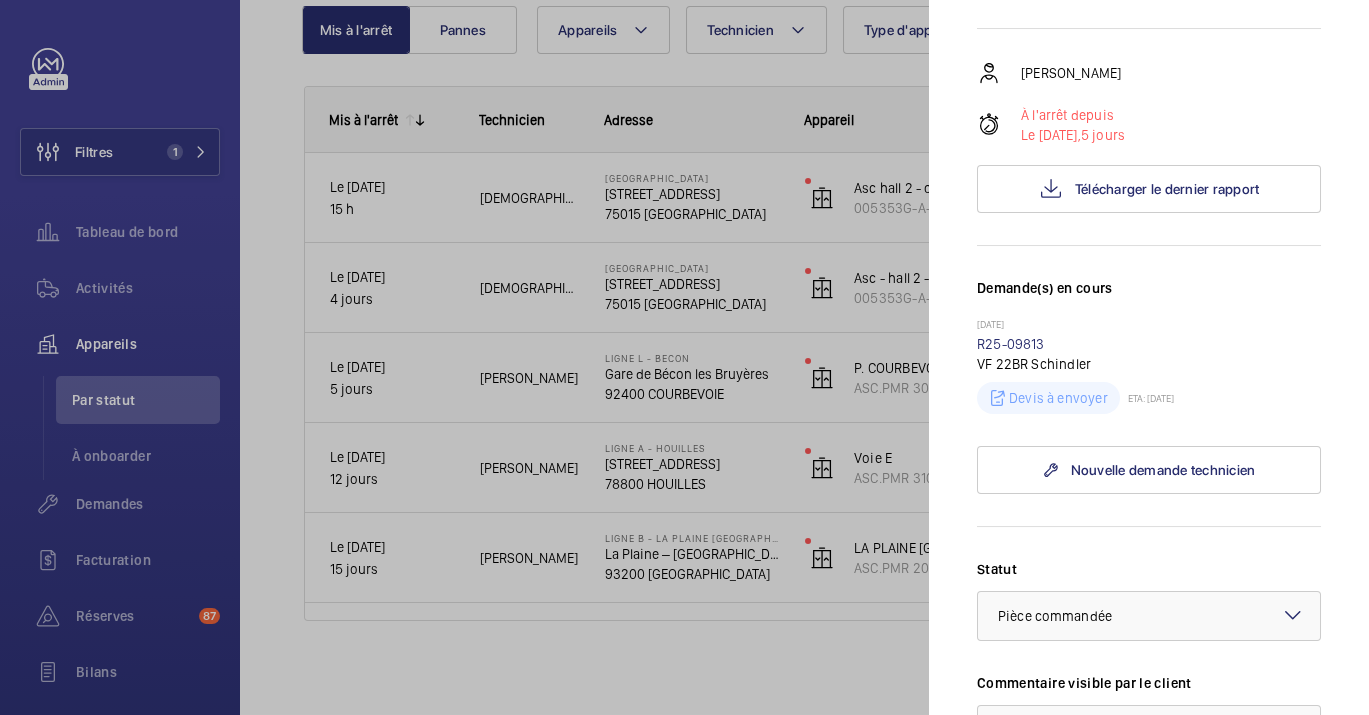 scroll, scrollTop: 333, scrollLeft: 0, axis: vertical 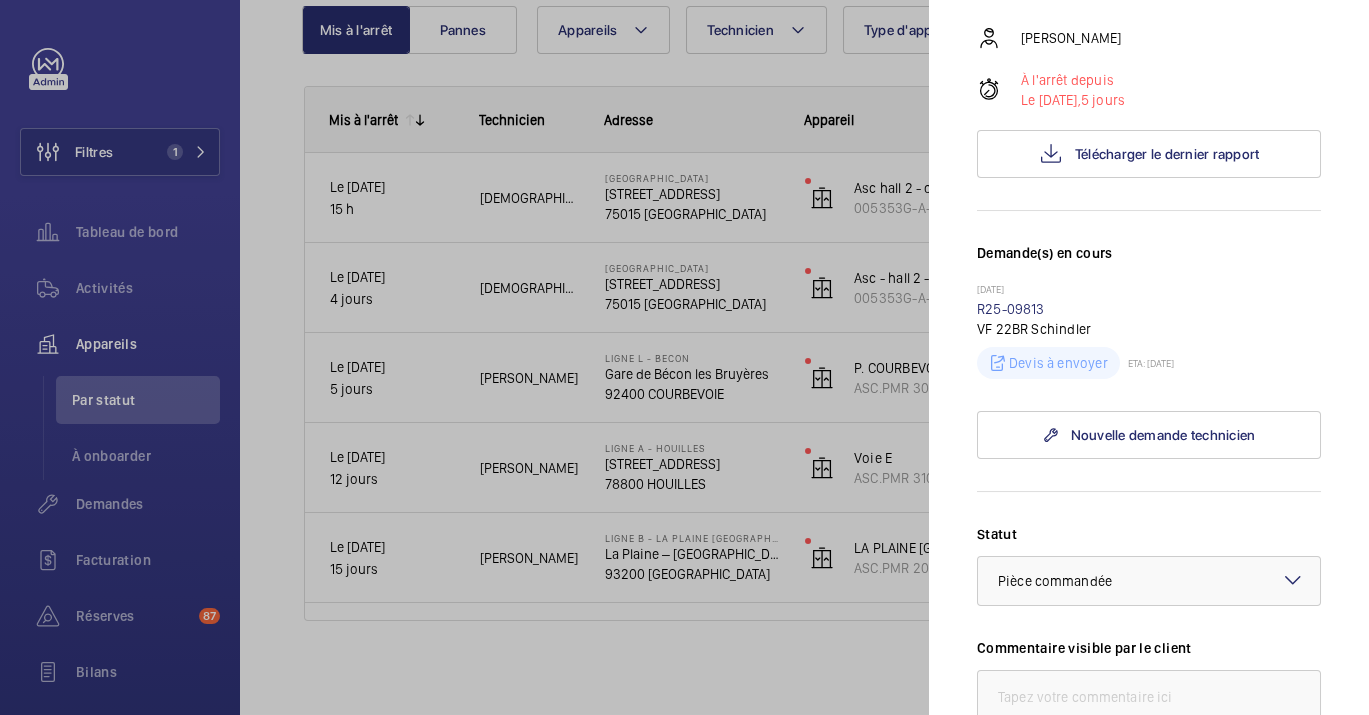 click 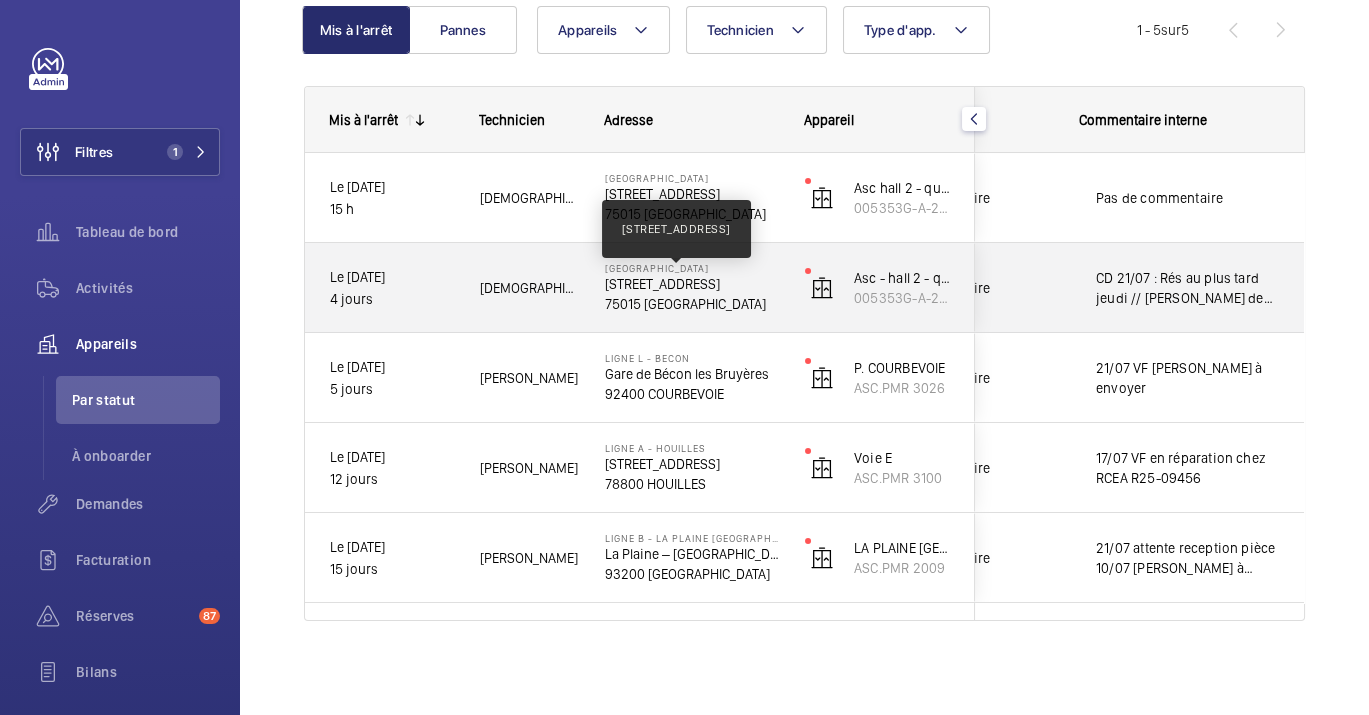 click on "[STREET_ADDRESS]" 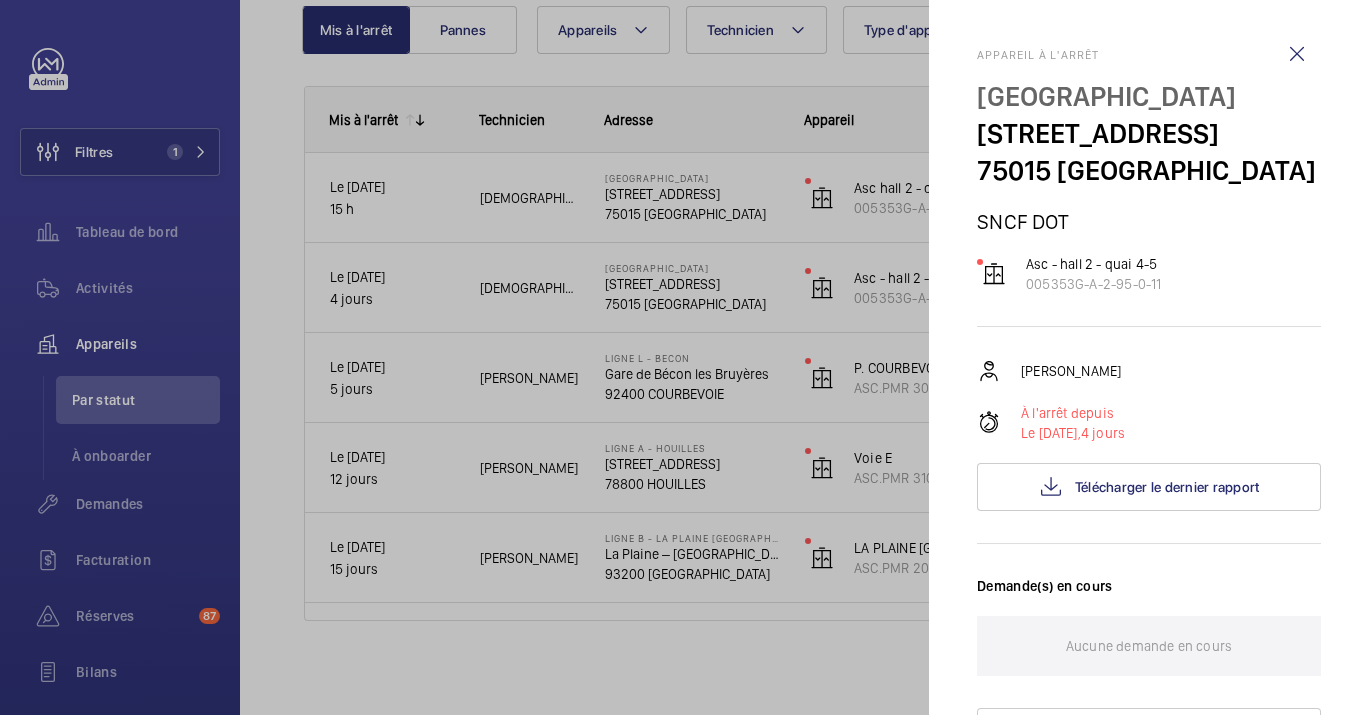 scroll, scrollTop: 333, scrollLeft: 0, axis: vertical 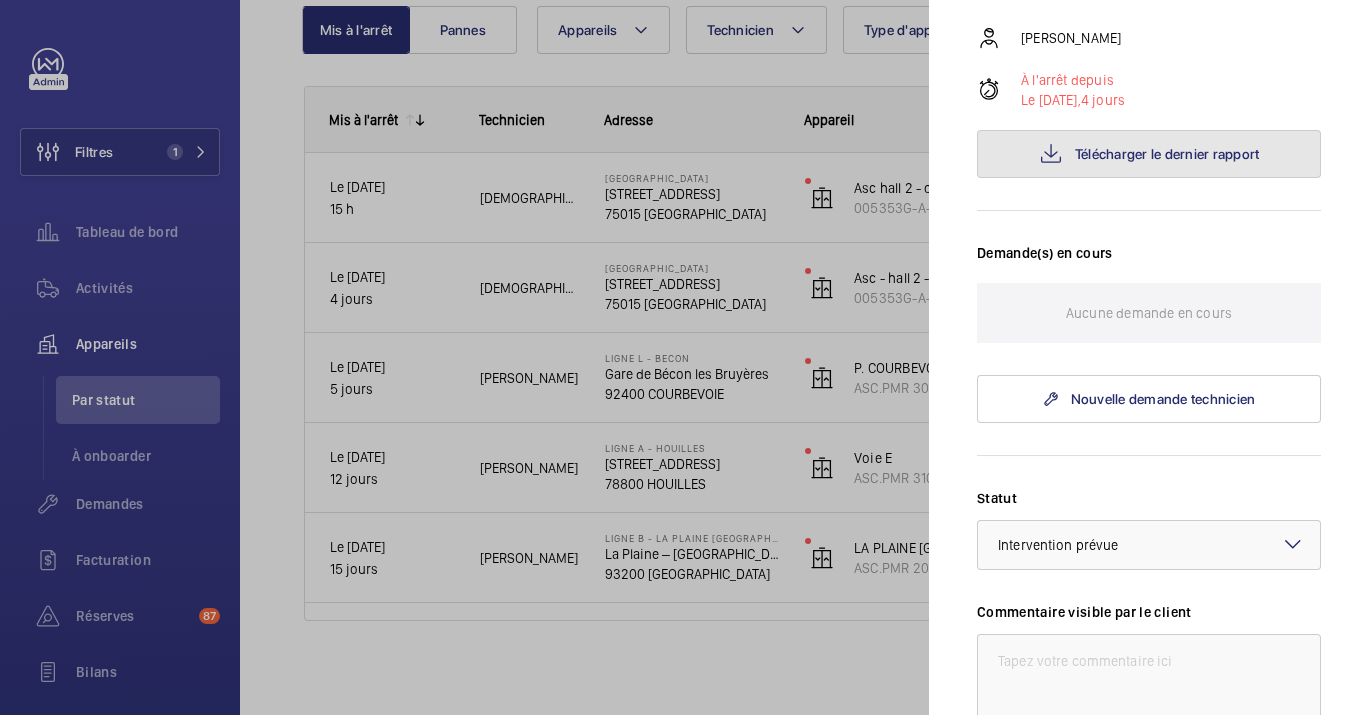 click on "Télécharger le dernier rapport" 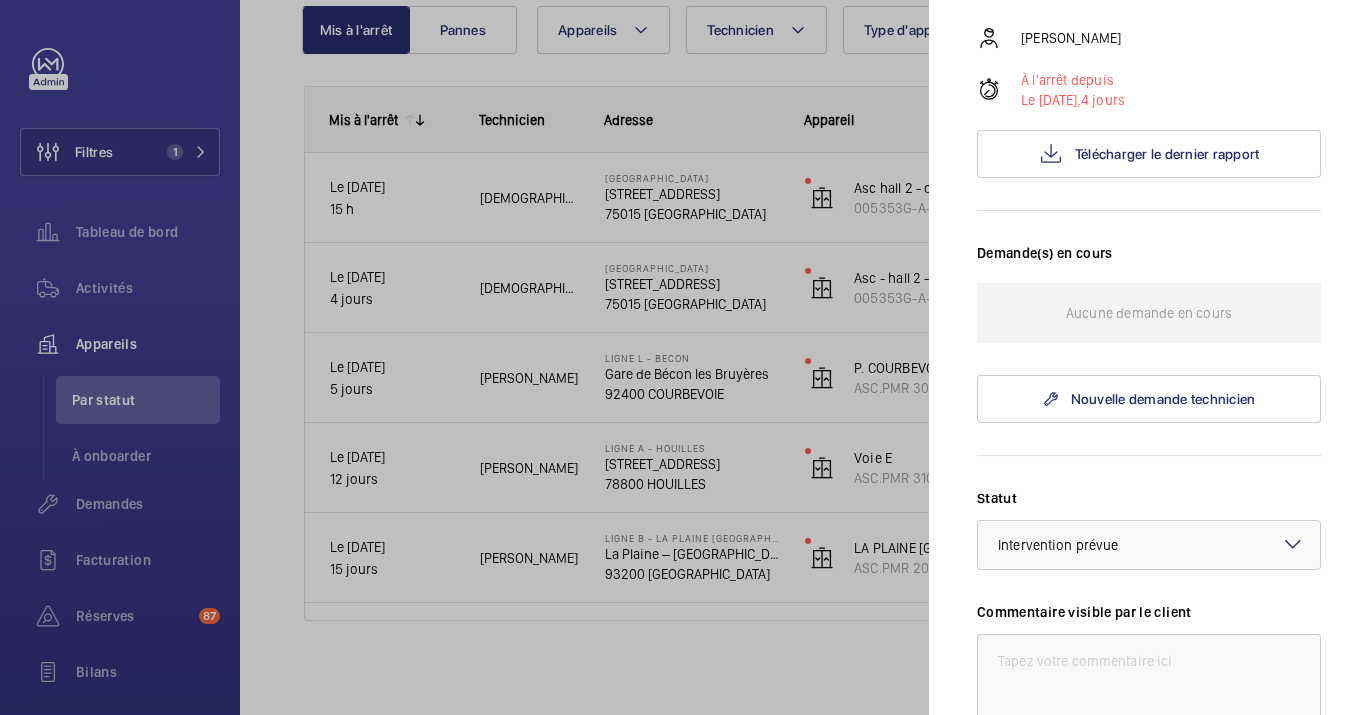 click 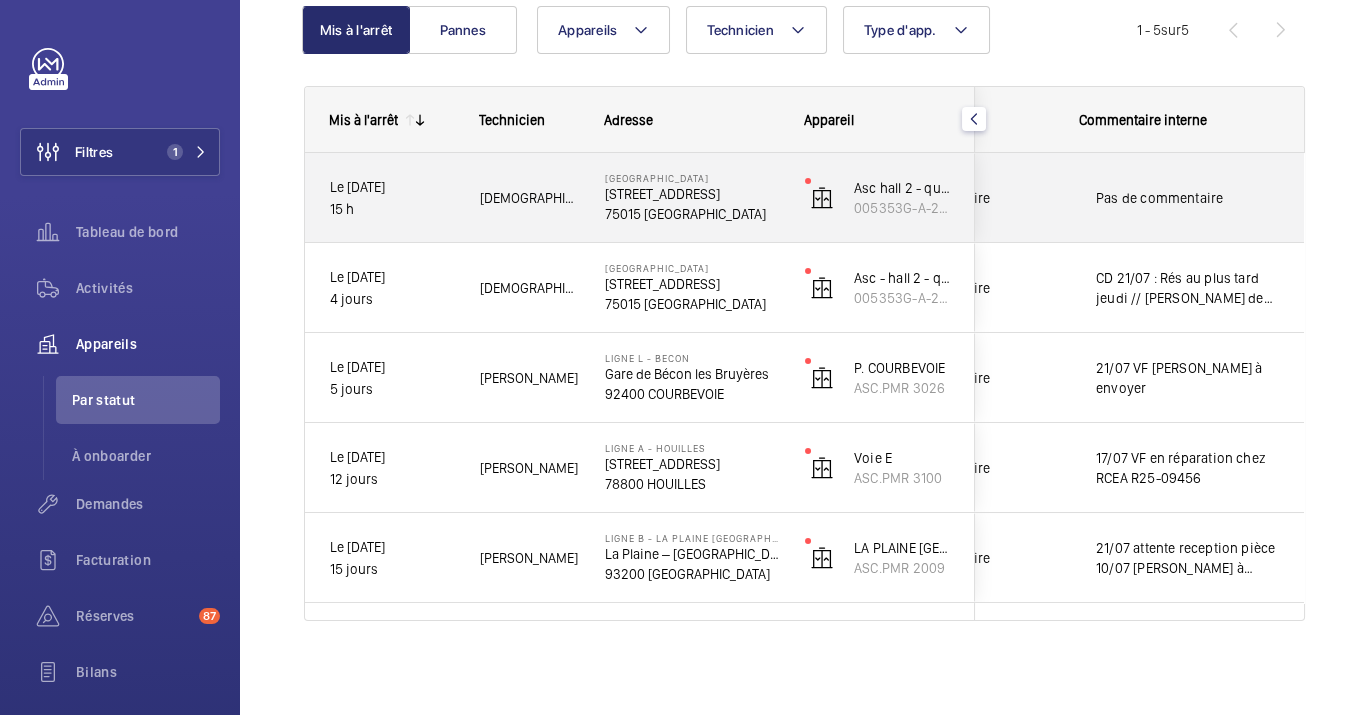 click on "Pas de commentaire" 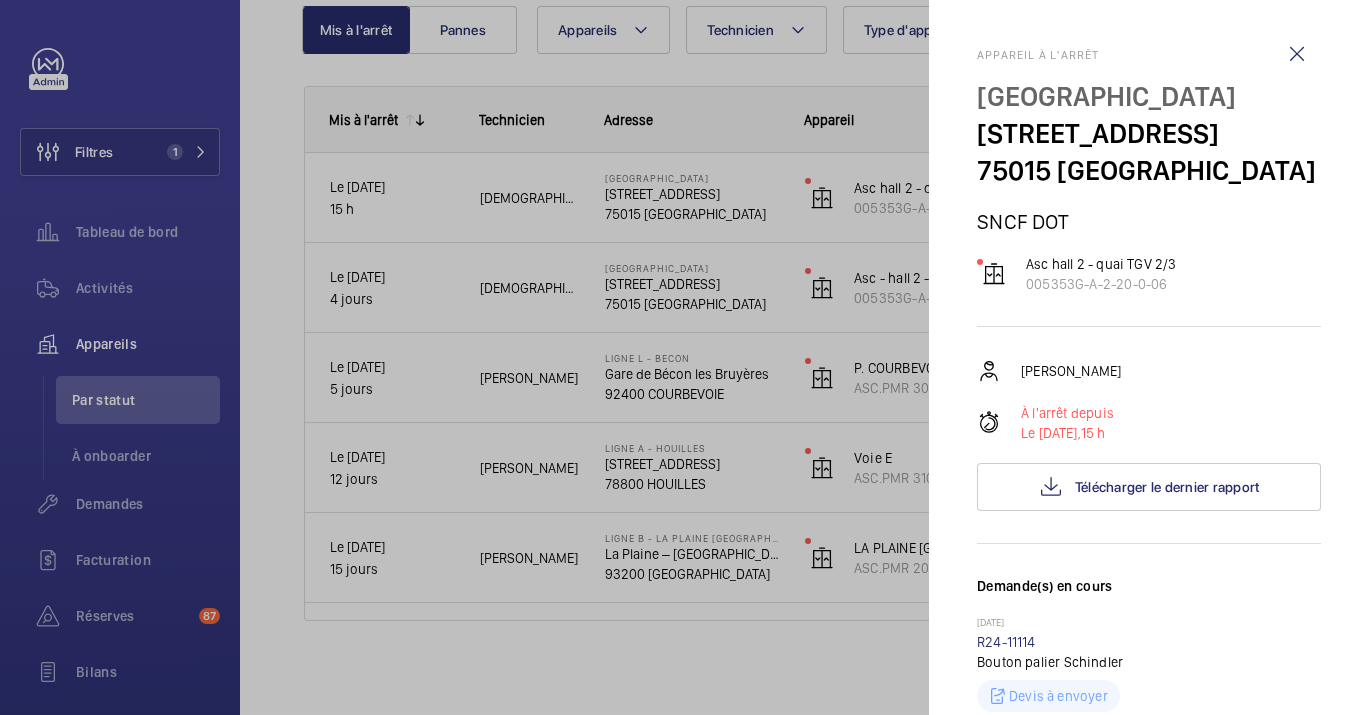 click 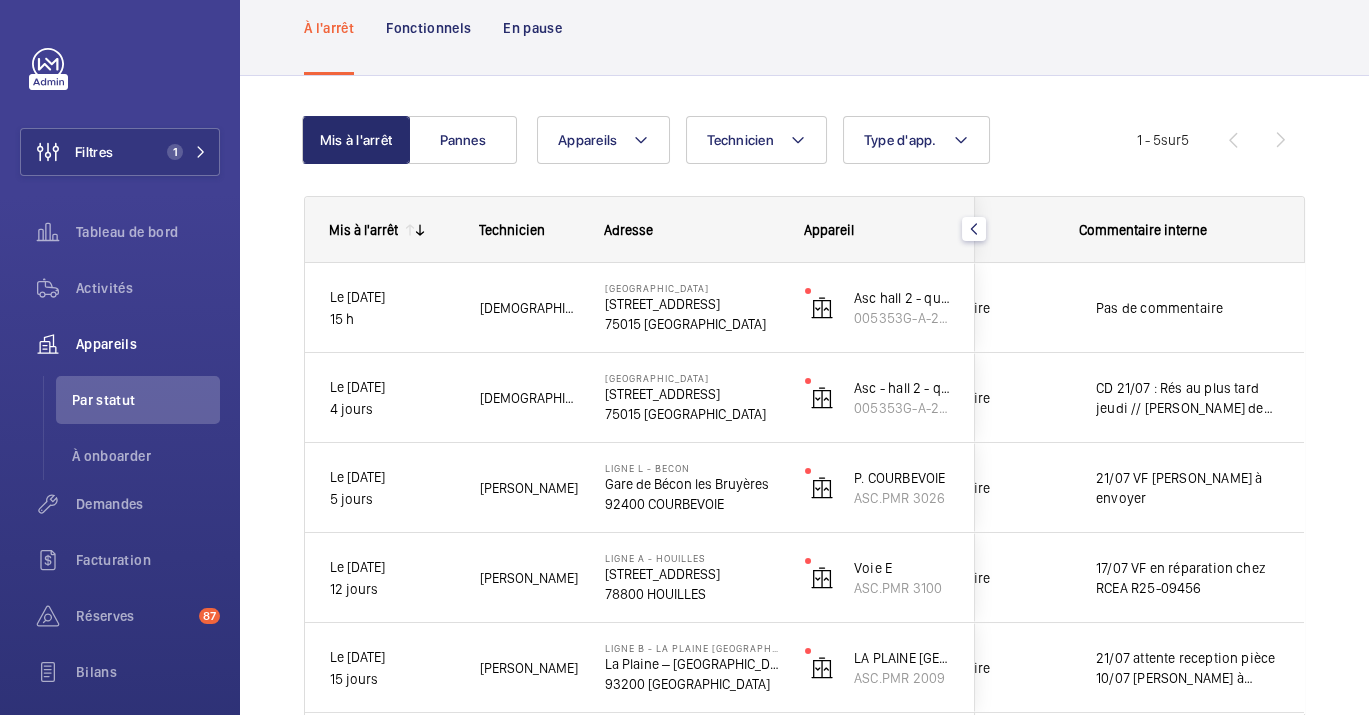scroll, scrollTop: 0, scrollLeft: 0, axis: both 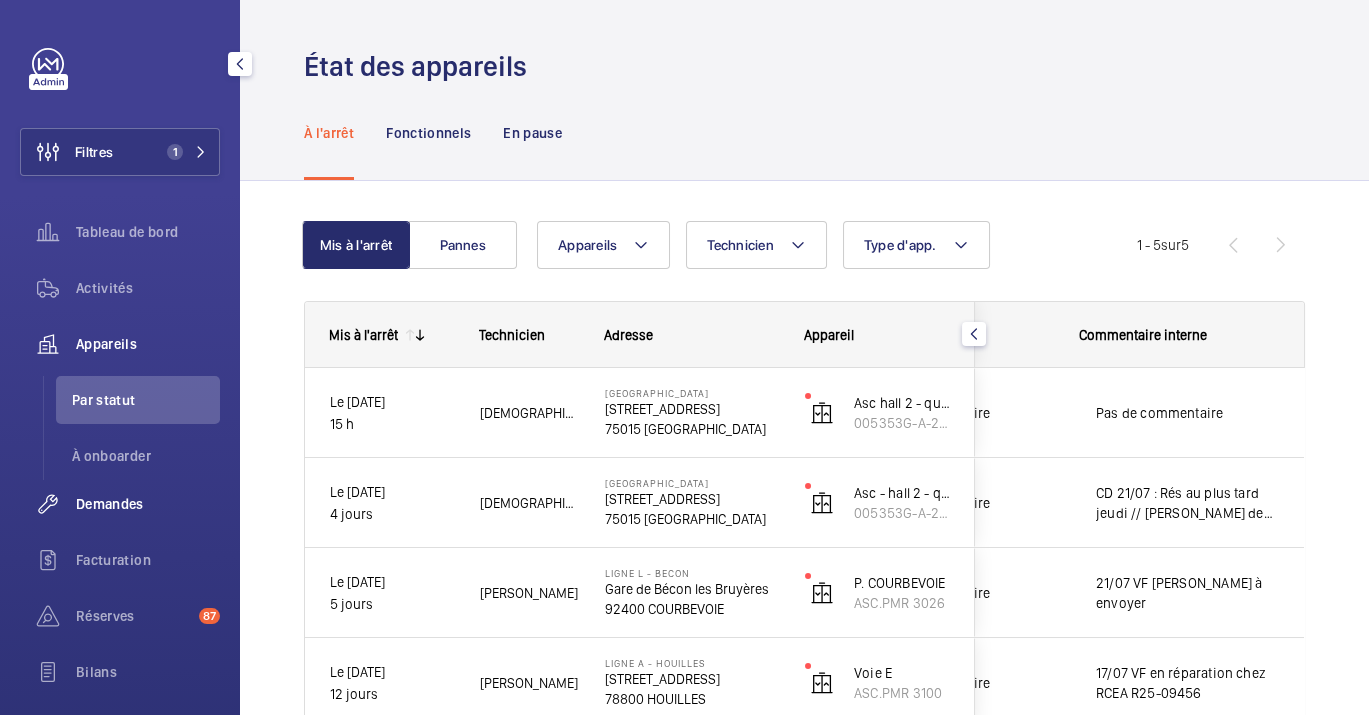 click on "Demandes" 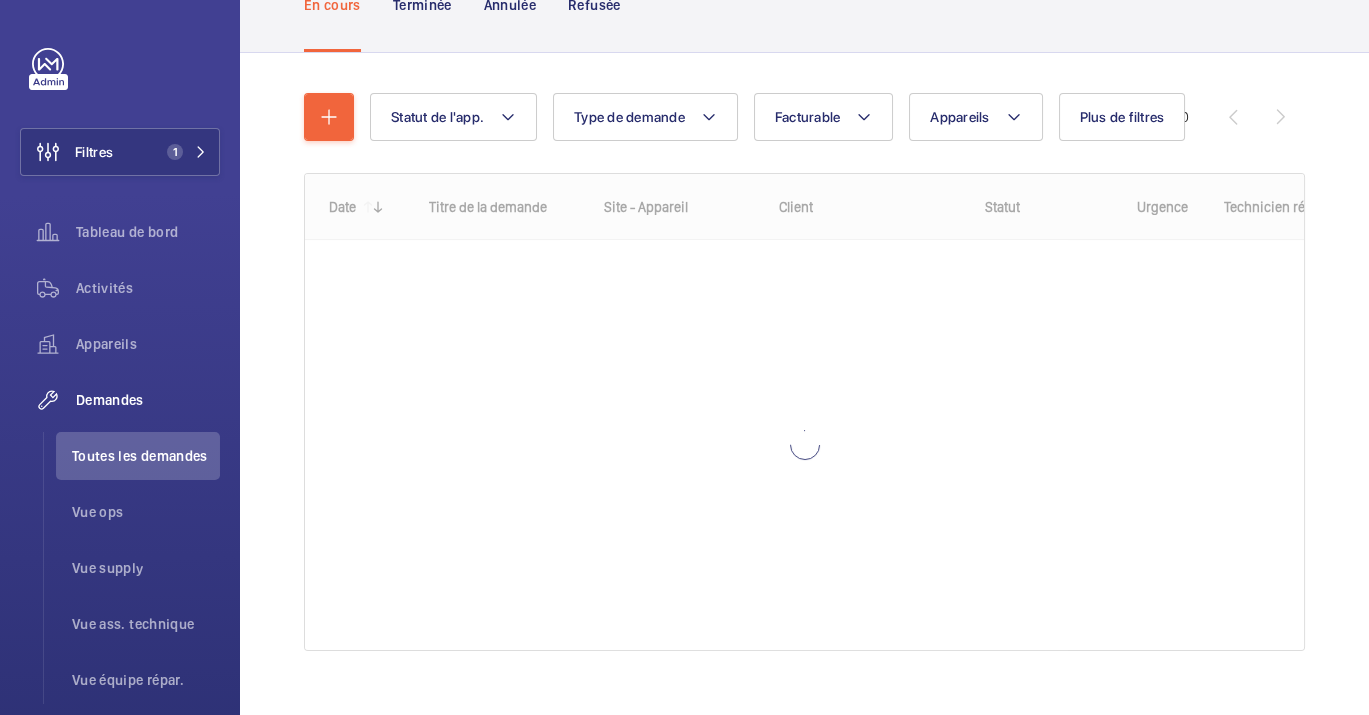 scroll, scrollTop: 185, scrollLeft: 0, axis: vertical 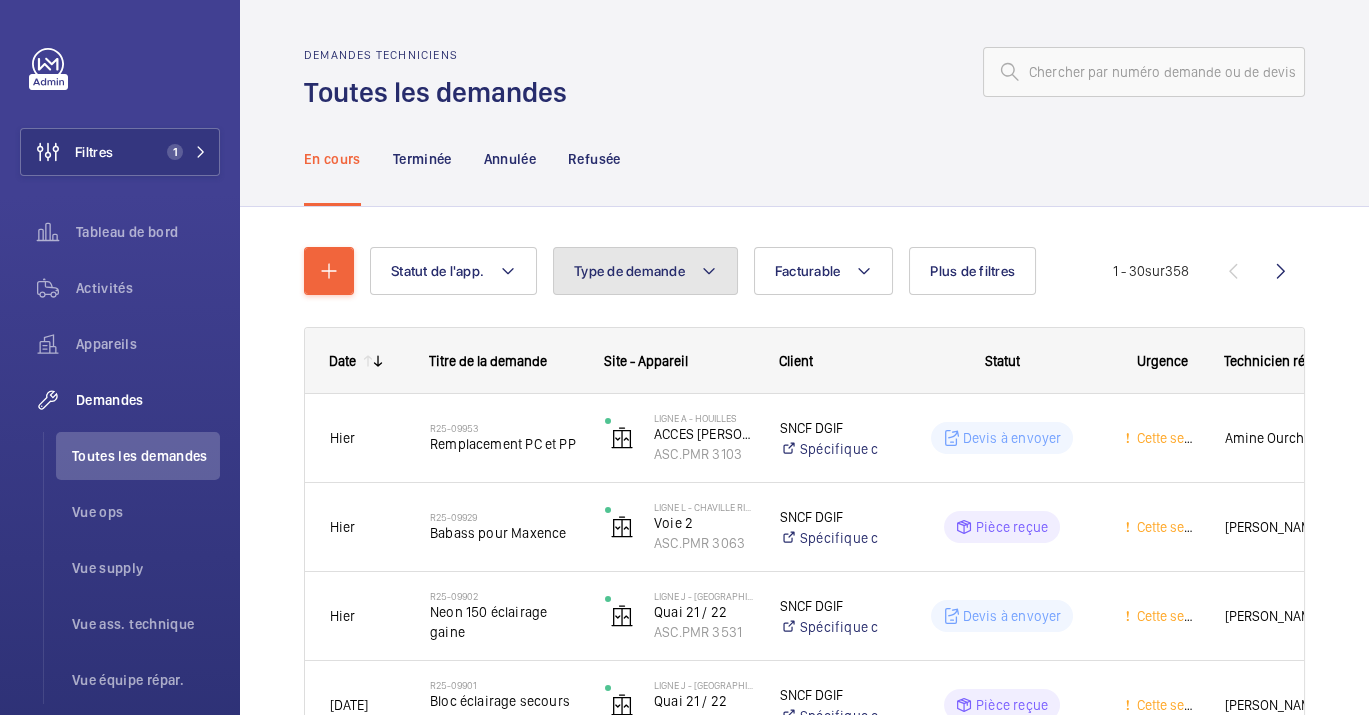 click on "Type de demande" 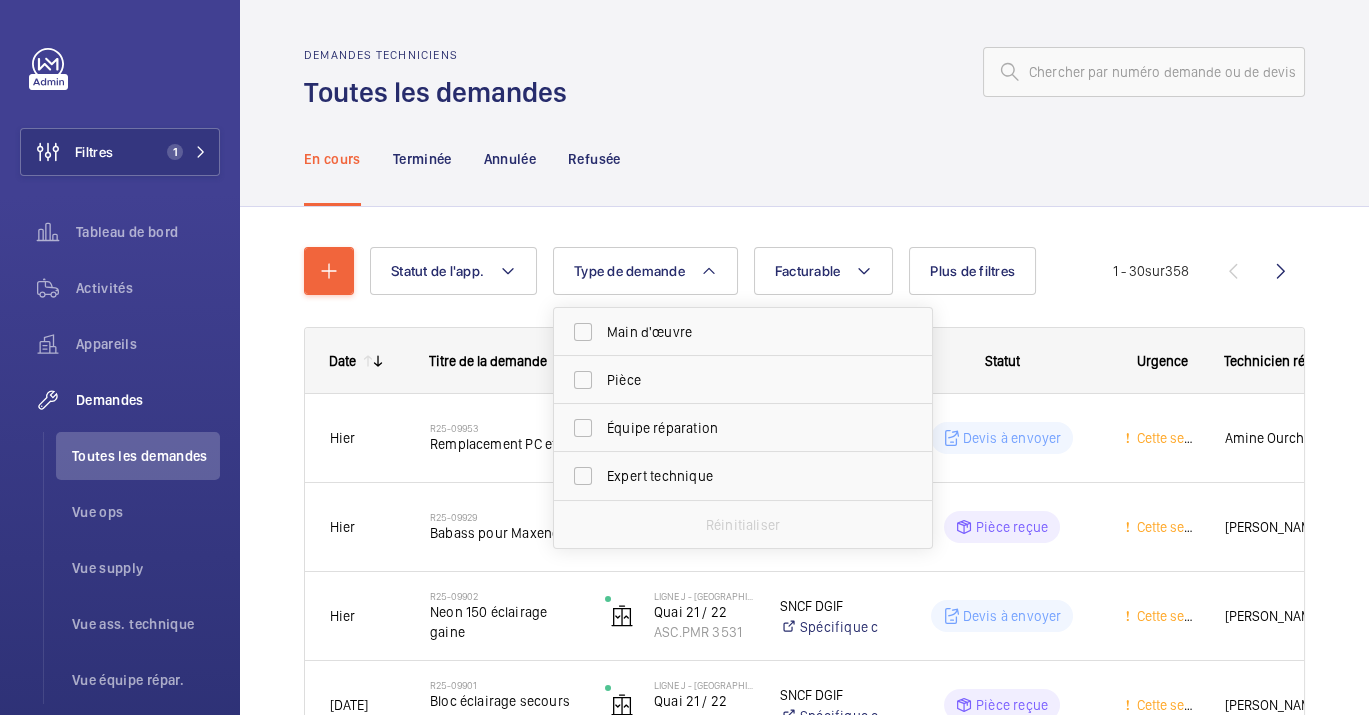 click on "Statut de l'app. Type de demande Main d'œuvre Pièce Équipe réparation Expert technique Réinitialiser  Facturable  Plus de filtres  Appareils Statut de la demande Urgence Technicien réparateur Technicien Type d'app.  Réinitialiser tous les filtres  1 - 30   sur   358
Date
Titre de la demande
Site - Appareil
to" 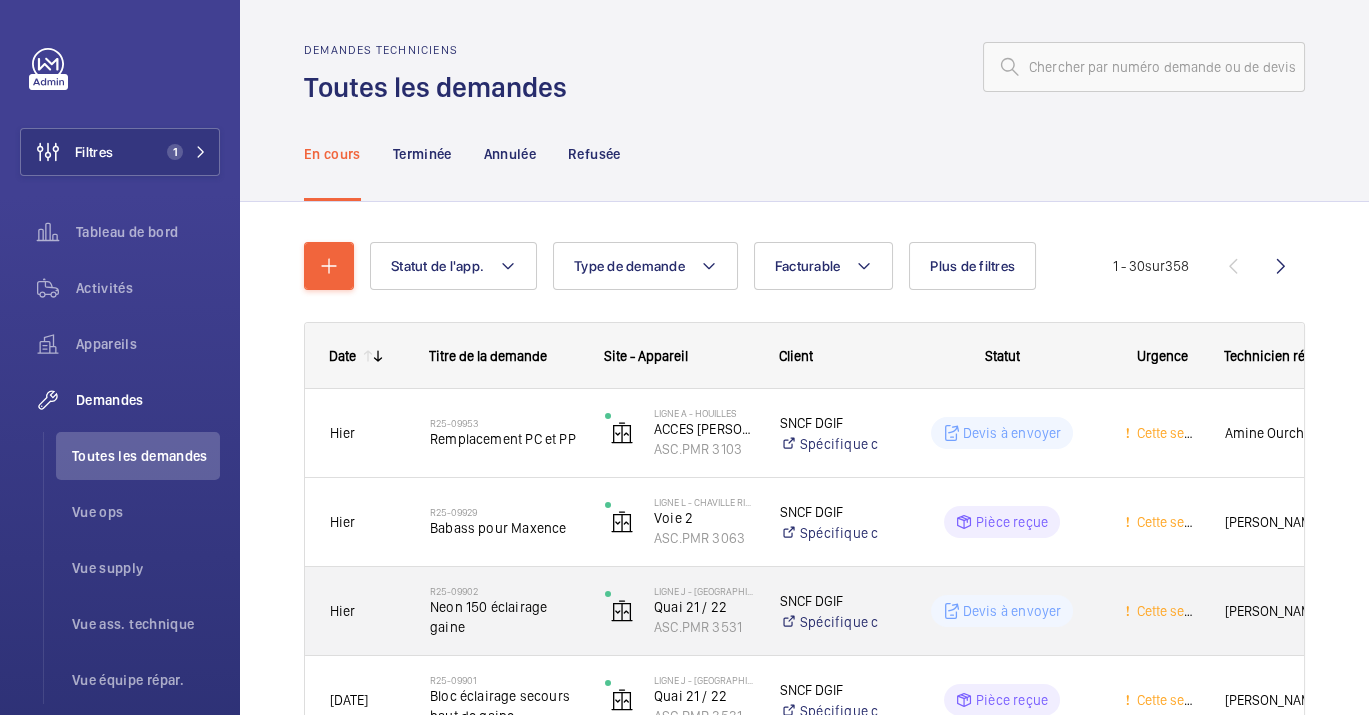 scroll, scrollTop: 0, scrollLeft: 0, axis: both 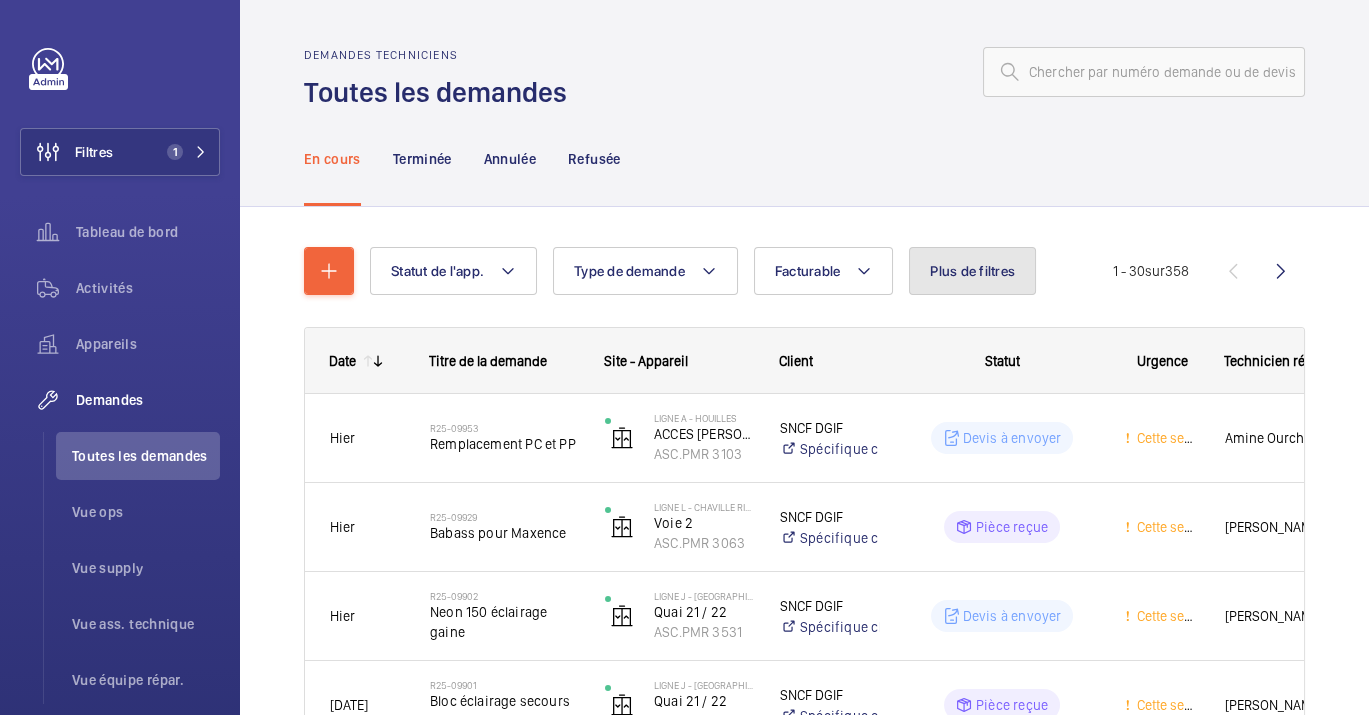 click on "Plus de filtres" 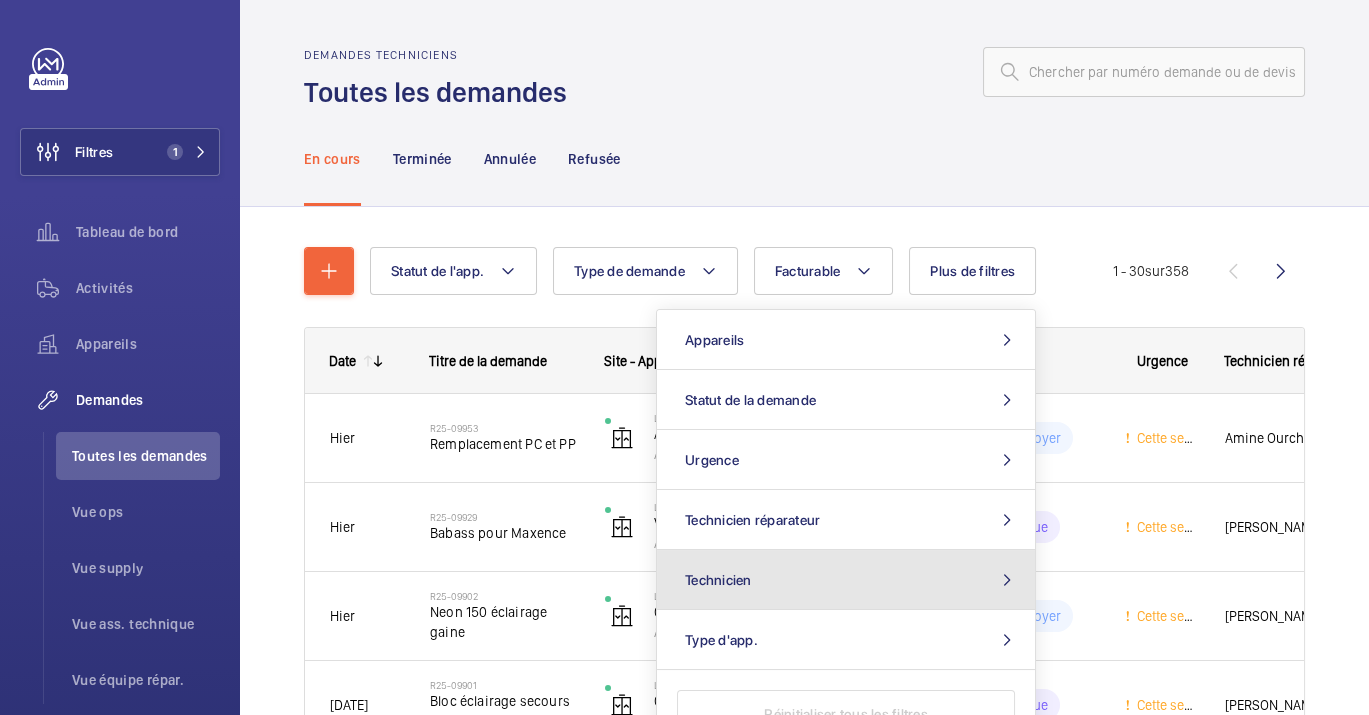 click on "Technicien" 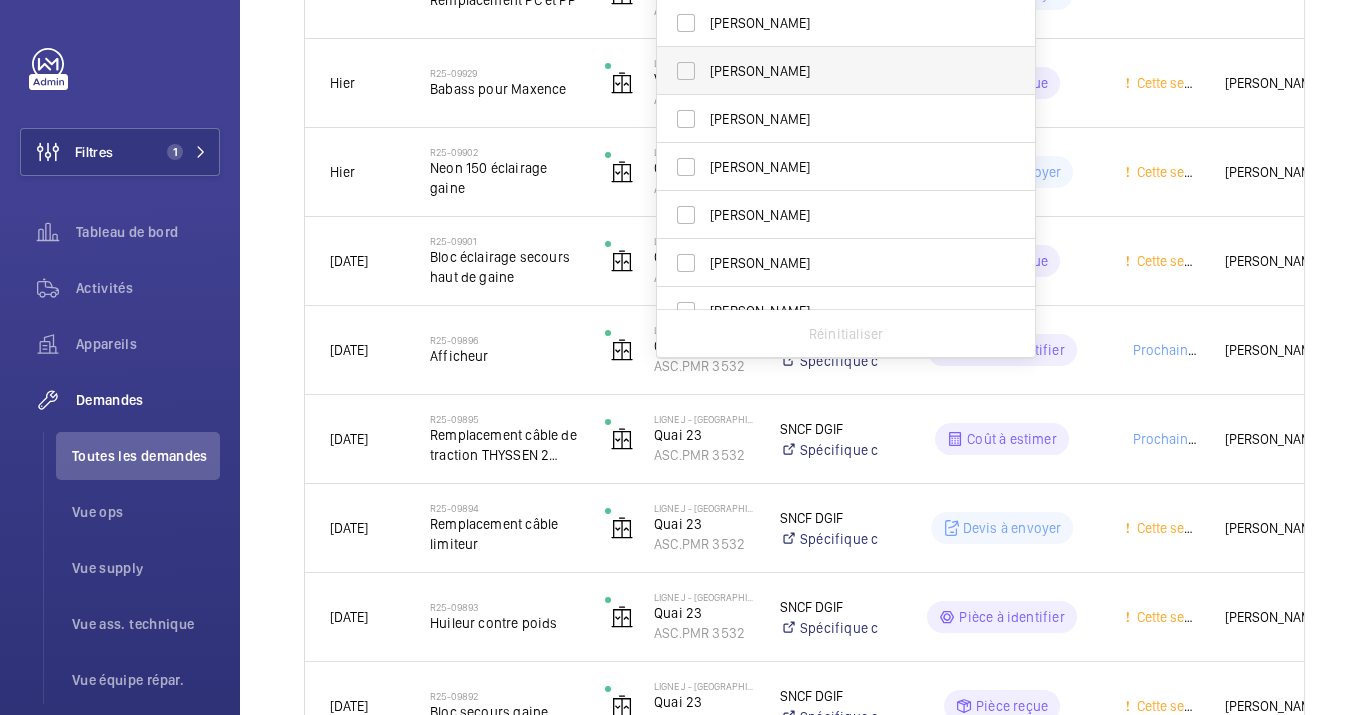 scroll, scrollTop: 134, scrollLeft: 0, axis: vertical 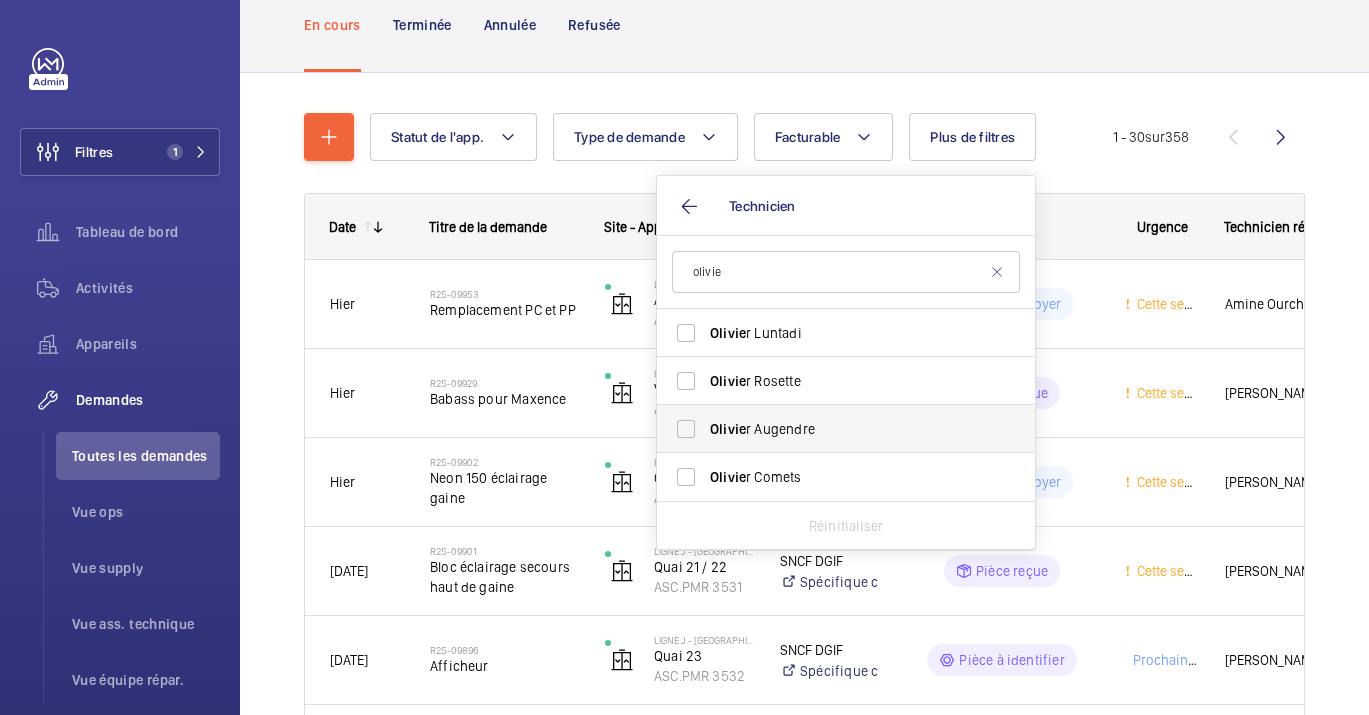 type on "olivie" 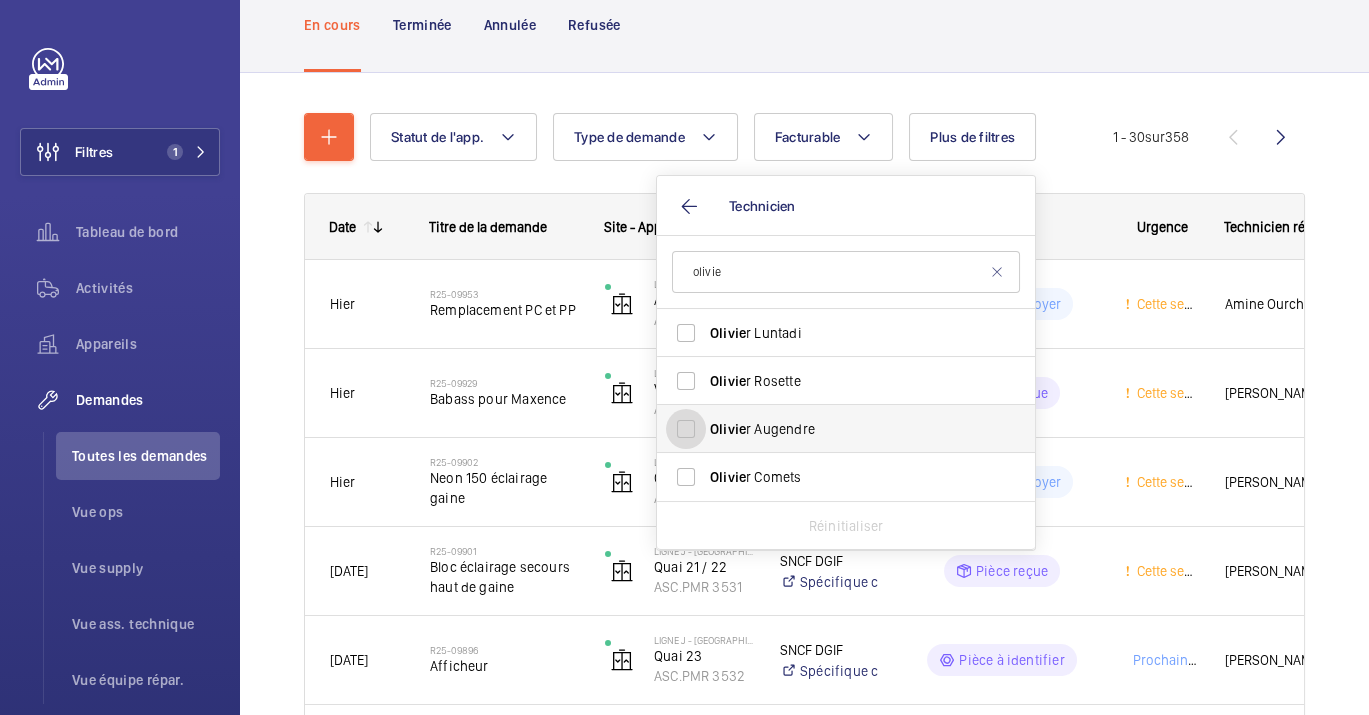 click on "Olivie r Augendre" at bounding box center (686, 429) 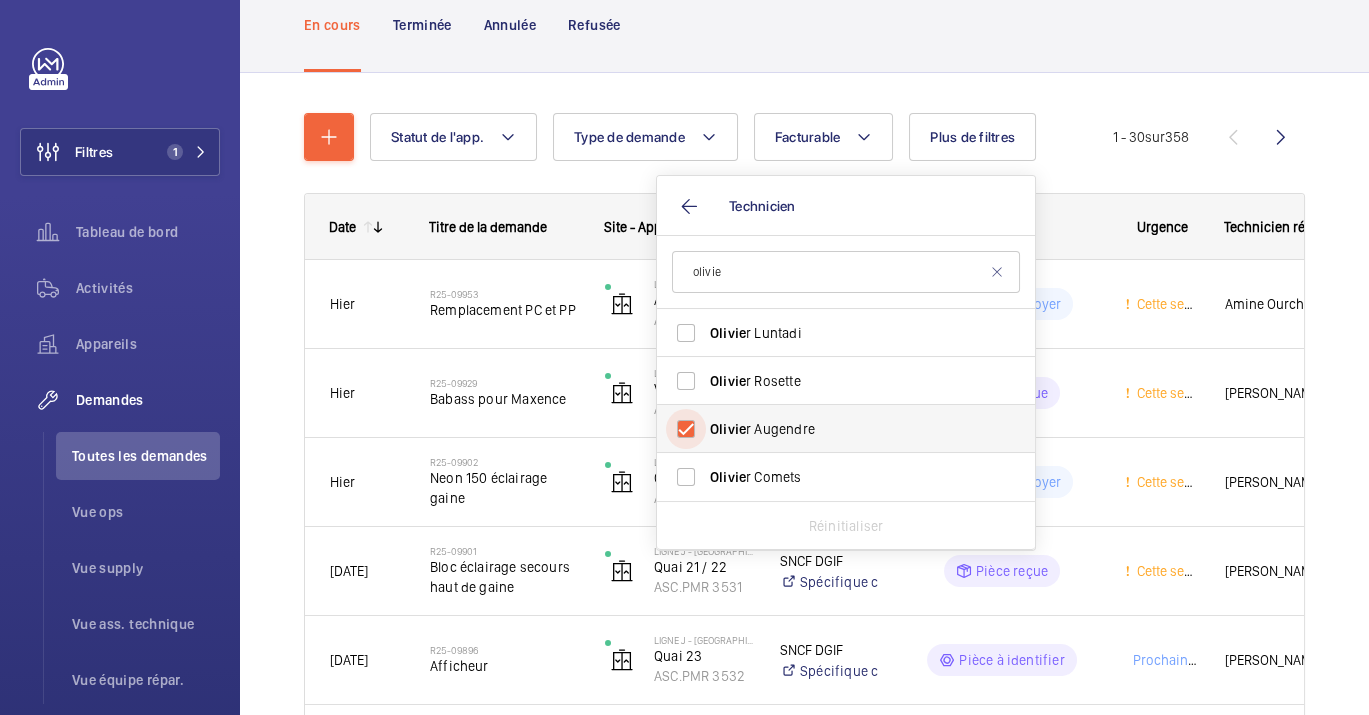 checkbox on "true" 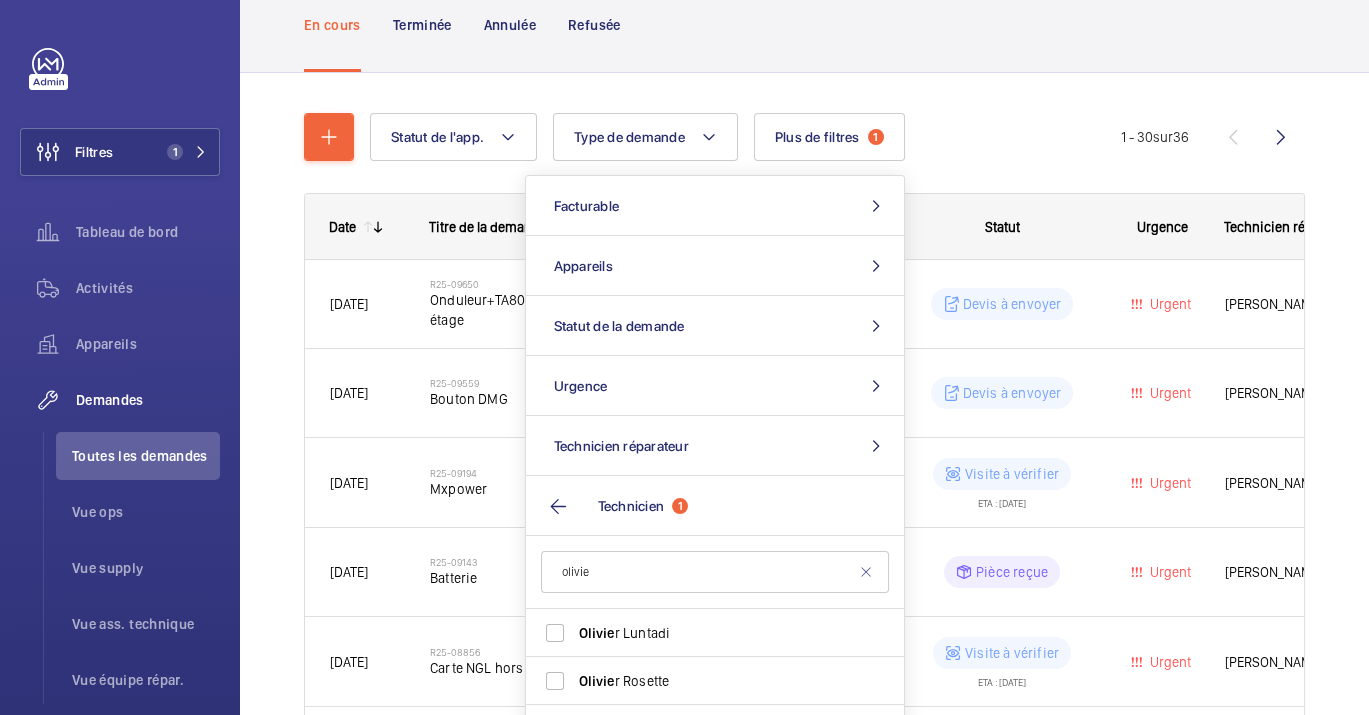 click on "Statut" 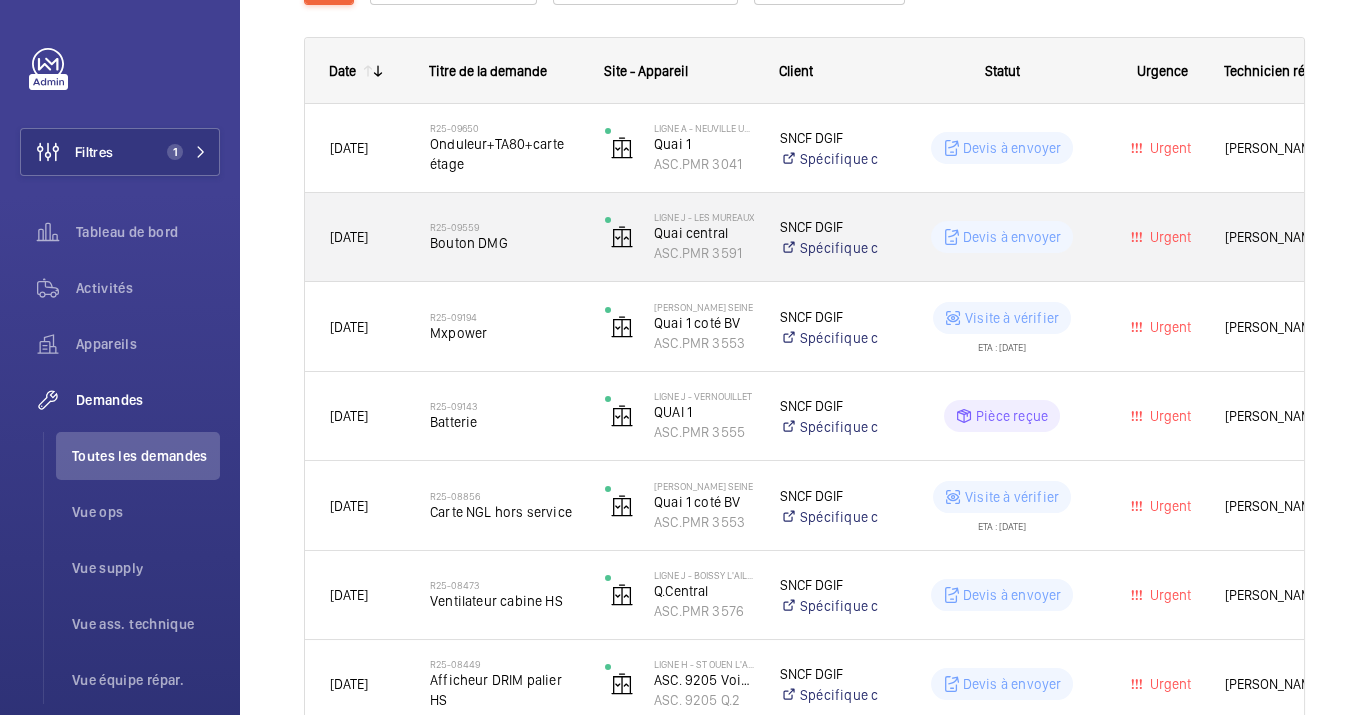 scroll, scrollTop: 245, scrollLeft: 0, axis: vertical 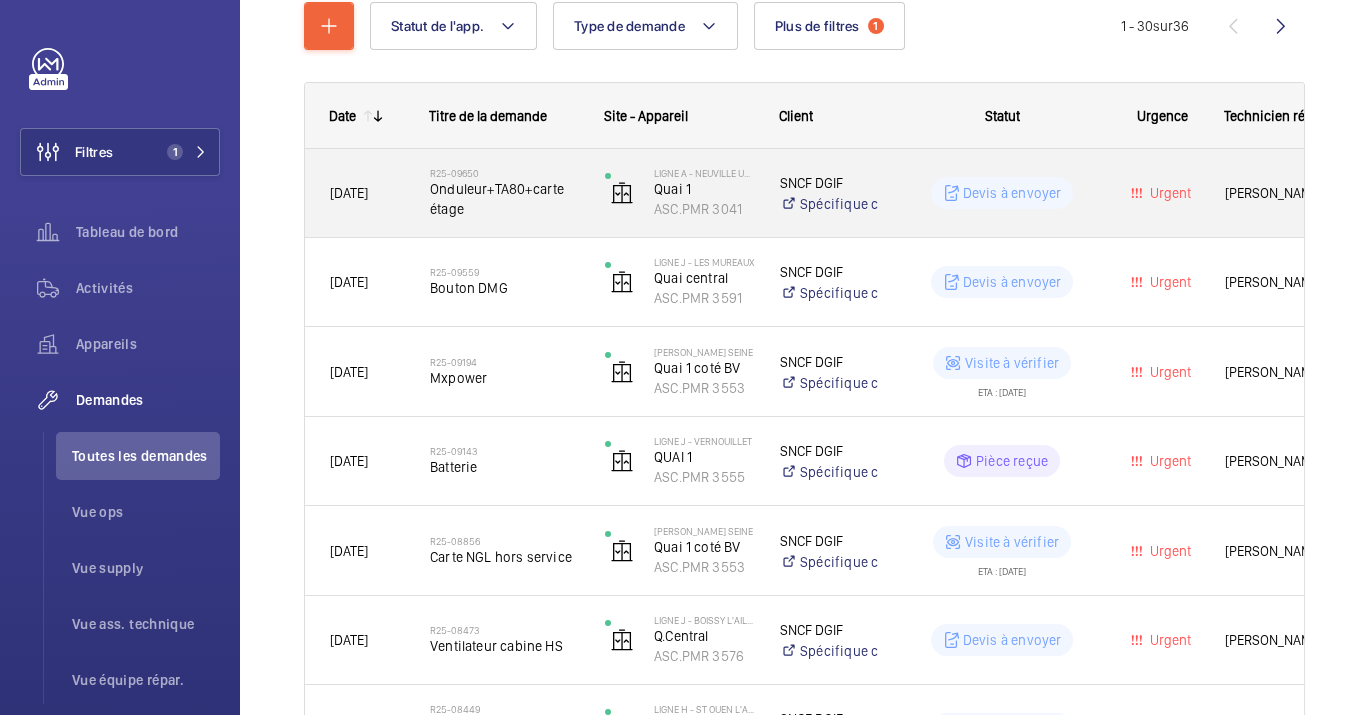 click on "Onduleur+TA80+carte étage" 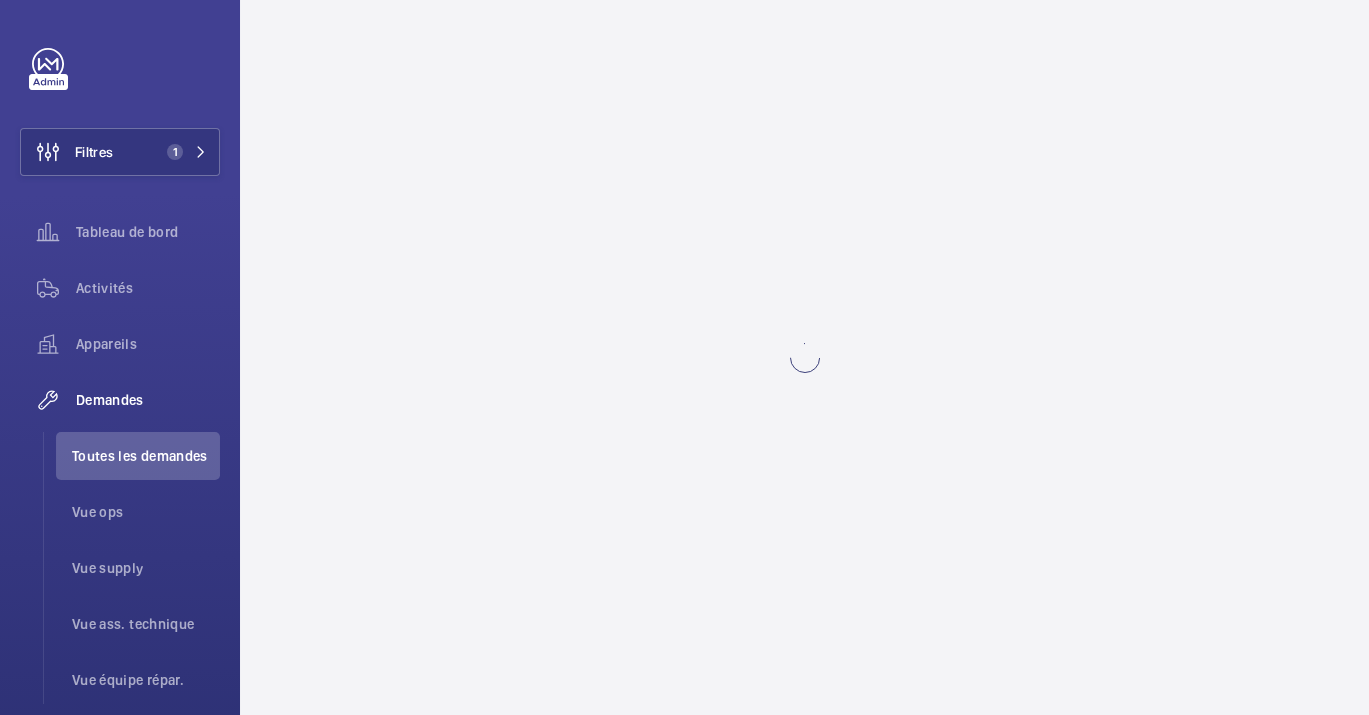 scroll, scrollTop: 0, scrollLeft: 0, axis: both 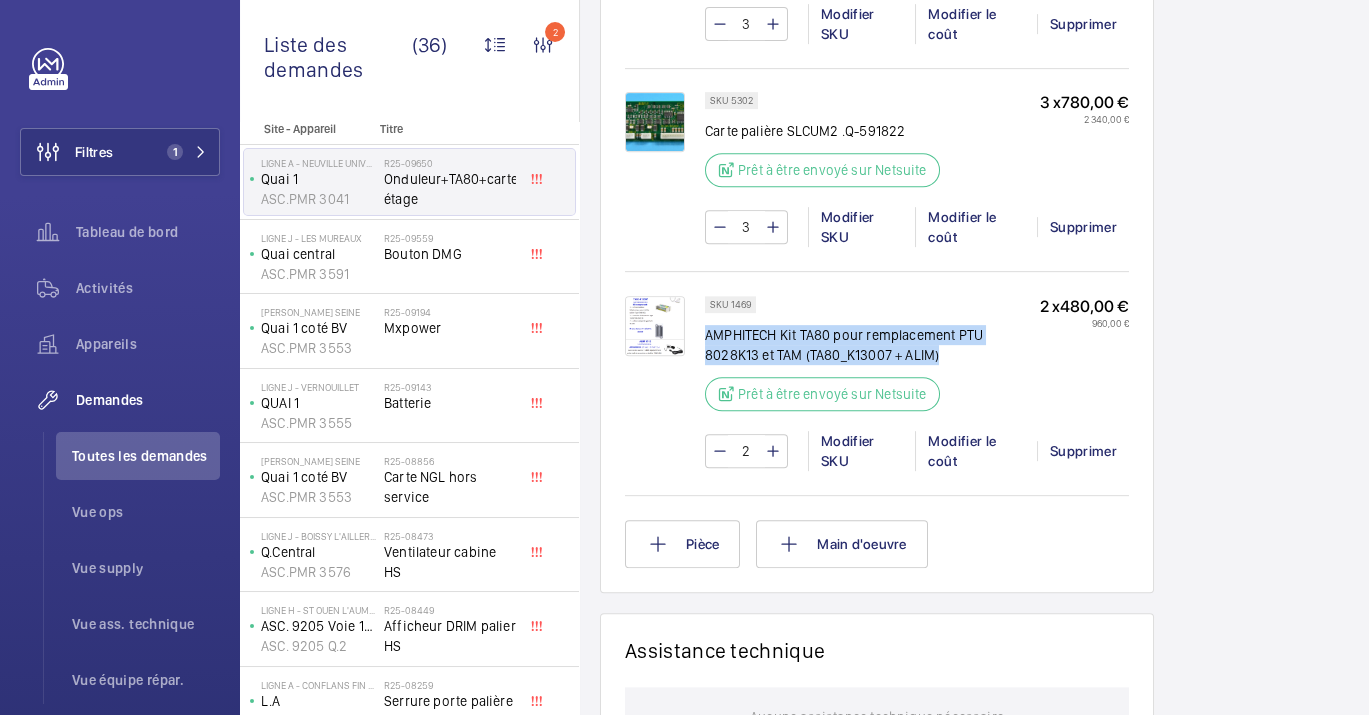 drag, startPoint x: 982, startPoint y: 360, endPoint x: 742, endPoint y: 302, distance: 246.90889 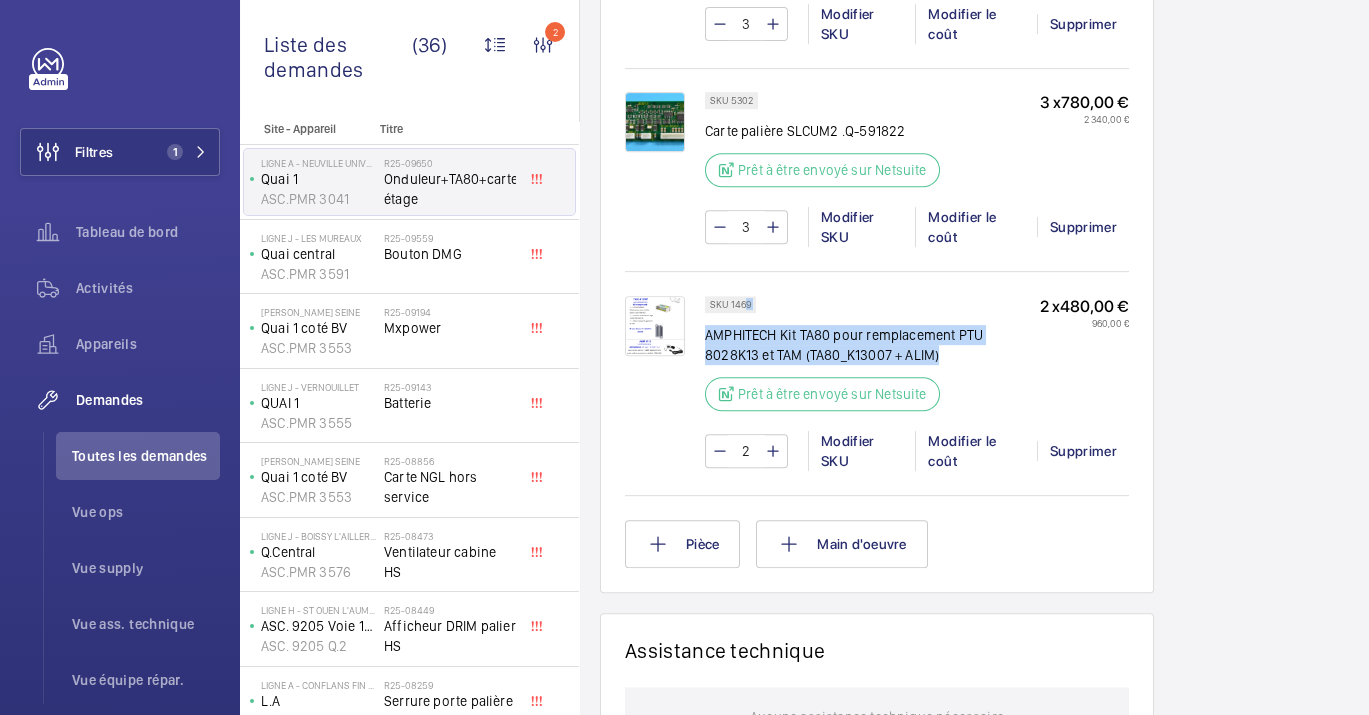 drag, startPoint x: 742, startPoint y: 302, endPoint x: 922, endPoint y: 349, distance: 186.03494 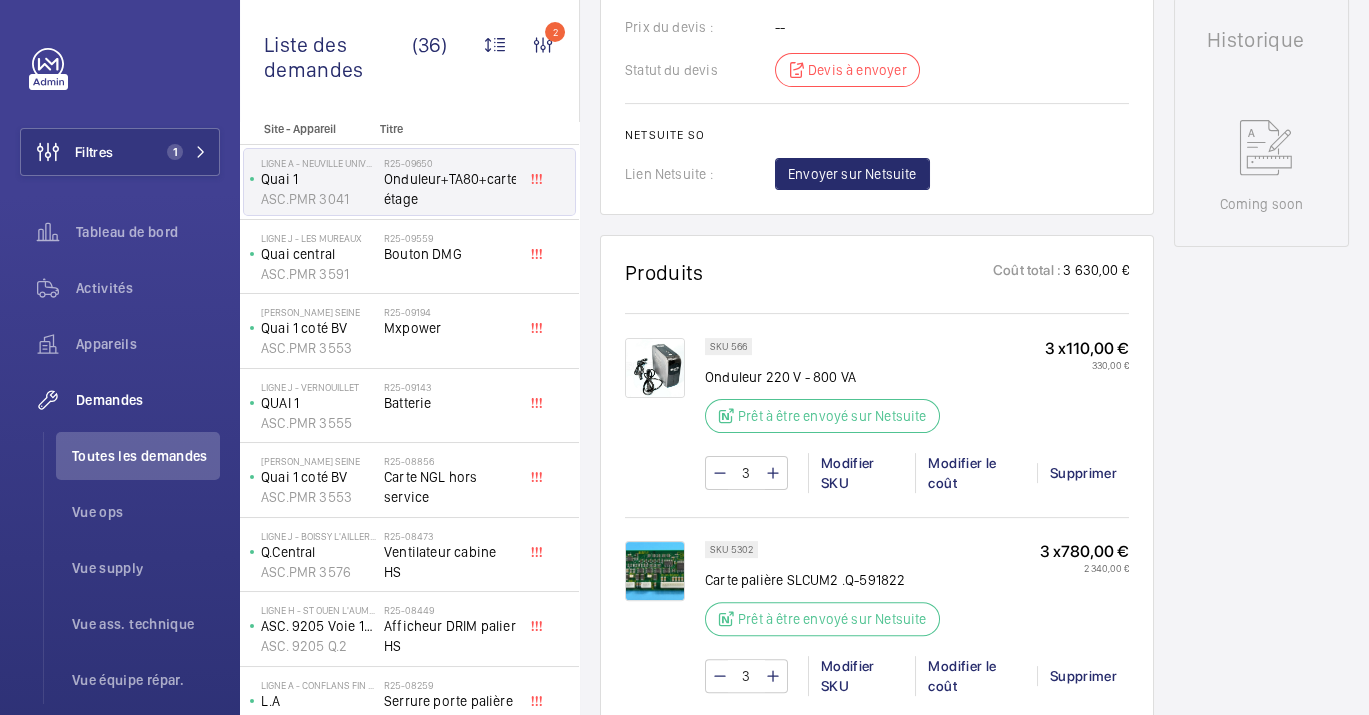 scroll, scrollTop: 1444, scrollLeft: 0, axis: vertical 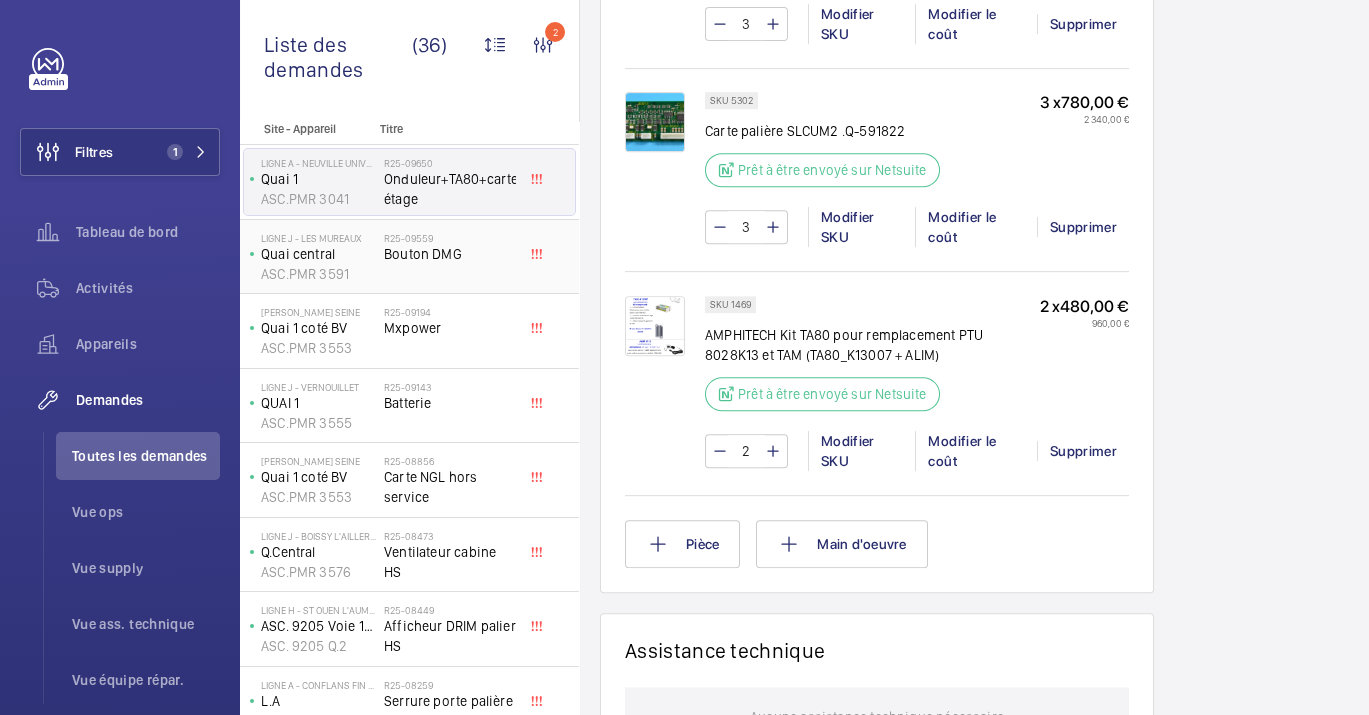 click on "R25-09559   Bouton DMG" 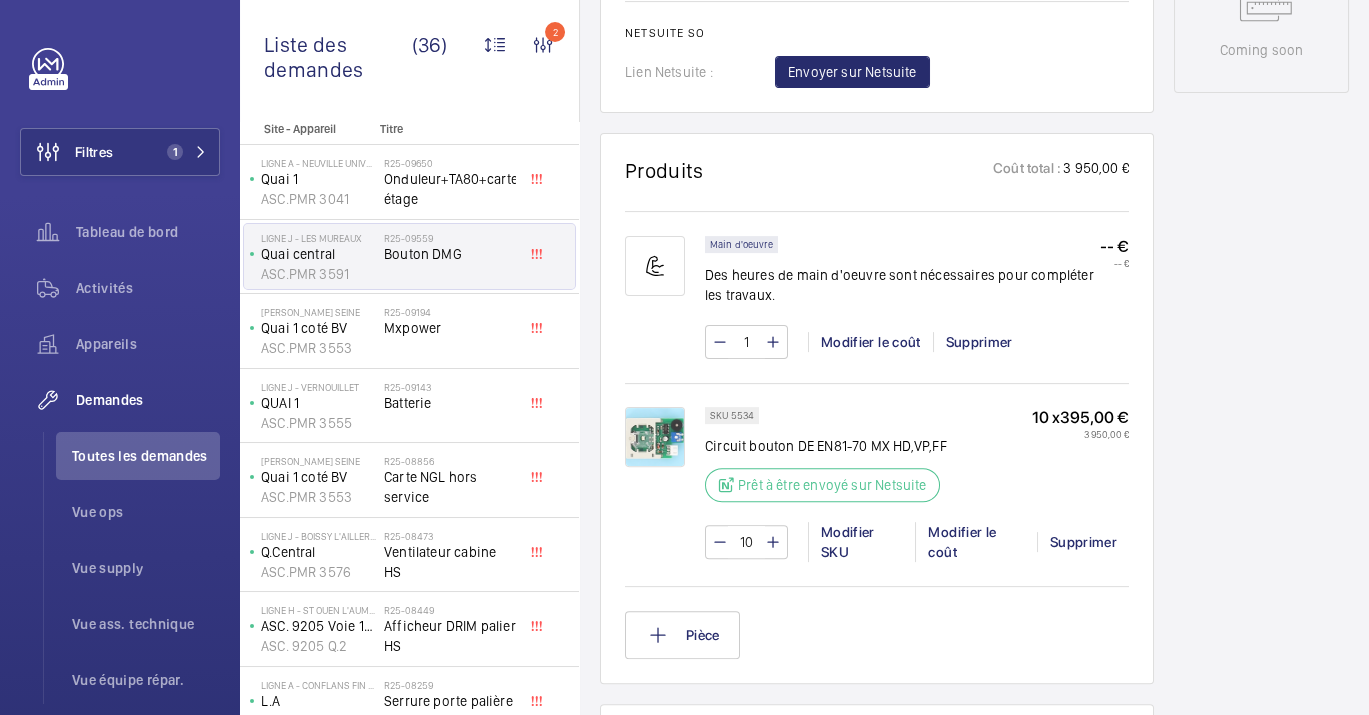 scroll, scrollTop: 1111, scrollLeft: 0, axis: vertical 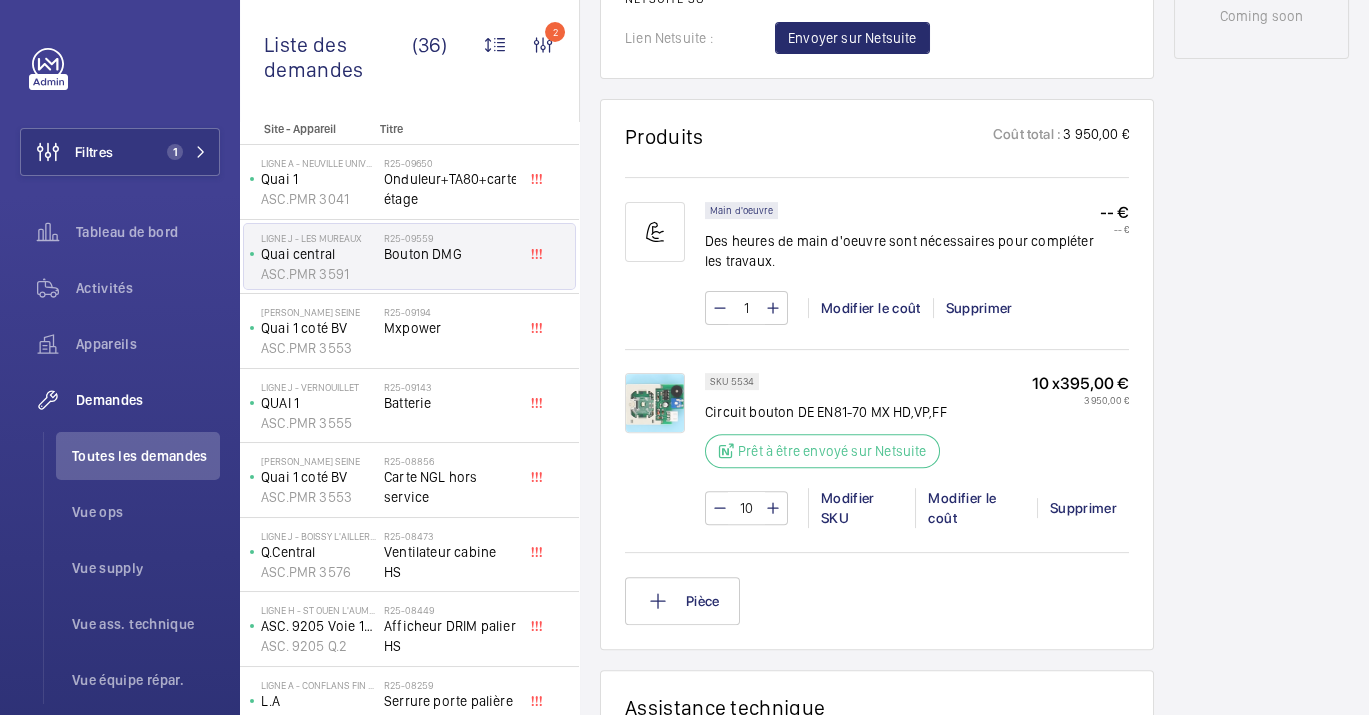 click 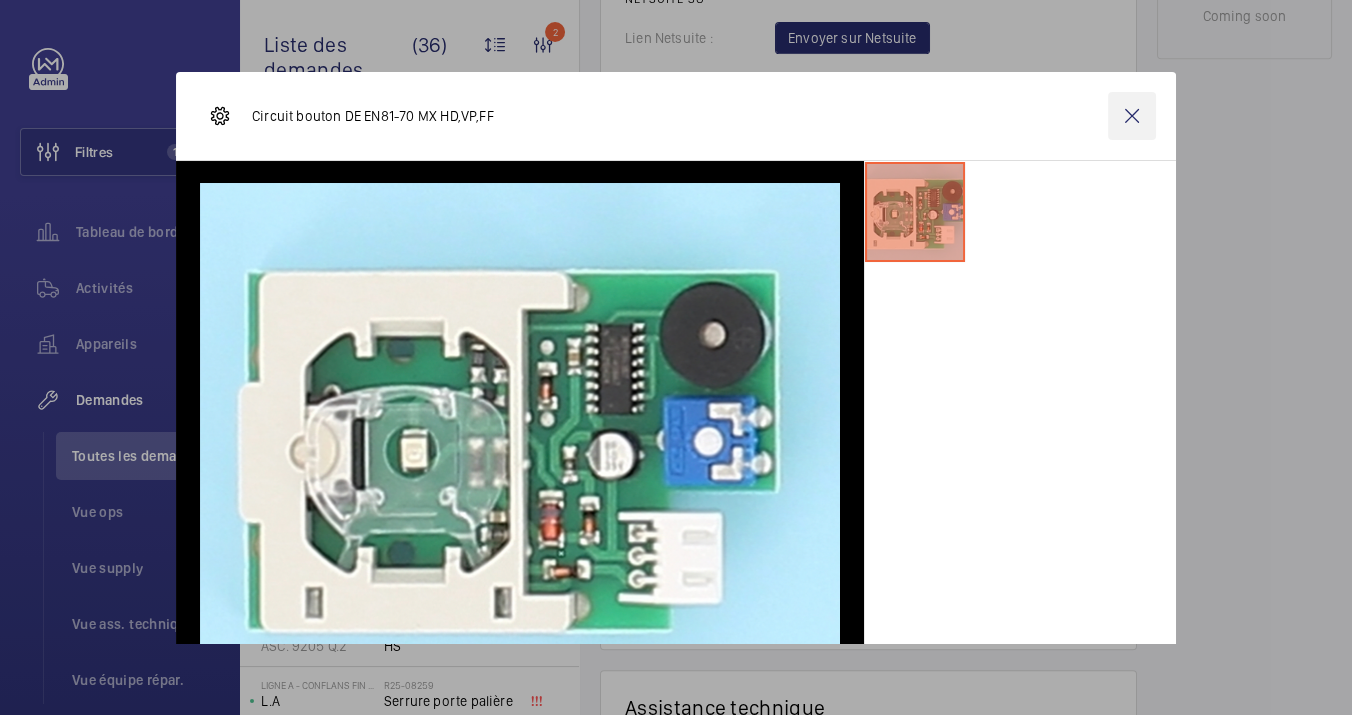 click at bounding box center [1132, 116] 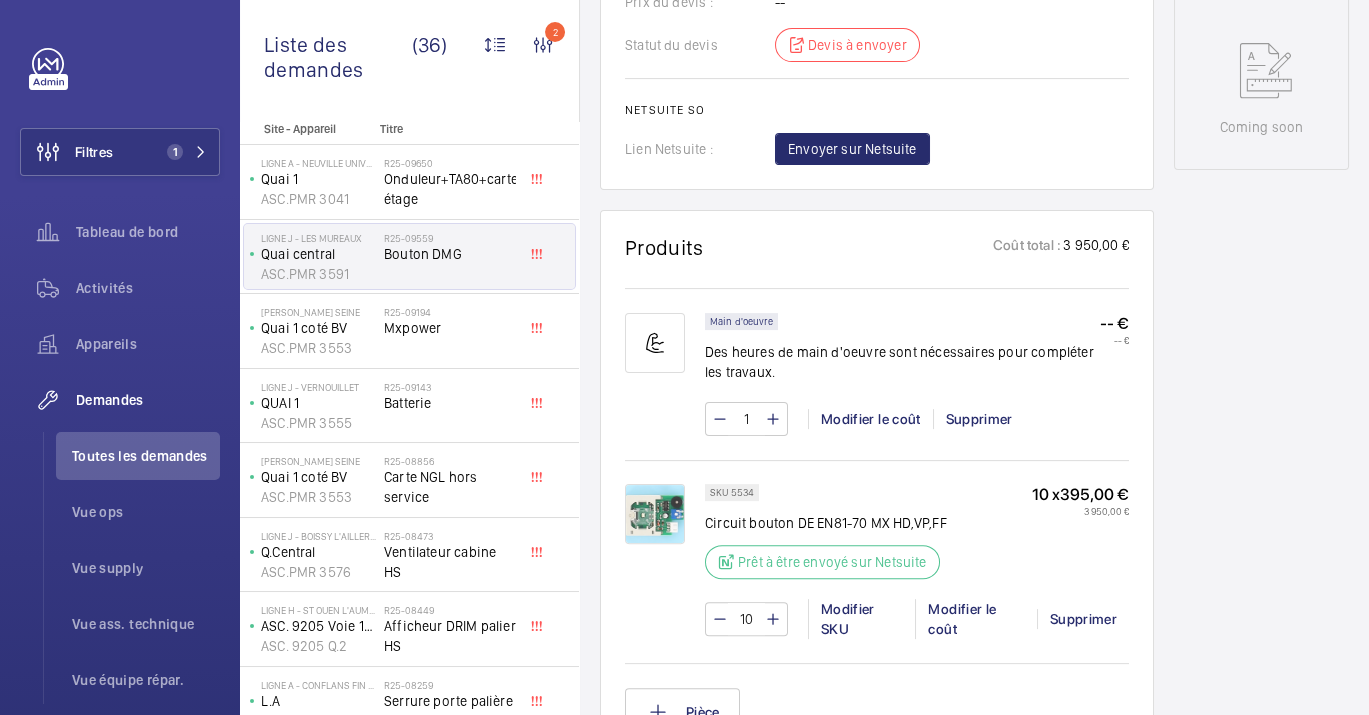 scroll, scrollTop: 1000, scrollLeft: 0, axis: vertical 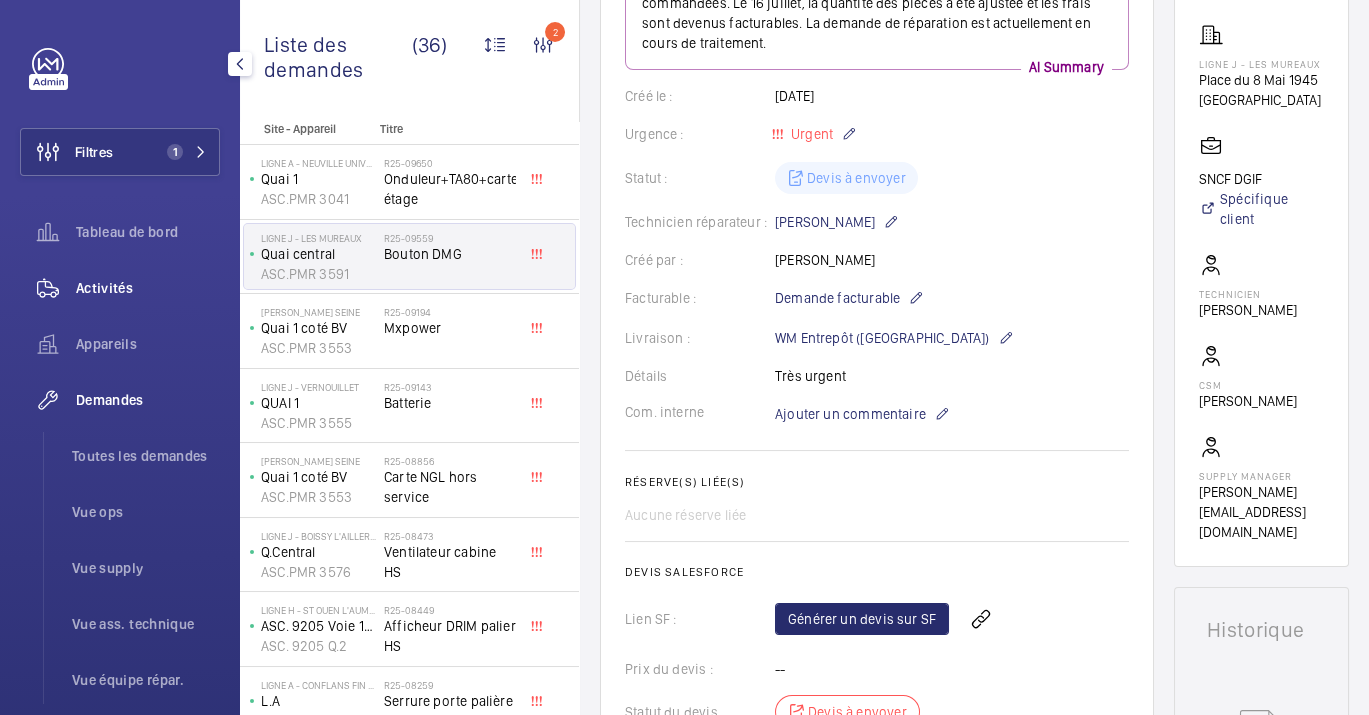 drag, startPoint x: 91, startPoint y: 287, endPoint x: 222, endPoint y: 371, distance: 155.61812 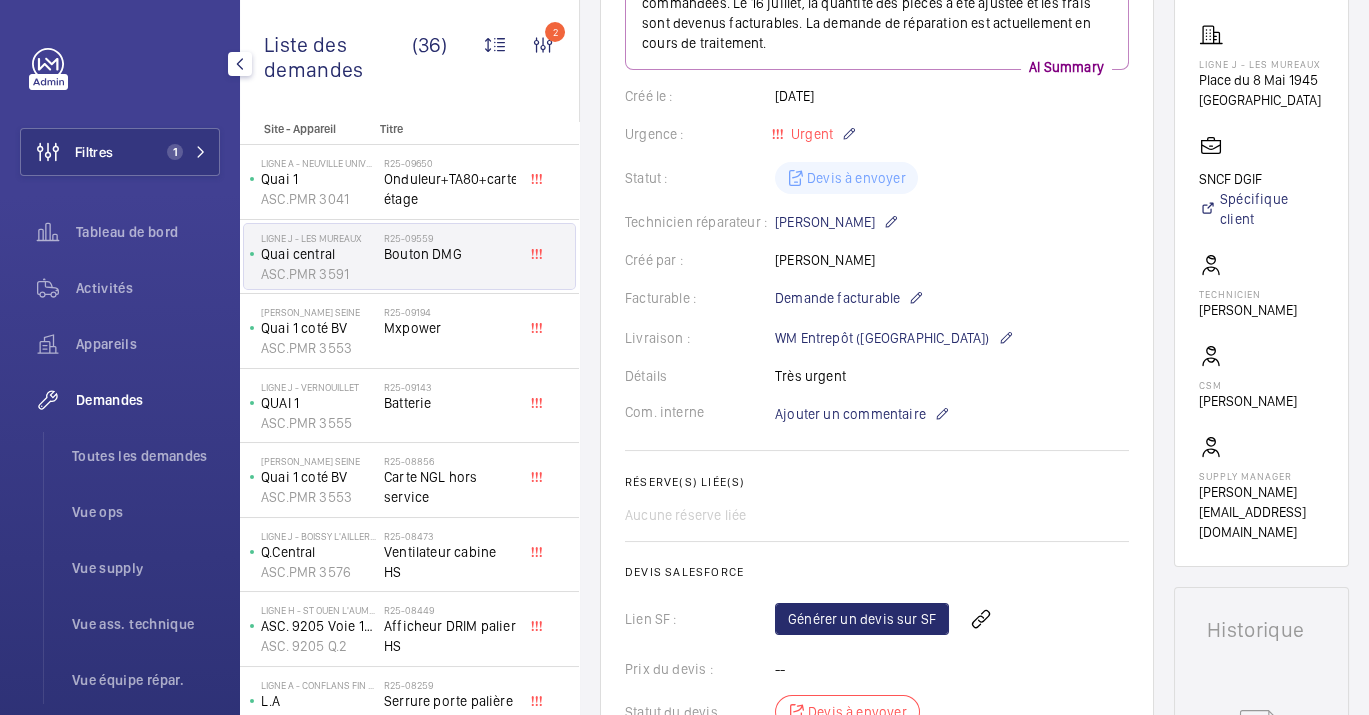 click on "Activités" 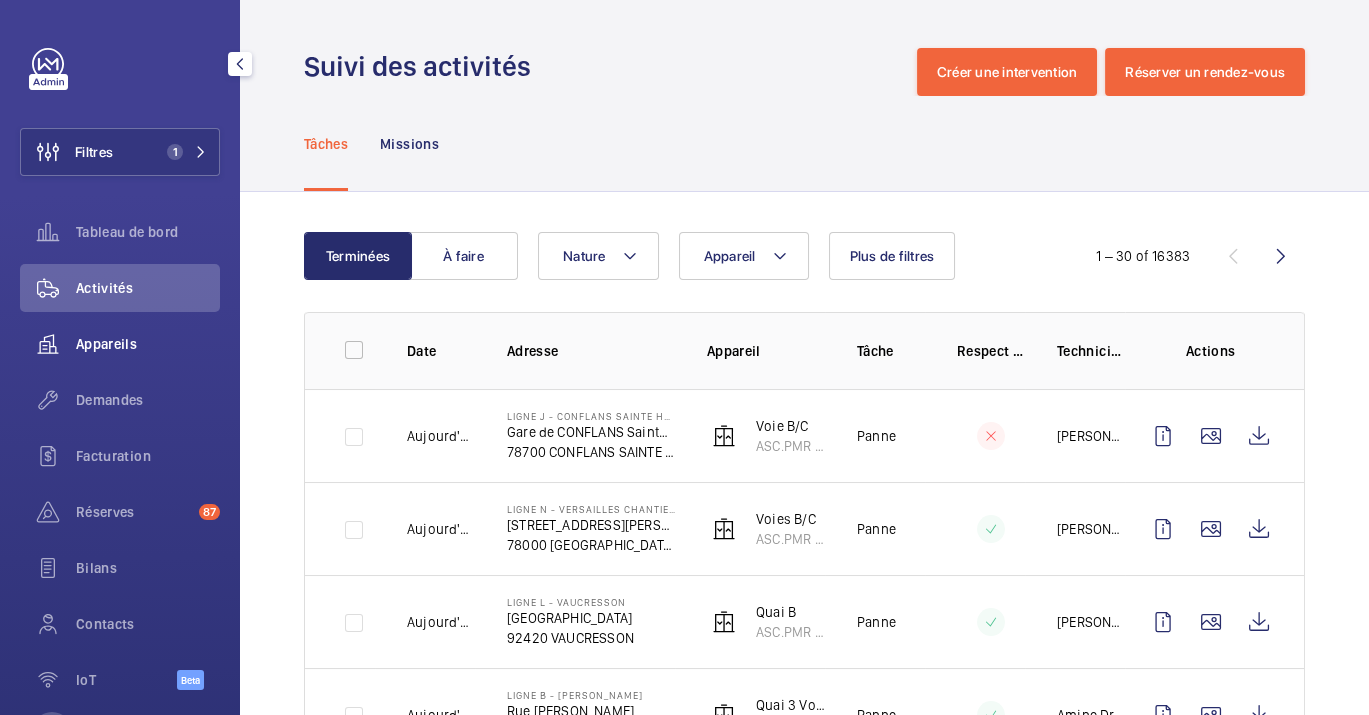 click on "Appareils" 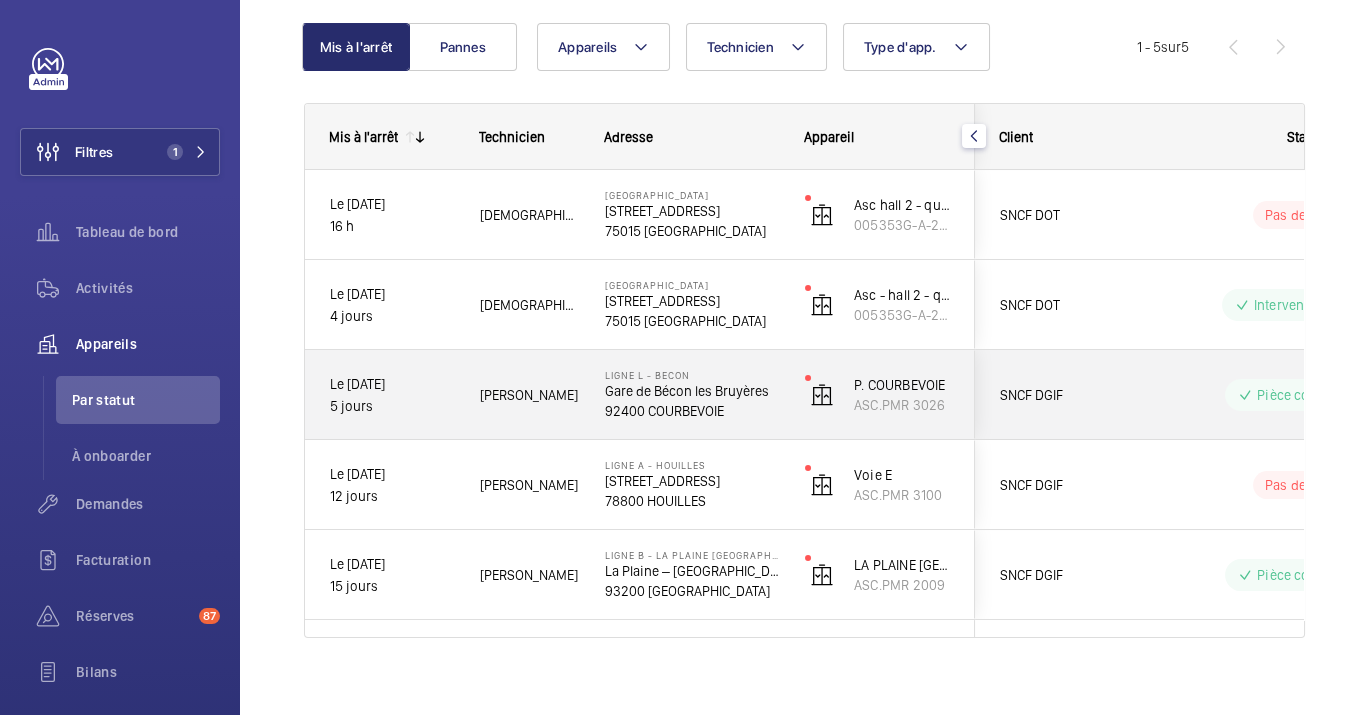 scroll, scrollTop: 215, scrollLeft: 0, axis: vertical 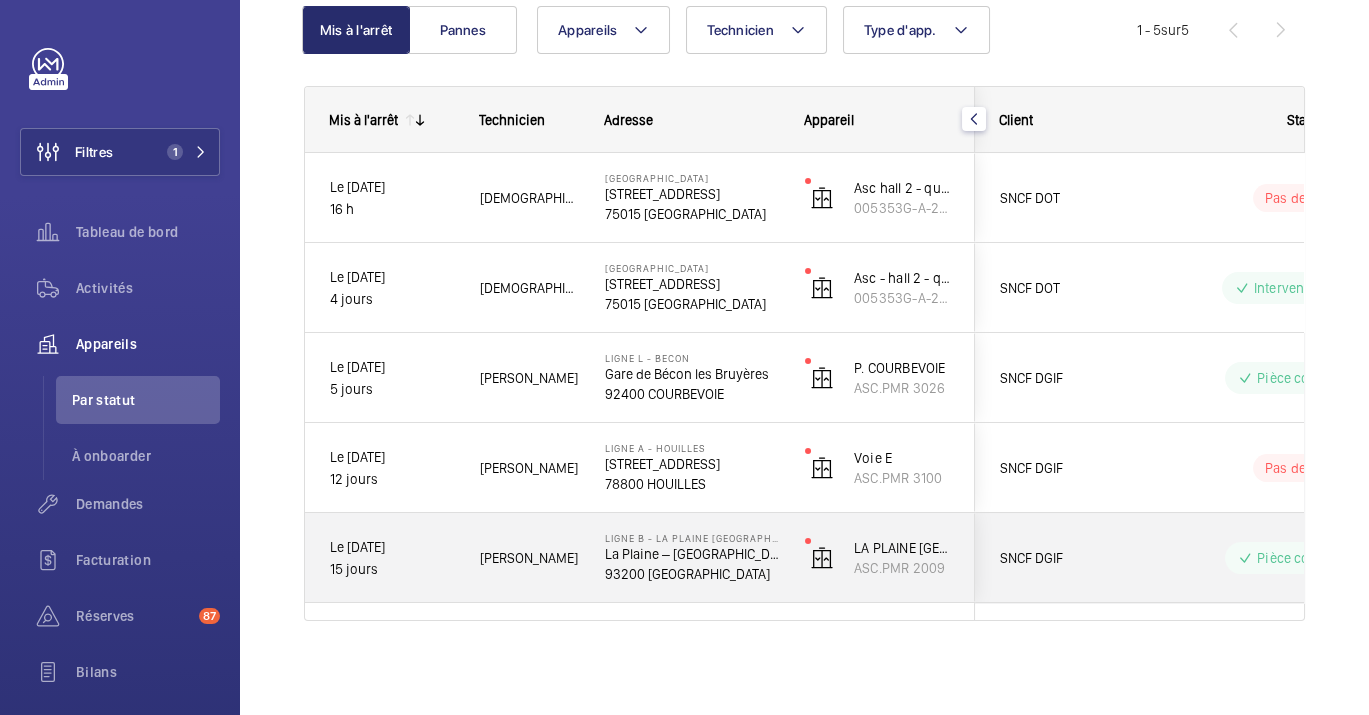 click on "[PERSON_NAME]" 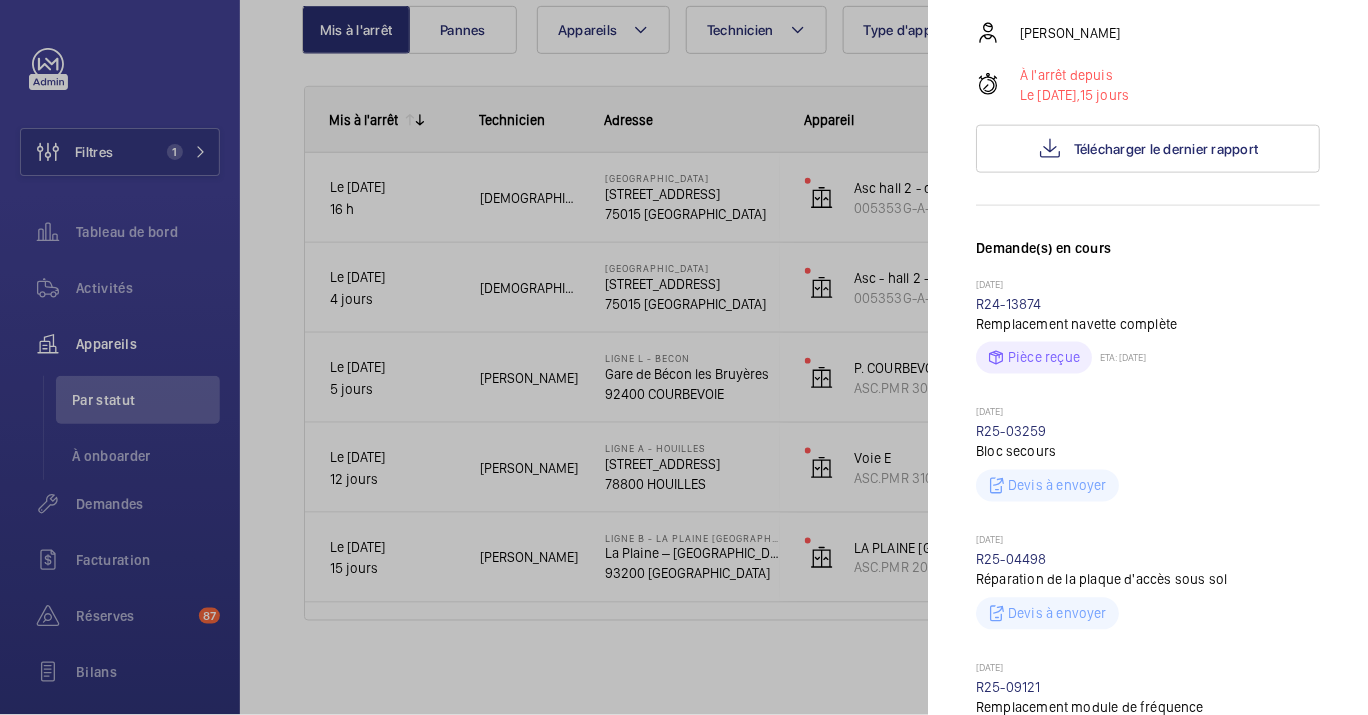 scroll, scrollTop: 777, scrollLeft: 0, axis: vertical 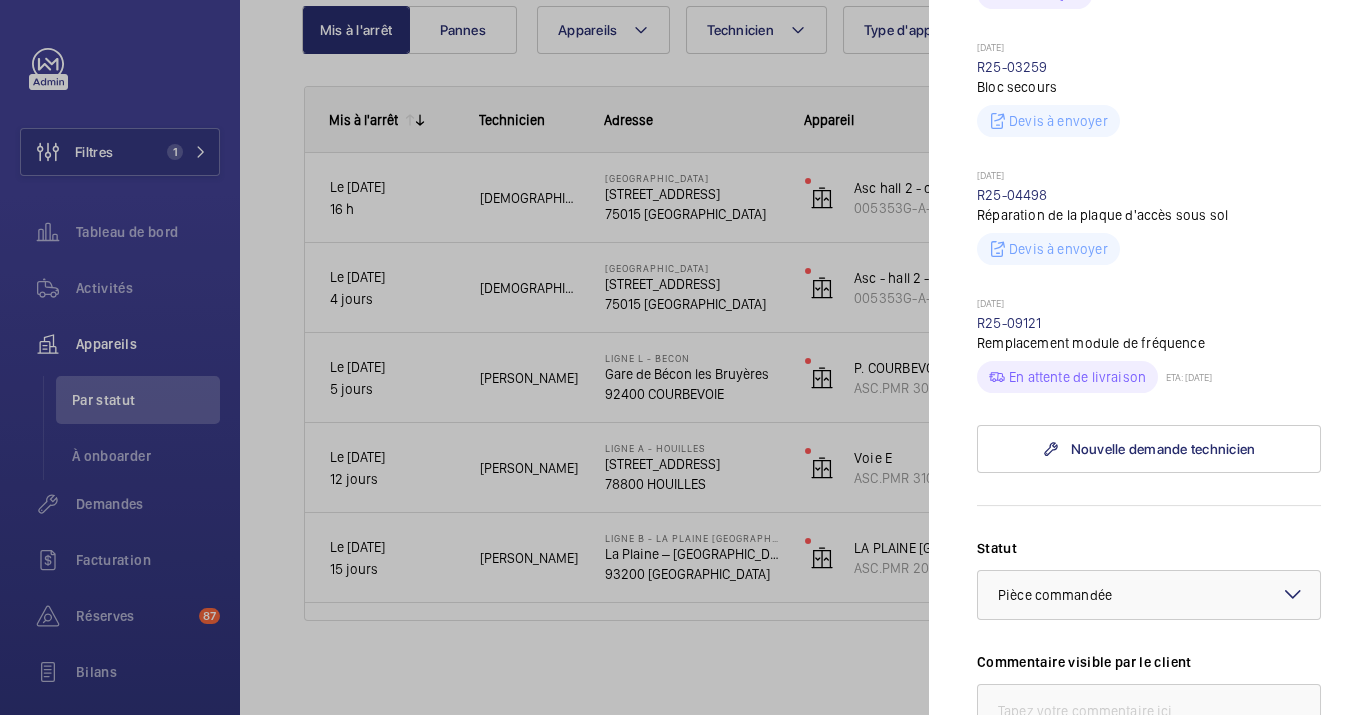 drag, startPoint x: 1052, startPoint y: 320, endPoint x: 971, endPoint y: 317, distance: 81.055534 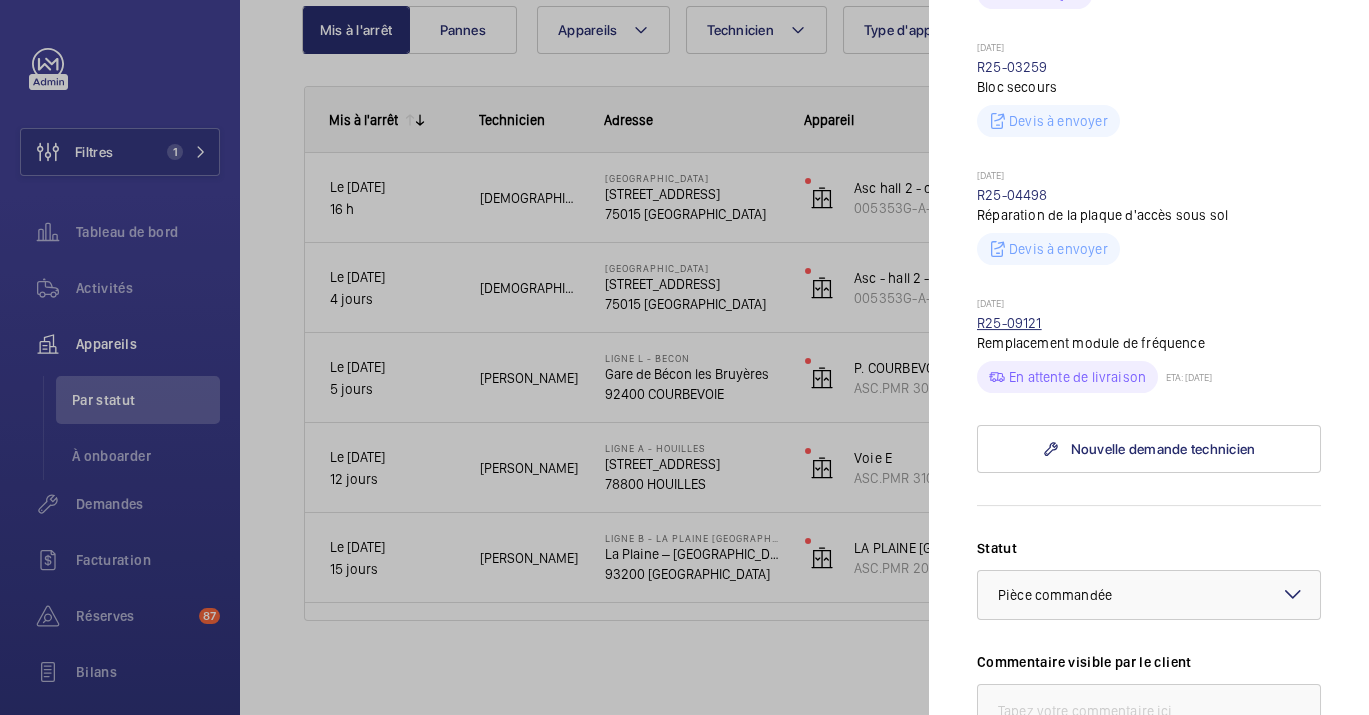 drag, startPoint x: 971, startPoint y: 317, endPoint x: 1012, endPoint y: 326, distance: 41.976185 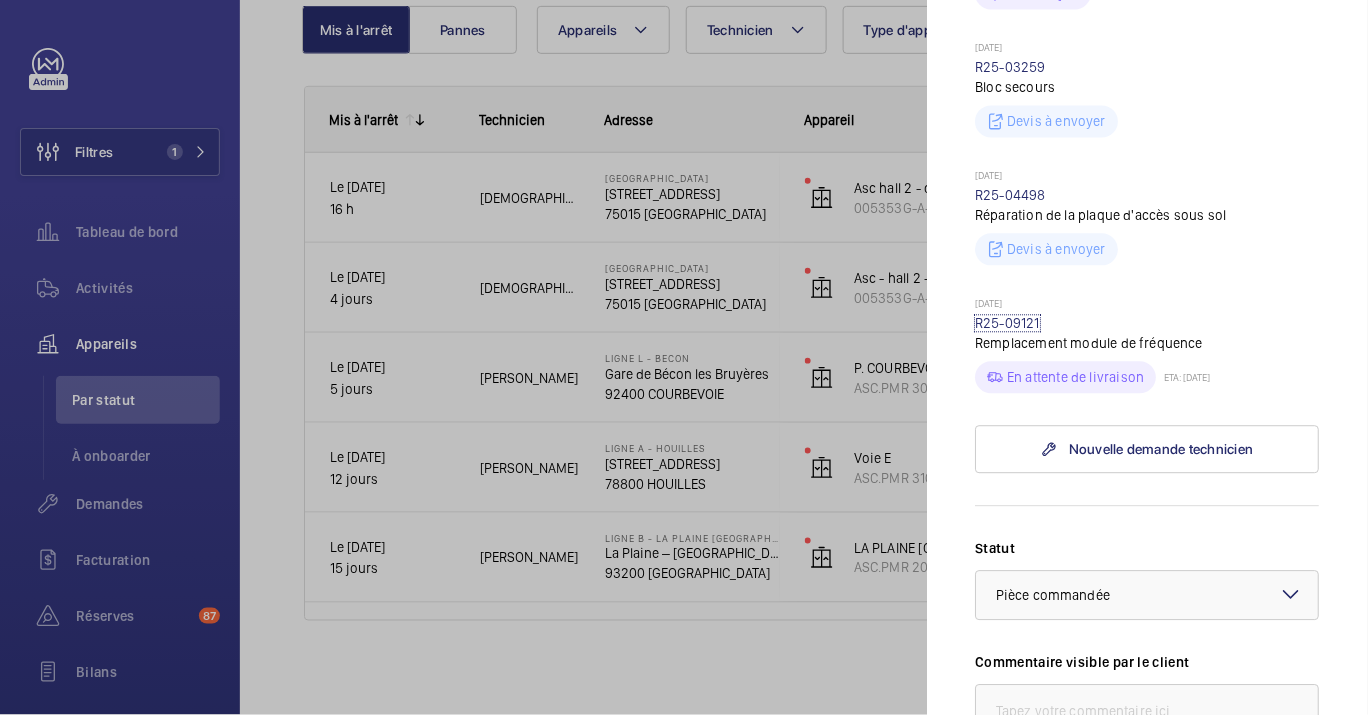 scroll, scrollTop: 215, scrollLeft: 0, axis: vertical 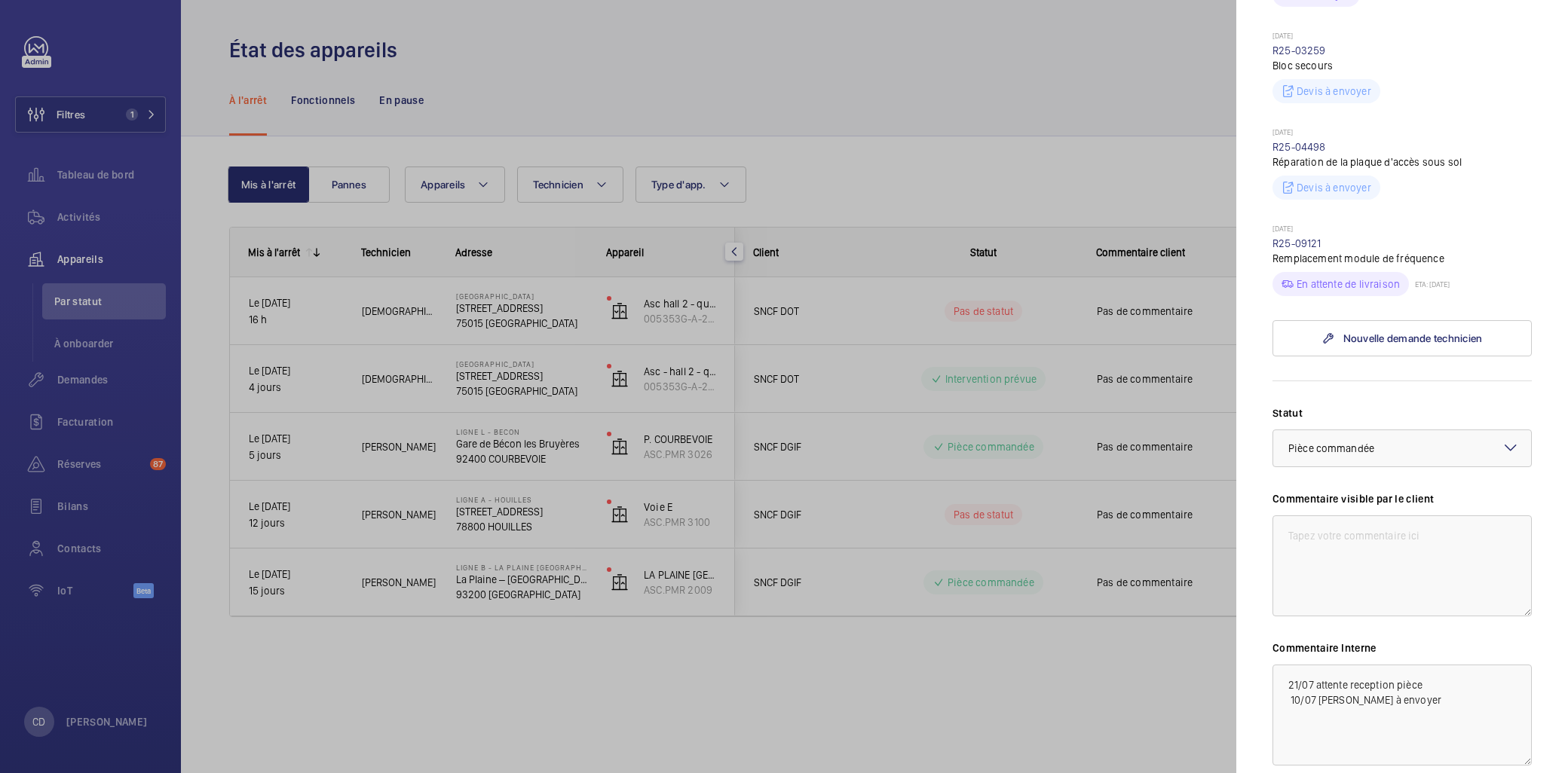 click 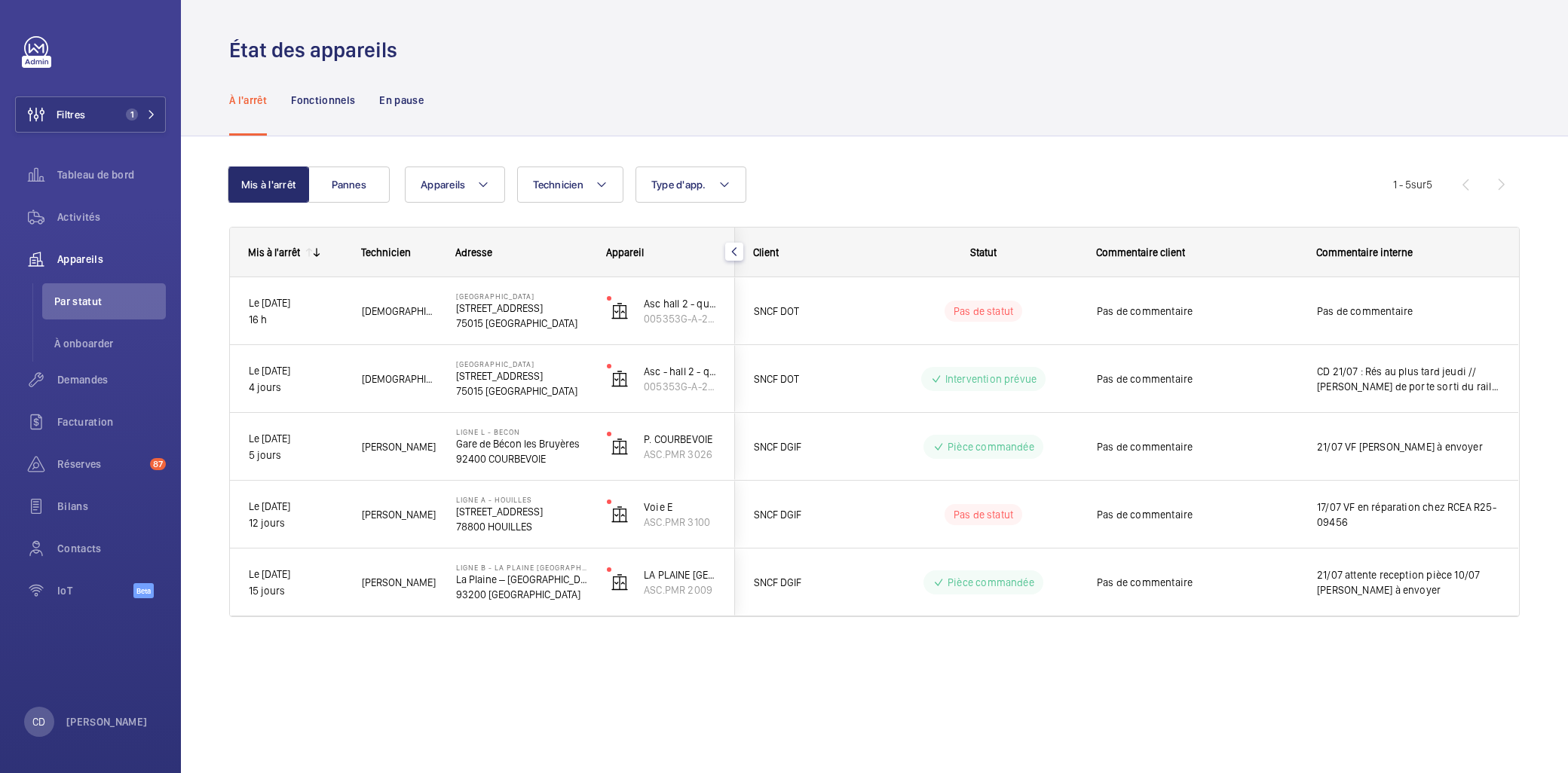 scroll, scrollTop: 0, scrollLeft: 0, axis: both 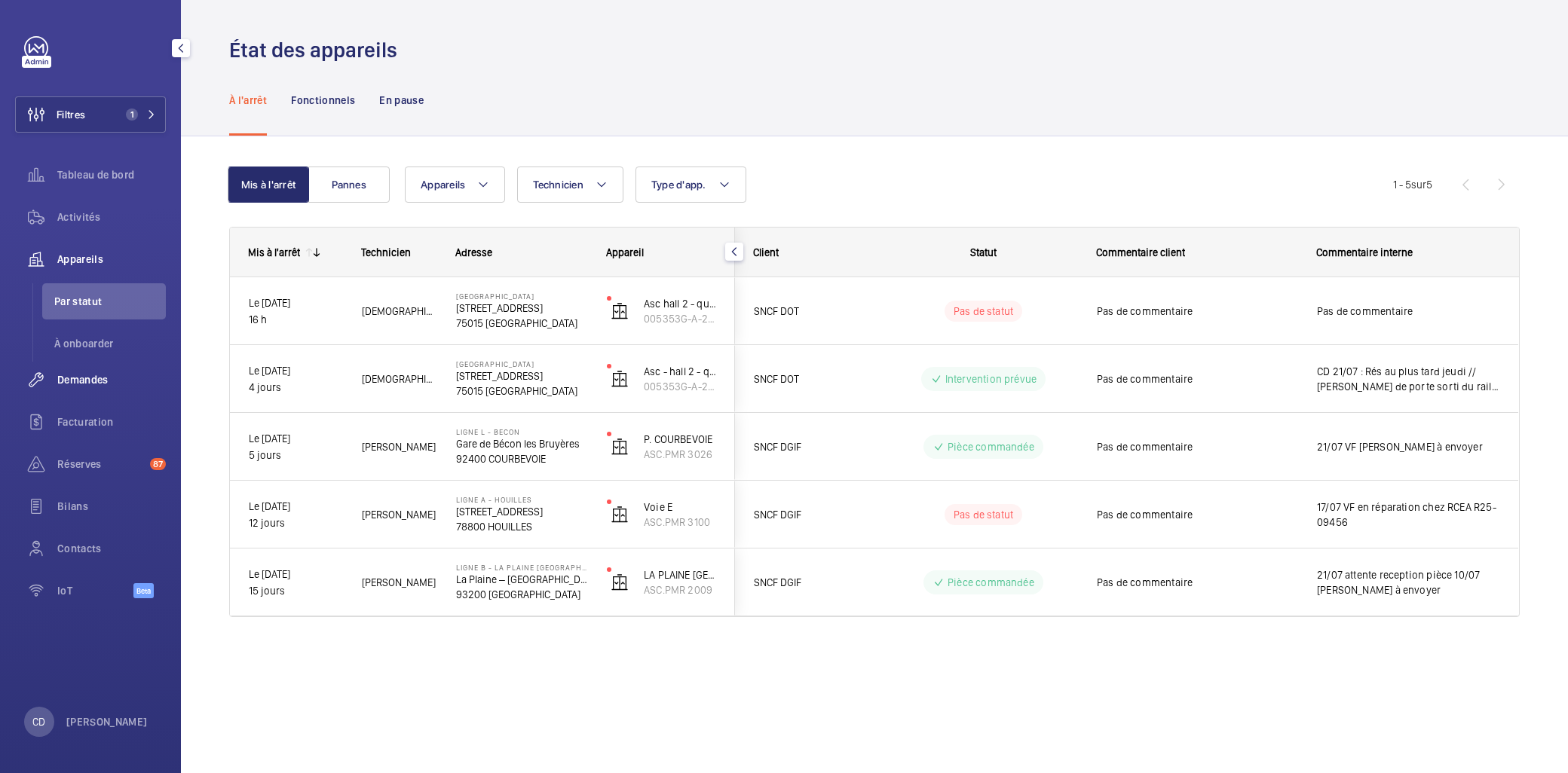 click on "Demandes" 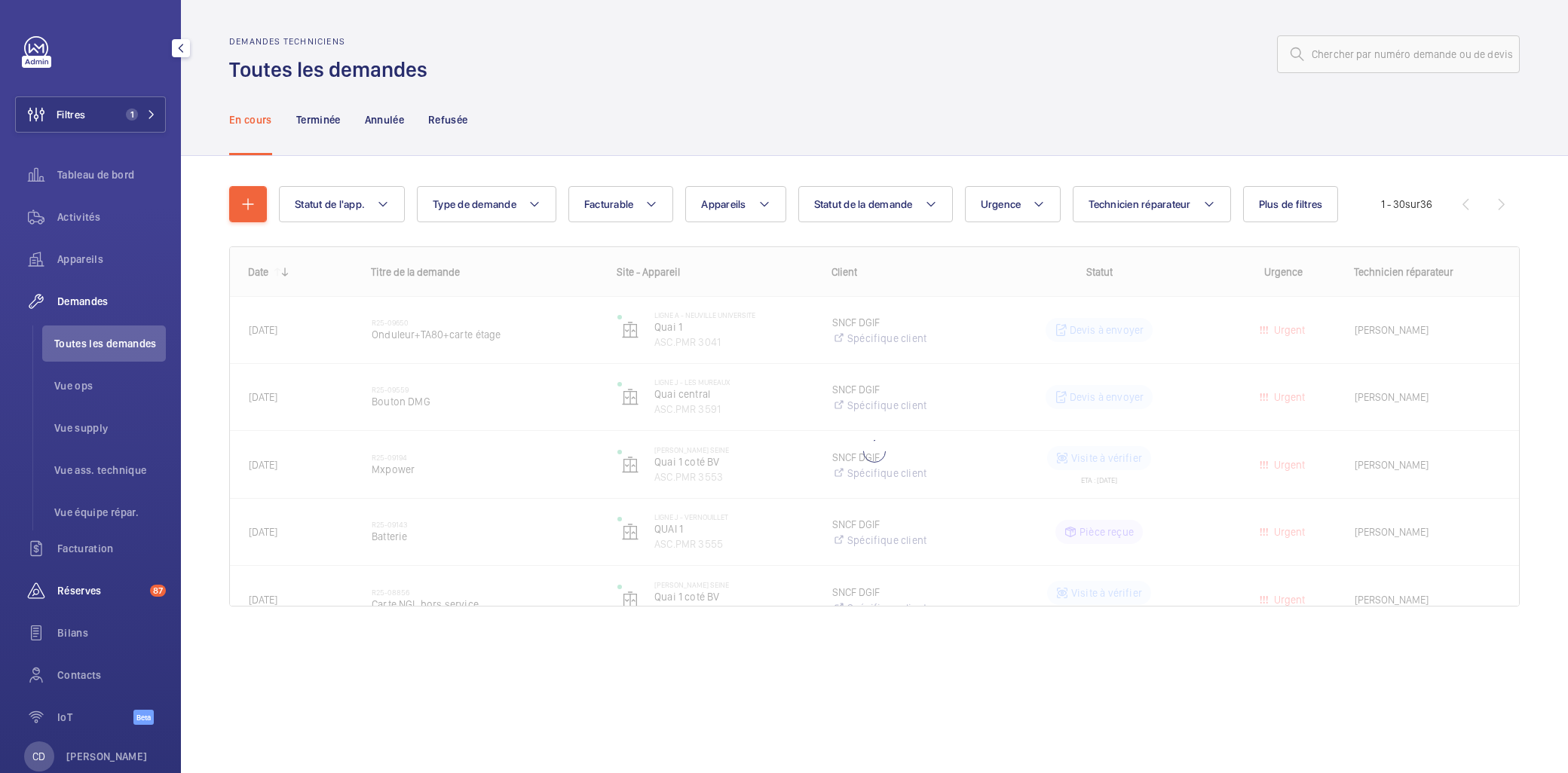 click on "Réserves  87" 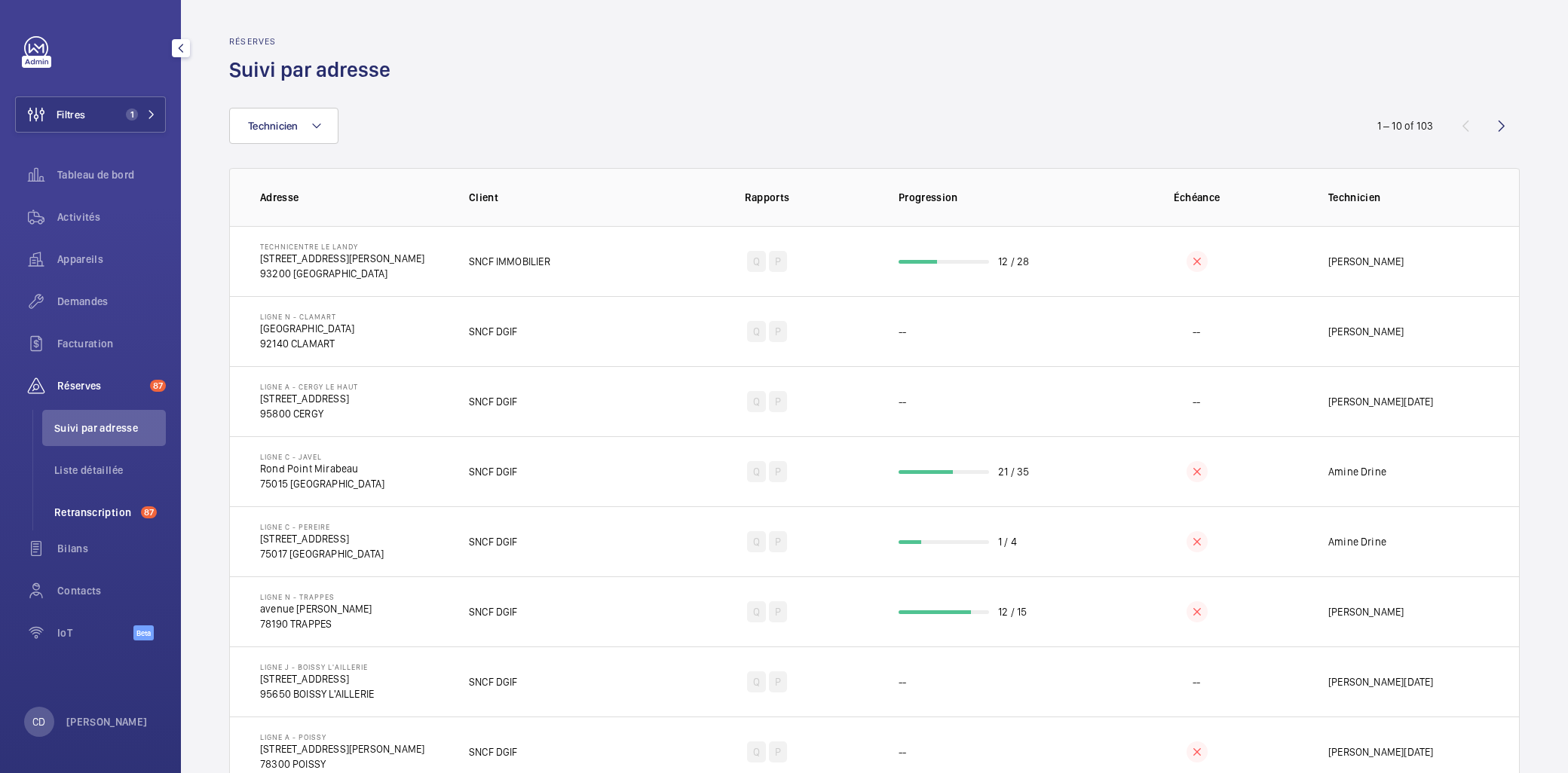 click on "Retranscription" 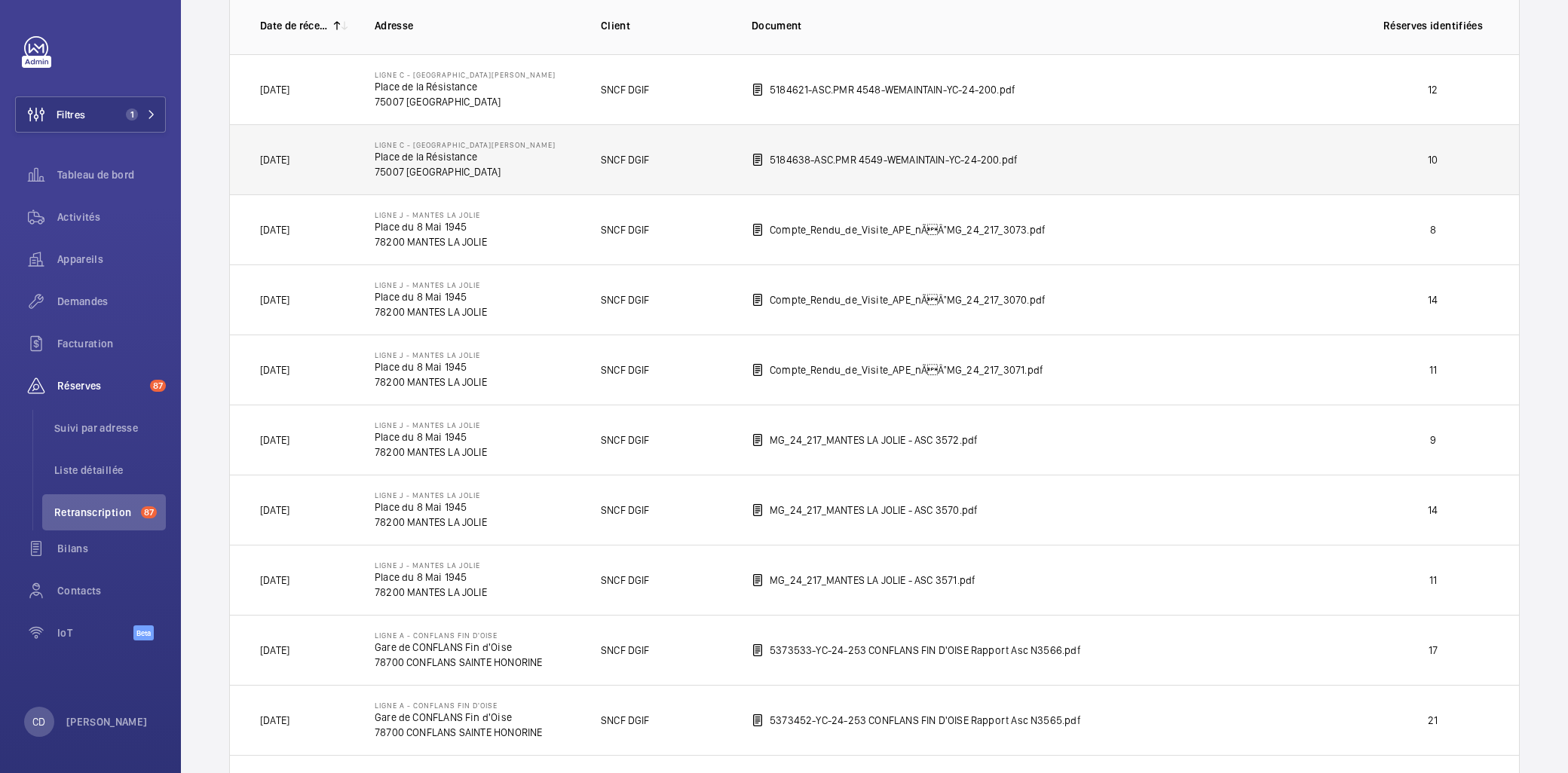 scroll, scrollTop: 251, scrollLeft: 0, axis: vertical 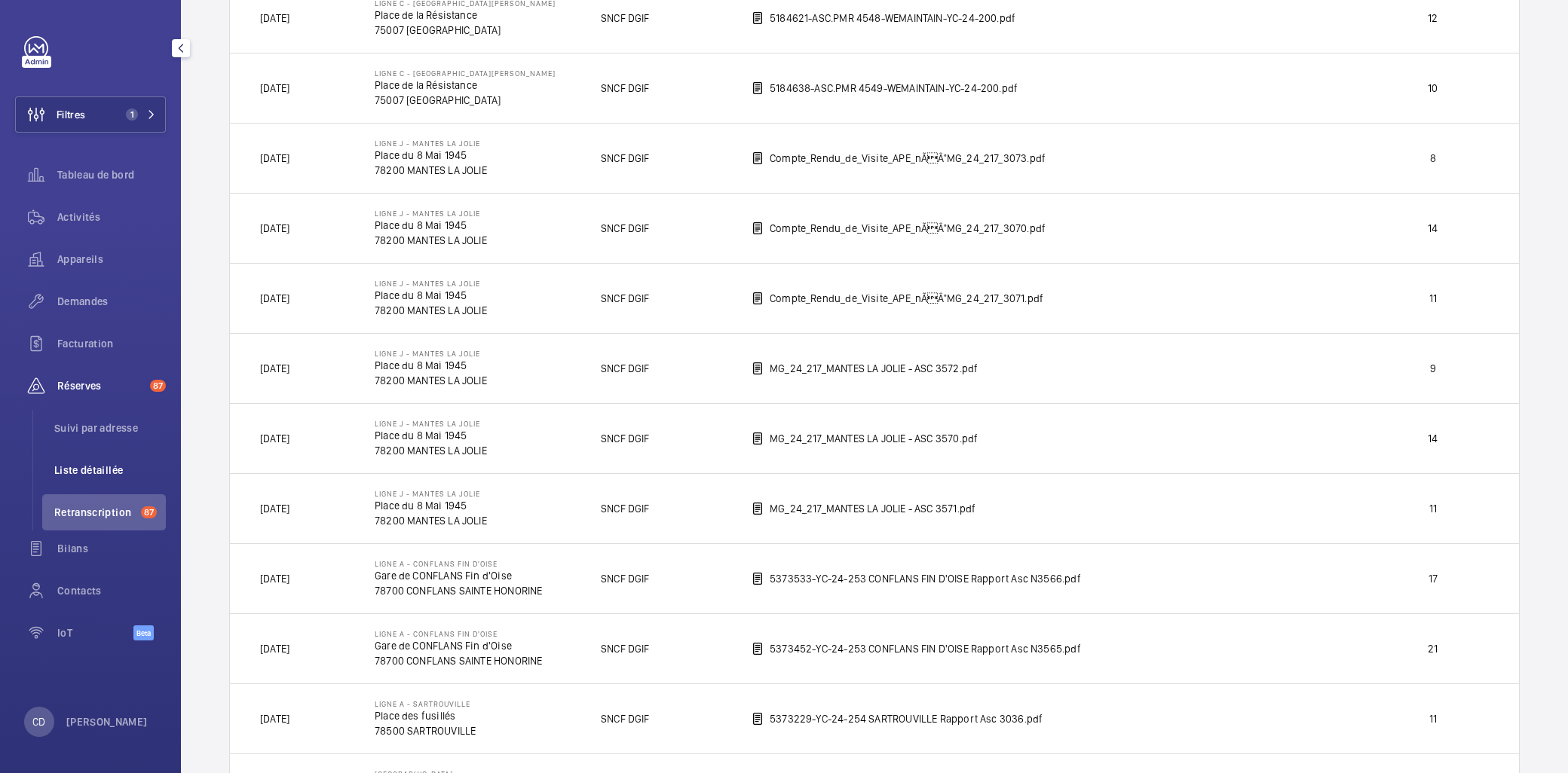 click on "Liste détaillée" 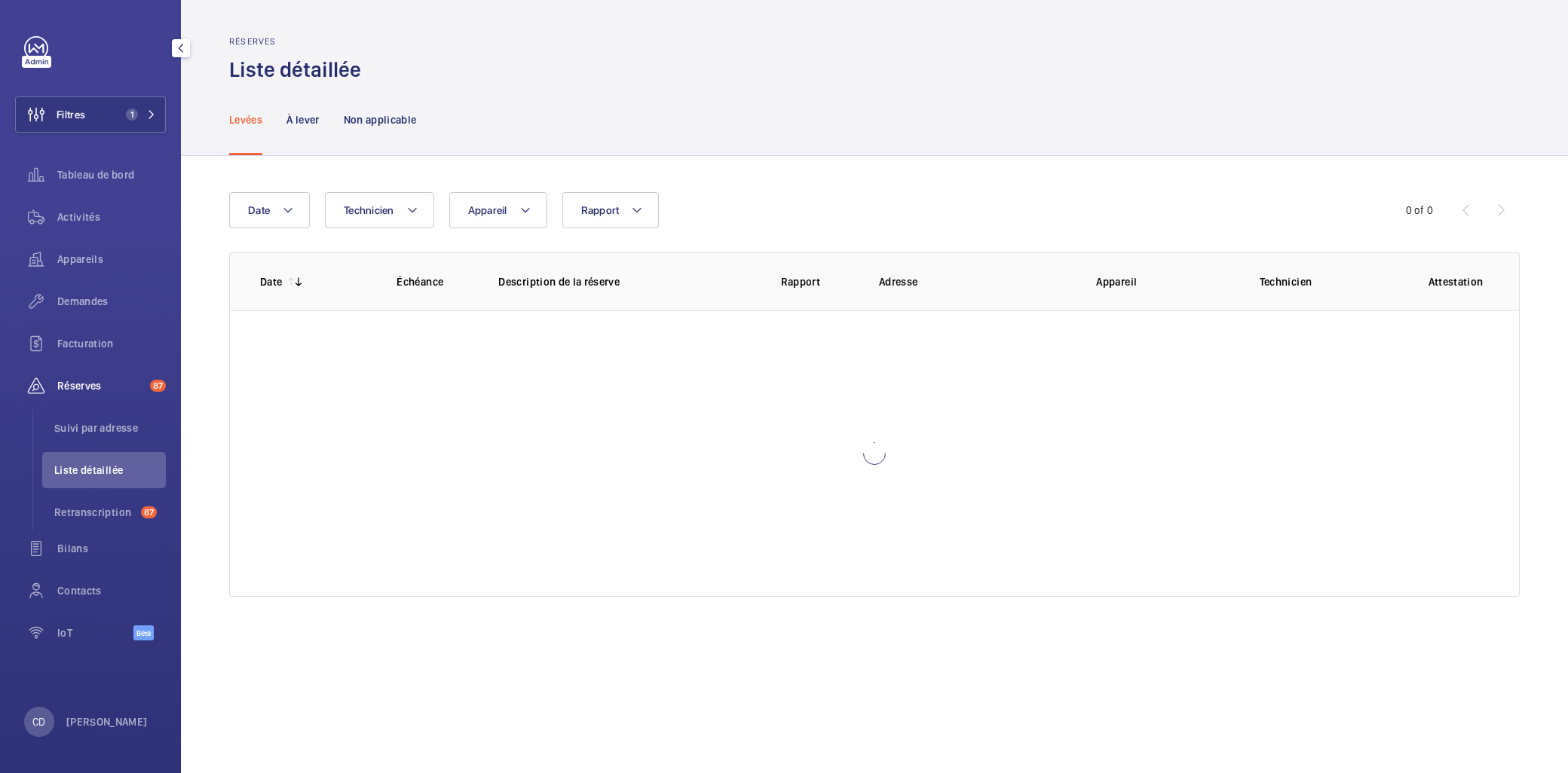 scroll, scrollTop: 0, scrollLeft: 0, axis: both 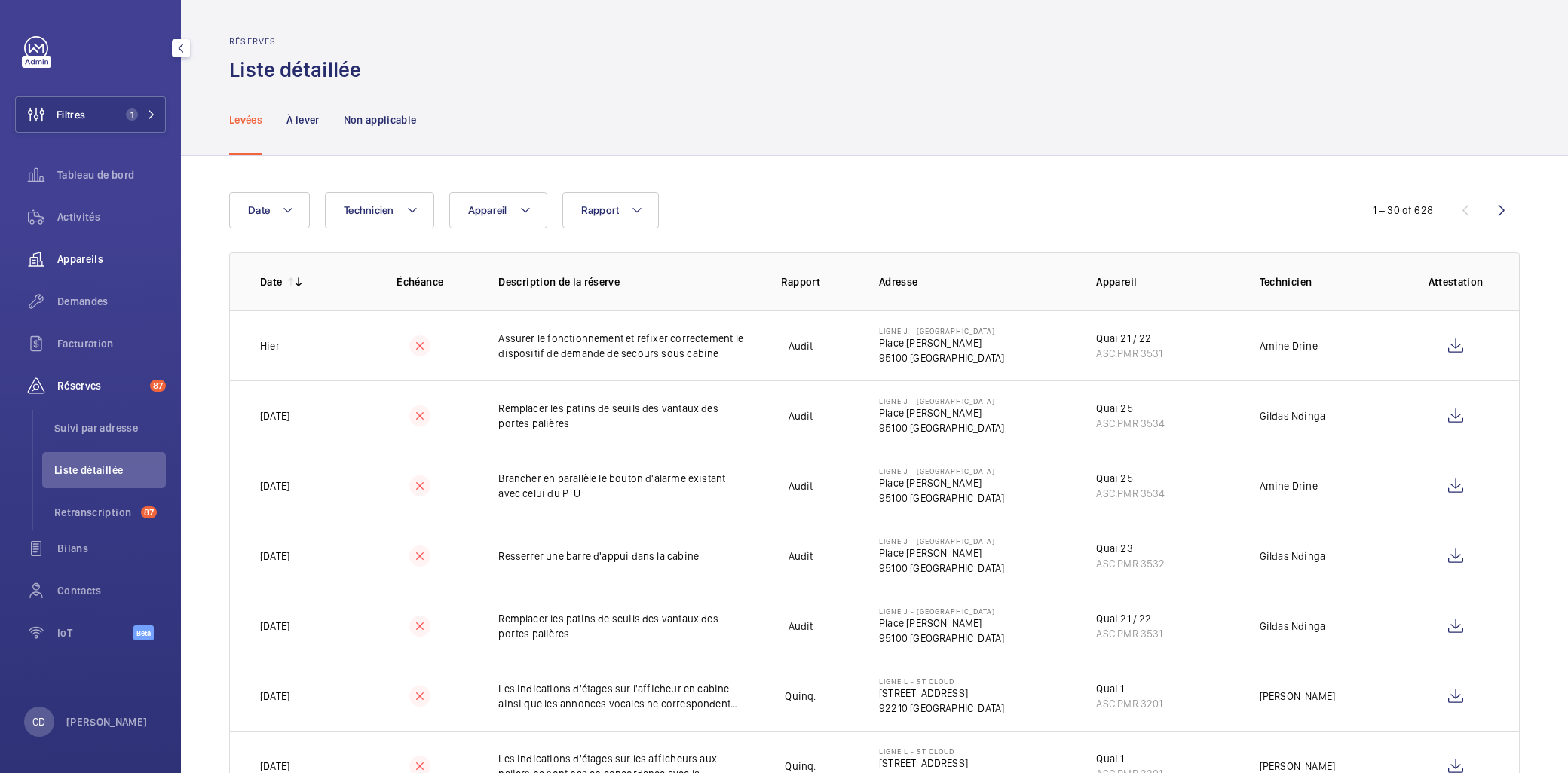 click on "Appareils" 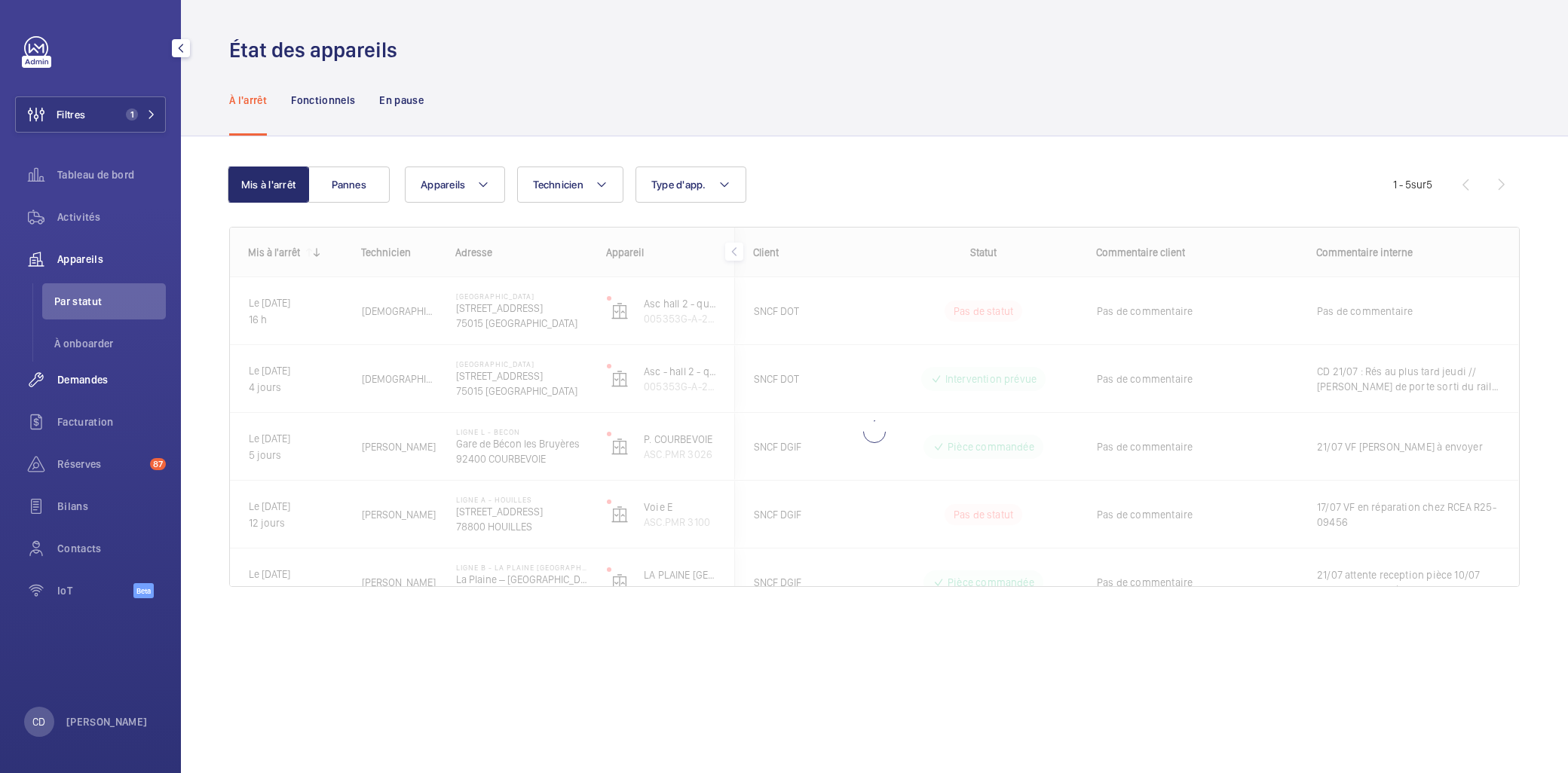 click on "Demandes" 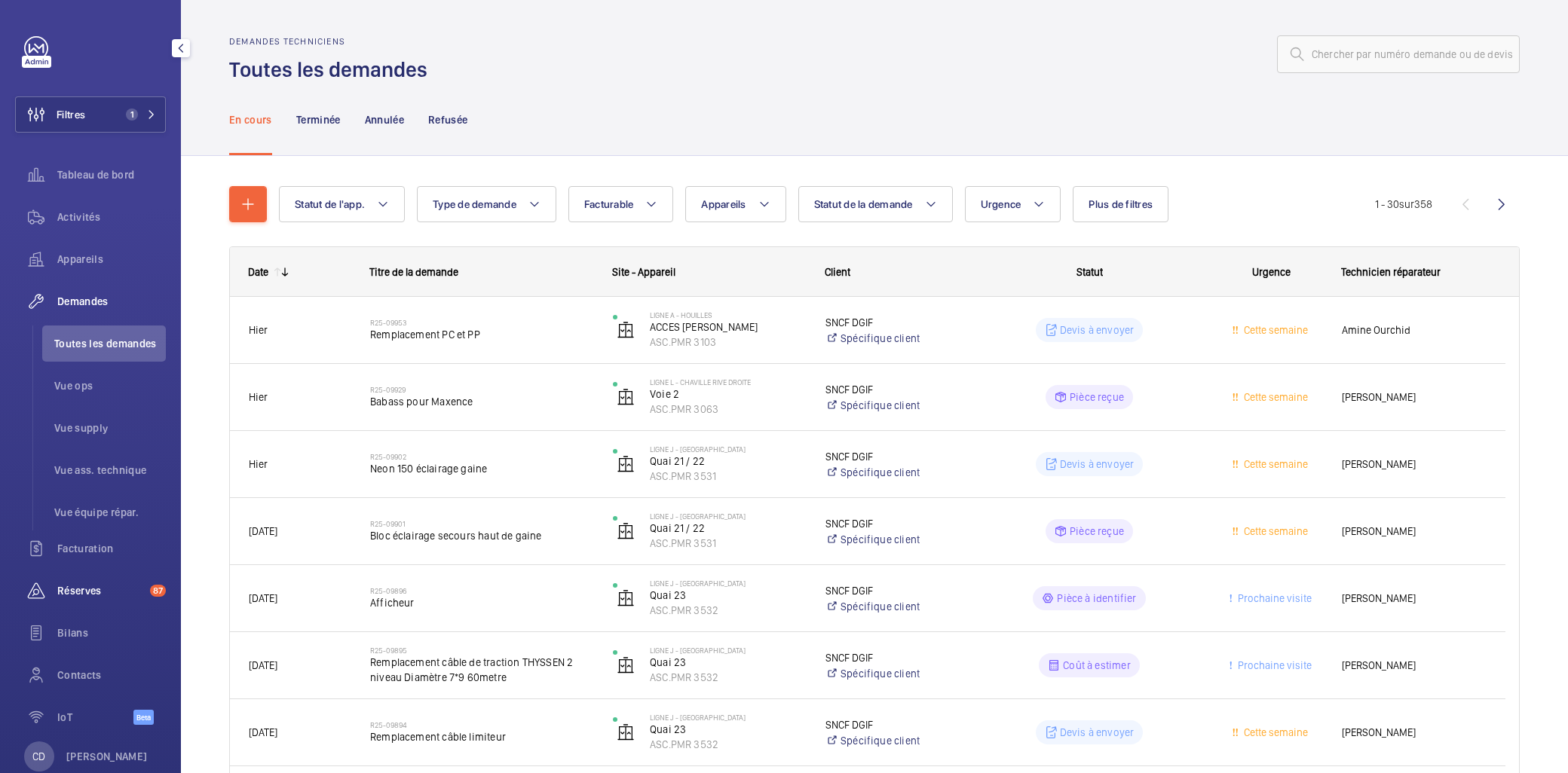 click on "Réserves" 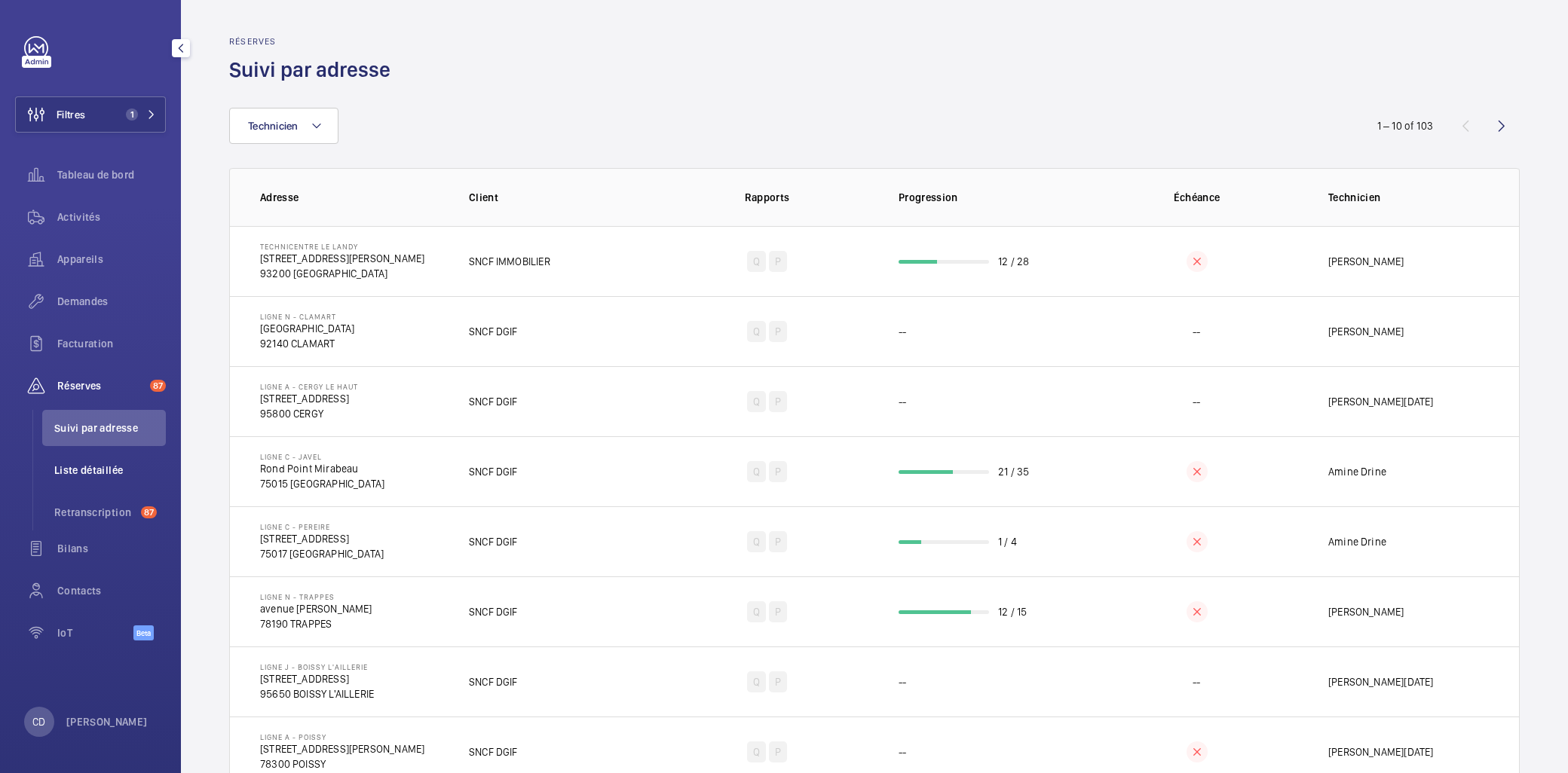 click on "Liste détaillée" 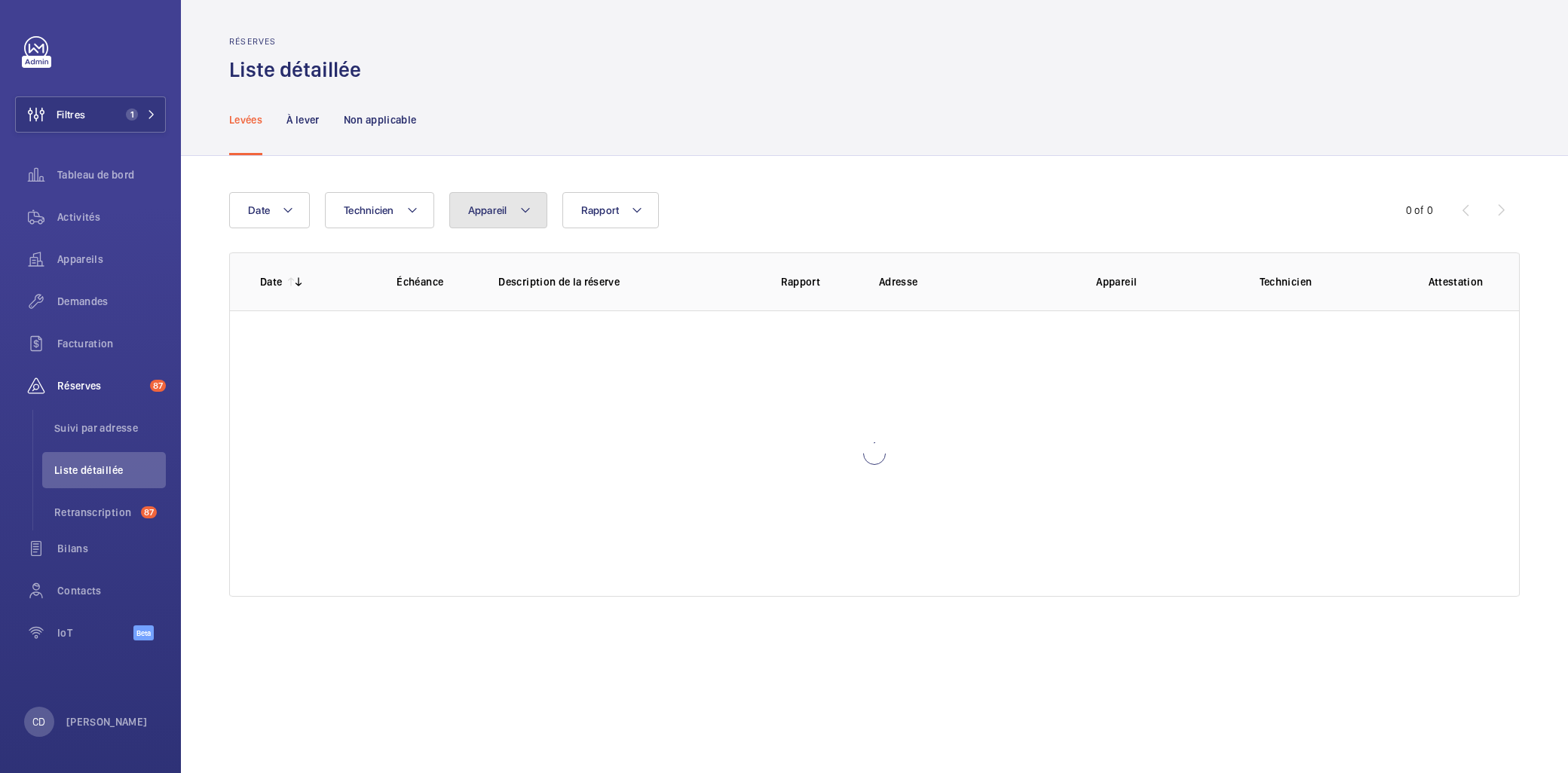click on "Appareil" 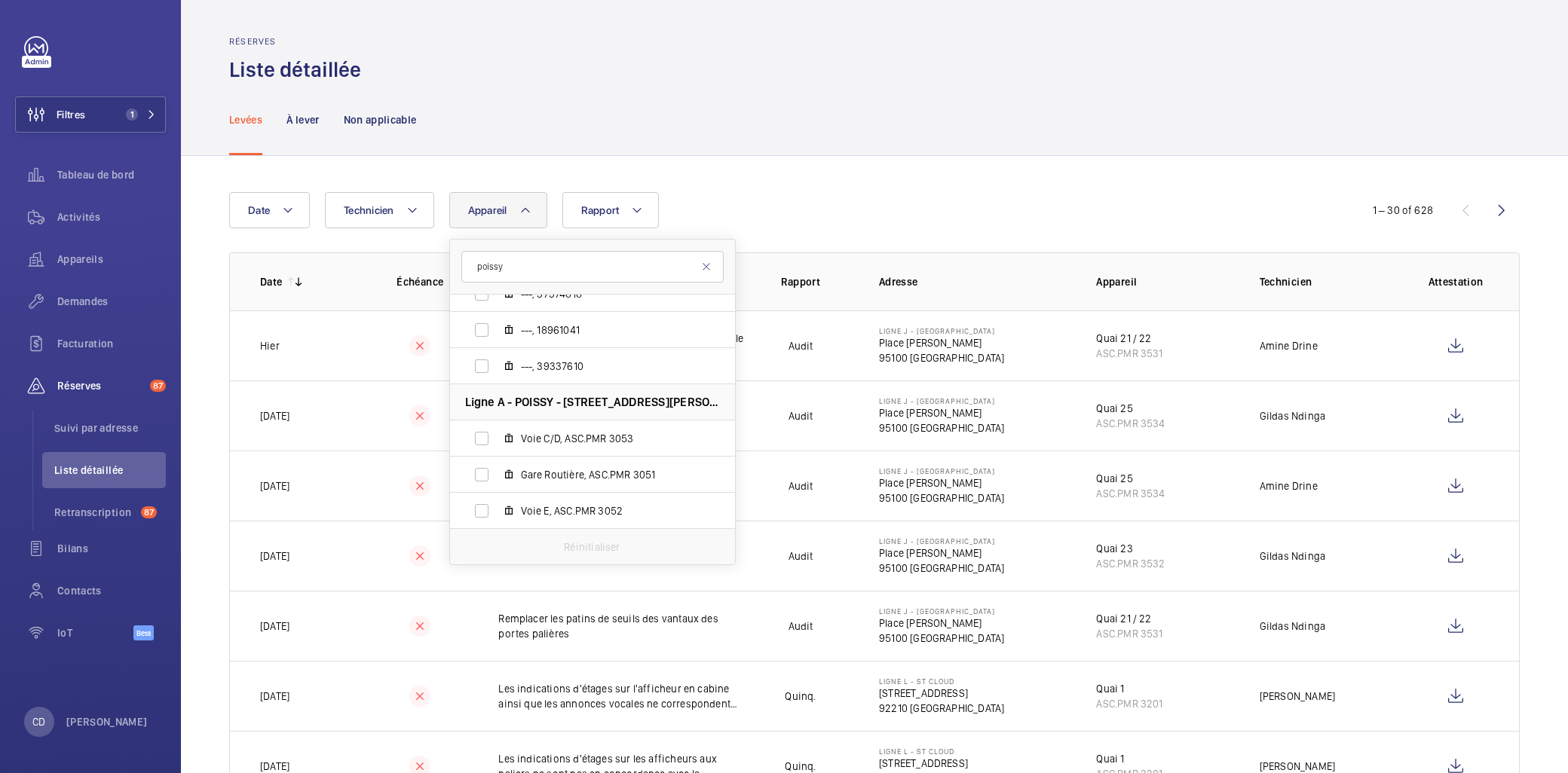 scroll, scrollTop: 585, scrollLeft: 0, axis: vertical 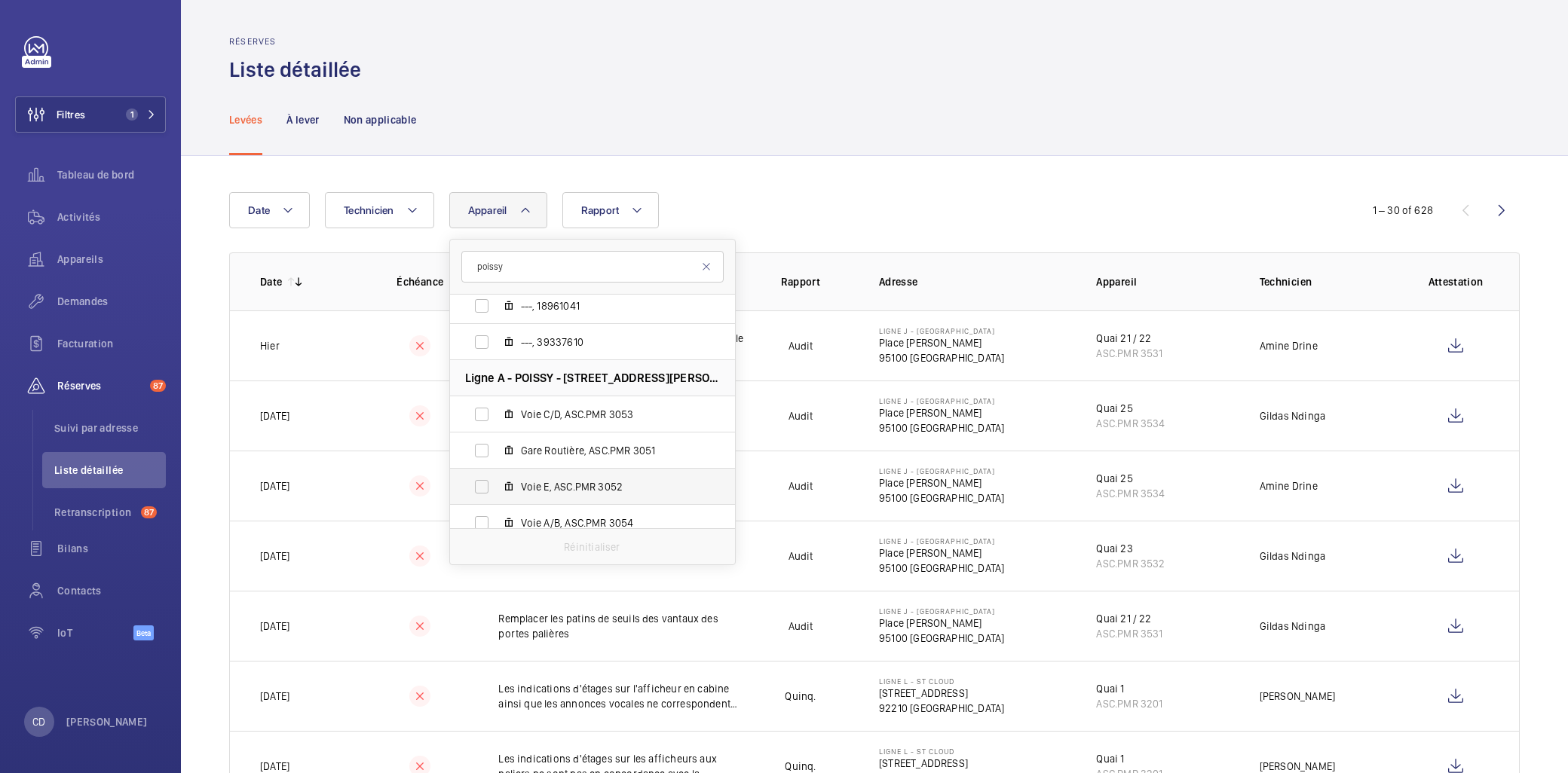 type on "poissy" 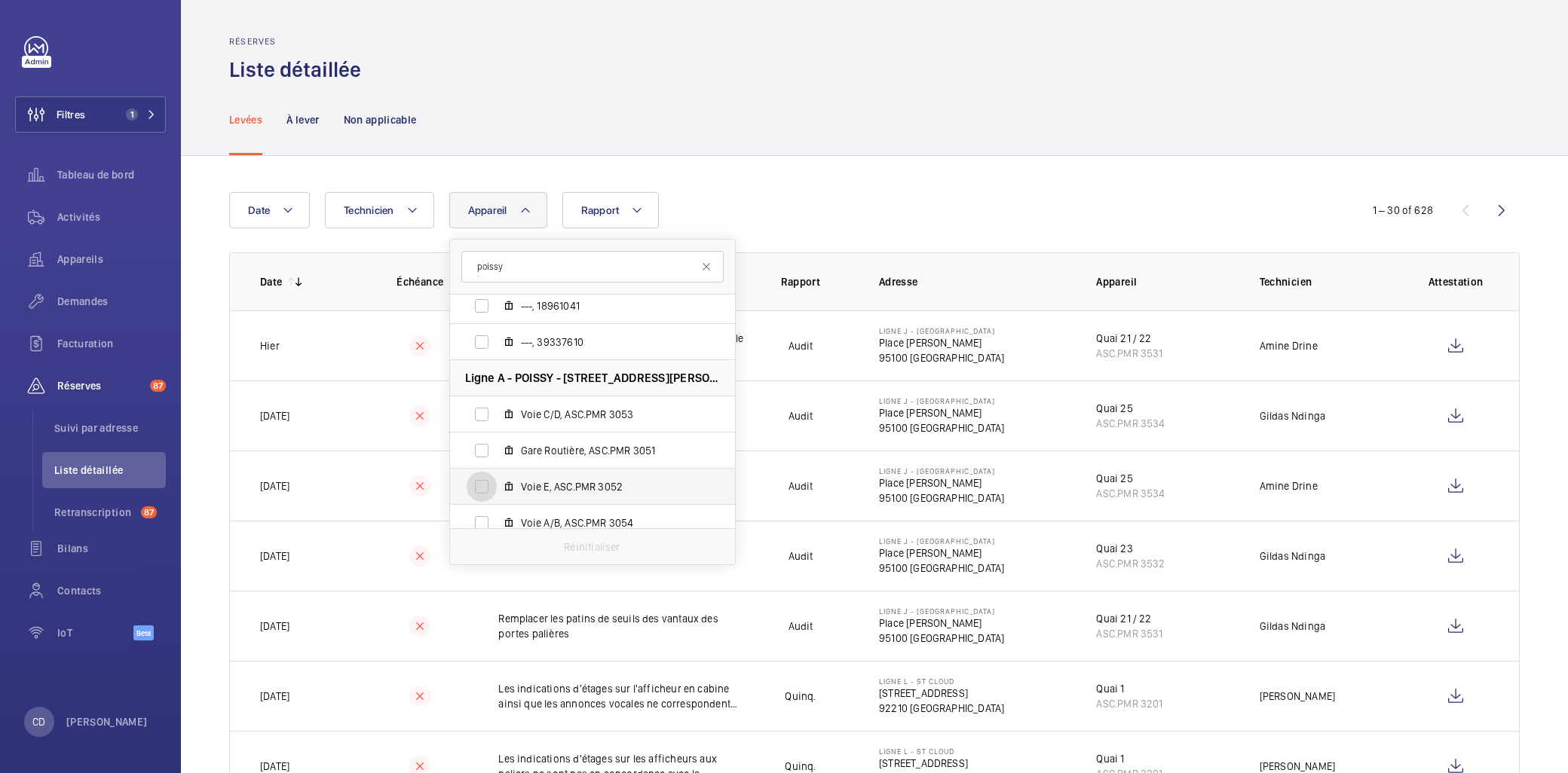 click on "Voie E, ASC.PMR 3052" at bounding box center [482, 487] 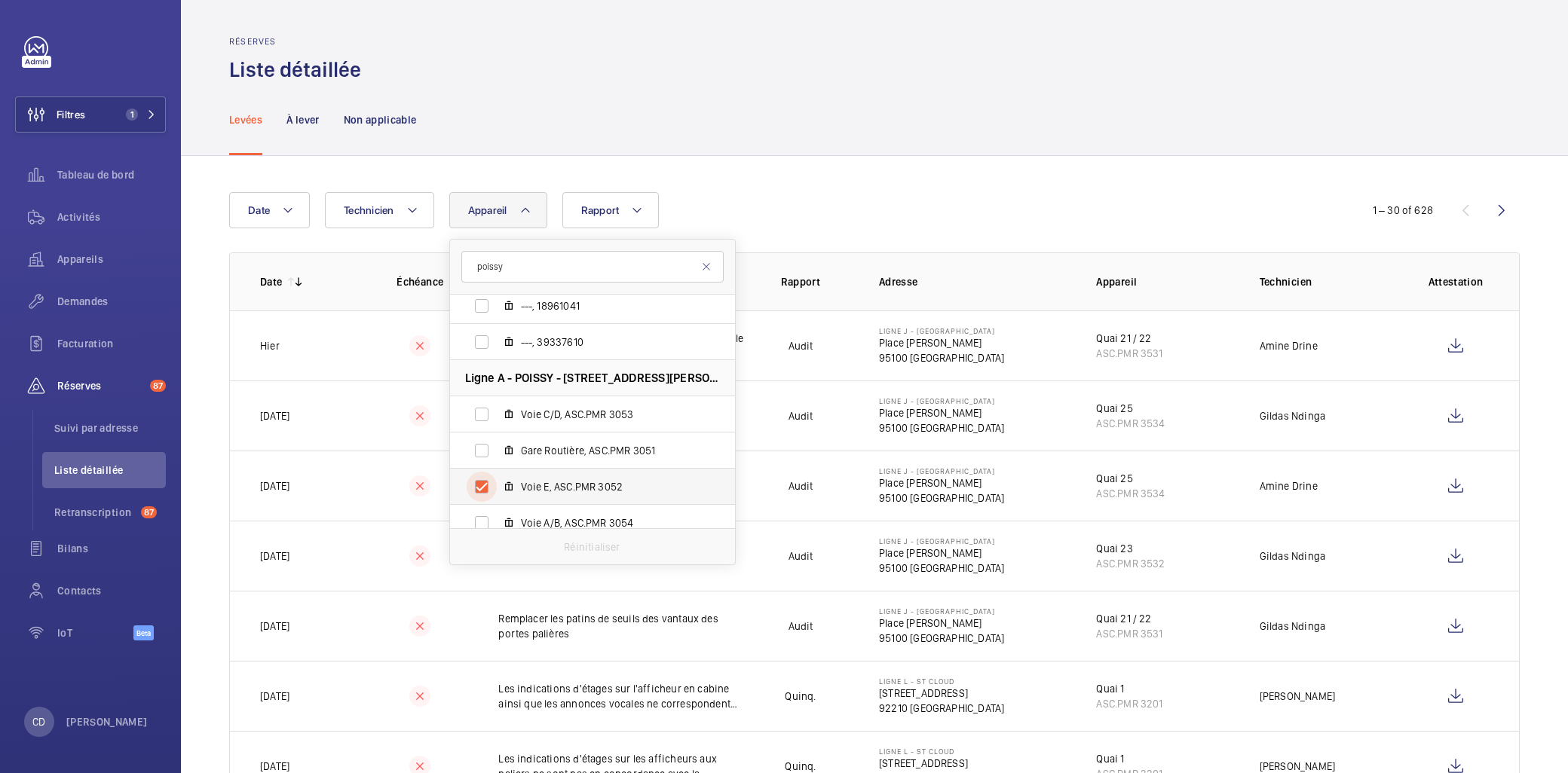 checkbox on "true" 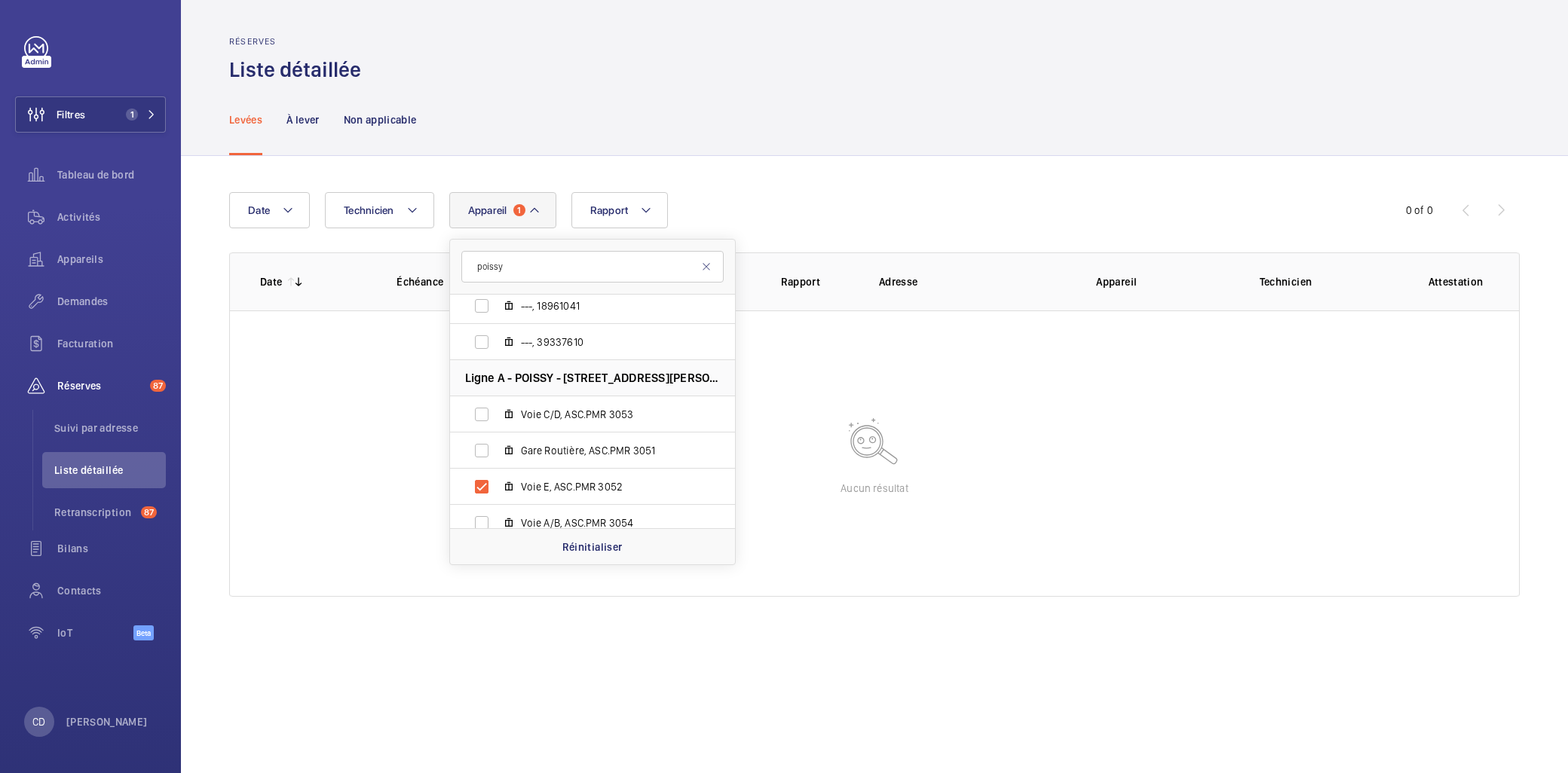 click on "Aucun résultat" 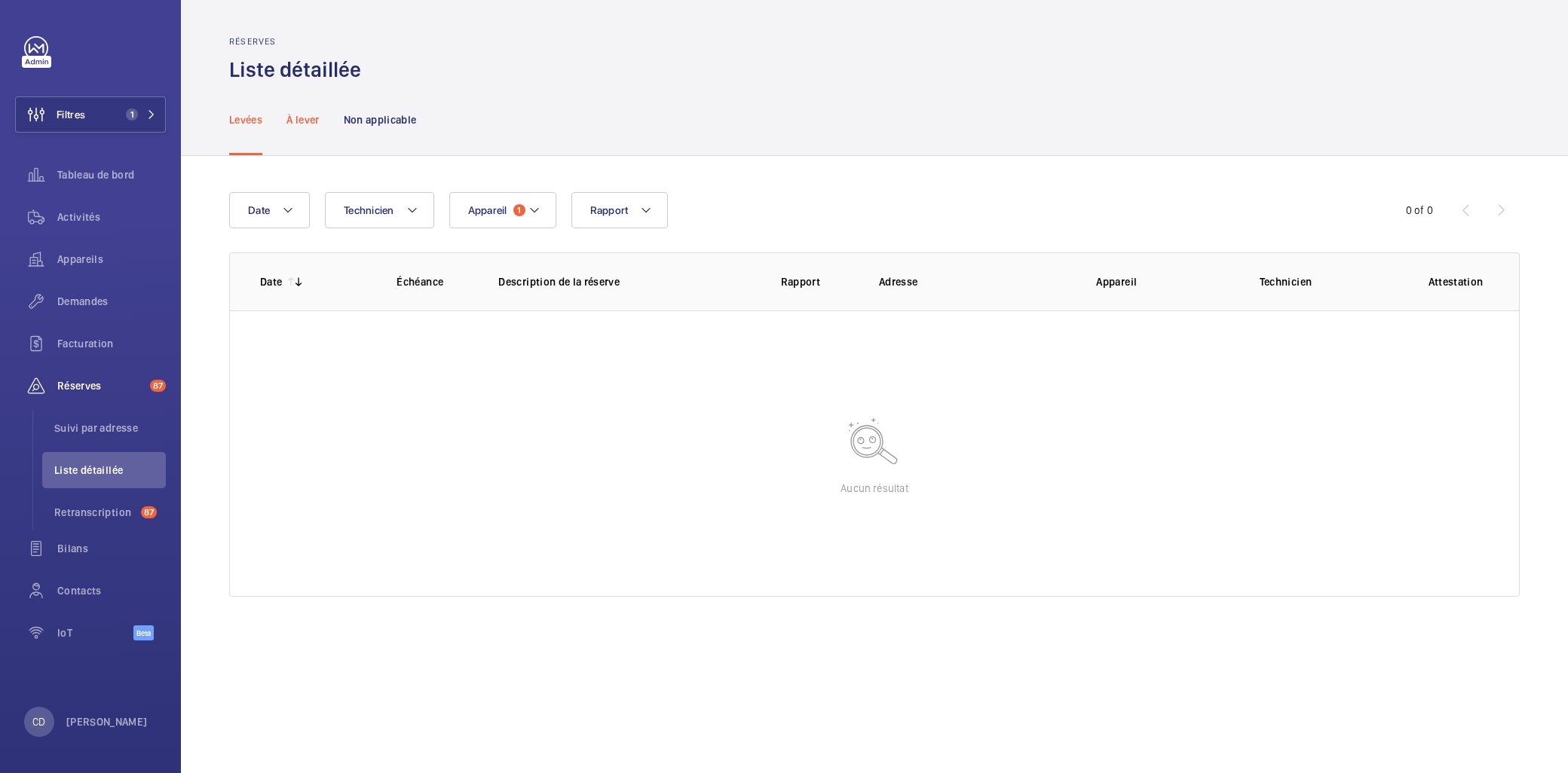 click on "À lever" 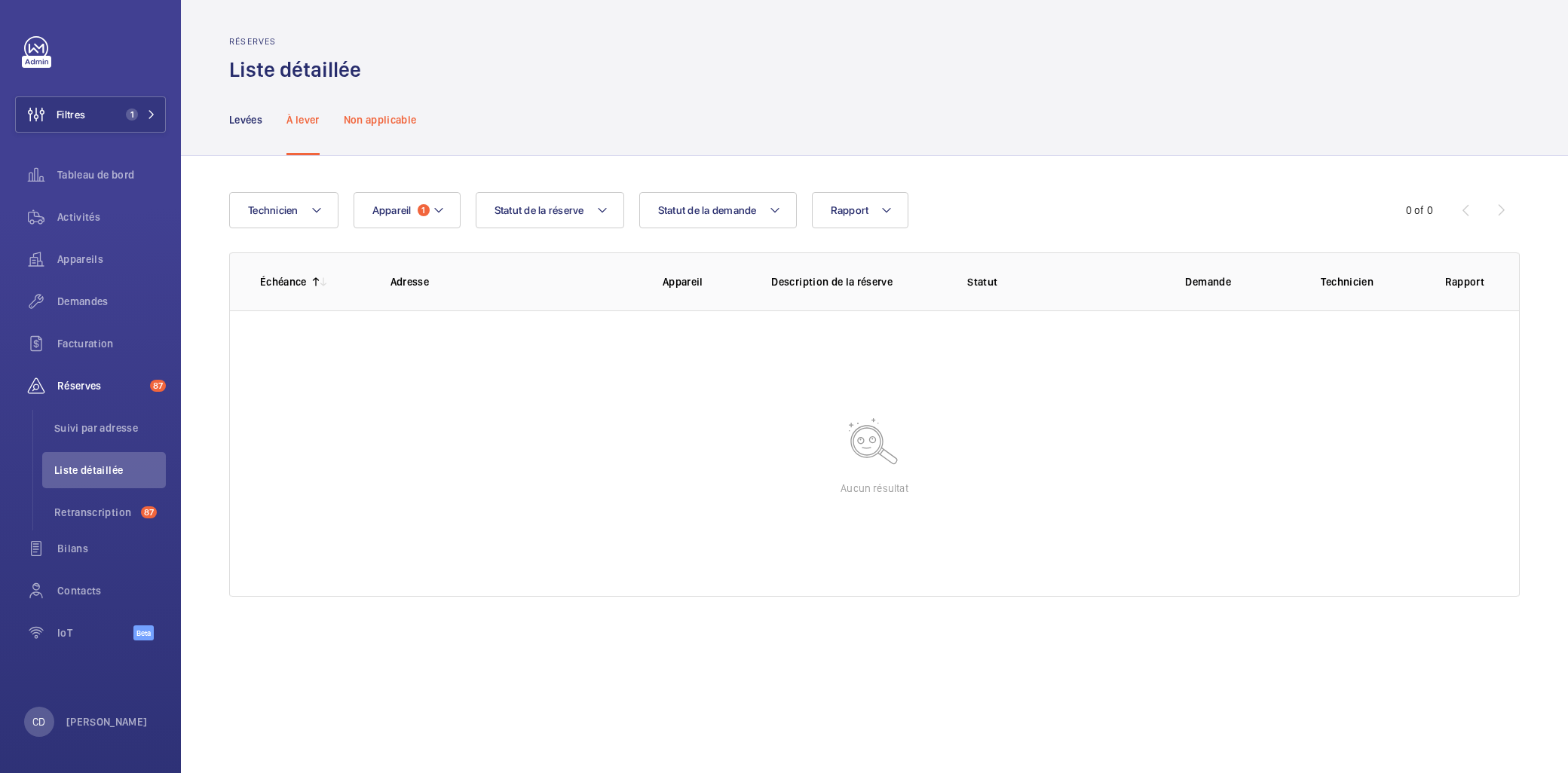 click on "Non applicable" 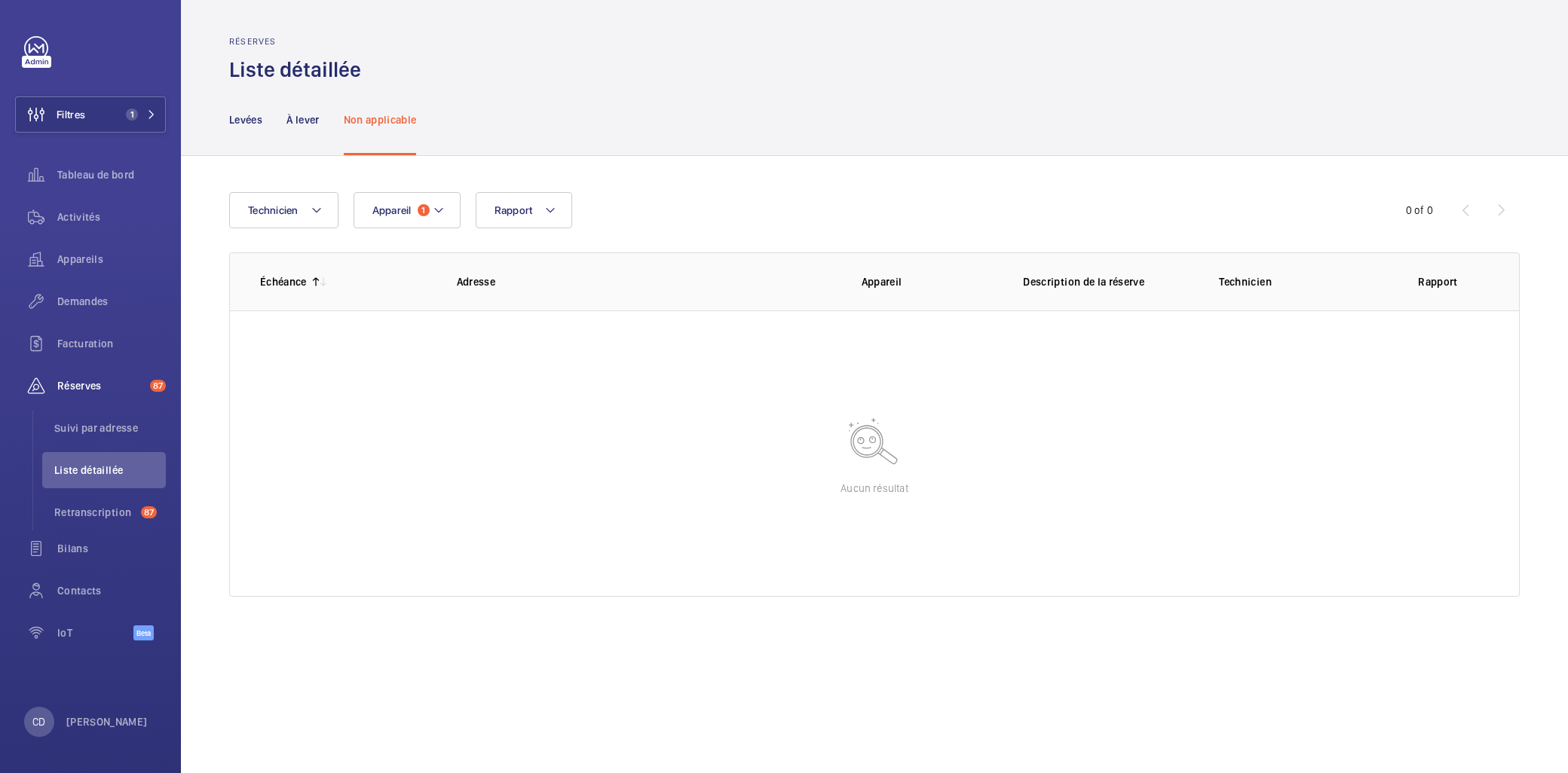 click on "Levées À lever Non applicable" 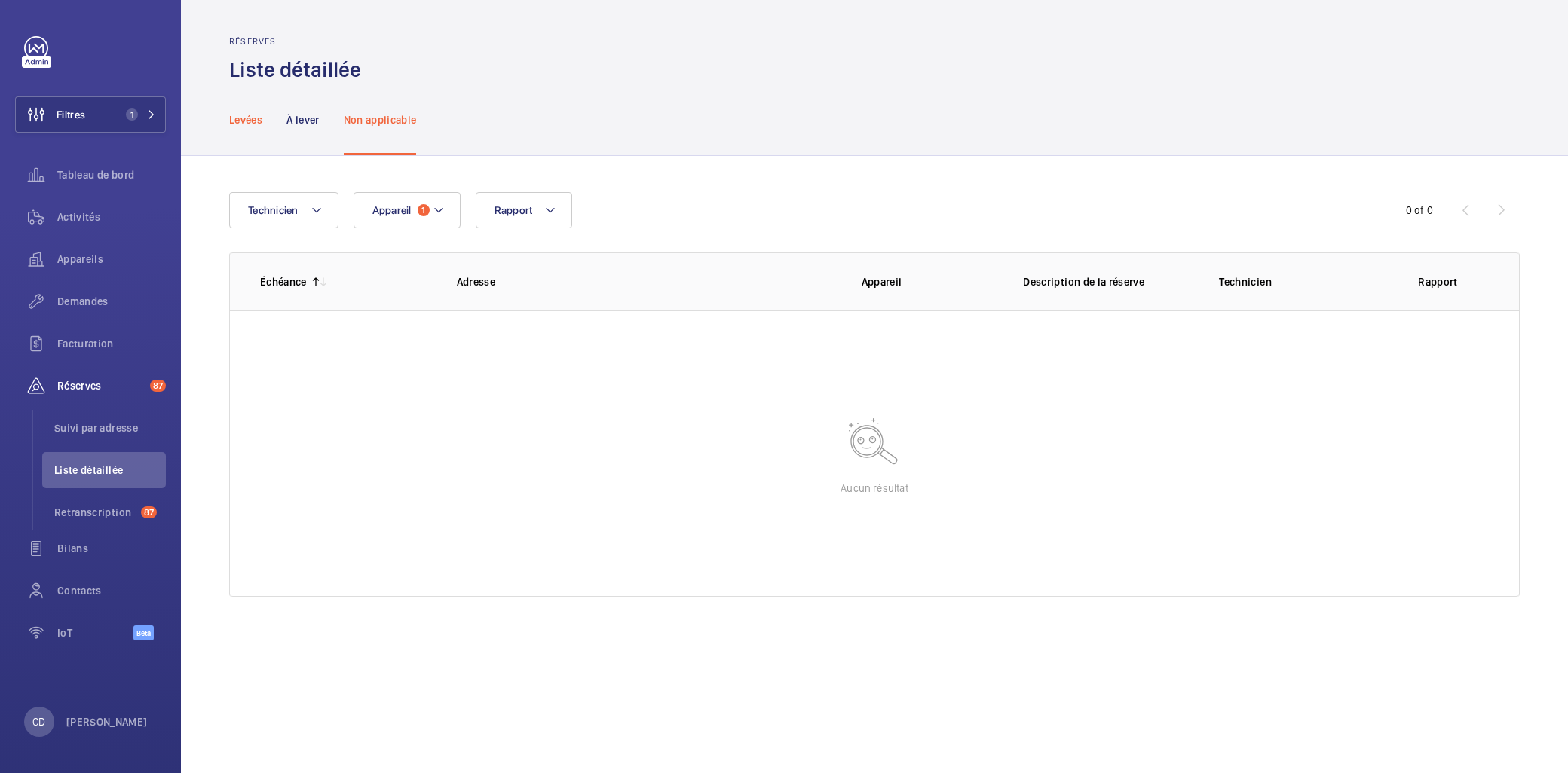 click on "Levées" 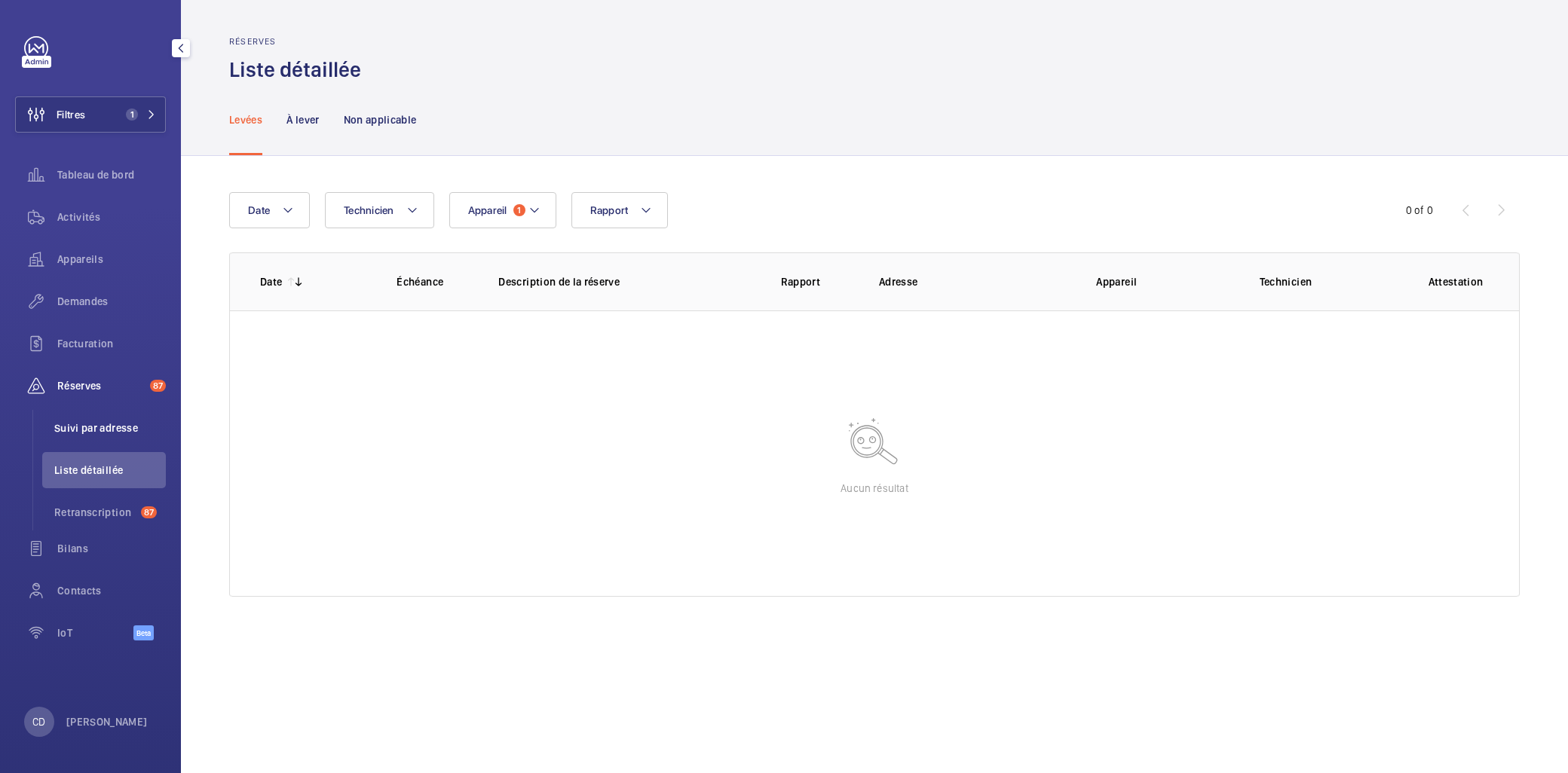 click on "Suivi par adresse" 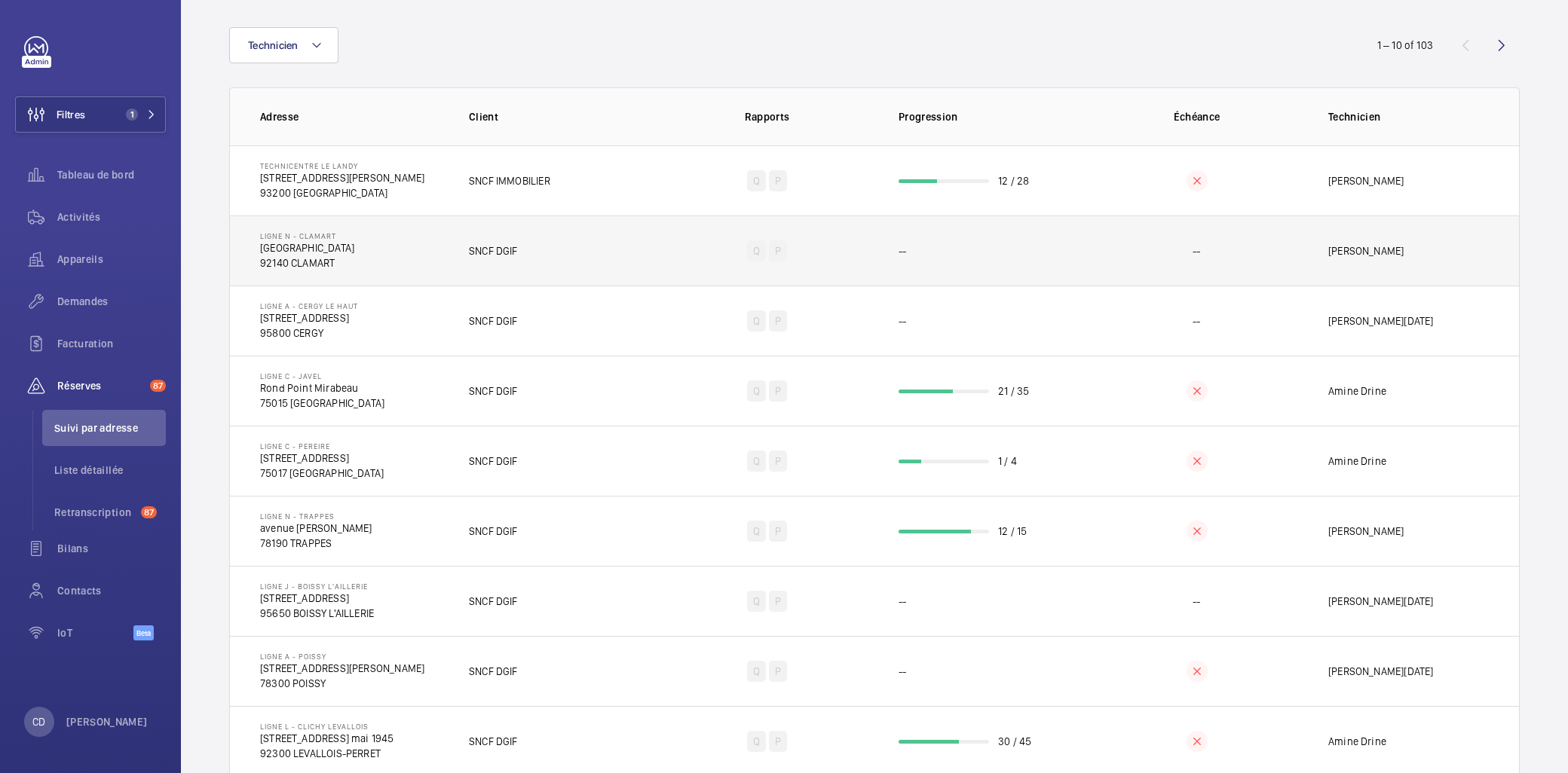 scroll, scrollTop: 193, scrollLeft: 0, axis: vertical 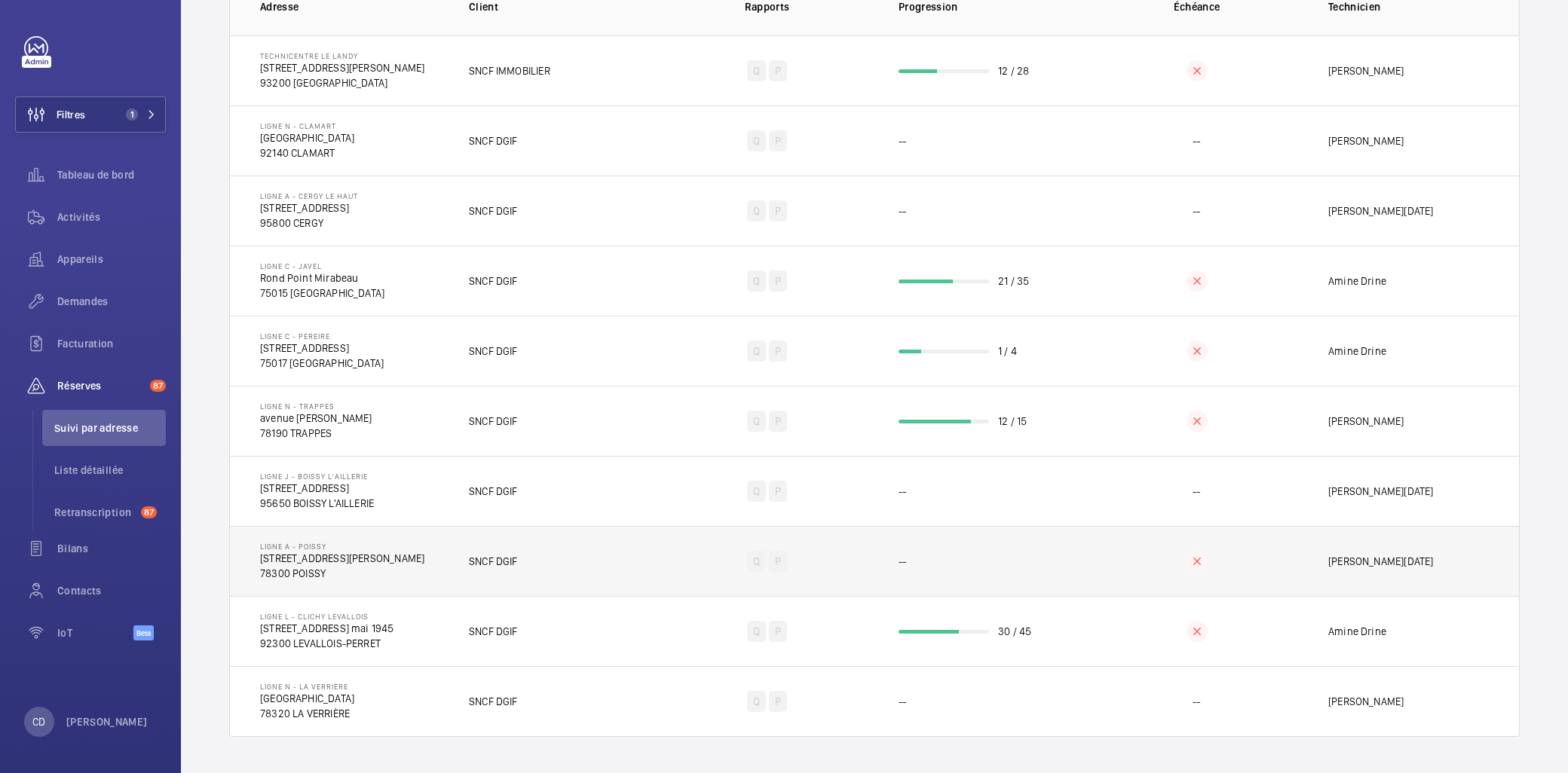 click on "SNCF DGIF" 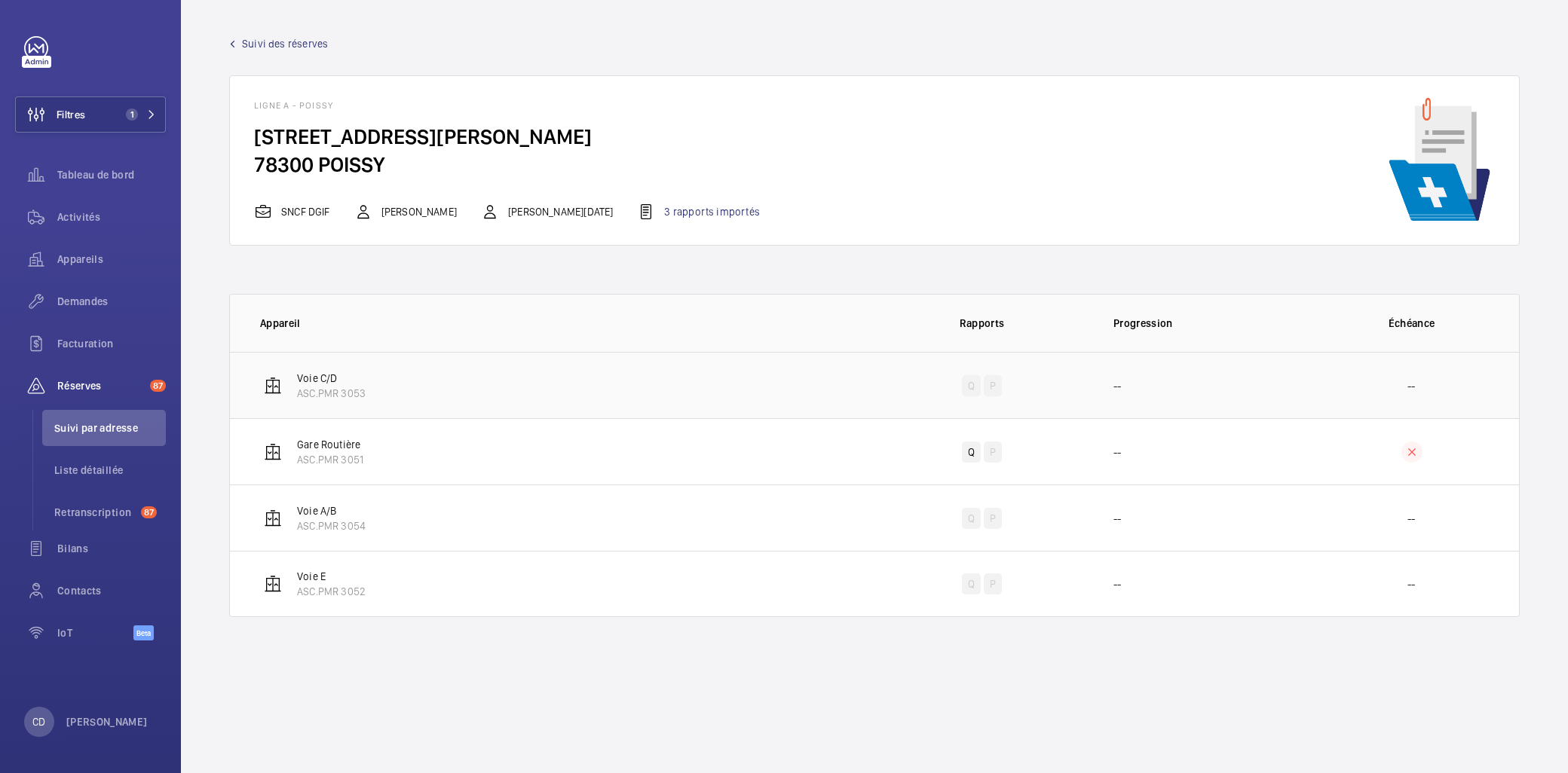 click on "Voie C/D   ASC.PMR 3053" 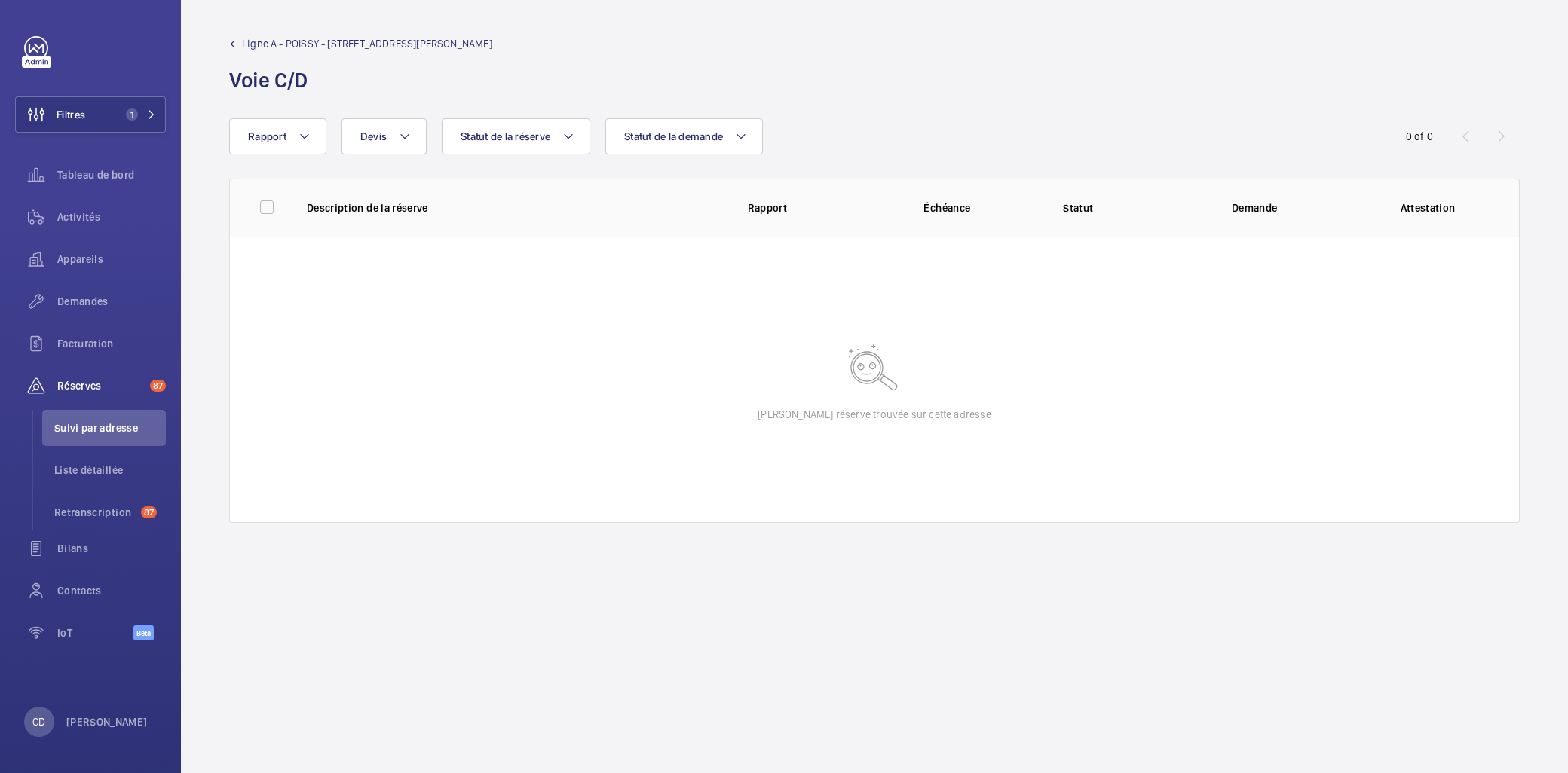 click on "Ligne A - POISSY - 14 Place Georges Pompidou" 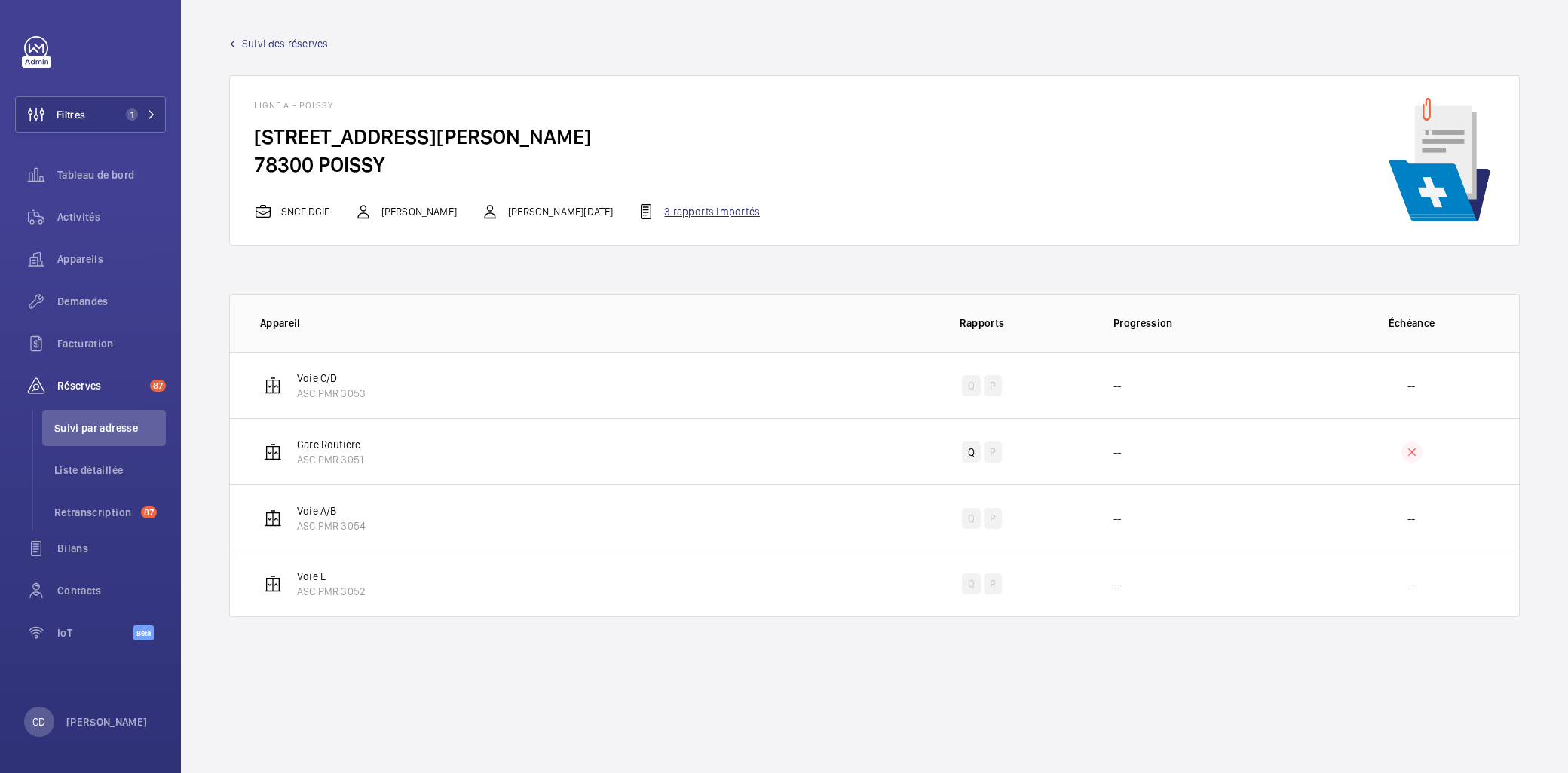 click on "3 rapports importés" 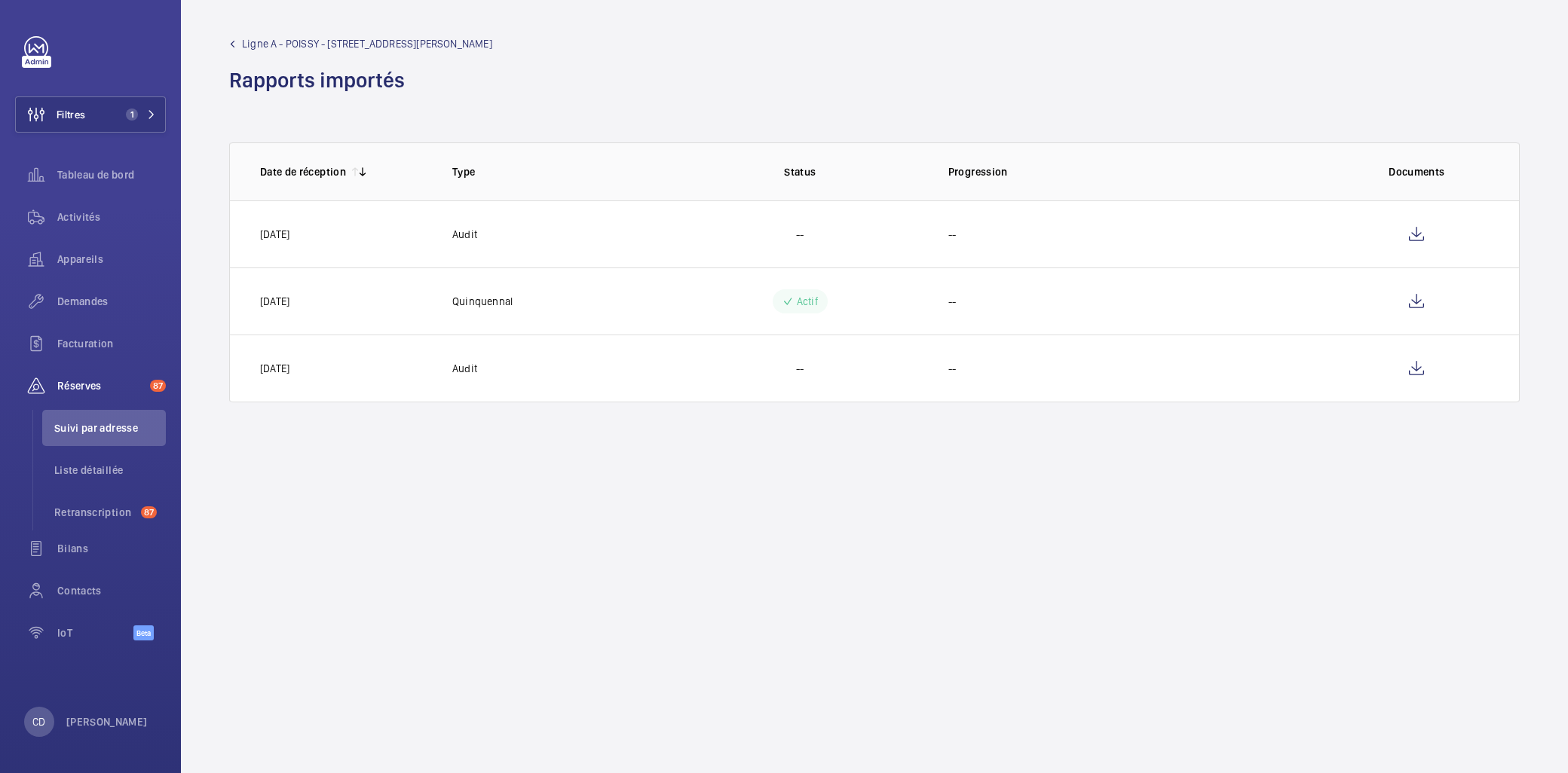 click on "20/12/2023" 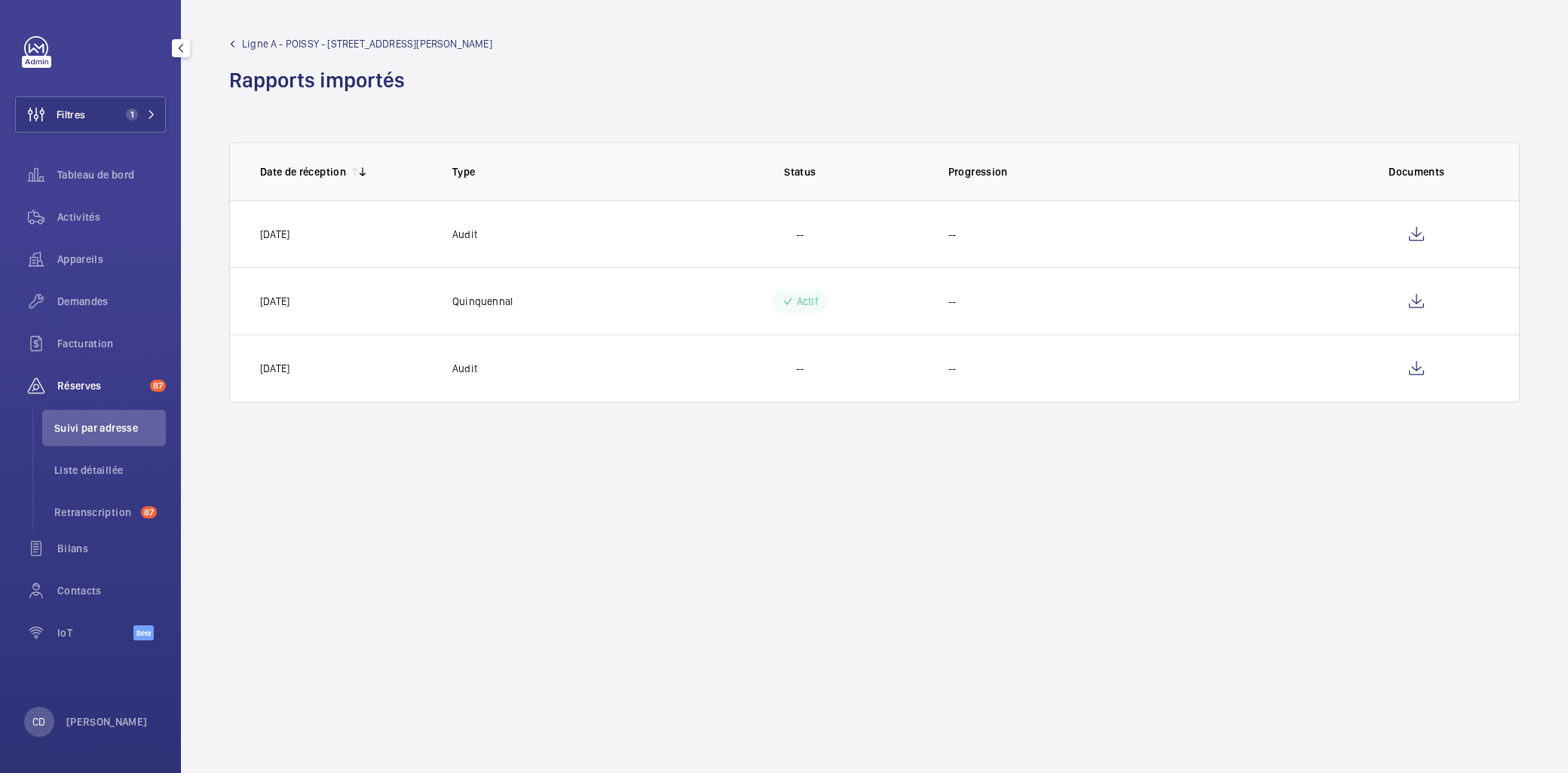 click on "Suivi par adresse" 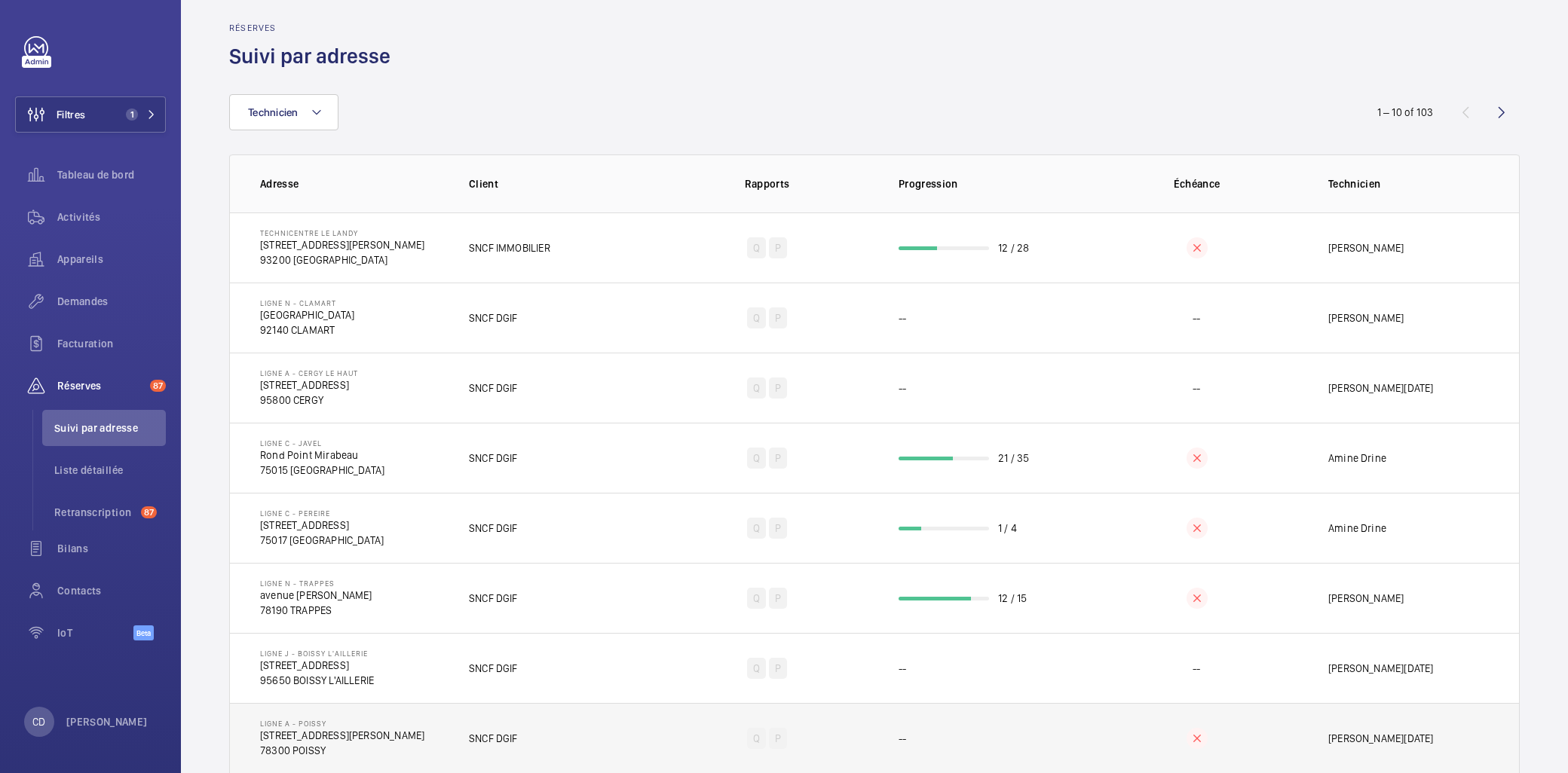 scroll, scrollTop: 0, scrollLeft: 0, axis: both 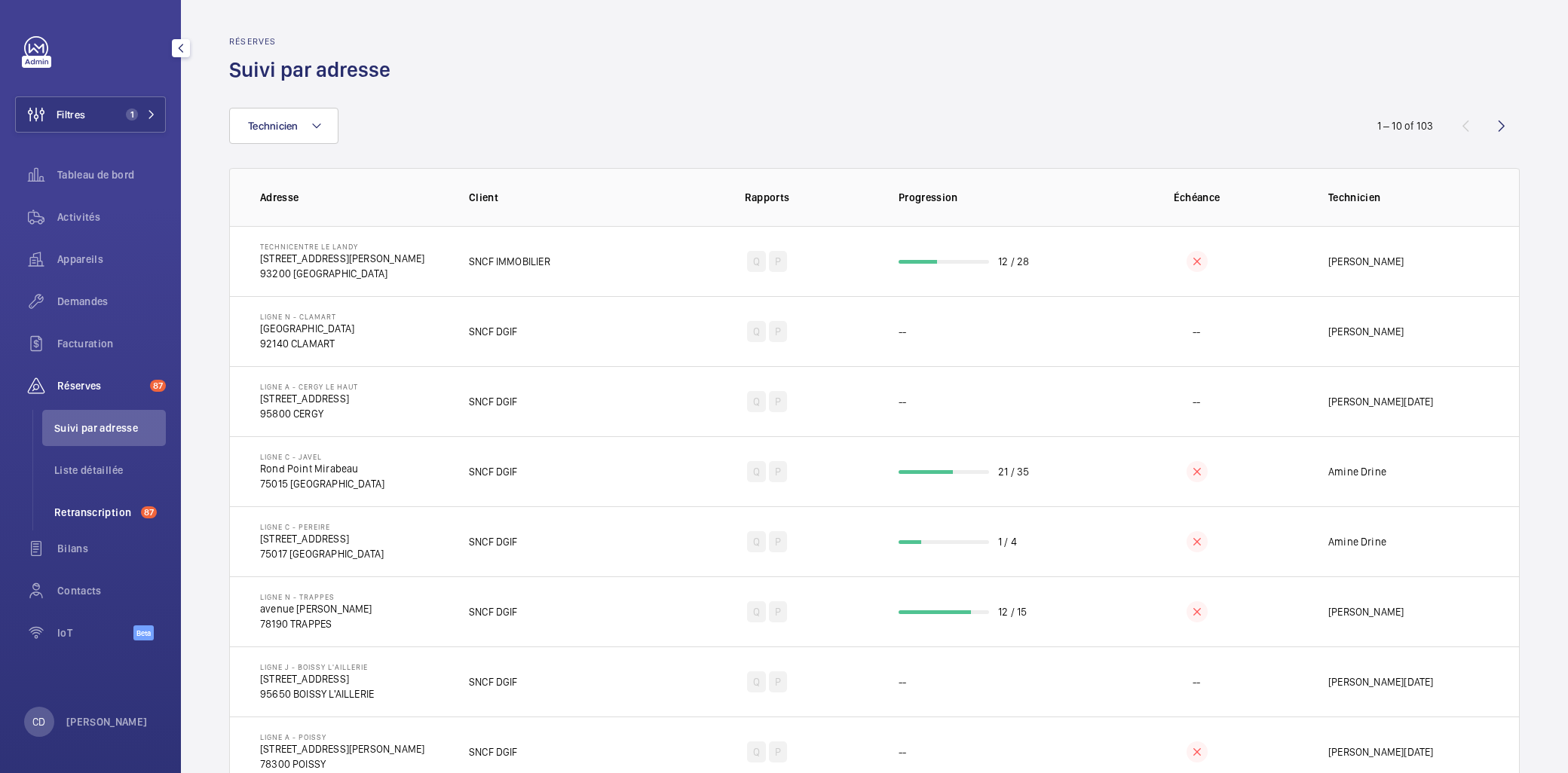 click on "Retranscription" 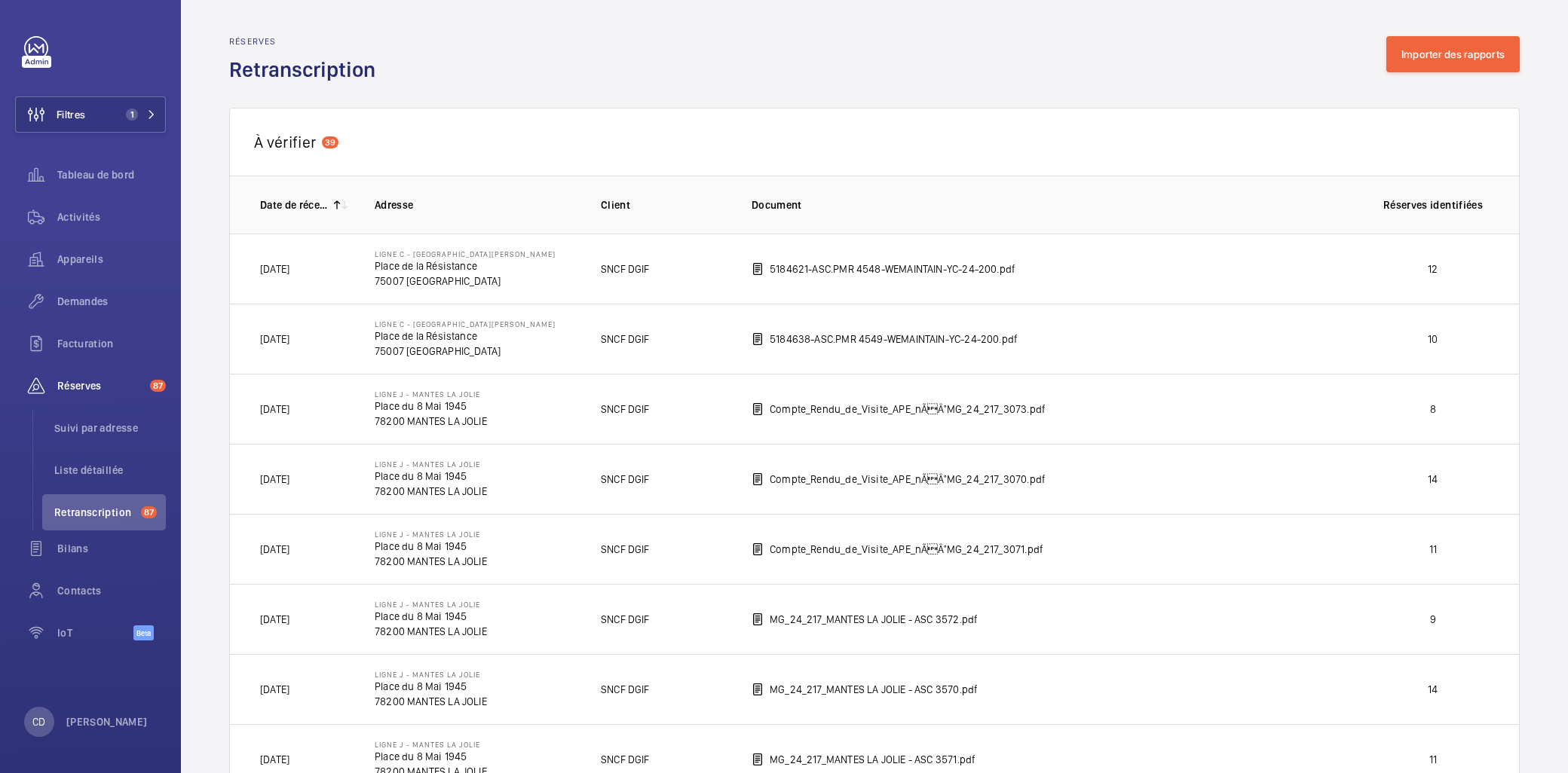 click 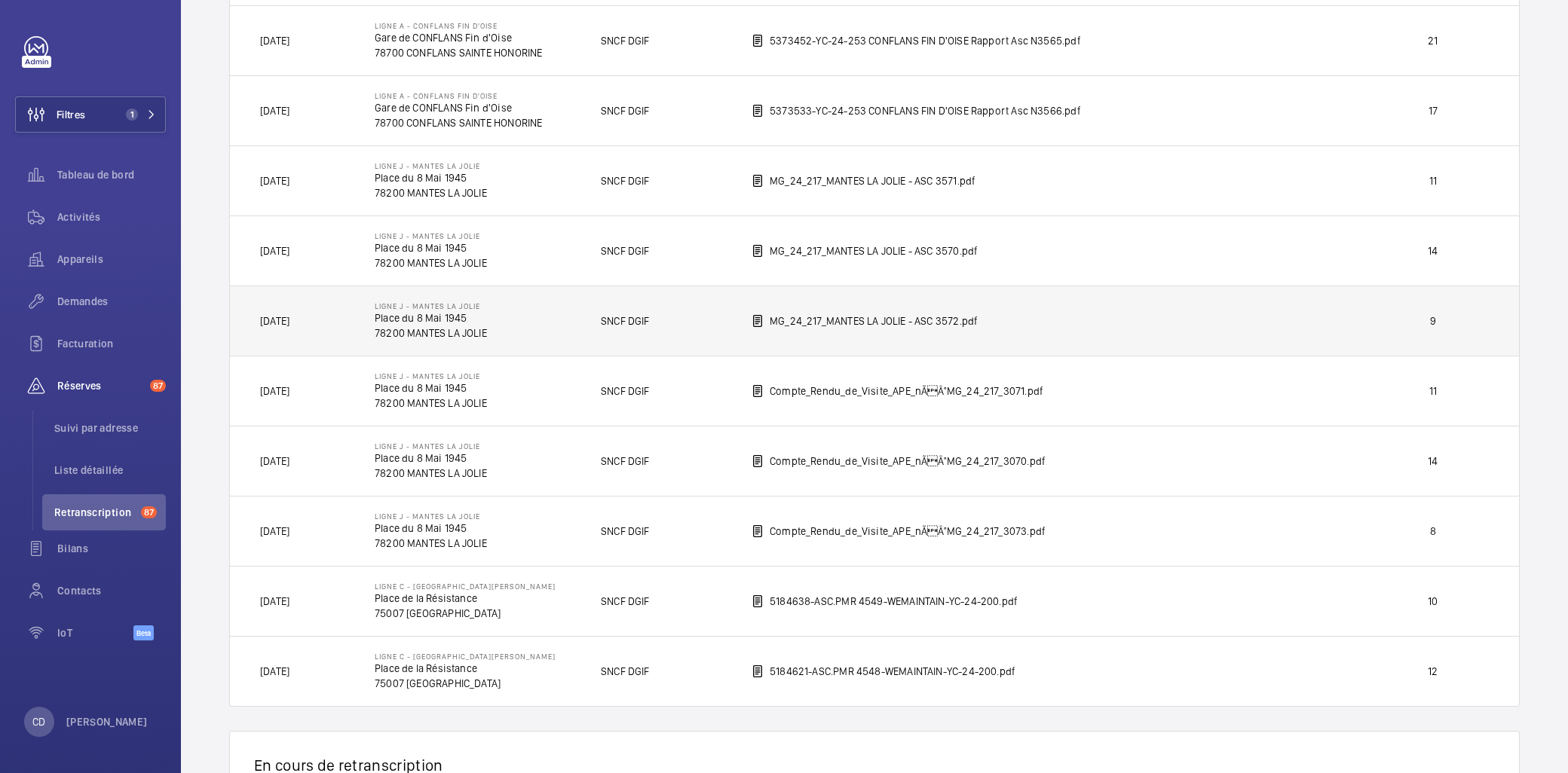 scroll, scrollTop: 2461, scrollLeft: 0, axis: vertical 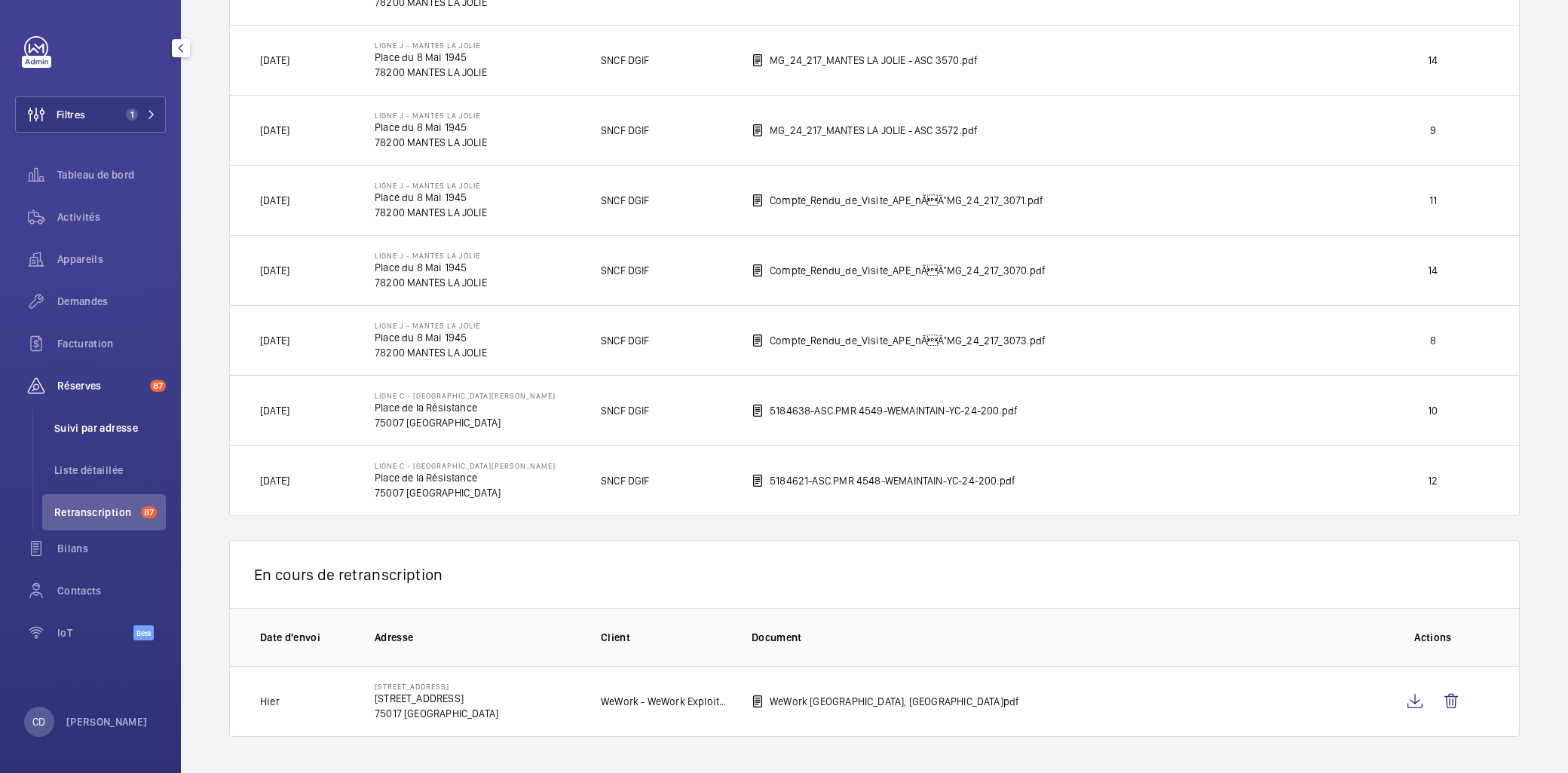 click on "Suivi par adresse" 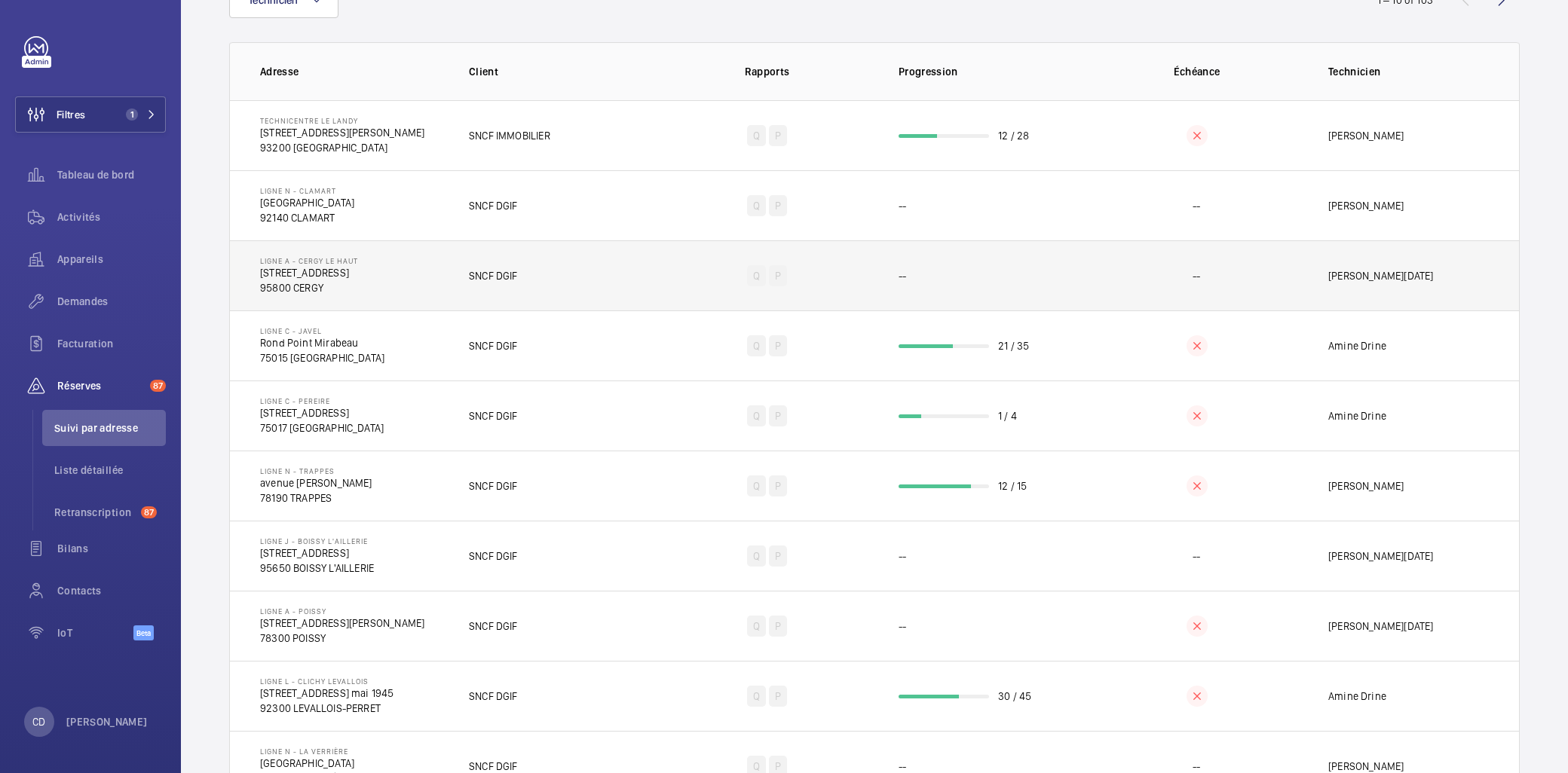 scroll, scrollTop: 193, scrollLeft: 0, axis: vertical 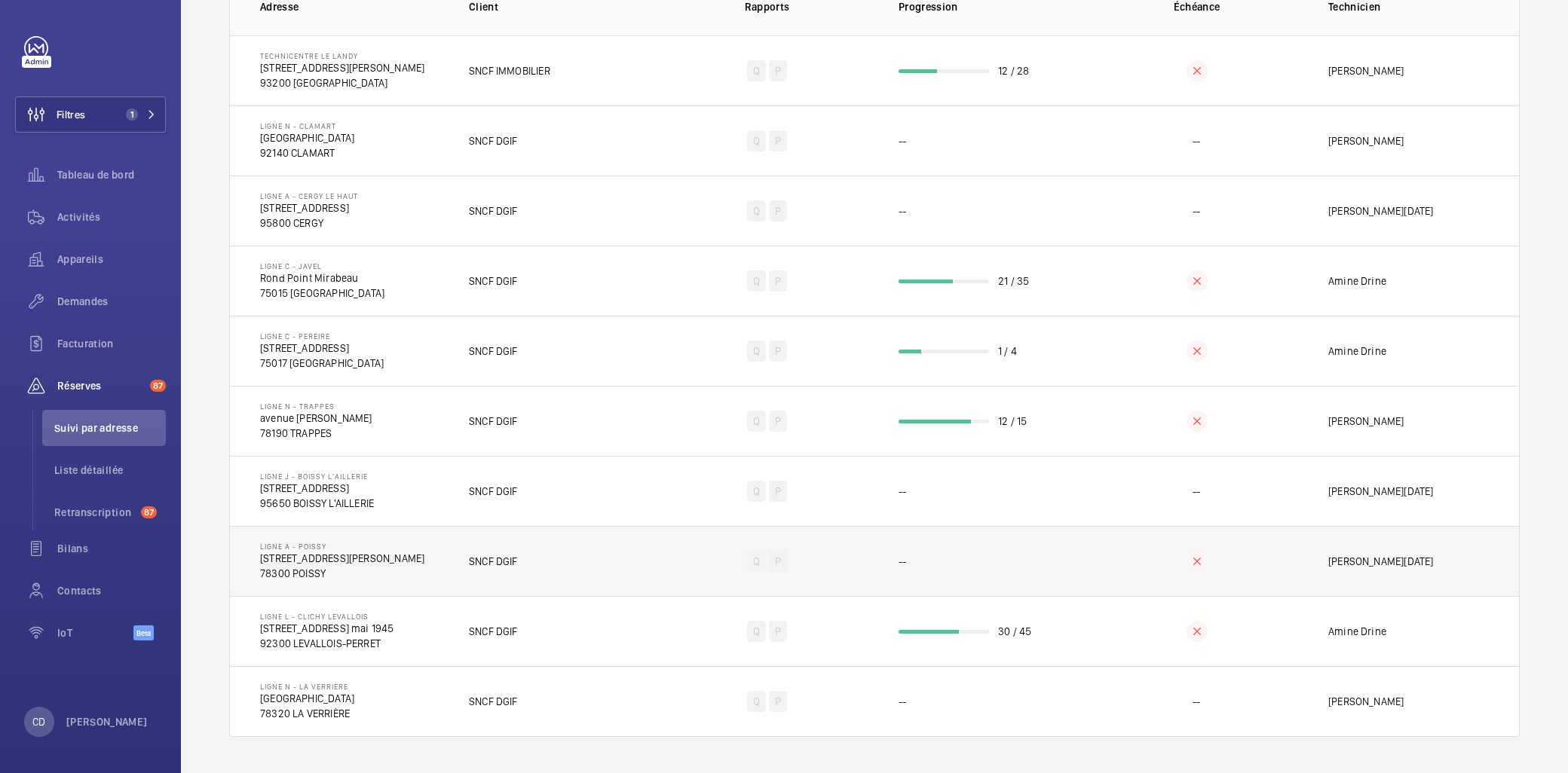 click on "Ligne A - POISSY" 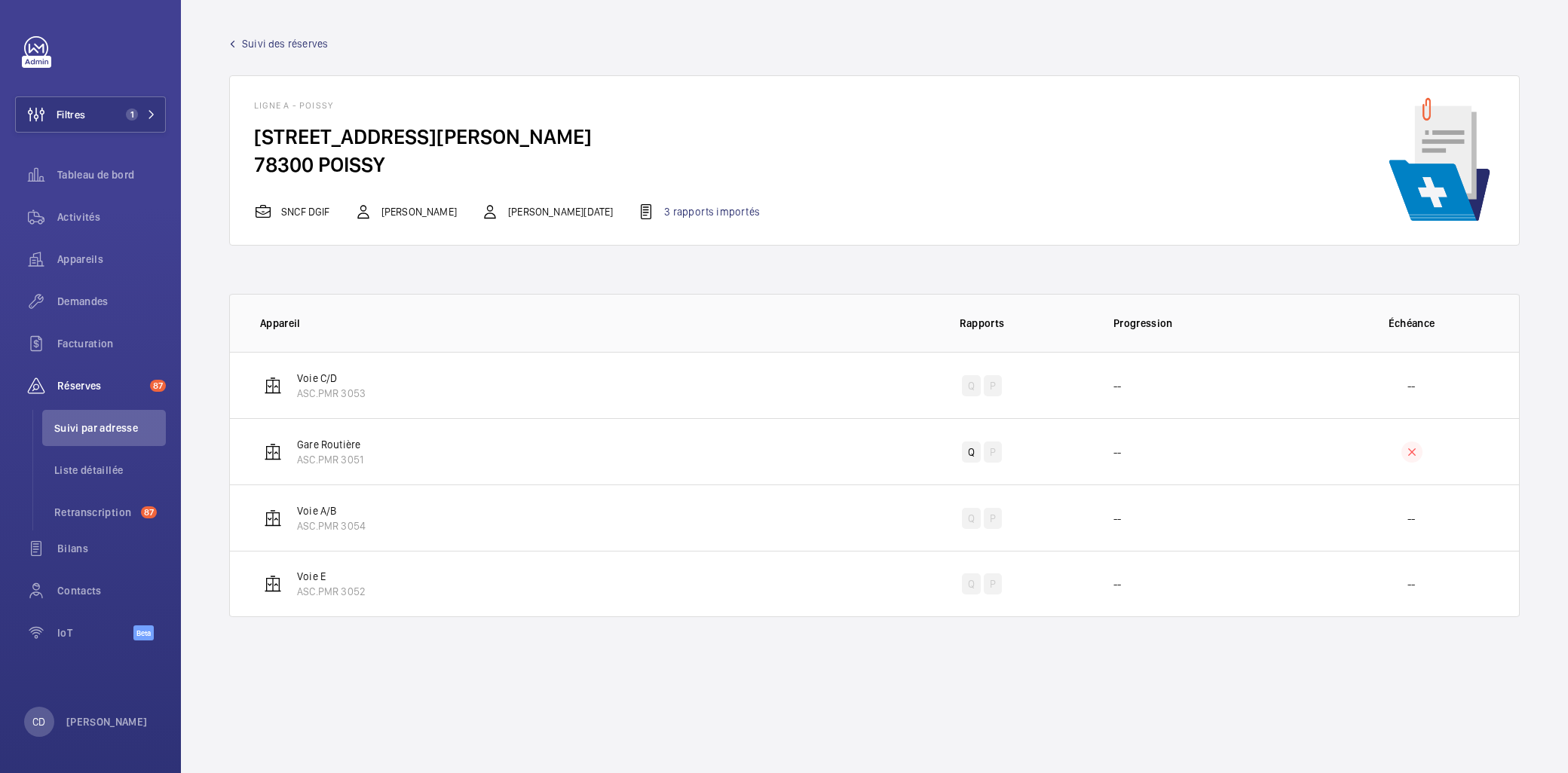 scroll, scrollTop: 0, scrollLeft: 0, axis: both 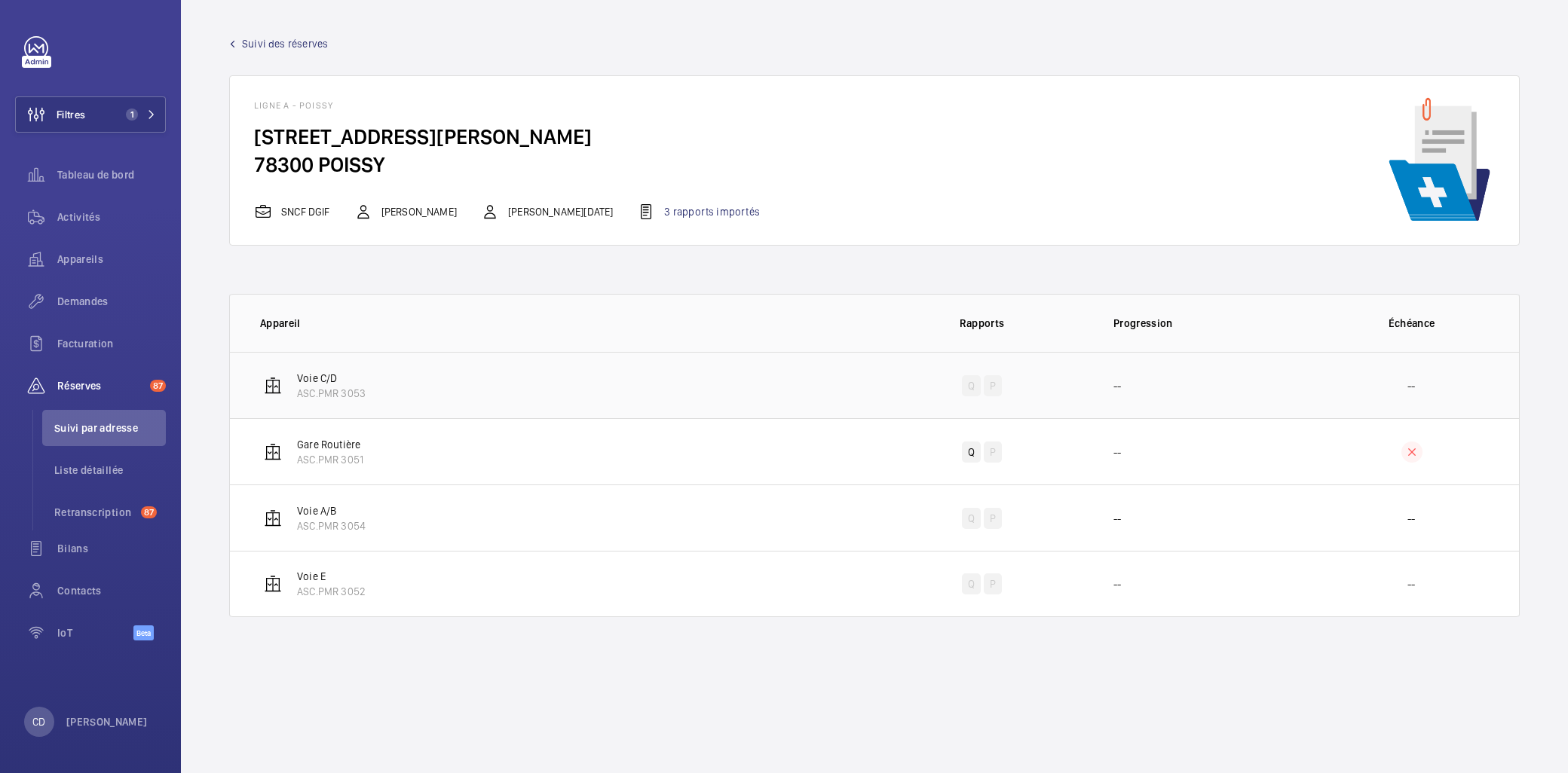 click on "Voie C/D   ASC.PMR 3053" 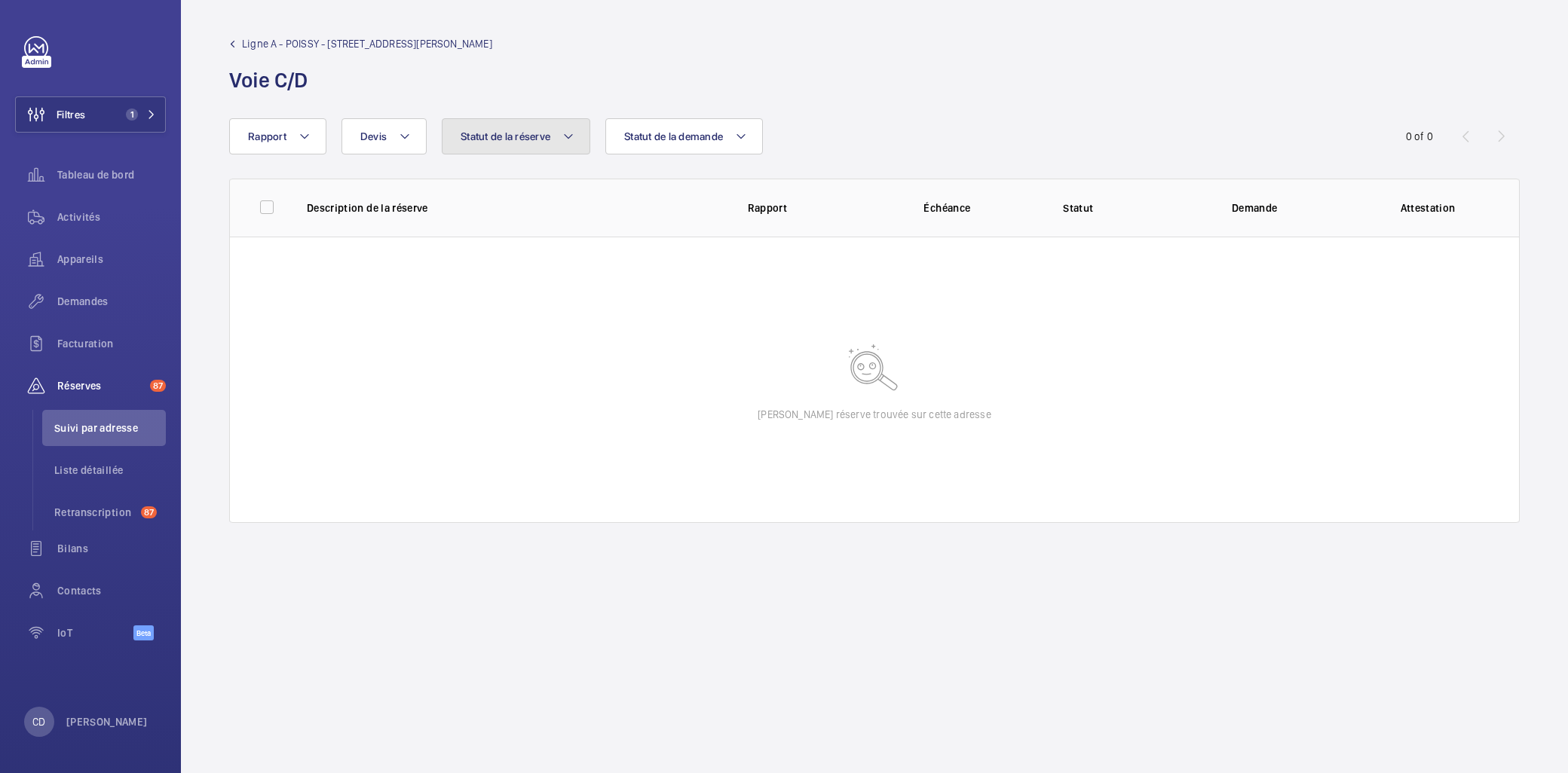 click on "Statut de la réserve" 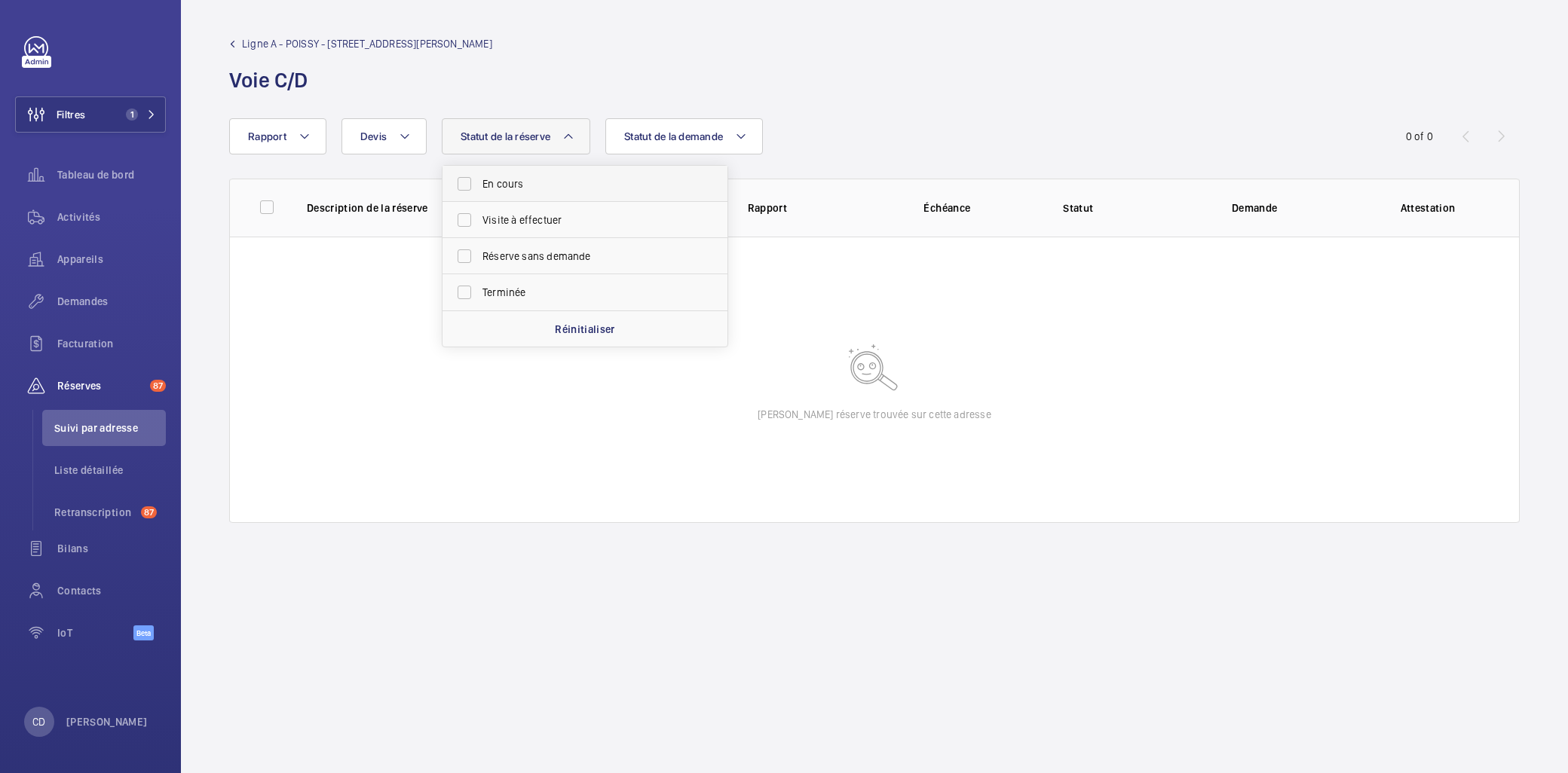 click on "En cours" at bounding box center (586, 184) 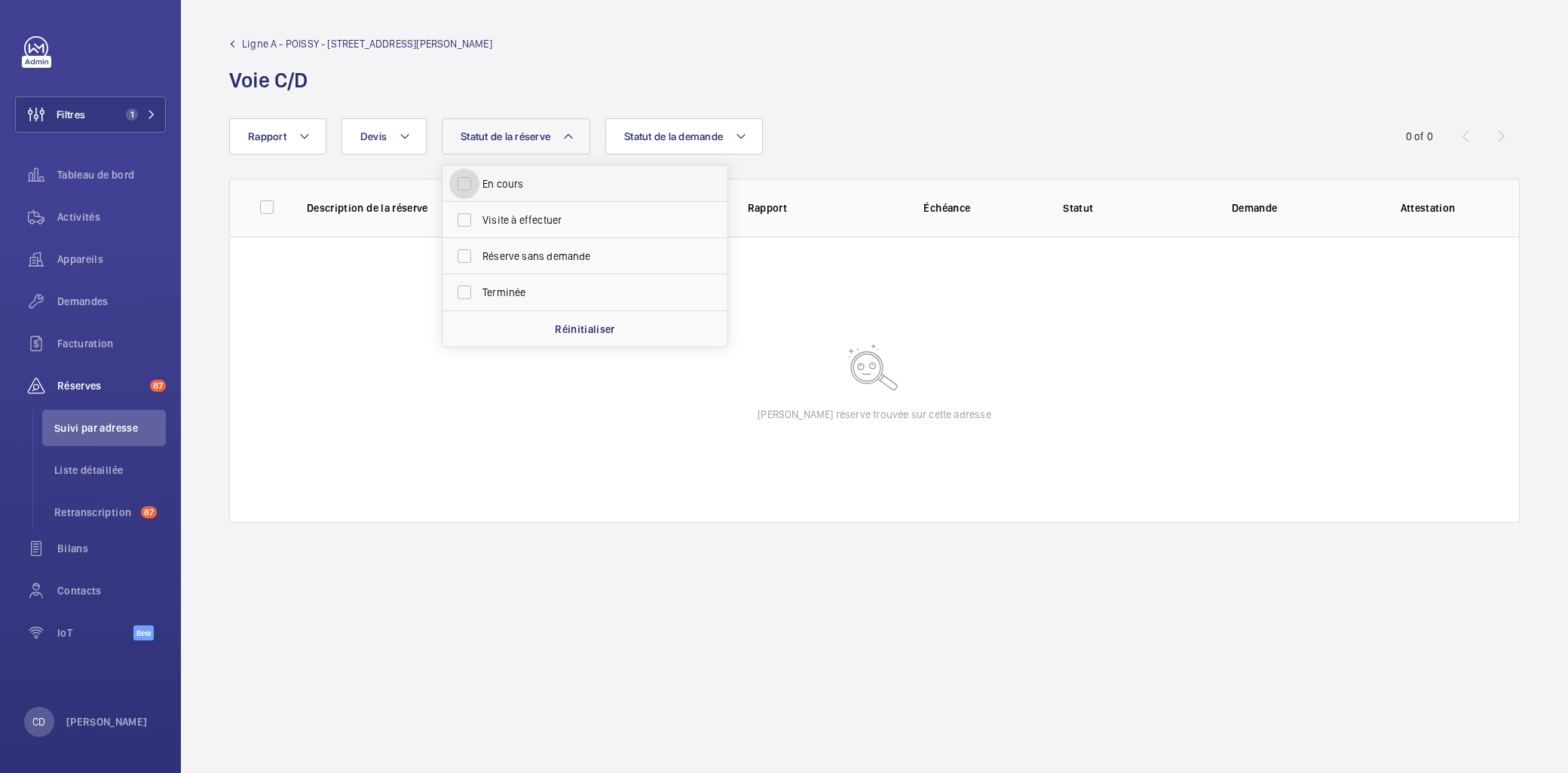 click on "En cours" at bounding box center (464, 184) 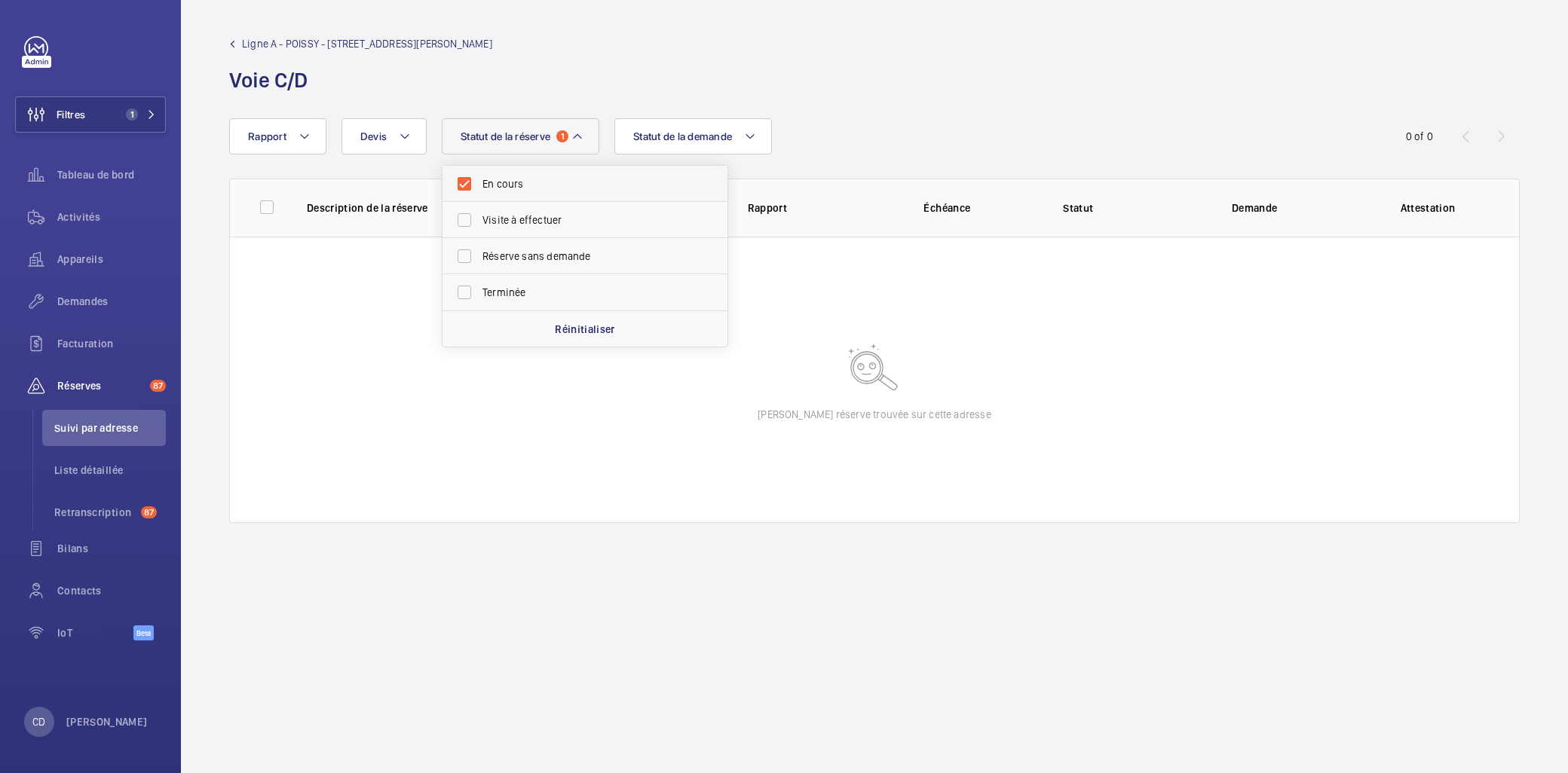 click on "En cours" at bounding box center [586, 184] 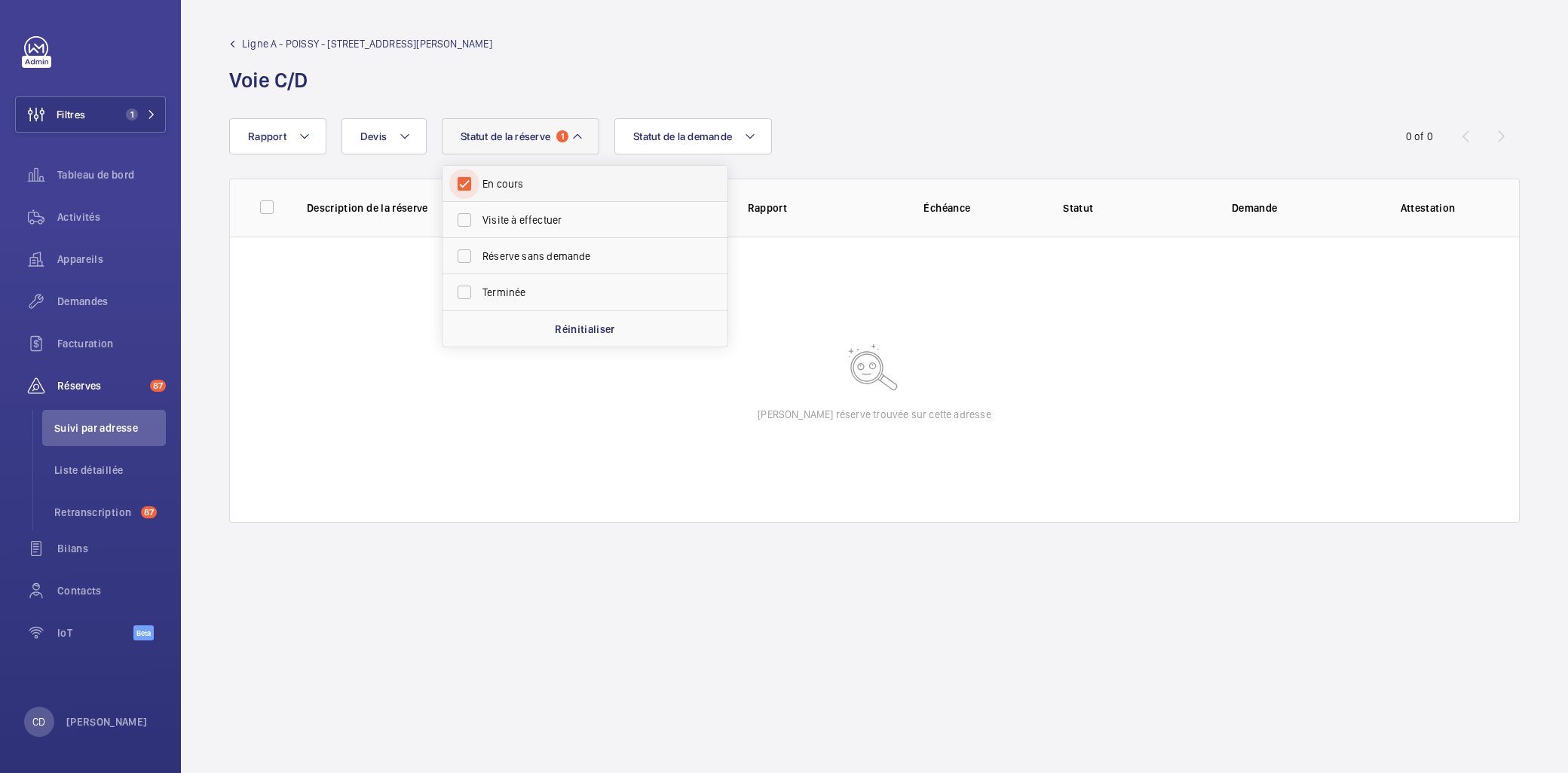 click on "En cours" at bounding box center [464, 184] 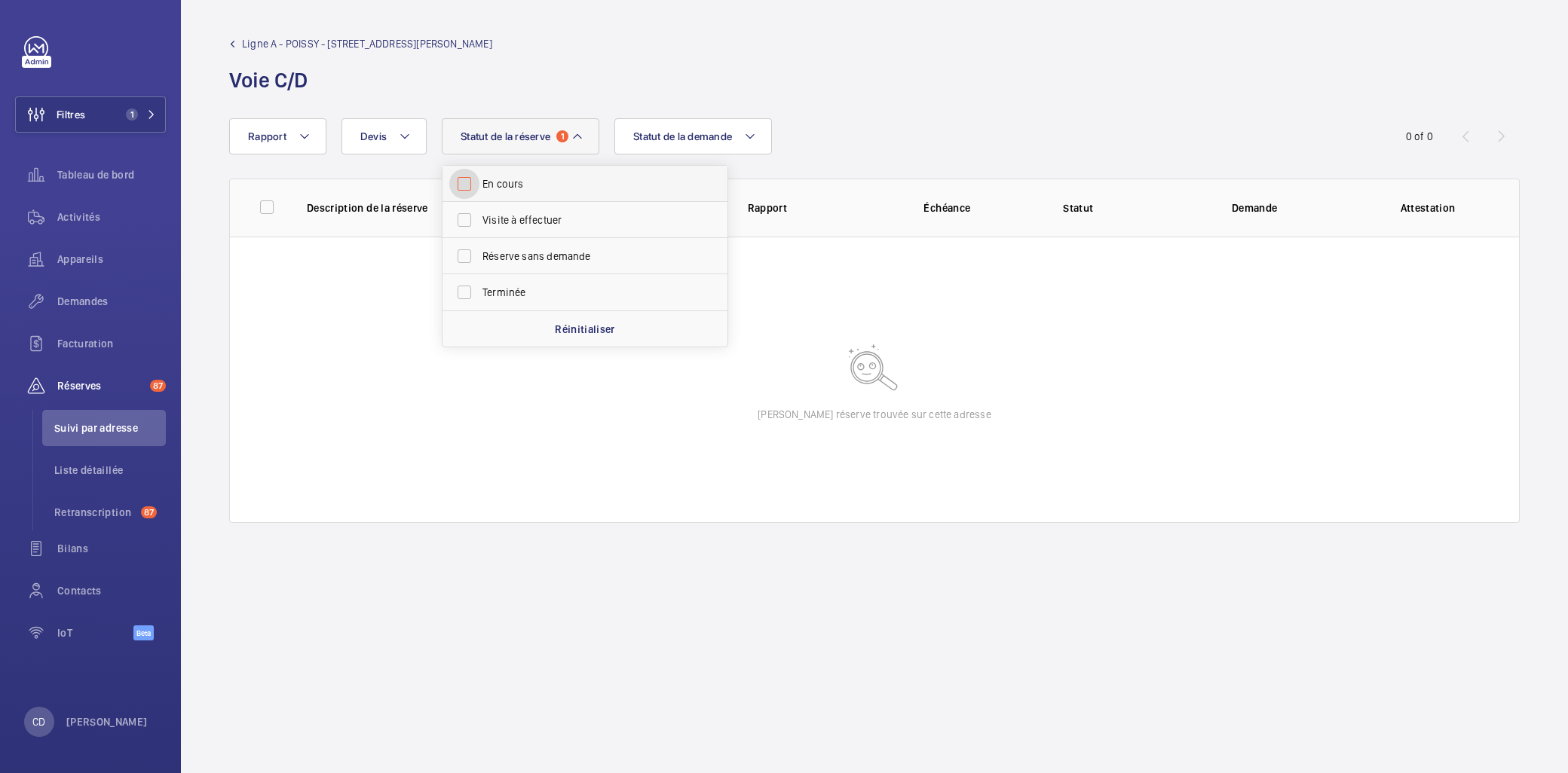 checkbox on "false" 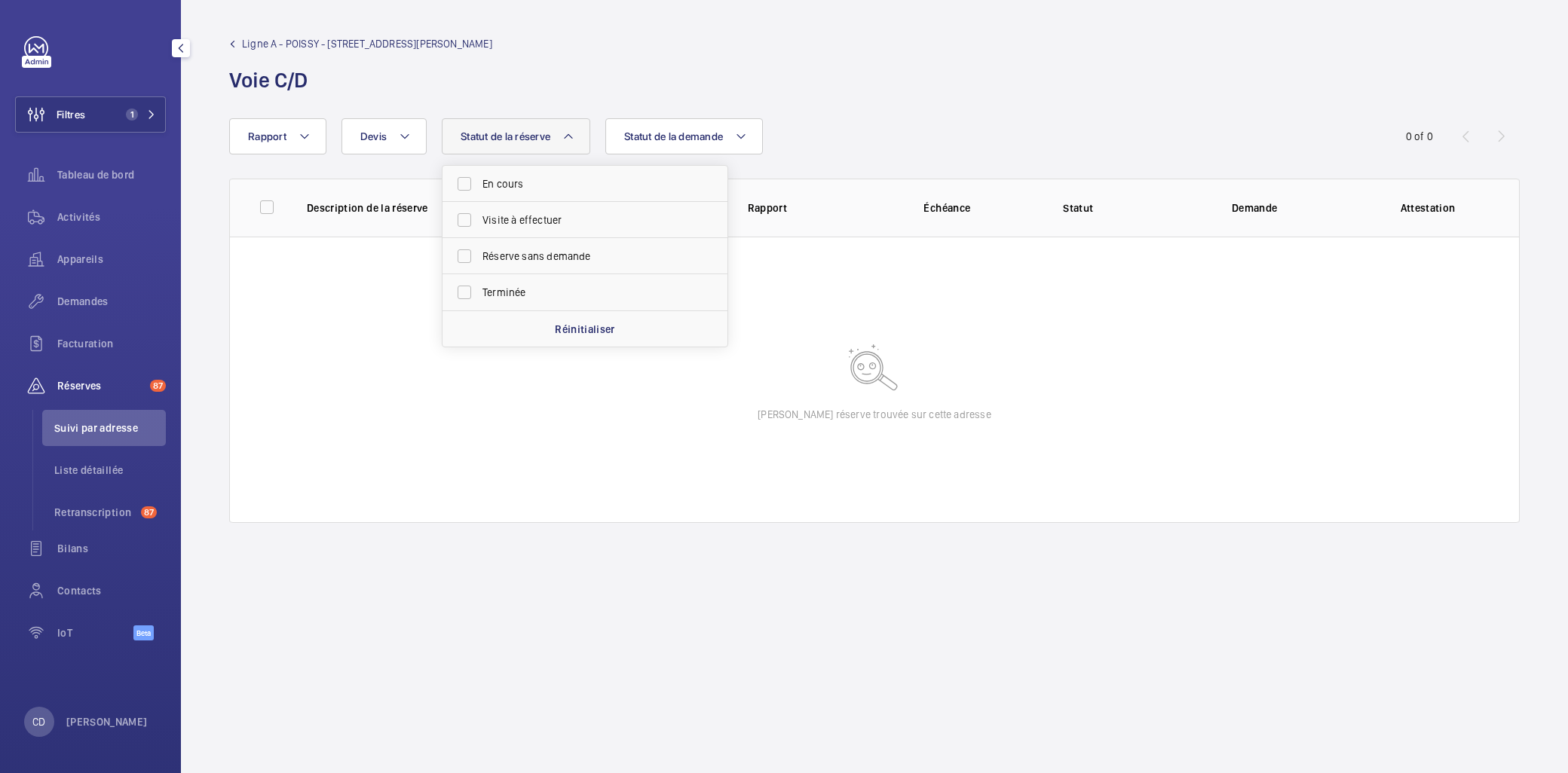 click 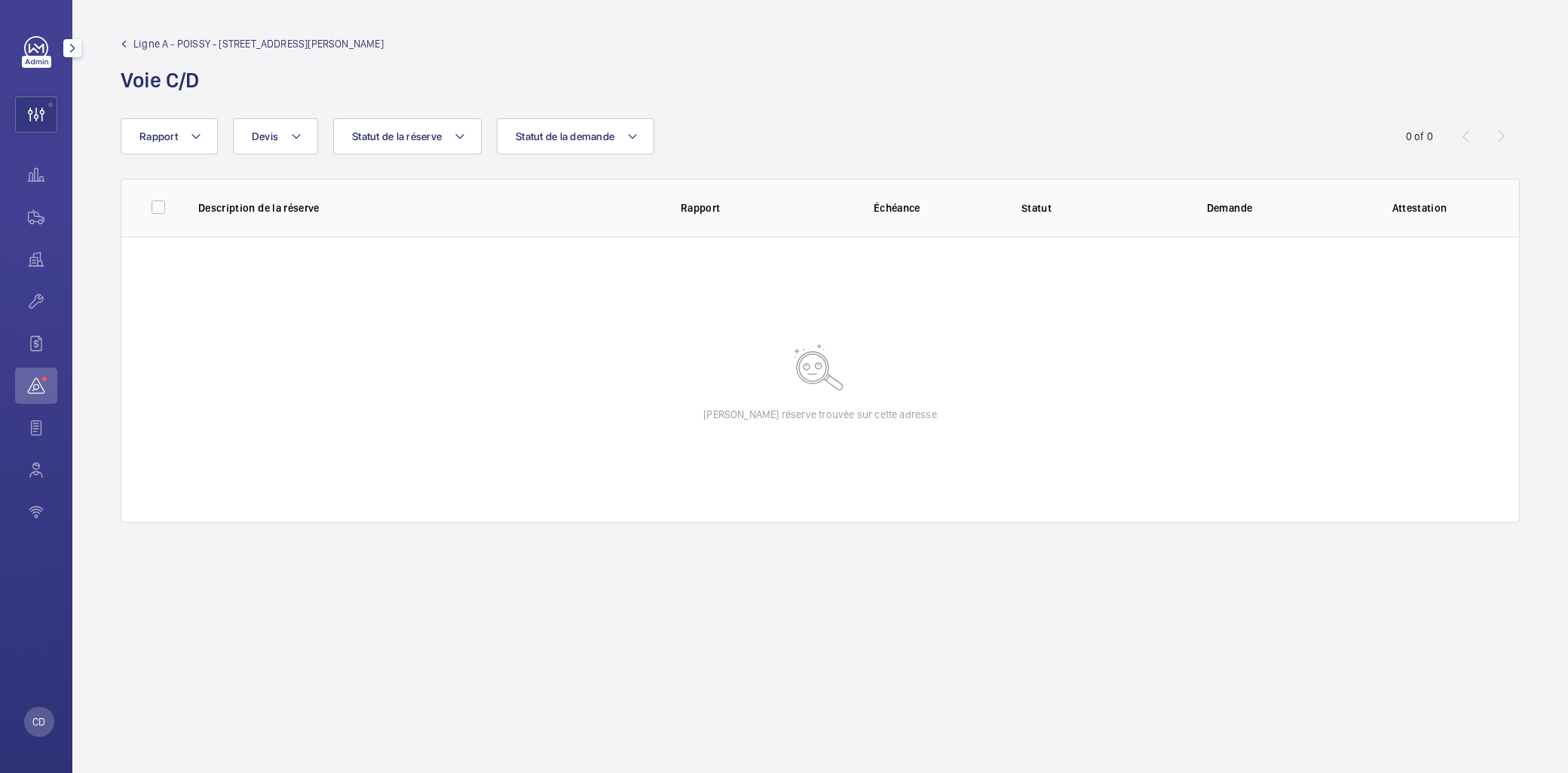 click 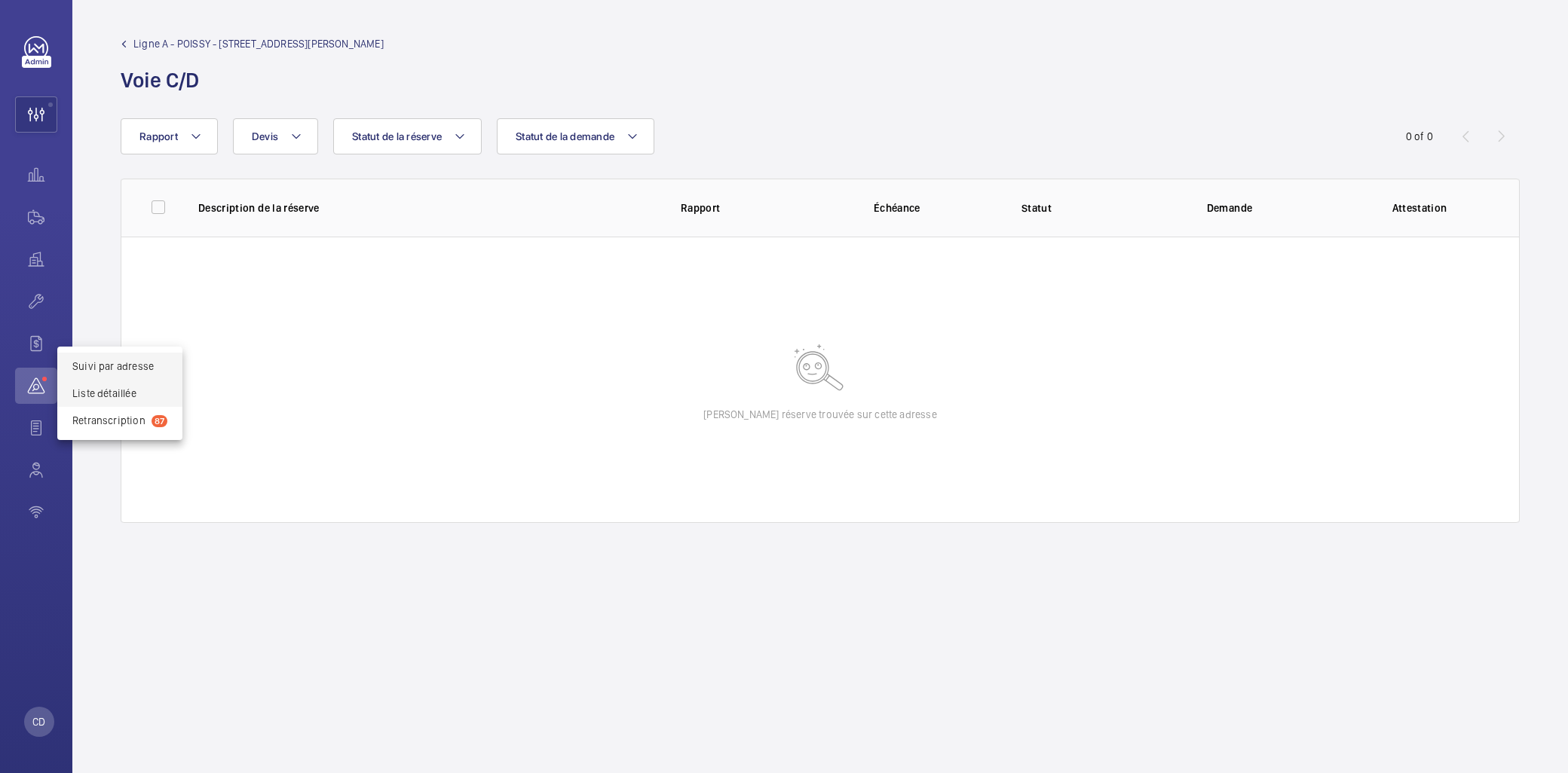click on "Liste détaillée" at bounding box center [120, 393] 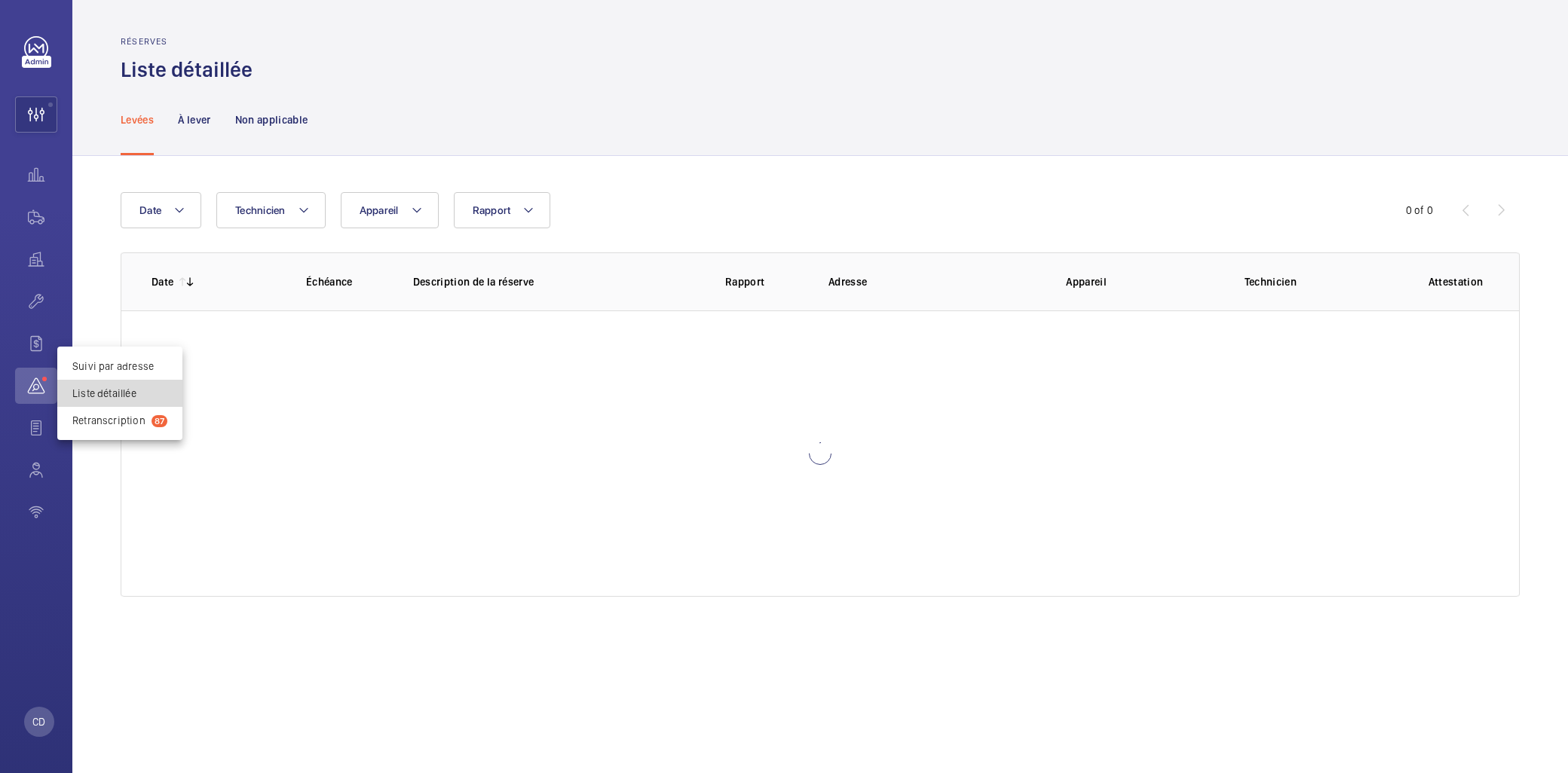 click on "Liste détaillée" at bounding box center [120, 393] 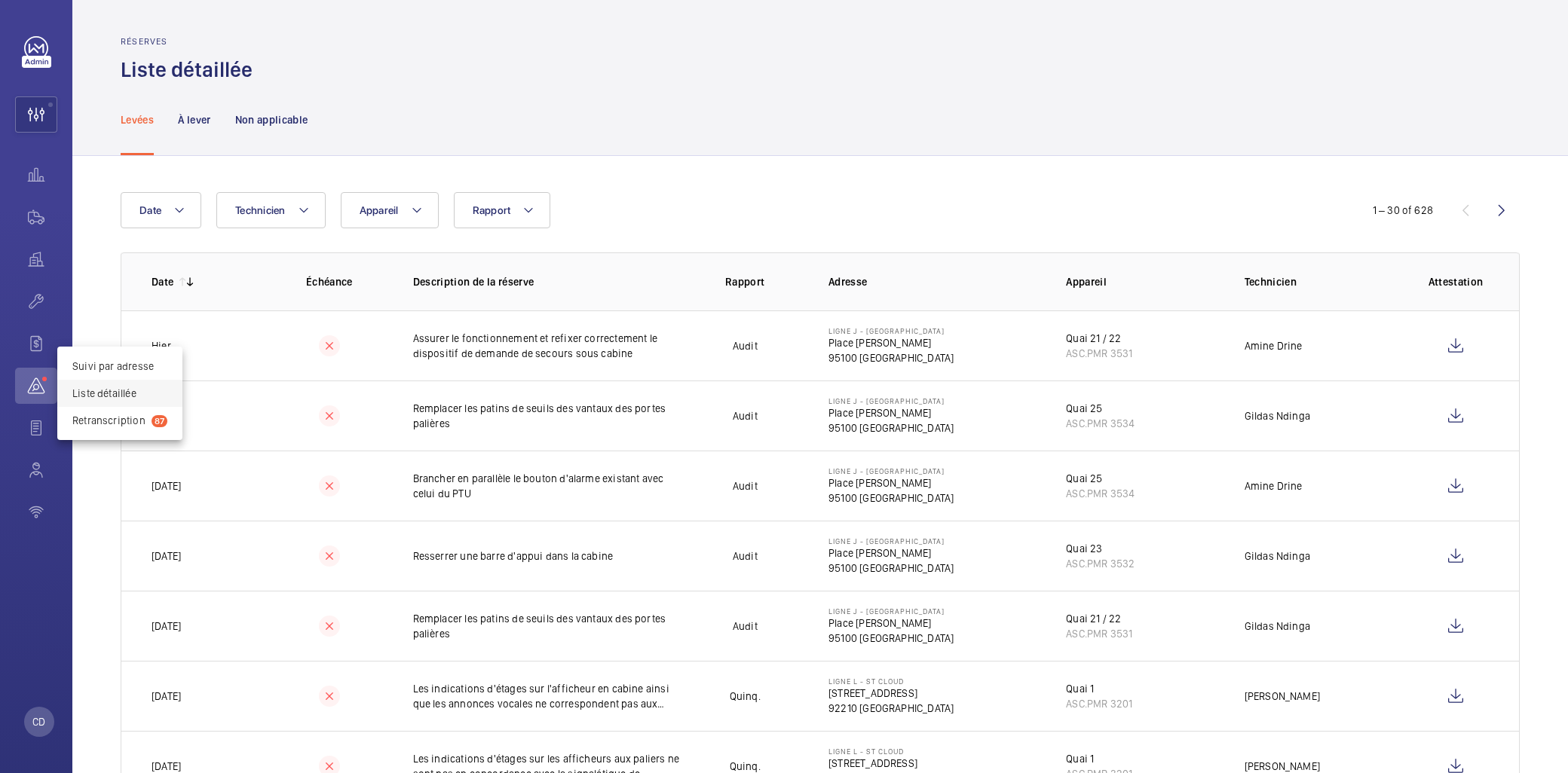 click at bounding box center (784, 386) 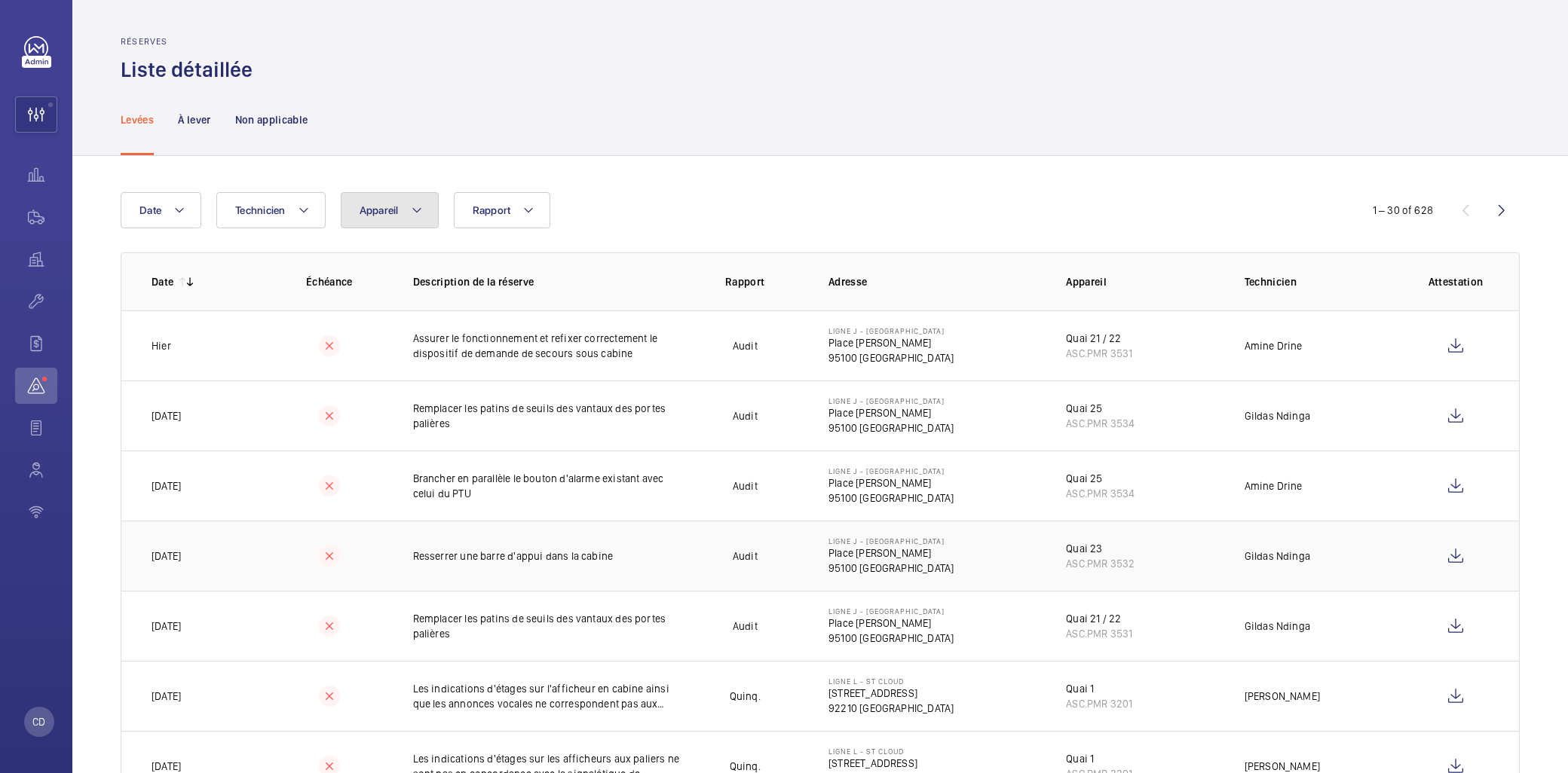 click on "Appareil" 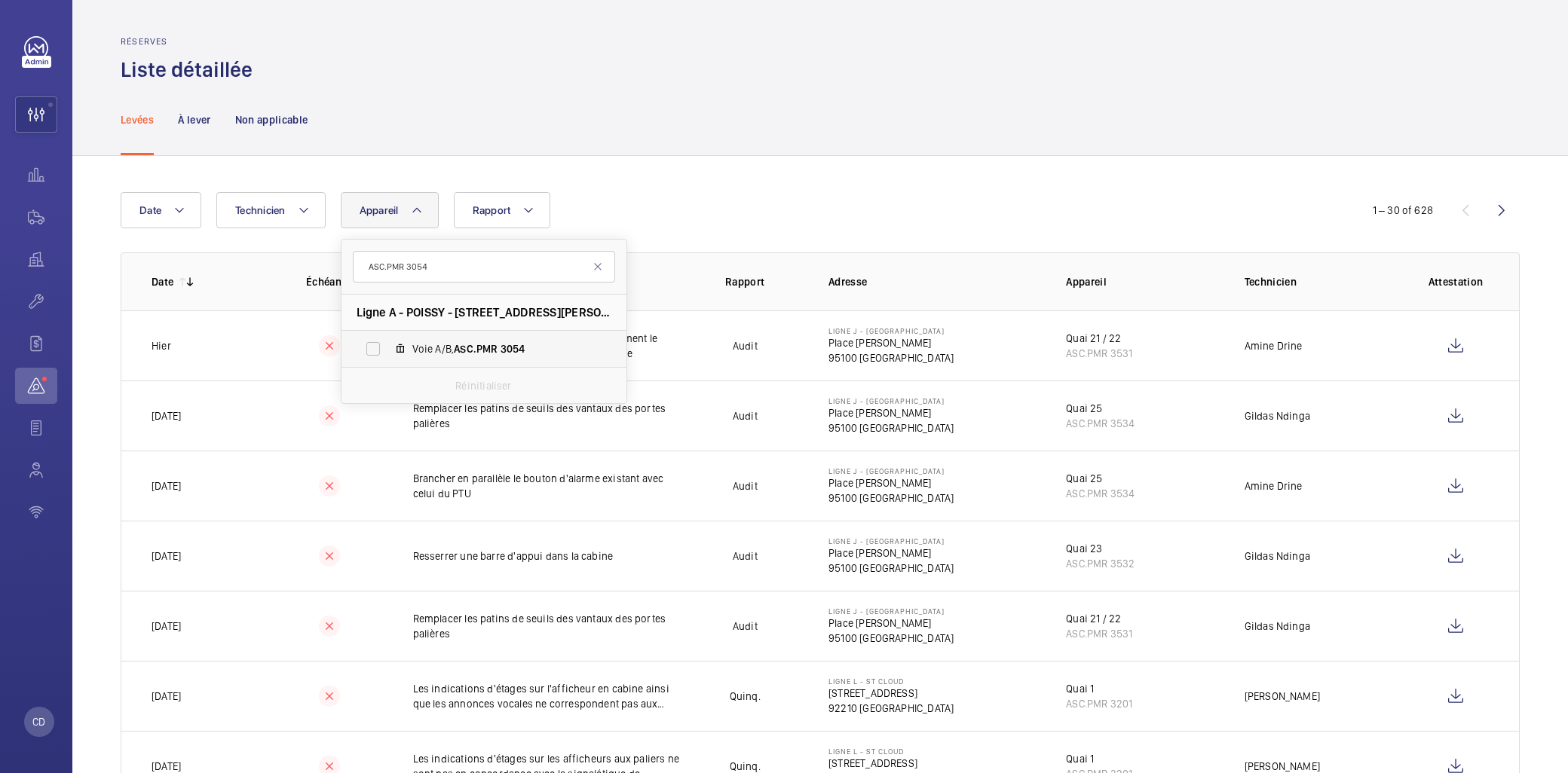 type on "ASC.PMR 3054" 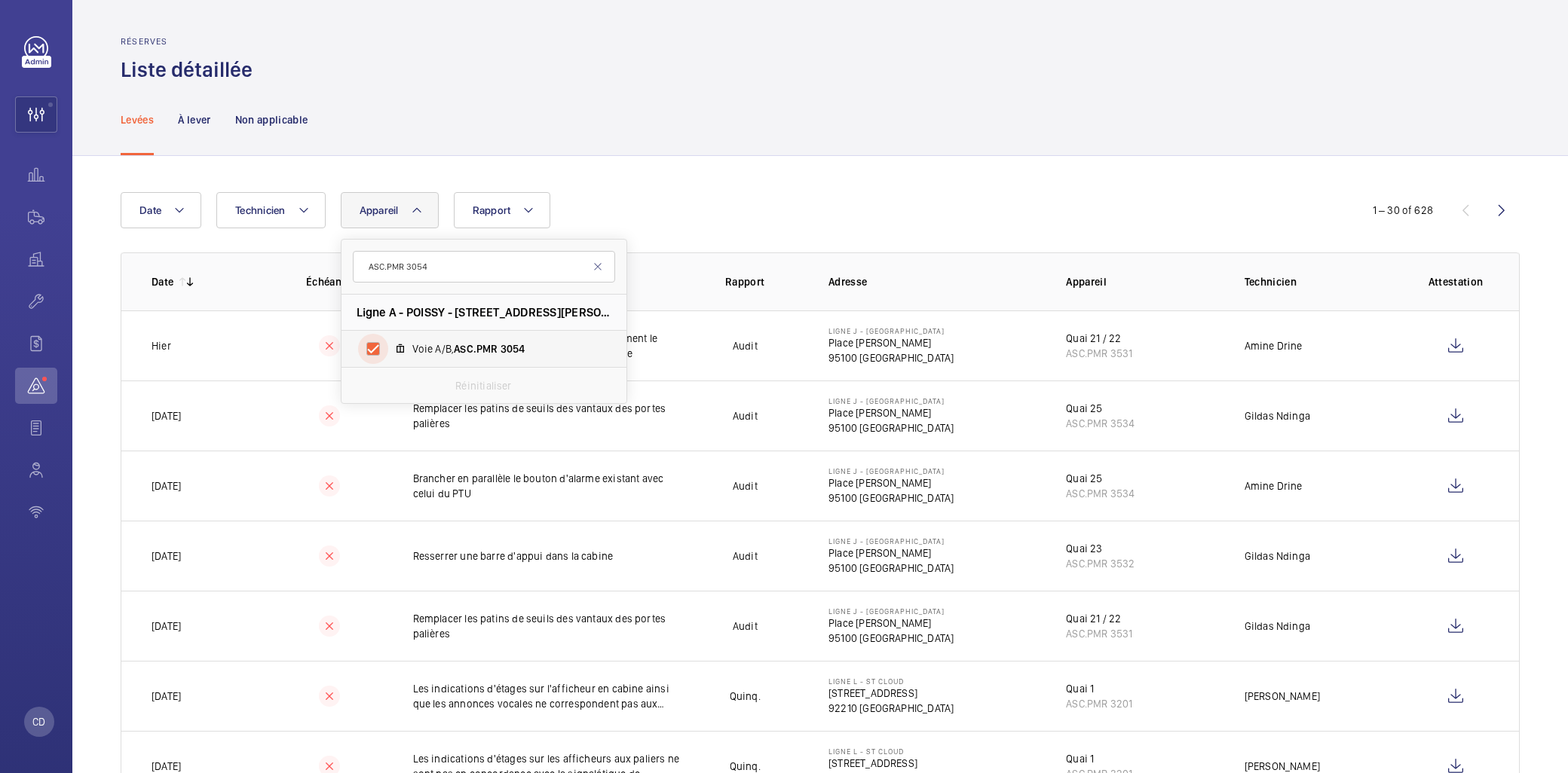 checkbox on "true" 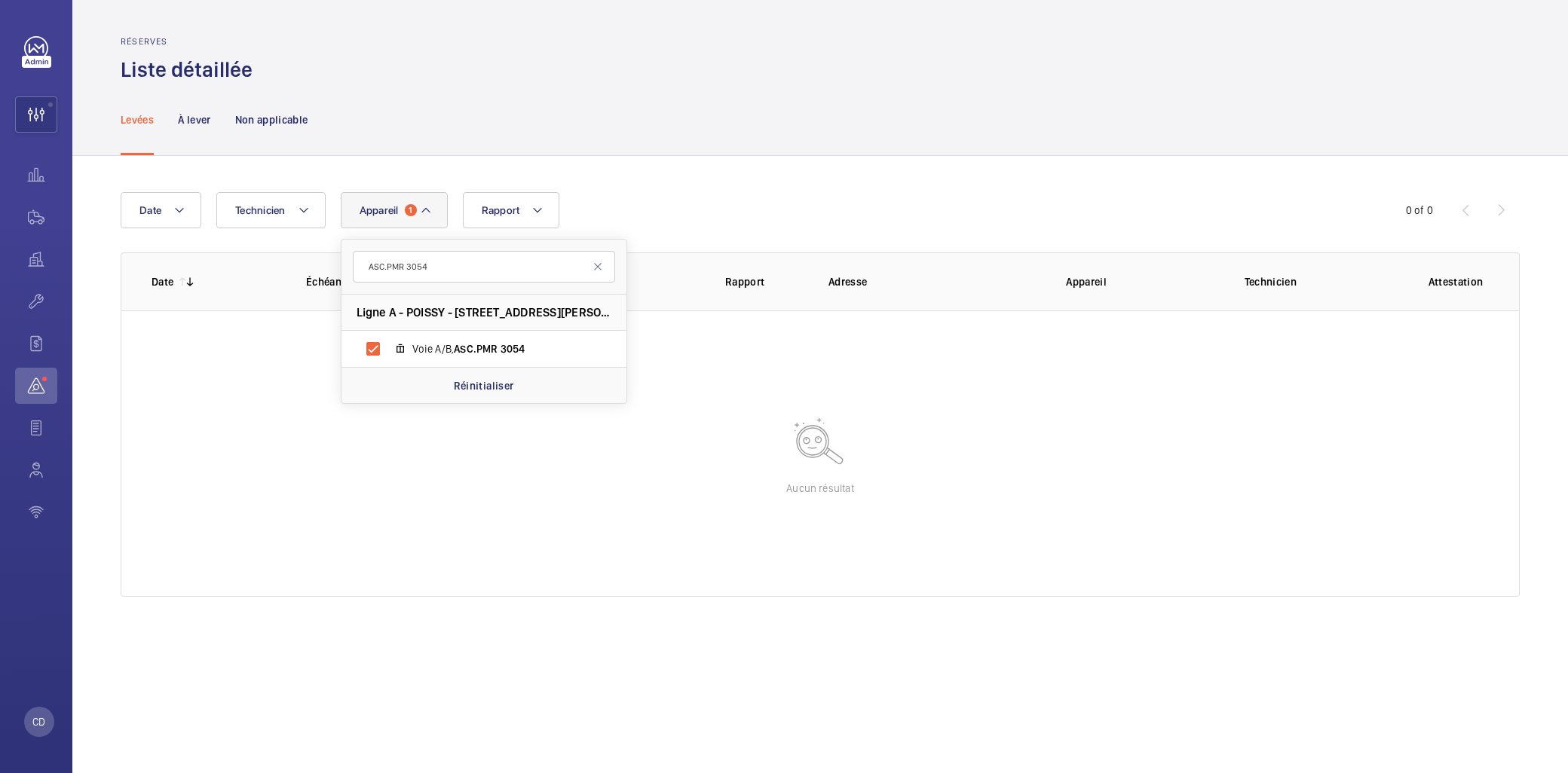 click on "Aucun résultat" 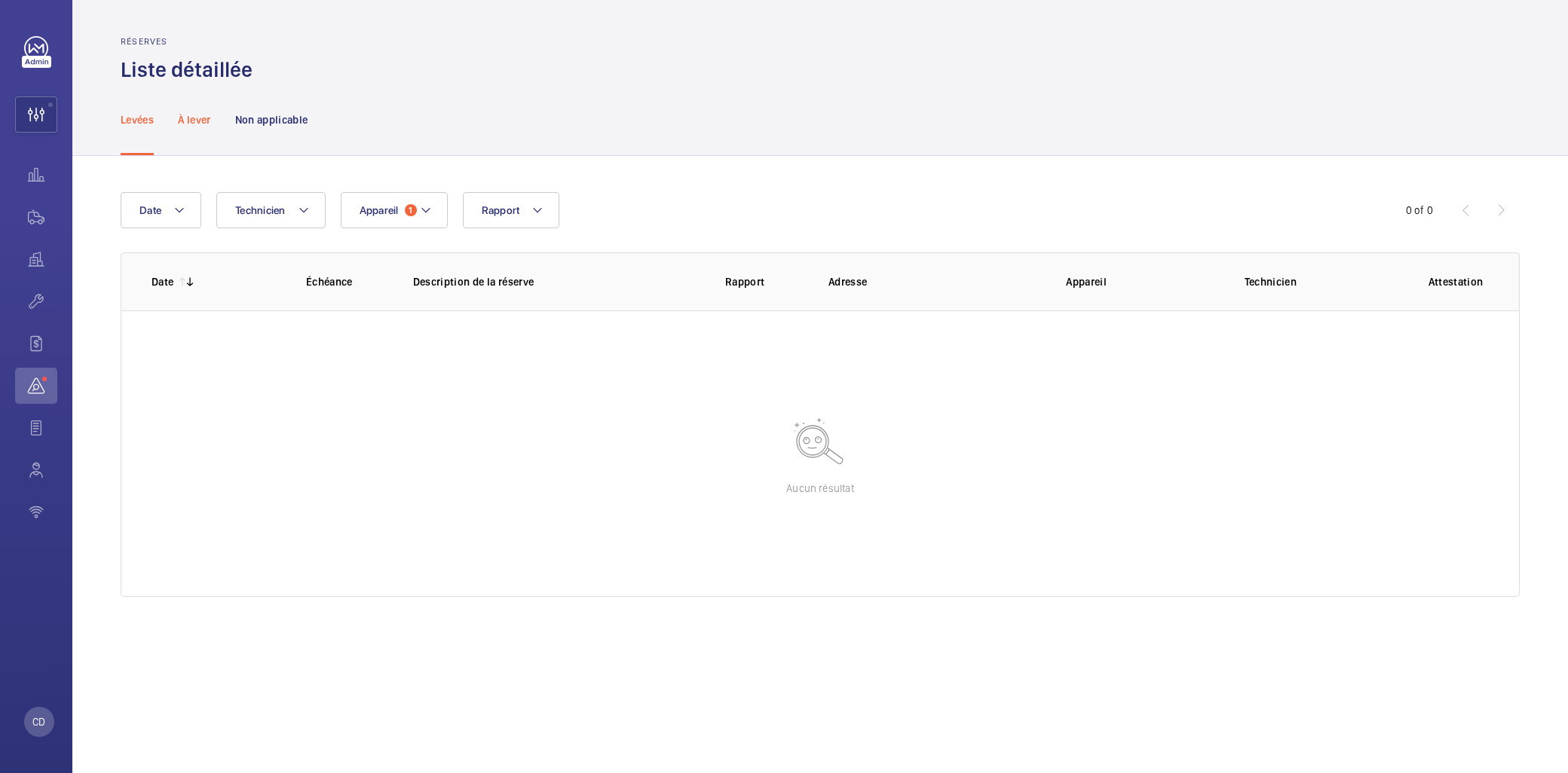 click on "À lever" 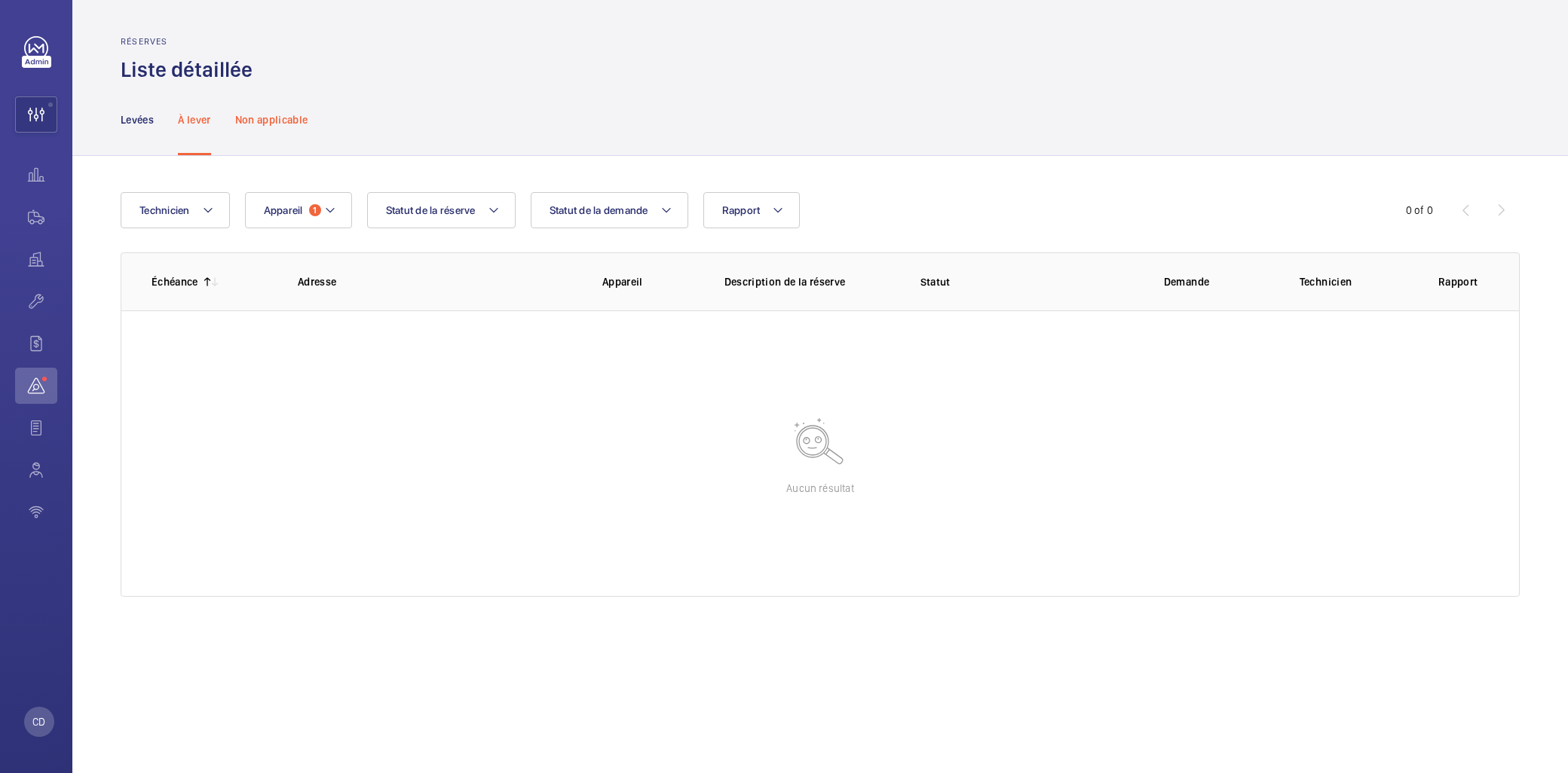 click on "Non applicable" 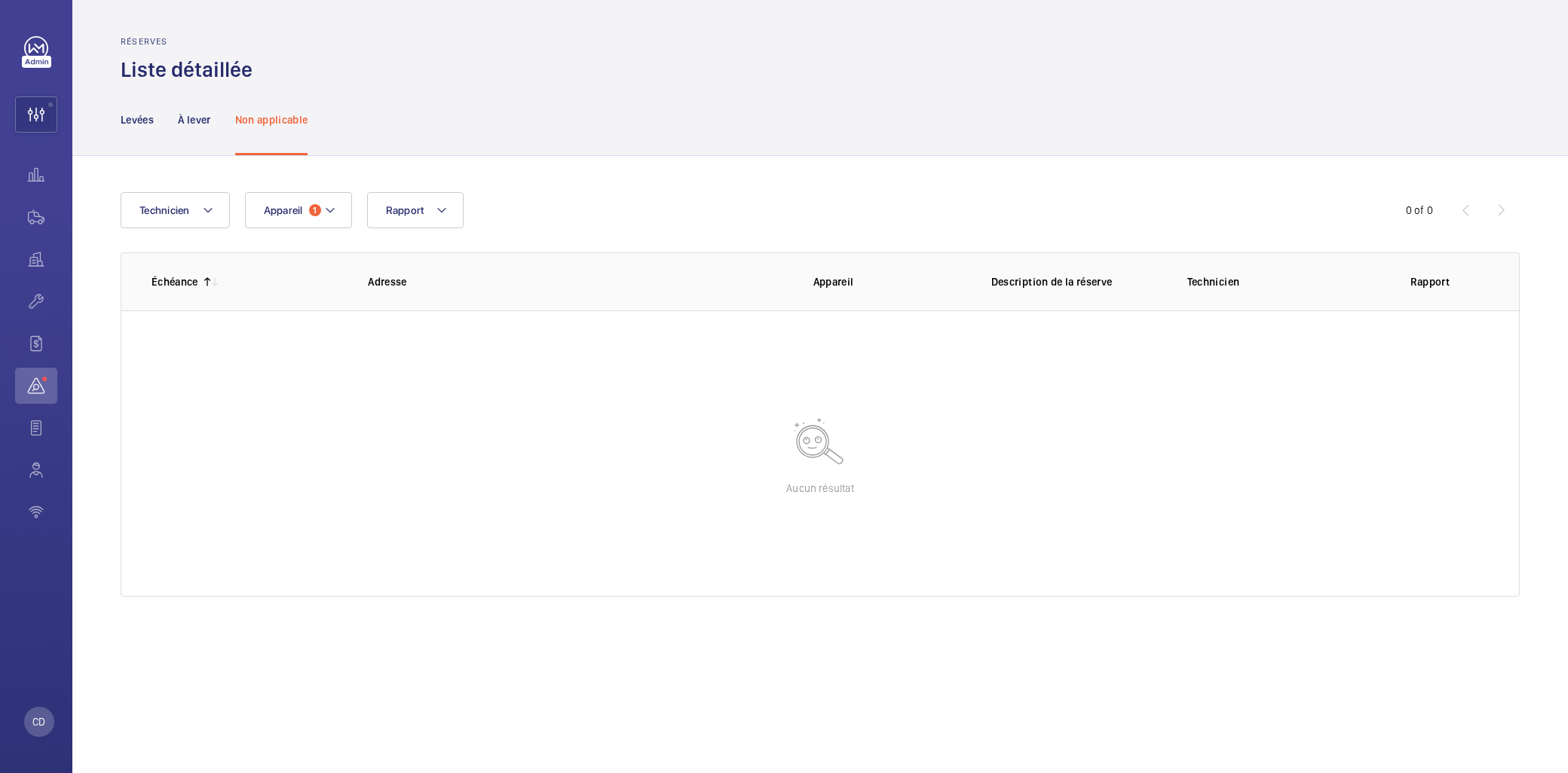 click on "Levées À lever Non applicable" 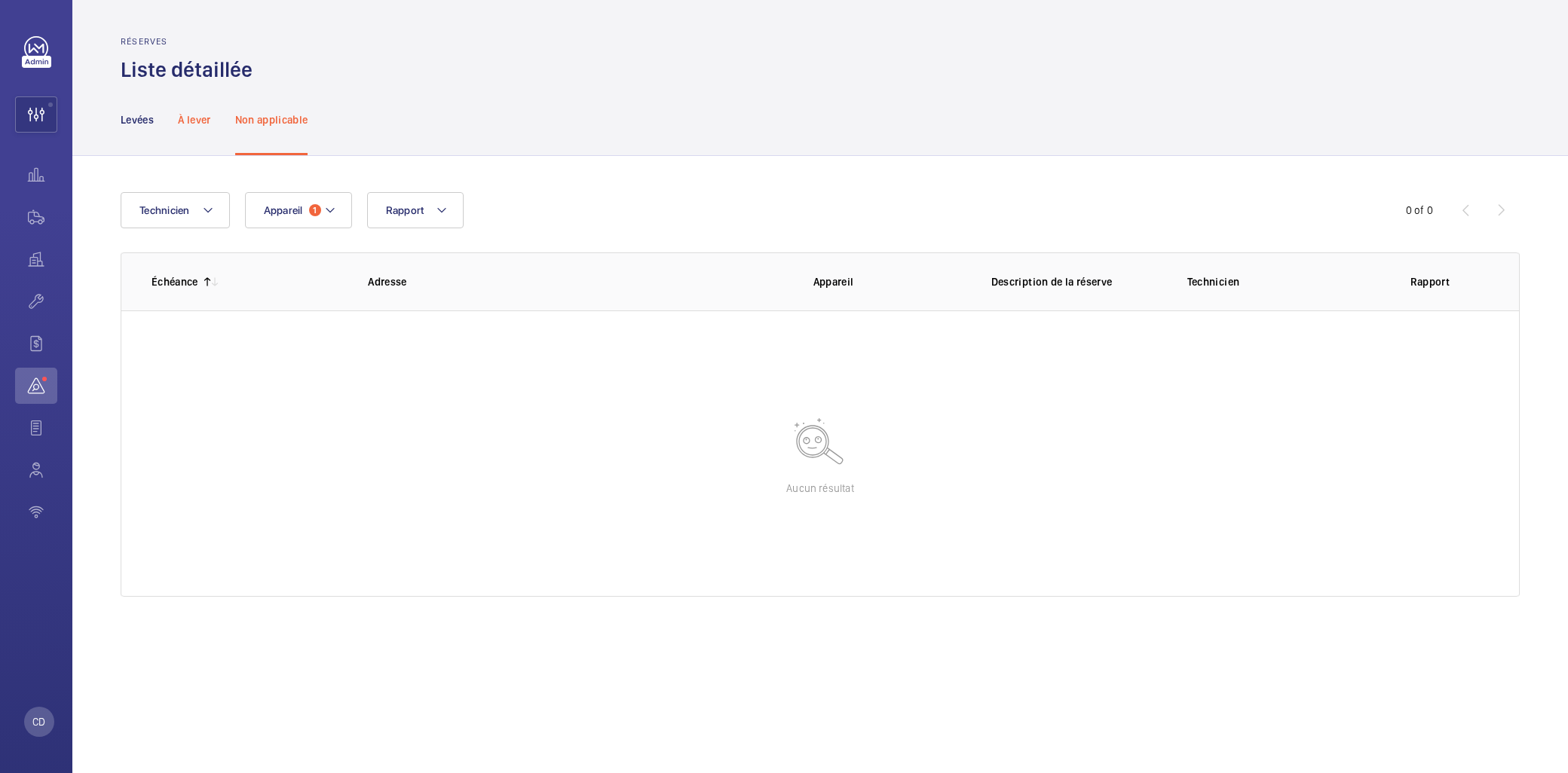 click on "À lever" 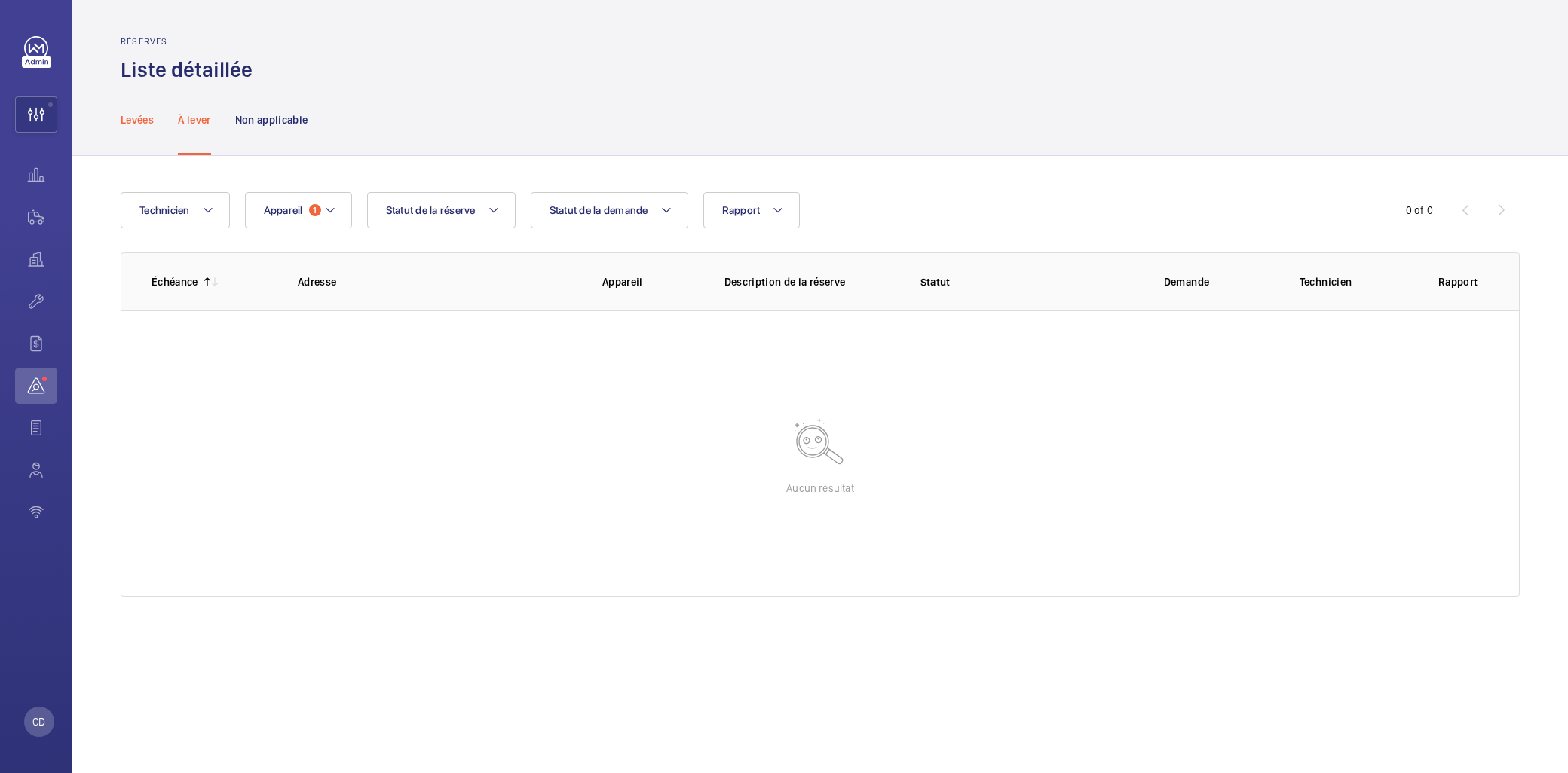click on "Levées" 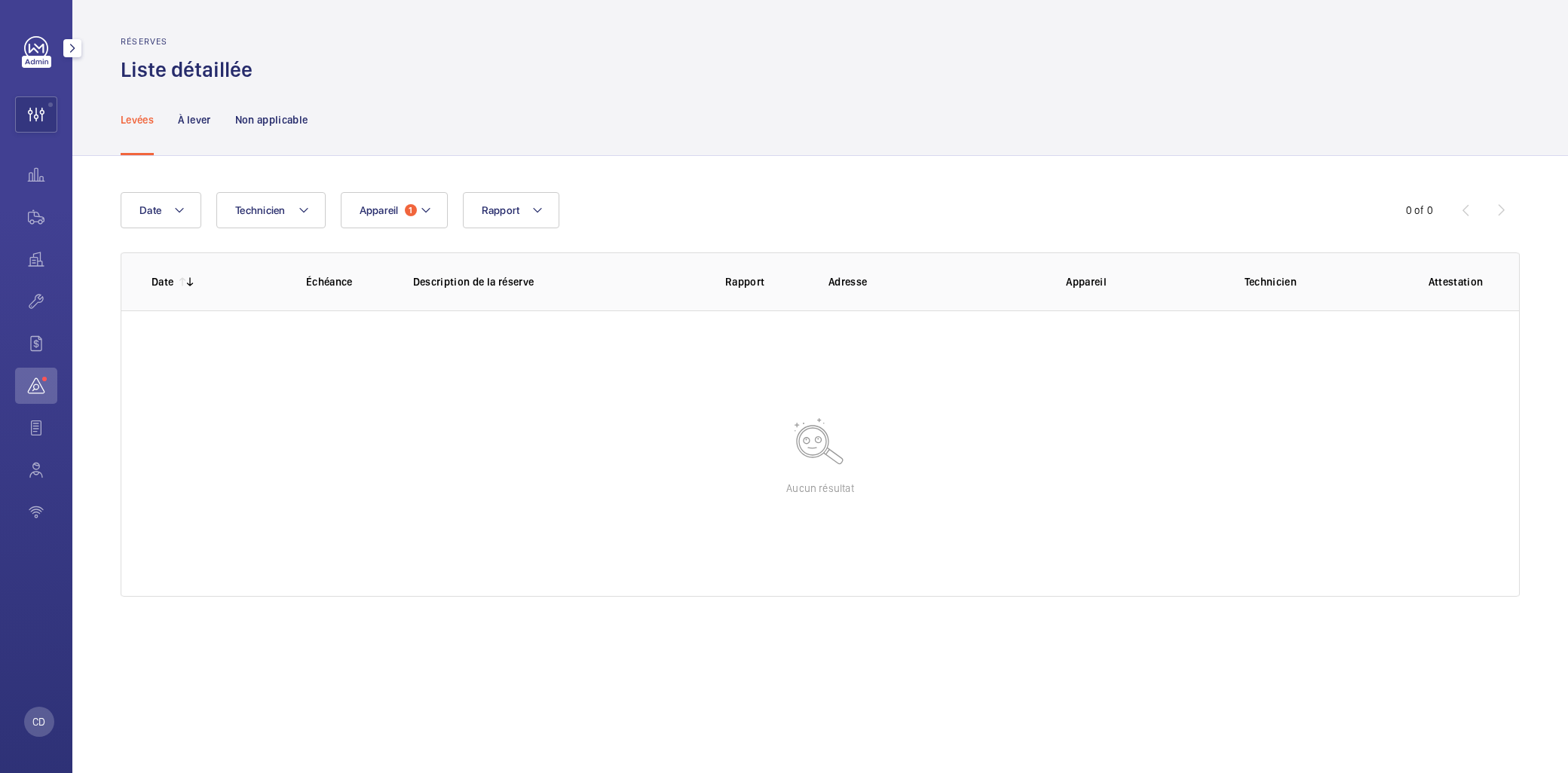 click 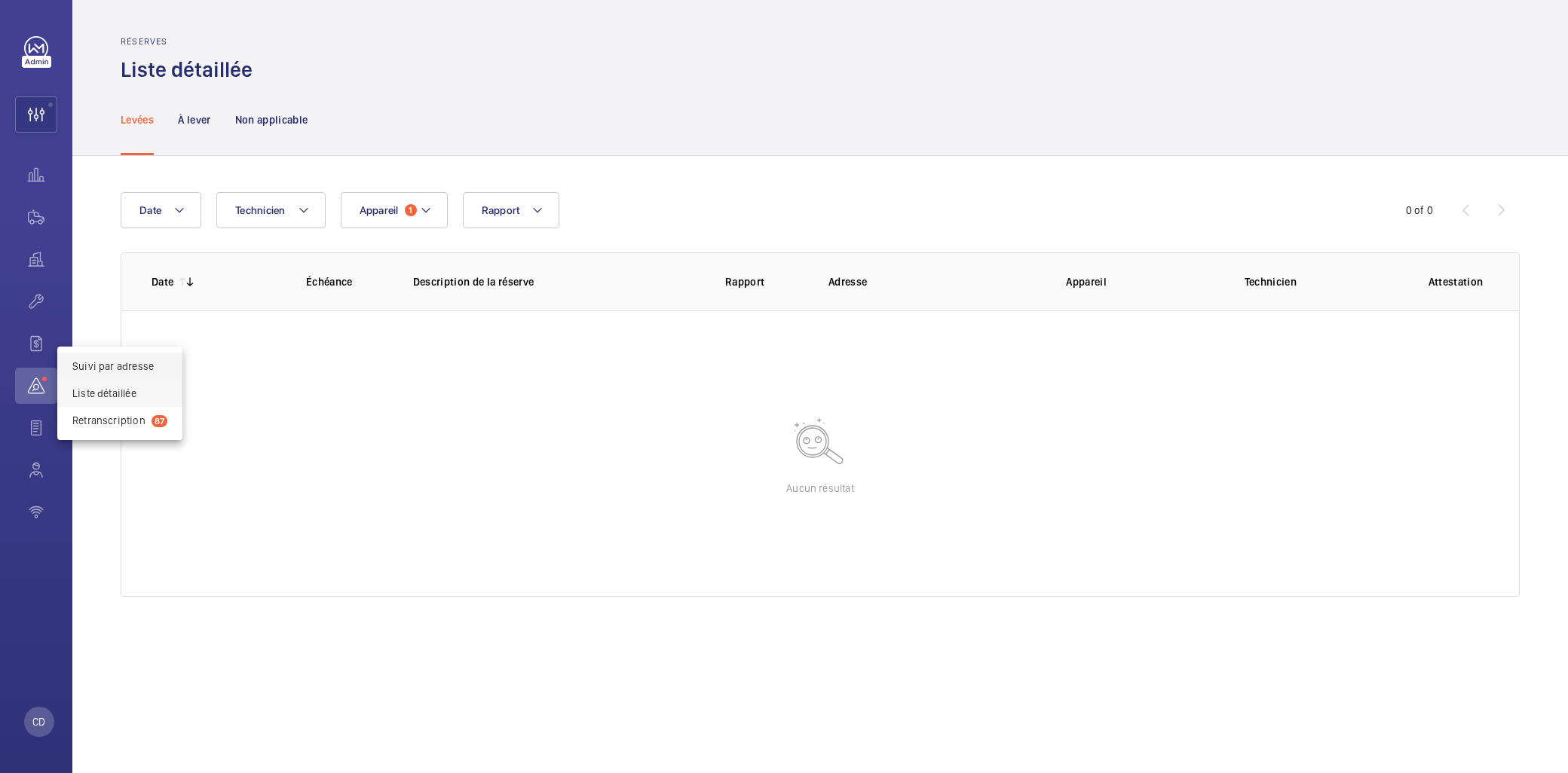 click on "Suivi par adresse" at bounding box center [120, 366] 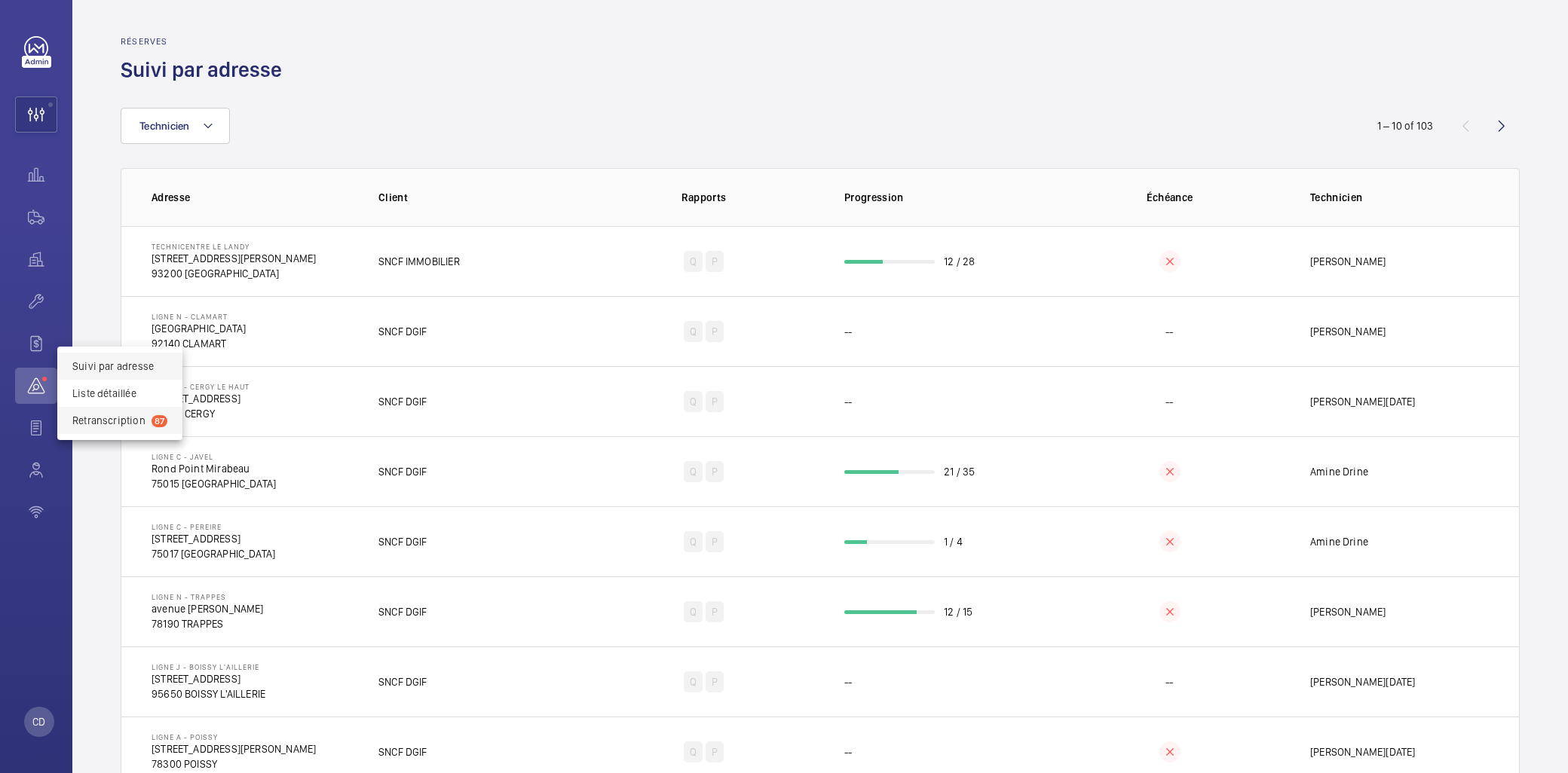 click on "Retranscription  87" at bounding box center (120, 420) 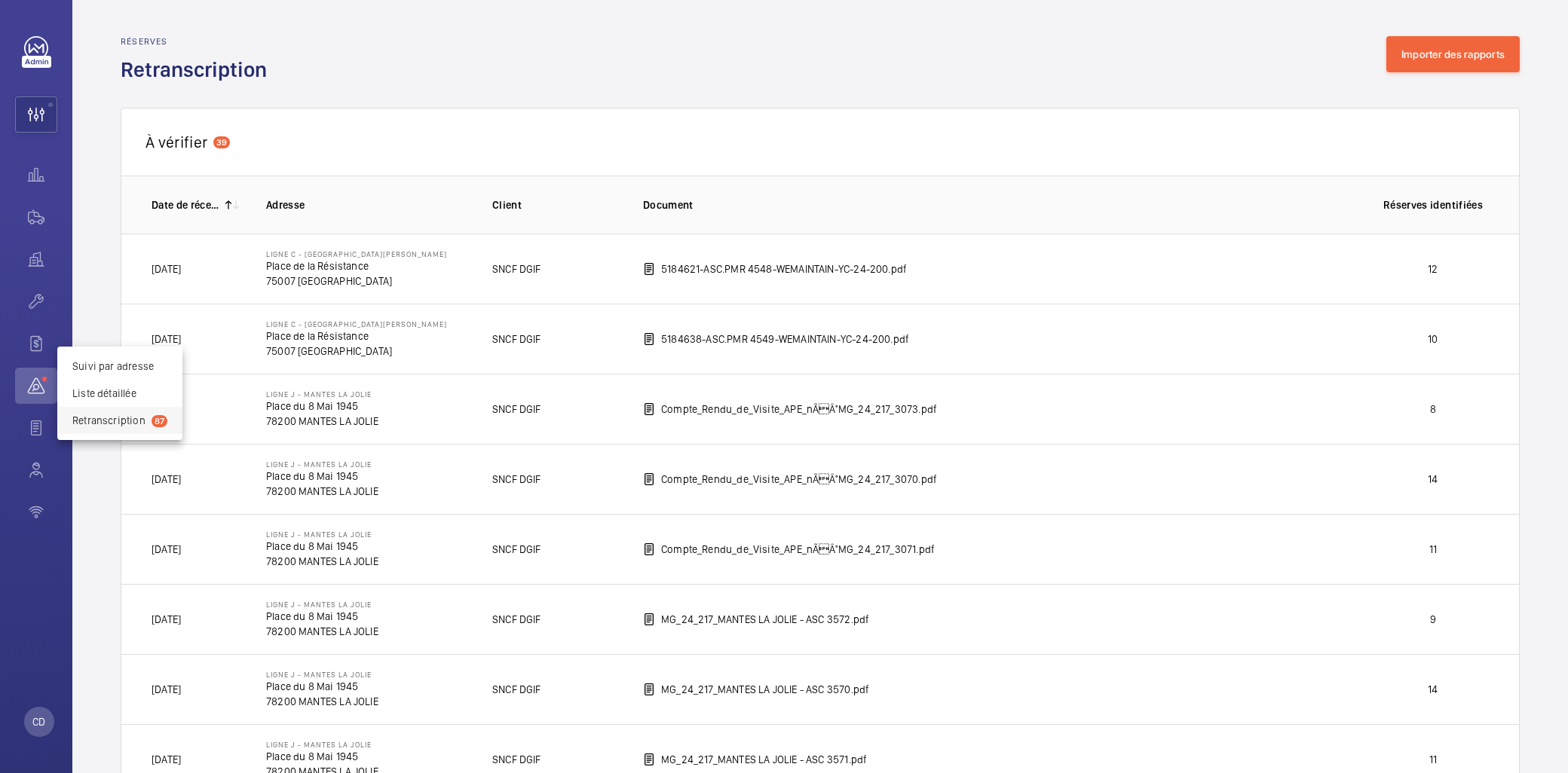 click at bounding box center [784, 386] 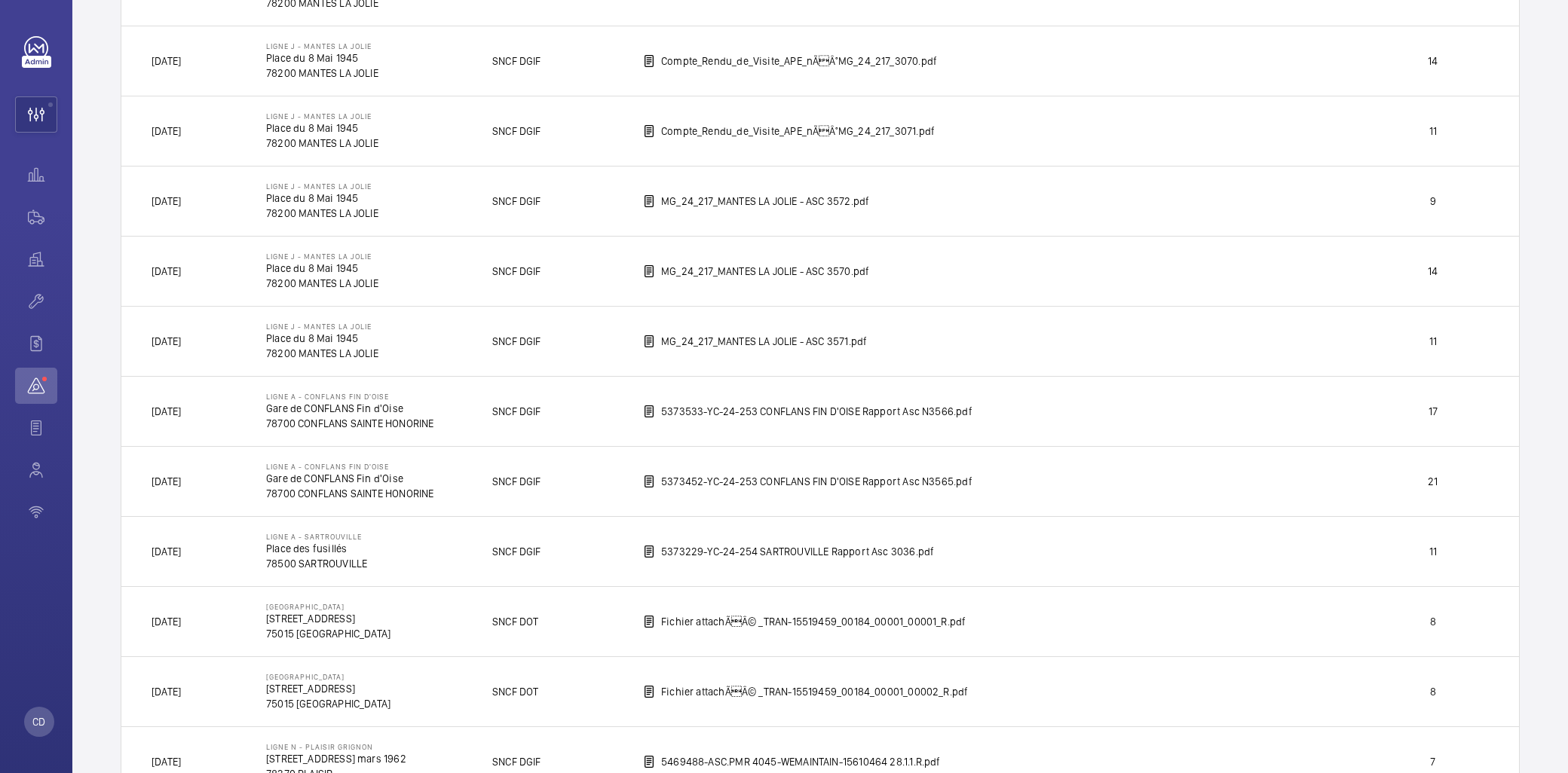 scroll, scrollTop: 2461, scrollLeft: 0, axis: vertical 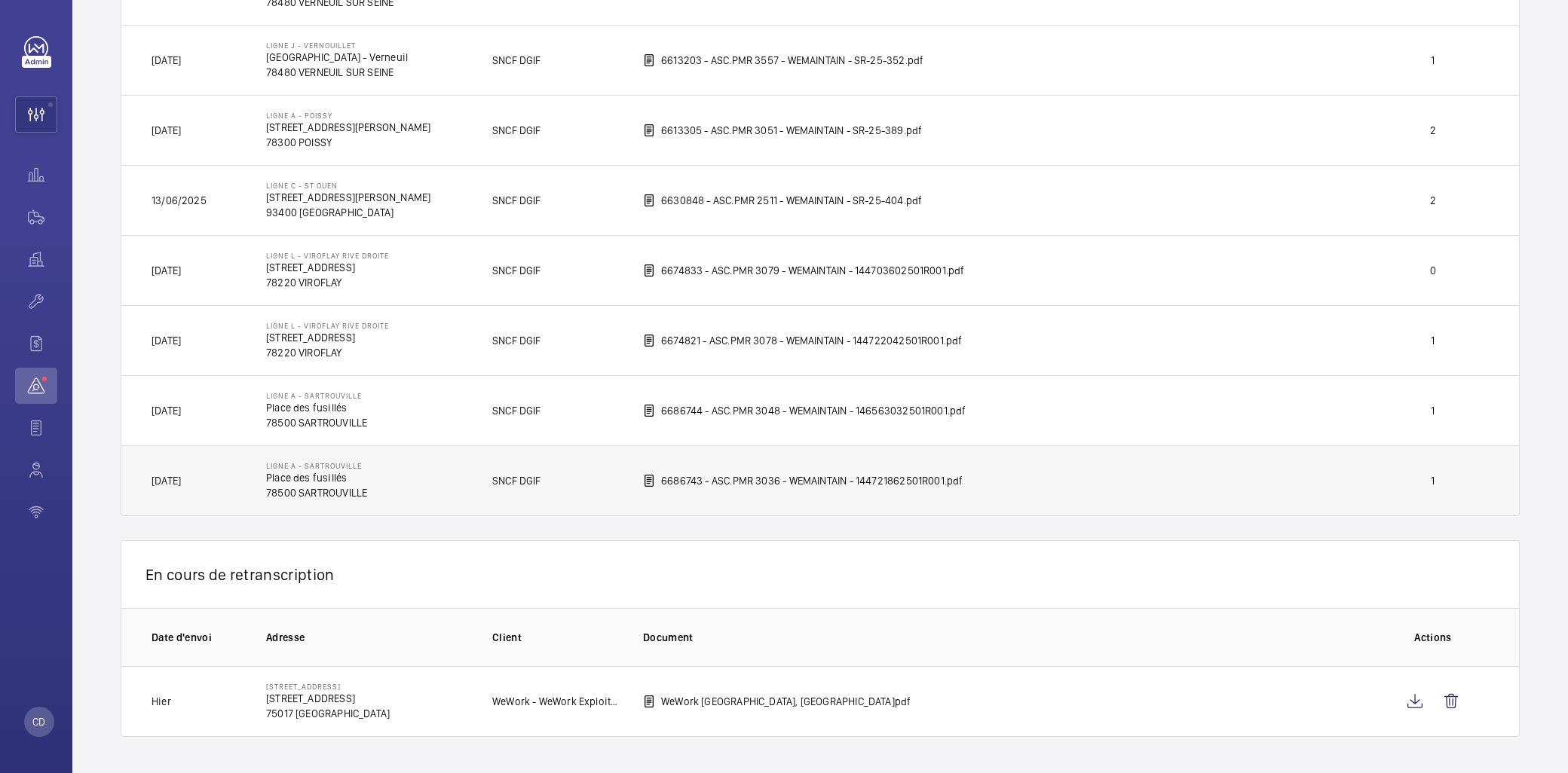 click on "Ligne A - SARTROUVILLE   Place des fusillés   78500 SARTROUVILLE" 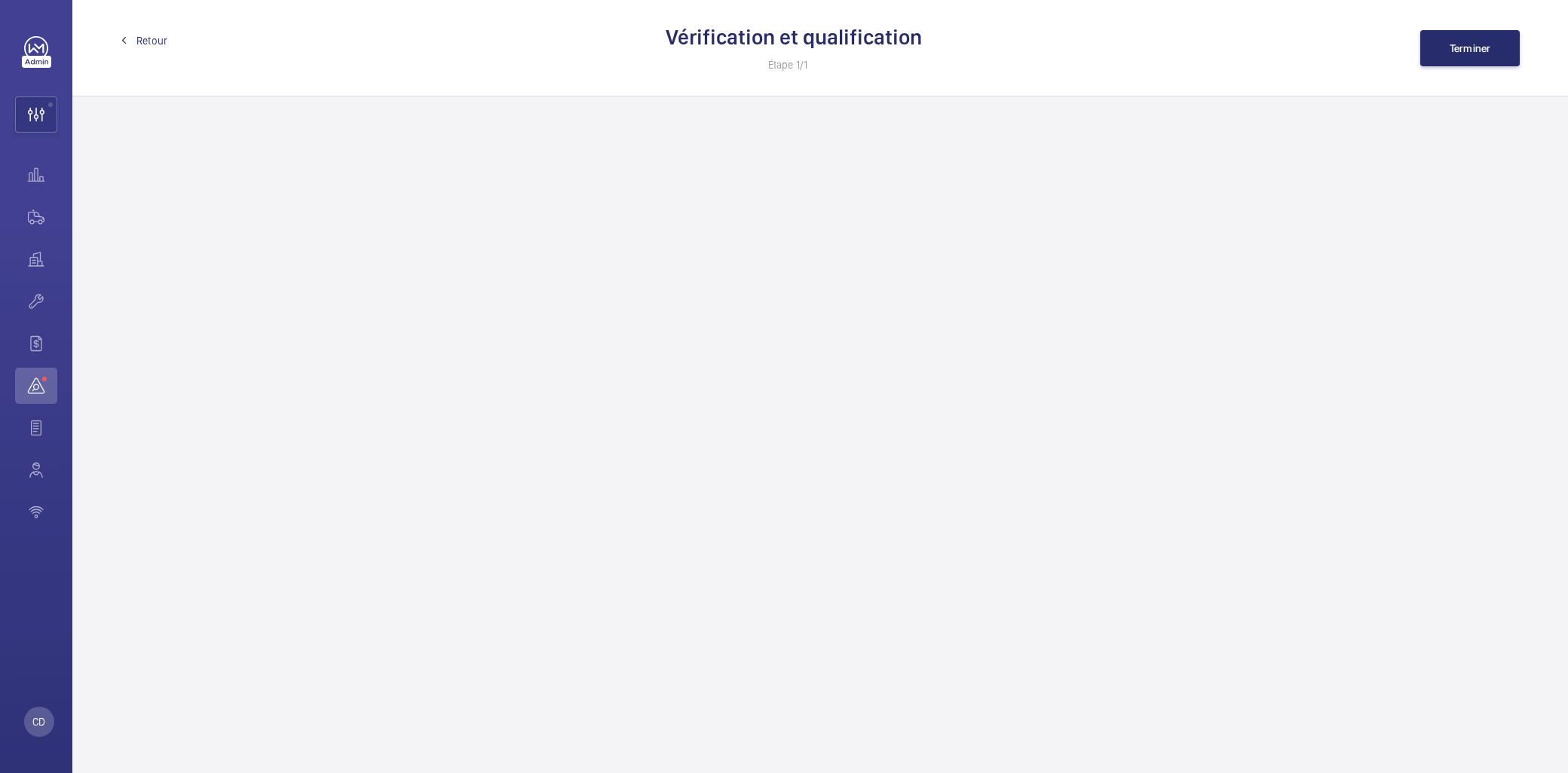 scroll, scrollTop: 0, scrollLeft: 0, axis: both 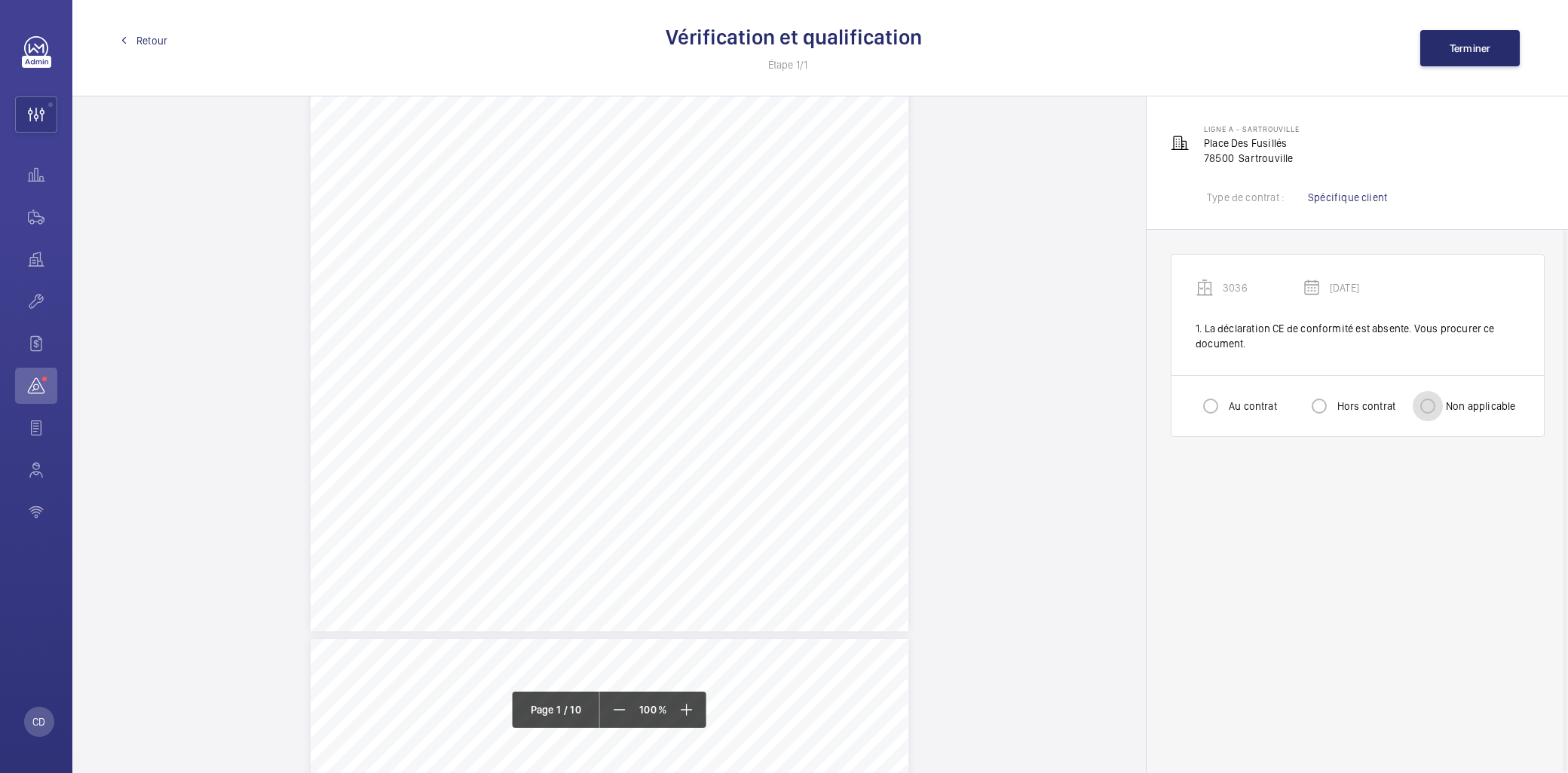 click on "Non applicable" at bounding box center [1428, 406] 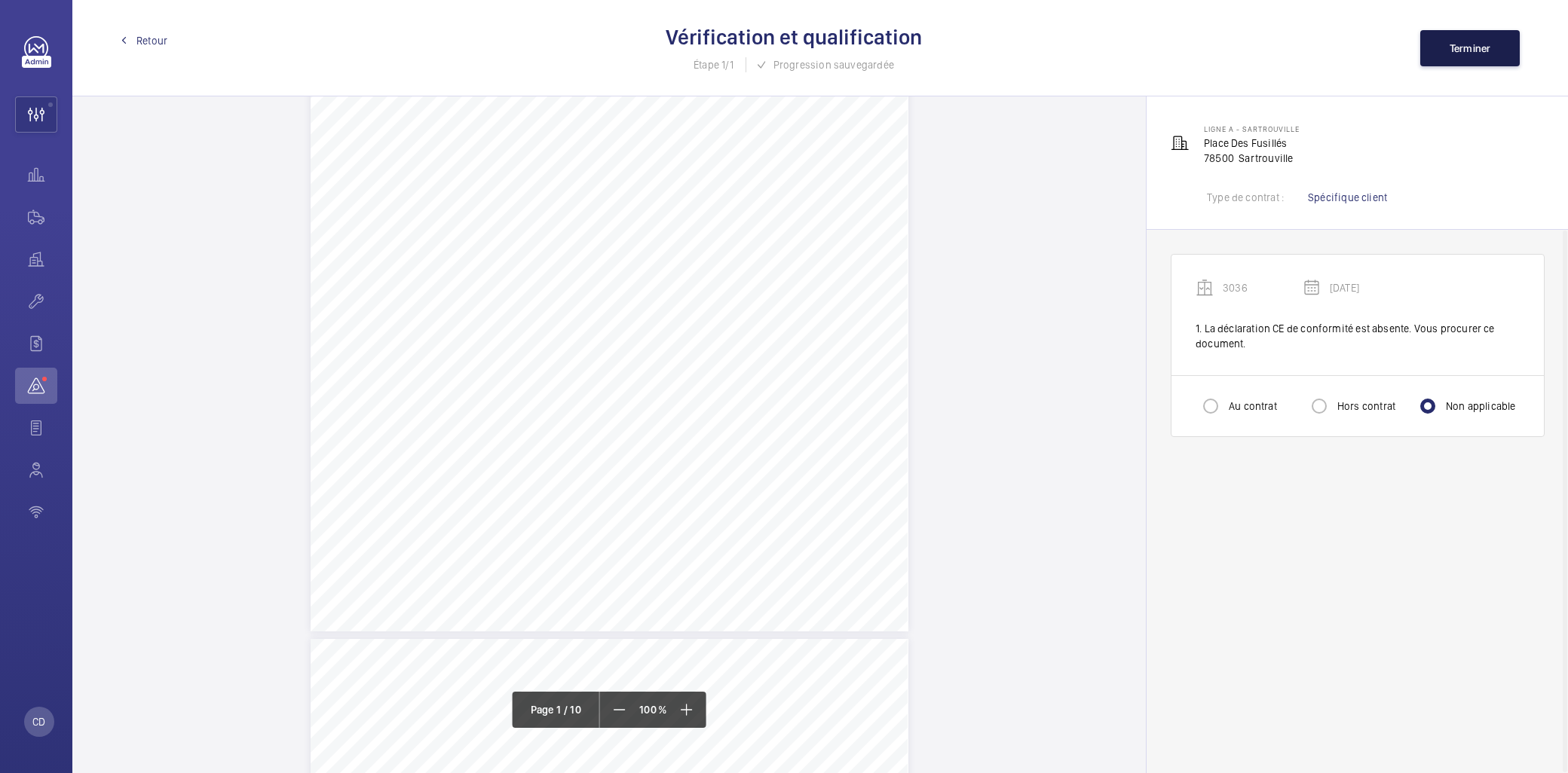 click on "Terminer" 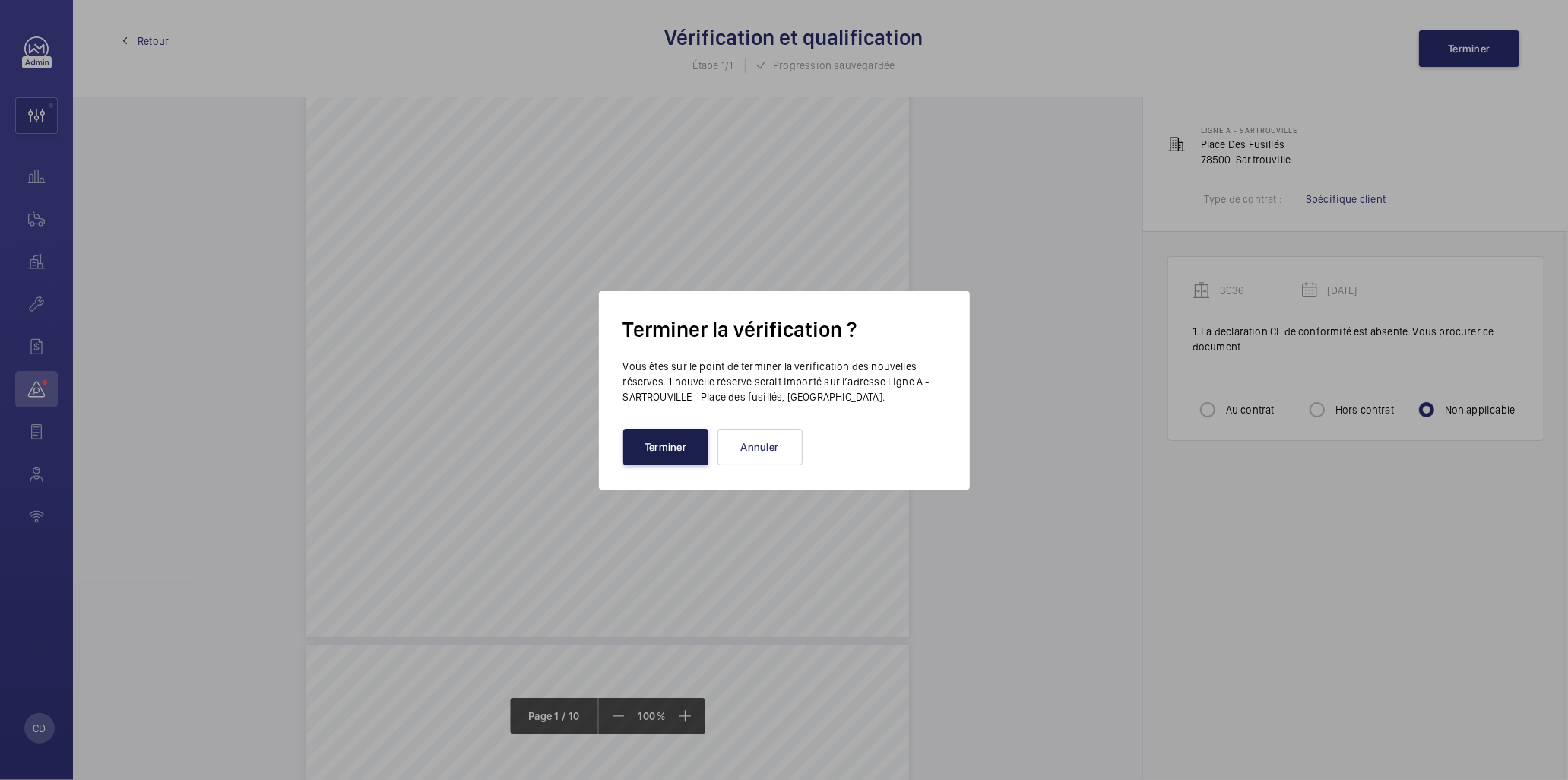 click on "Terminer" at bounding box center [666, 447] 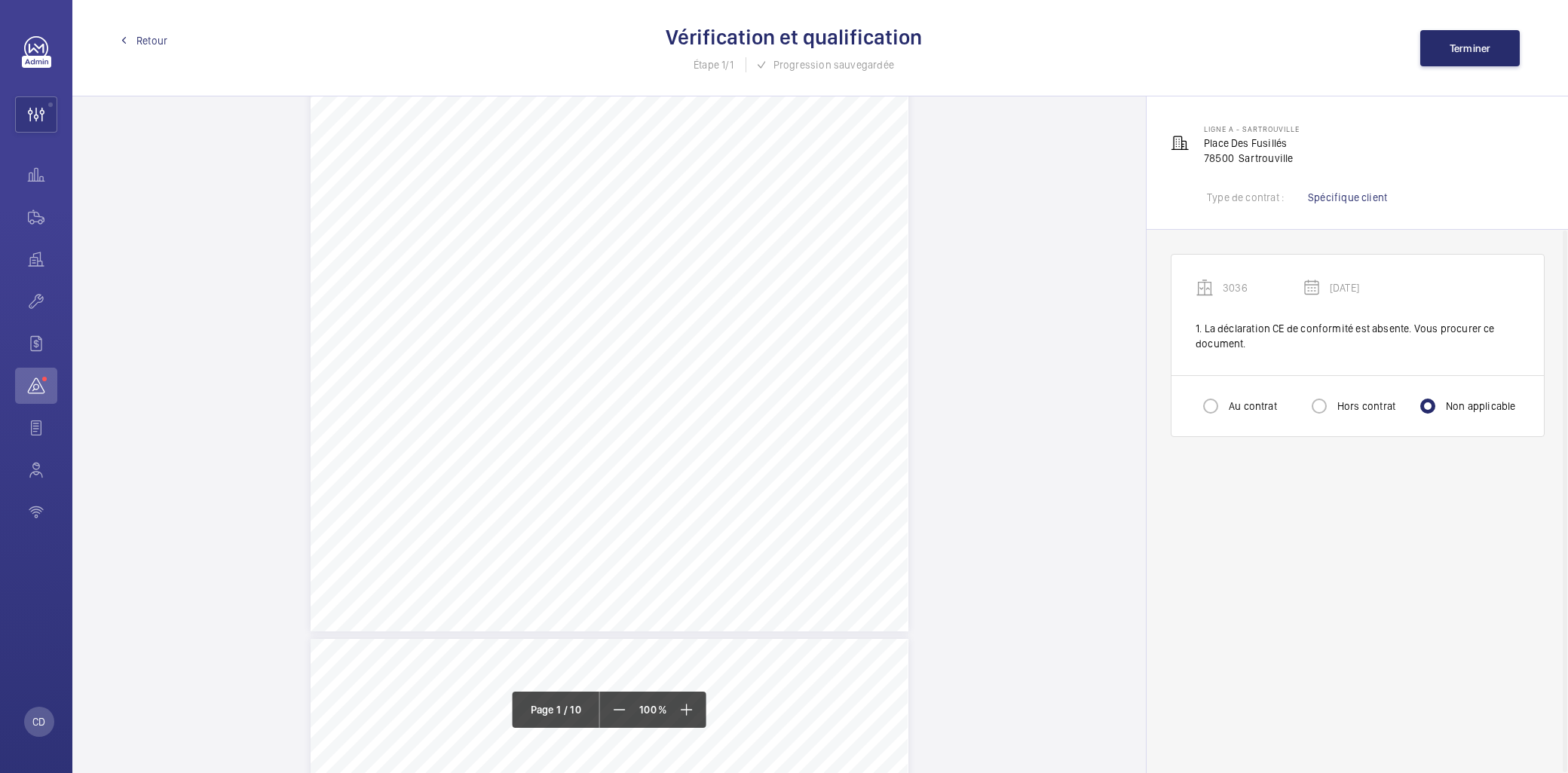 click on "Retour   Vérification et qualification  Étape 1/1  Progression sauvegardée  Terminer" 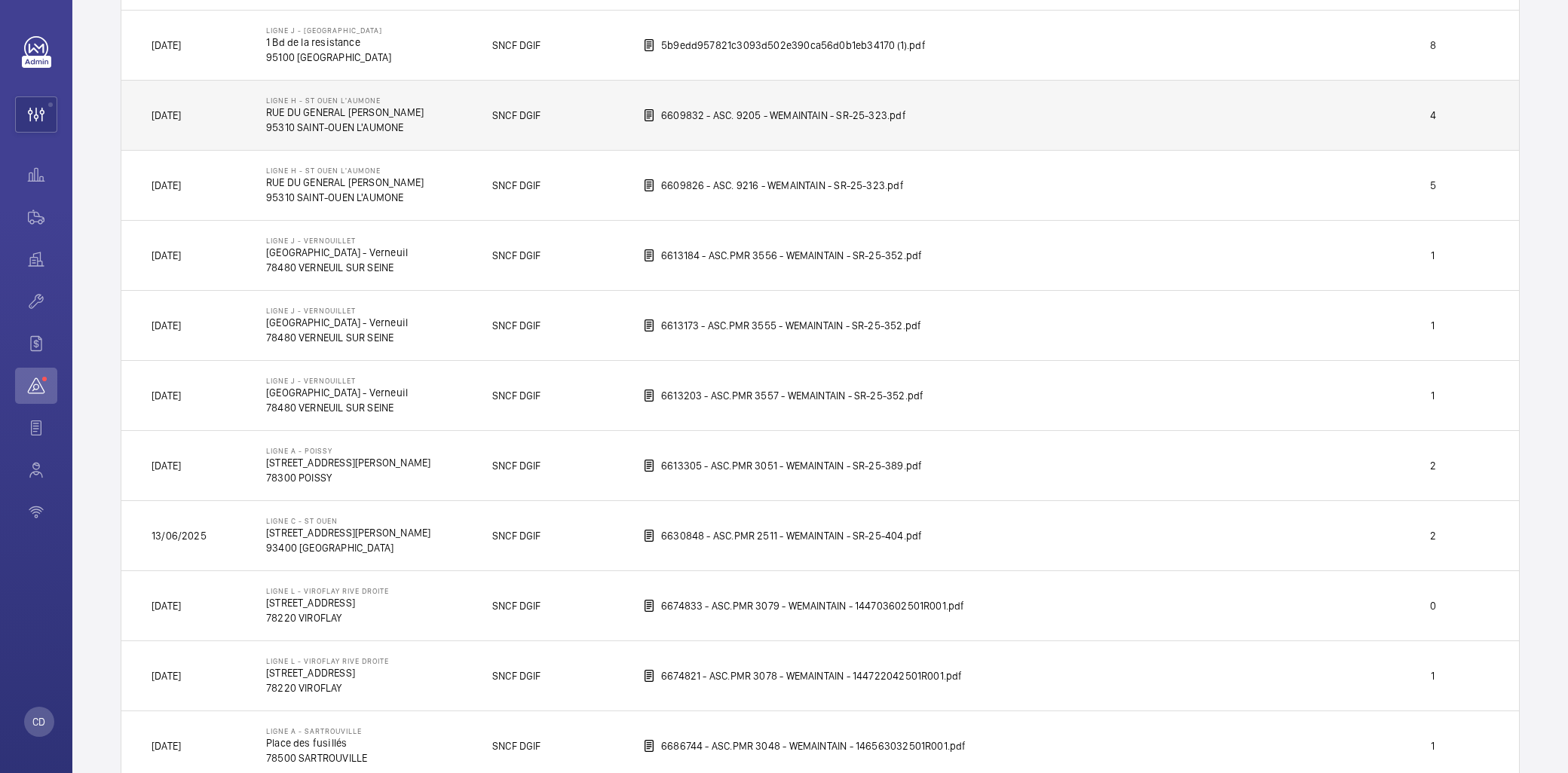 scroll, scrollTop: 2391, scrollLeft: 0, axis: vertical 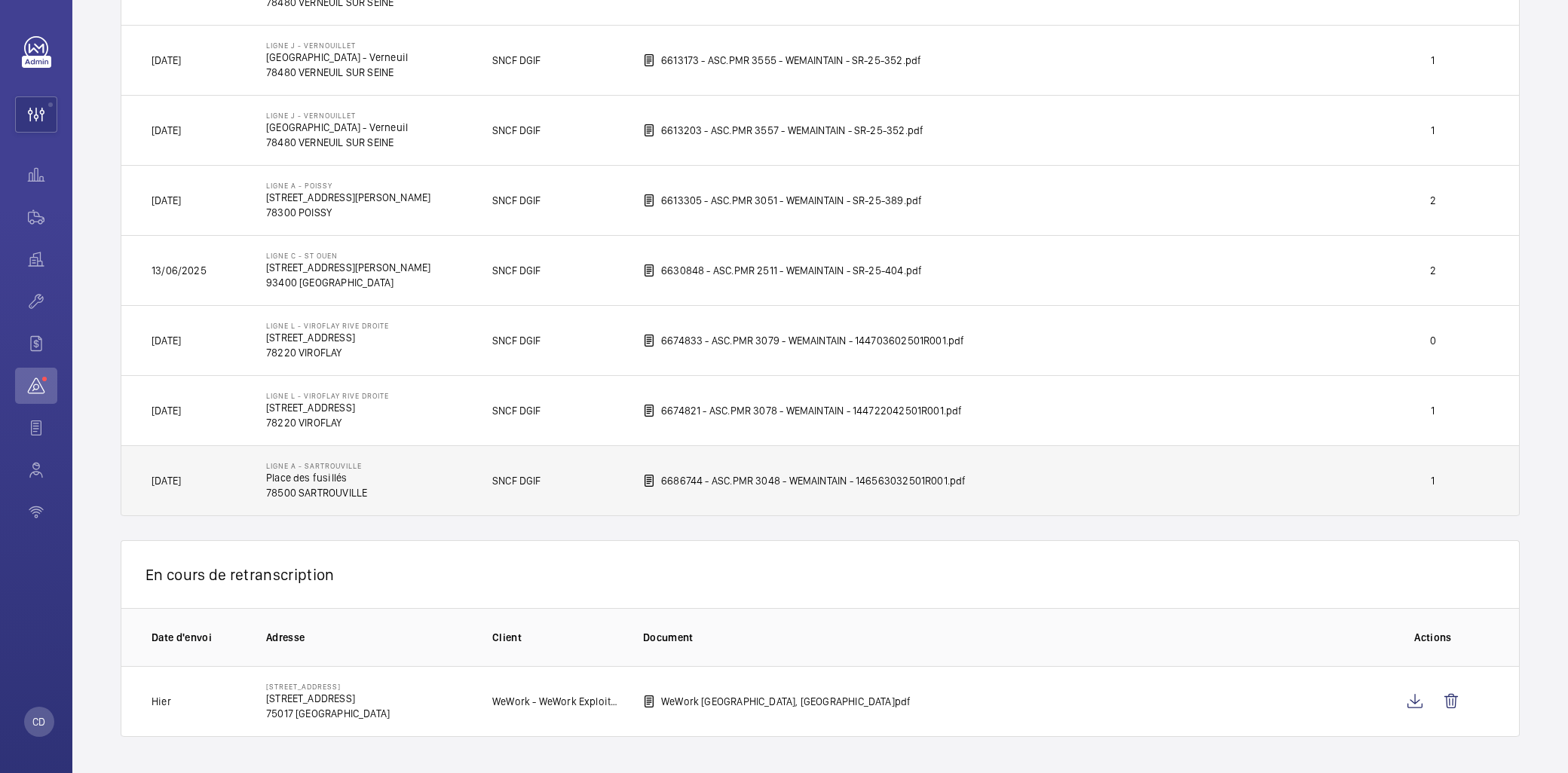 click on "Ligne A - SARTROUVILLE   Place des fusillés   78500 SARTROUVILLE" 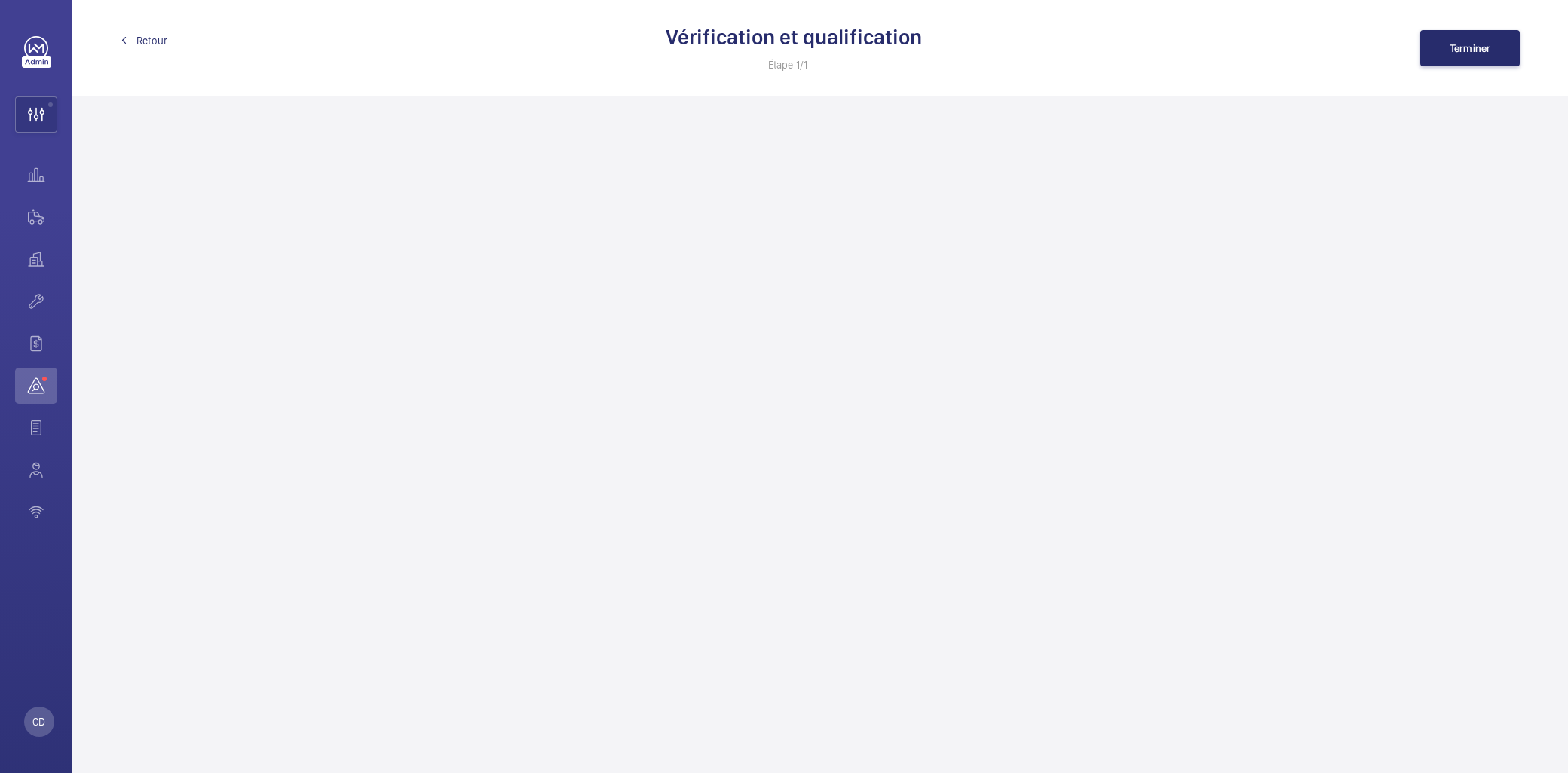 scroll, scrollTop: 0, scrollLeft: 0, axis: both 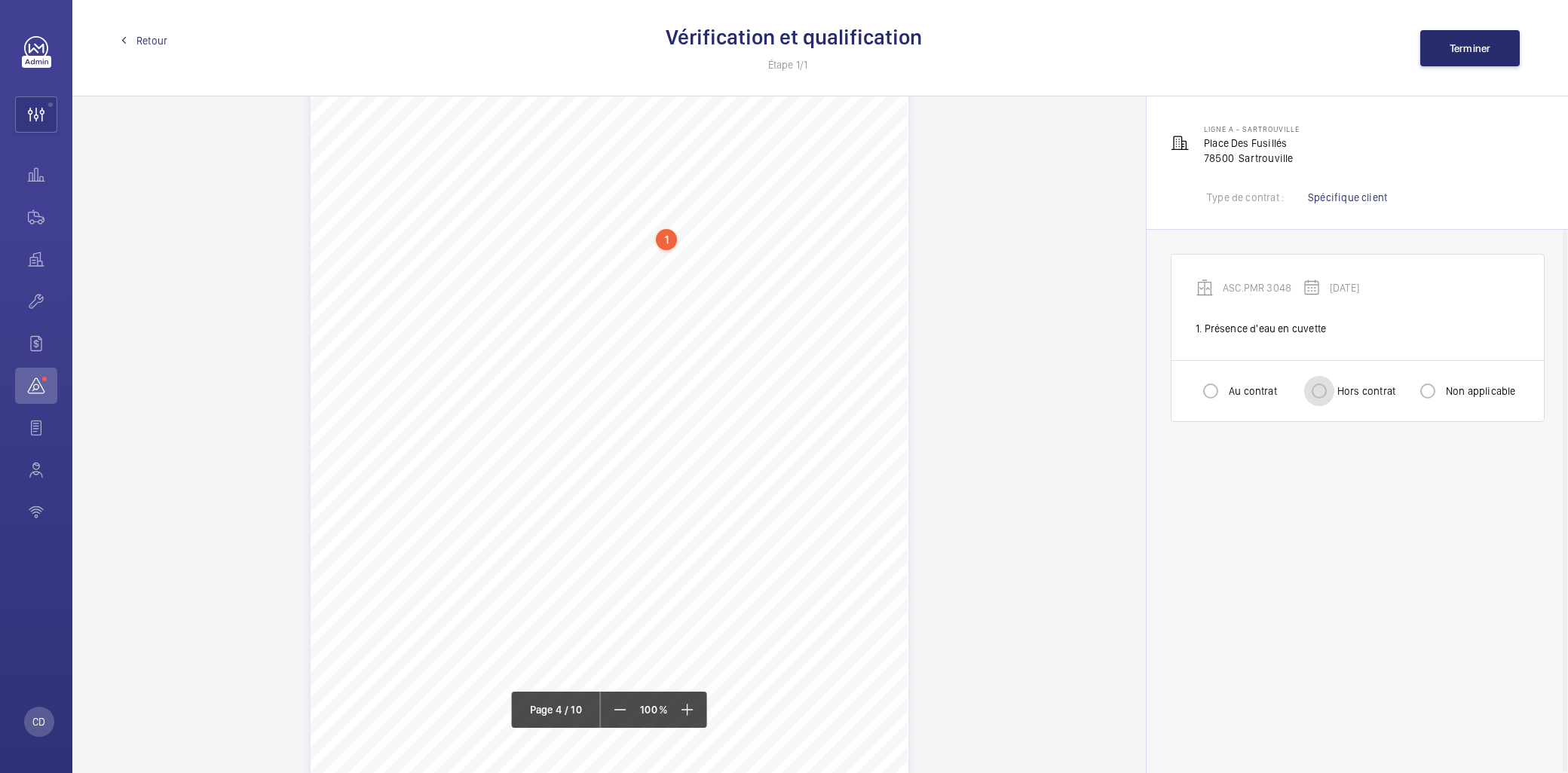 click on "Hors contrat" at bounding box center (1319, 391) 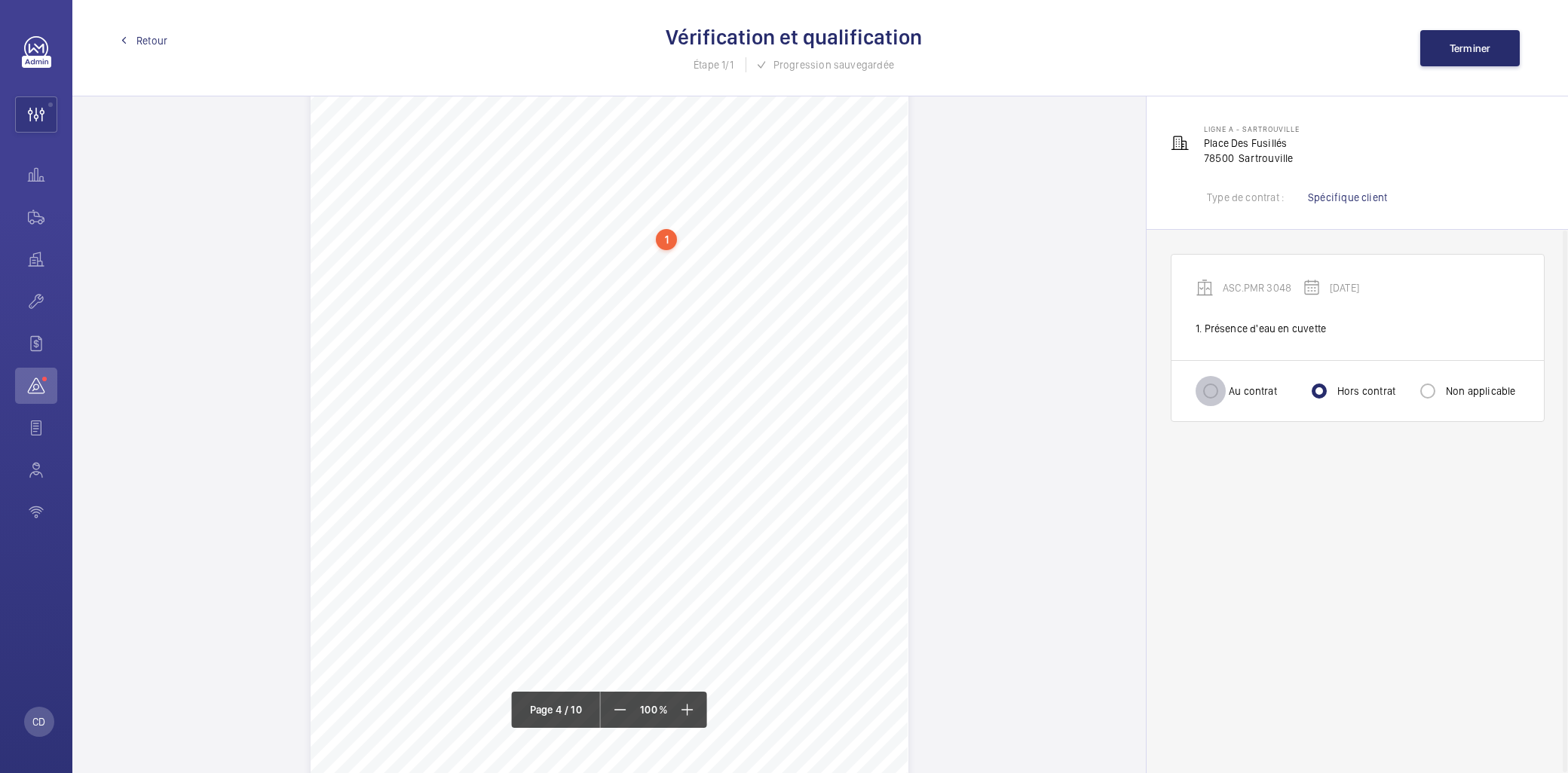 click on "Au contrat" at bounding box center [1211, 391] 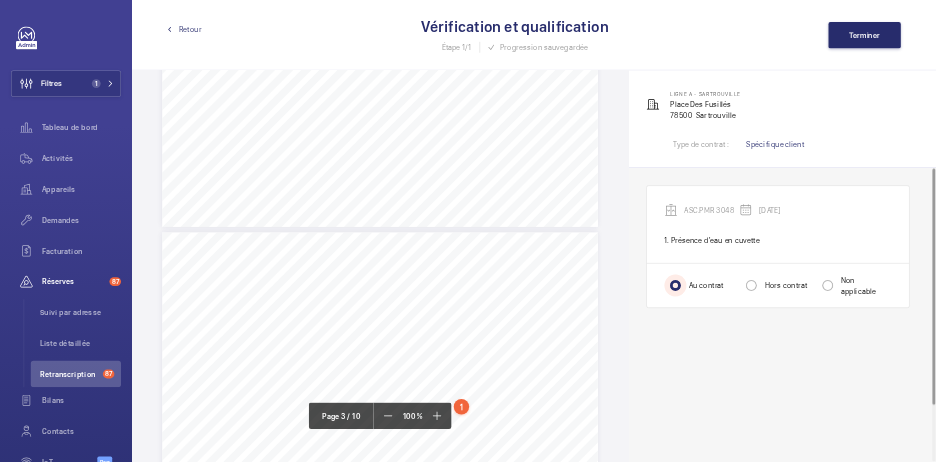 scroll, scrollTop: 3133, scrollLeft: 0, axis: vertical 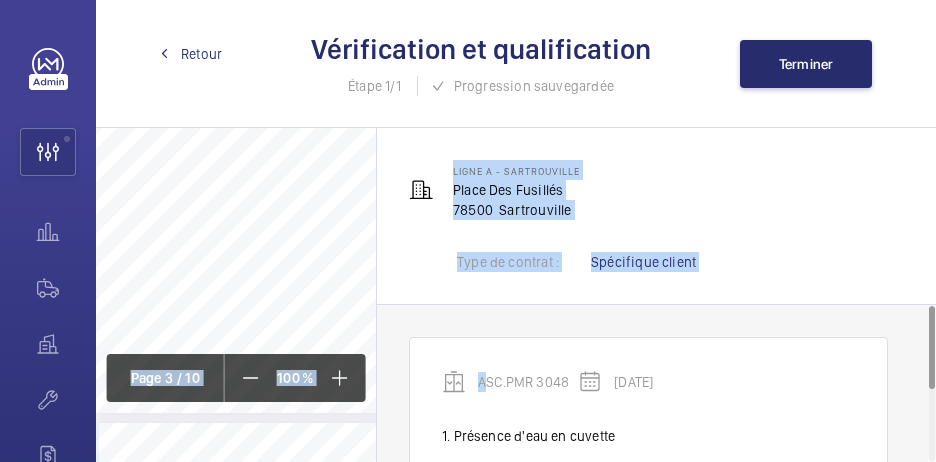 drag, startPoint x: 488, startPoint y: 312, endPoint x: 332, endPoint y: 146, distance: 227.79816 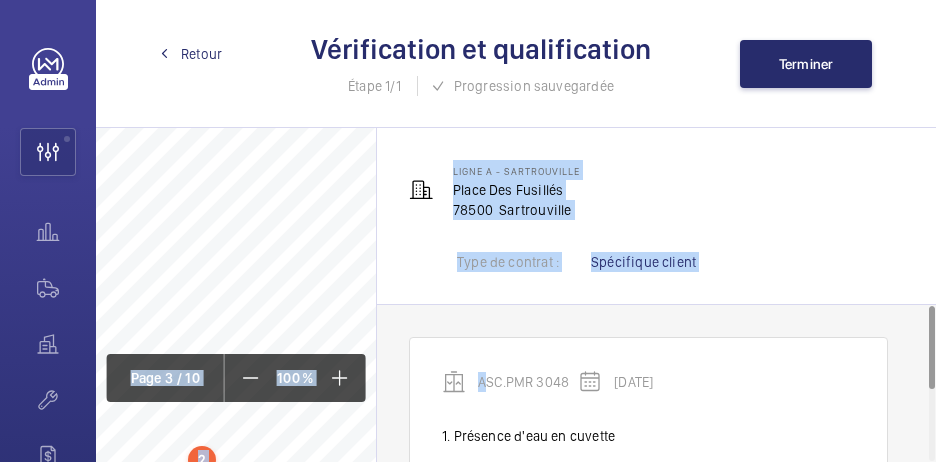 scroll, scrollTop: 2786, scrollLeft: 0, axis: vertical 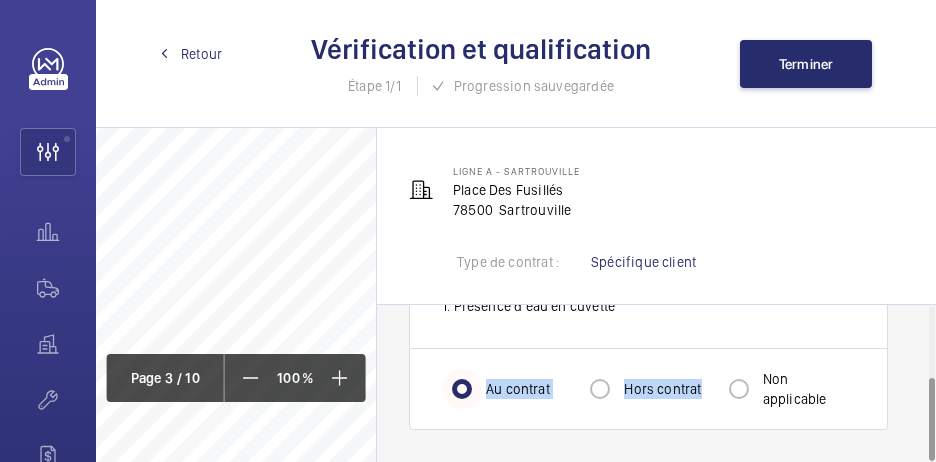 drag, startPoint x: 645, startPoint y: 435, endPoint x: 461, endPoint y: 385, distance: 190.6725 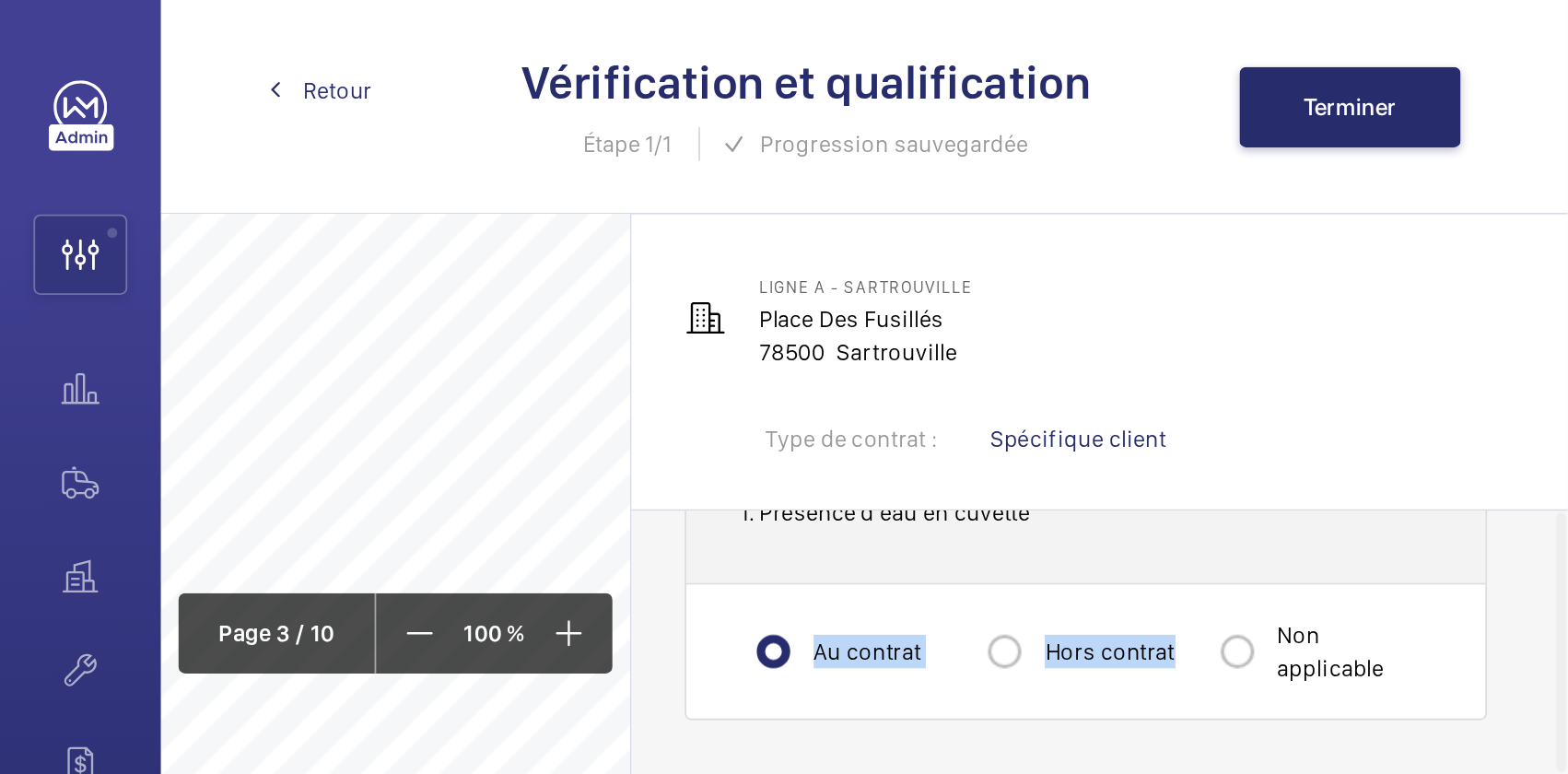 scroll, scrollTop: 2567, scrollLeft: 0, axis: vertical 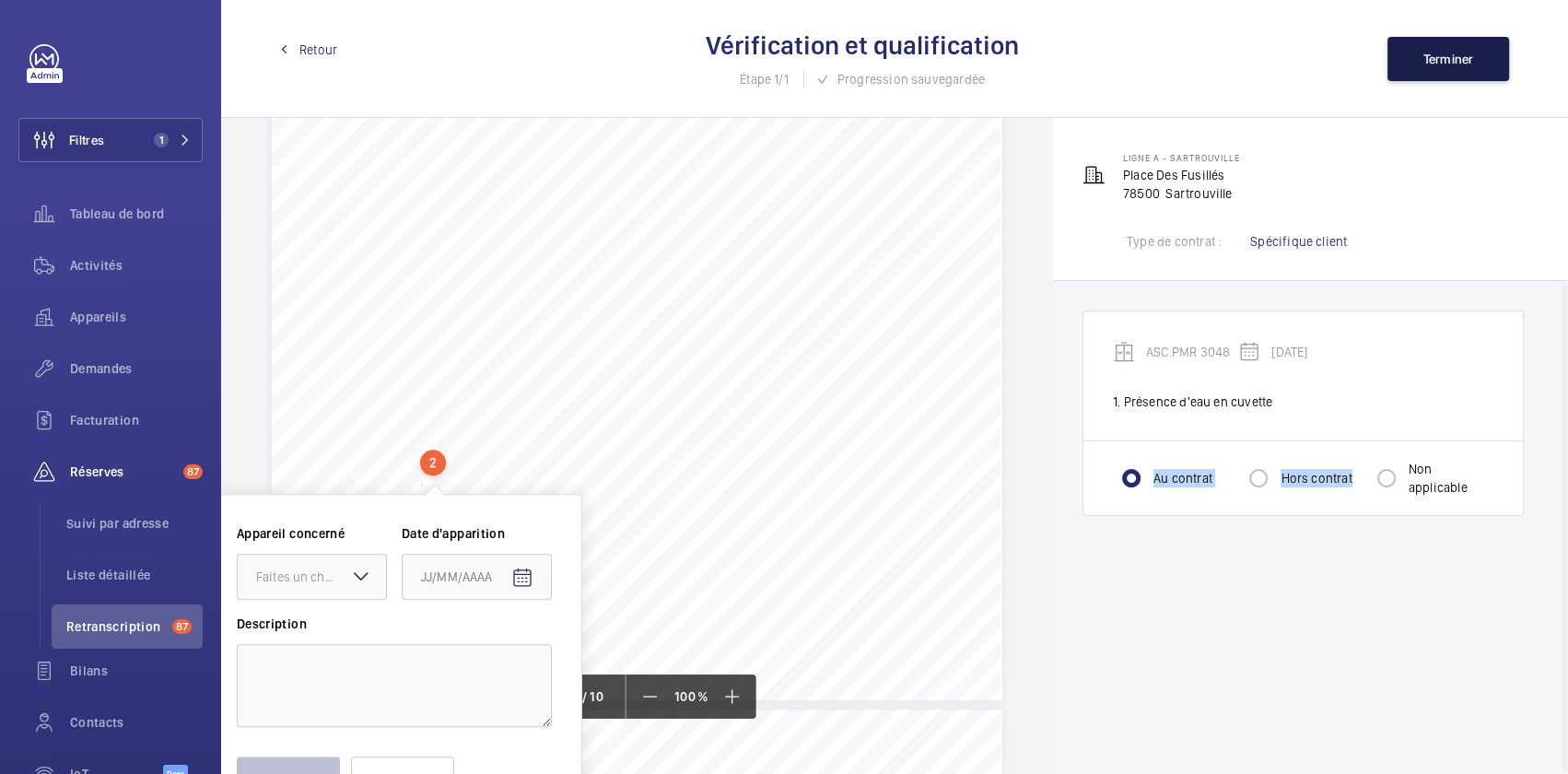 click on "Terminer" 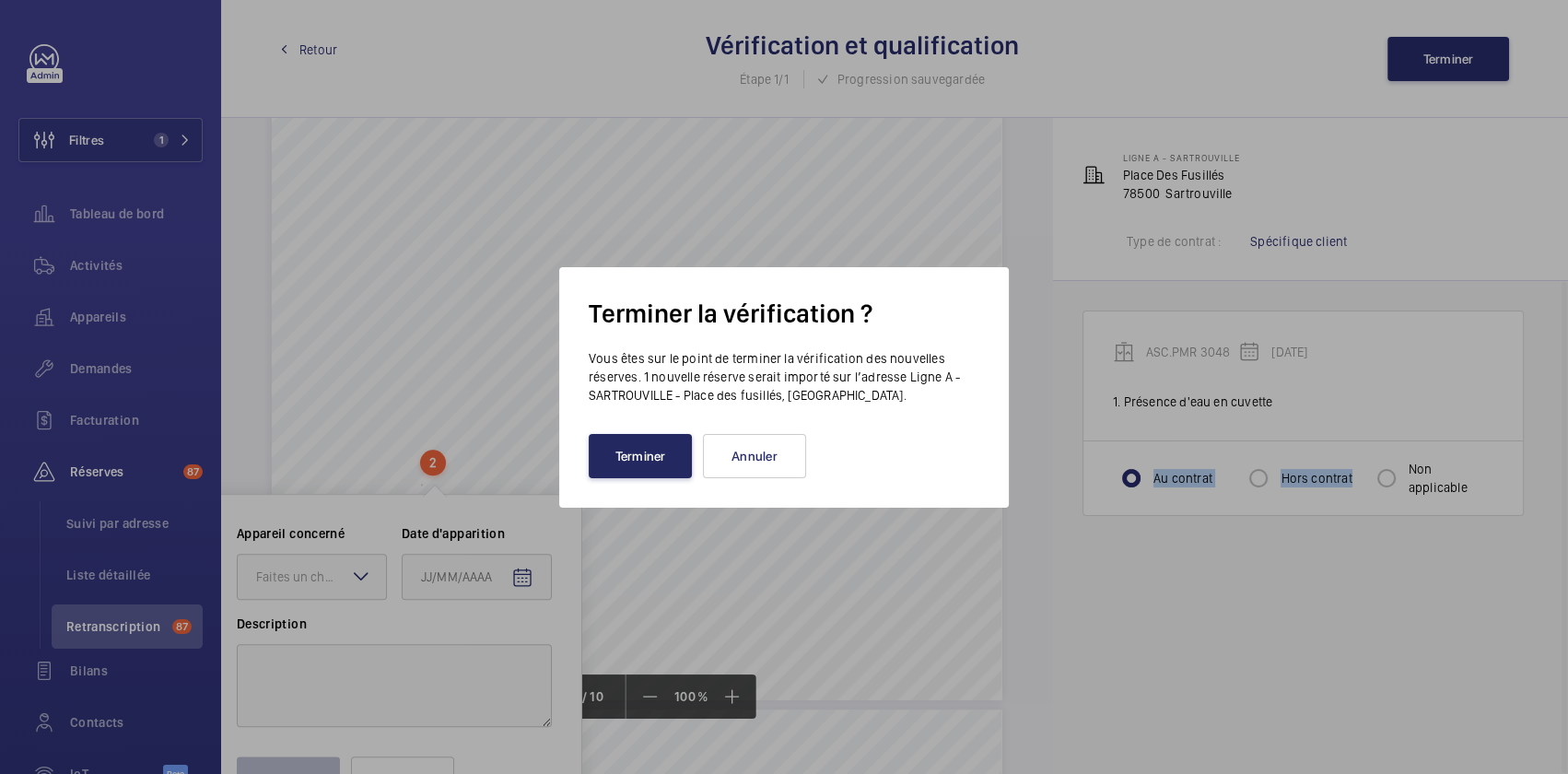 click on "Terminer" at bounding box center [640, 456] 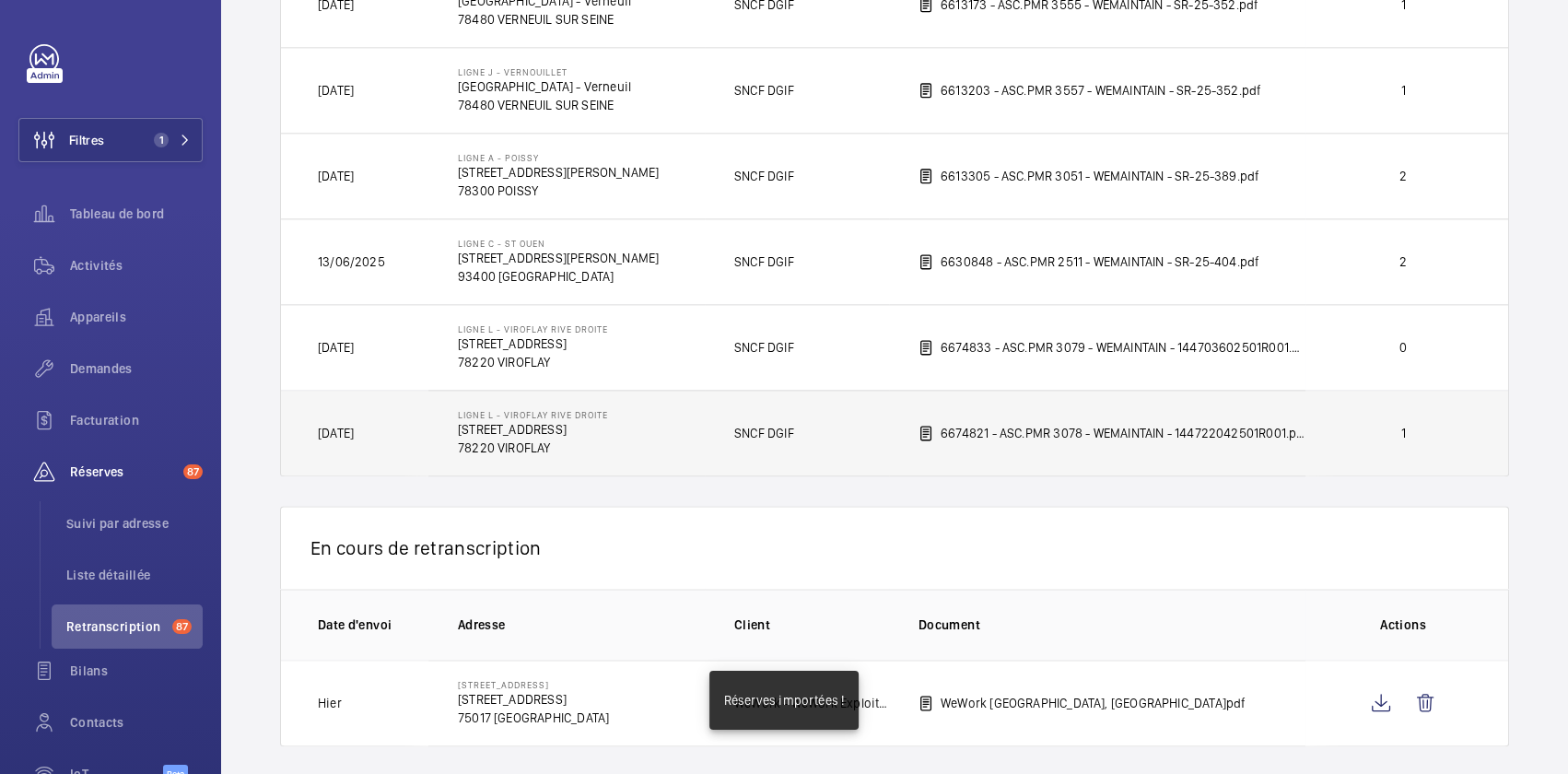 scroll, scrollTop: 2988, scrollLeft: 0, axis: vertical 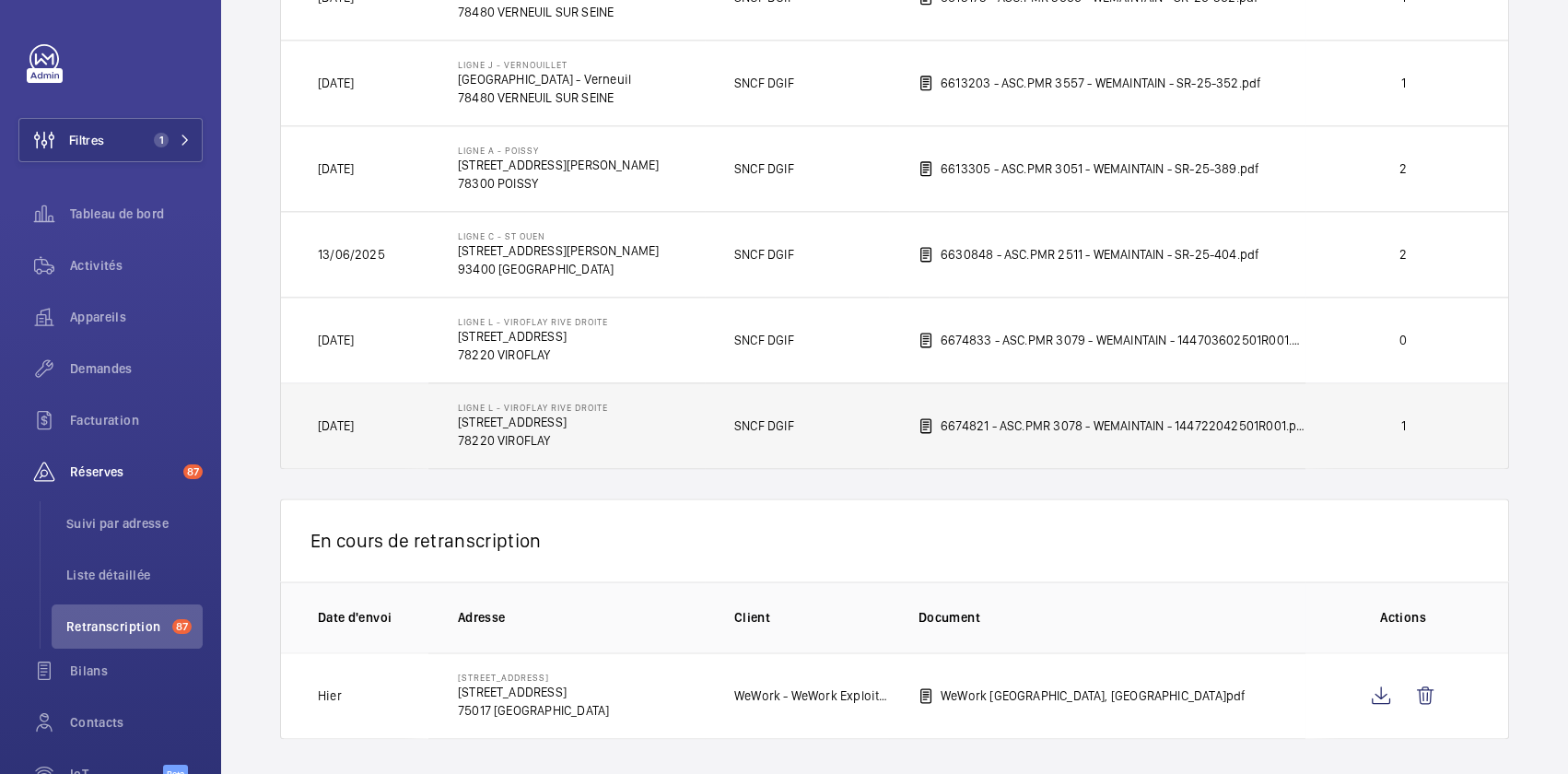click on "78220 VIROFLAY" 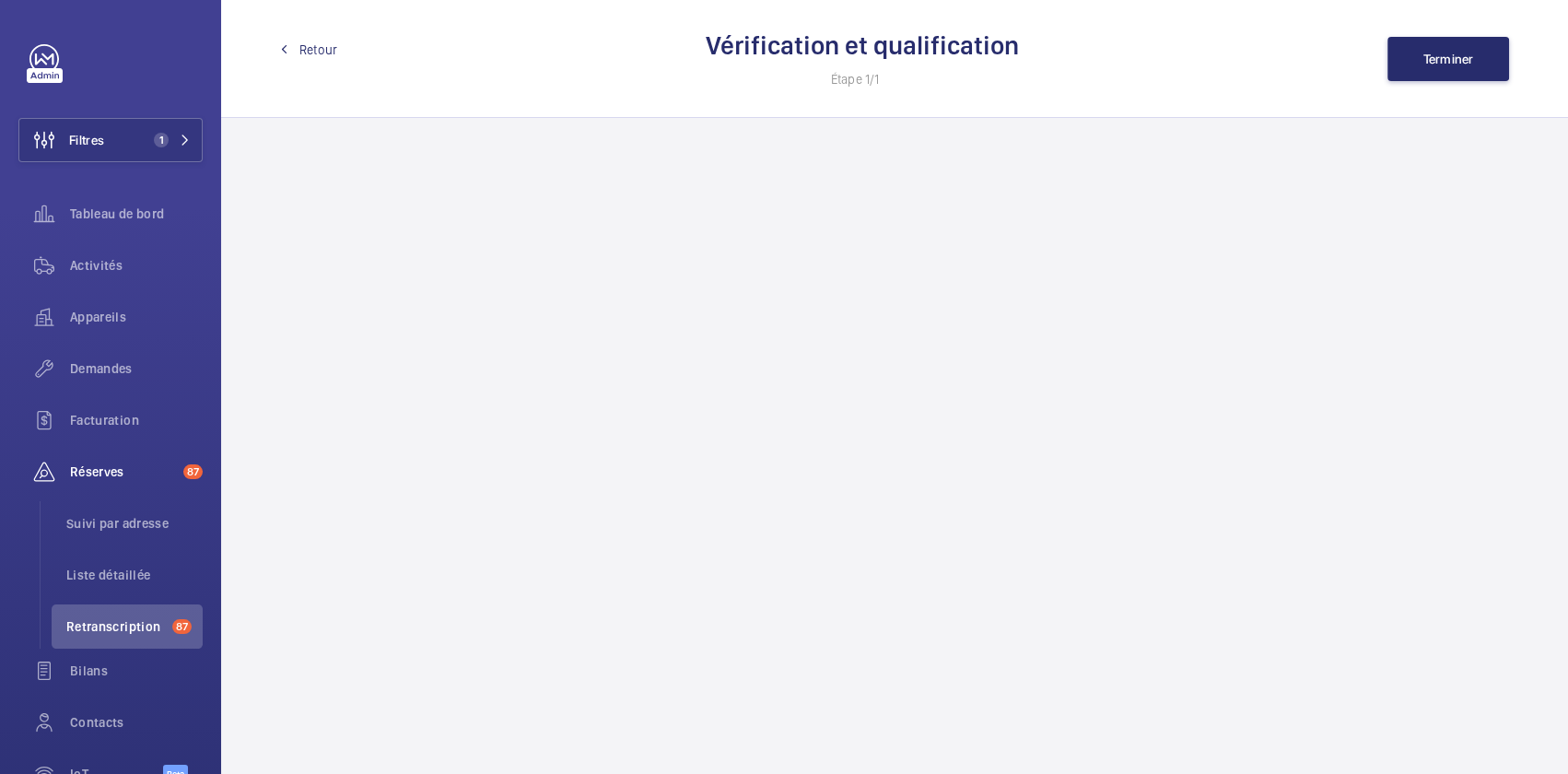 scroll, scrollTop: 0, scrollLeft: 0, axis: both 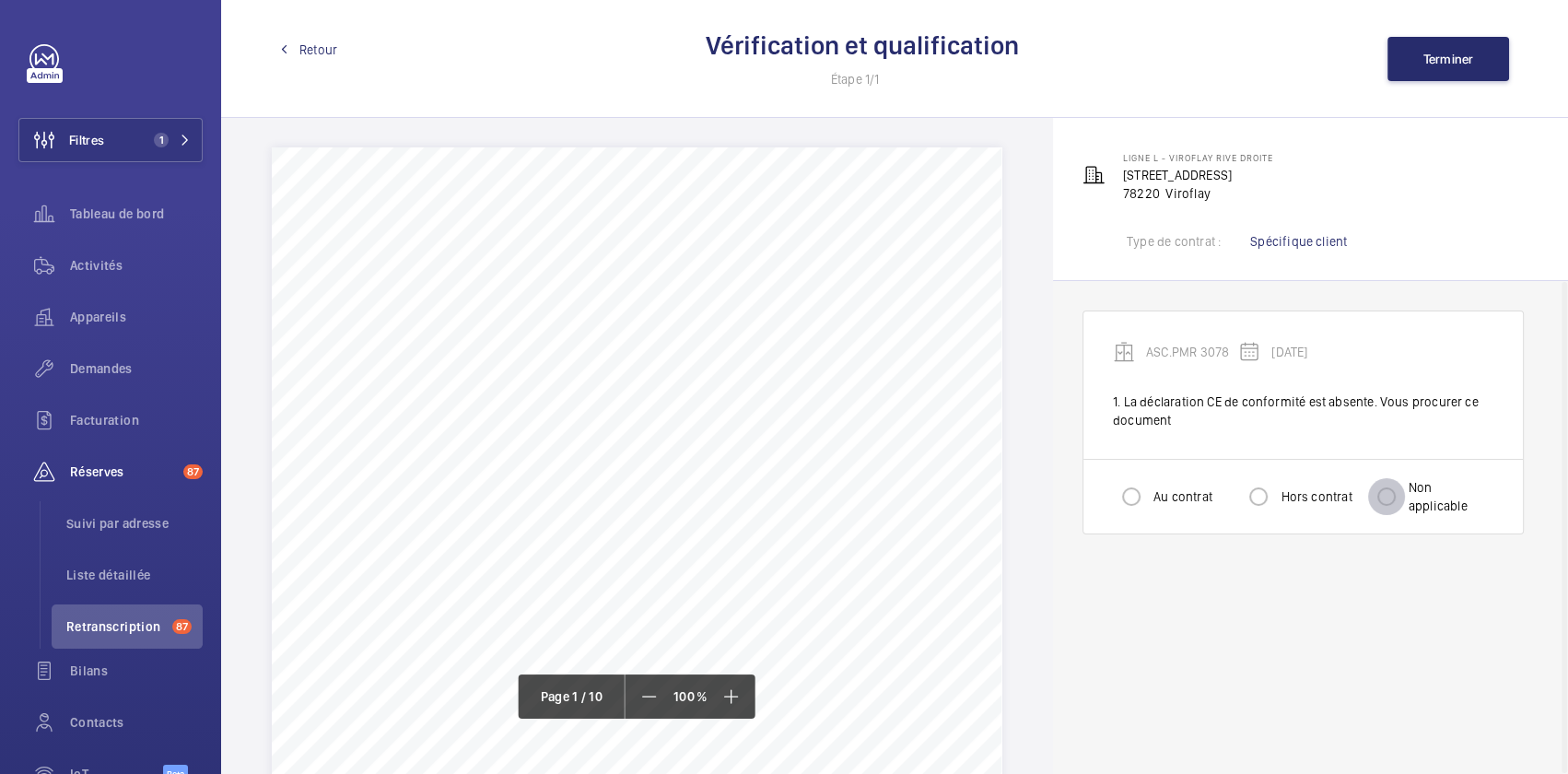 click on "Non applicable" at bounding box center (1387, 497) 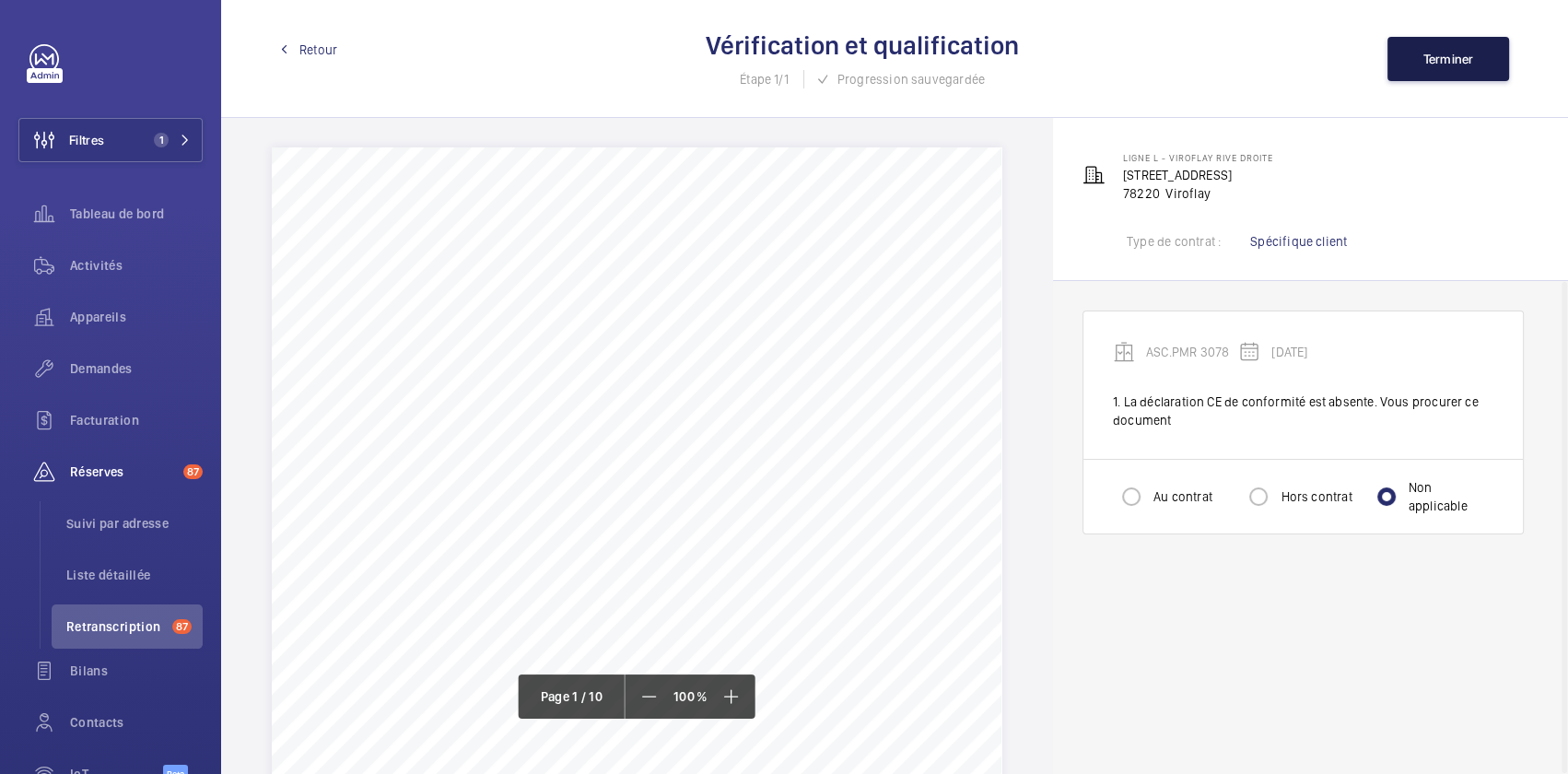 click on "Terminer" 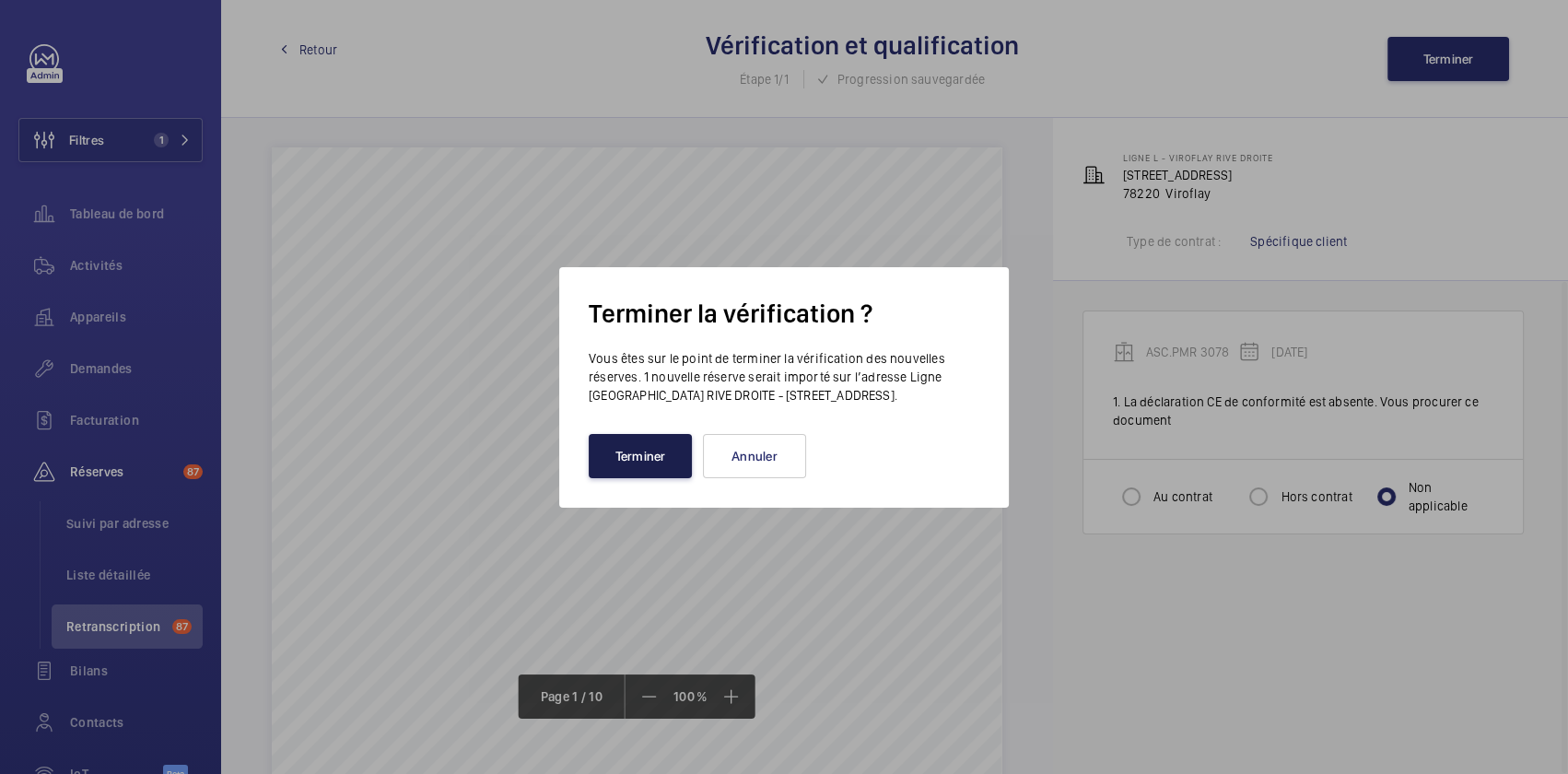 click on "Terminer" at bounding box center [640, 456] 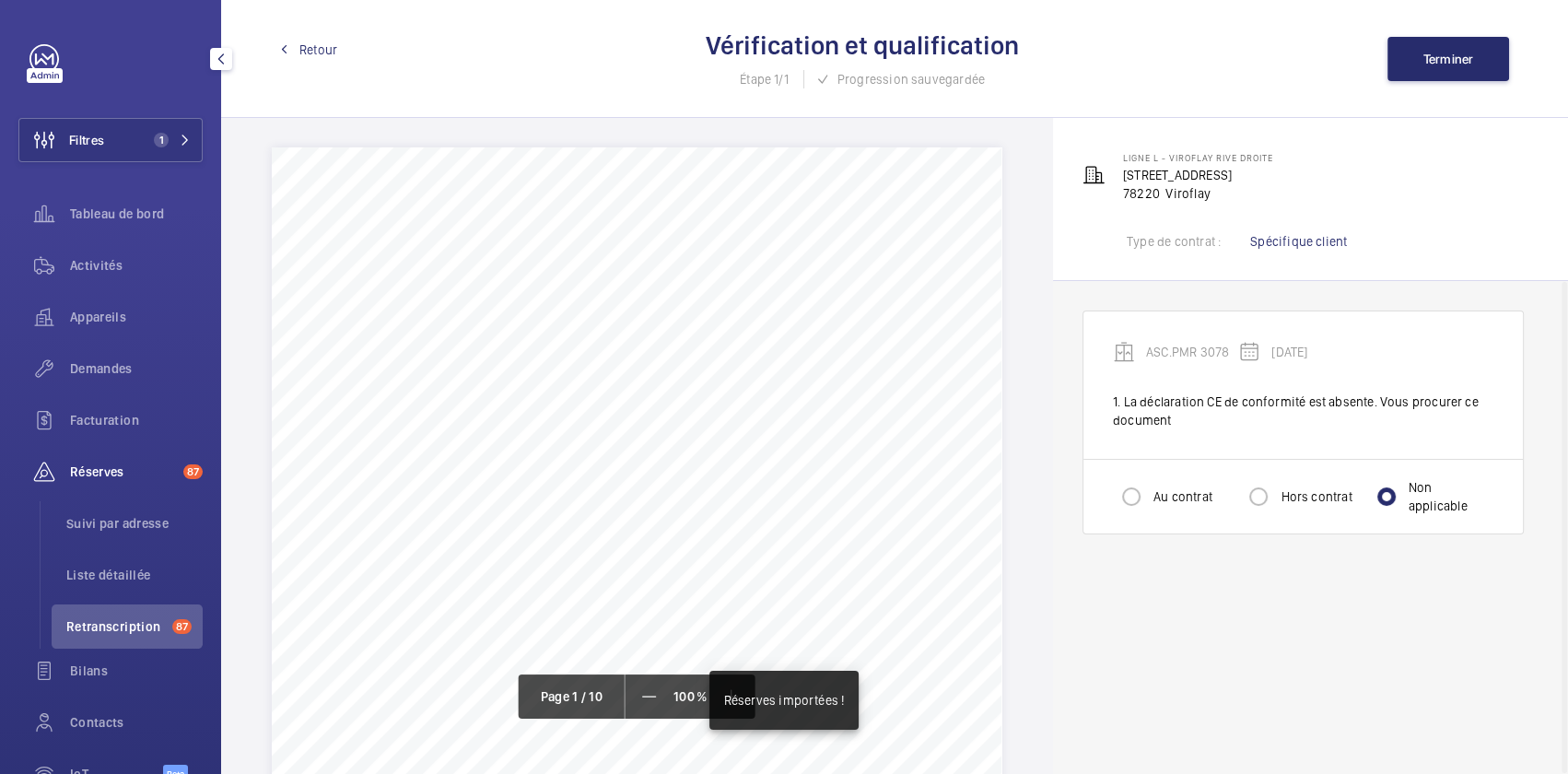 click on "Retranscription  87" 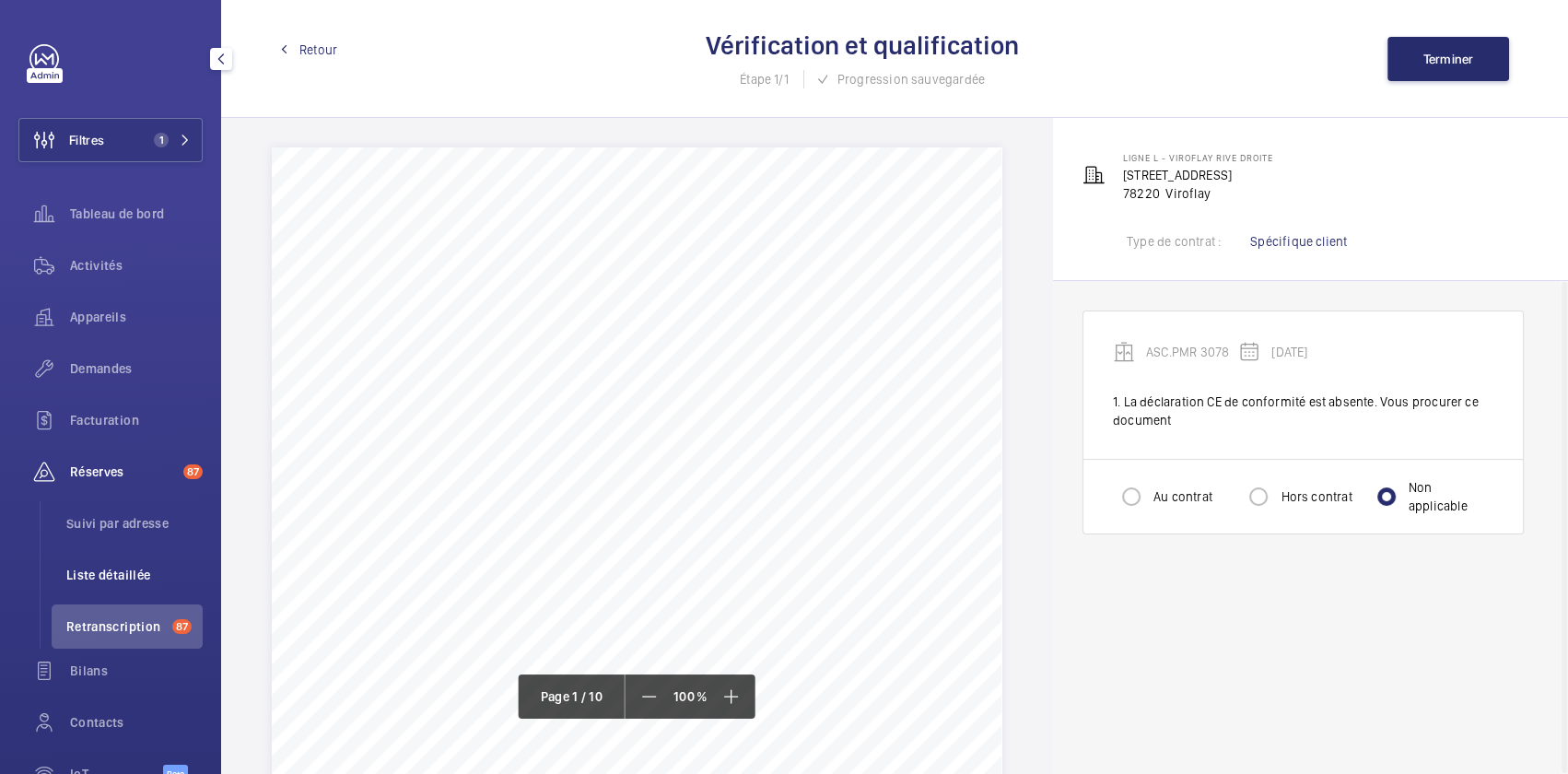 click on "Liste détaillée" 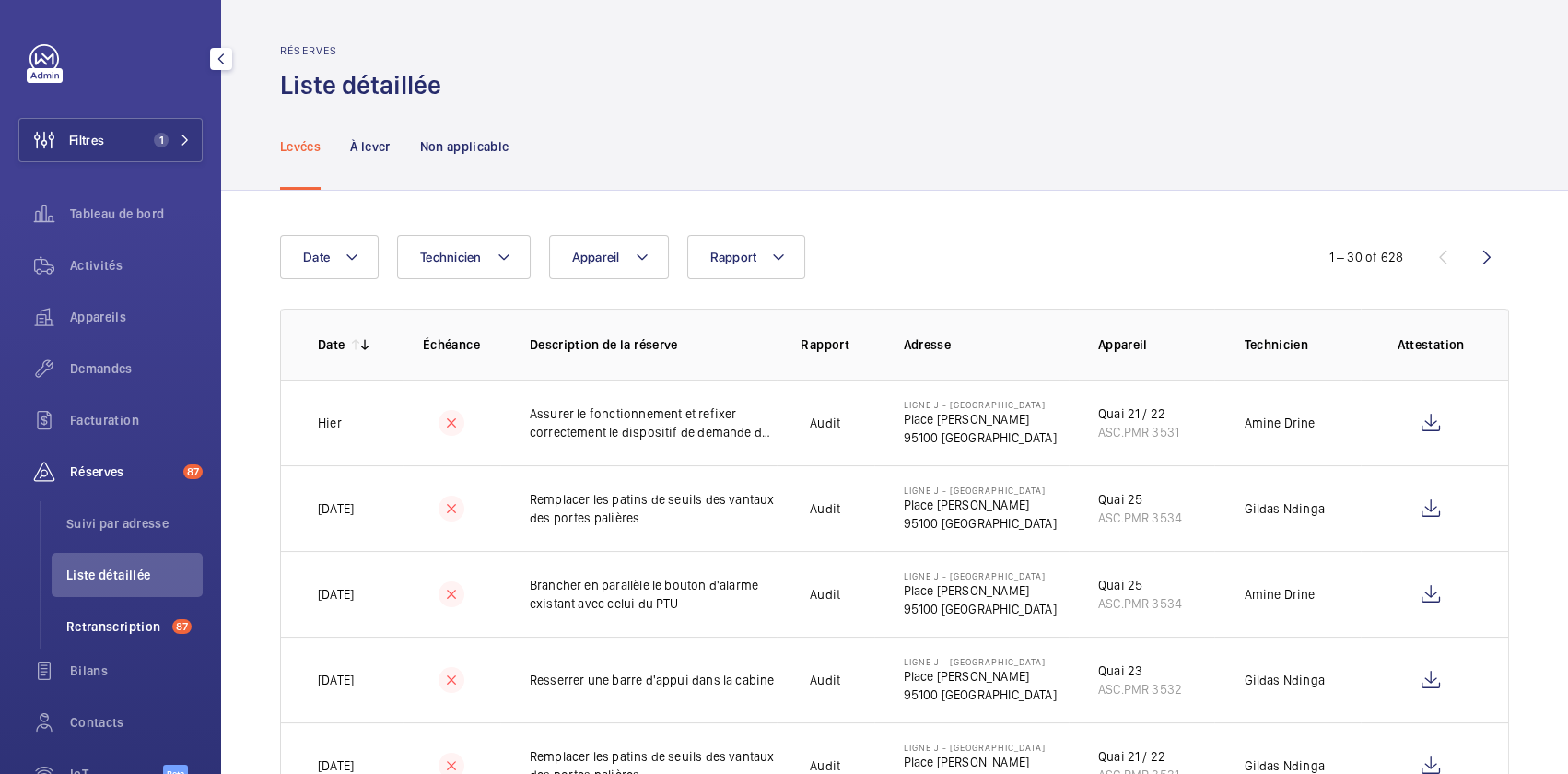 click on "Retranscription" 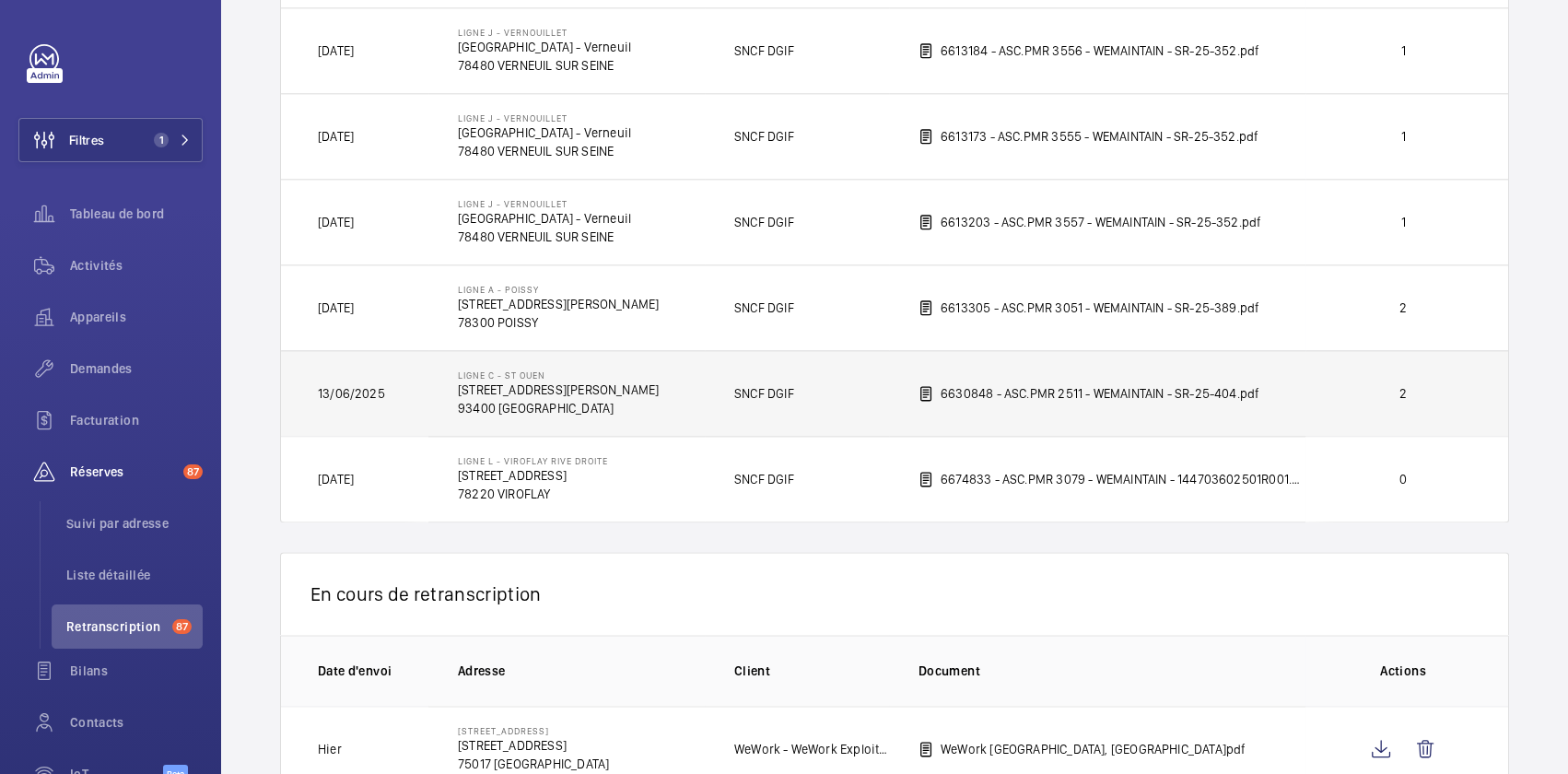 scroll, scrollTop: 2820, scrollLeft: 0, axis: vertical 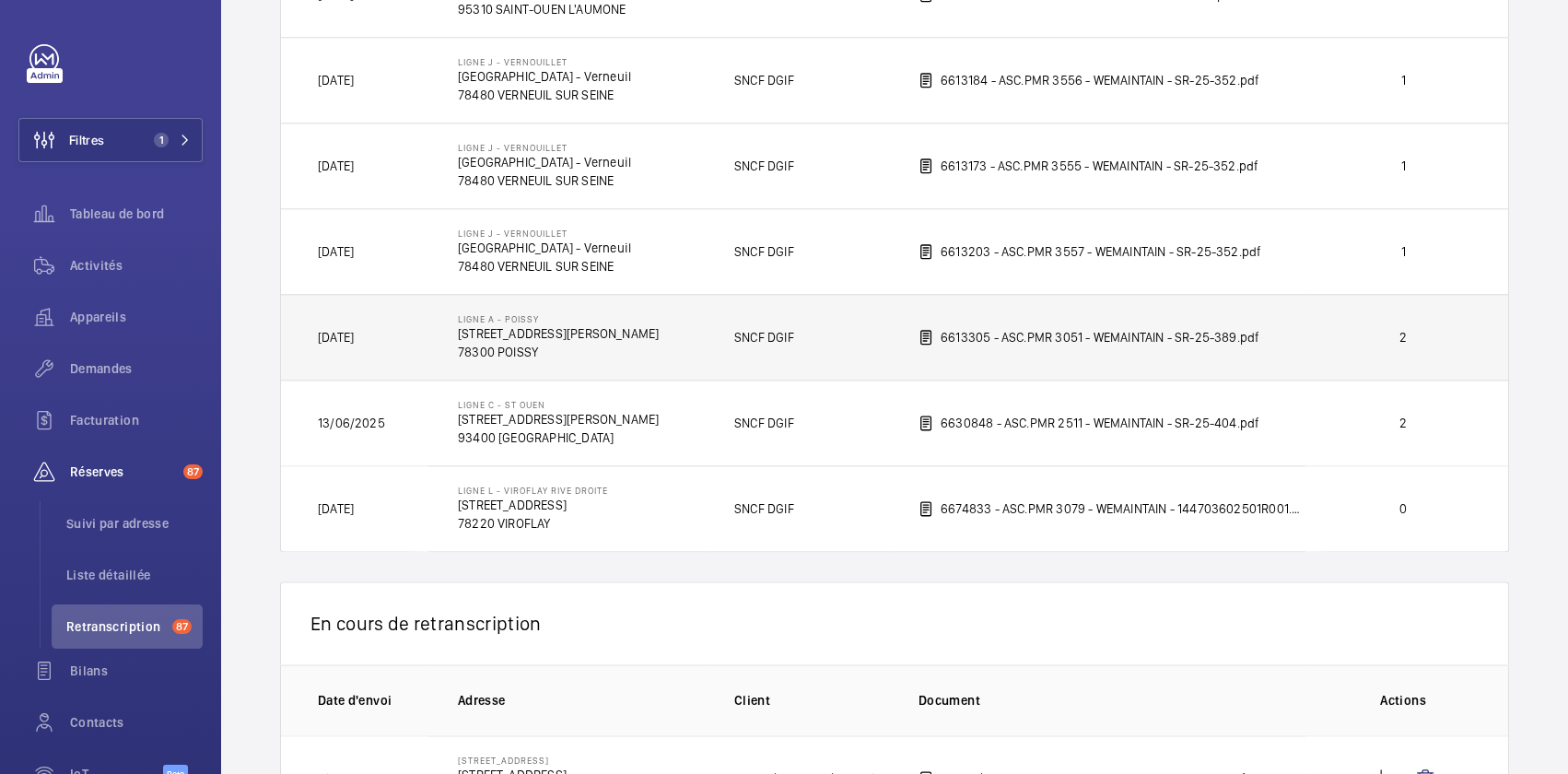 click on "78300 POISSY" 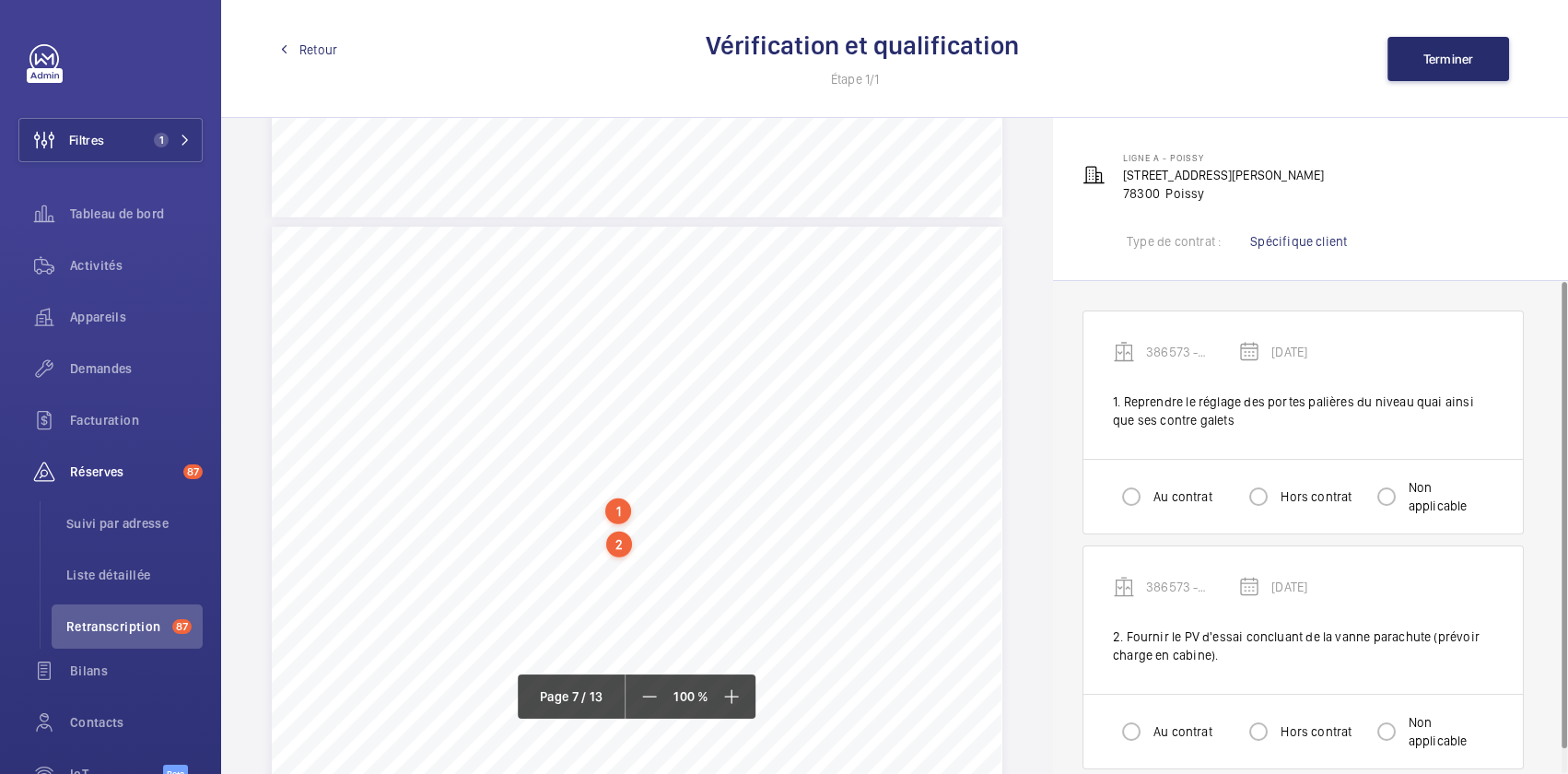 scroll, scrollTop: 6366, scrollLeft: 0, axis: vertical 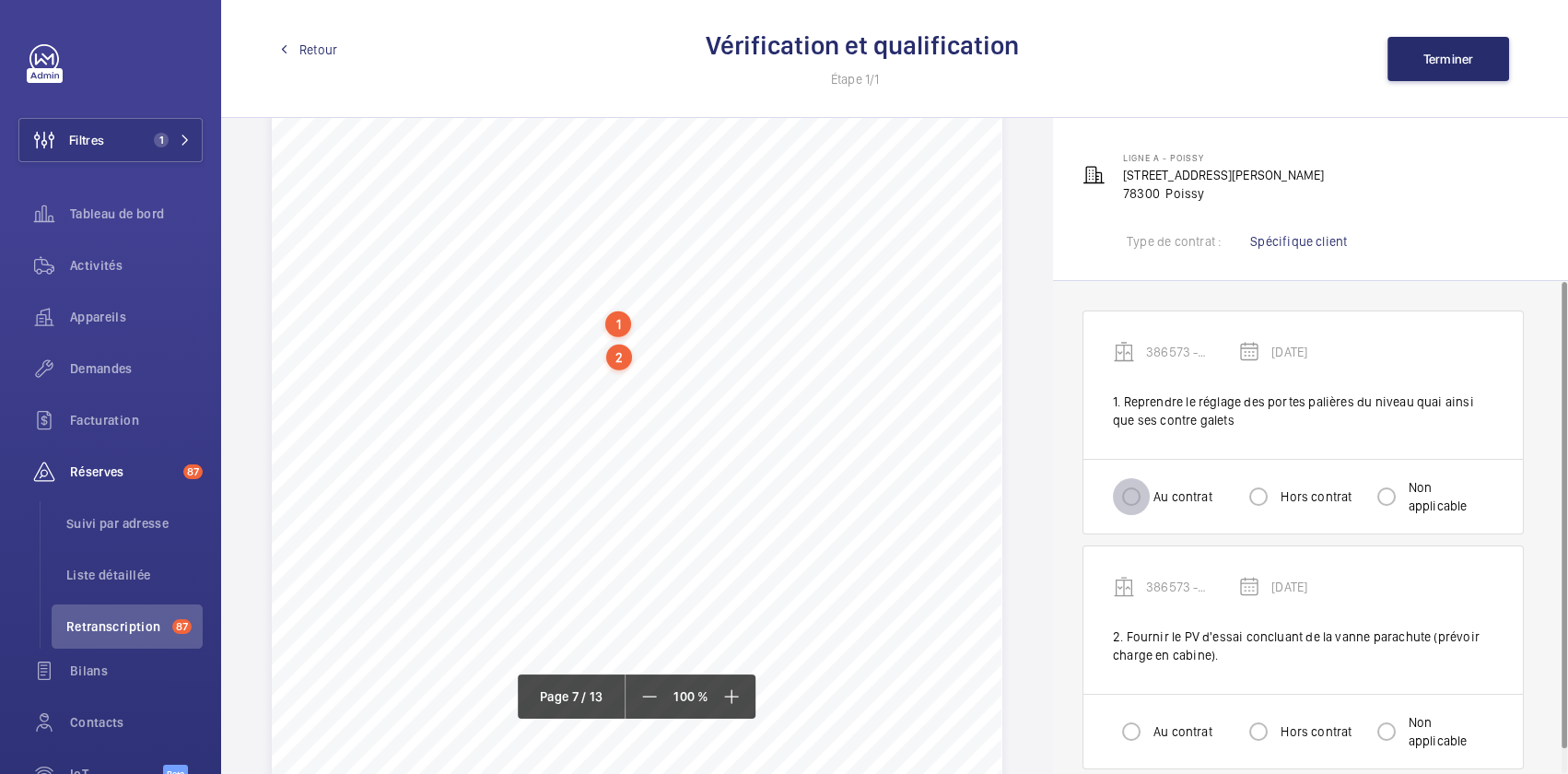 click on "Au contrat" at bounding box center [1131, 497] 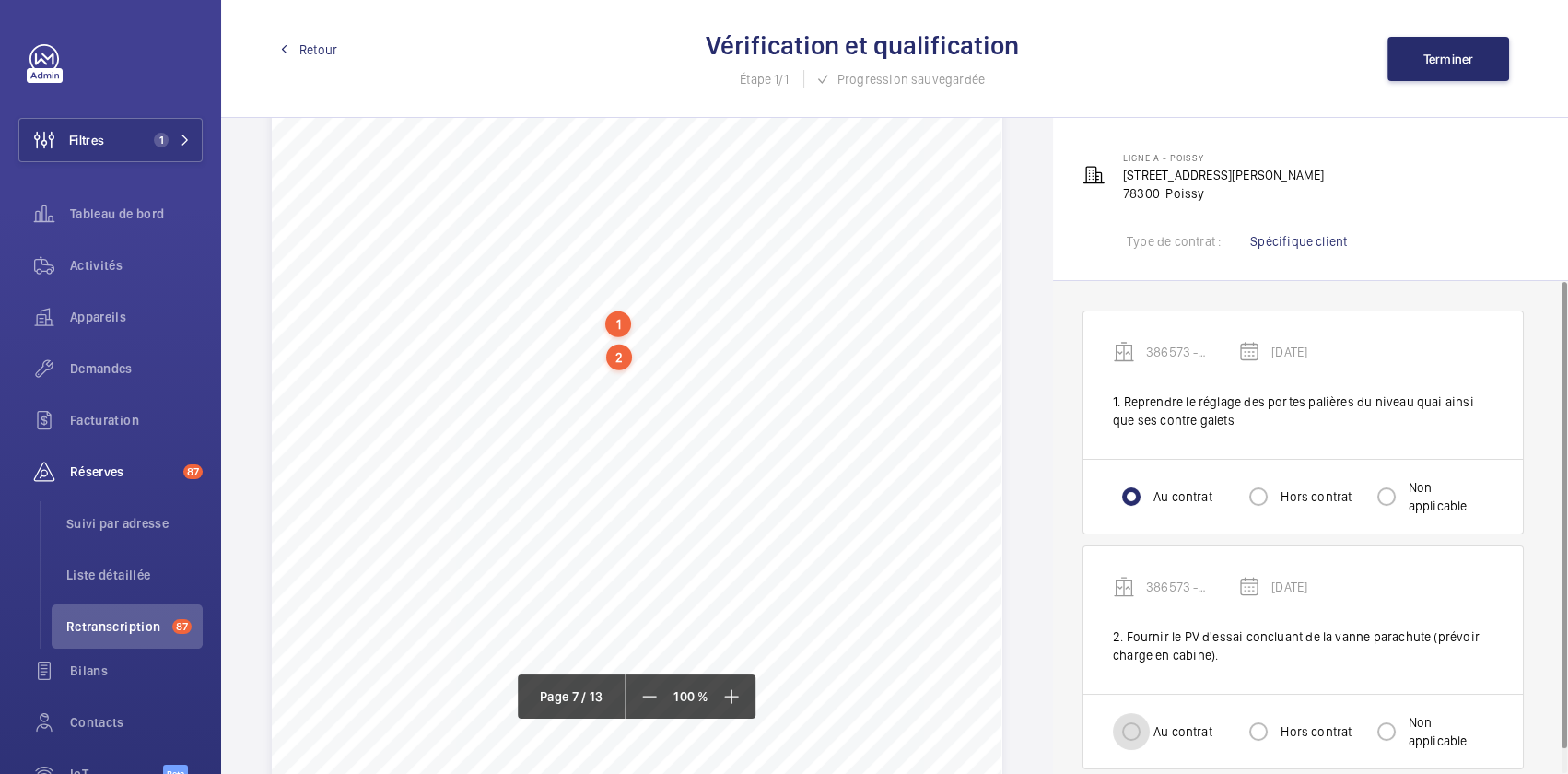 click on "Au contrat" at bounding box center [1131, 732] 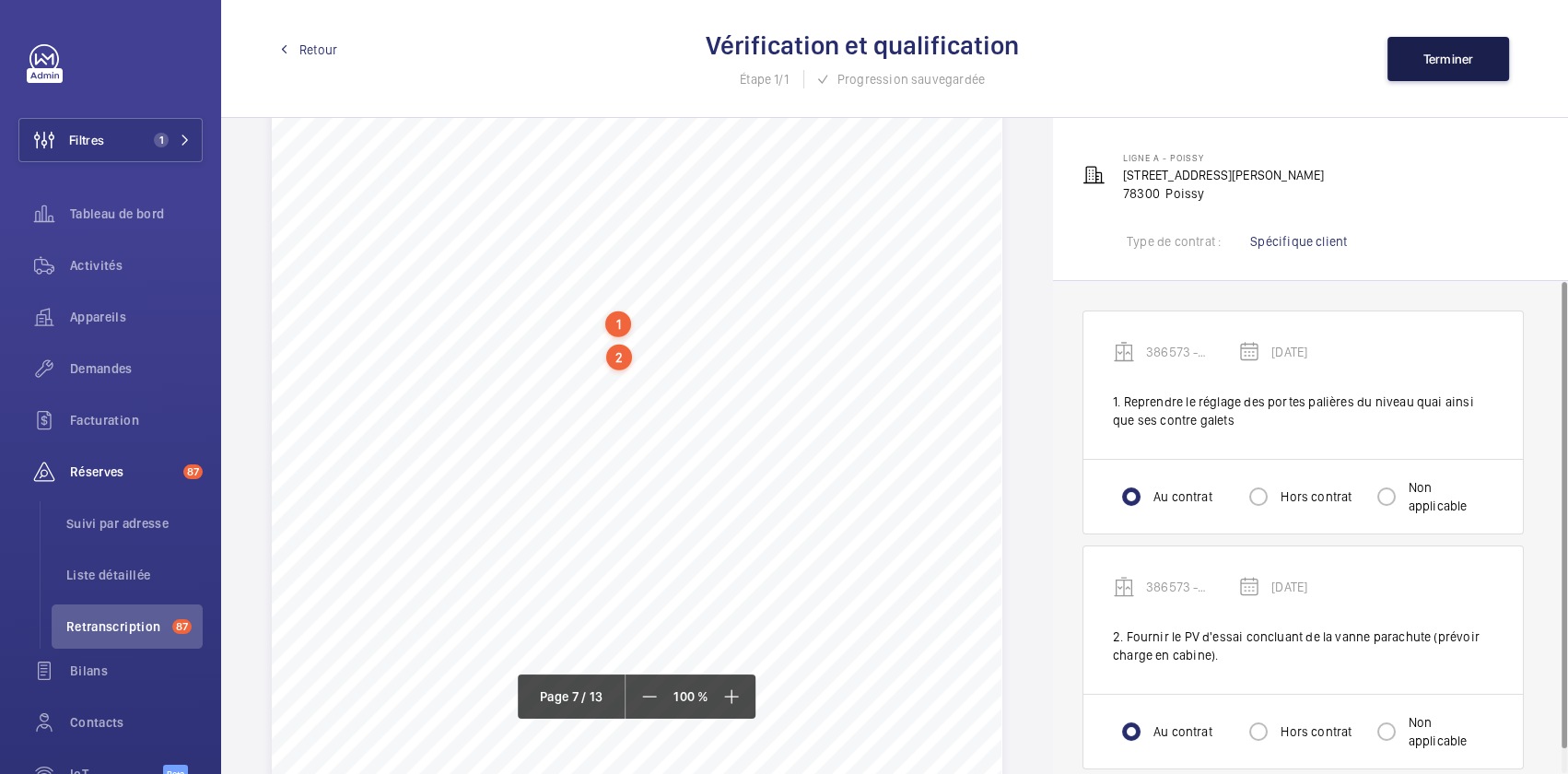 click on "Terminer" 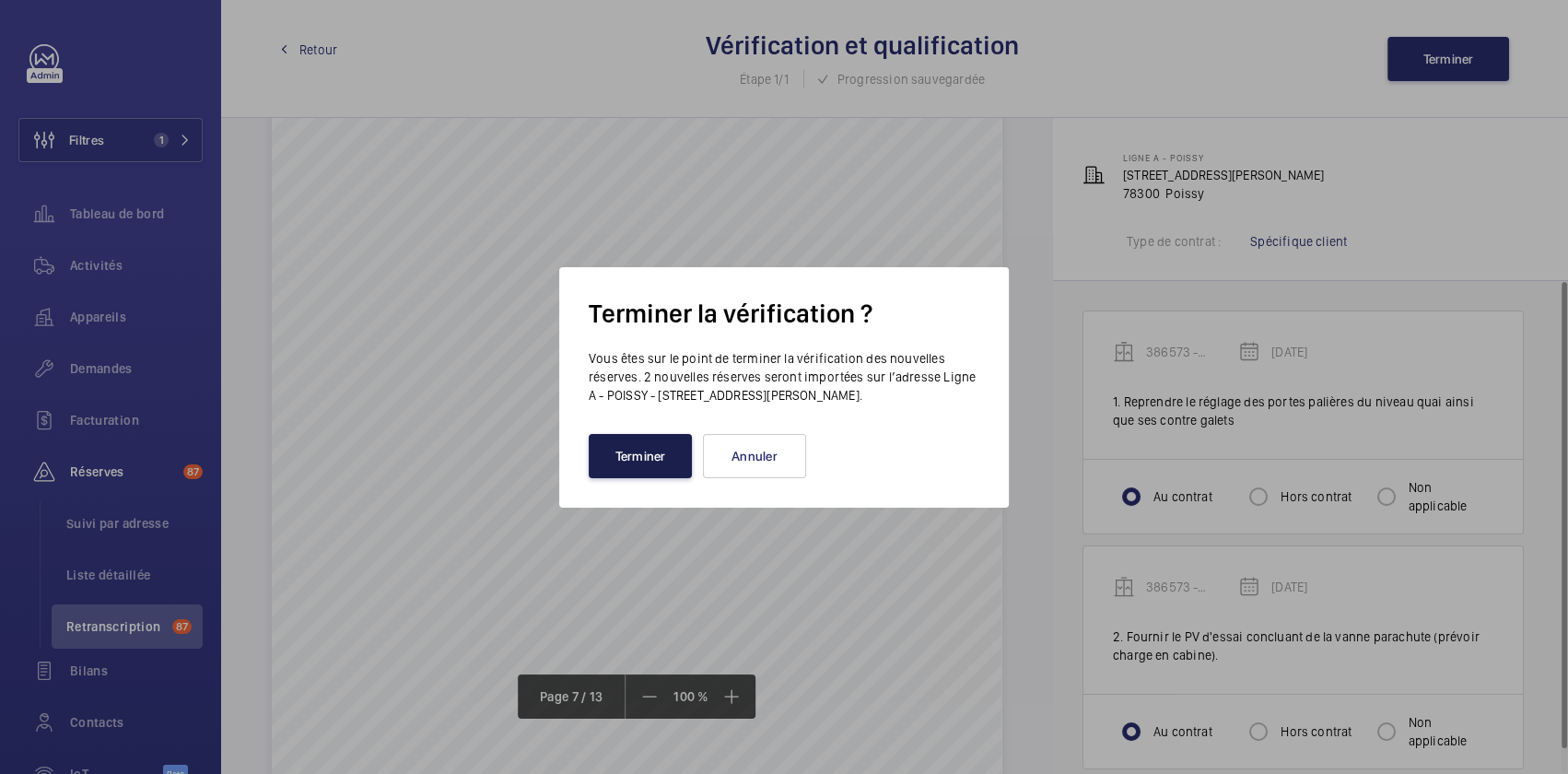 click on "Terminer" at bounding box center (640, 456) 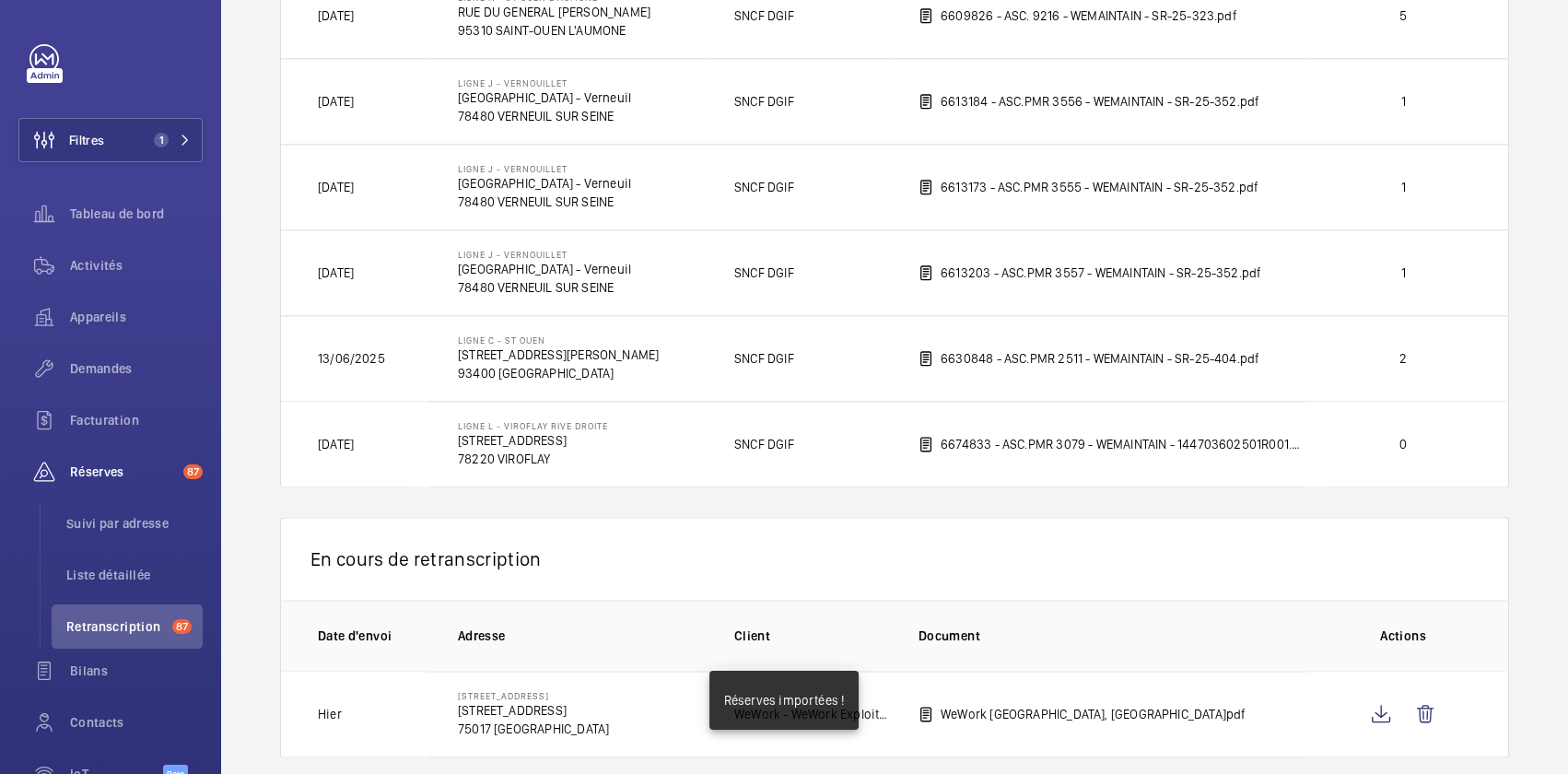 scroll, scrollTop: 2818, scrollLeft: 0, axis: vertical 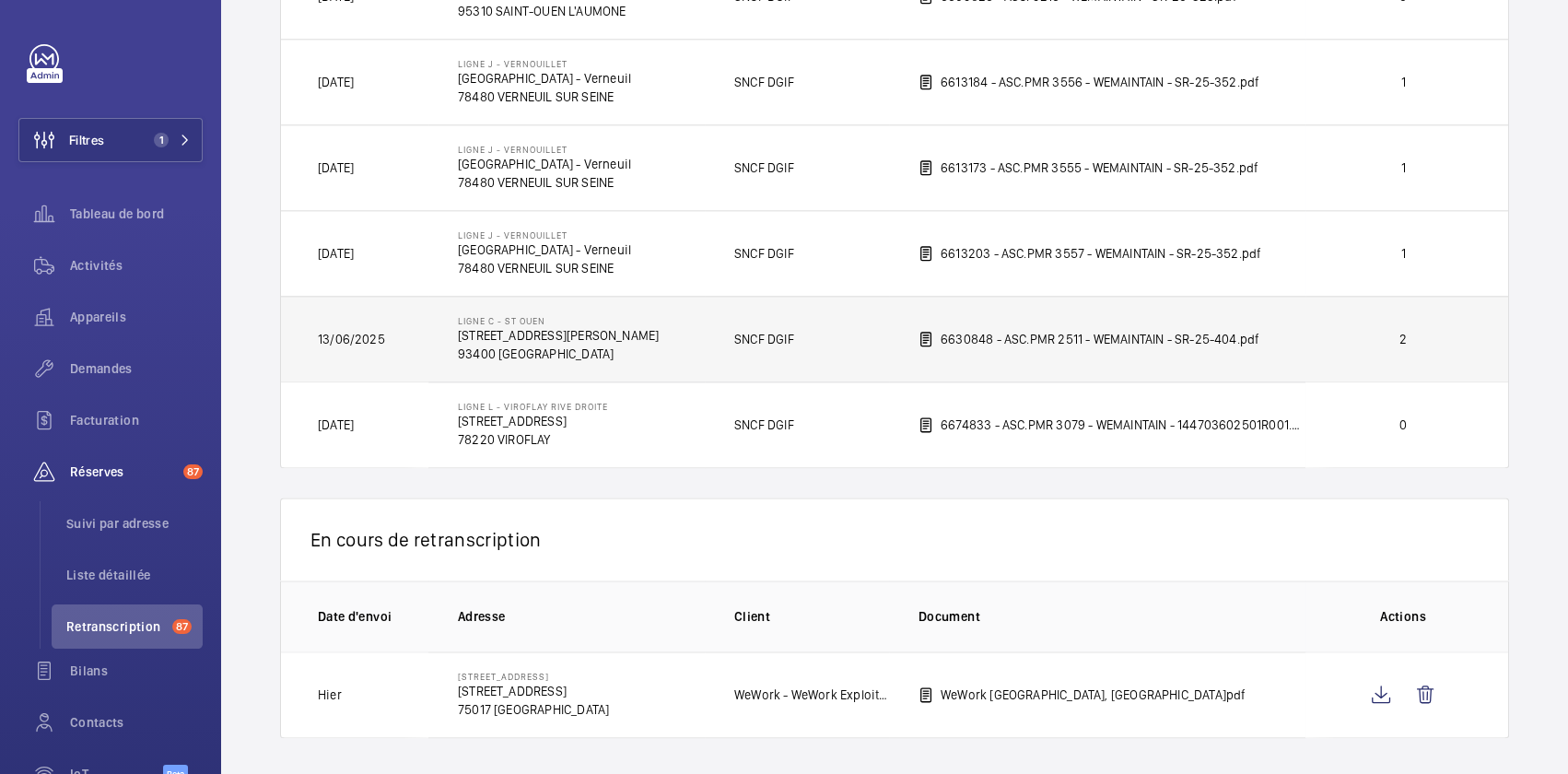 click on "Ligne C - ST OUEN" 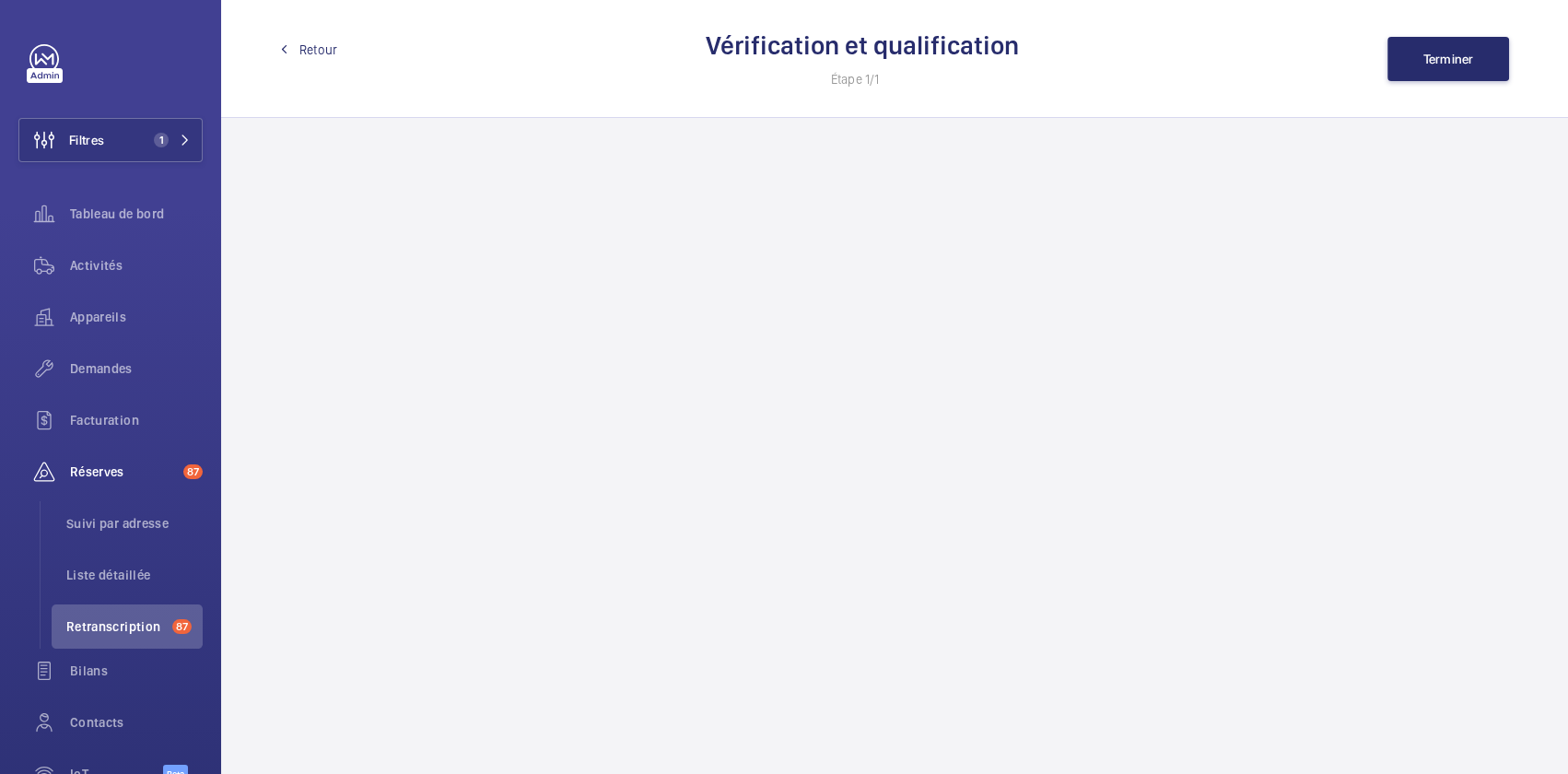 scroll, scrollTop: 0, scrollLeft: 0, axis: both 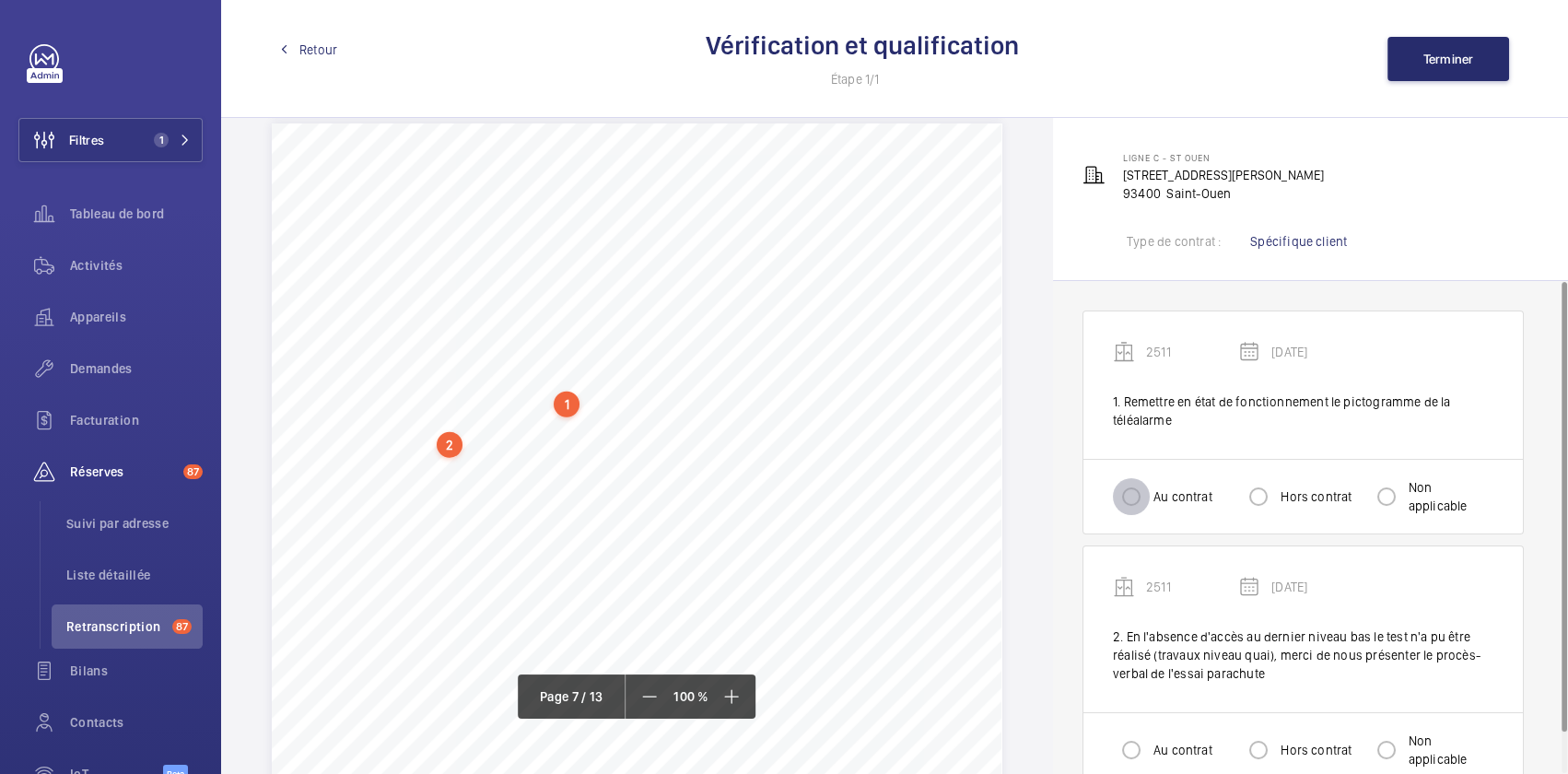 click on "Au contrat" at bounding box center [1131, 497] 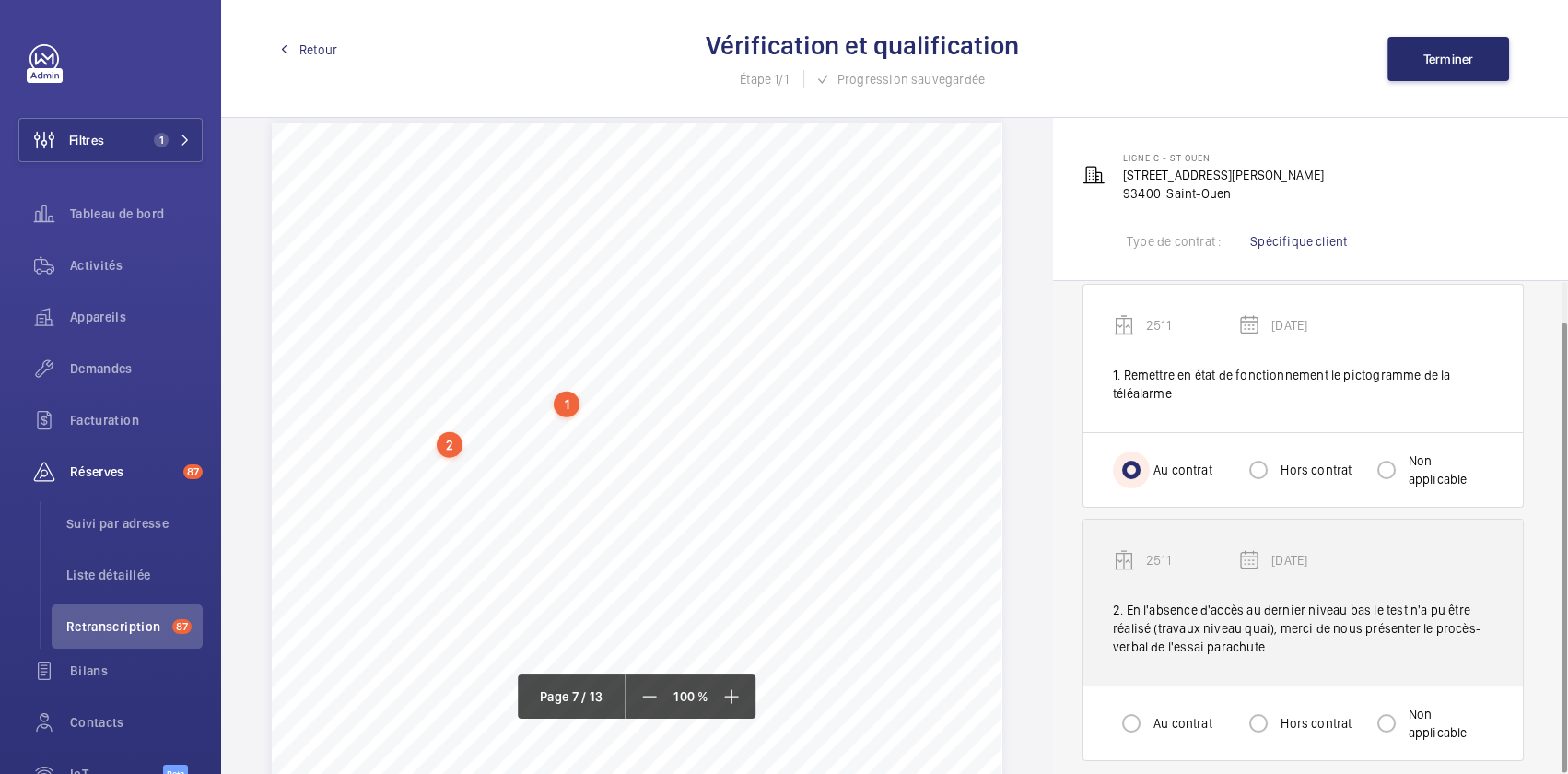 scroll, scrollTop: 41, scrollLeft: 0, axis: vertical 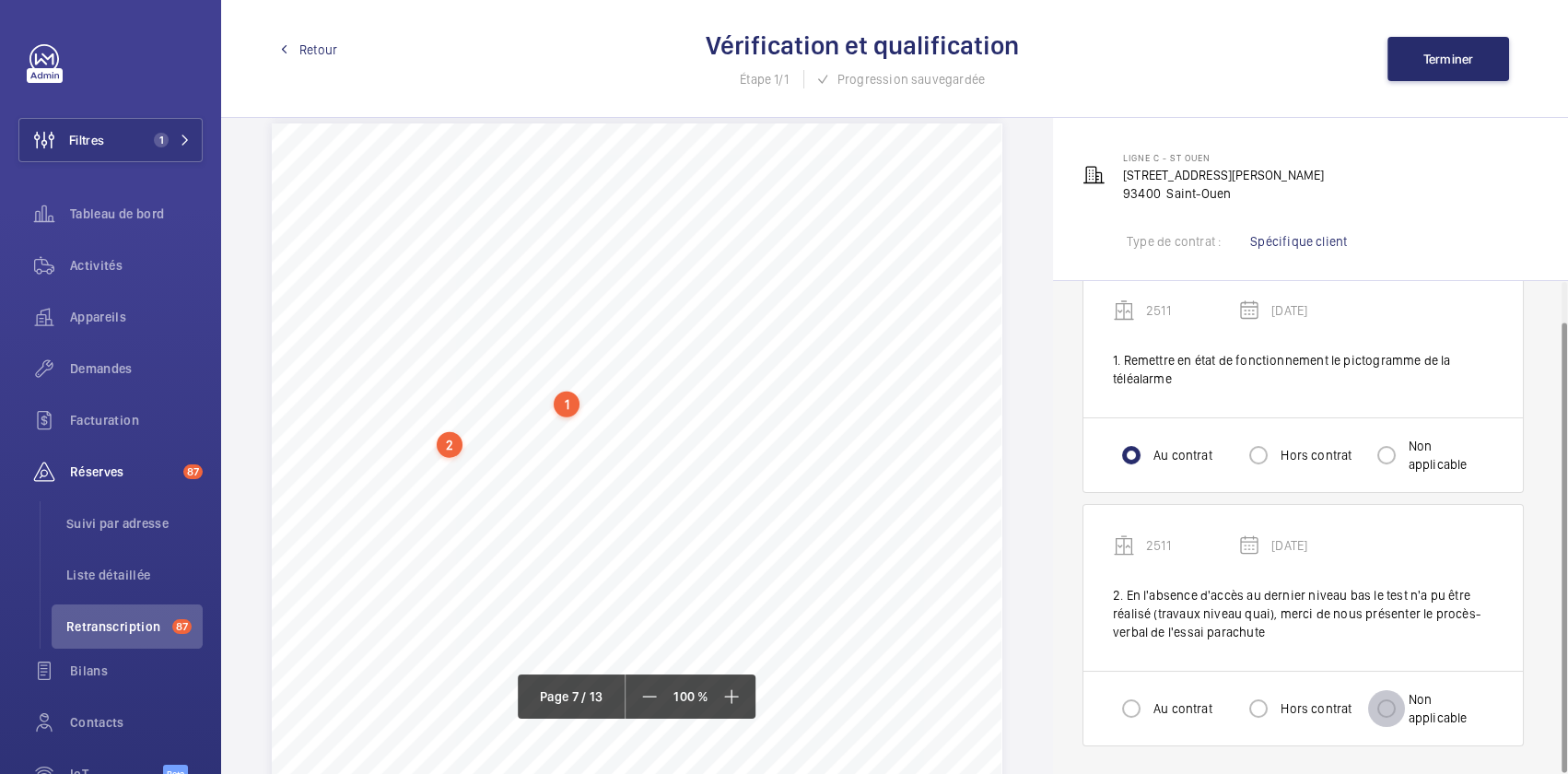 click on "Non applicable" at bounding box center [1387, 709] 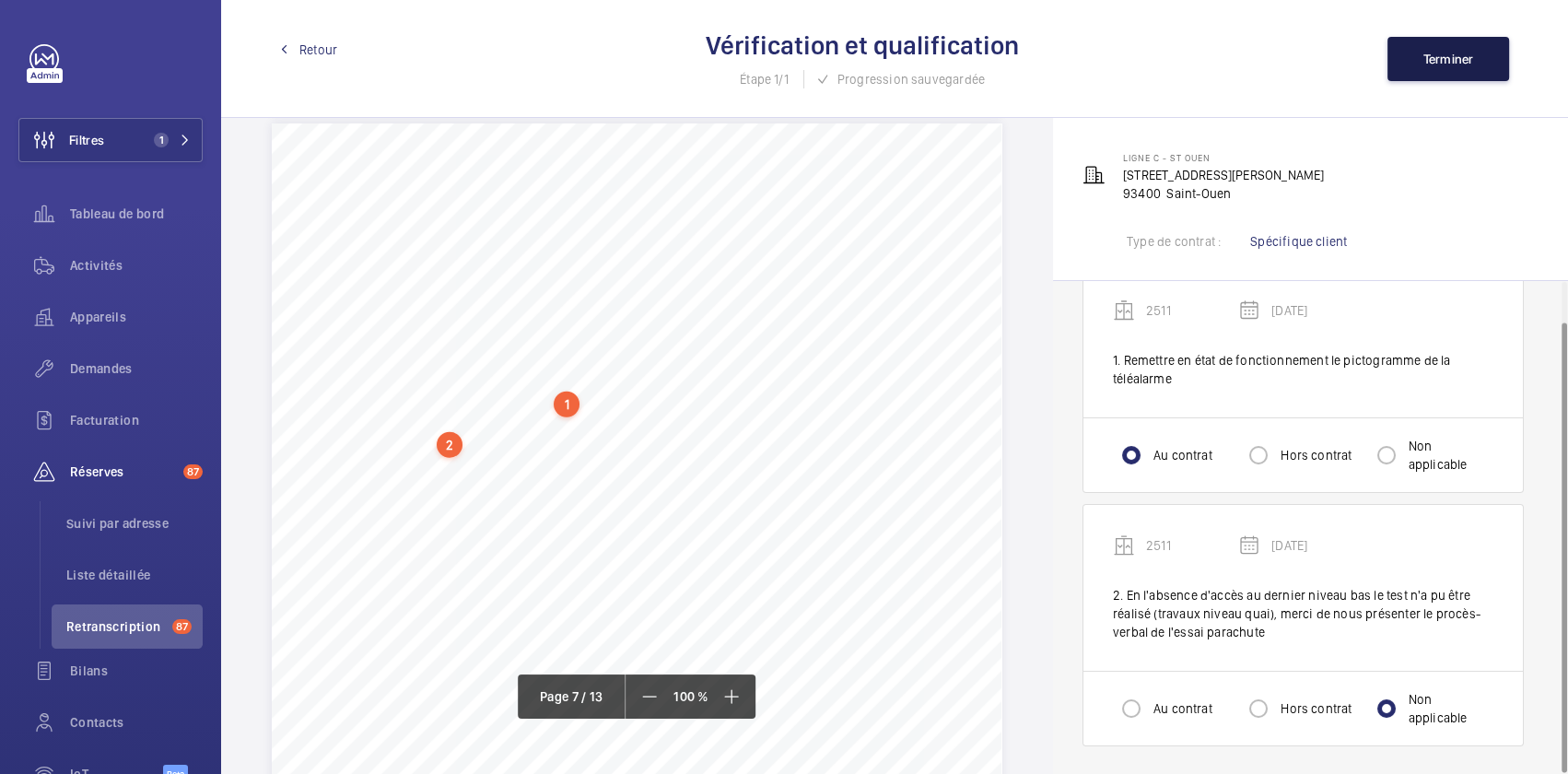 click on "Terminer" 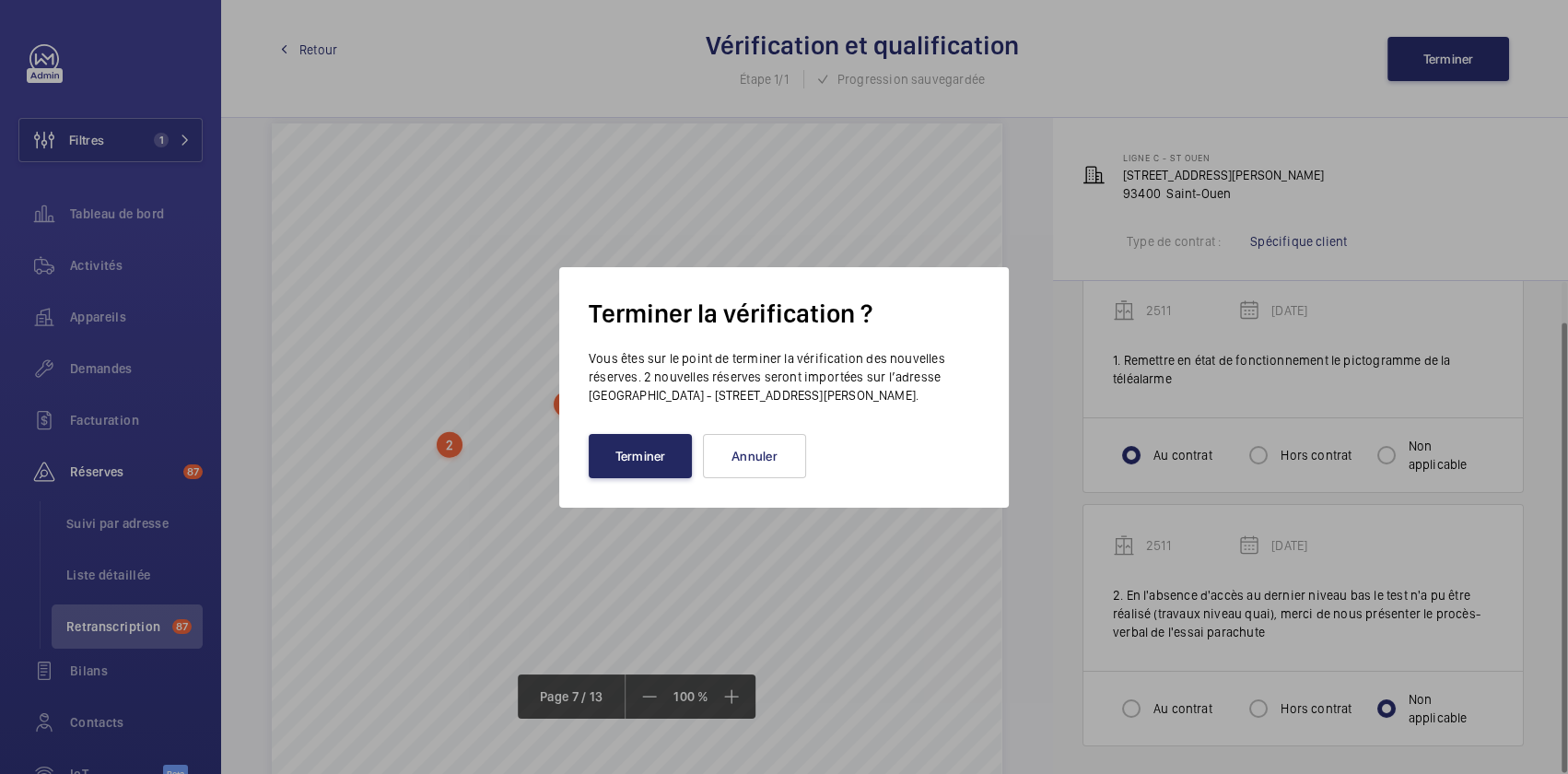 click on "Terminer" at bounding box center (640, 456) 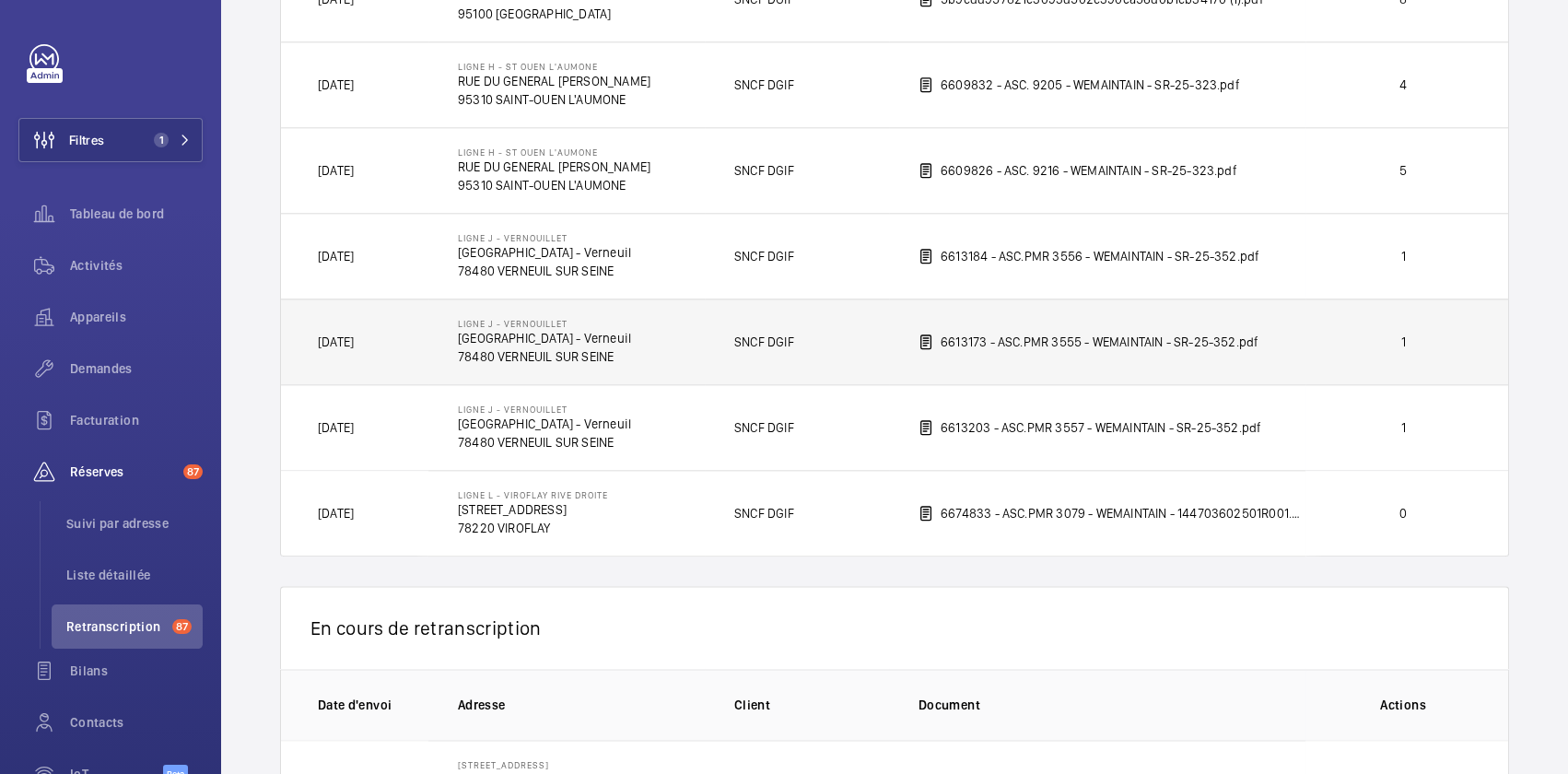scroll, scrollTop: 2480, scrollLeft: 0, axis: vertical 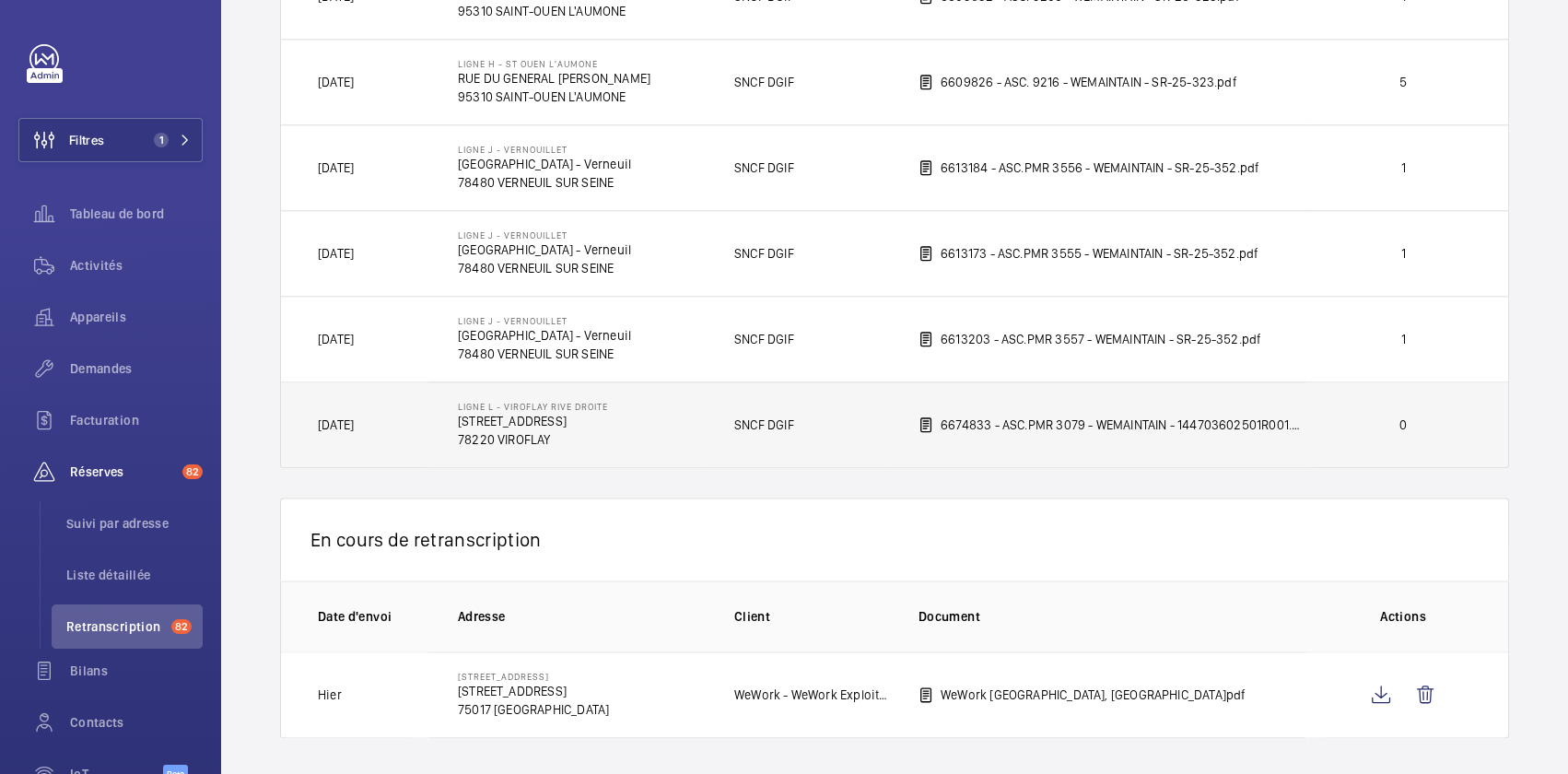 click on "Ligne L - VIROFLAY RIVE DROITE   1 Place Stalingrad   78220 VIROFLAY" 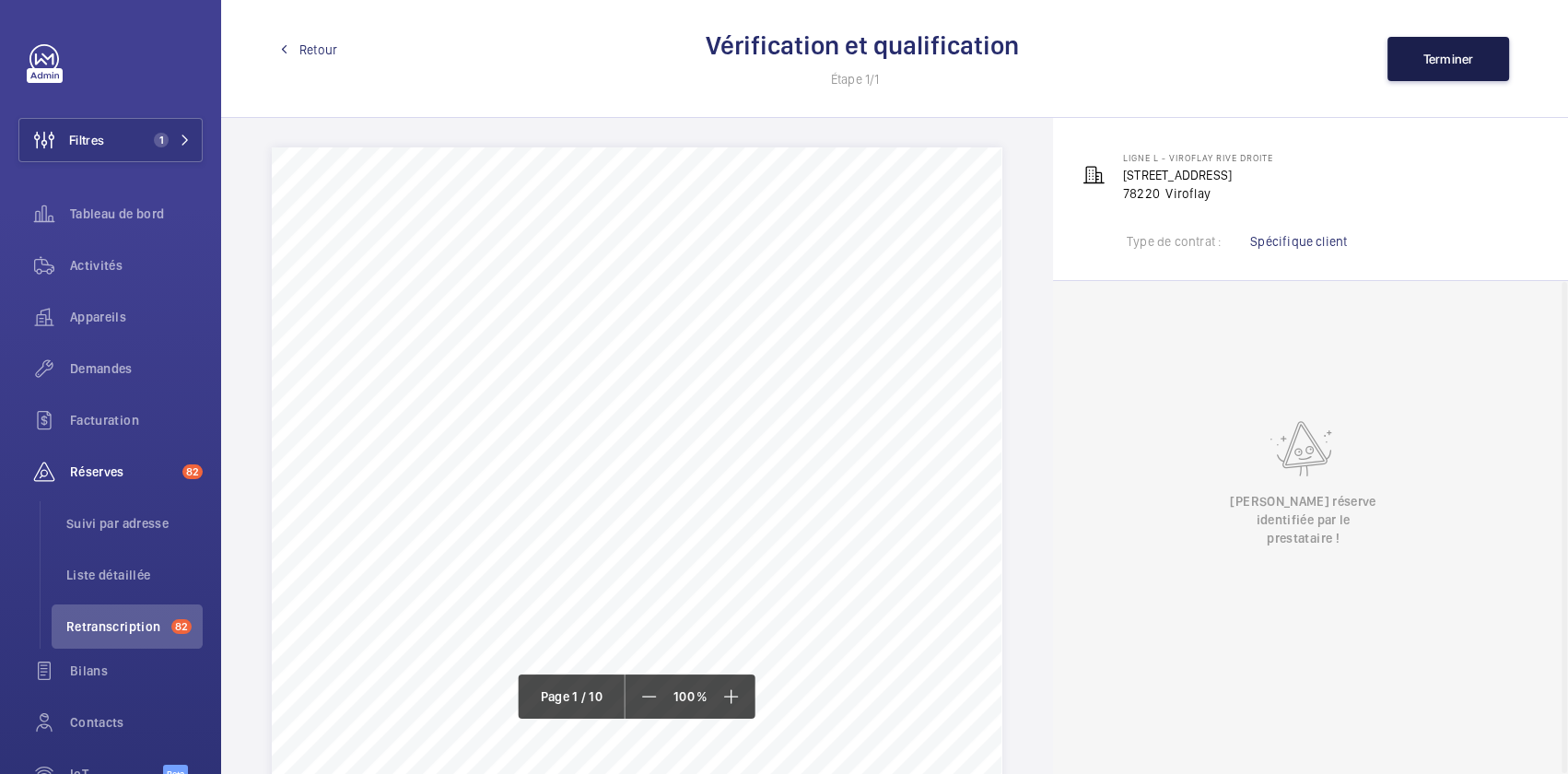 click on "Terminer" 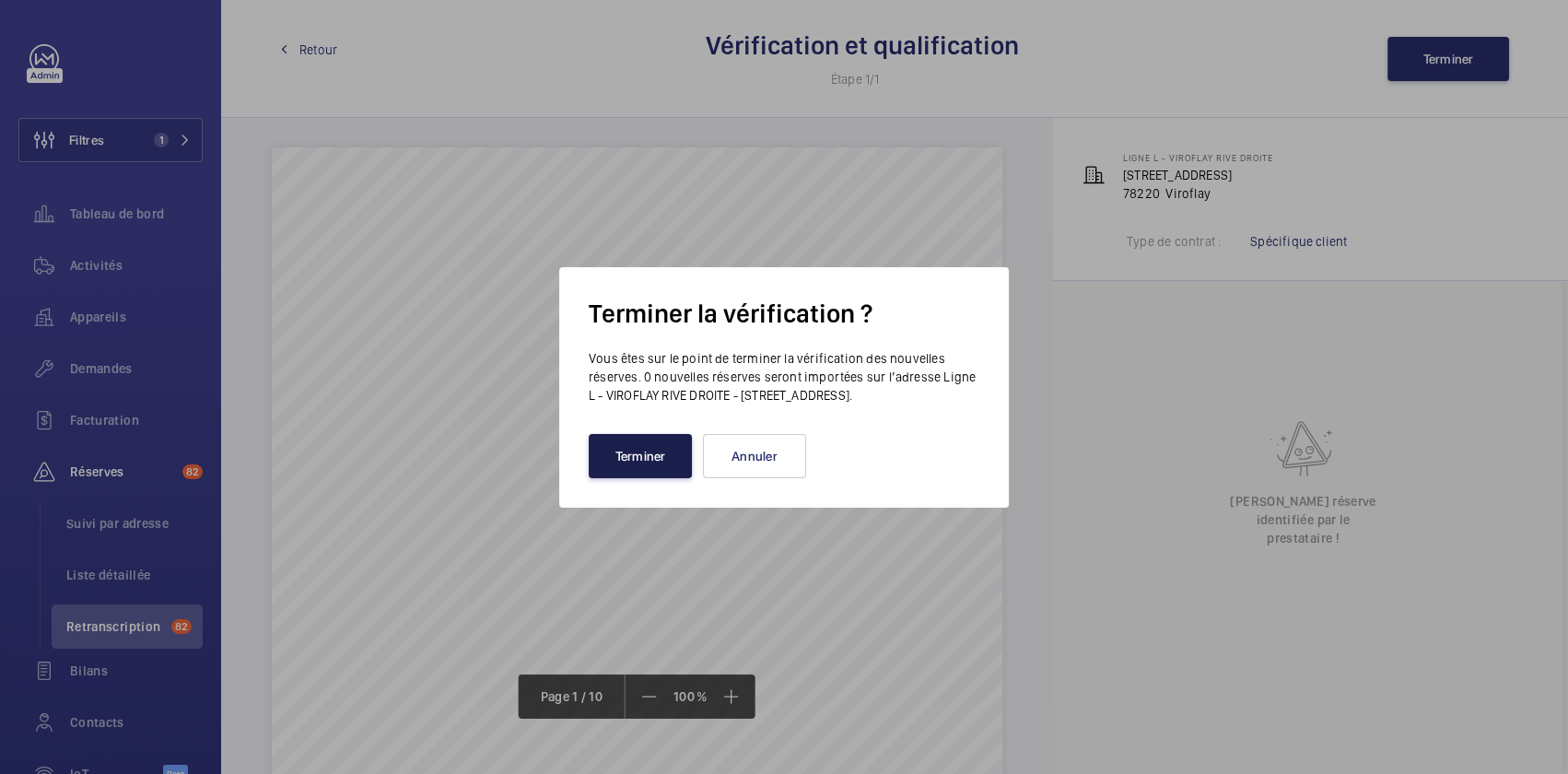 click on "Terminer" at bounding box center (640, 456) 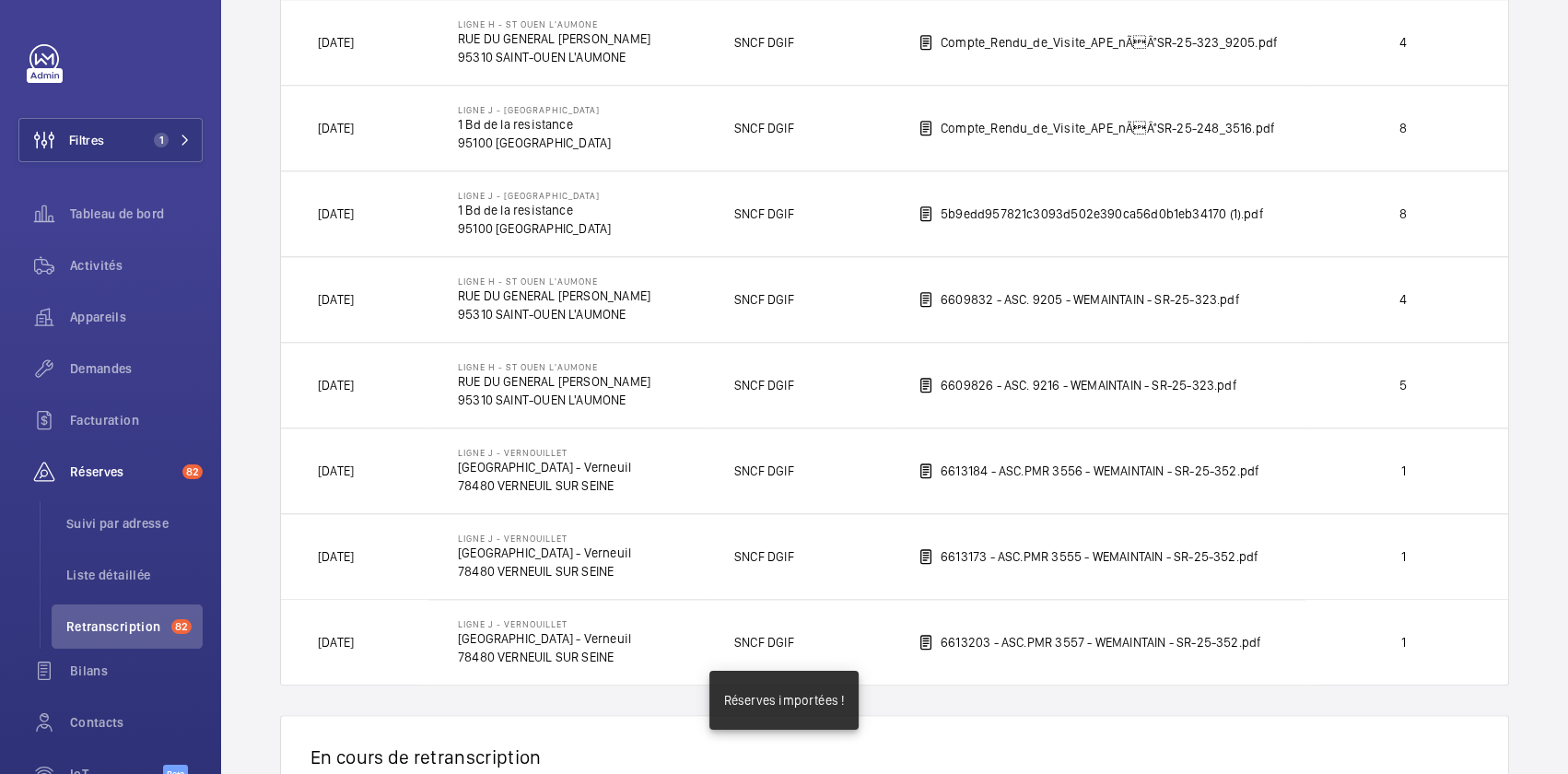 scroll, scrollTop: 2646, scrollLeft: 0, axis: vertical 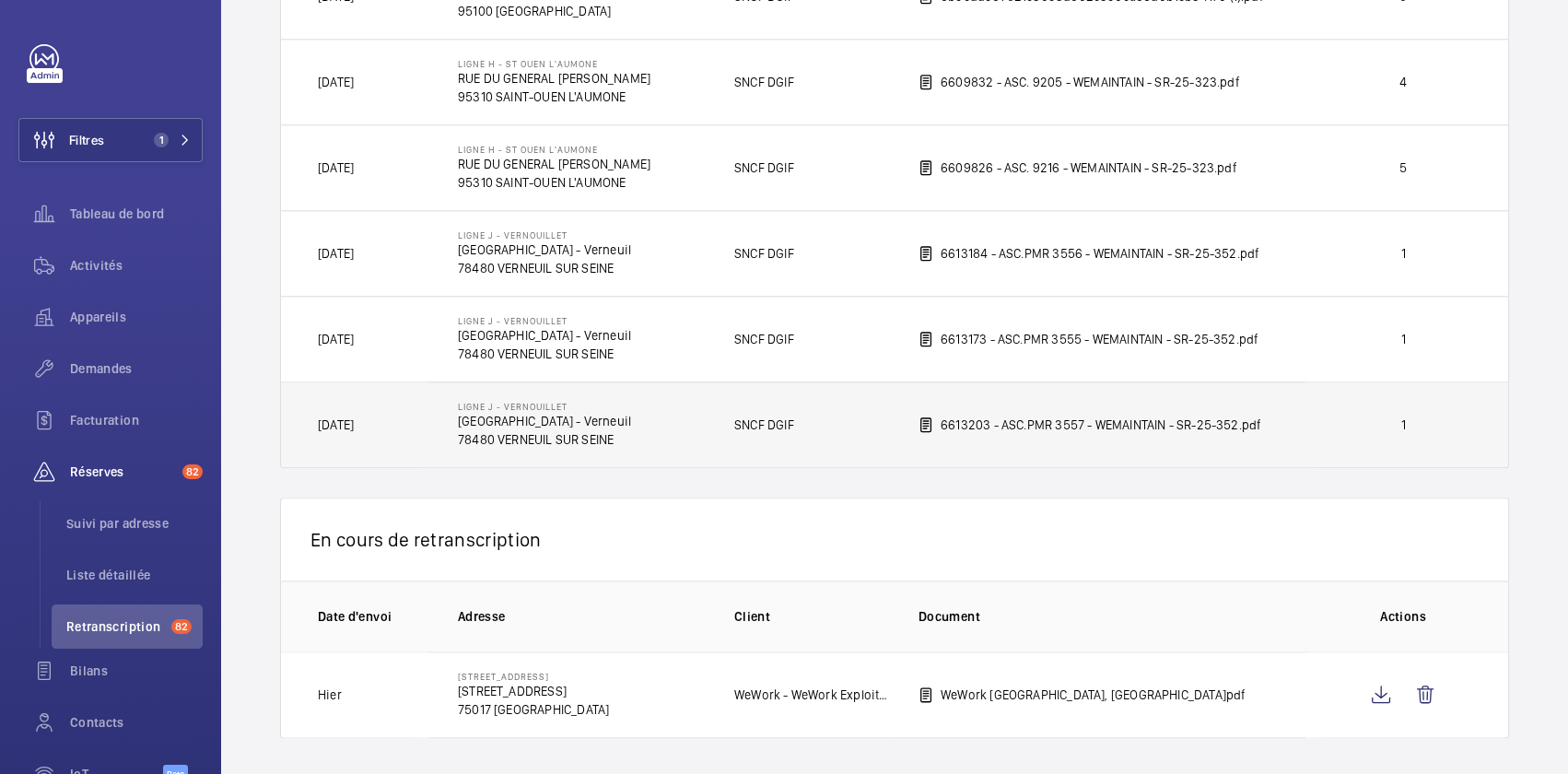 click on "Gare de Vernouillet - Verneuil" 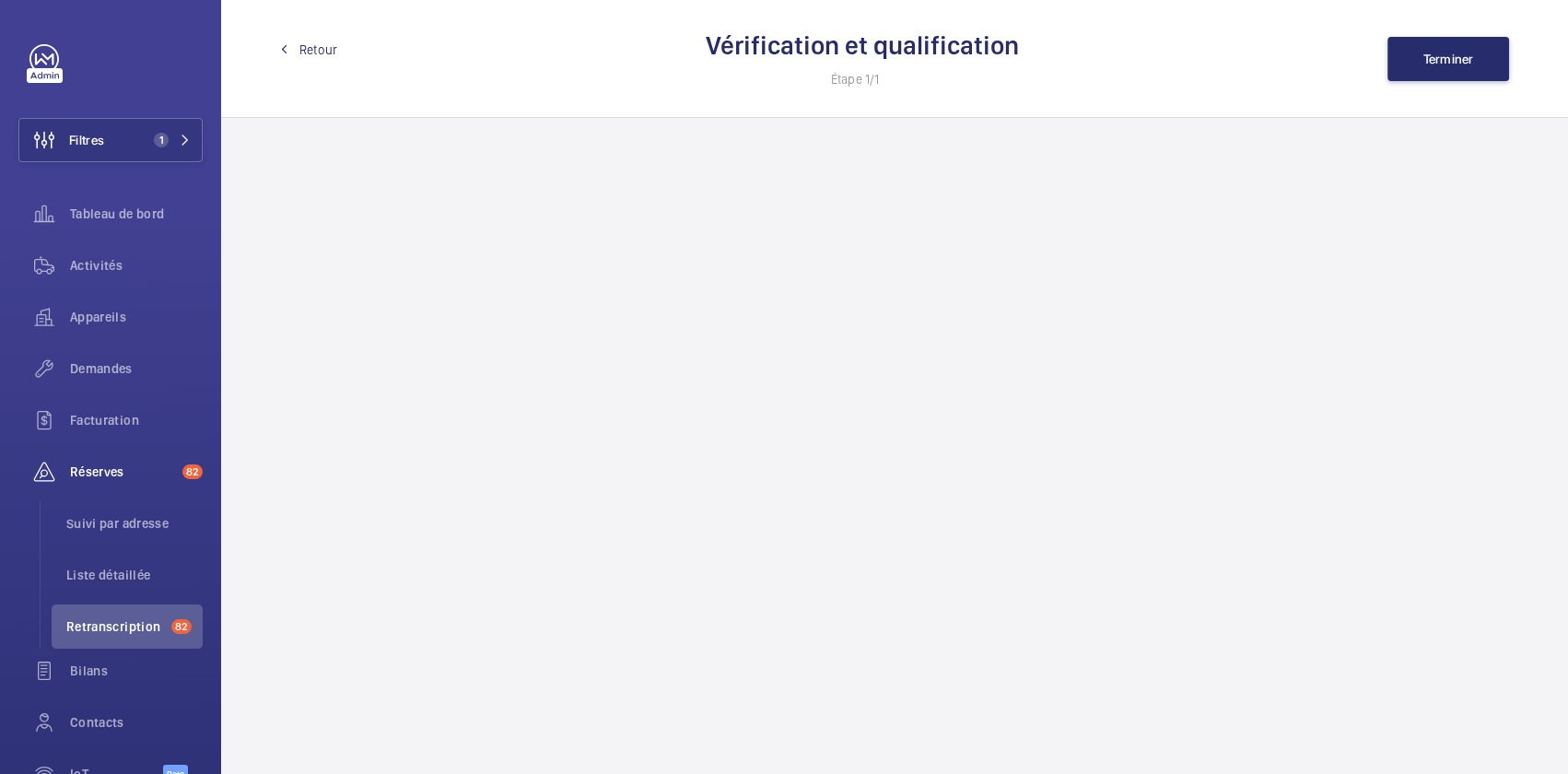 scroll, scrollTop: 0, scrollLeft: 0, axis: both 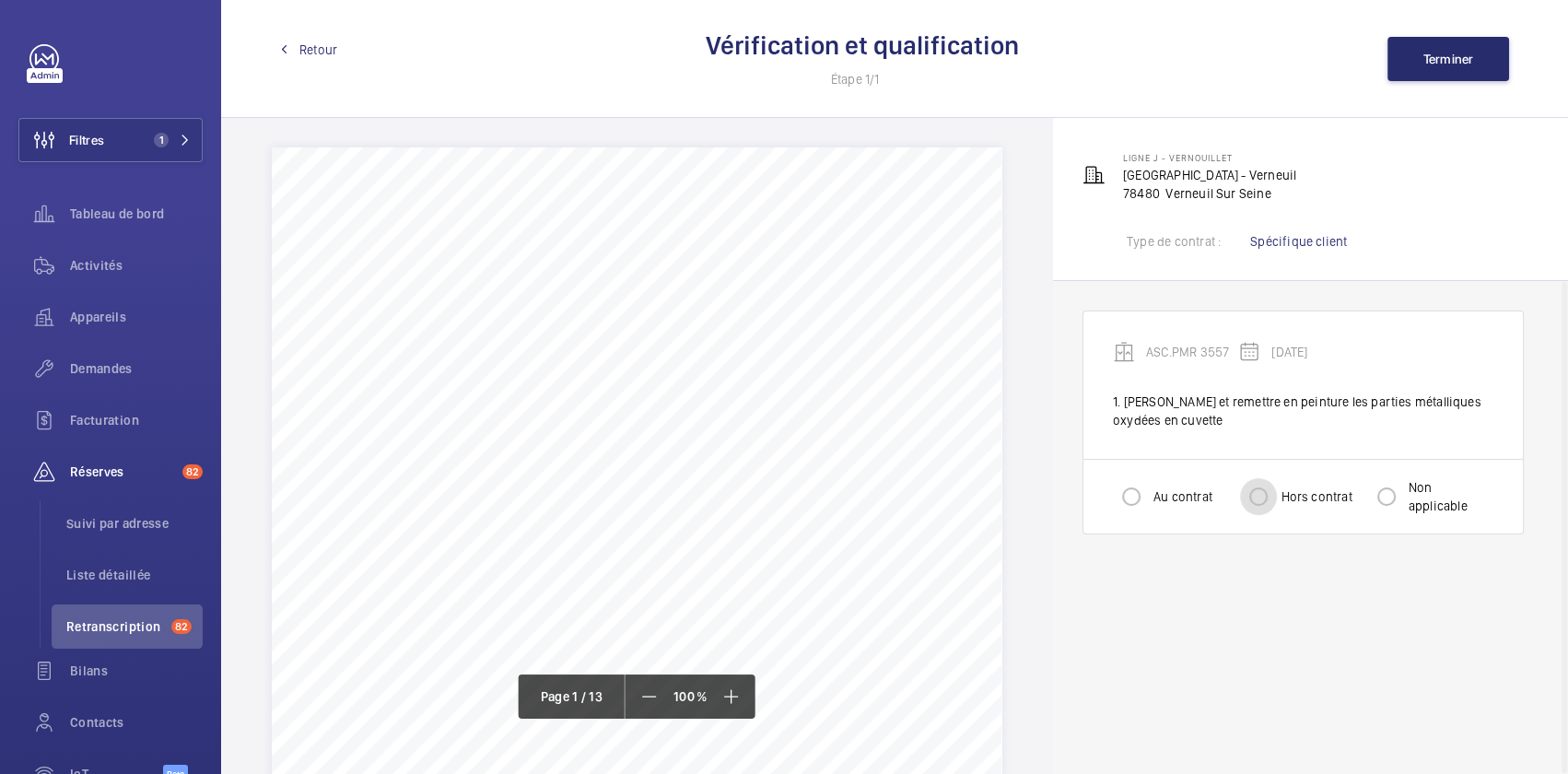 click on "Hors contrat" at bounding box center (1258, 497) 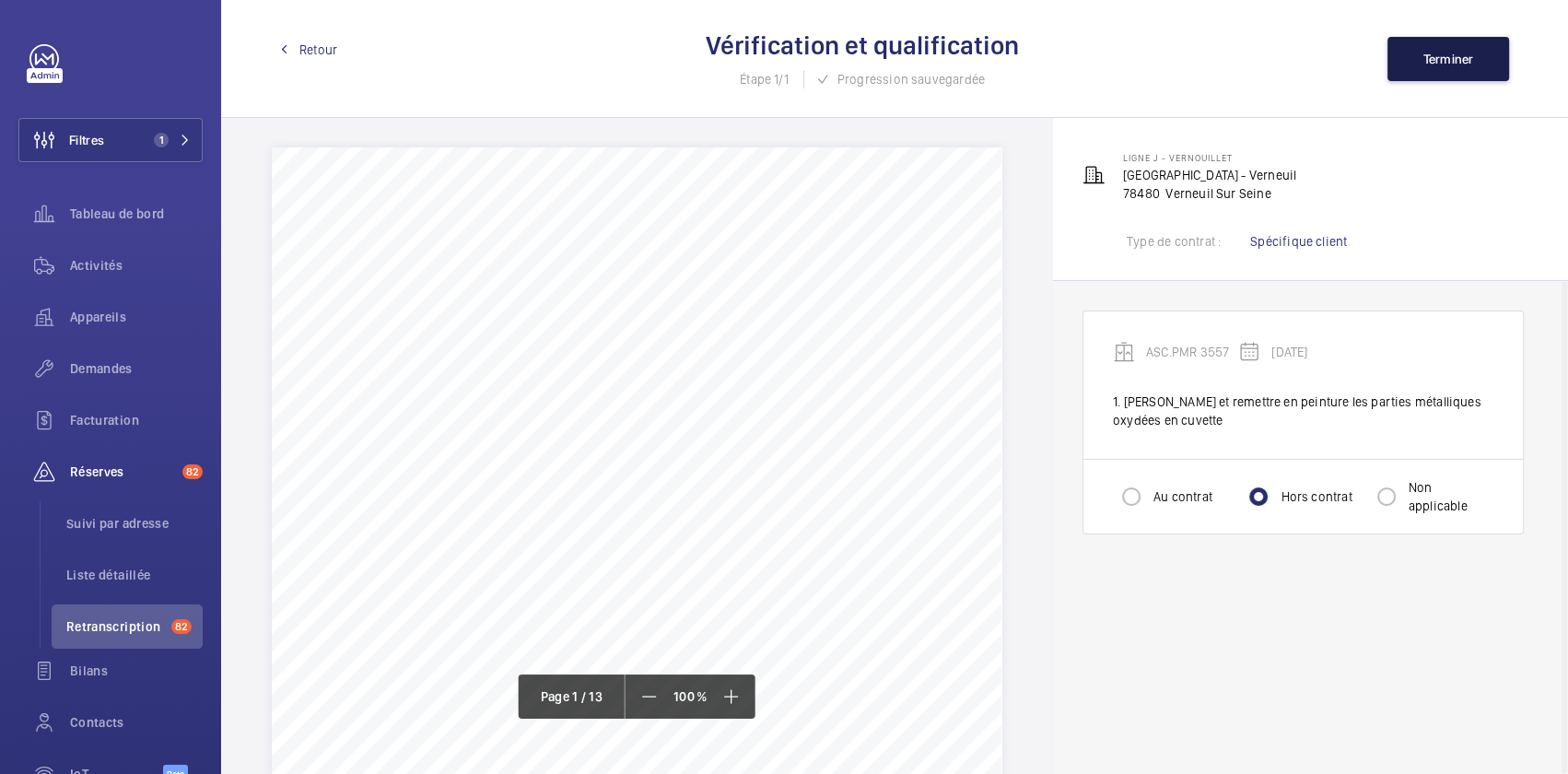 click on "Terminer" 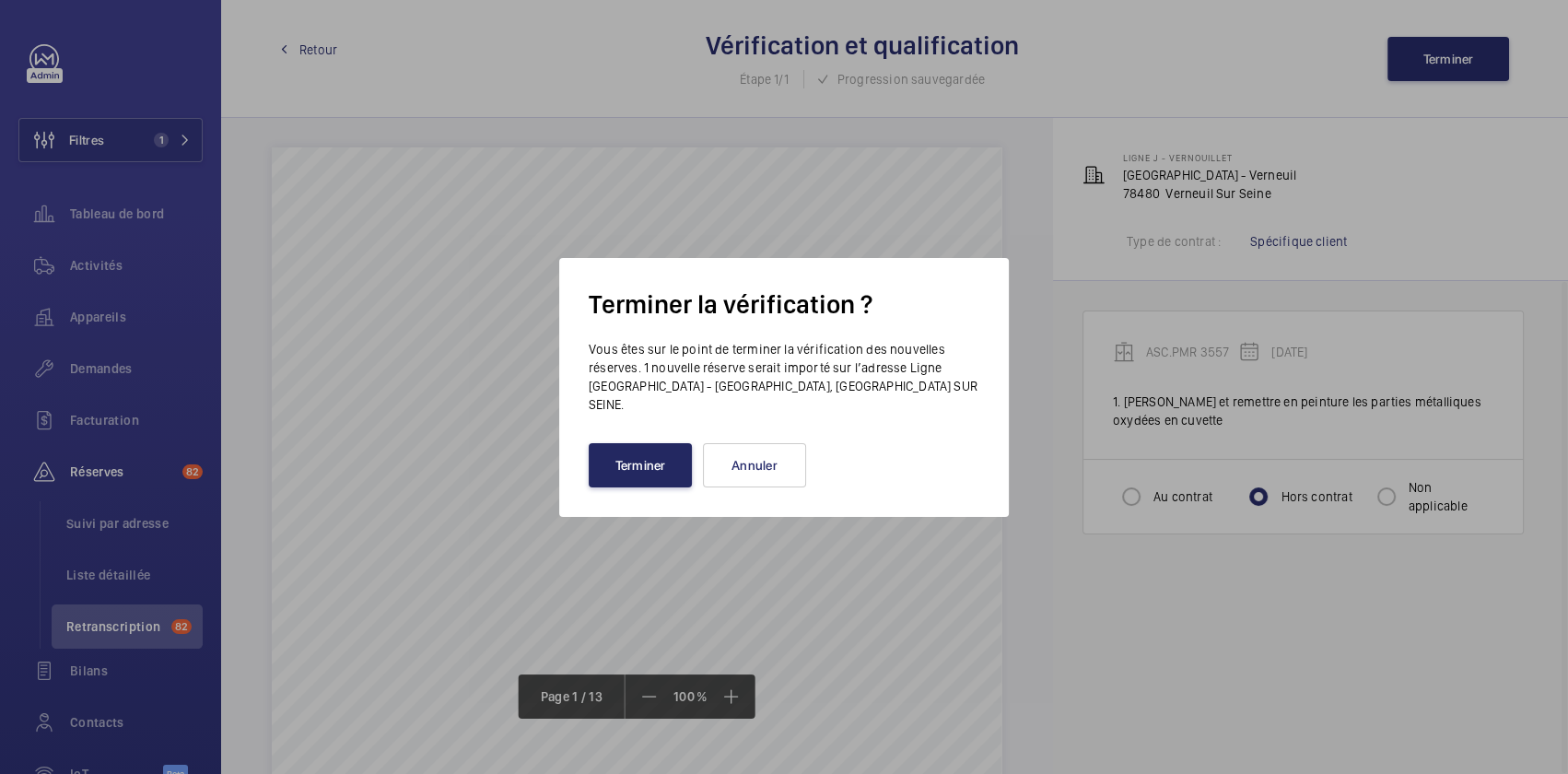 click on "Terminer" at bounding box center [640, 465] 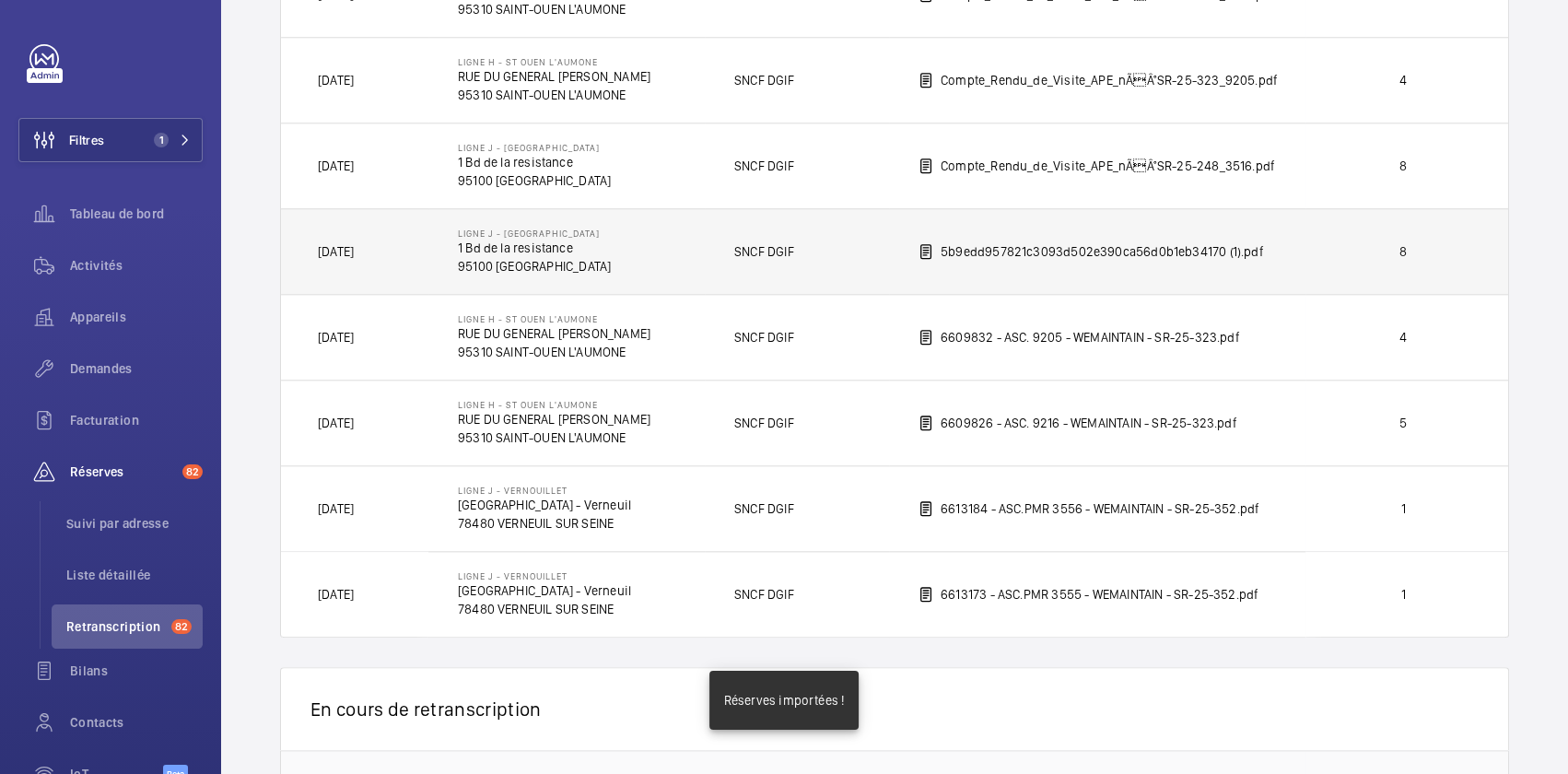 scroll, scrollTop: 2562, scrollLeft: 0, axis: vertical 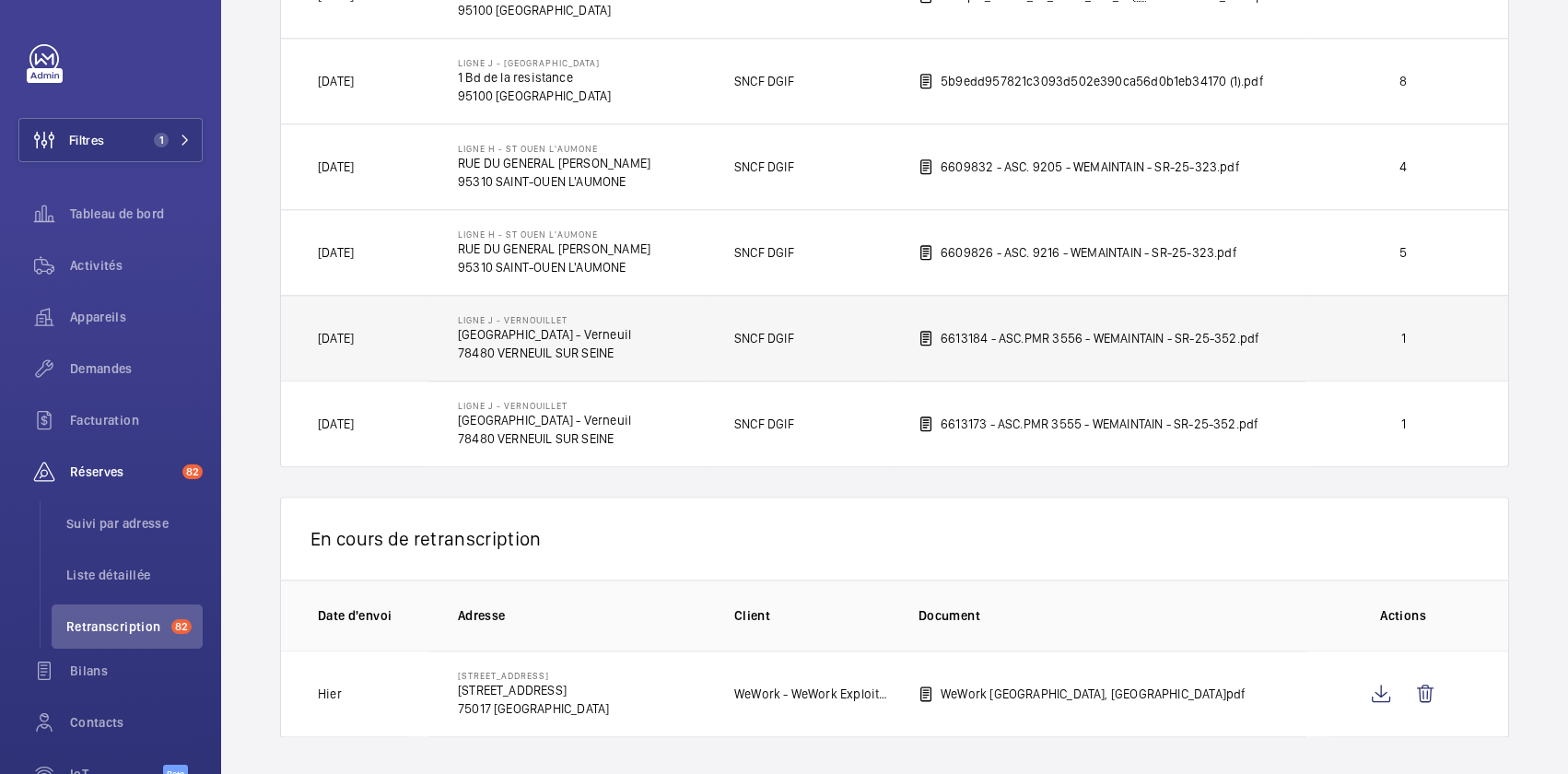 click on "Ligne J - VERNOUILLET   Gare de Vernouillet - Verneuil   78480 VERNEUIL SUR SEINE" 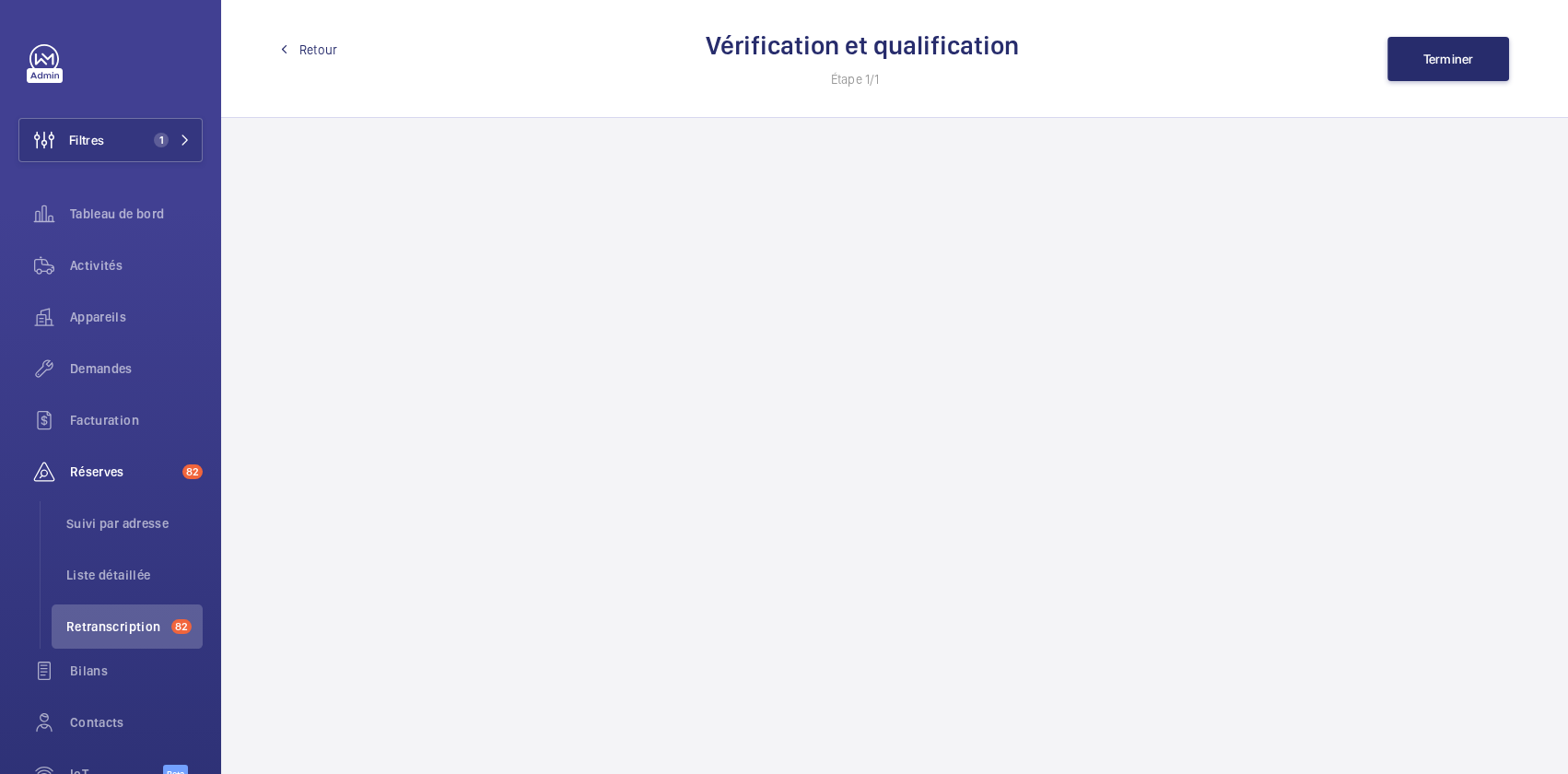 scroll, scrollTop: 0, scrollLeft: 0, axis: both 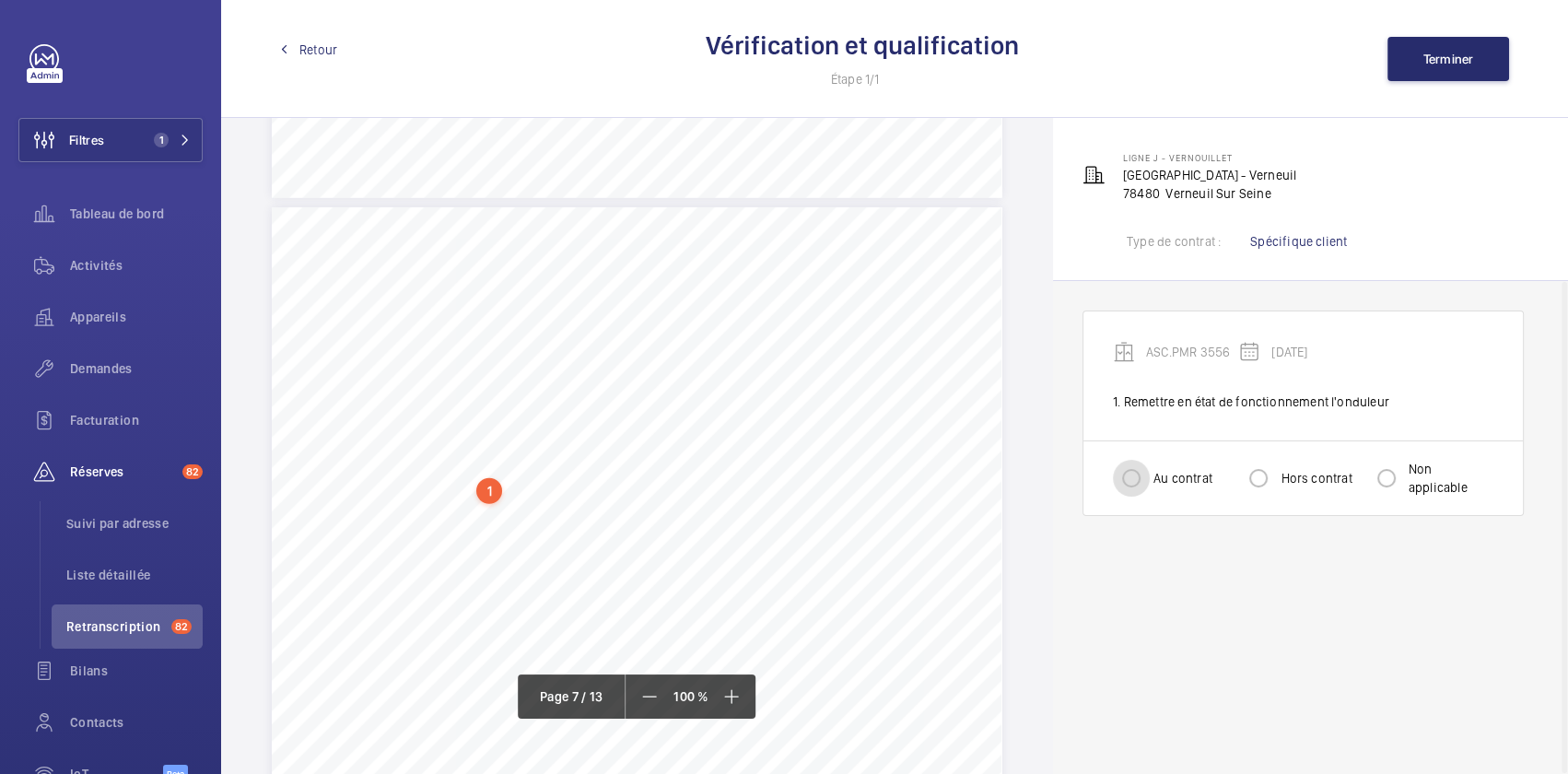 click on "Au contrat" at bounding box center [1131, 478] 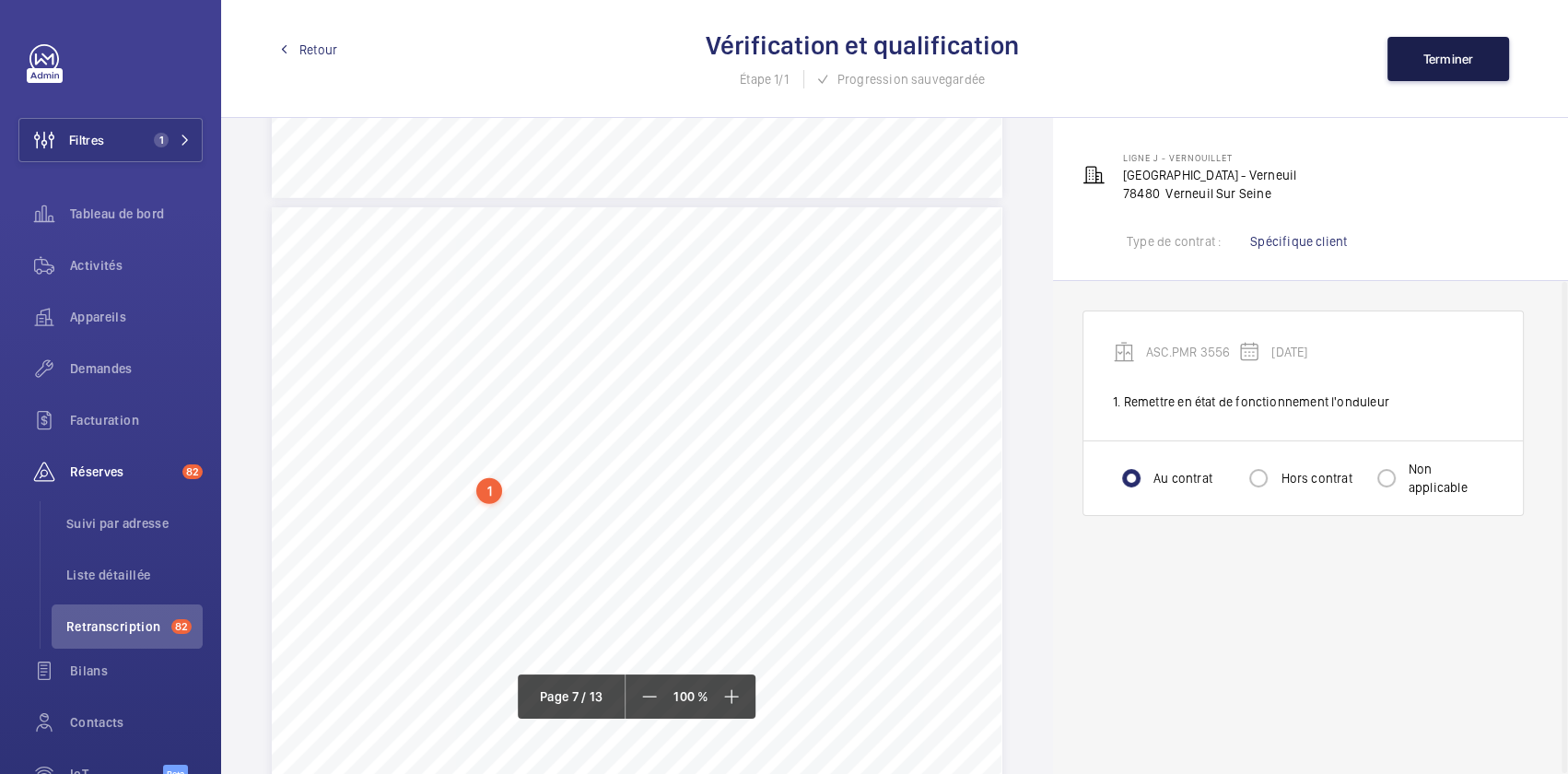 click on "Terminer" 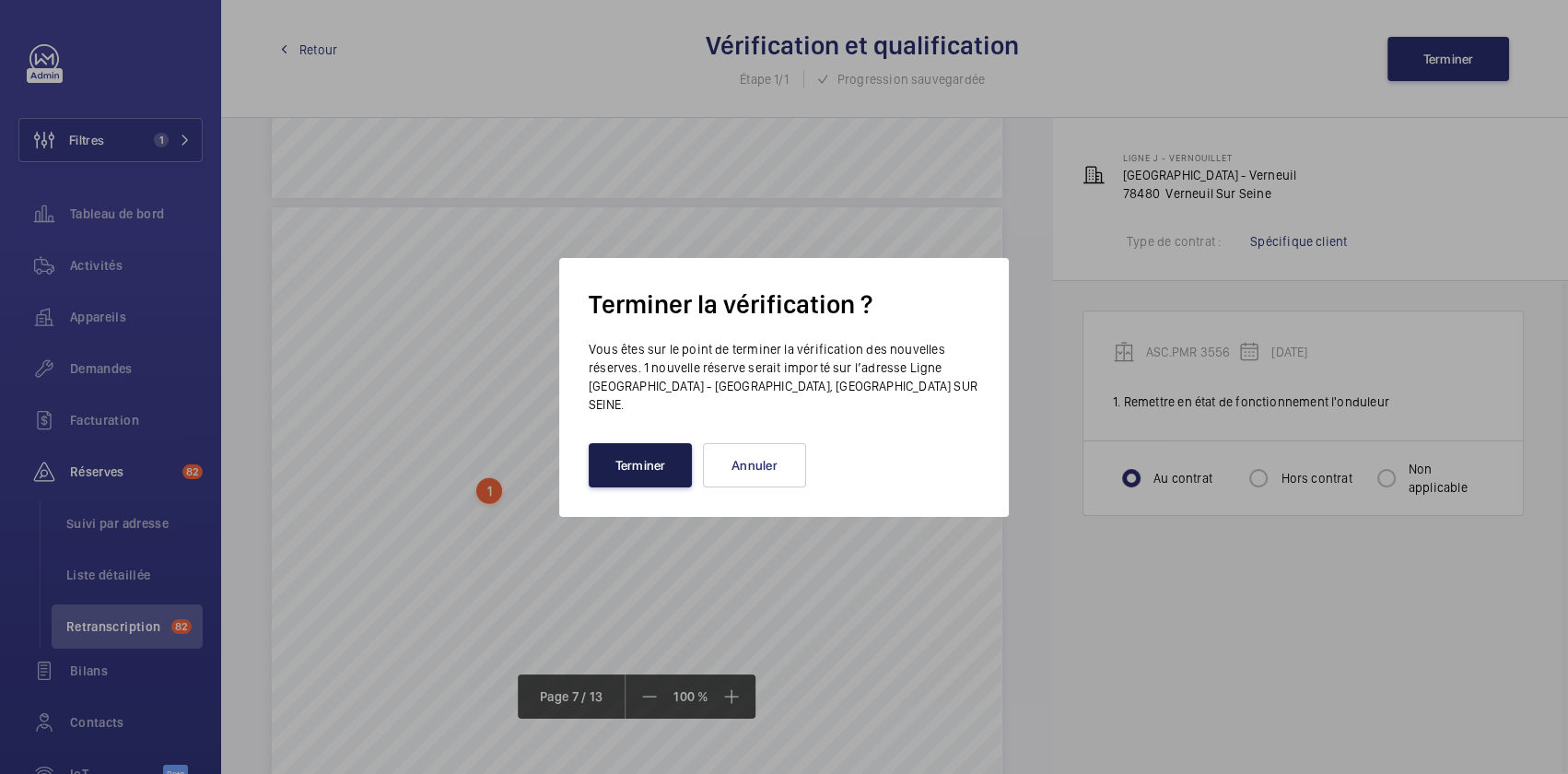 click on "Terminer" at bounding box center (640, 465) 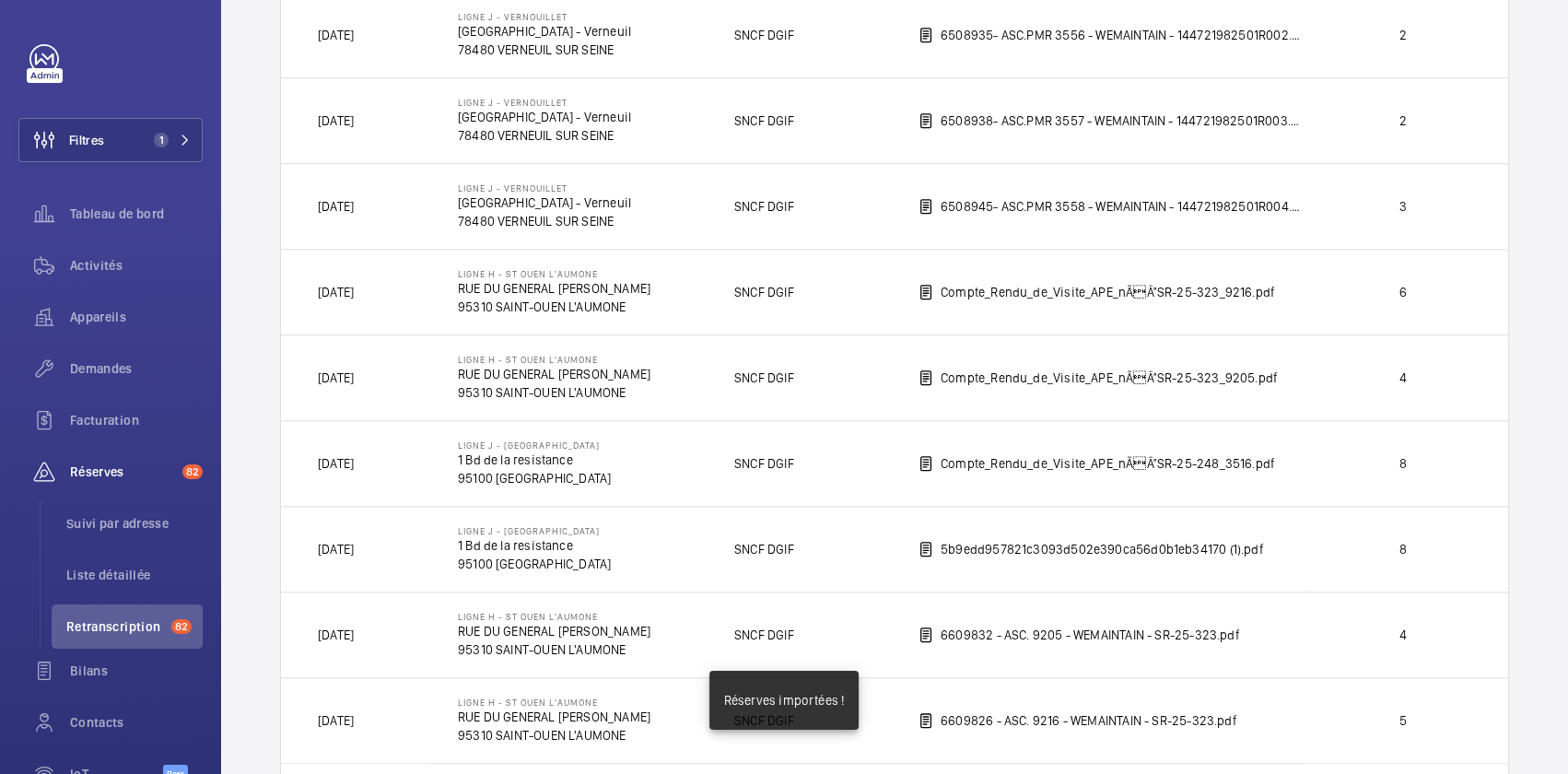 scroll, scrollTop: 2476, scrollLeft: 0, axis: vertical 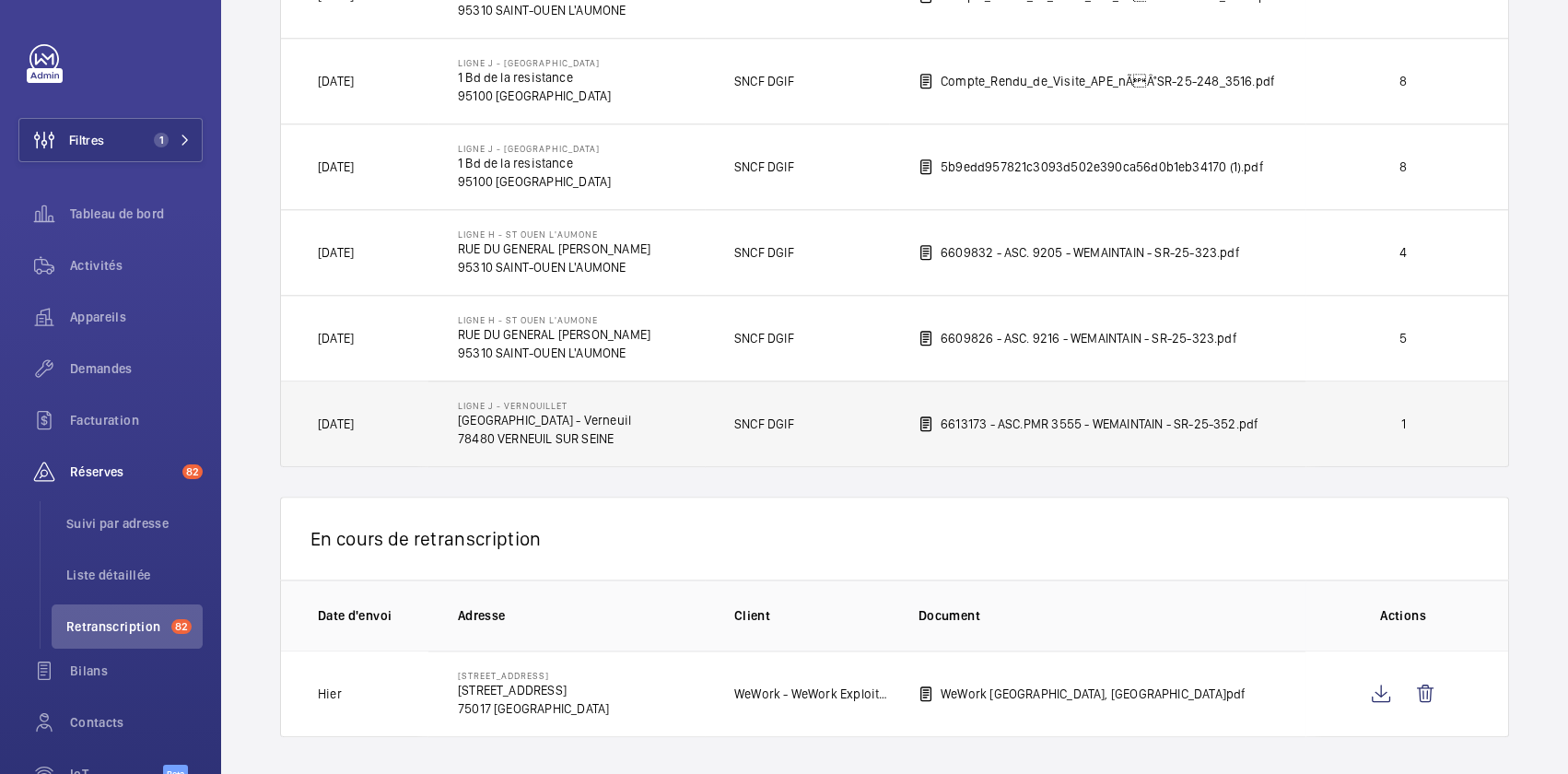 click on "Ligne J - VERNOUILLET   Gare de Vernouillet - Verneuil   78480 VERNEUIL SUR SEINE" 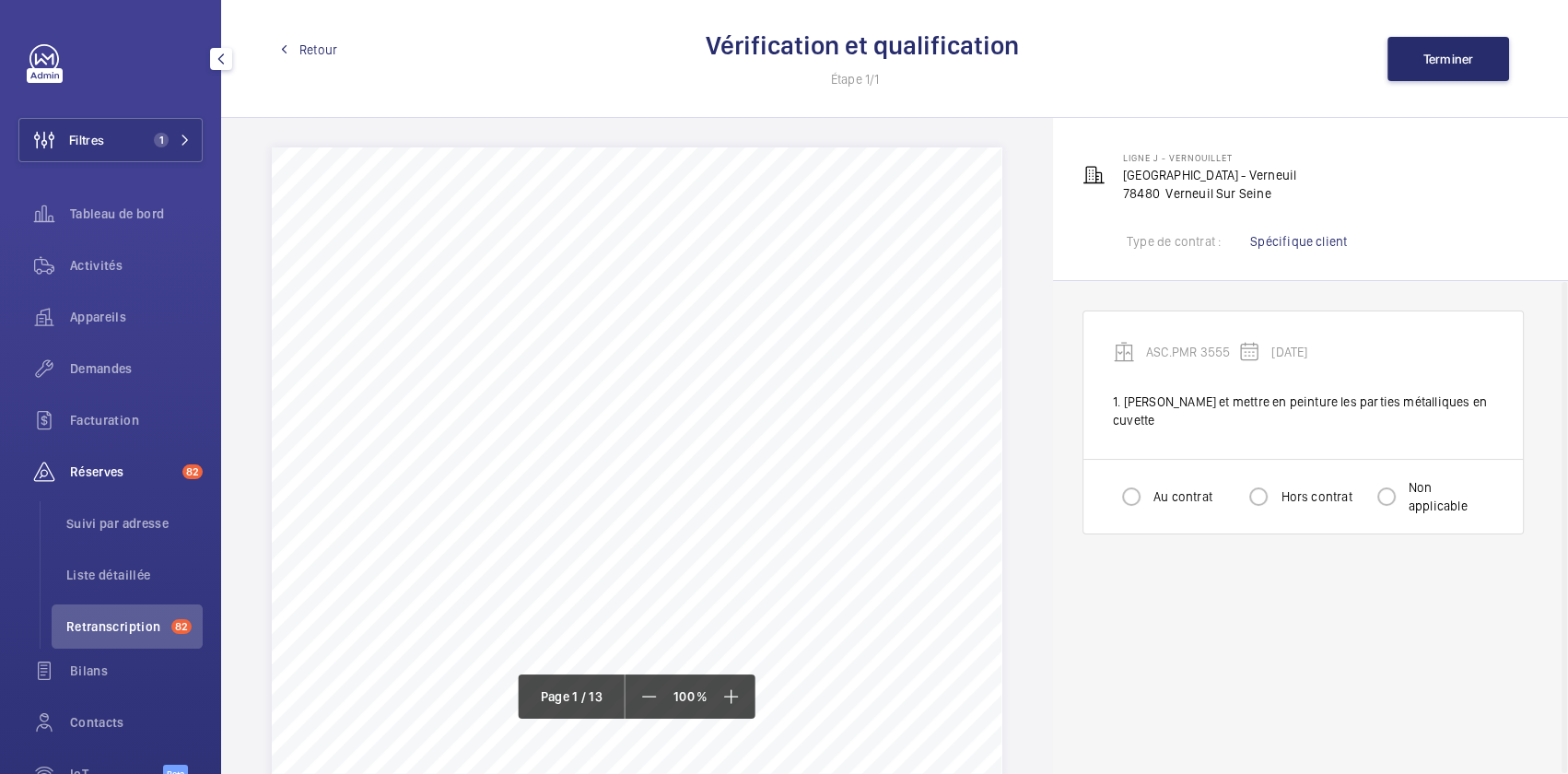 click on "Retranscription" 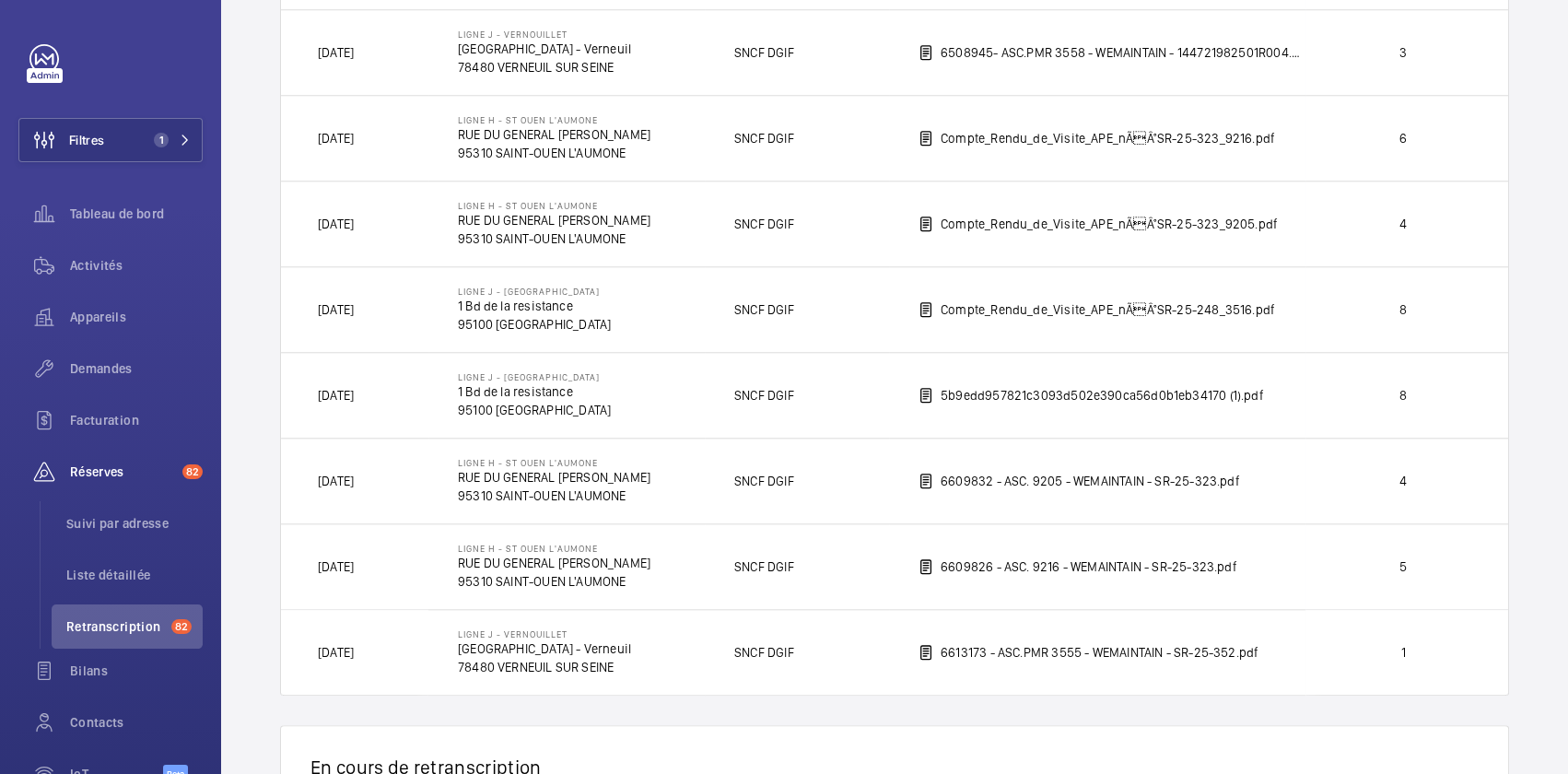 scroll, scrollTop: 2476, scrollLeft: 0, axis: vertical 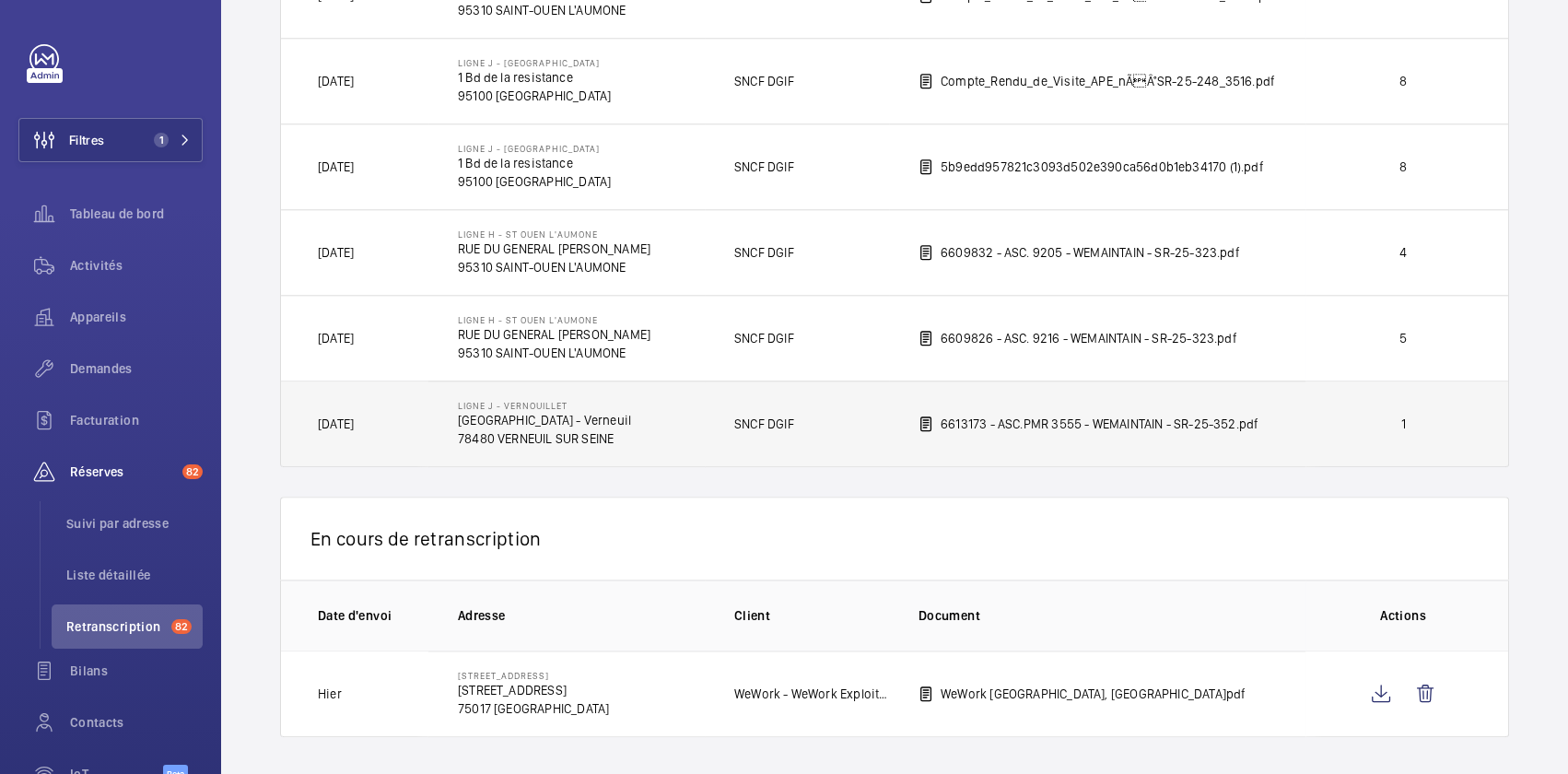 click on "78480 VERNEUIL SUR SEINE" 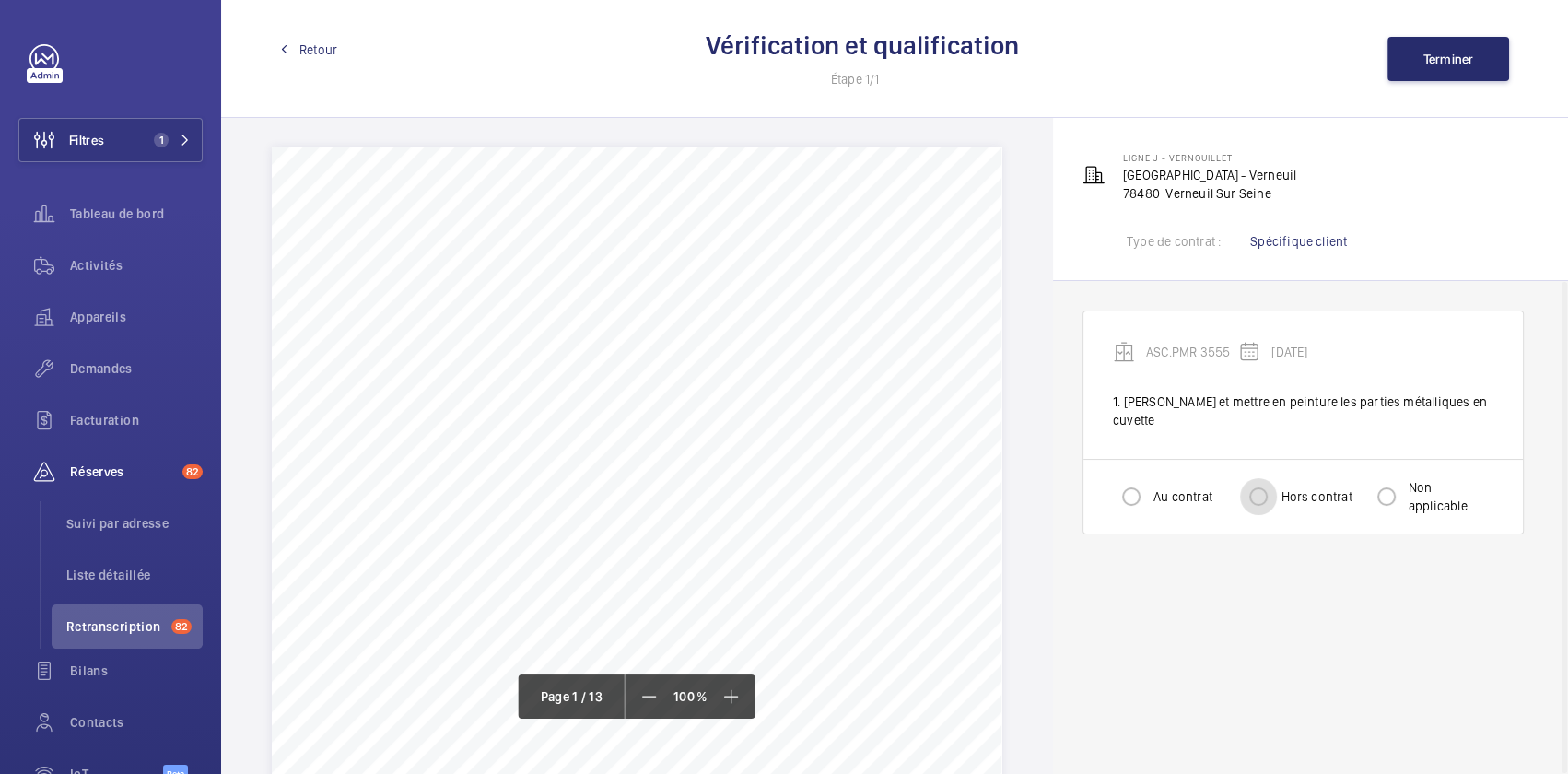 click on "Hors contrat" at bounding box center (1258, 497) 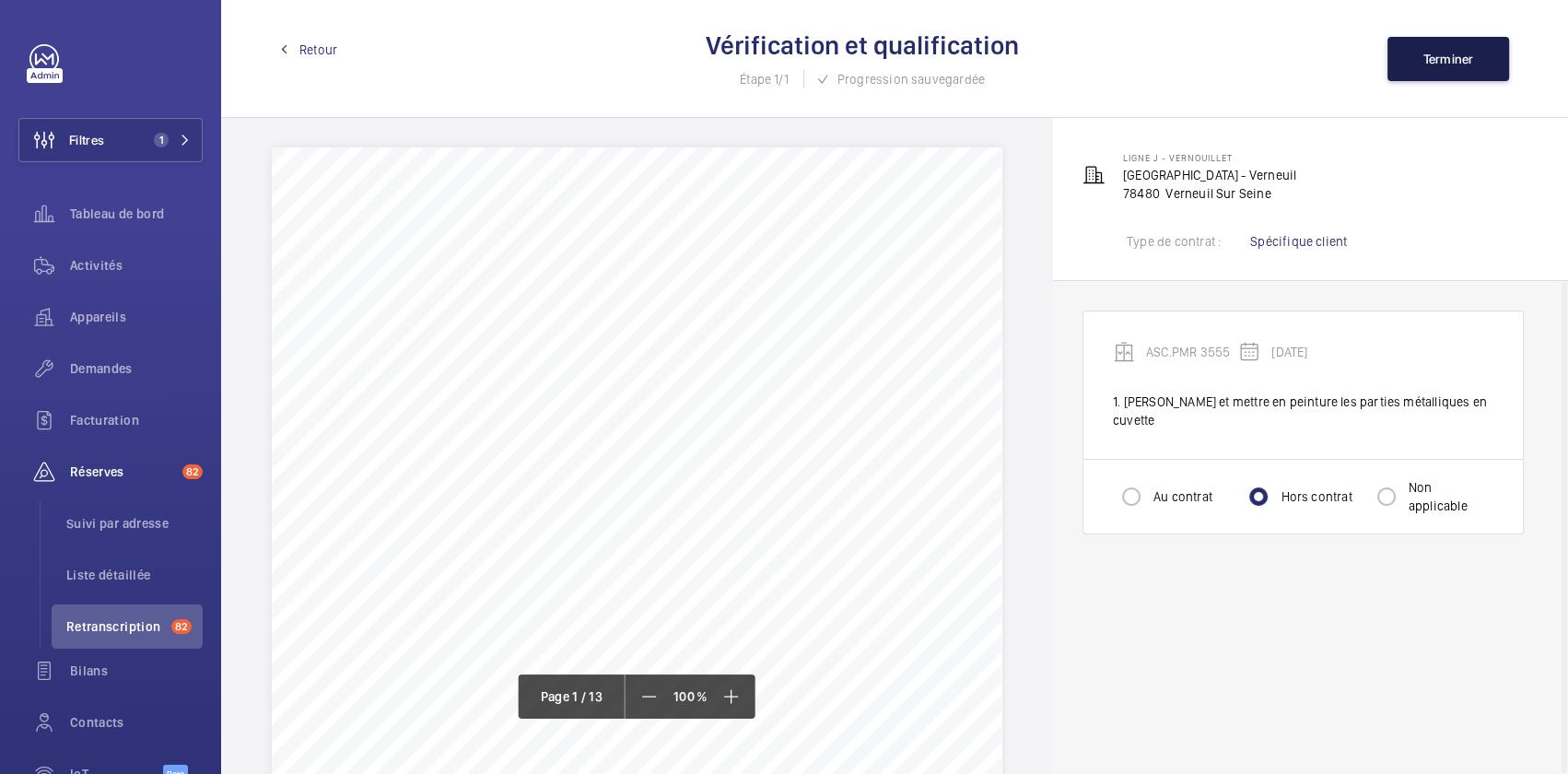 click on "Terminer" 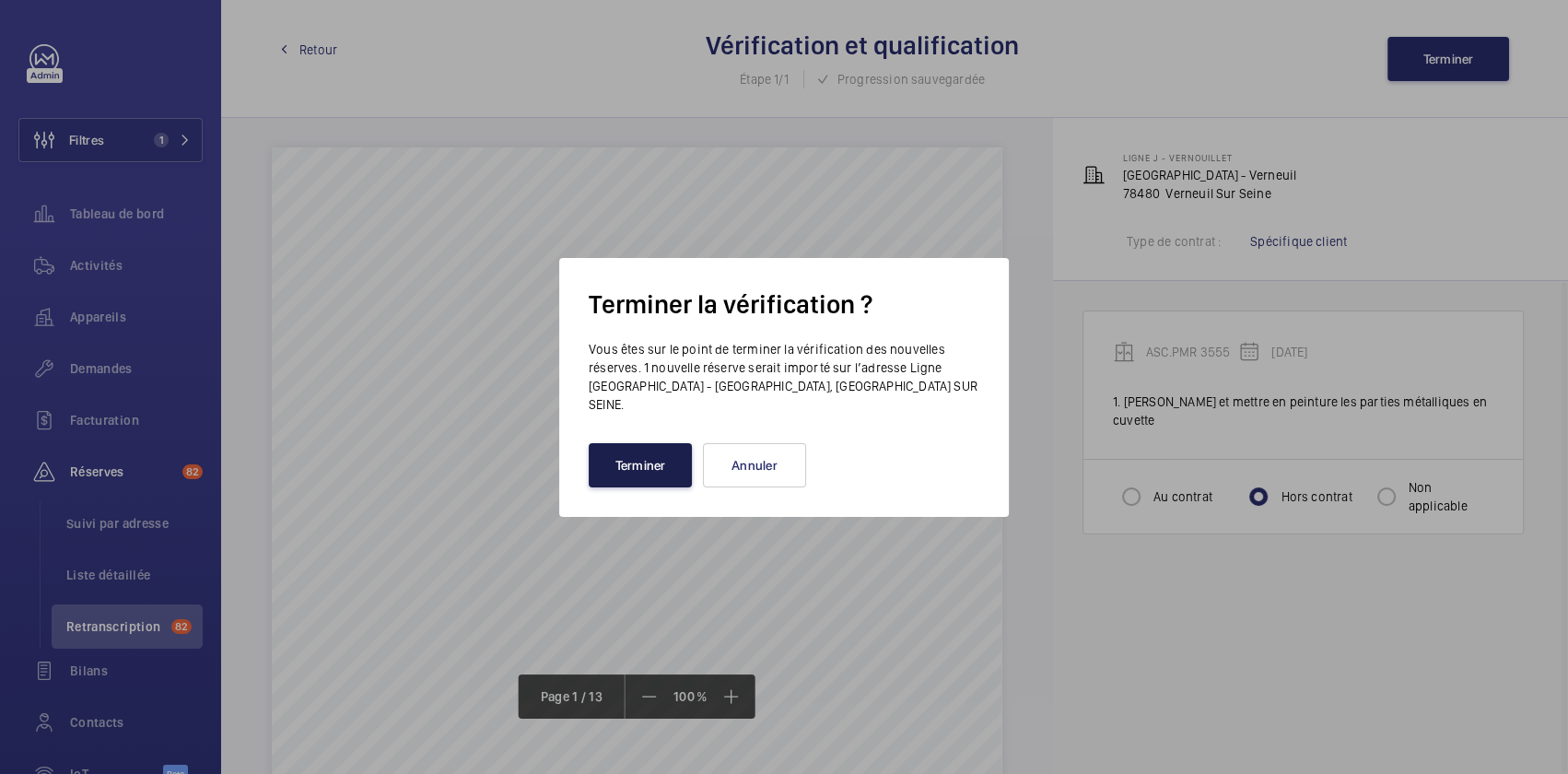 click on "Terminer" at bounding box center (640, 465) 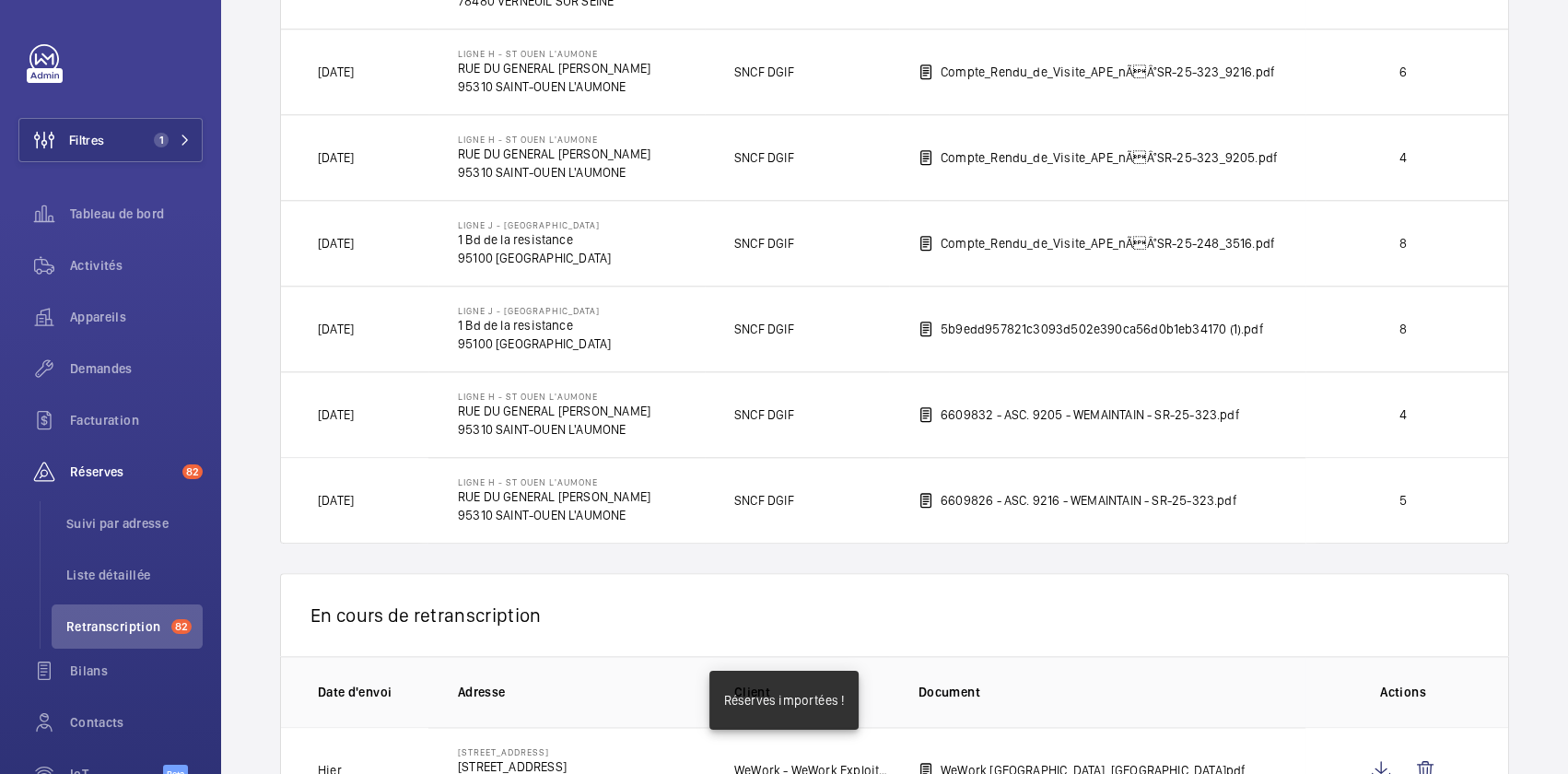 scroll, scrollTop: 2390, scrollLeft: 0, axis: vertical 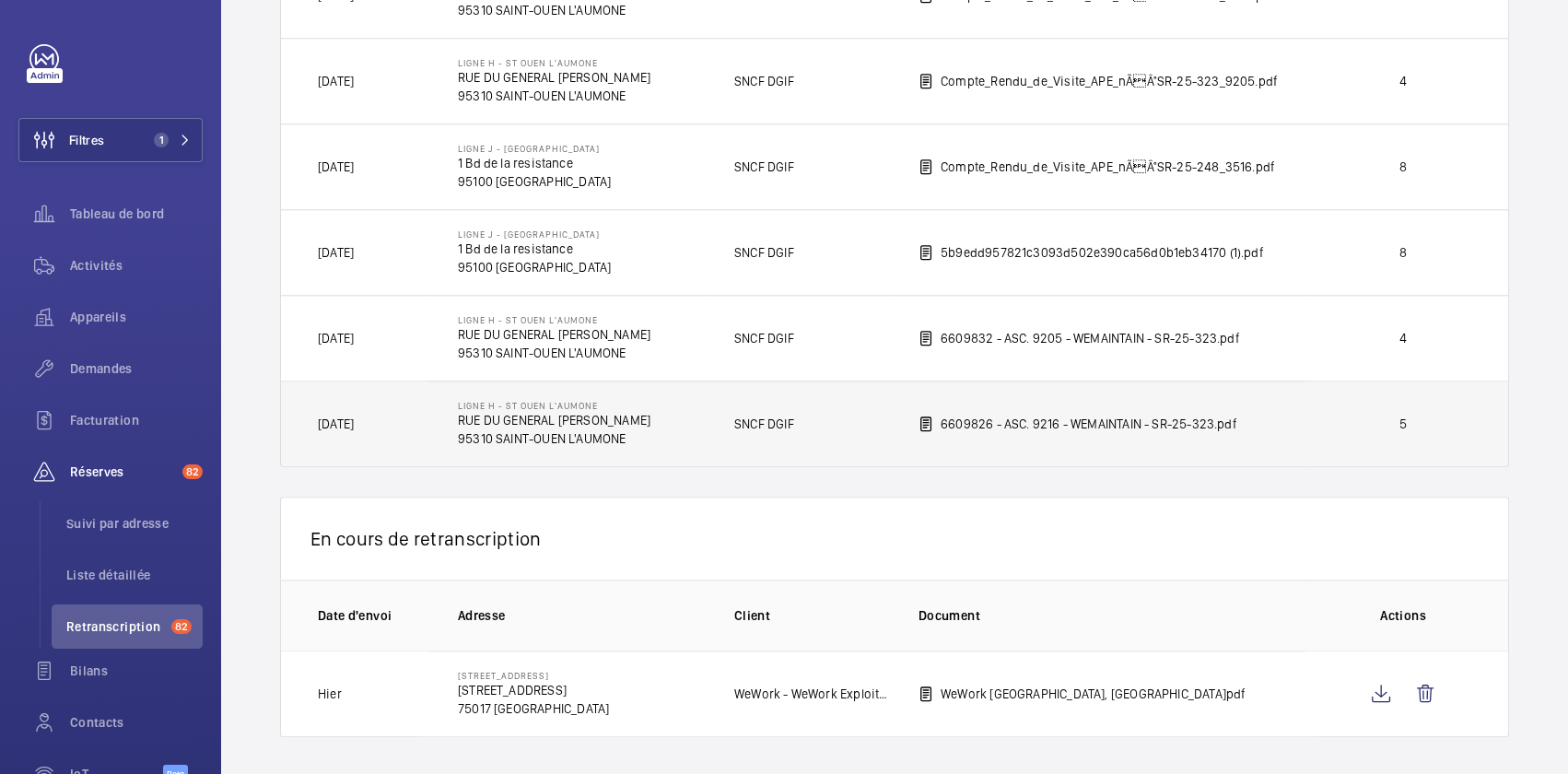 click on "SNCF DGIF" 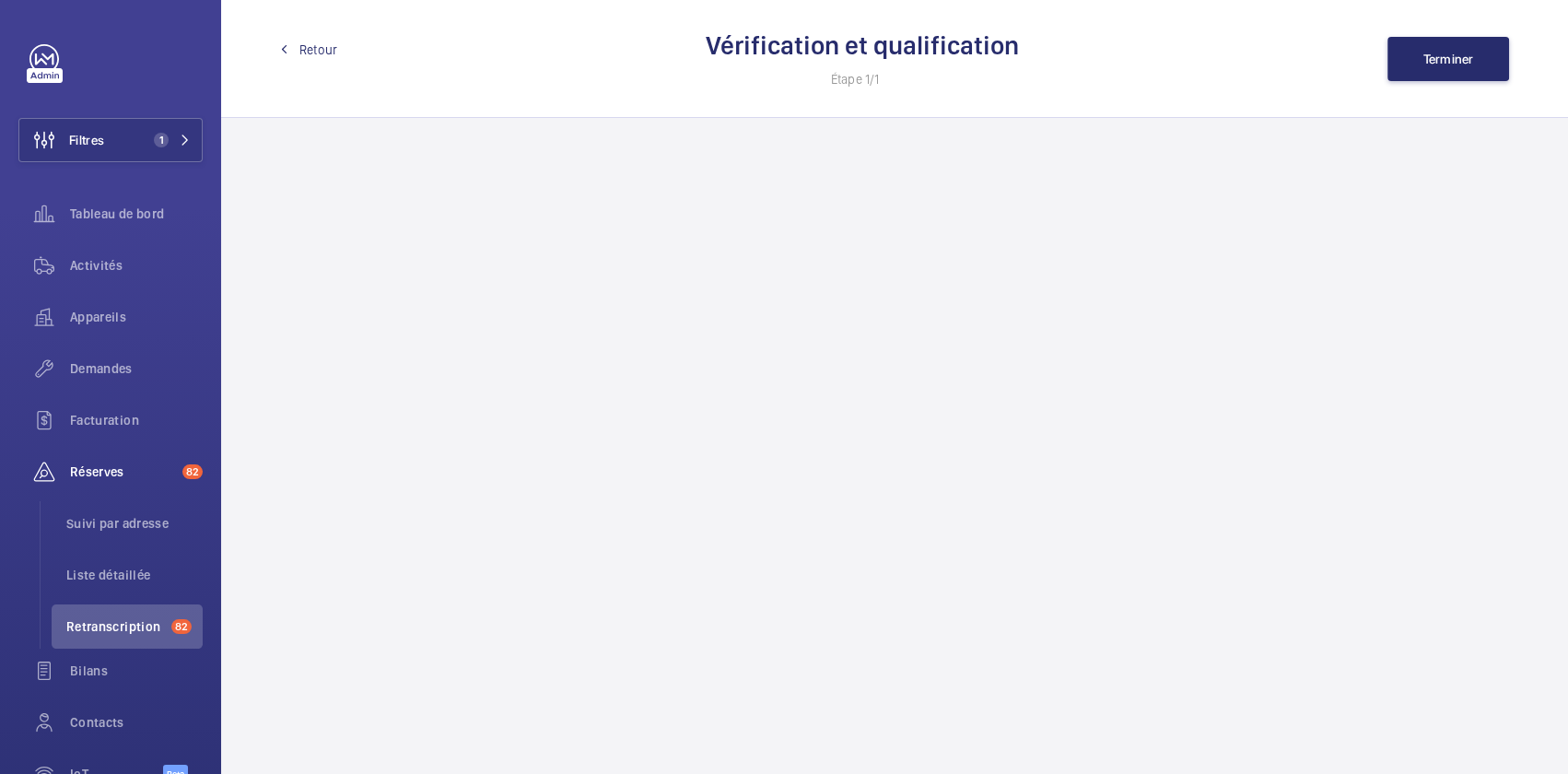 scroll, scrollTop: 0, scrollLeft: 0, axis: both 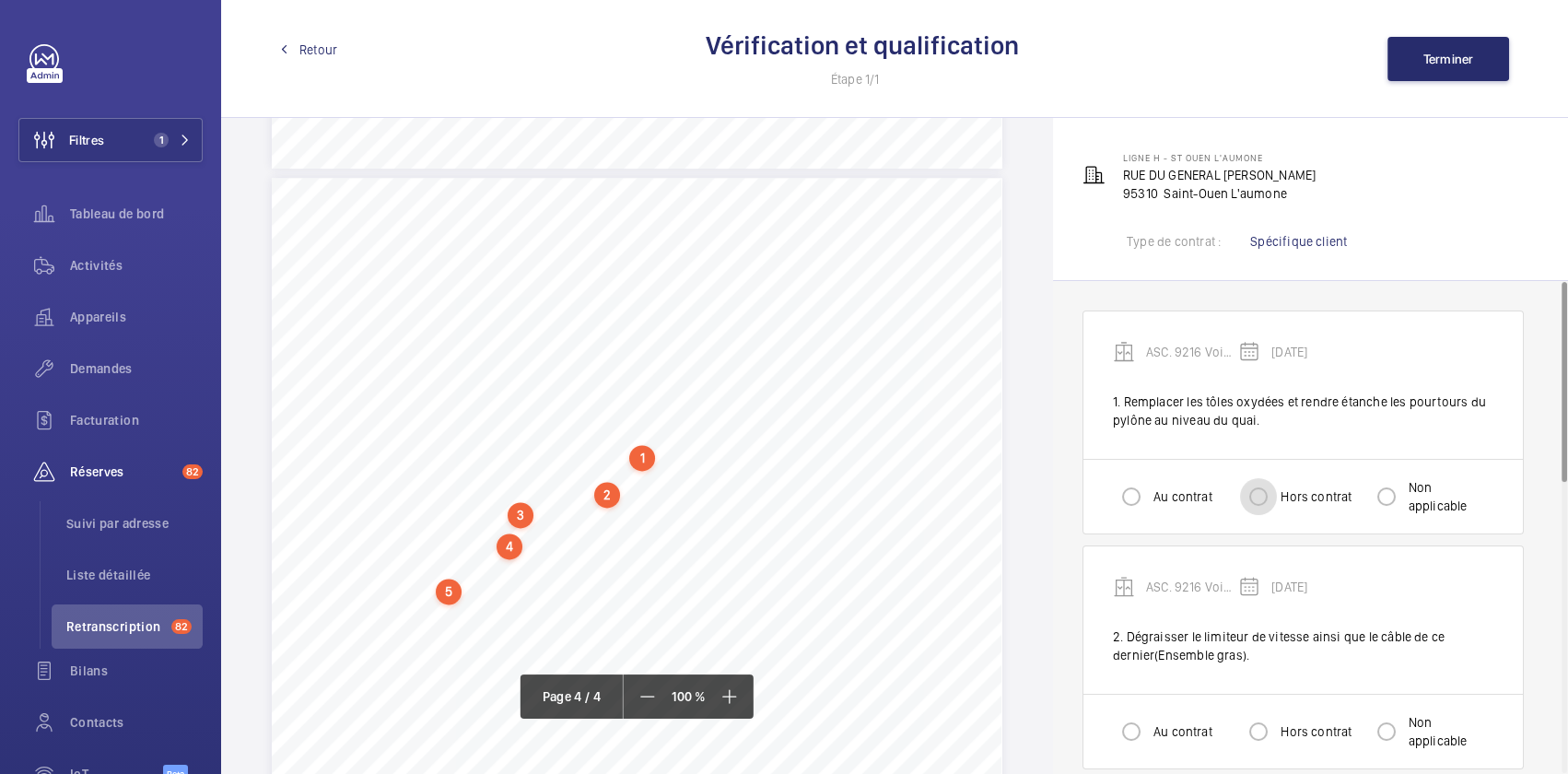 click on "Hors contrat" at bounding box center (1258, 497) 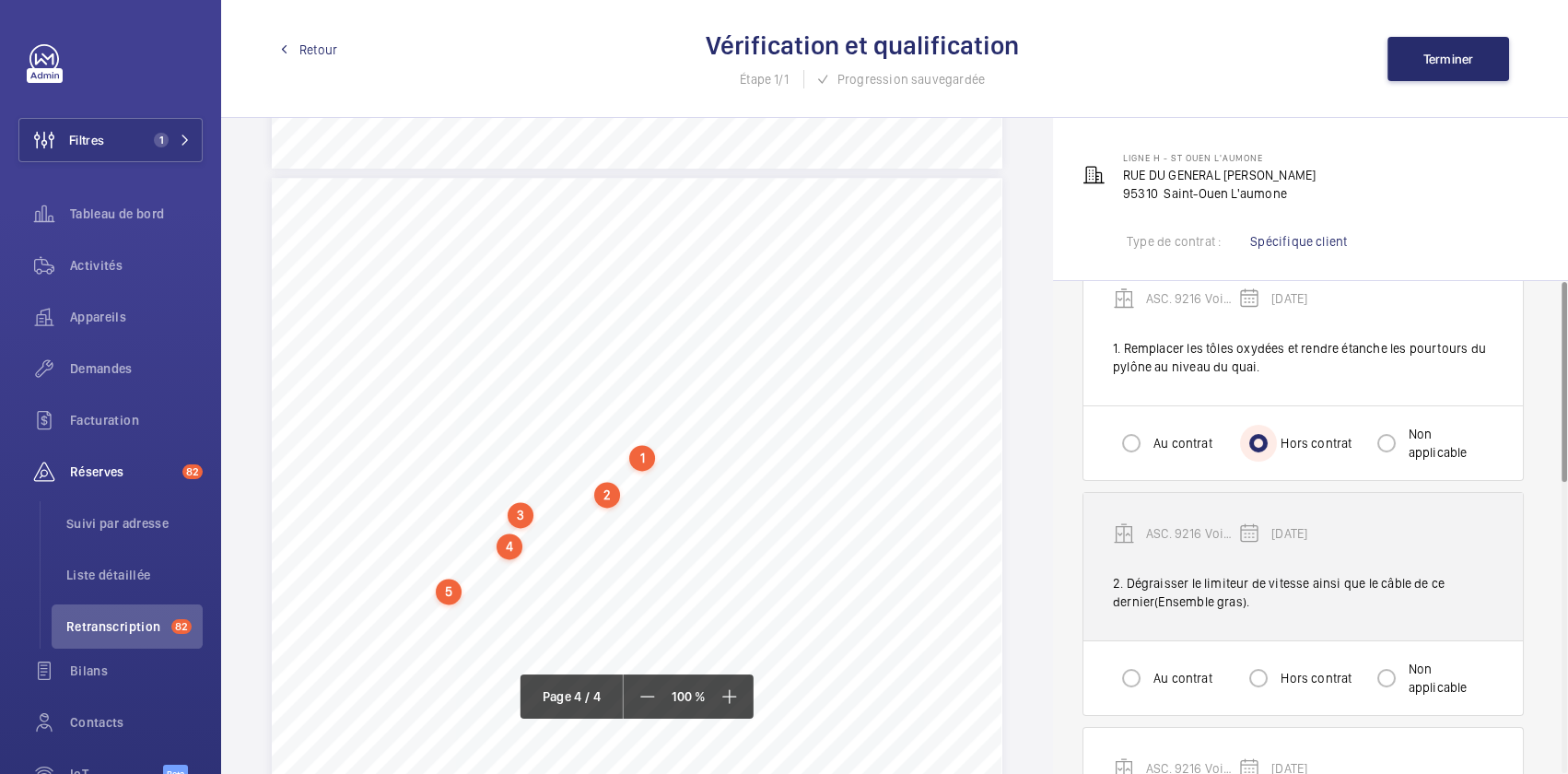 scroll, scrollTop: 83, scrollLeft: 0, axis: vertical 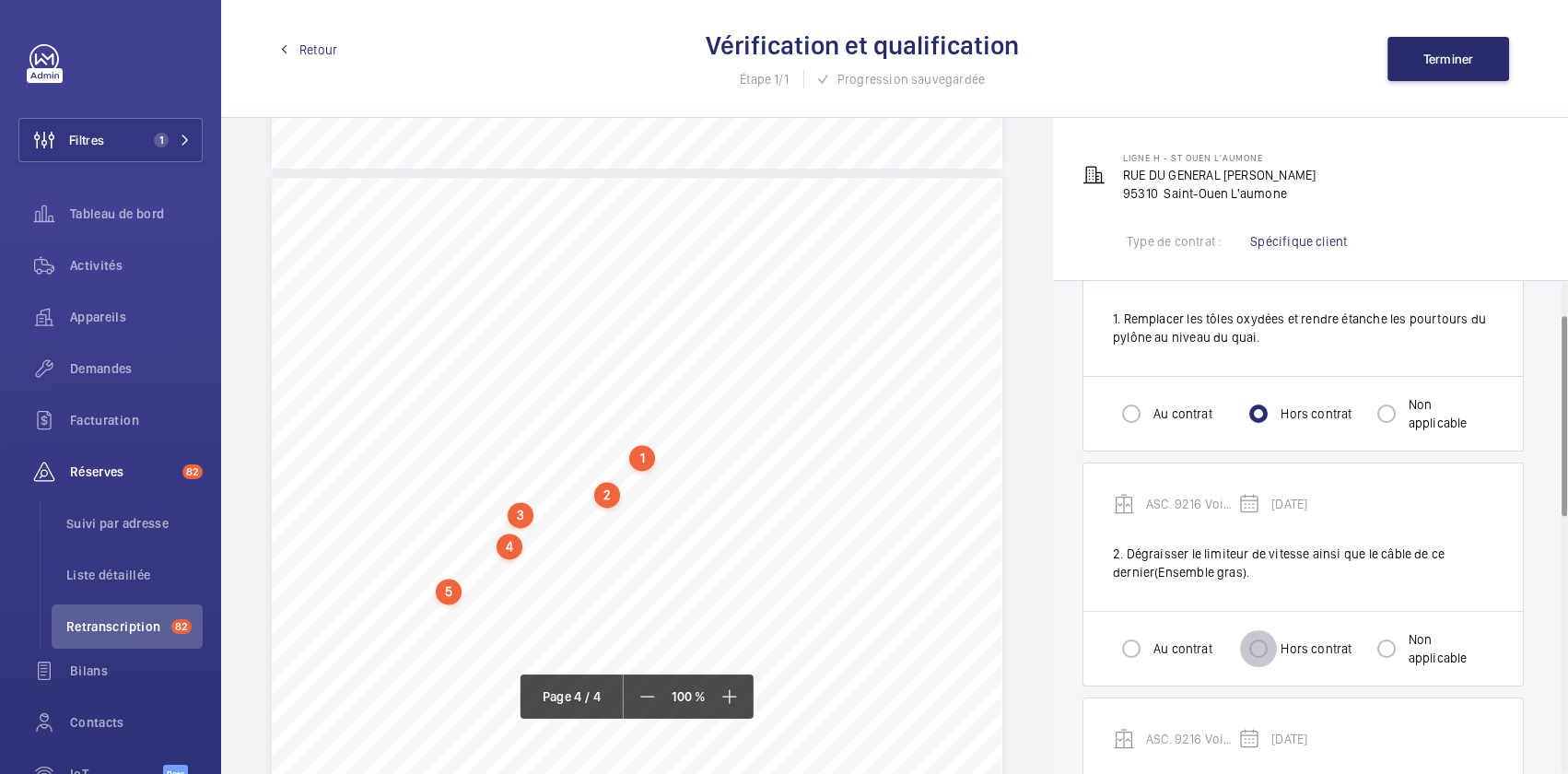 click on "Hors contrat" at bounding box center [1258, 649] 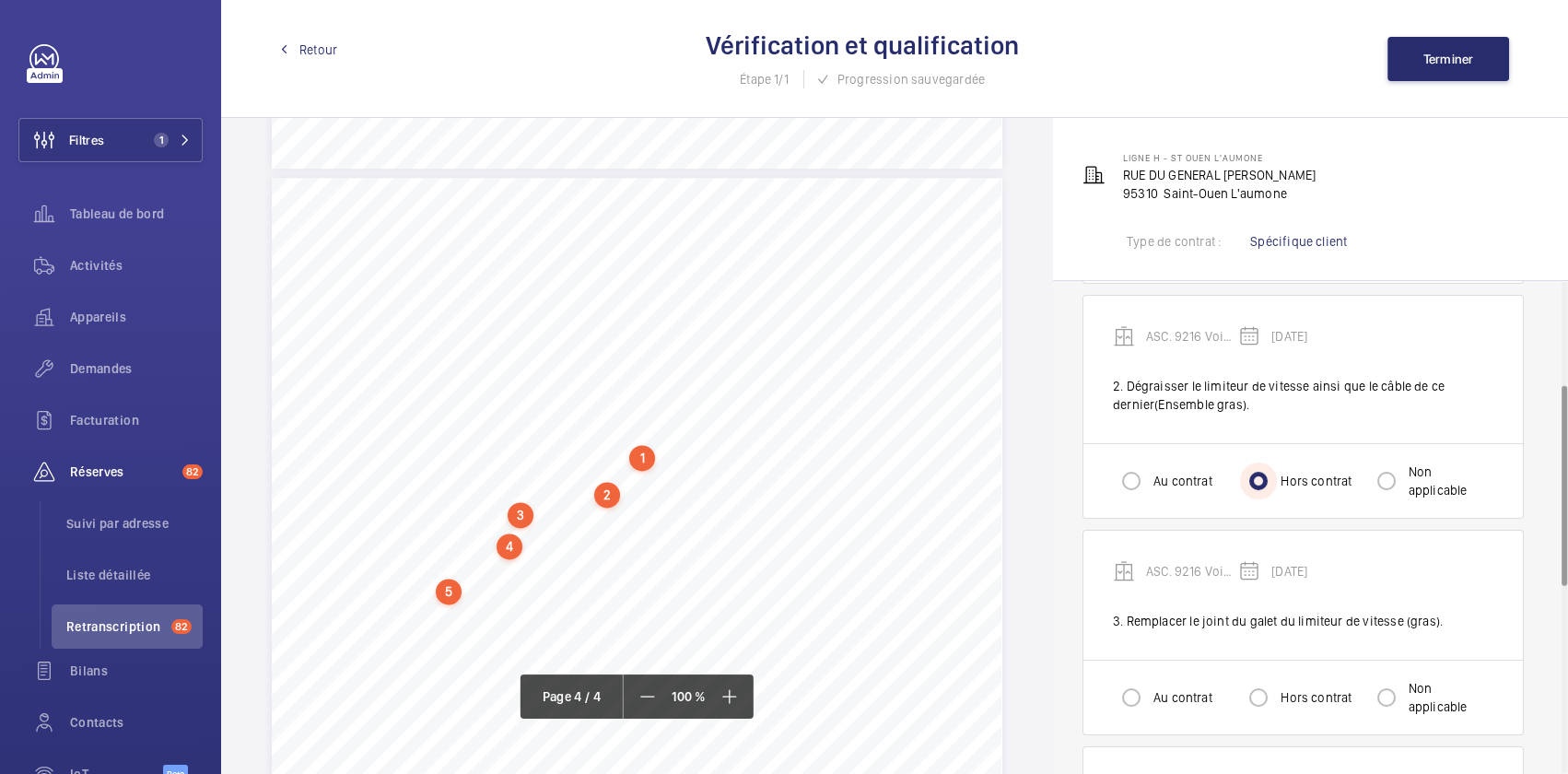 scroll, scrollTop: 502, scrollLeft: 0, axis: vertical 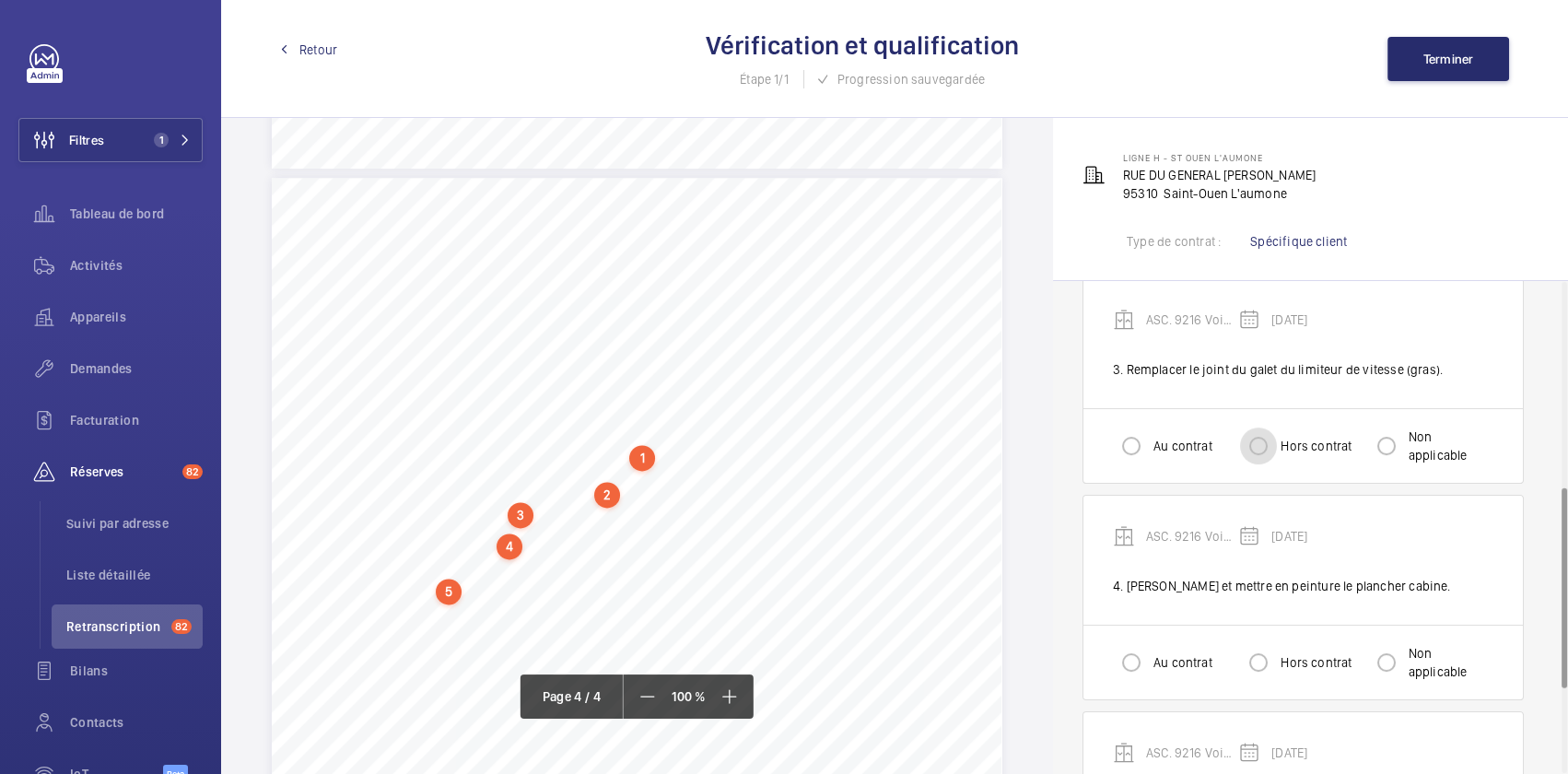 click on "Hors contrat" at bounding box center (1258, 446) 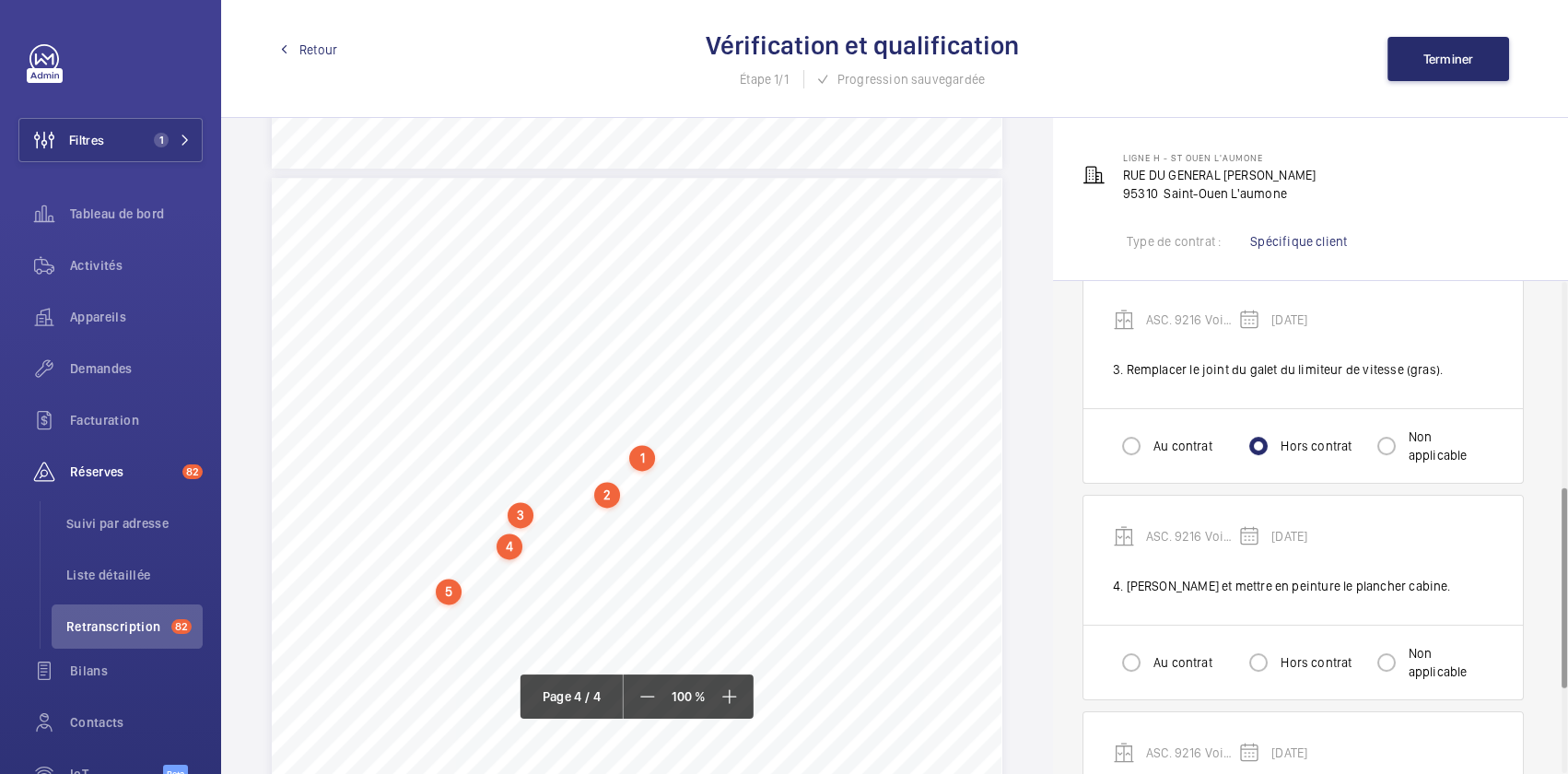 click on "Au contrat Hors contrat  Non applicable" 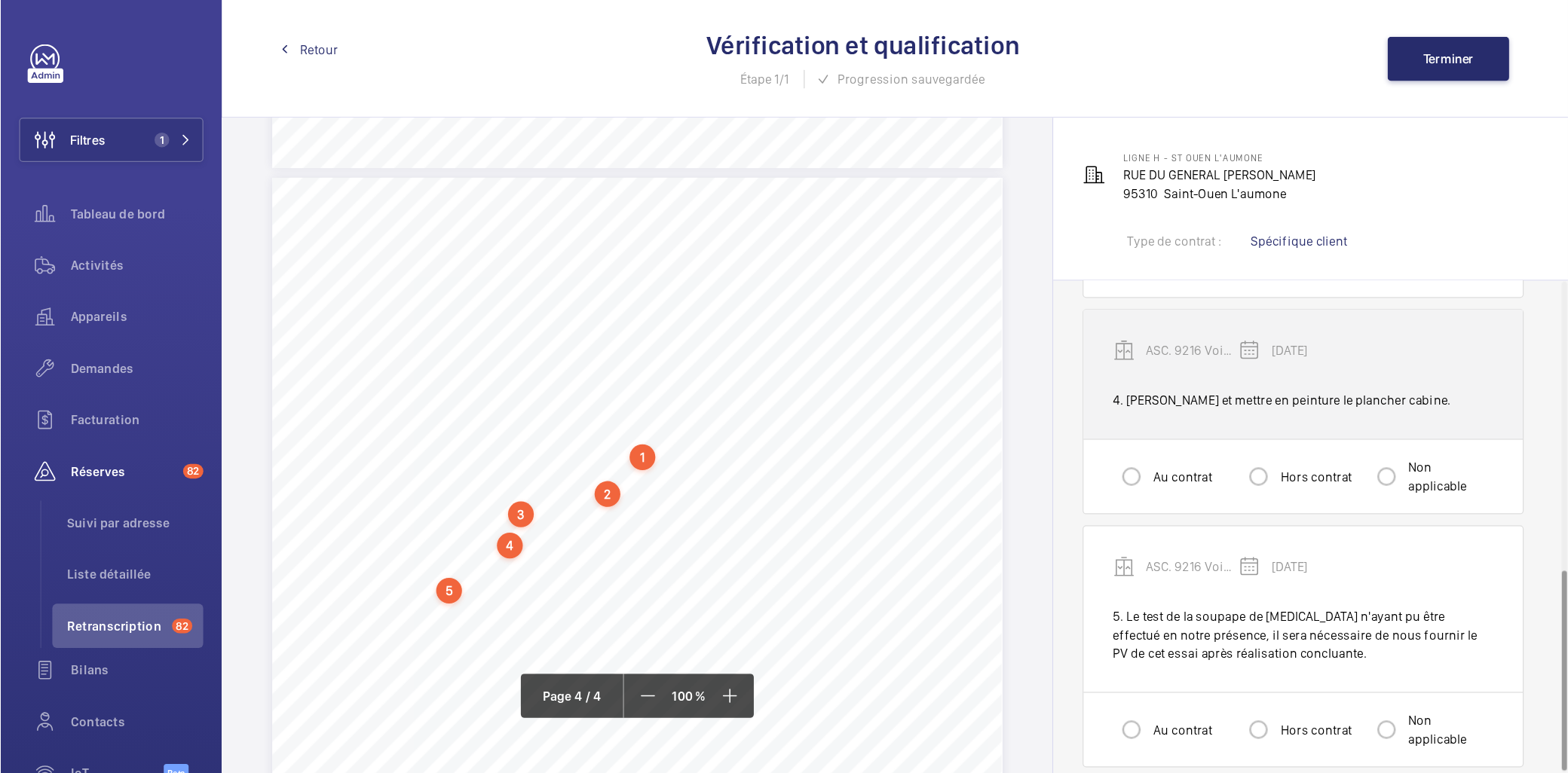 scroll, scrollTop: 580, scrollLeft: 0, axis: vertical 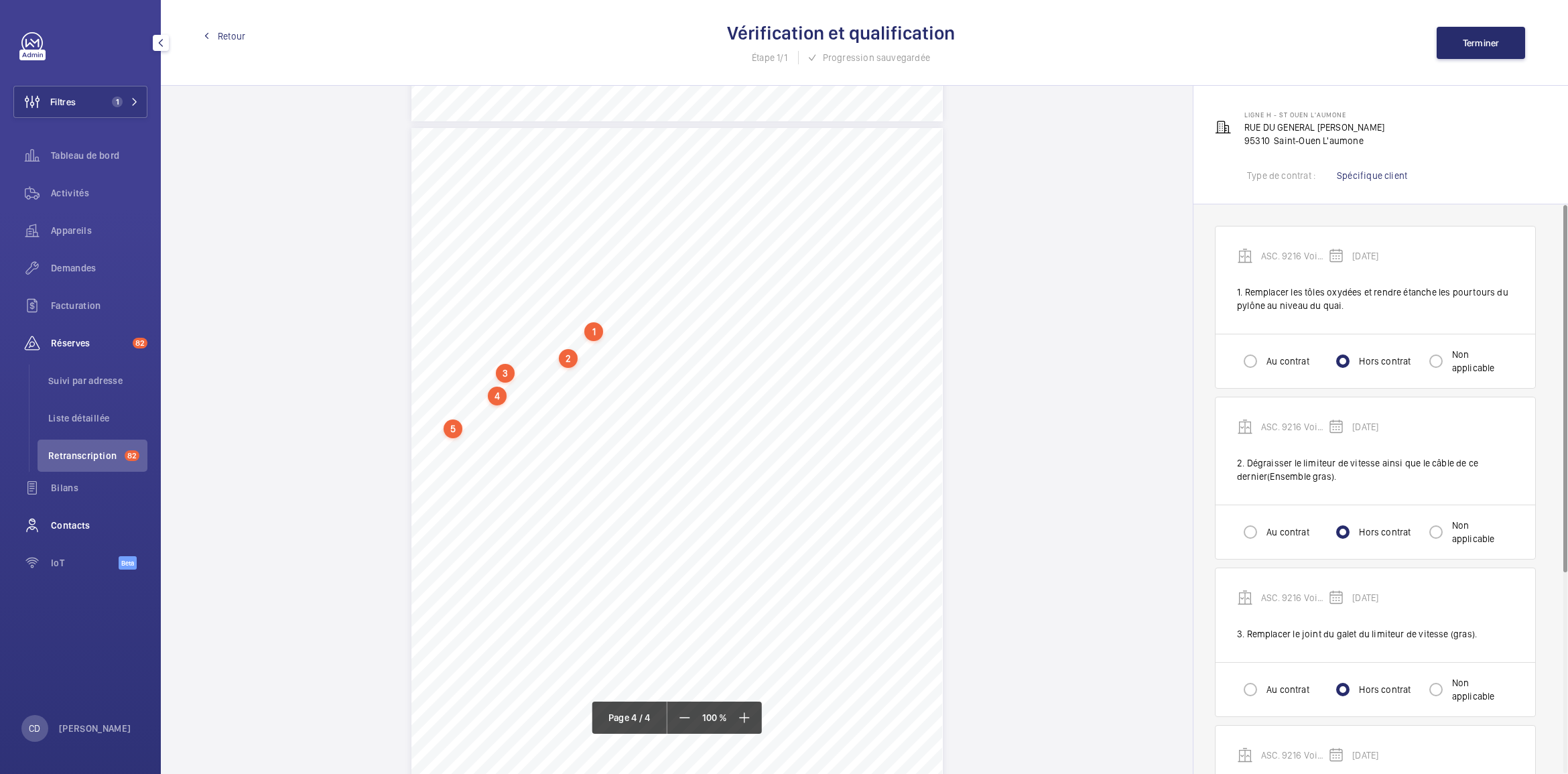 click 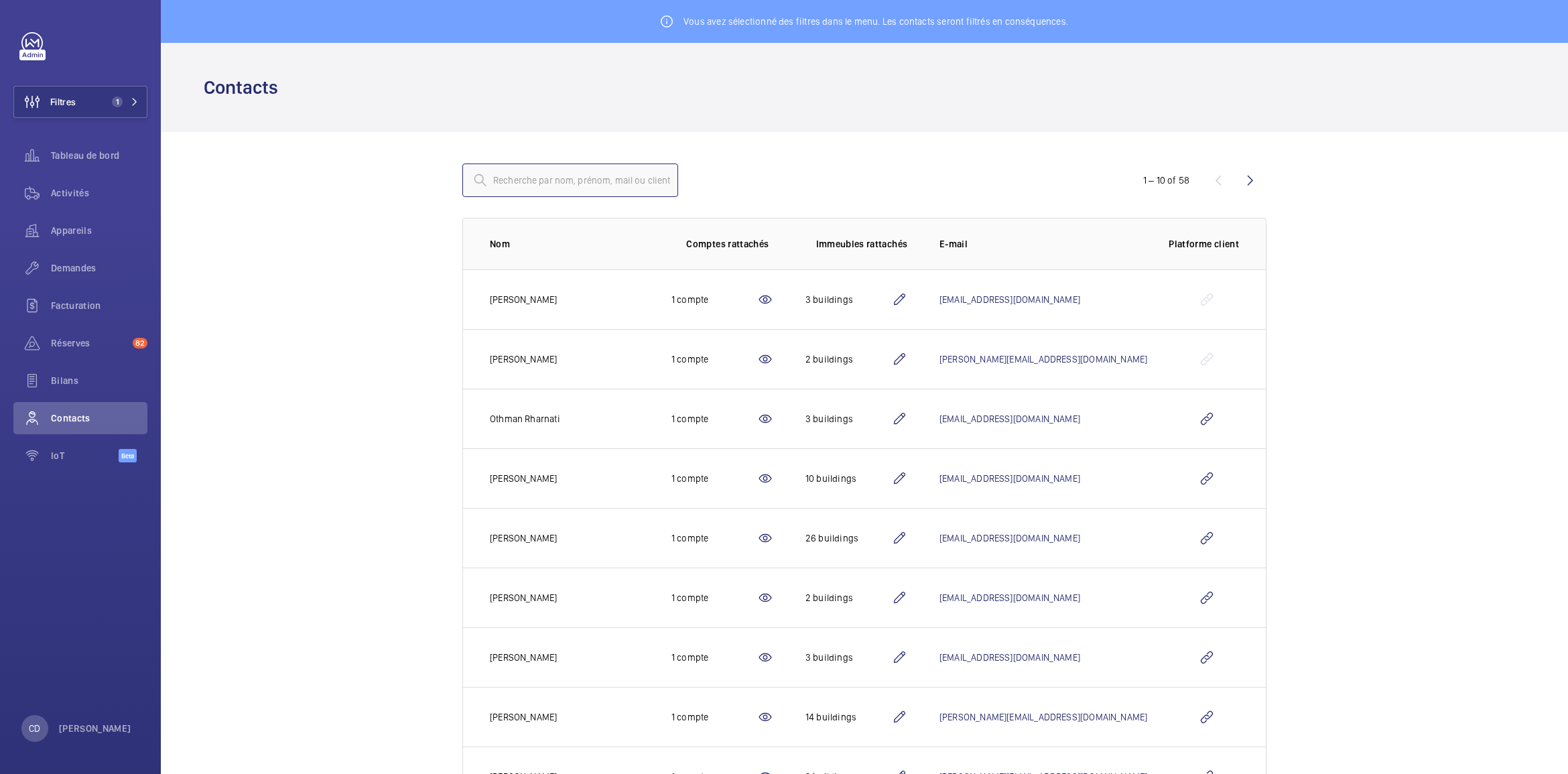 click 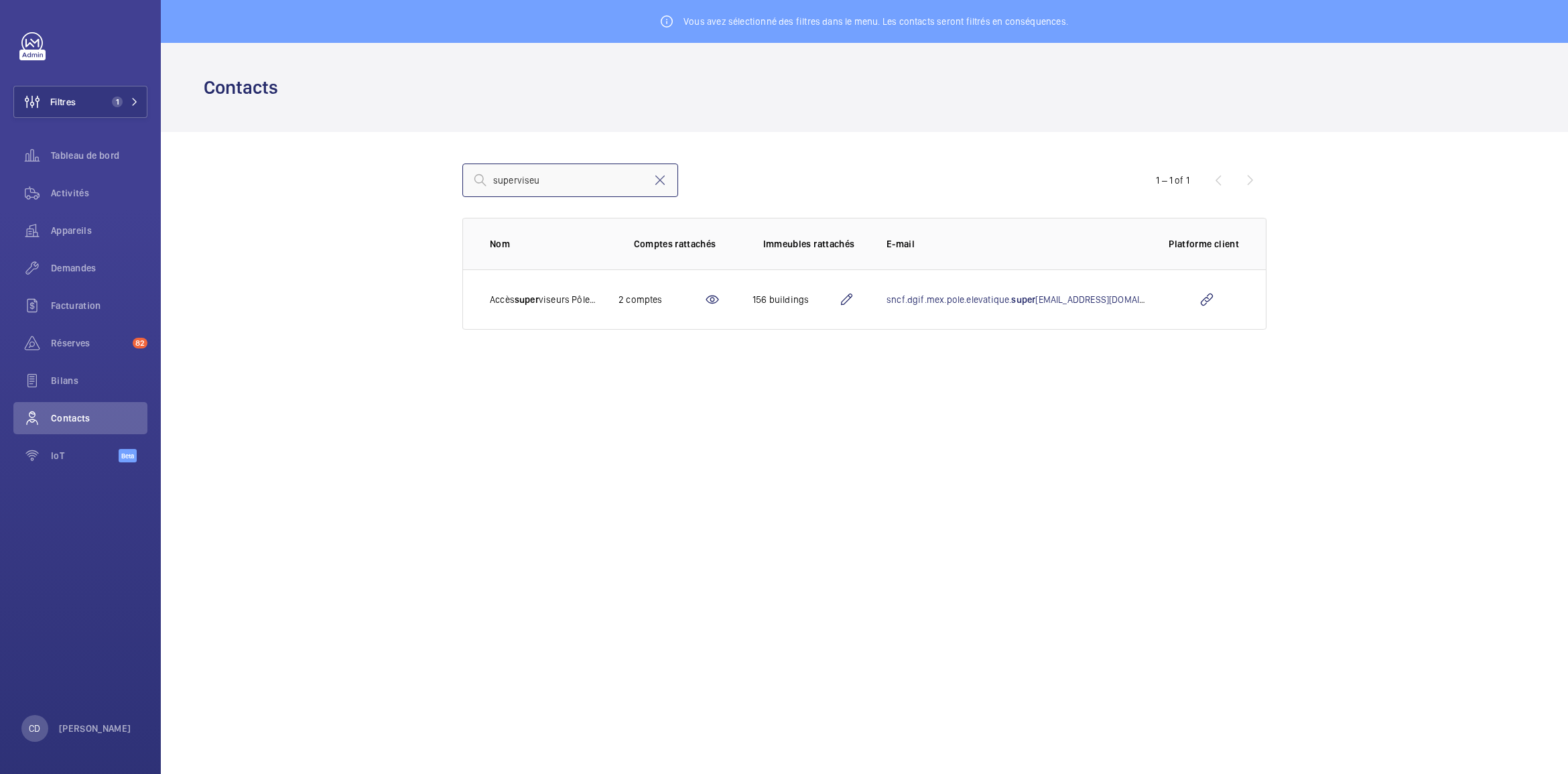 type on "superviseu" 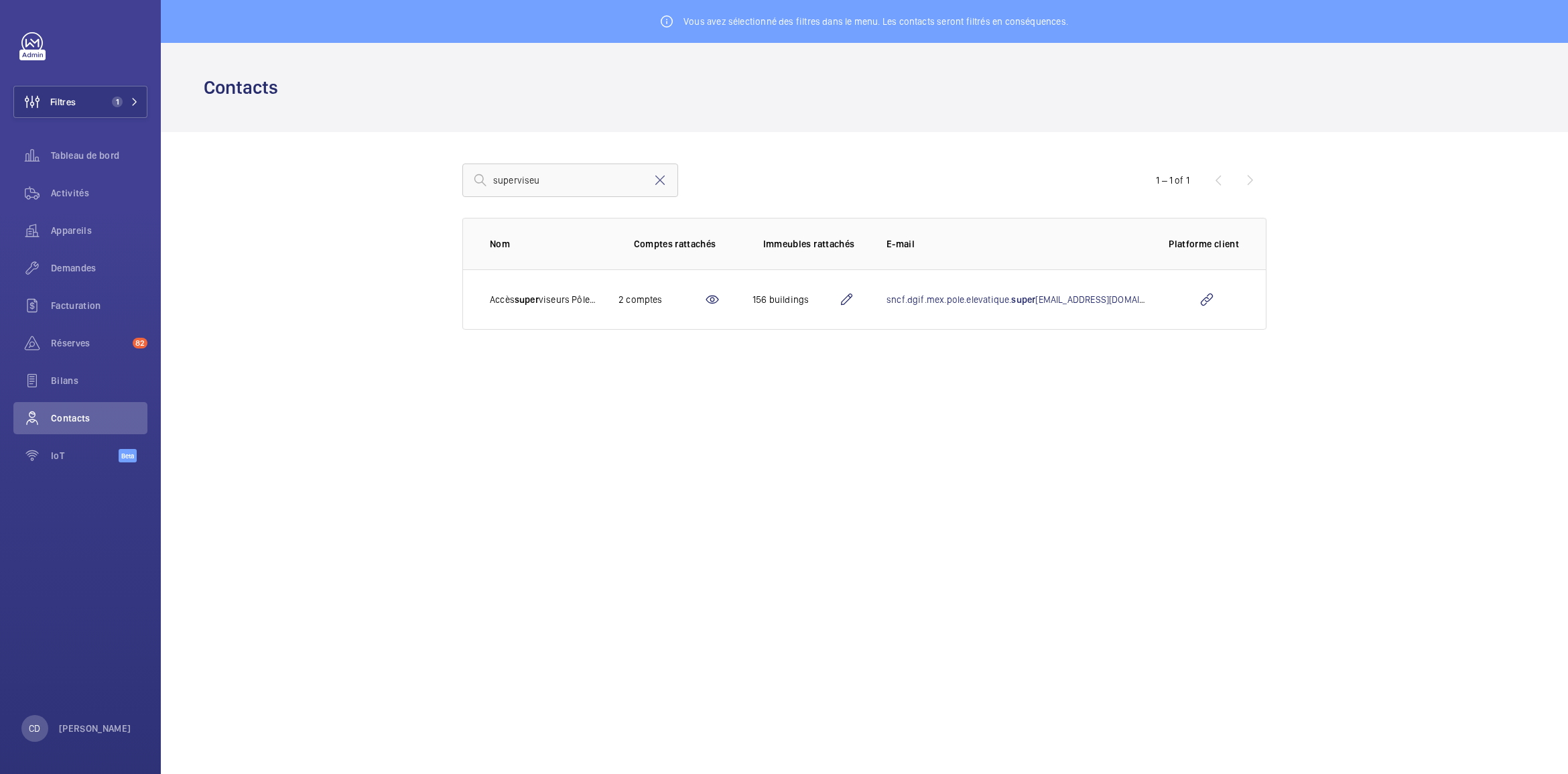 click on "156 buildings" 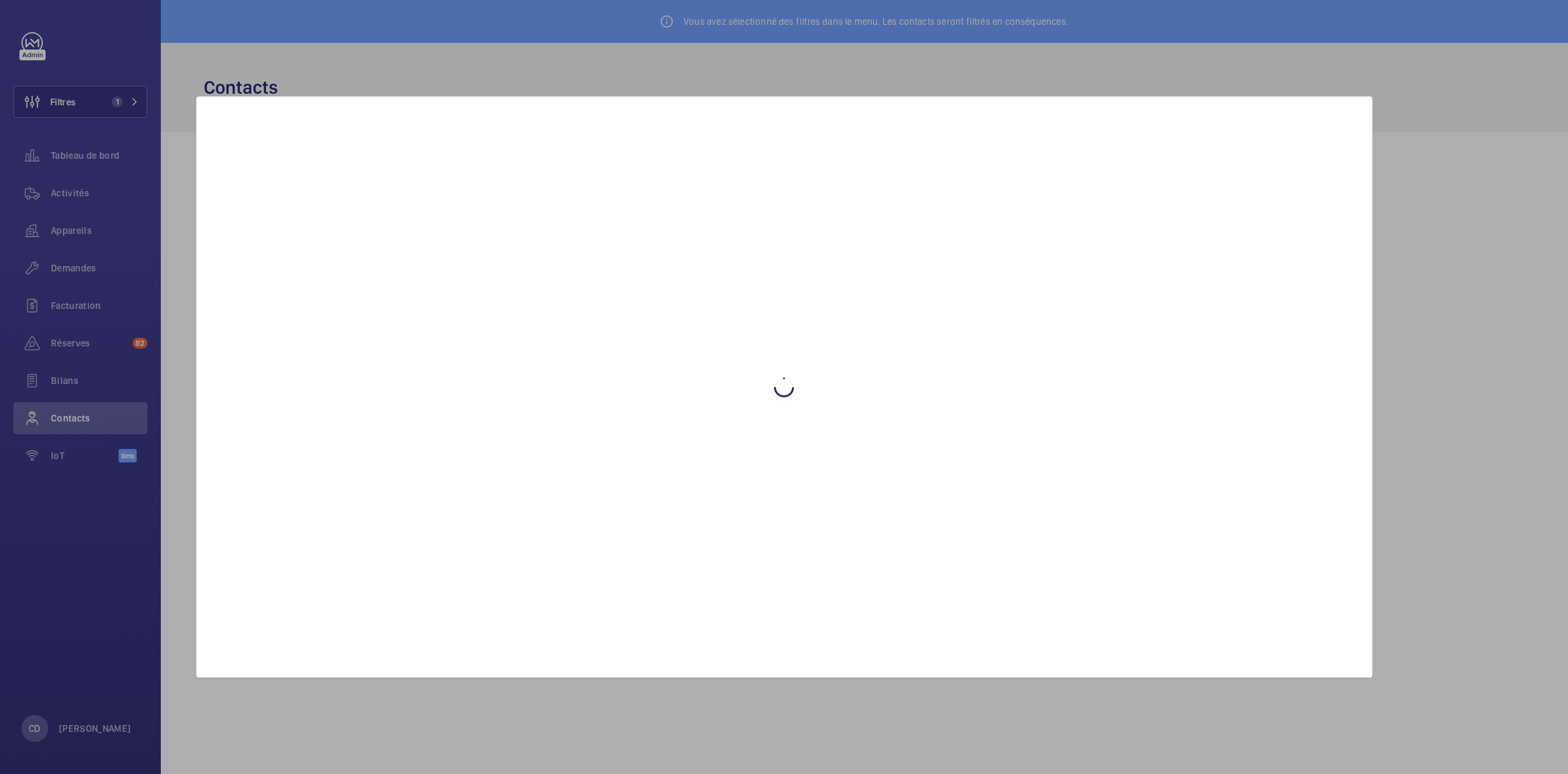 click at bounding box center [784, 387] 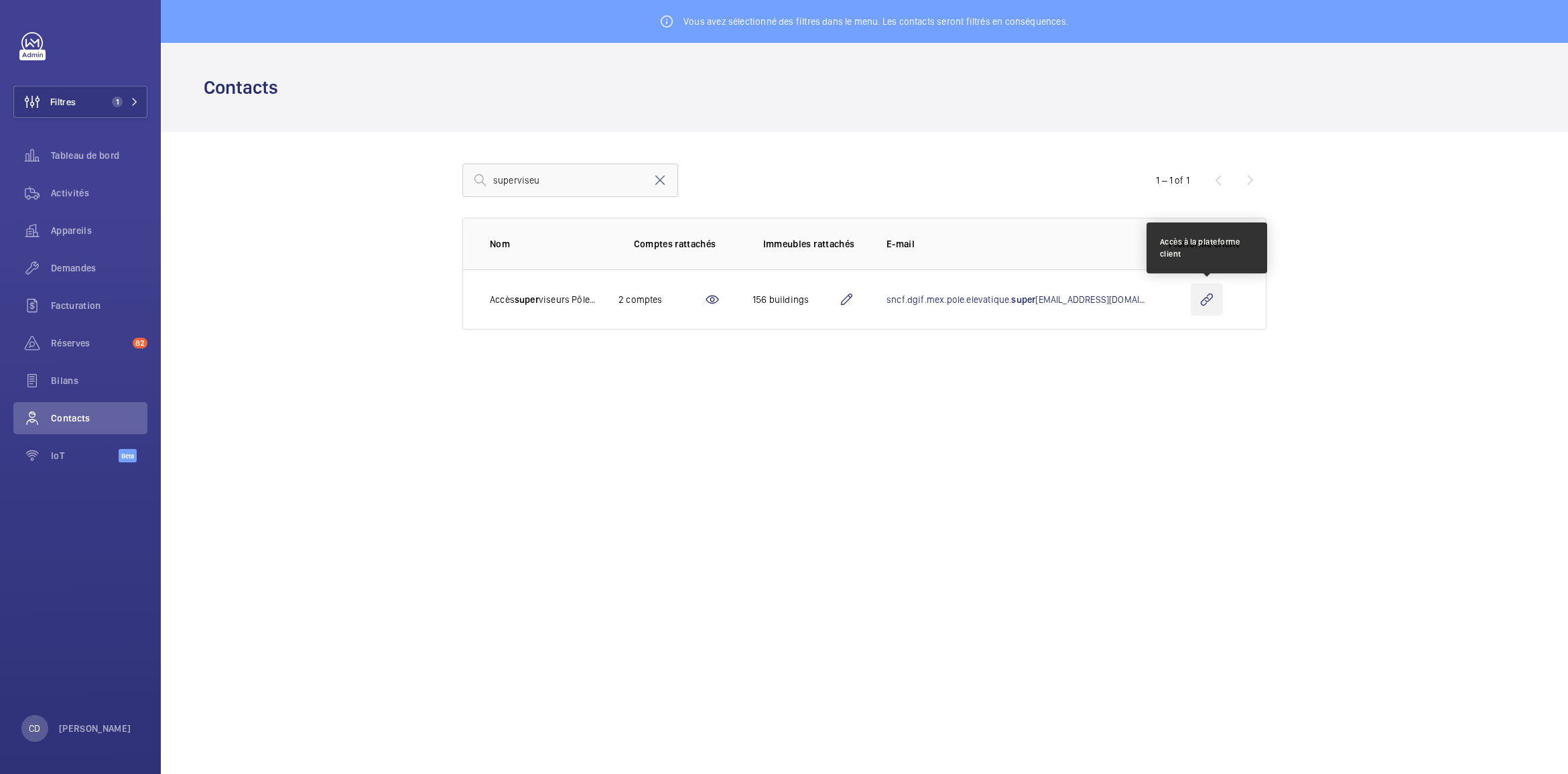 click 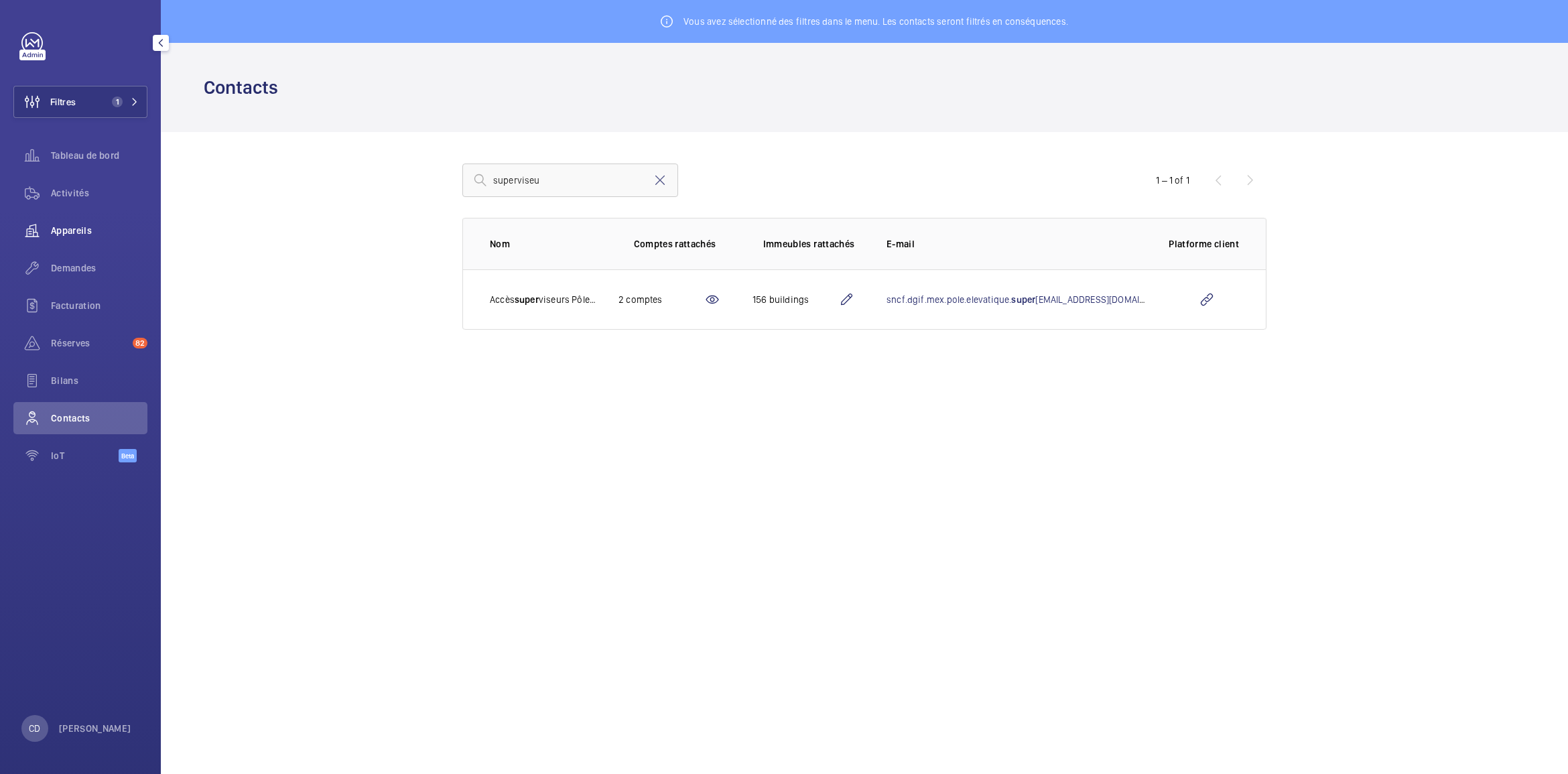 click on "Appareils" 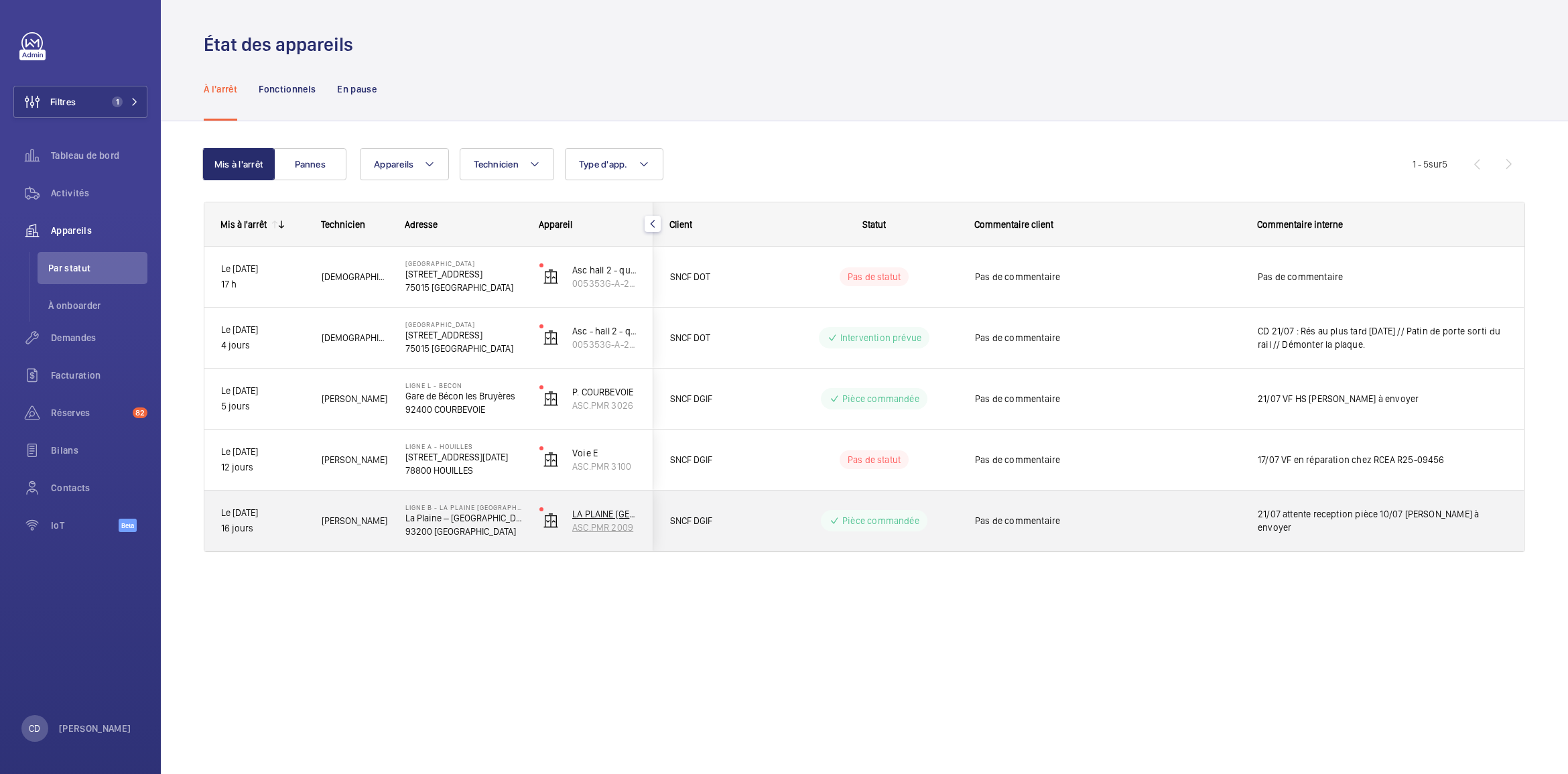 drag, startPoint x: 648, startPoint y: 527, endPoint x: 548, endPoint y: 508, distance: 101.789 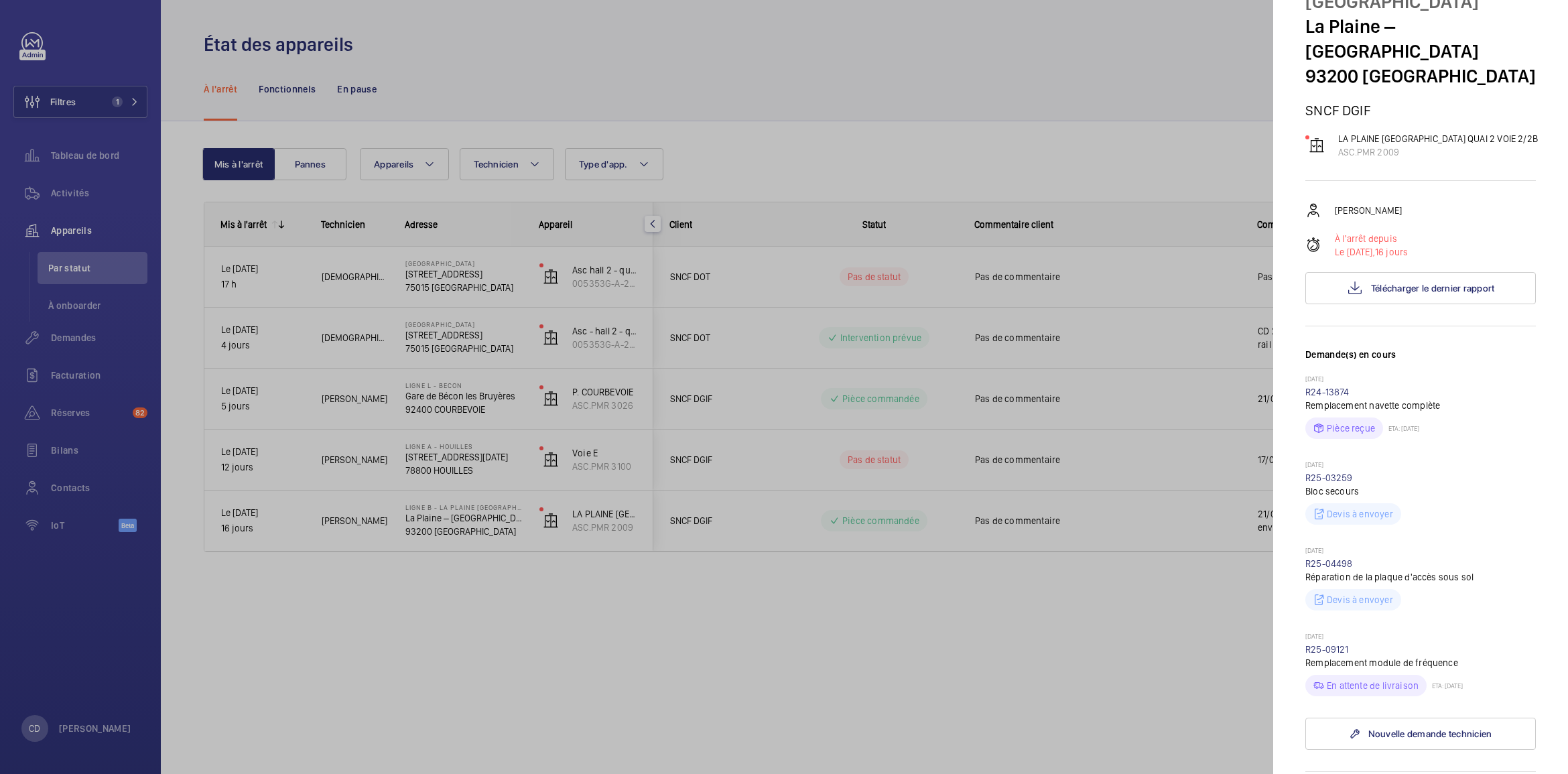scroll, scrollTop: 168, scrollLeft: 0, axis: vertical 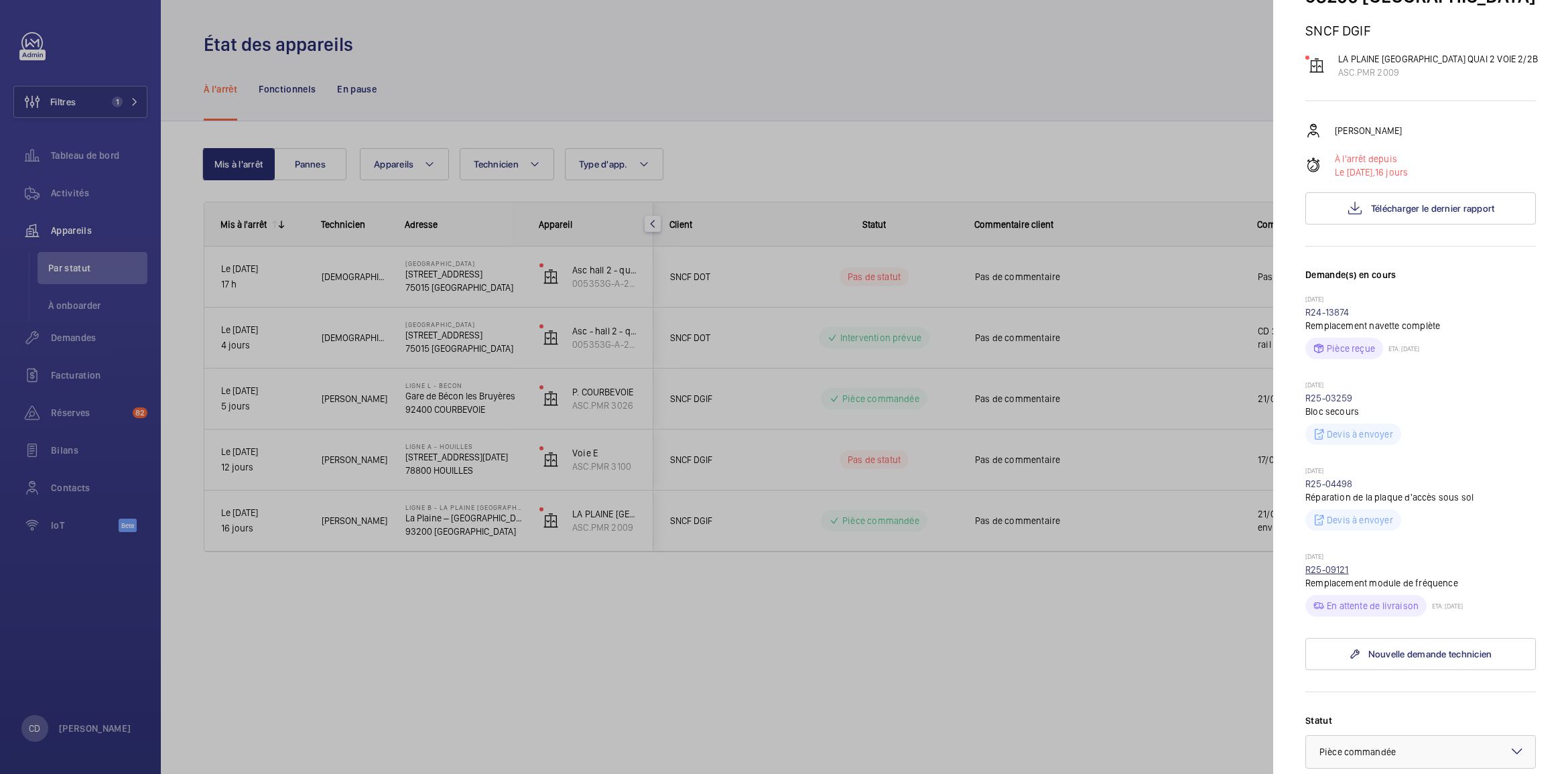 click on "R25-09121" 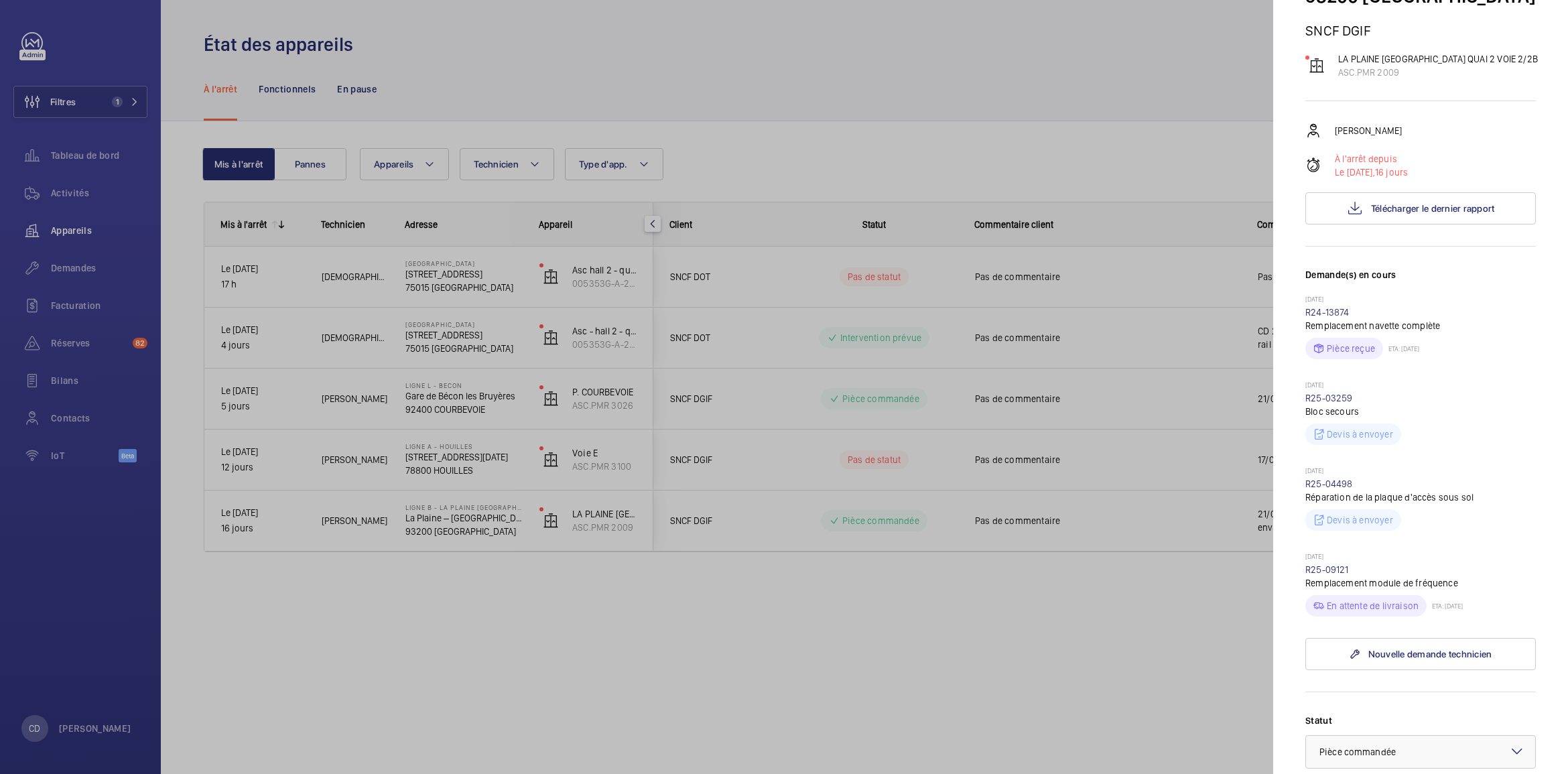 scroll, scrollTop: 0, scrollLeft: 0, axis: both 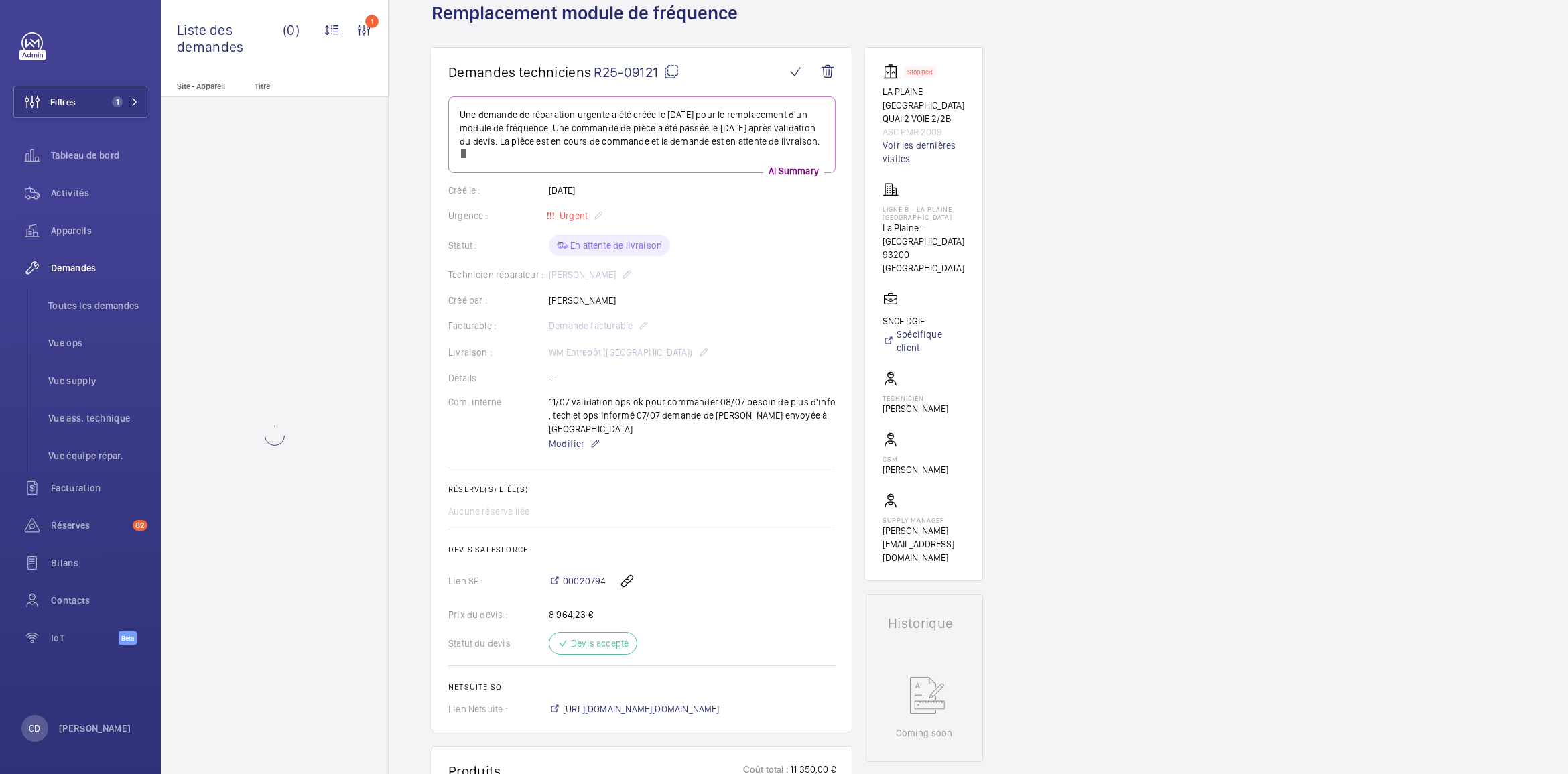 click 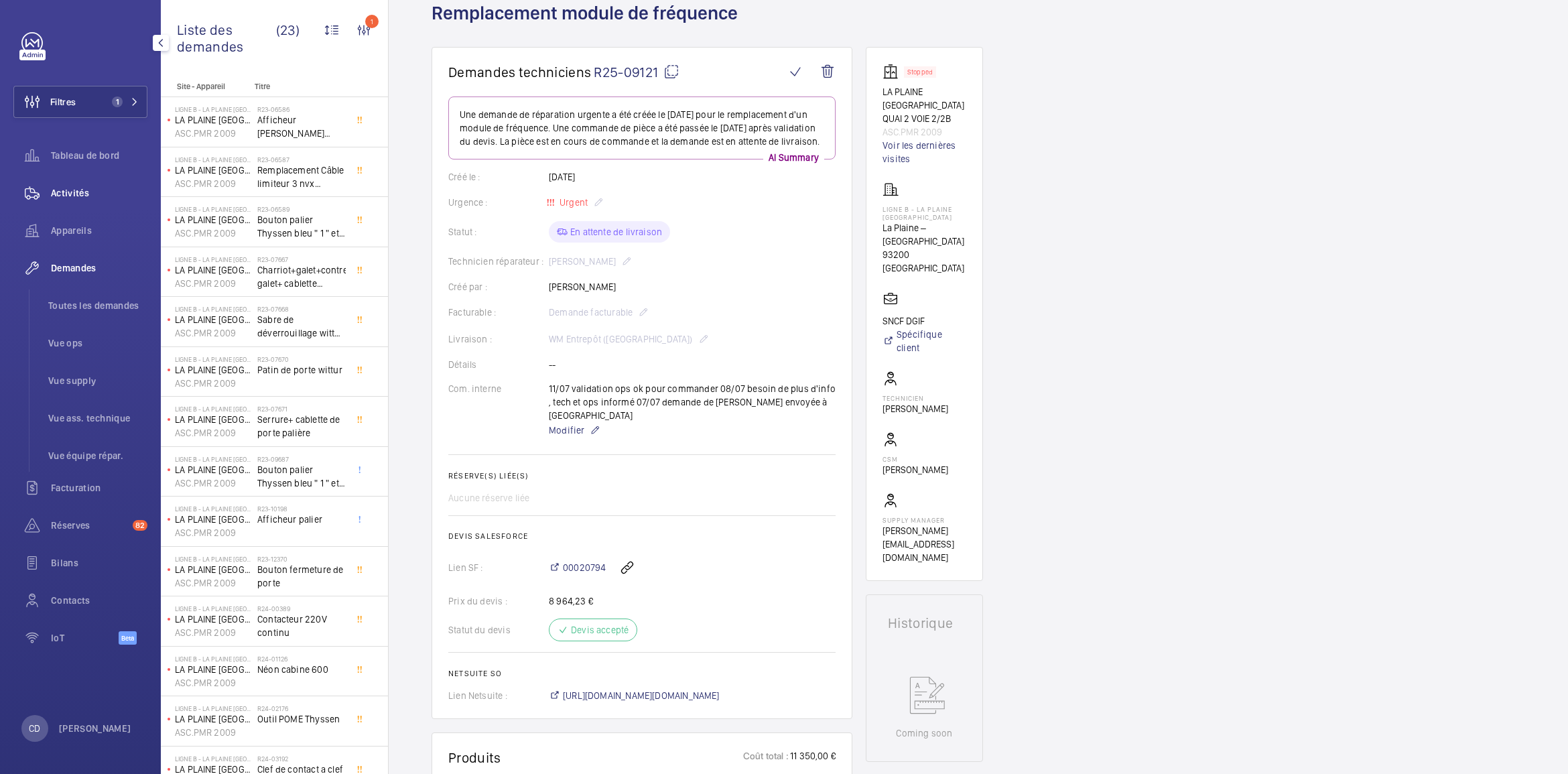 click on "Activités" 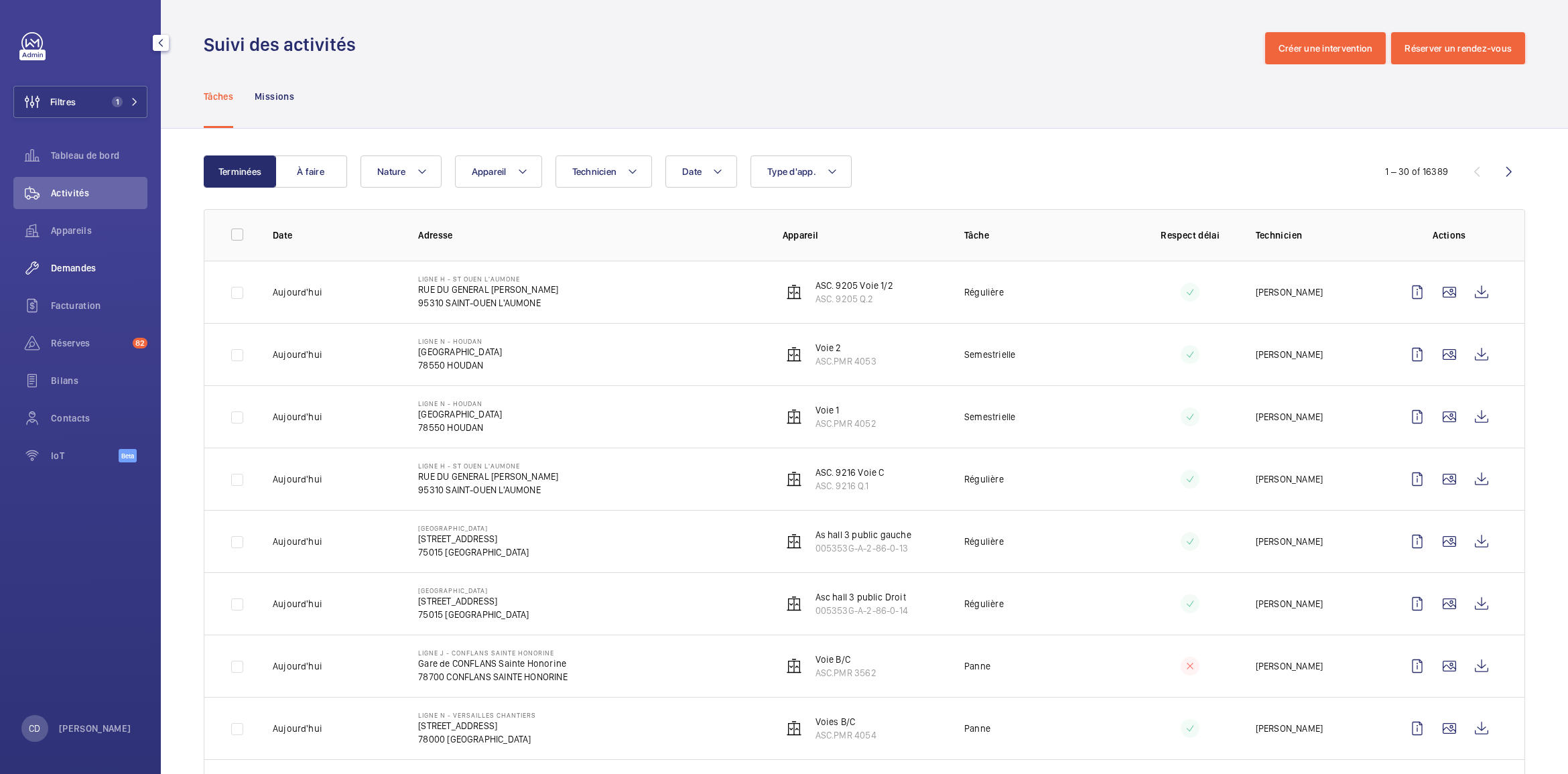 click on "Demandes" 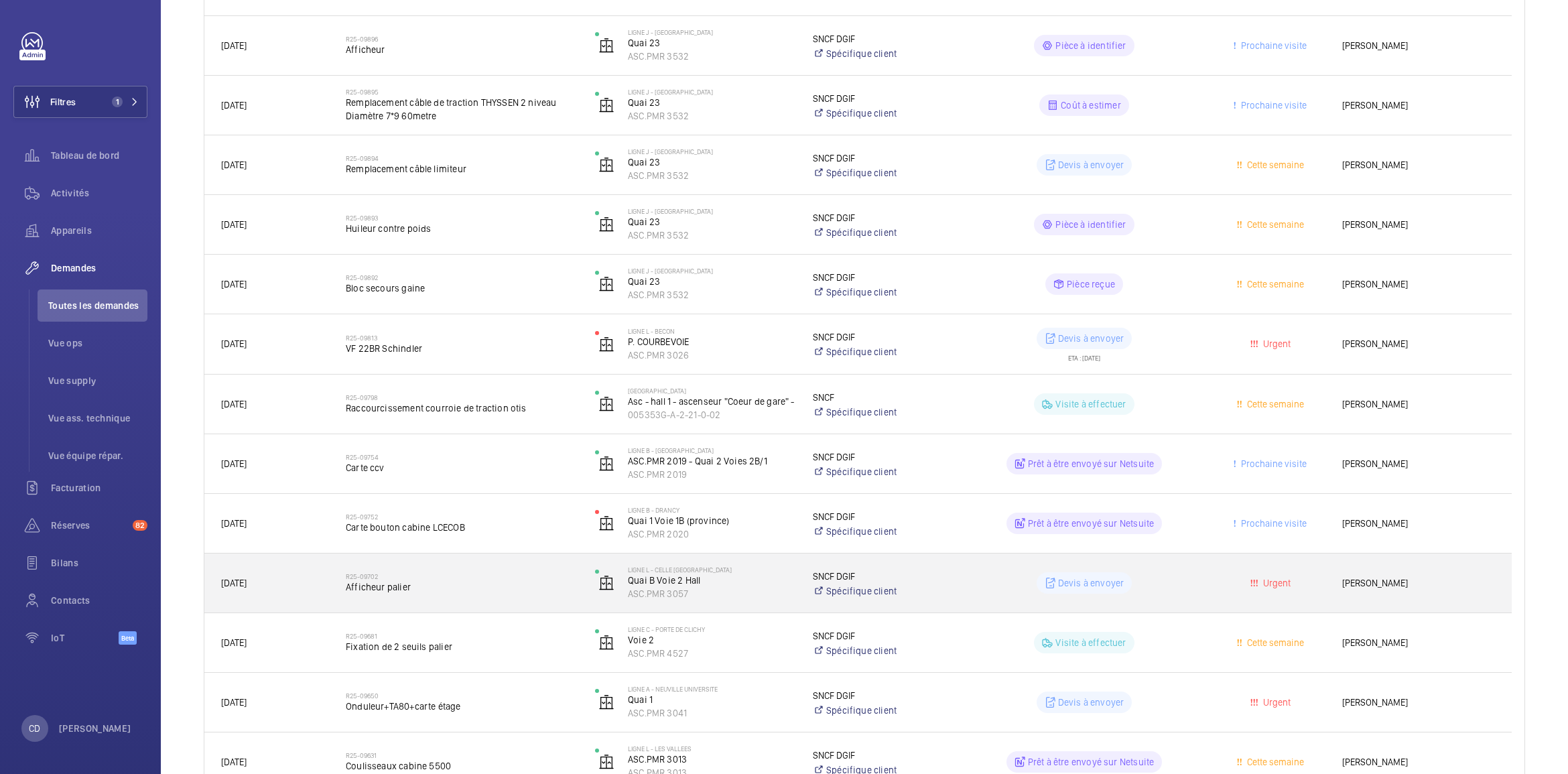 scroll, scrollTop: 728, scrollLeft: 0, axis: vertical 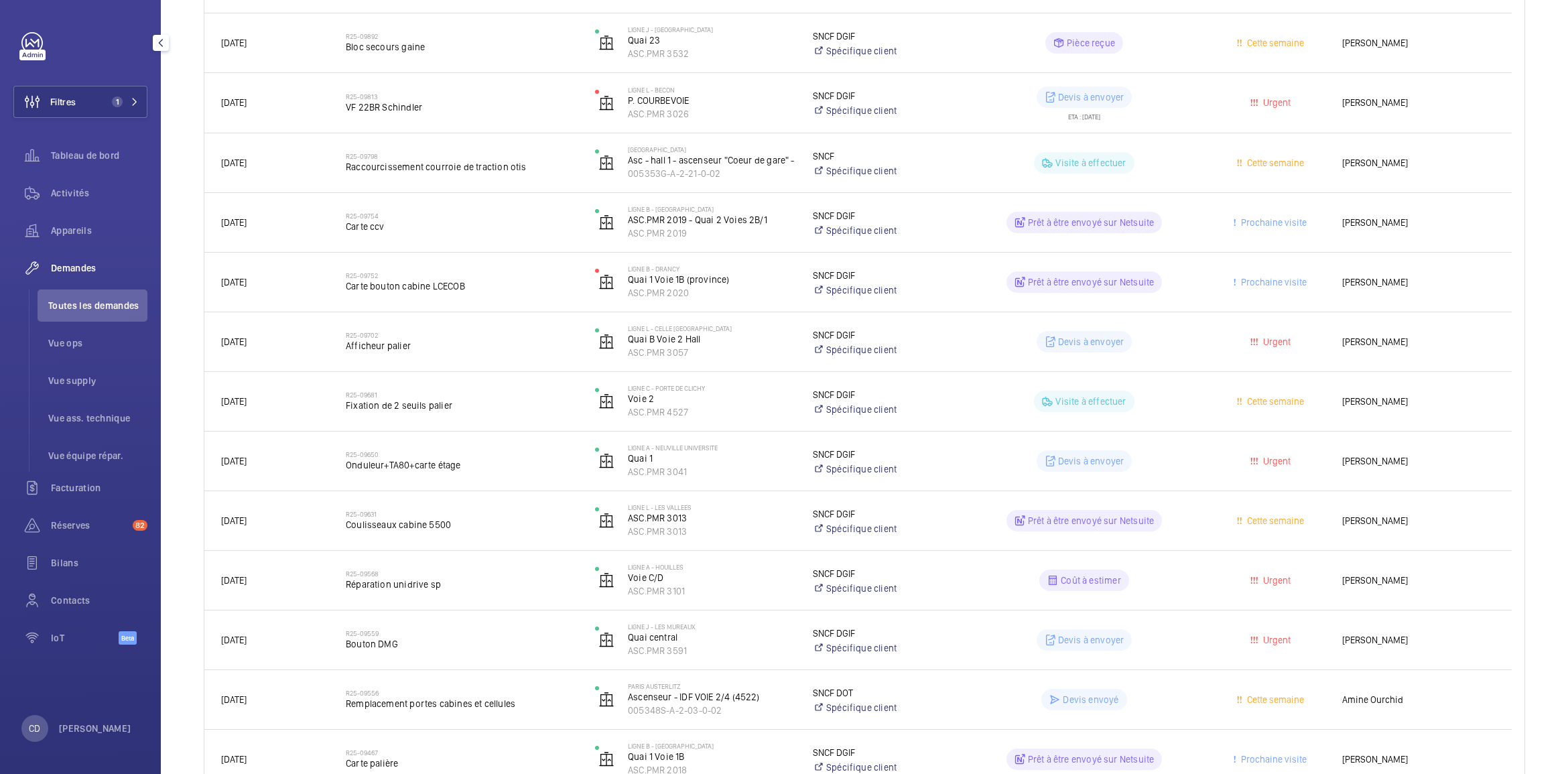click on "Tableau de bord" 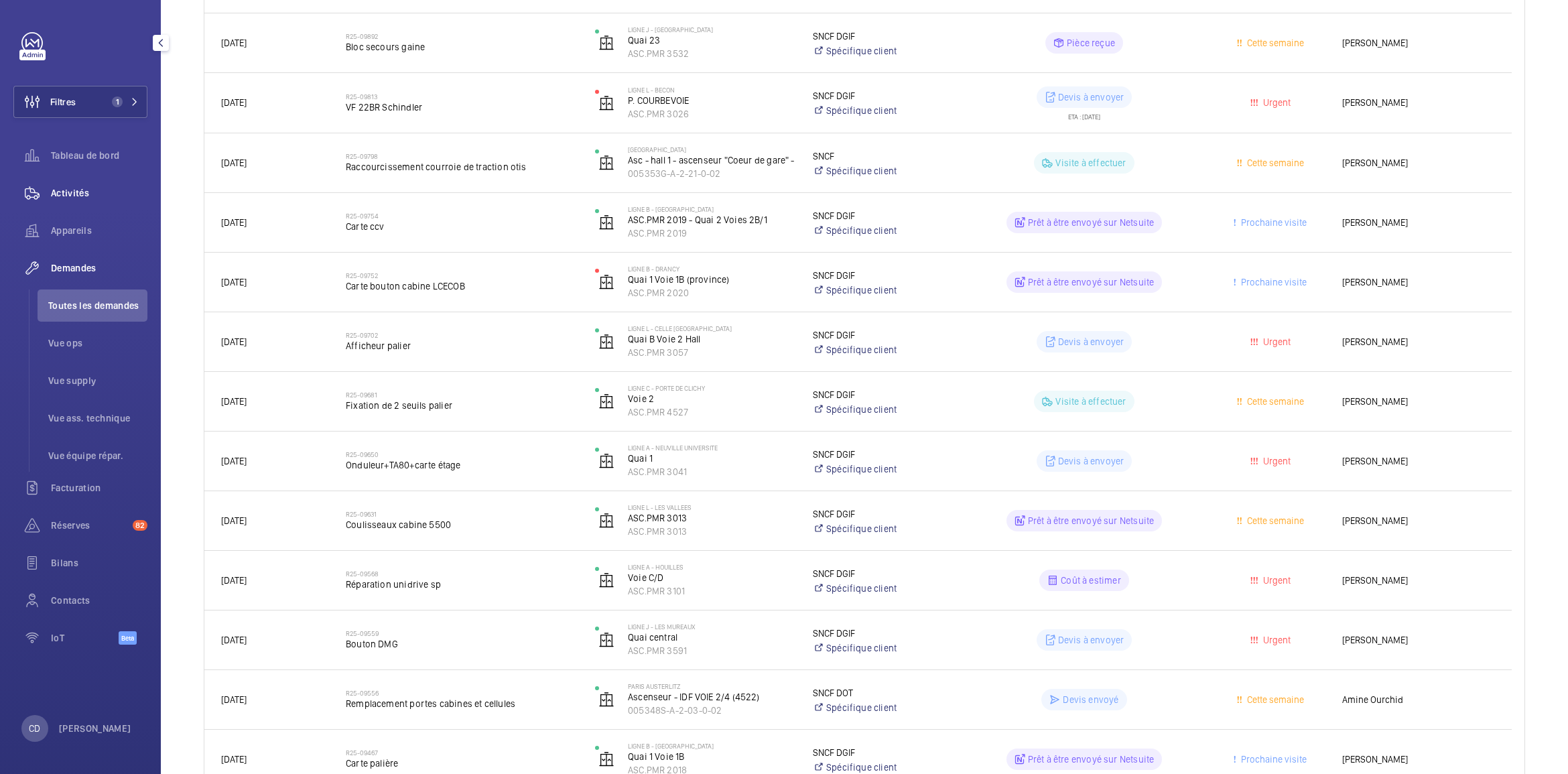 click on "Activités" 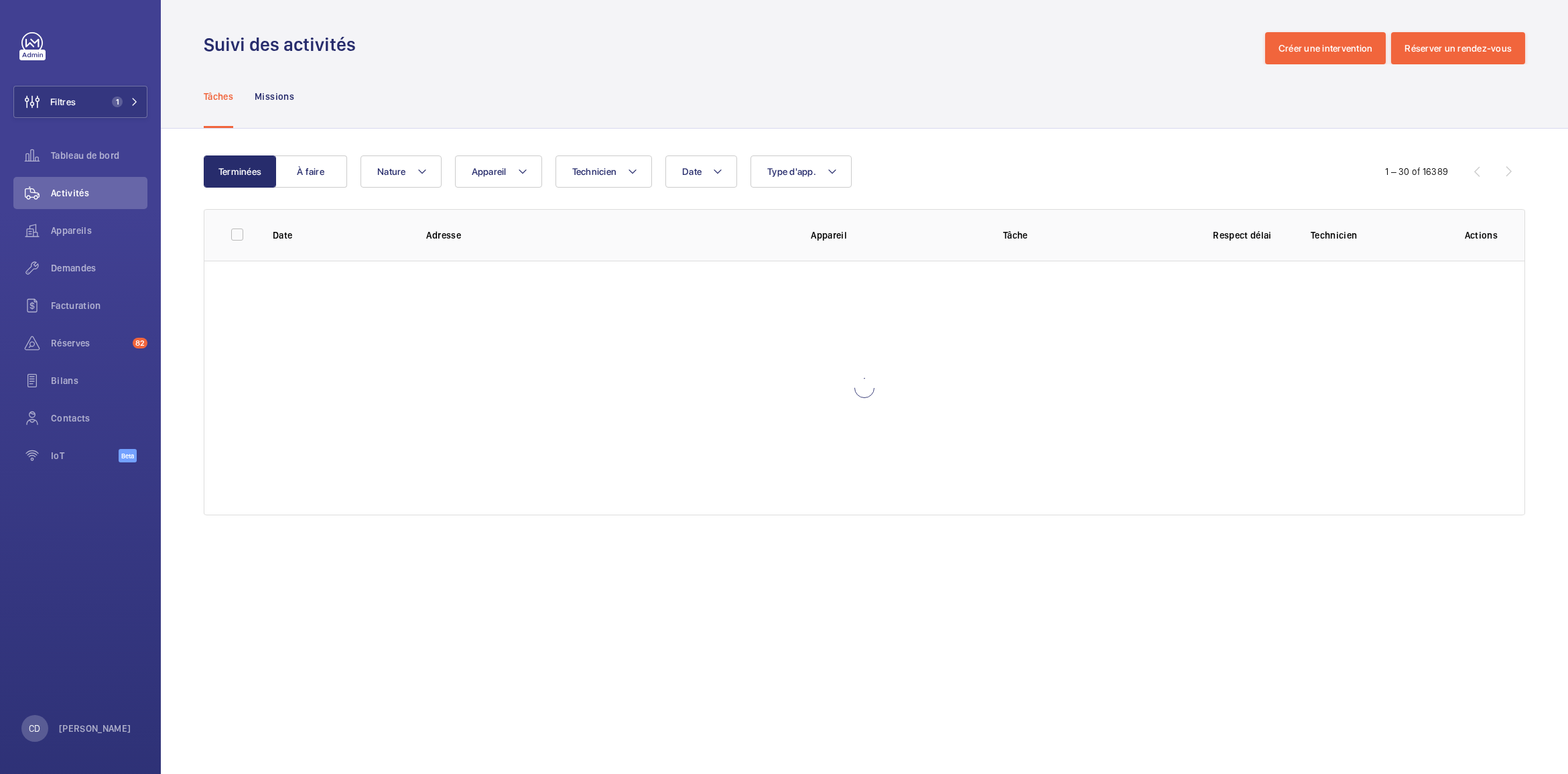 scroll, scrollTop: 0, scrollLeft: 0, axis: both 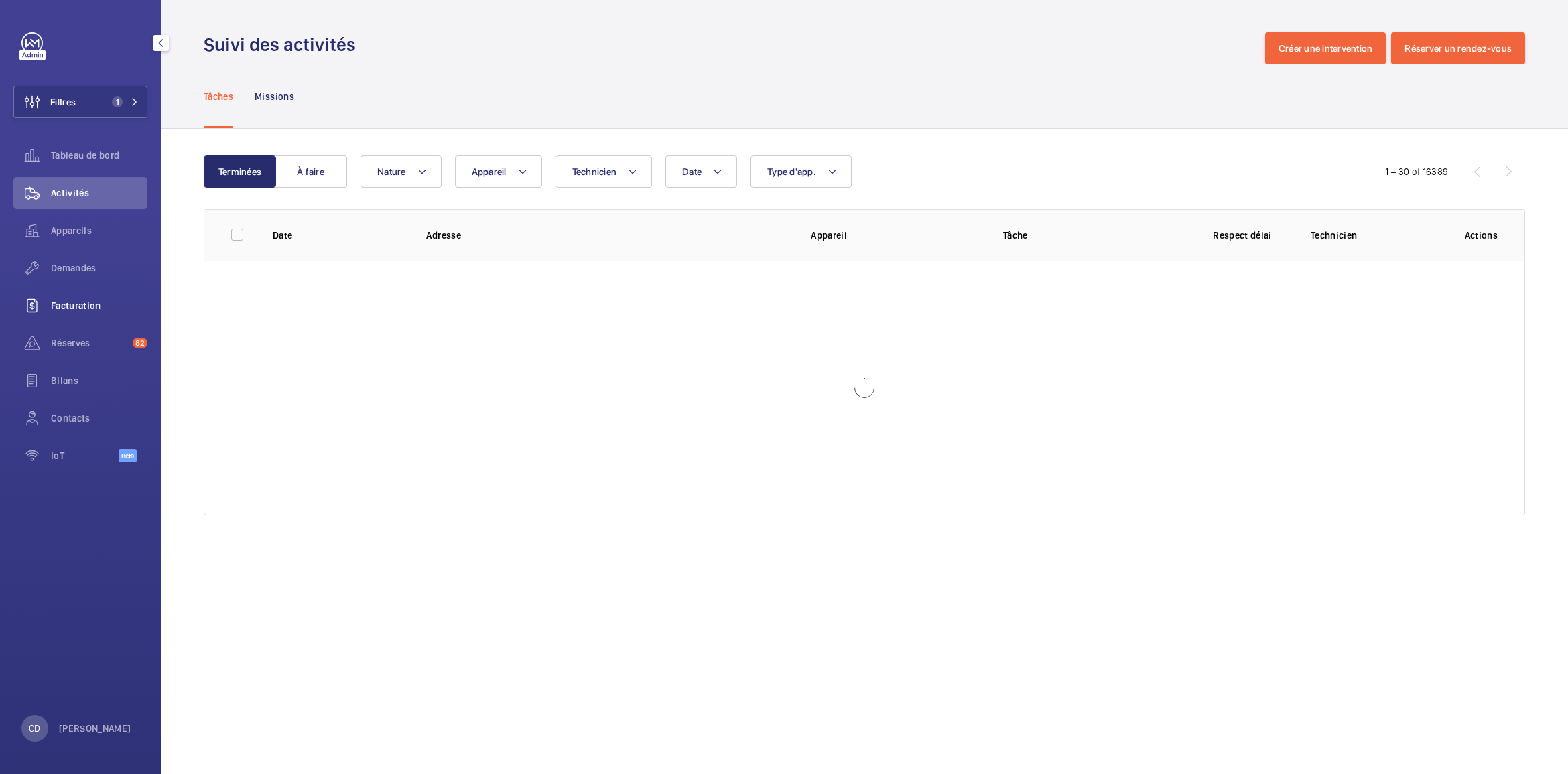 click on "Facturation" 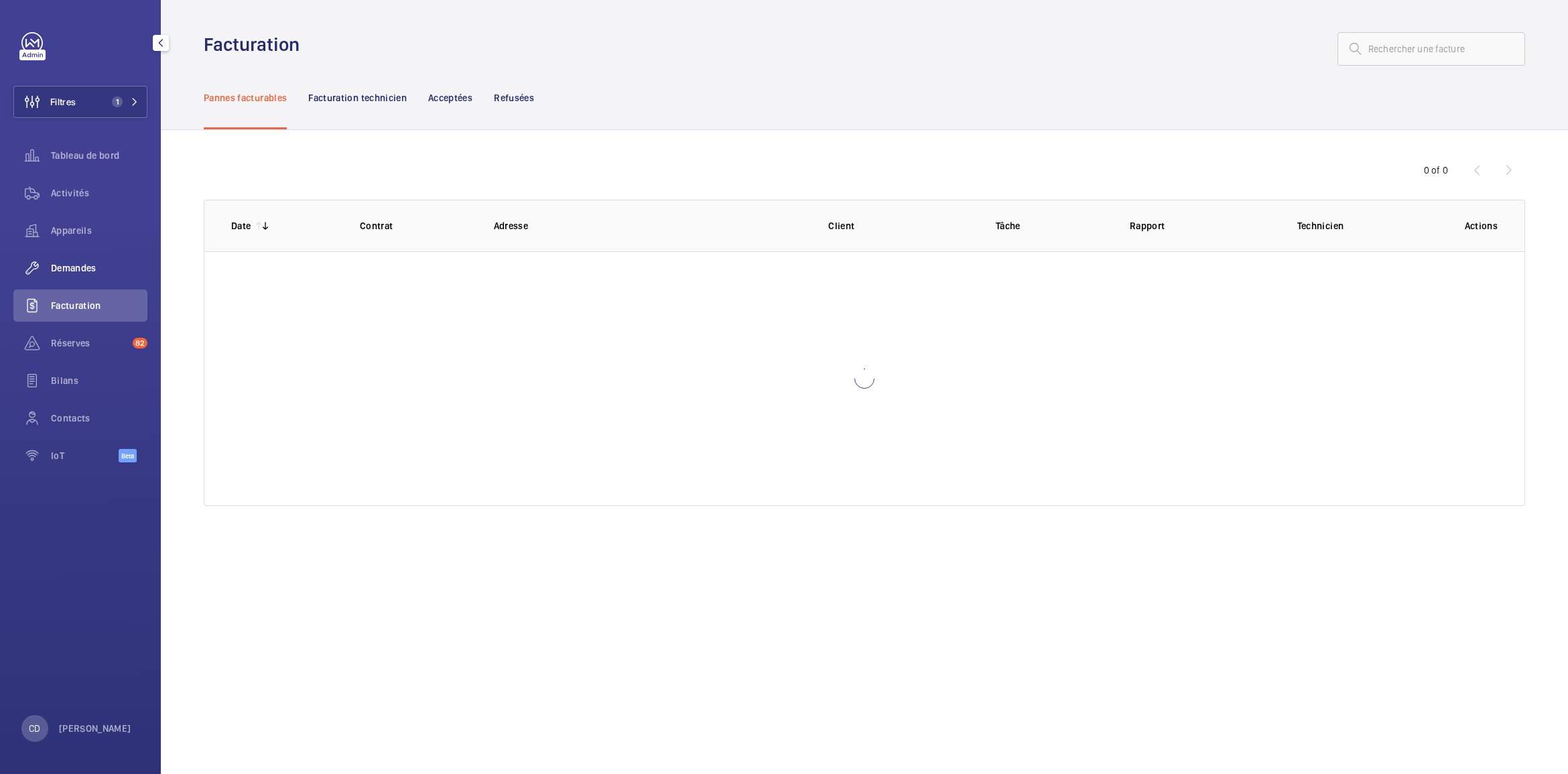 click on "Demandes" 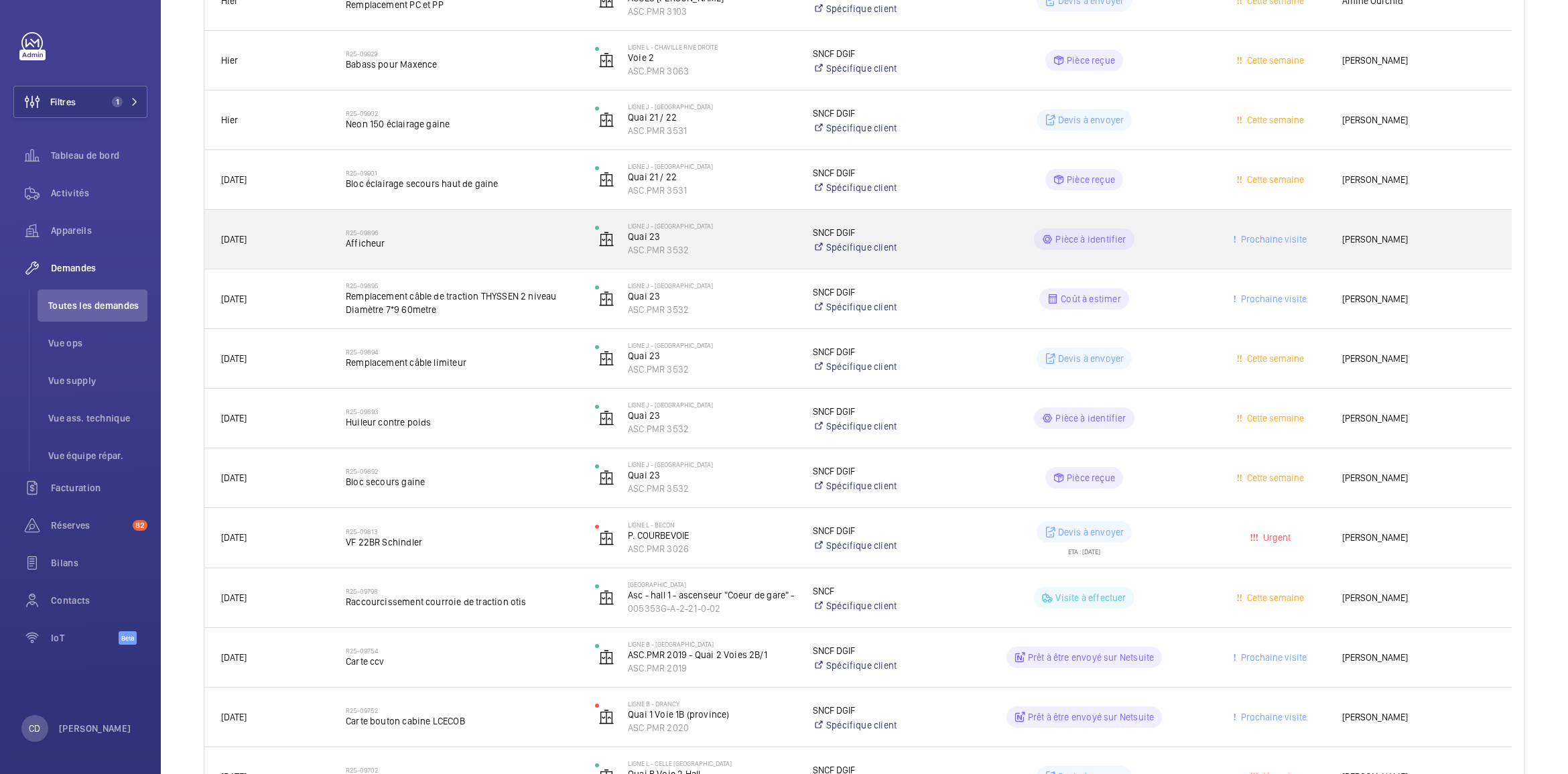 scroll, scrollTop: 335, scrollLeft: 0, axis: vertical 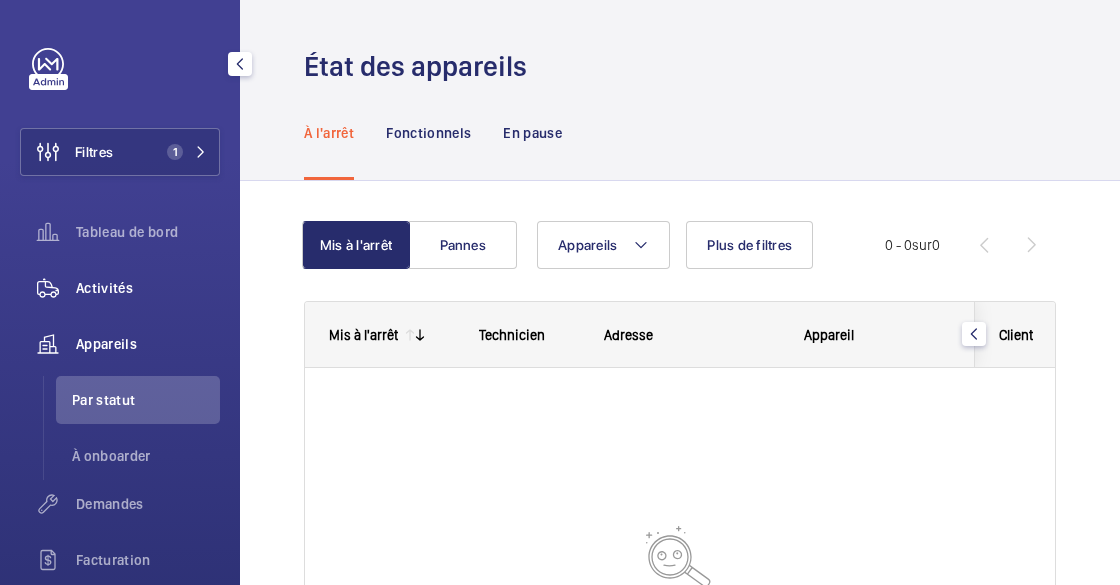 click on "Activités" 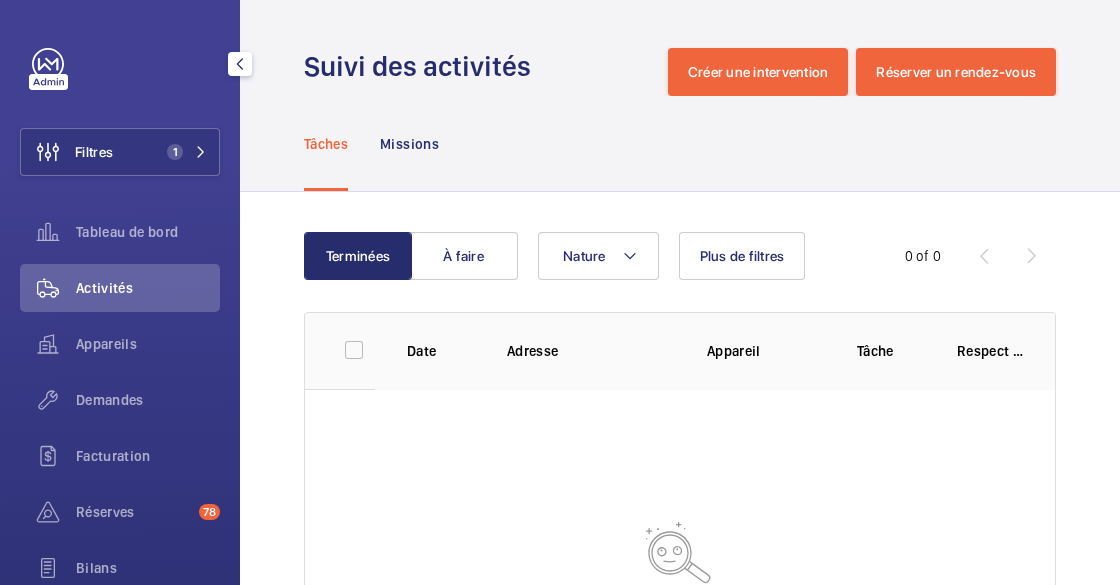scroll, scrollTop: 230, scrollLeft: 0, axis: vertical 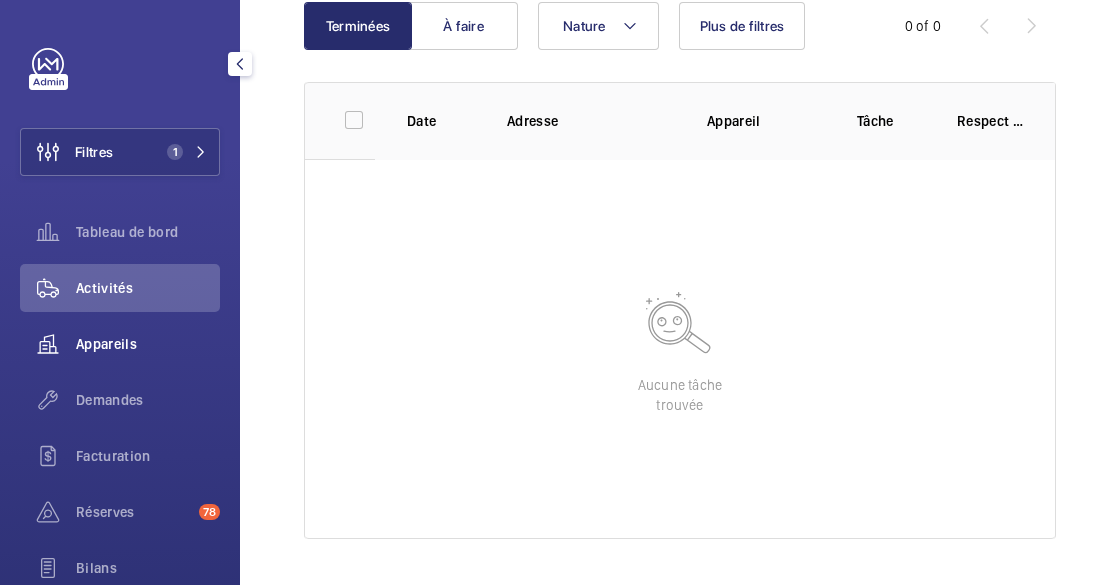 click on "Appareils" 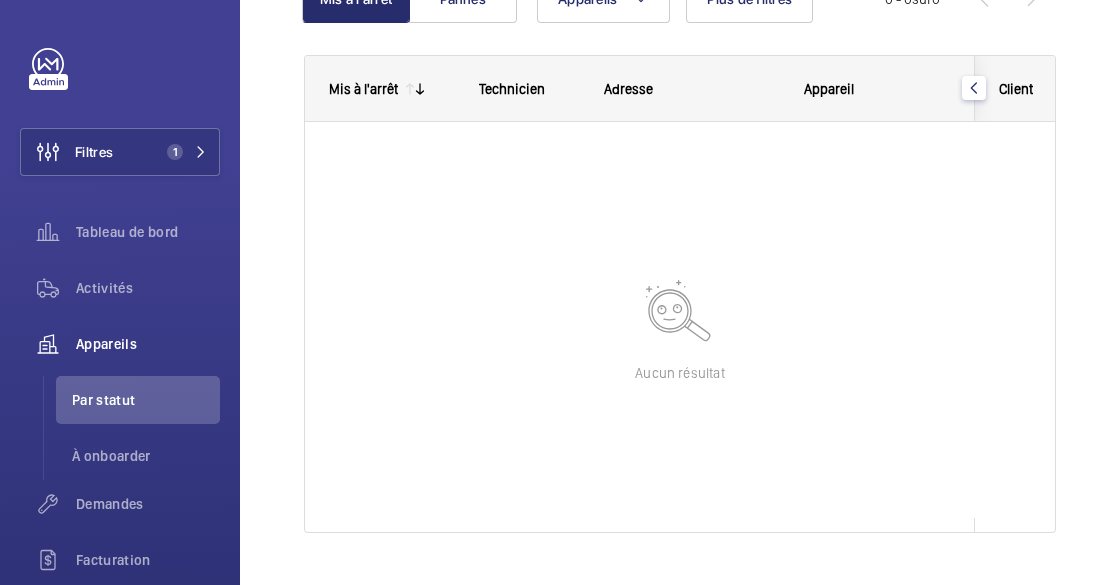 scroll, scrollTop: 272, scrollLeft: 0, axis: vertical 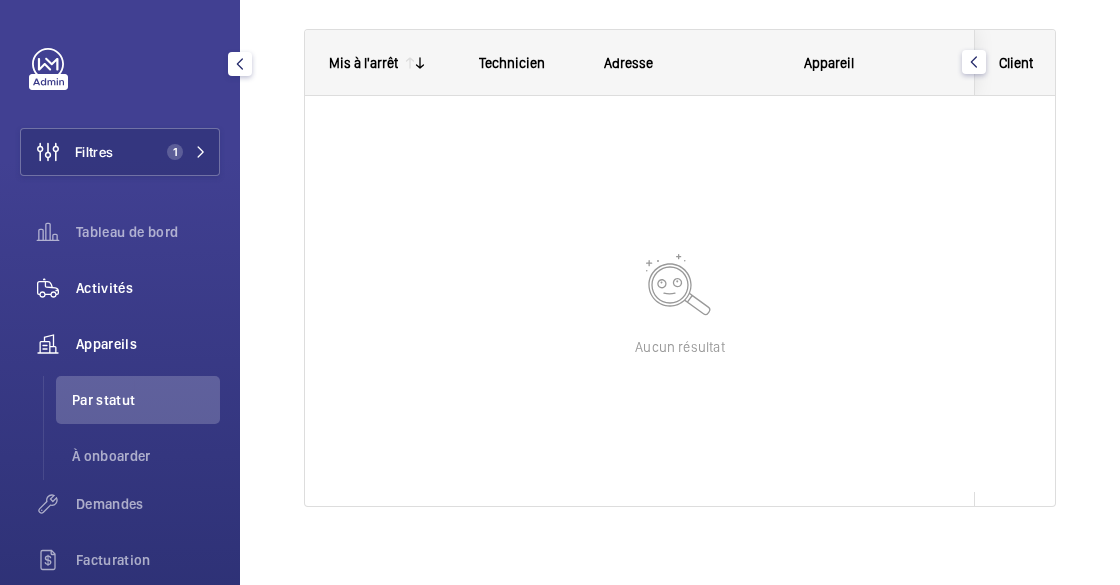 click on "Activités" 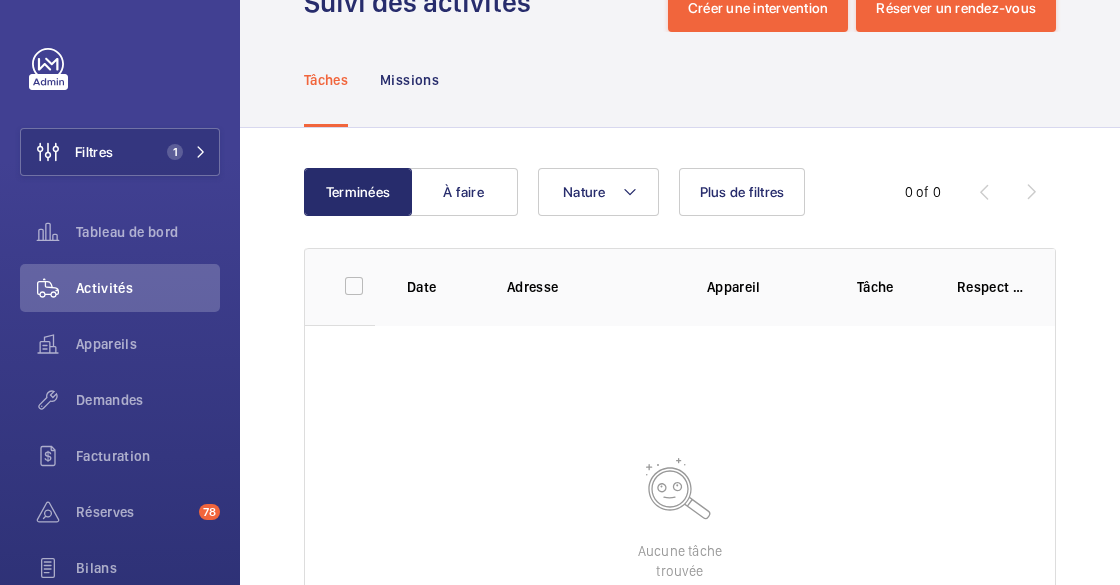 scroll, scrollTop: 90, scrollLeft: 0, axis: vertical 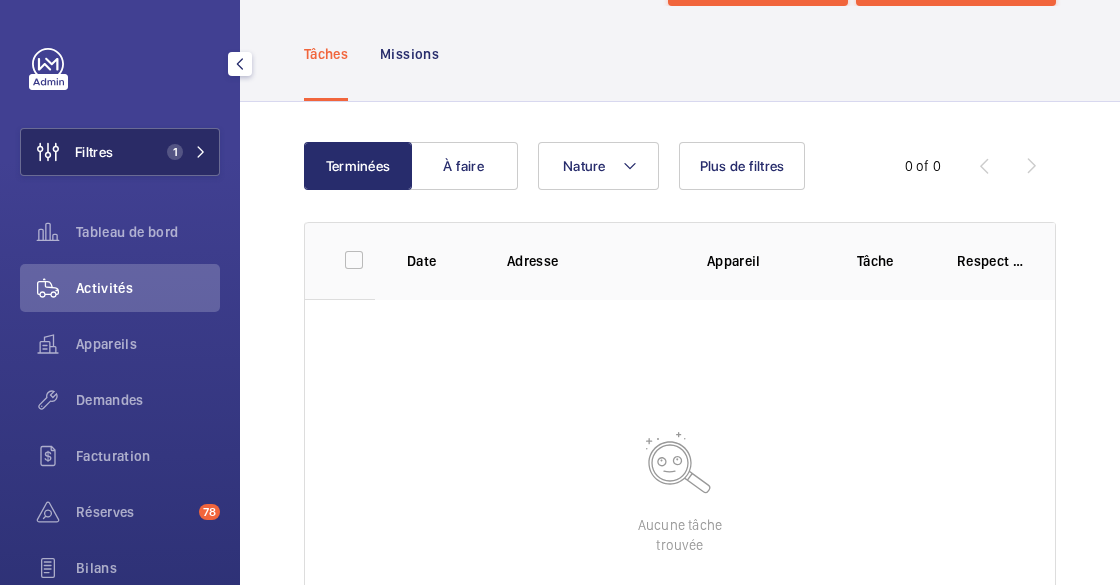 click on "1" 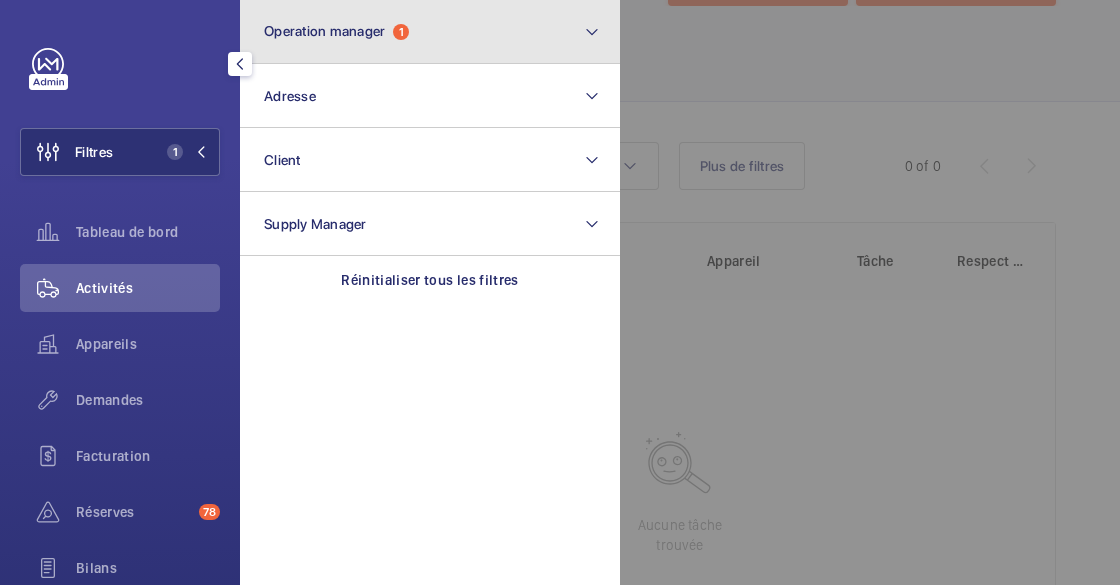 click on "Operation manager" 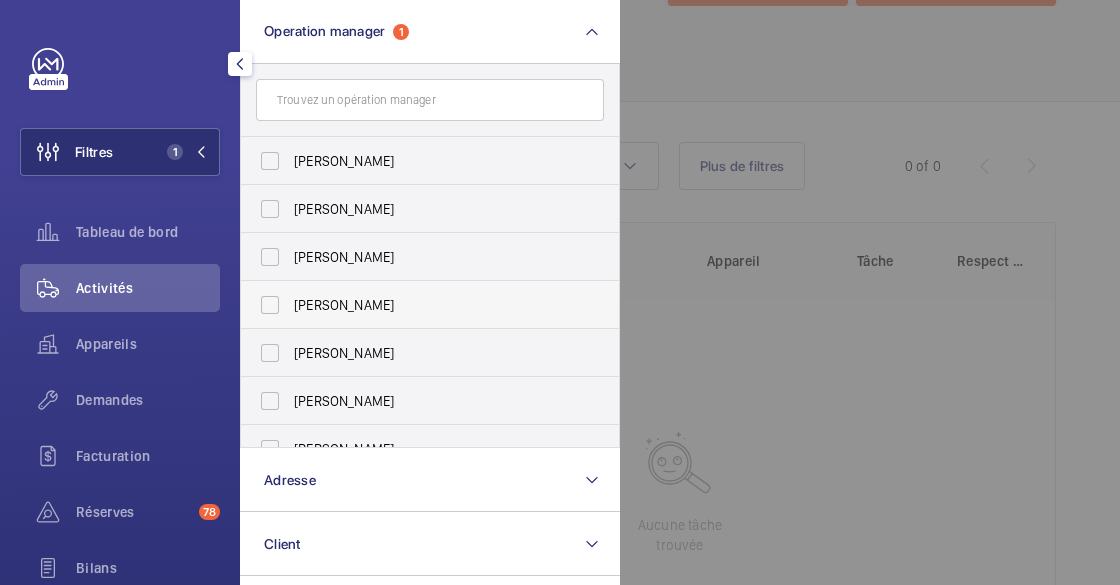click on "[PERSON_NAME]" at bounding box center [431, 305] 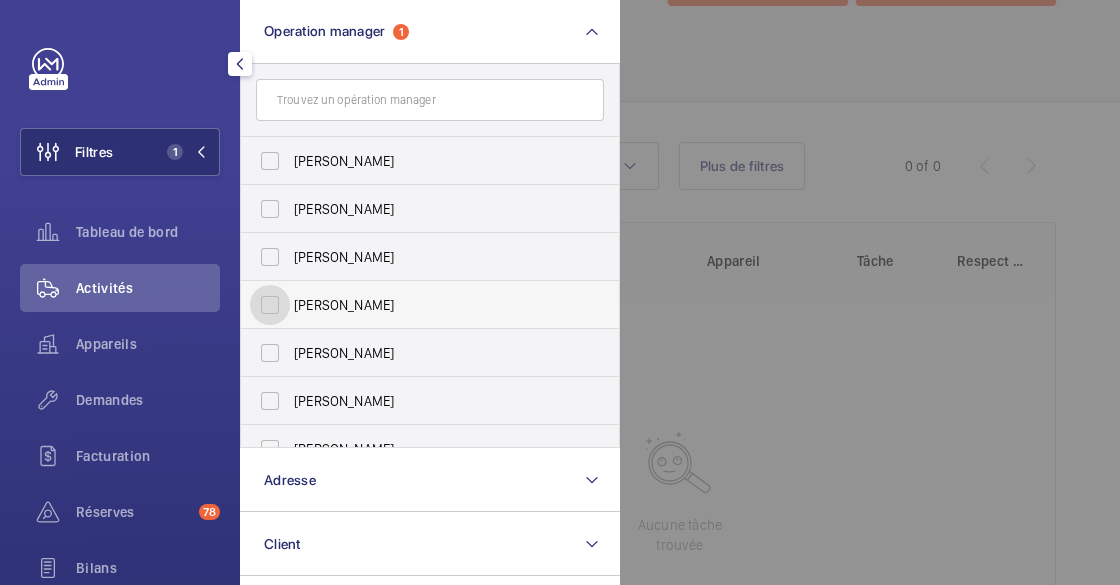click on "[PERSON_NAME]" at bounding box center [270, 305] 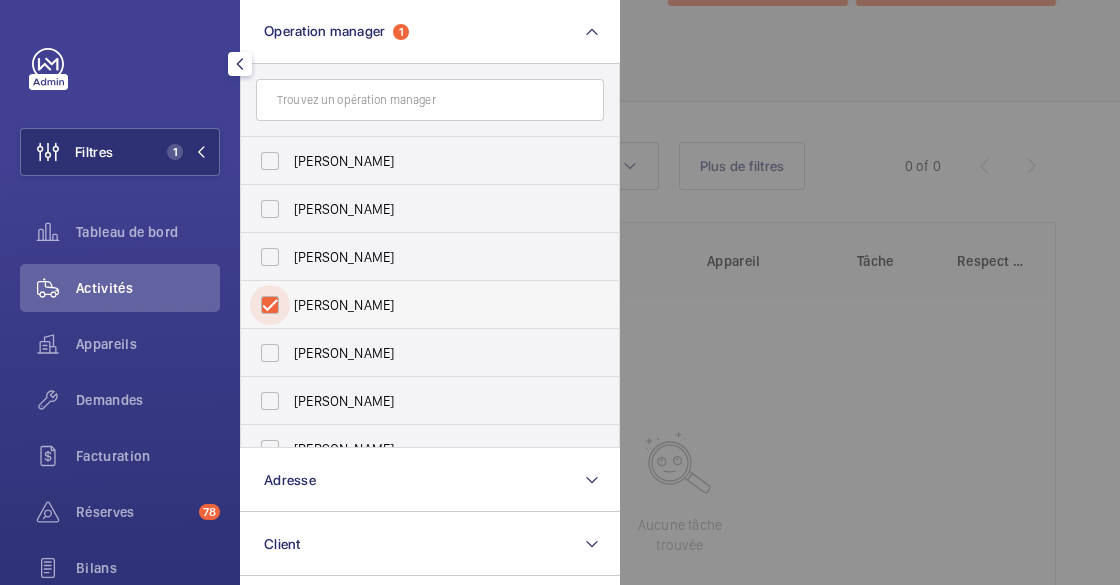 checkbox on "true" 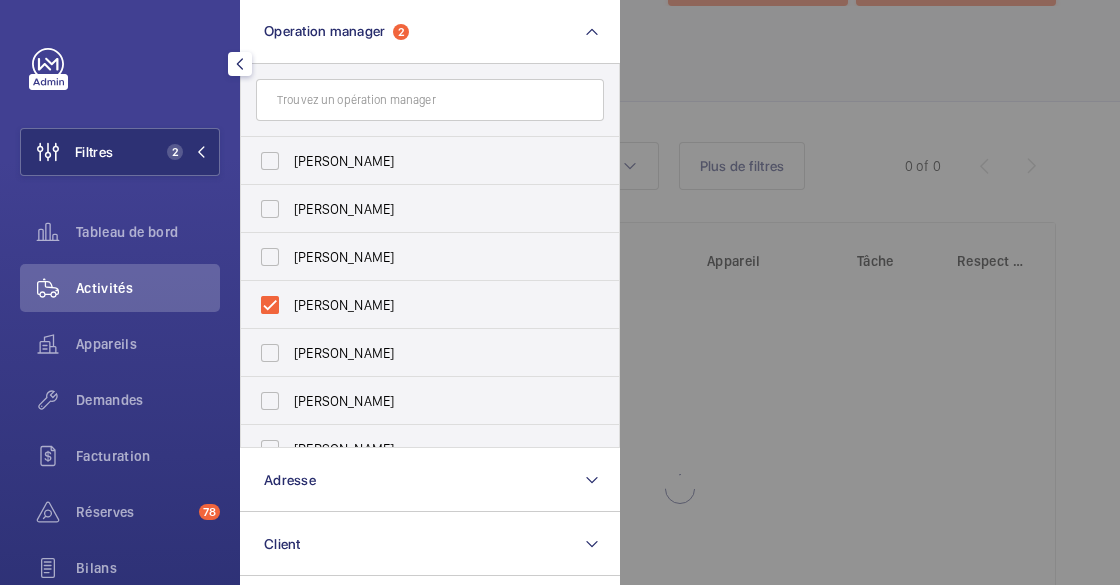 click 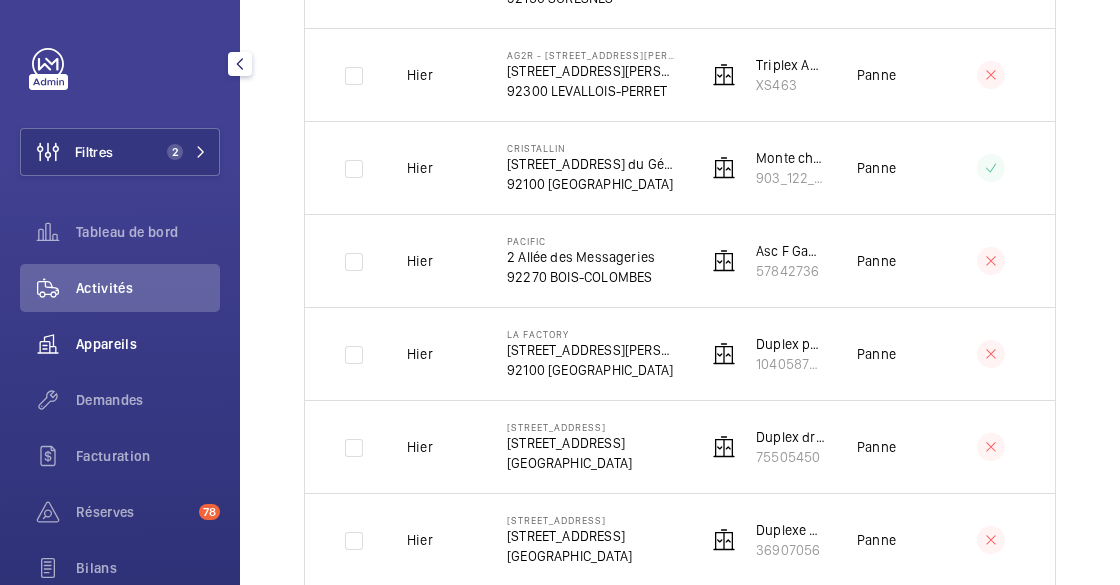 click on "Appareils" 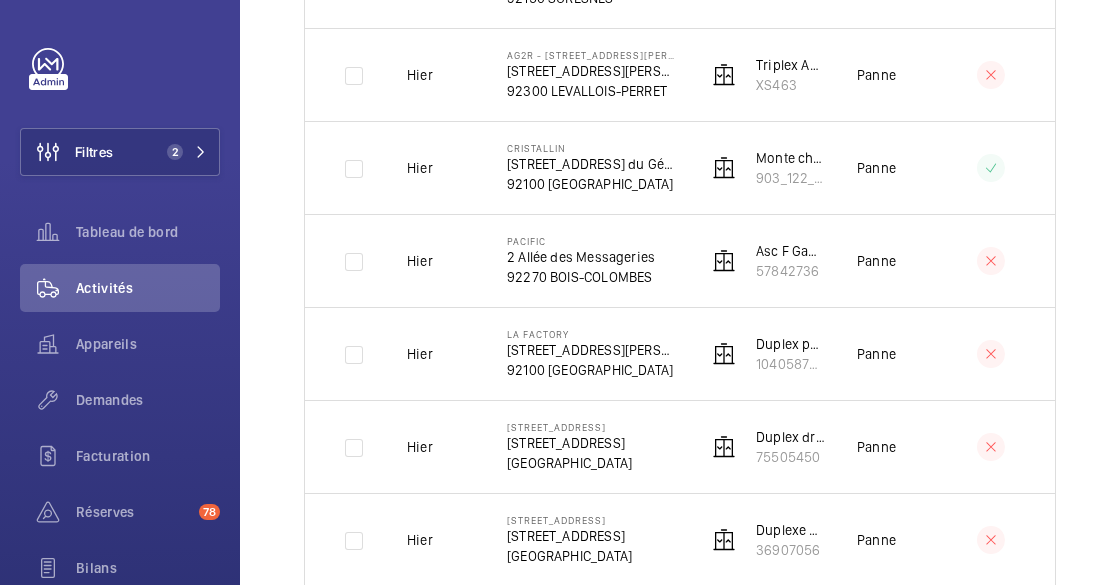 scroll, scrollTop: 289, scrollLeft: 0, axis: vertical 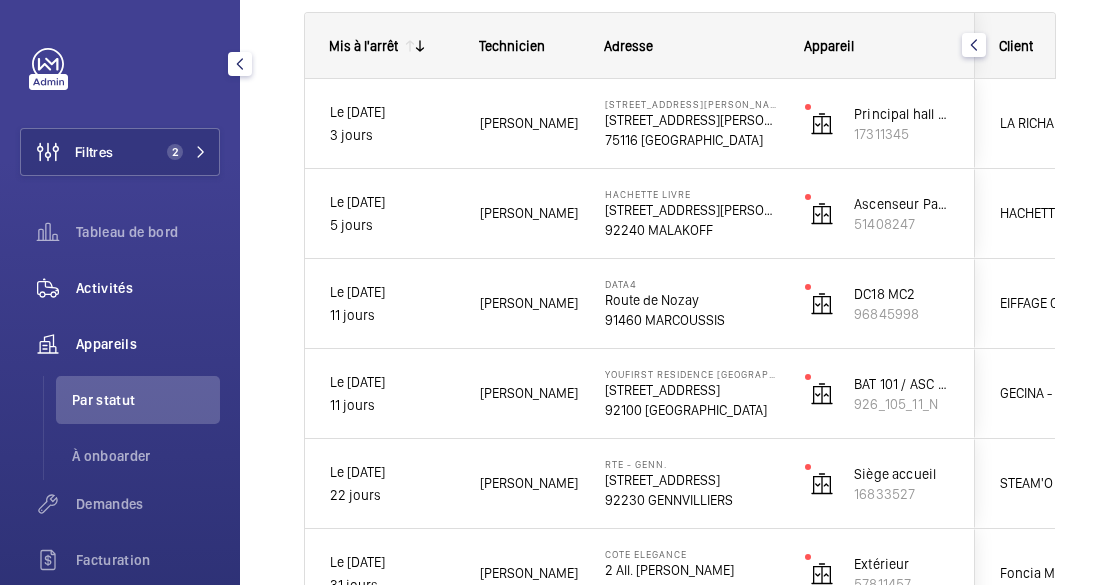 click on "Activités" 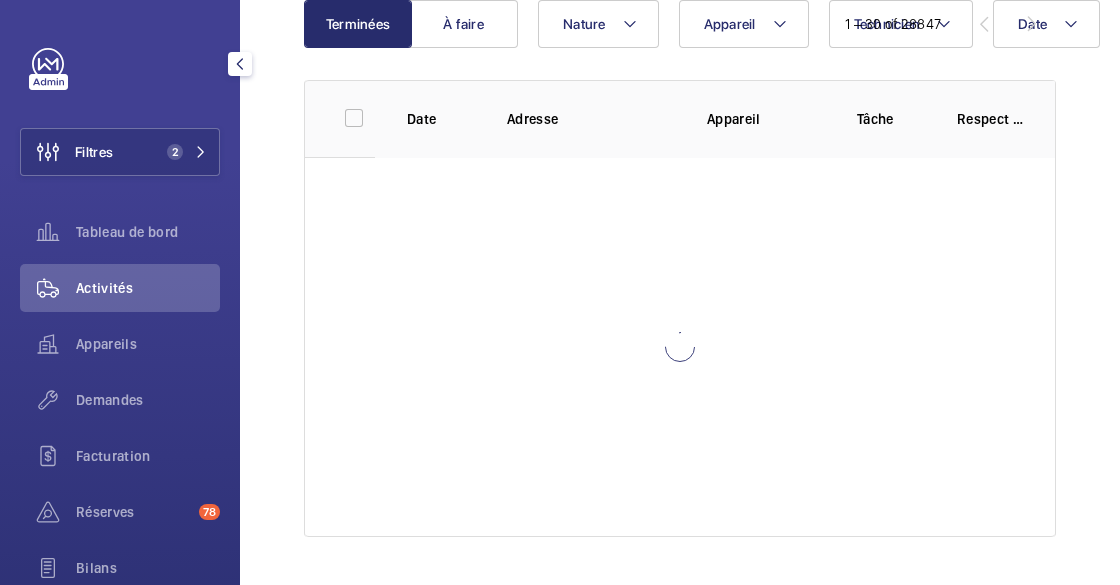 scroll, scrollTop: 0, scrollLeft: 0, axis: both 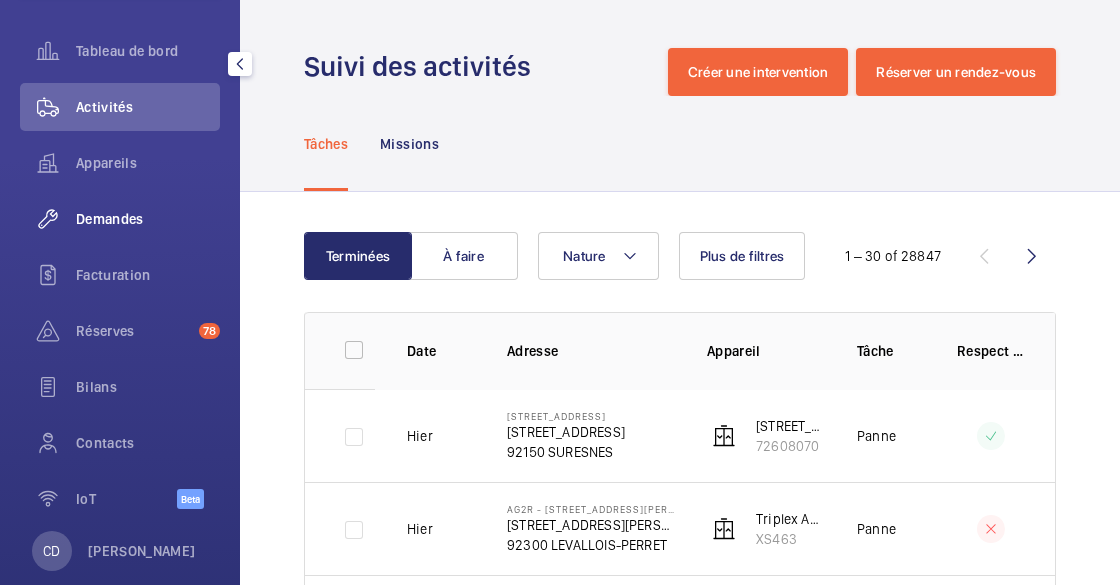 click on "Demandes" 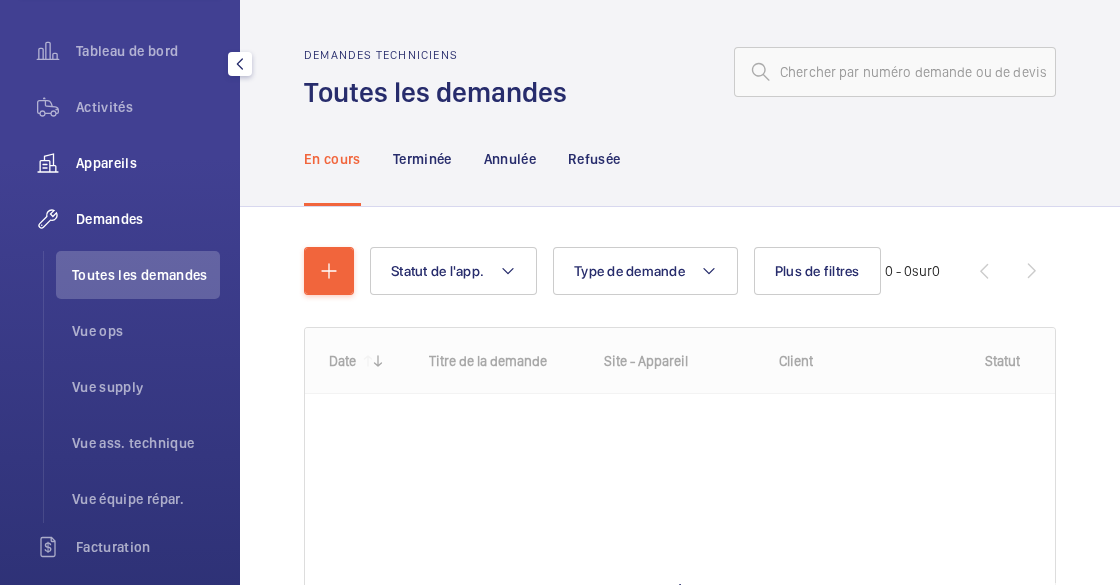 click on "Appareils" 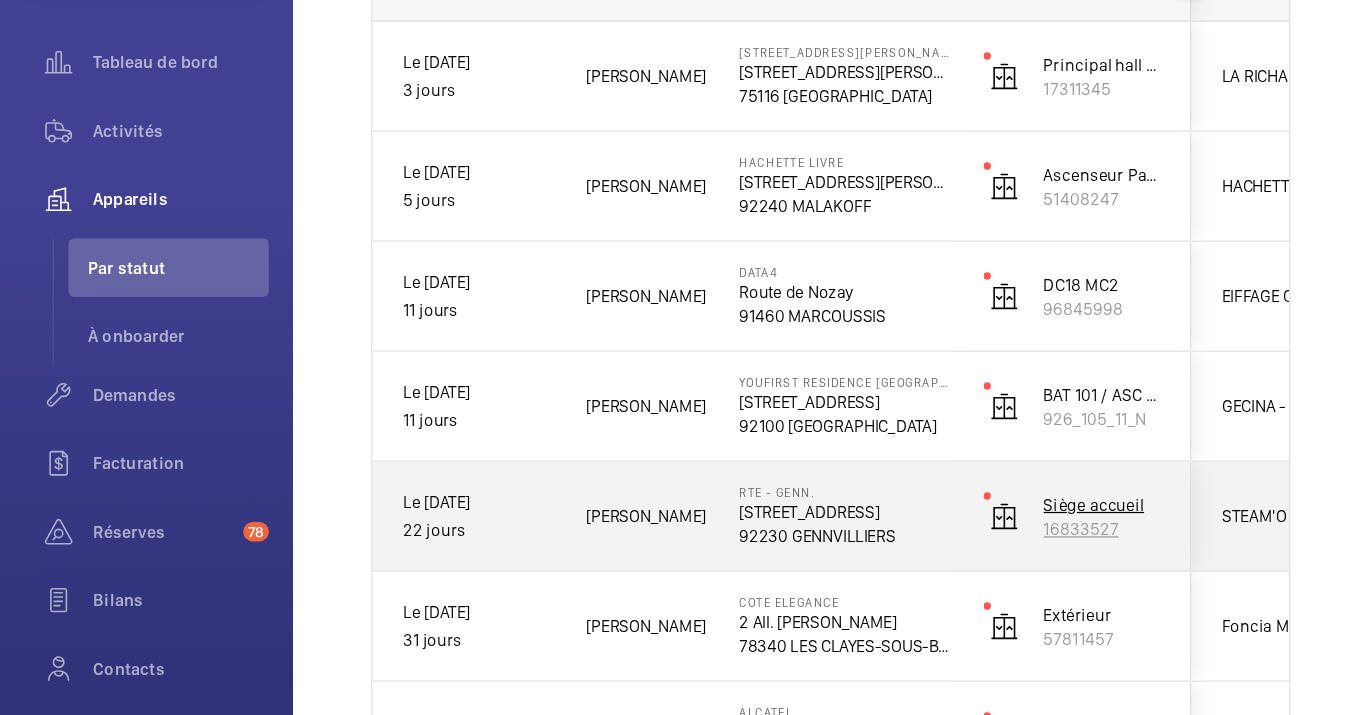 scroll, scrollTop: 545, scrollLeft: 0, axis: vertical 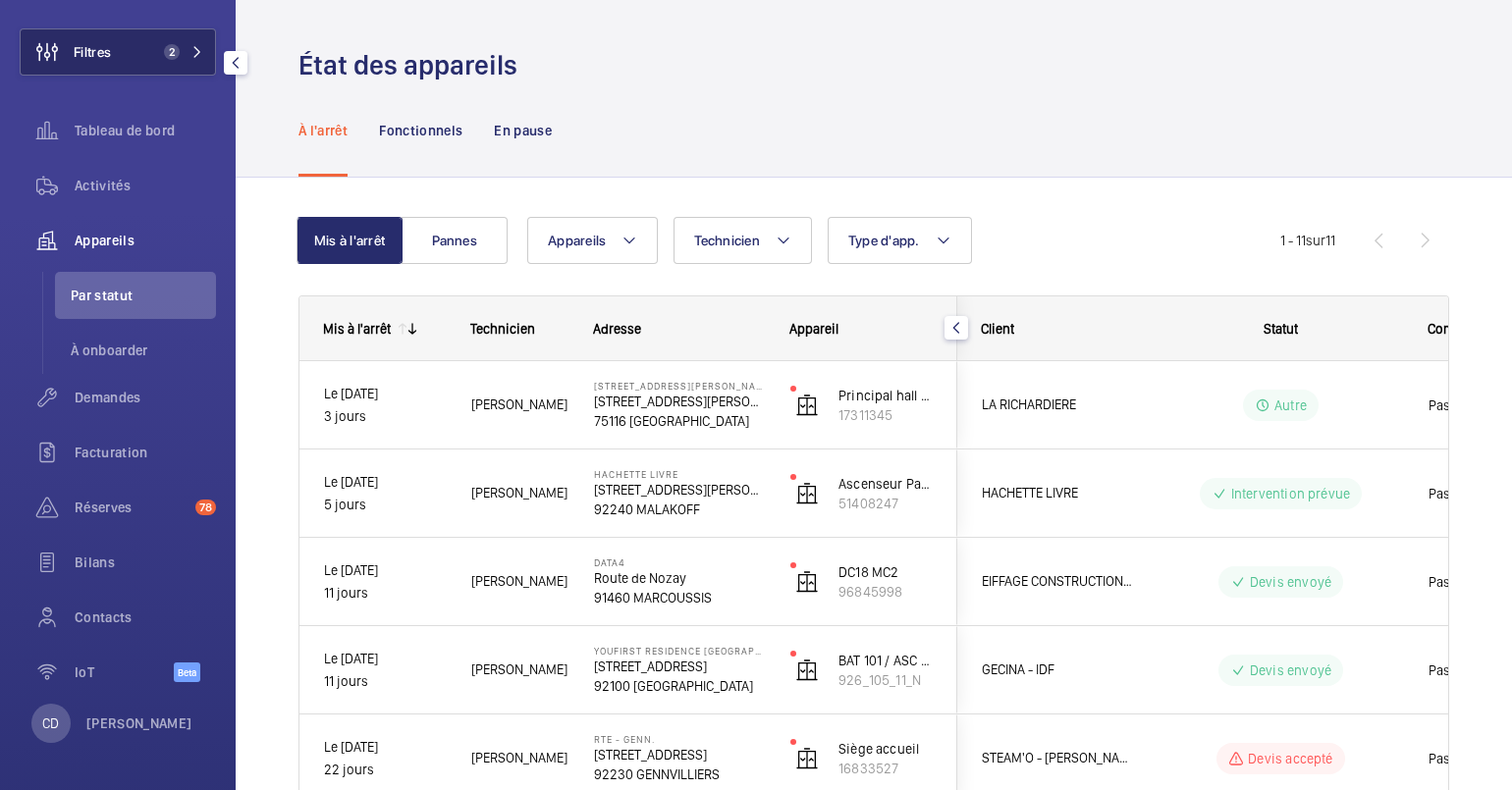 click on "Filtres" 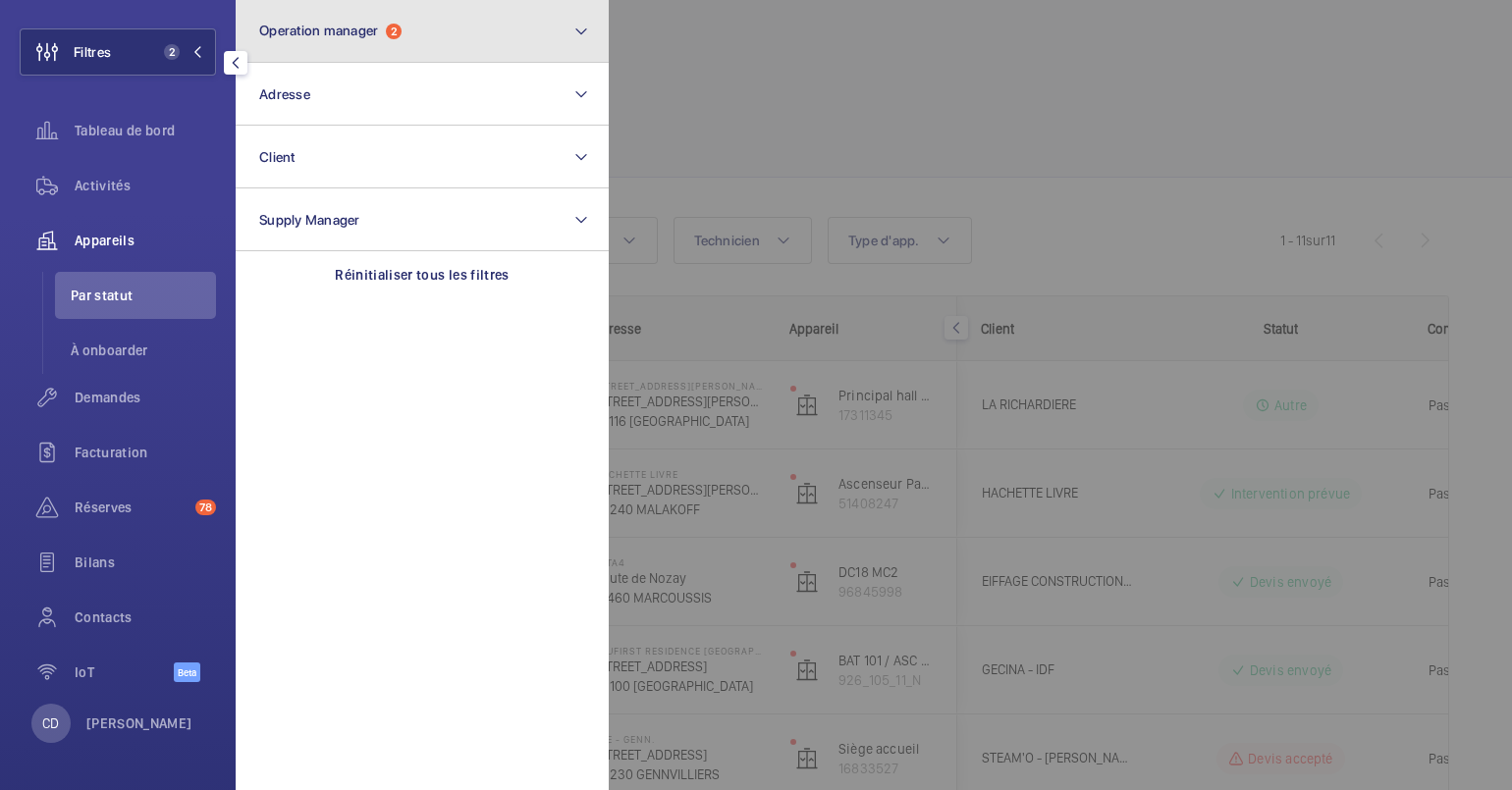 click on "Operation manager  2" 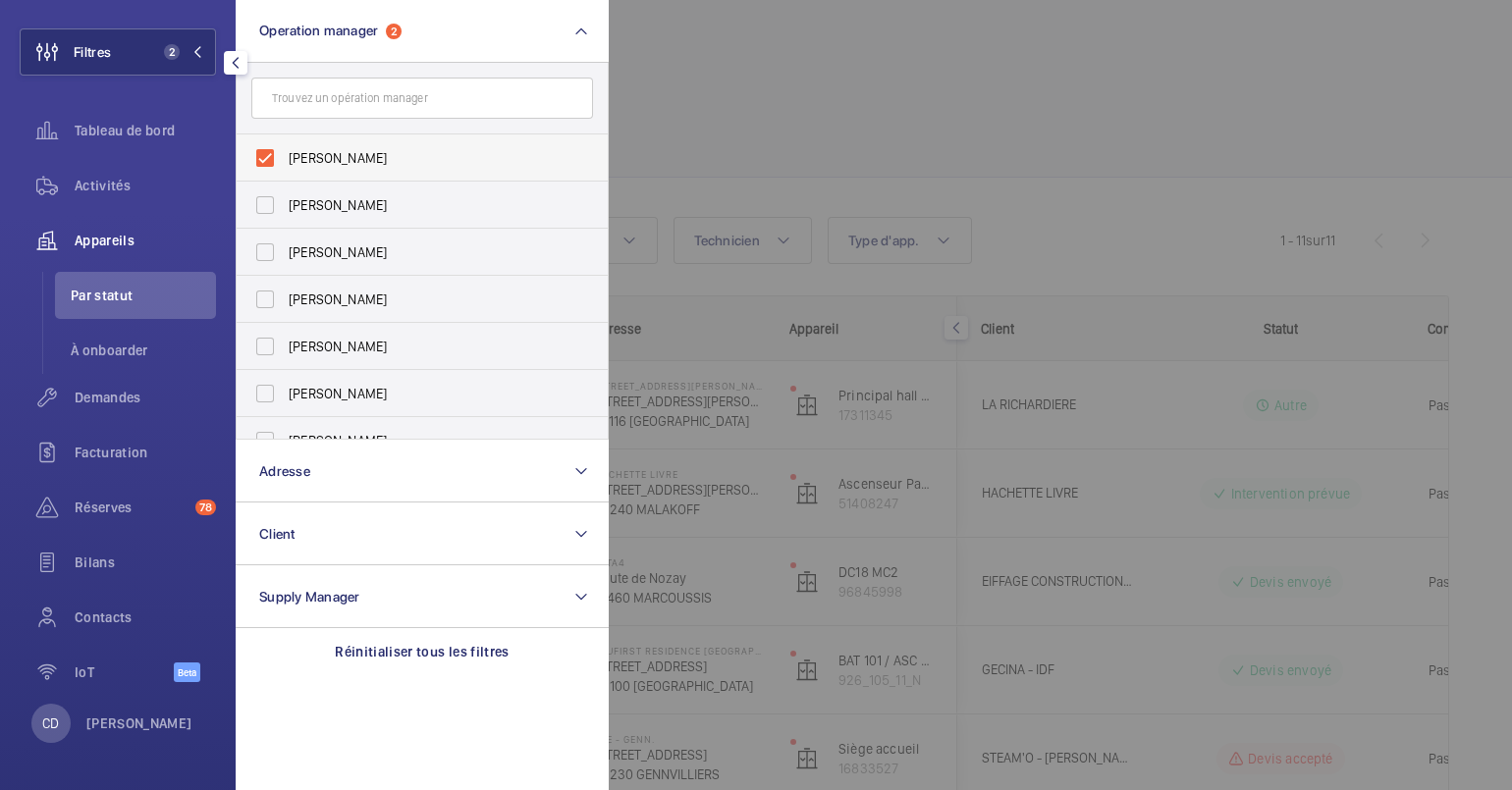 click on "[PERSON_NAME]" at bounding box center [423, 158] 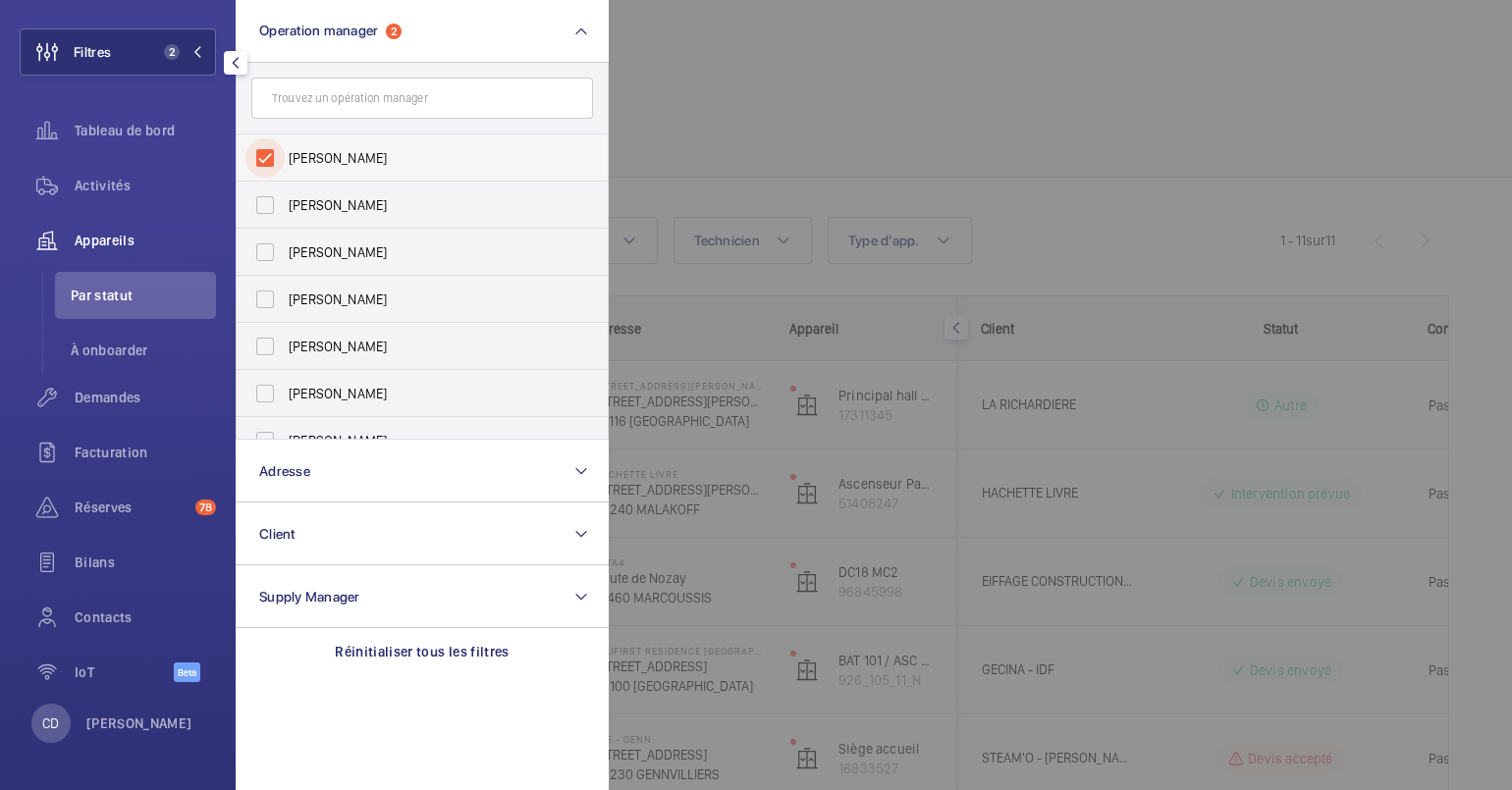 click on "[PERSON_NAME]" at bounding box center (265, 158) 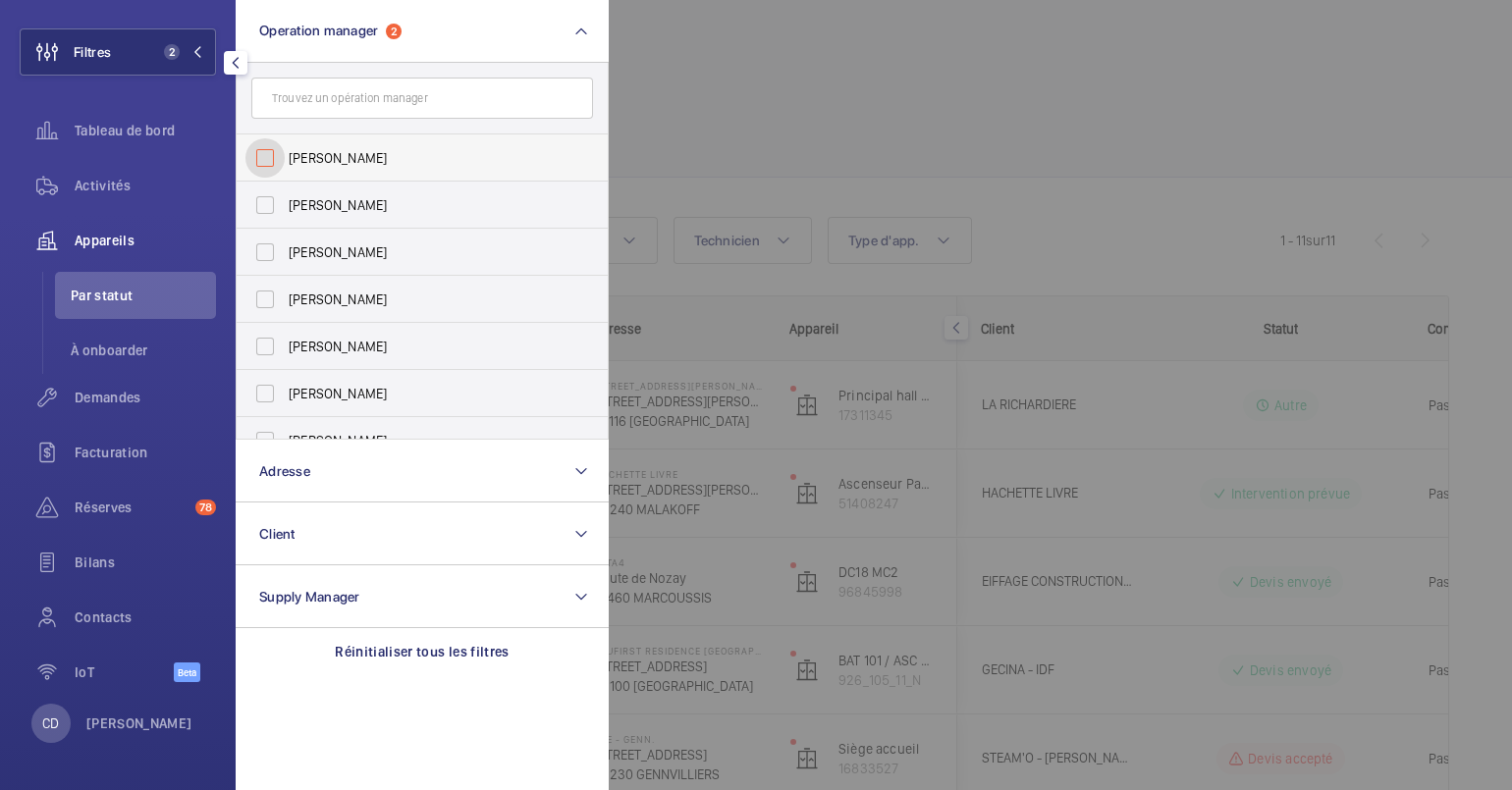 checkbox on "false" 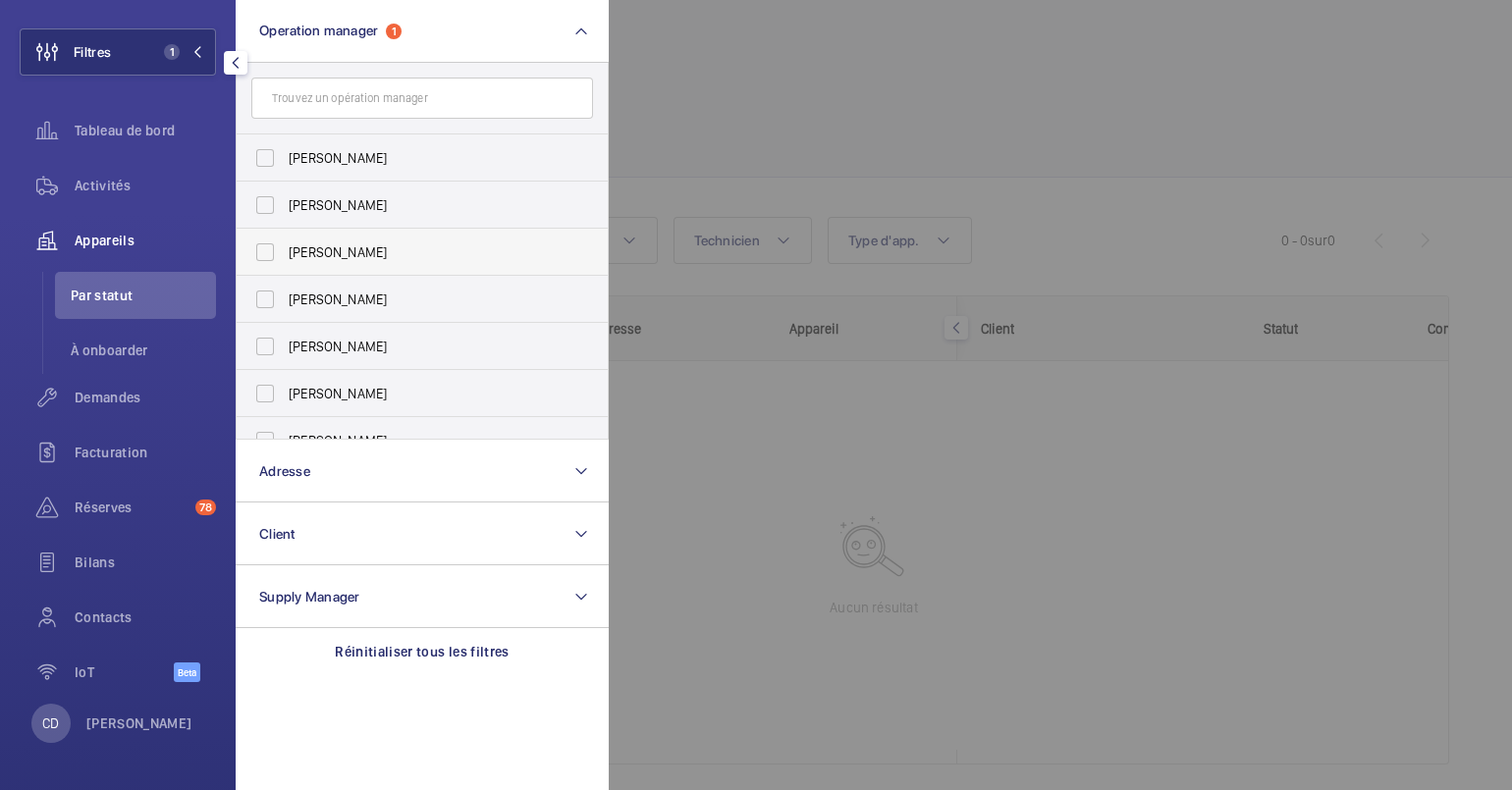 click on "[PERSON_NAME]" at bounding box center (423, 252) 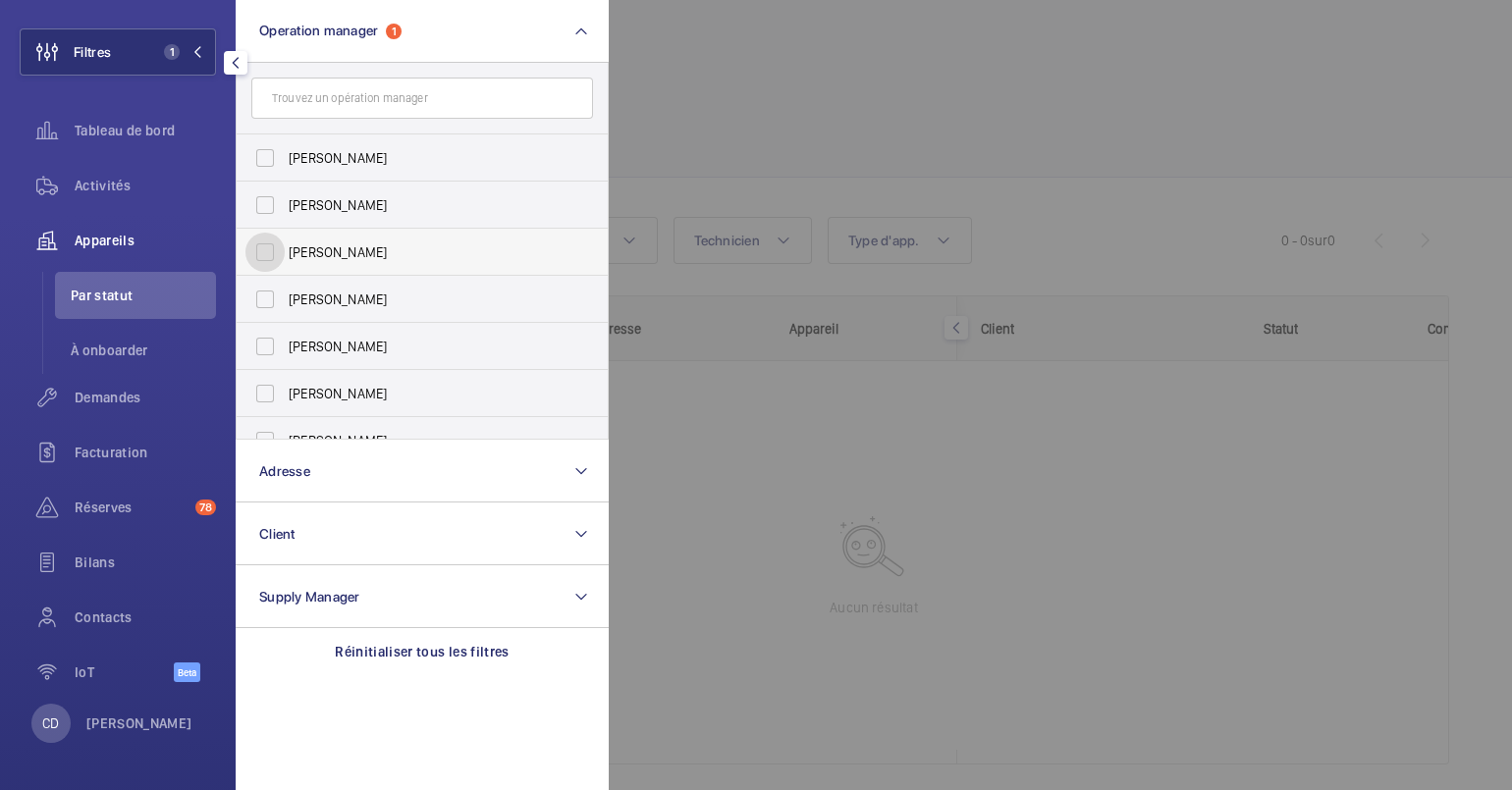 click on "[PERSON_NAME]" at bounding box center [265, 252] 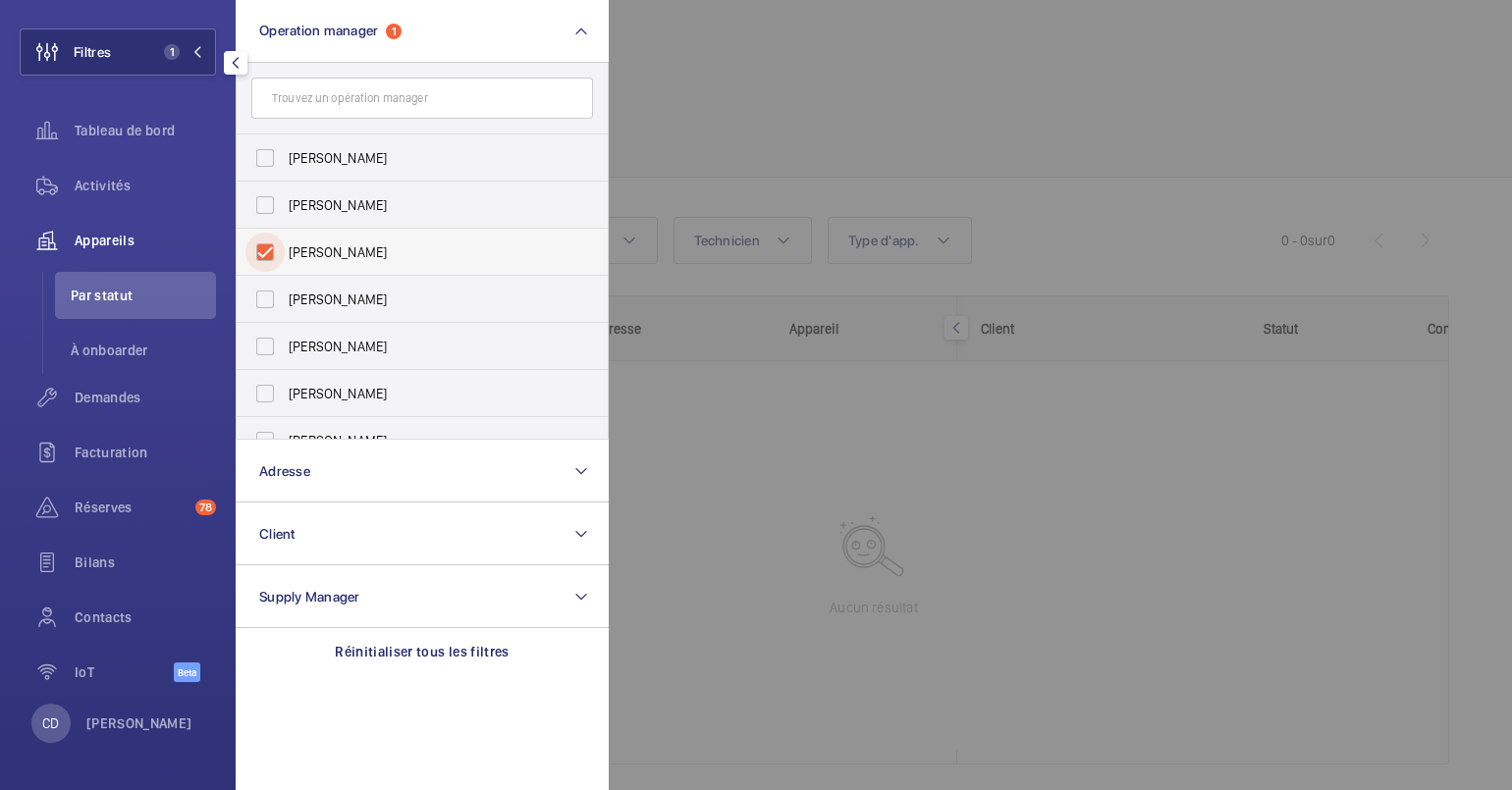 checkbox on "true" 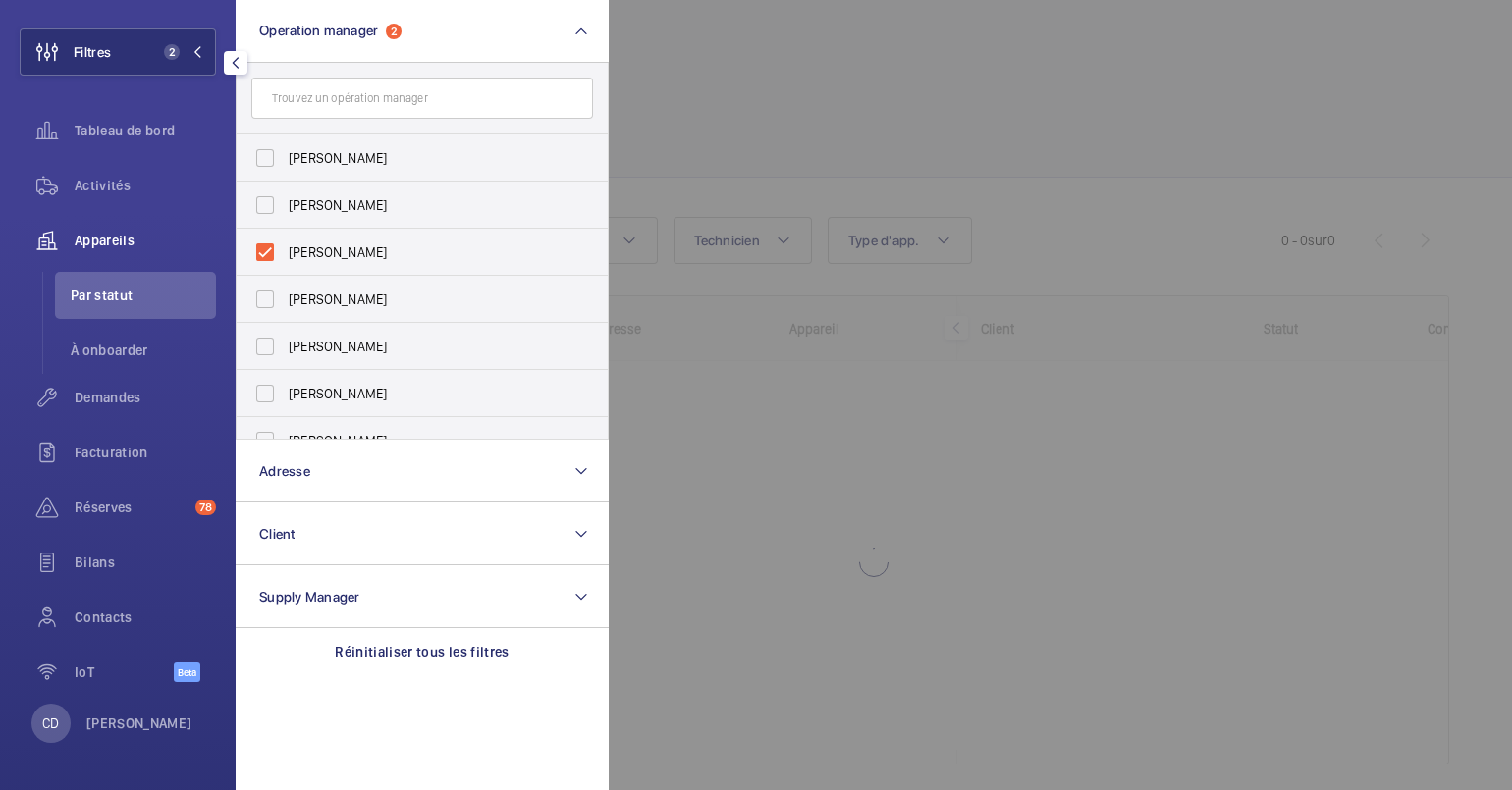click 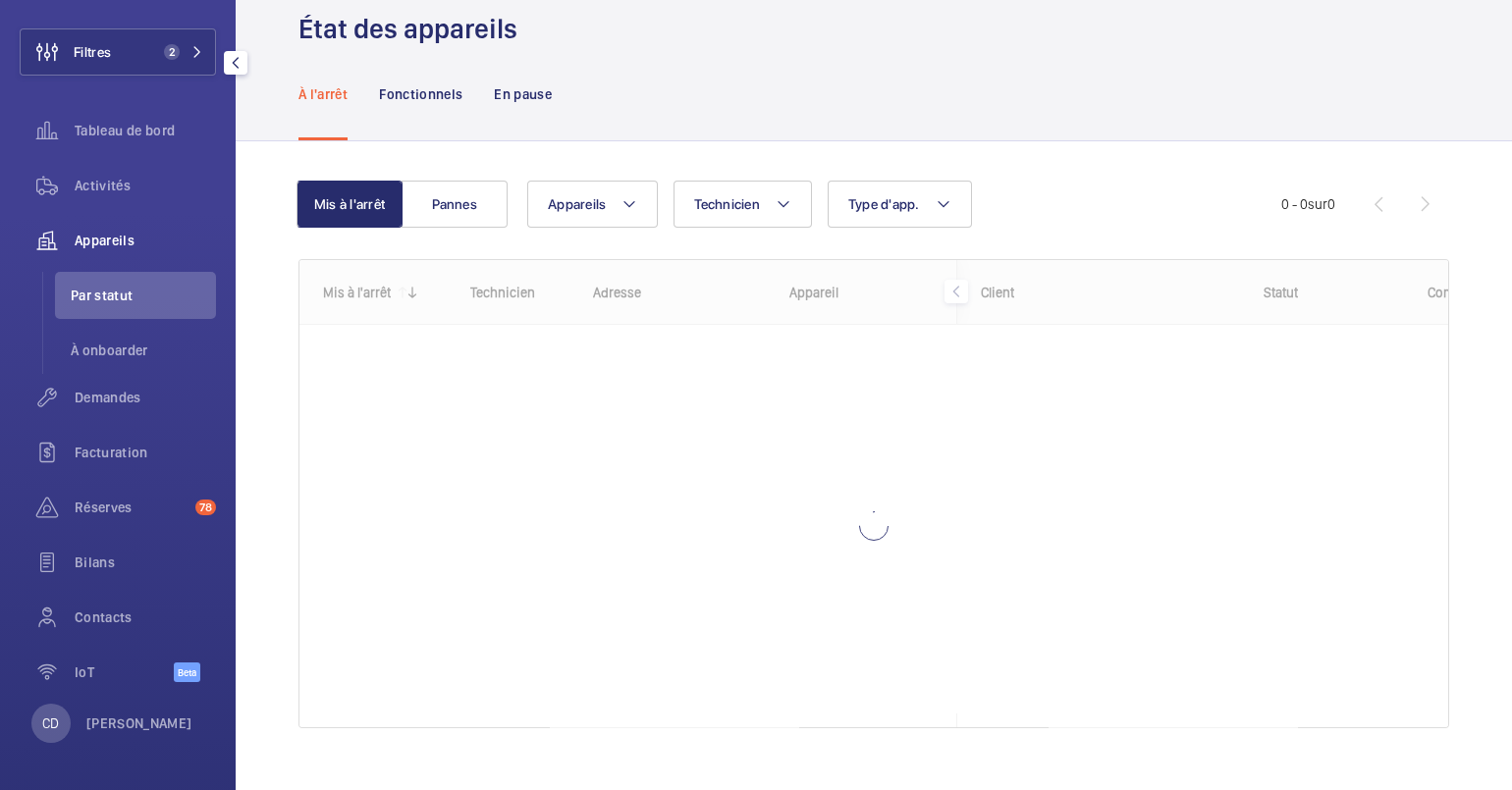scroll, scrollTop: 69, scrollLeft: 0, axis: vertical 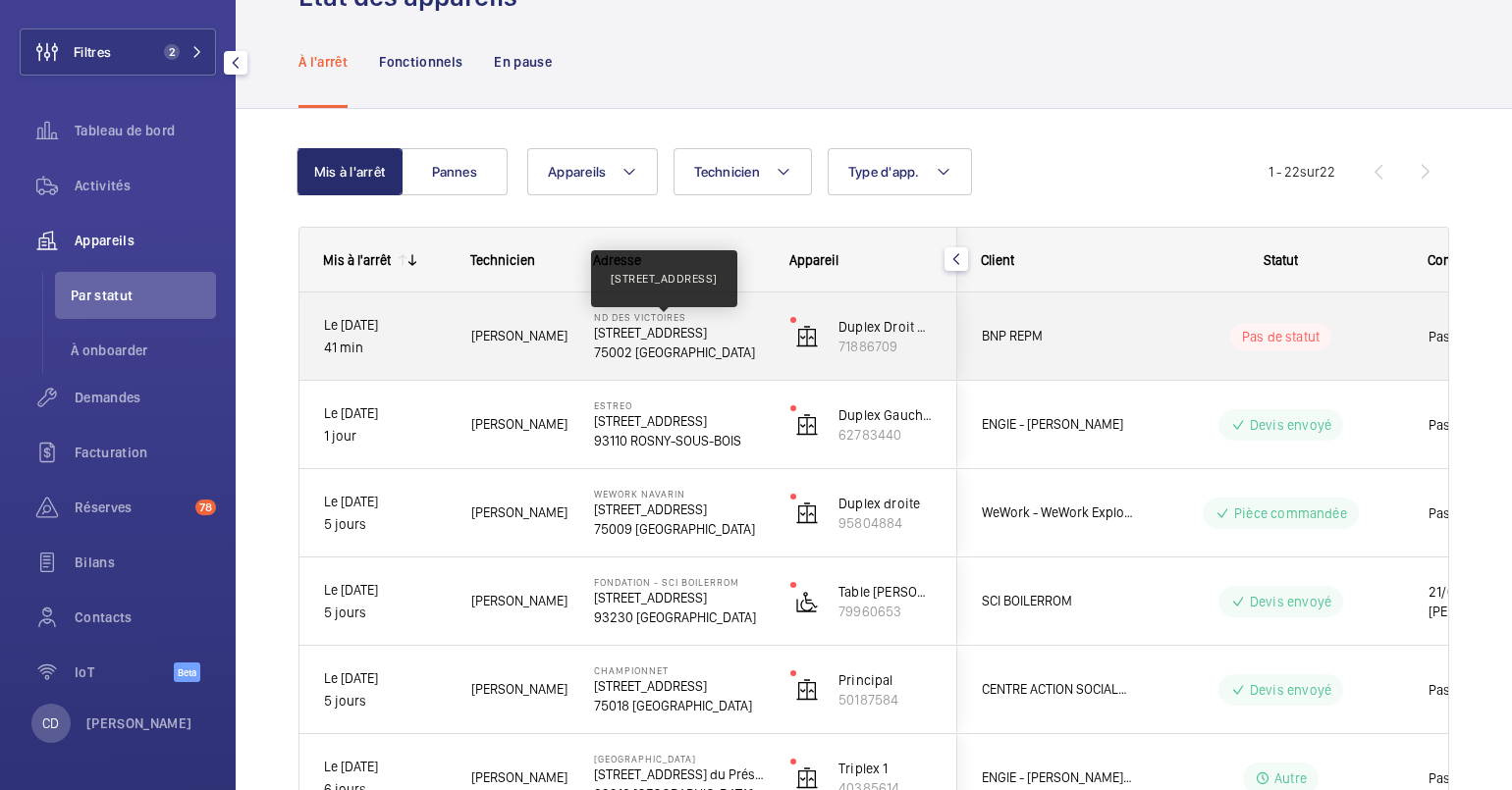 click on "[STREET_ADDRESS]" 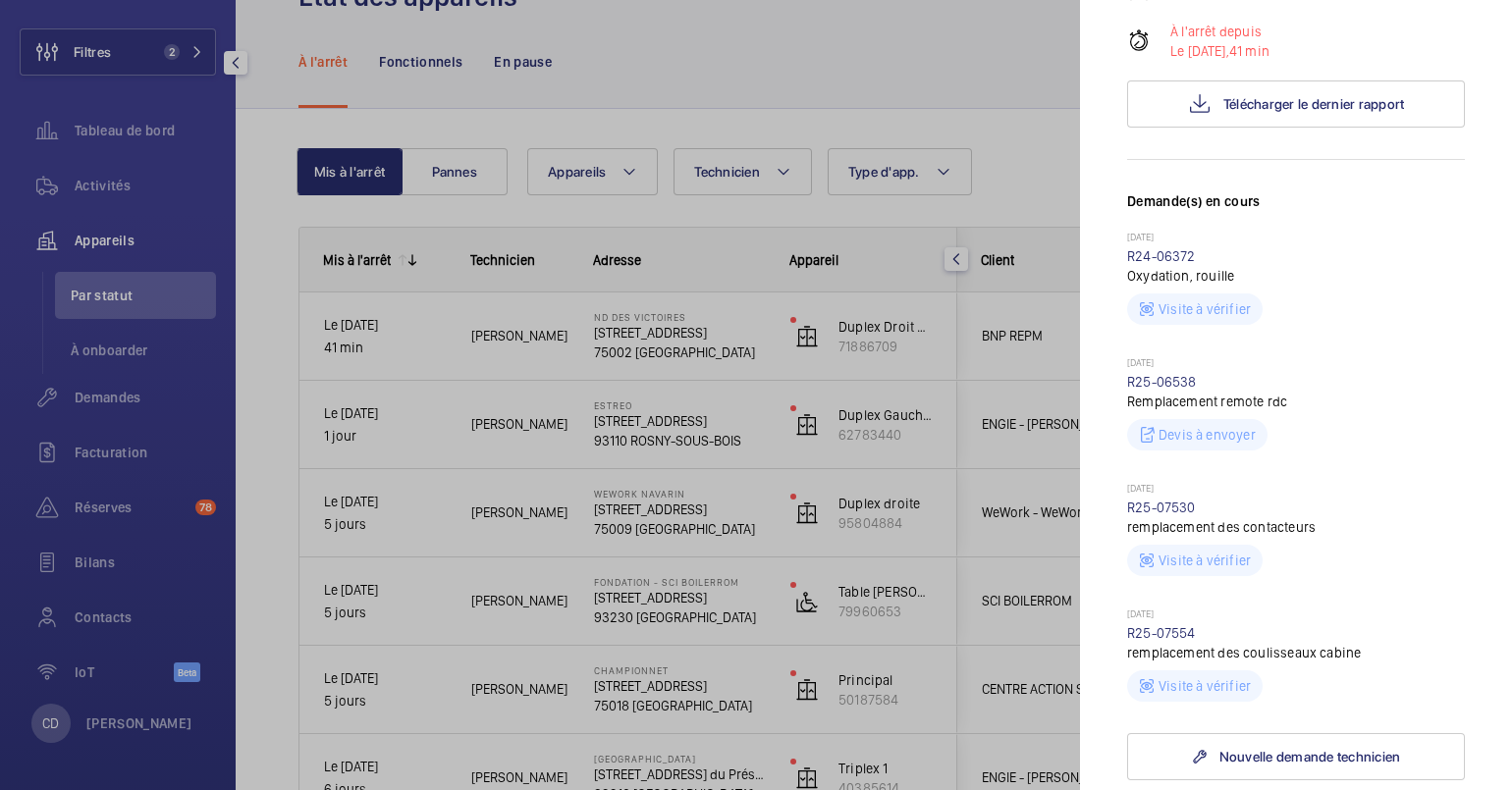 scroll, scrollTop: 122, scrollLeft: 0, axis: vertical 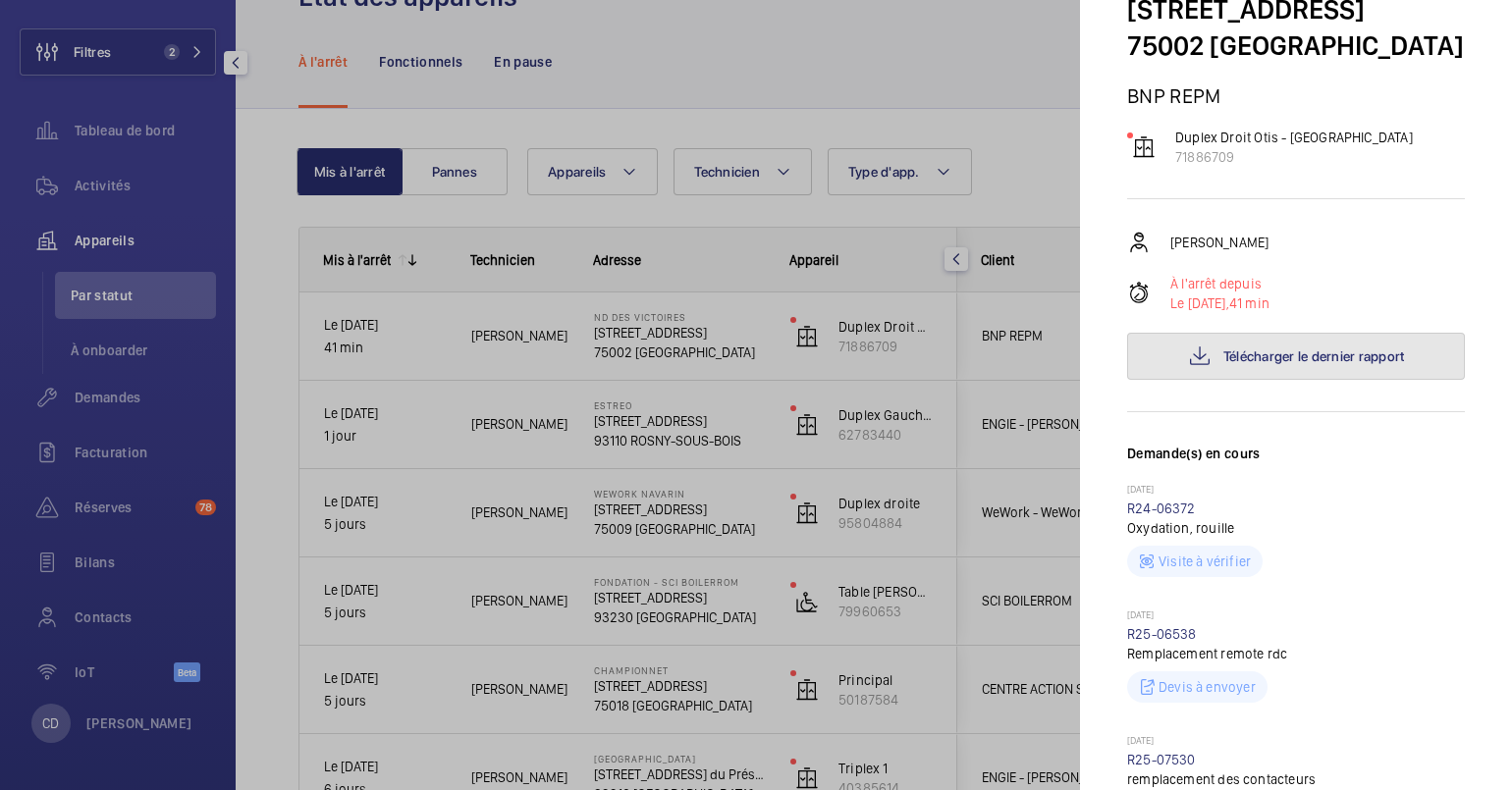 click on "Télécharger le dernier rapport" 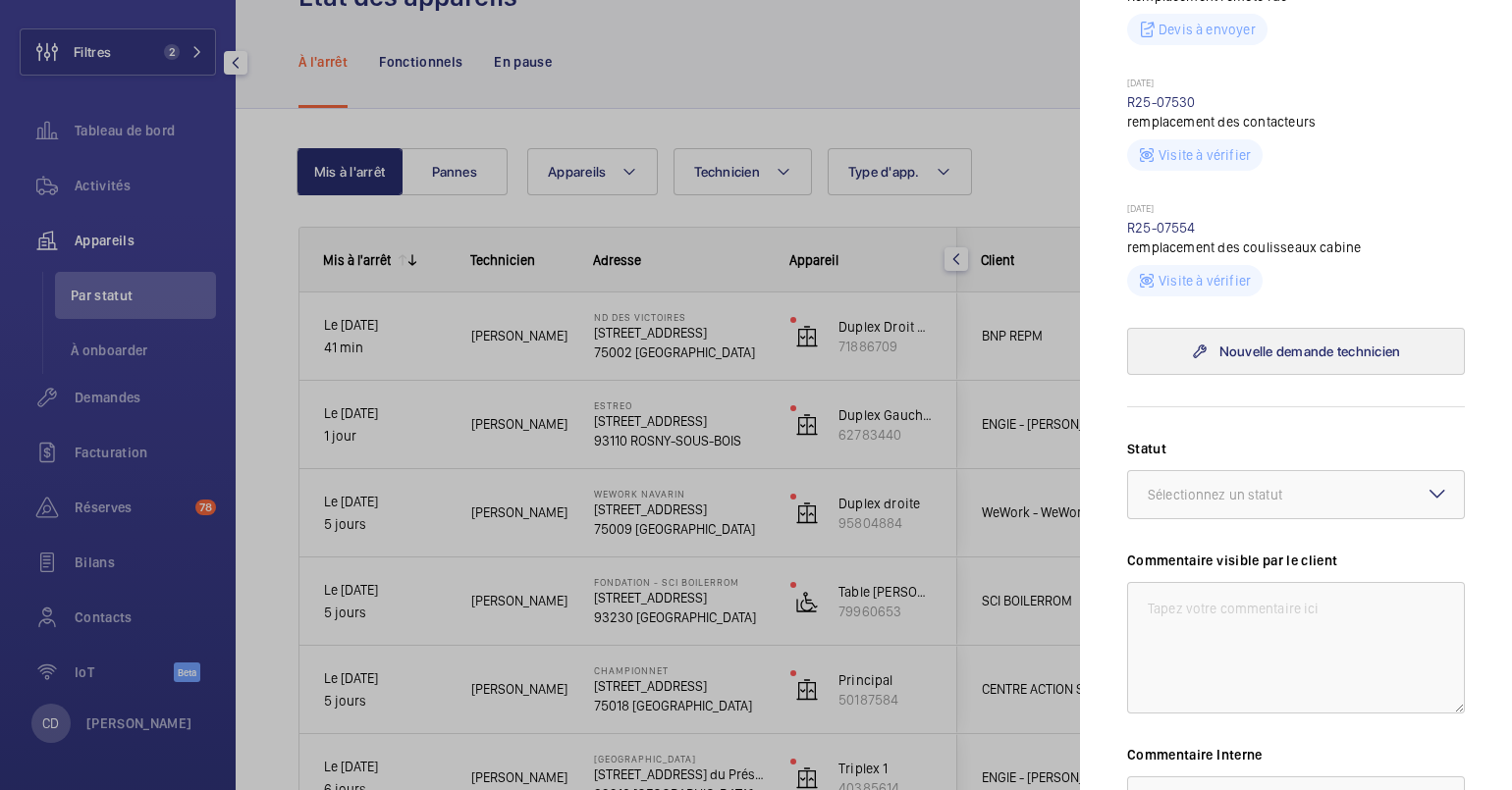 scroll, scrollTop: 980, scrollLeft: 0, axis: vertical 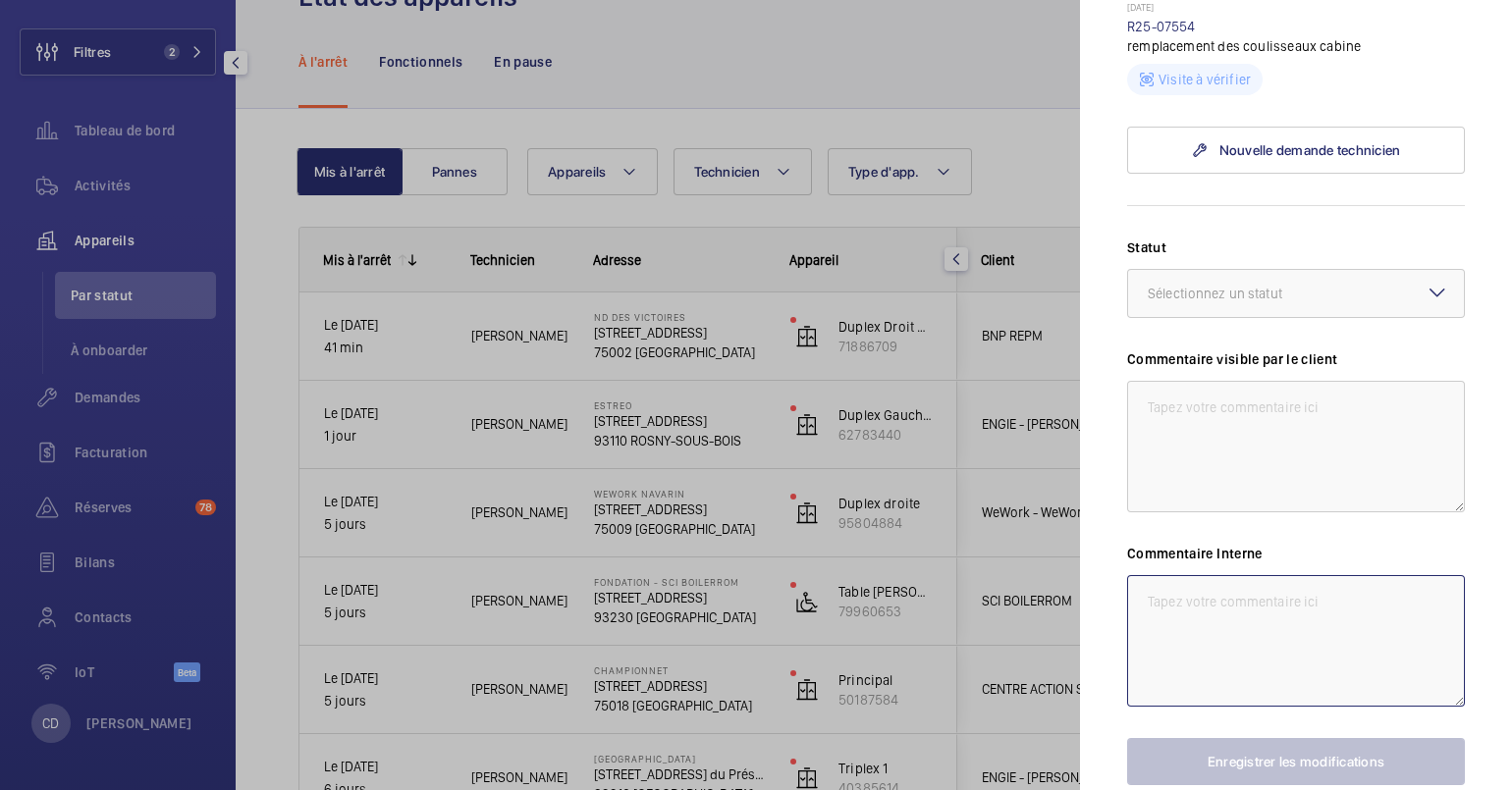 click 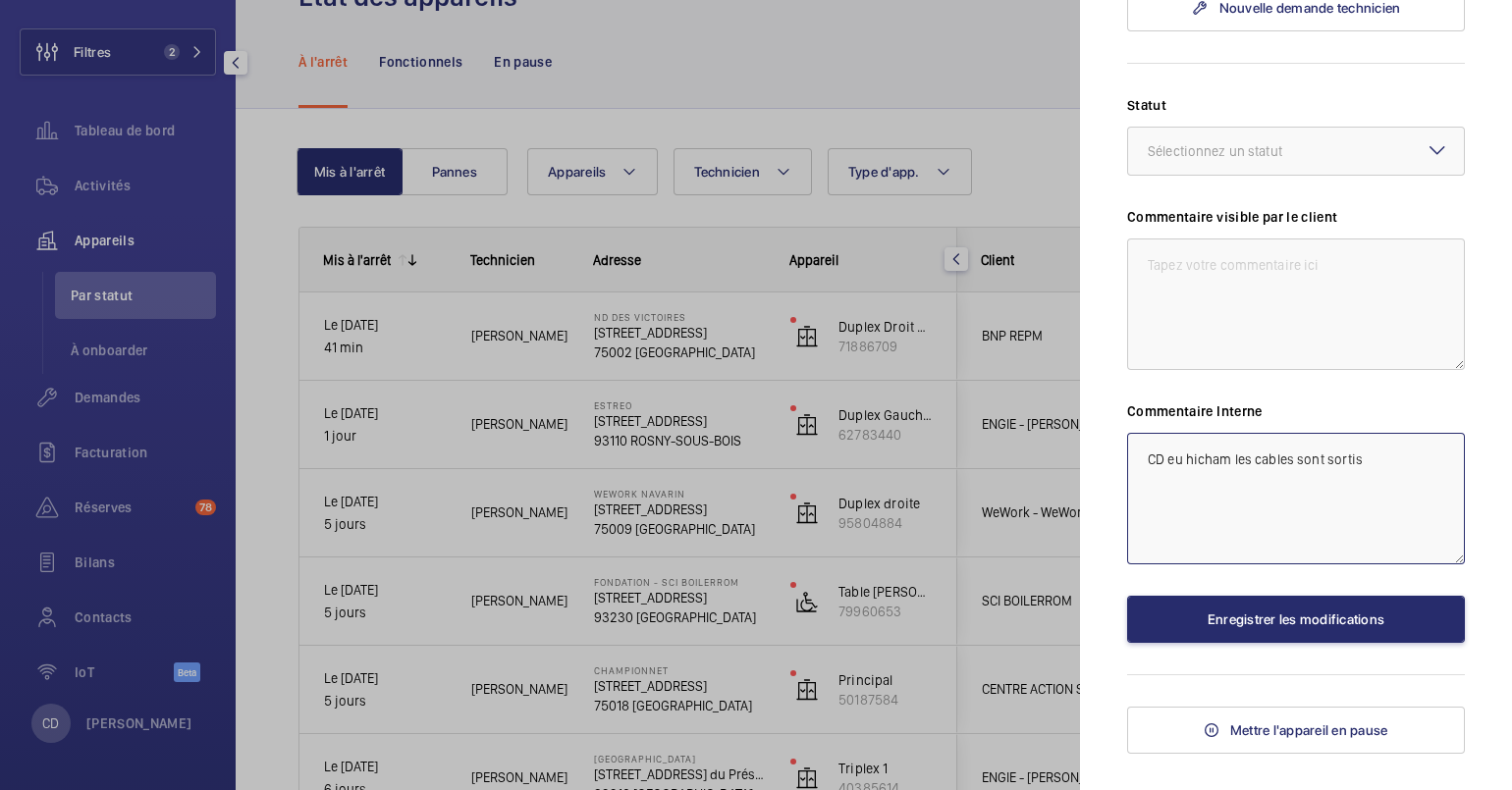 scroll, scrollTop: 1168, scrollLeft: 0, axis: vertical 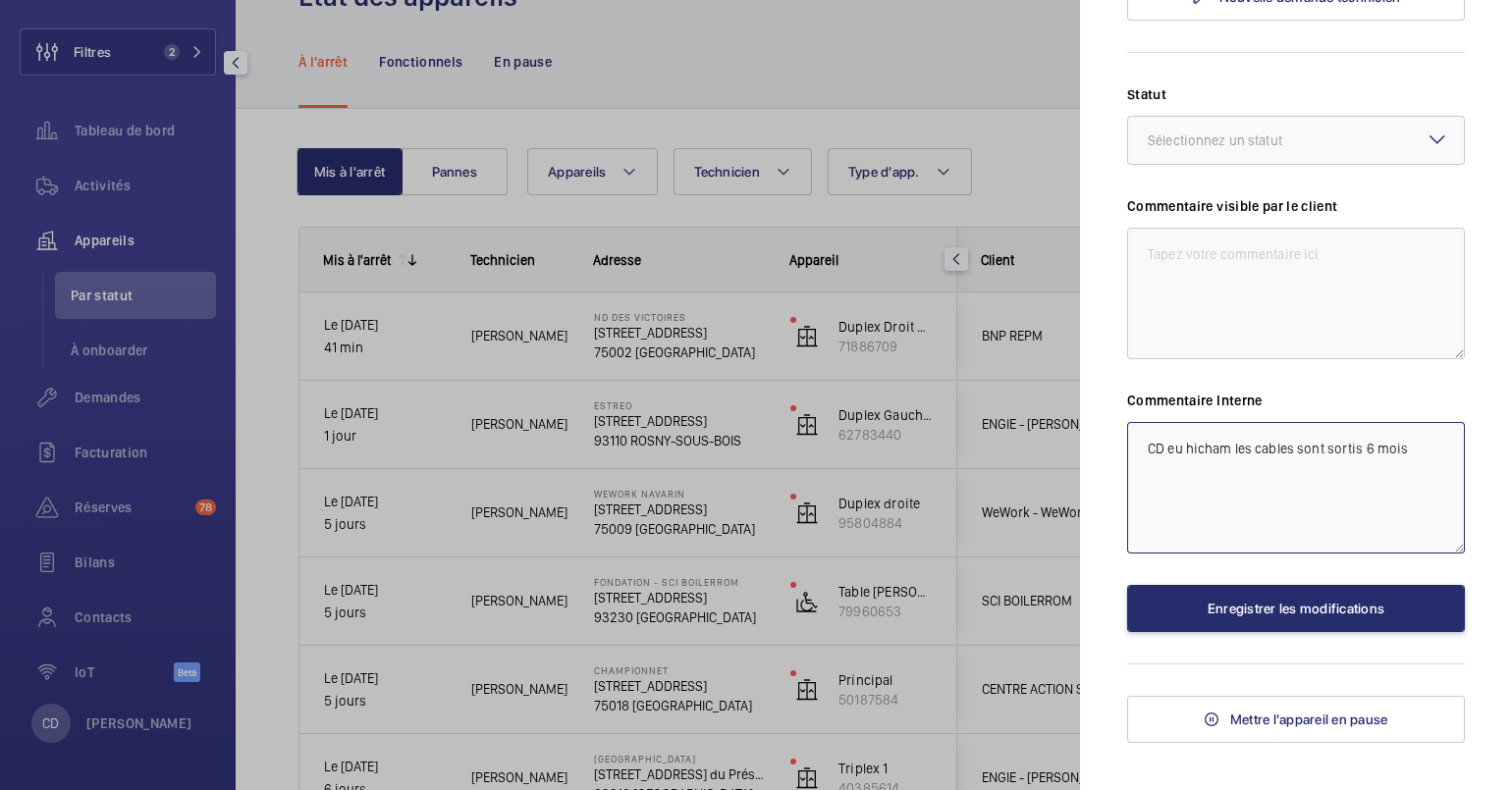 drag, startPoint x: 1431, startPoint y: 449, endPoint x: 1385, endPoint y: 432, distance: 49.040799 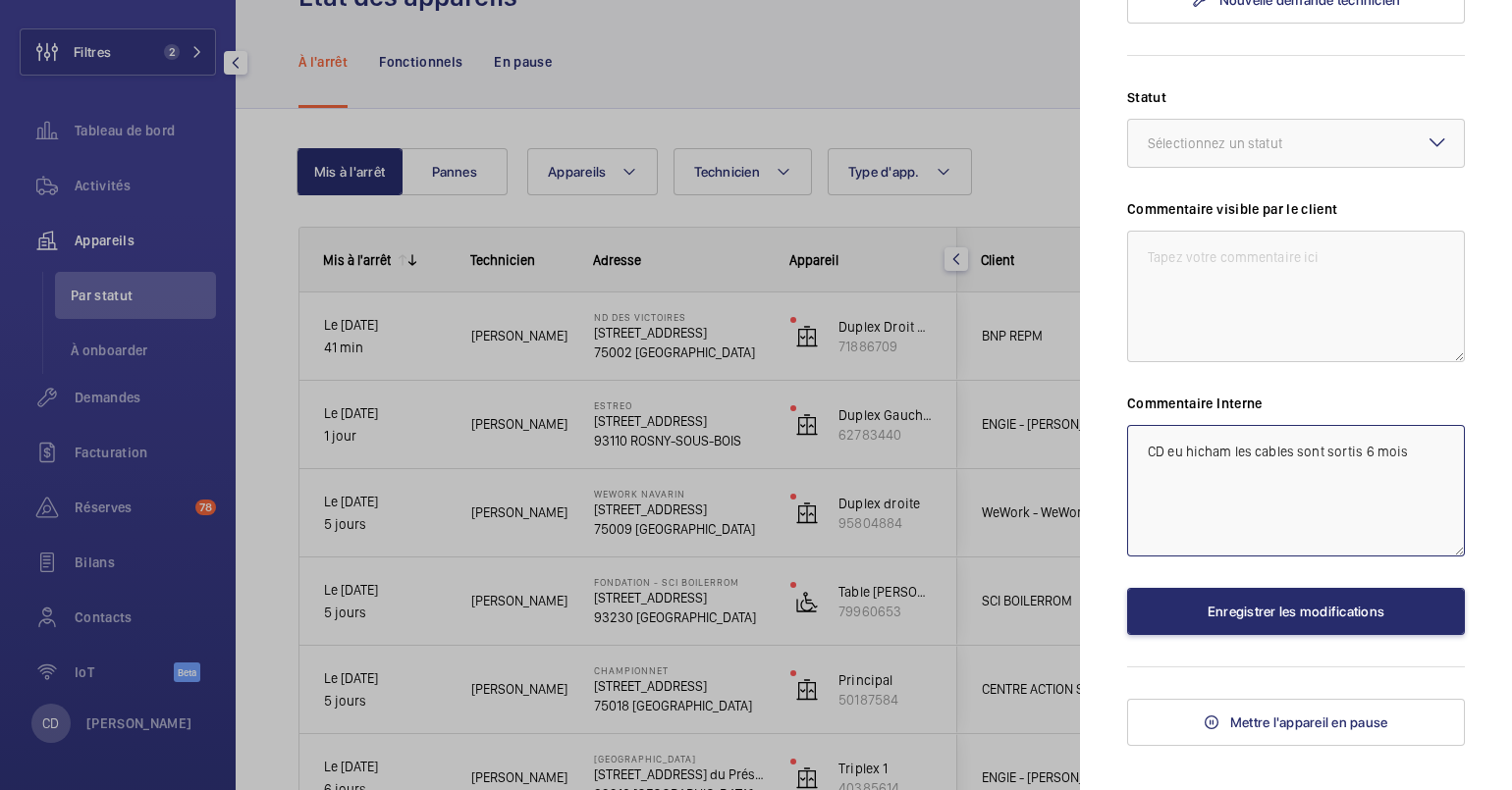 scroll, scrollTop: 1168, scrollLeft: 0, axis: vertical 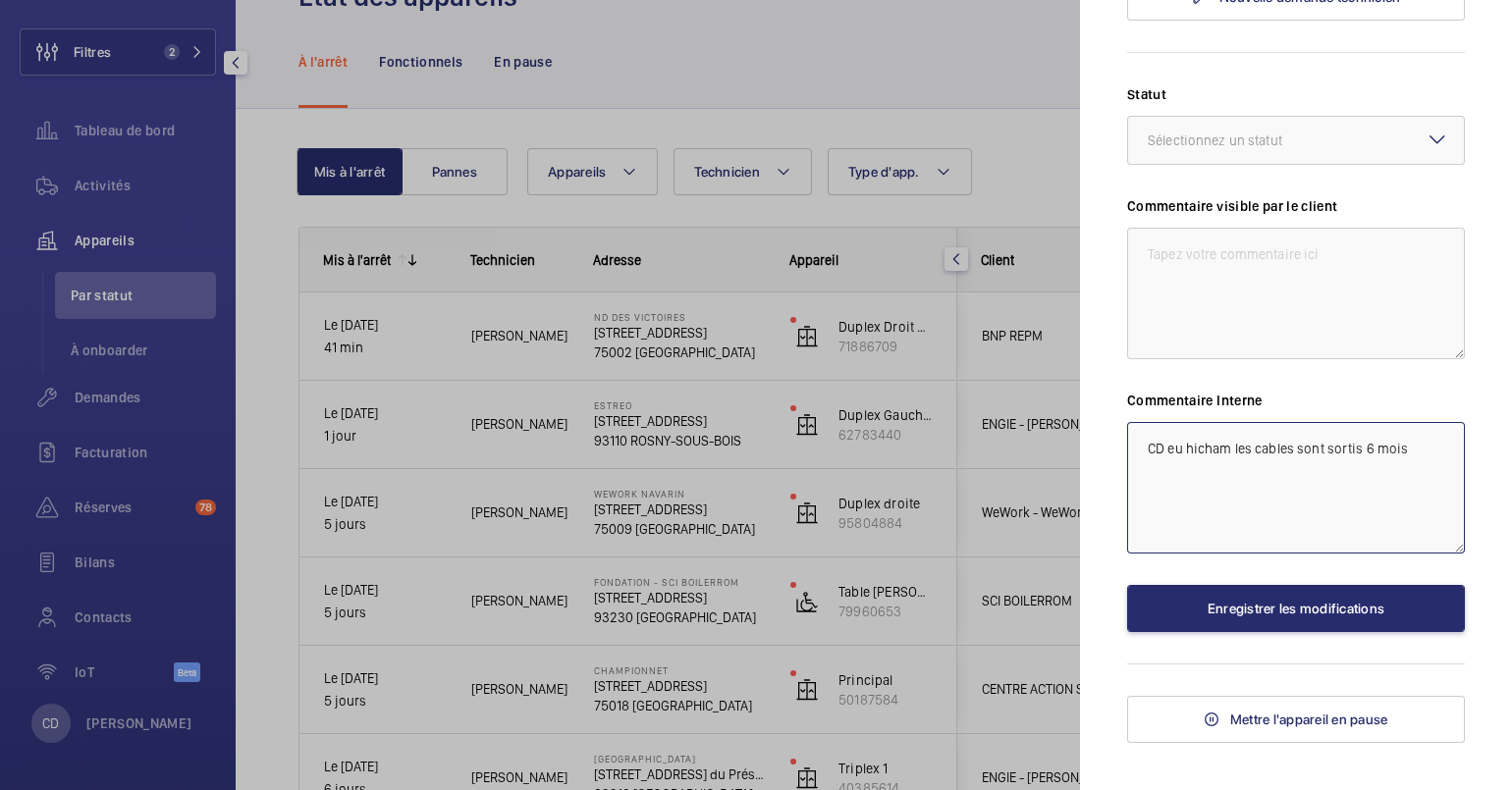 drag, startPoint x: 1319, startPoint y: 461, endPoint x: 1185, endPoint y: 437, distance: 136.1323 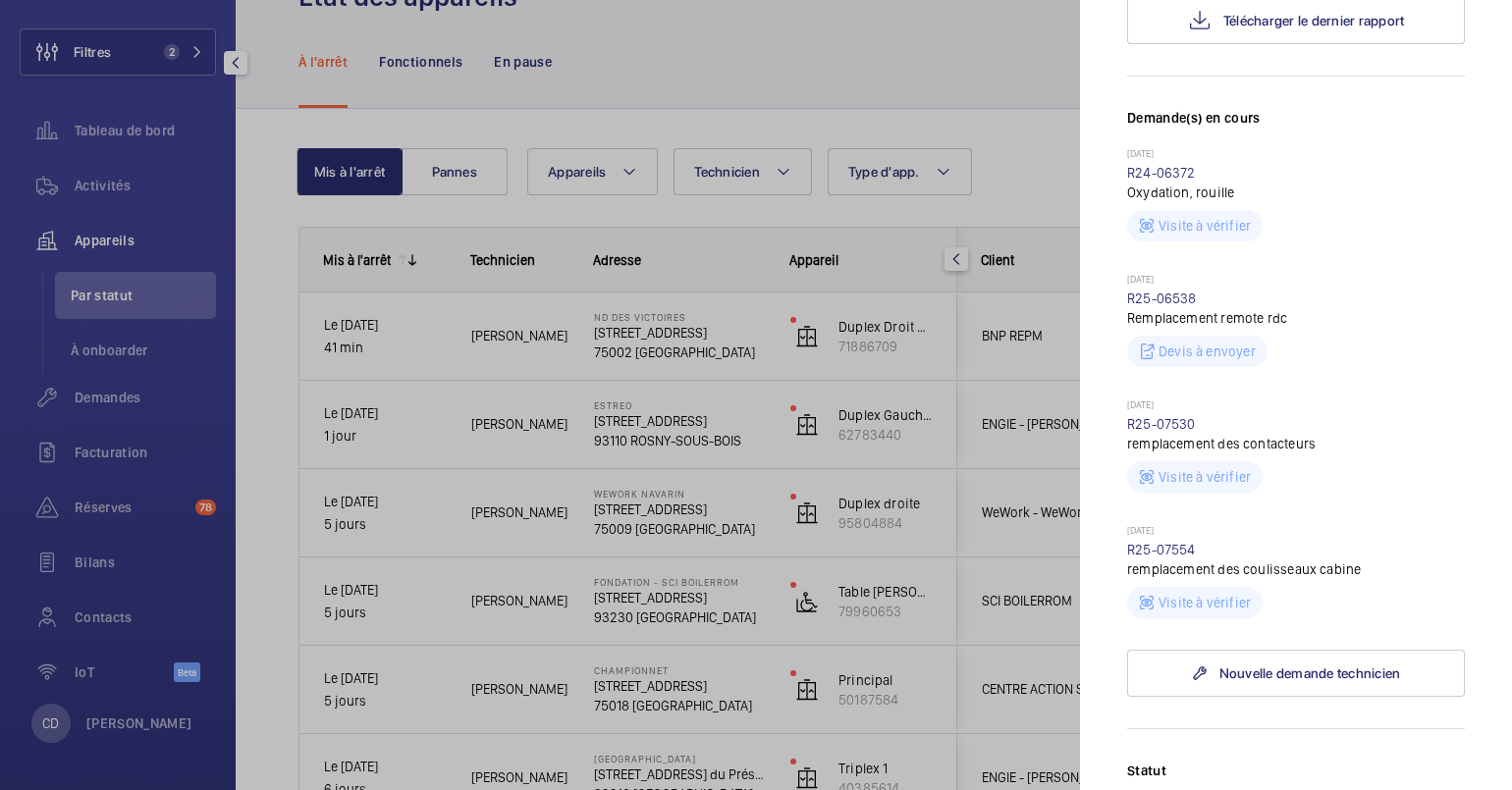 scroll, scrollTop: 490, scrollLeft: 0, axis: vertical 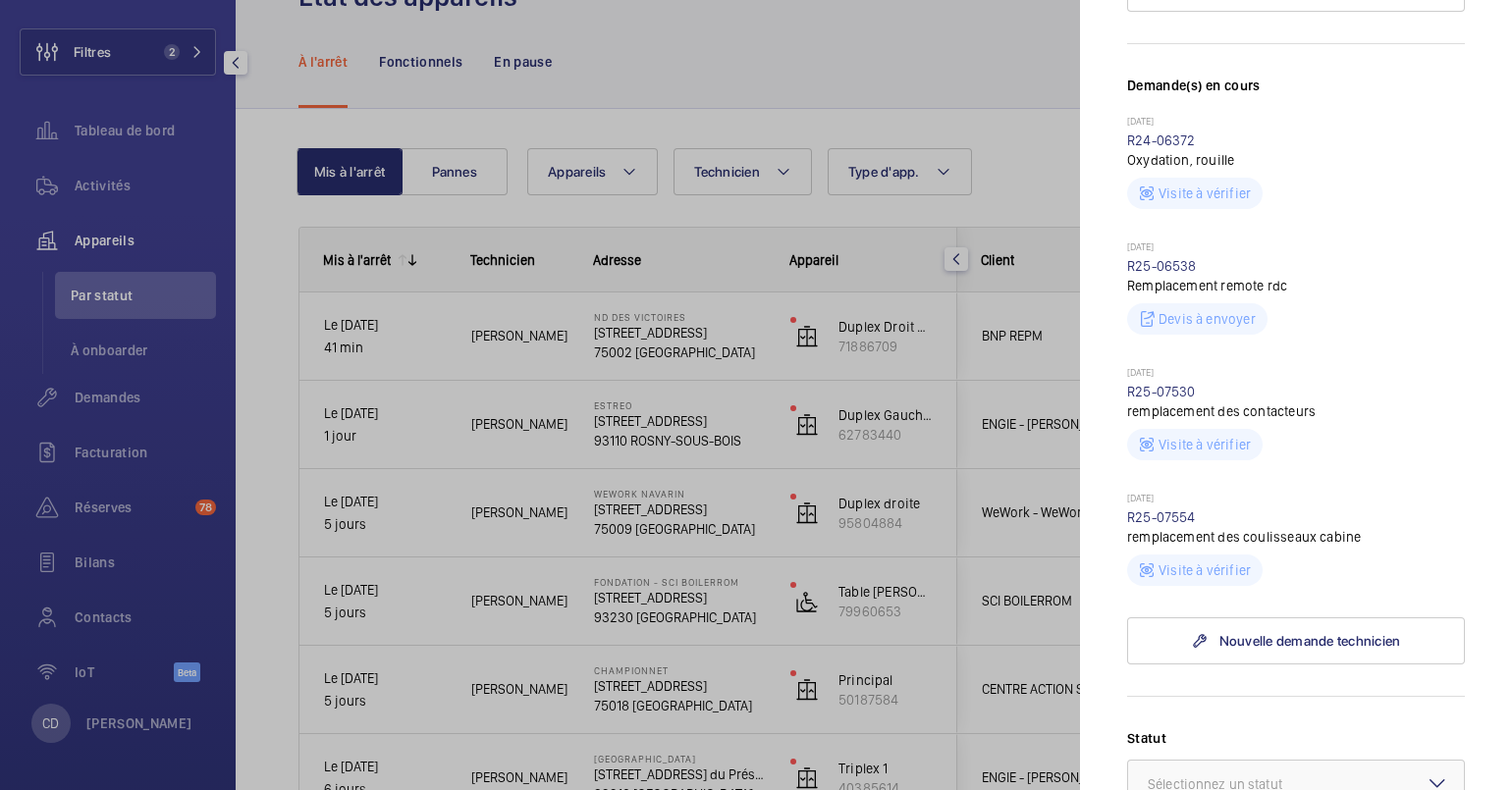 type on "CD eu hicham les cables sont sortis 6 mois" 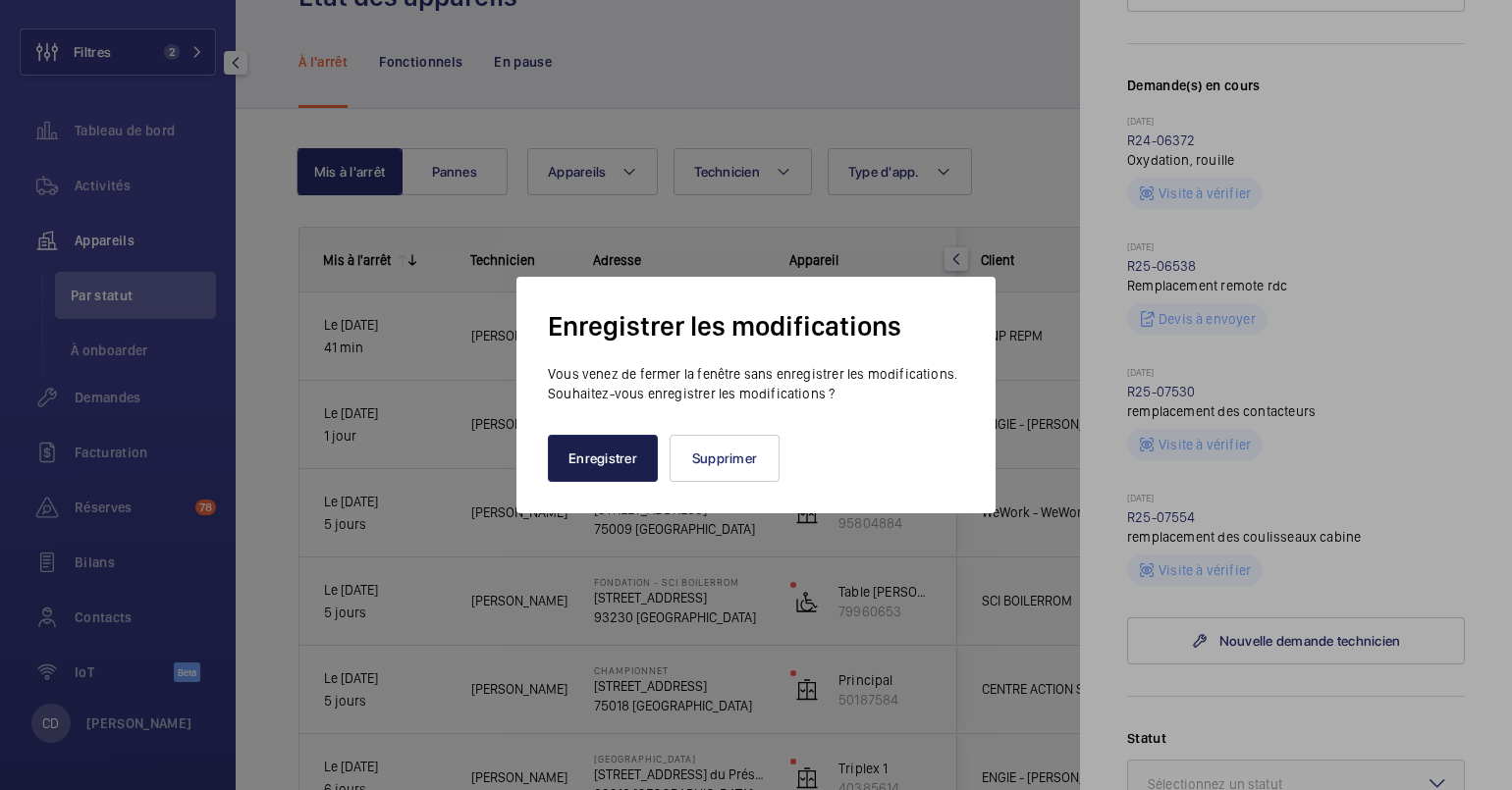 click on "Enregistrer" at bounding box center [603, 458] 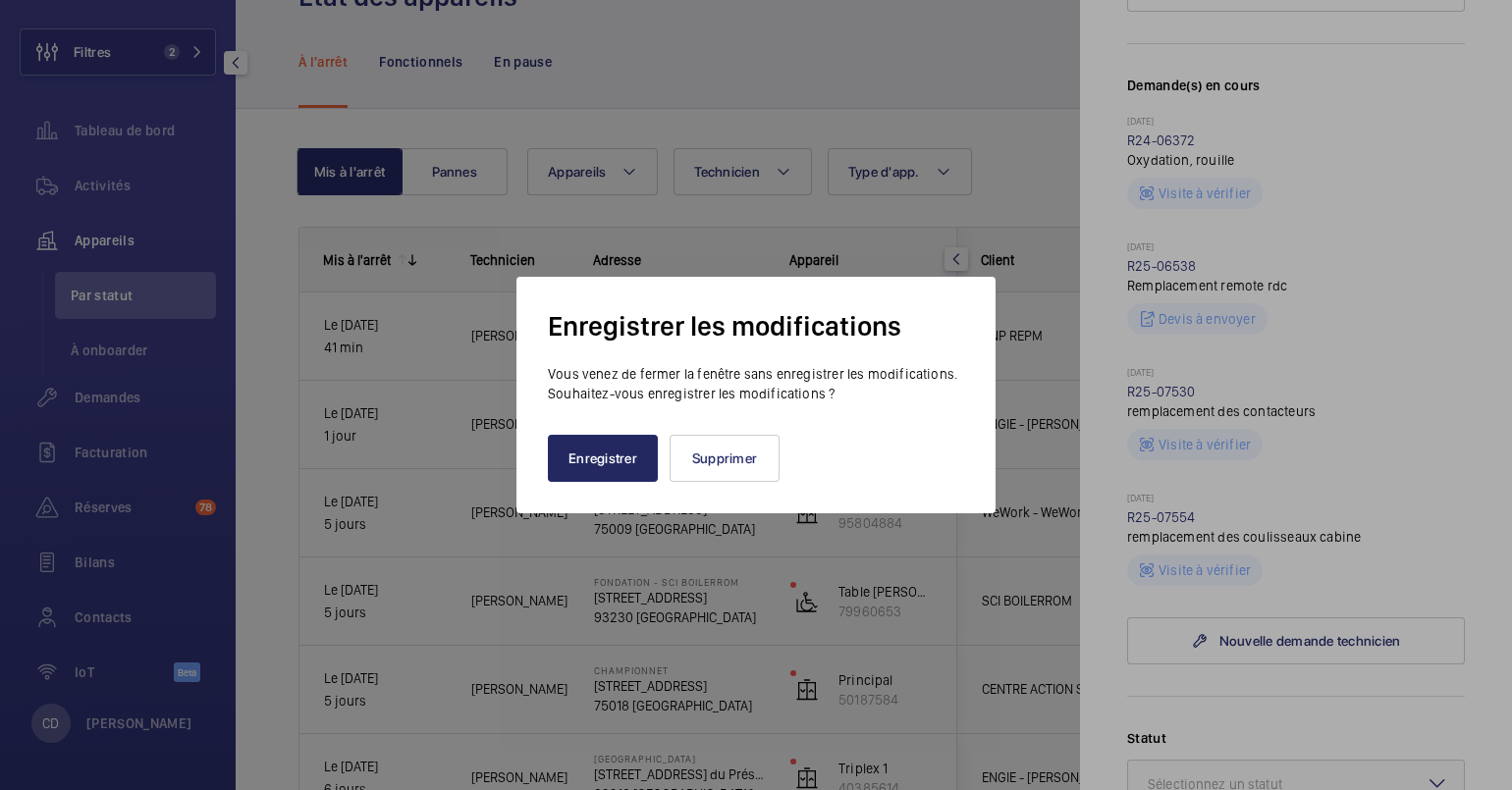 scroll, scrollTop: 0, scrollLeft: 0, axis: both 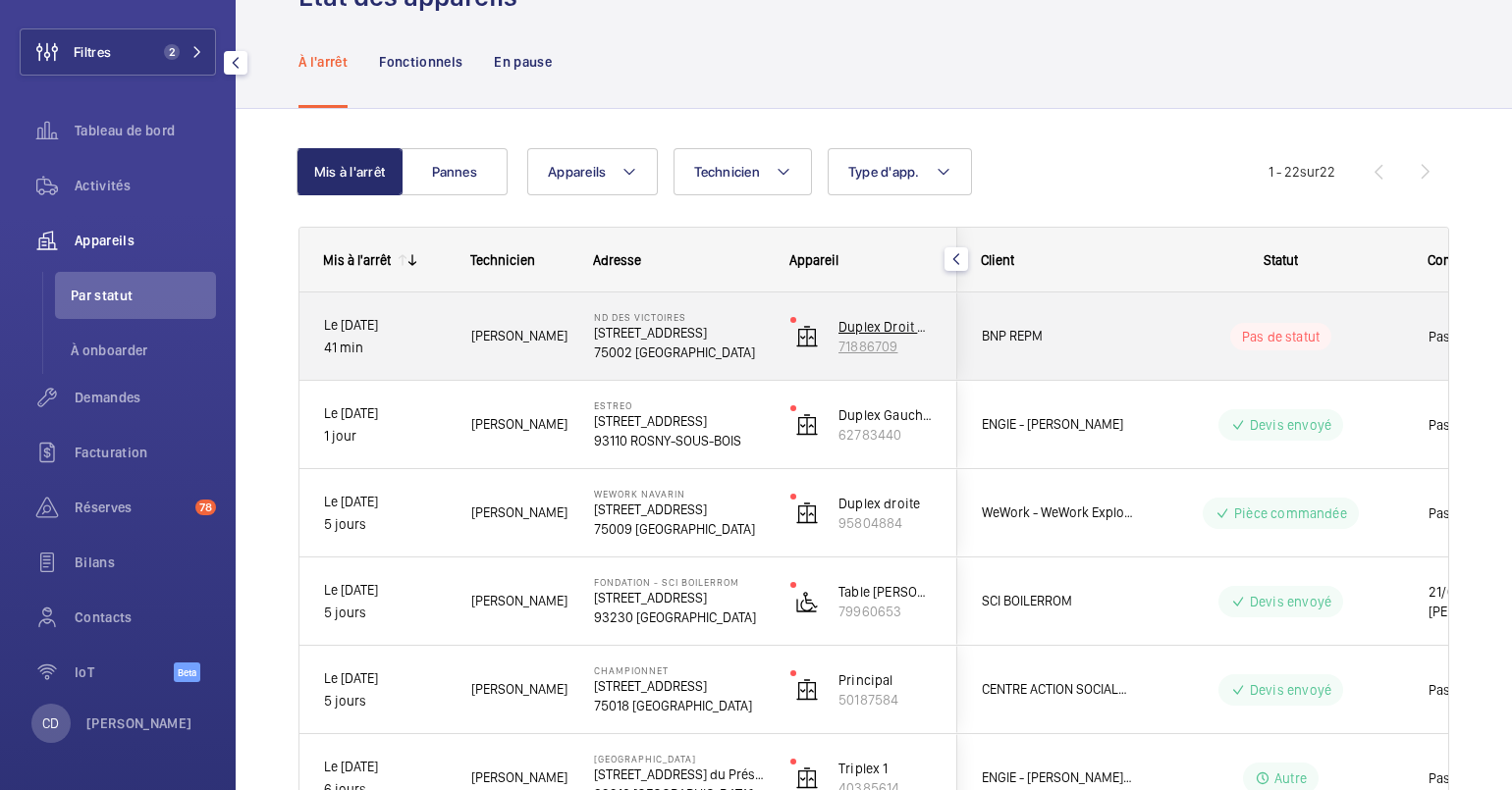 drag, startPoint x: 923, startPoint y: 351, endPoint x: 844, endPoint y: 344, distance: 79.30952 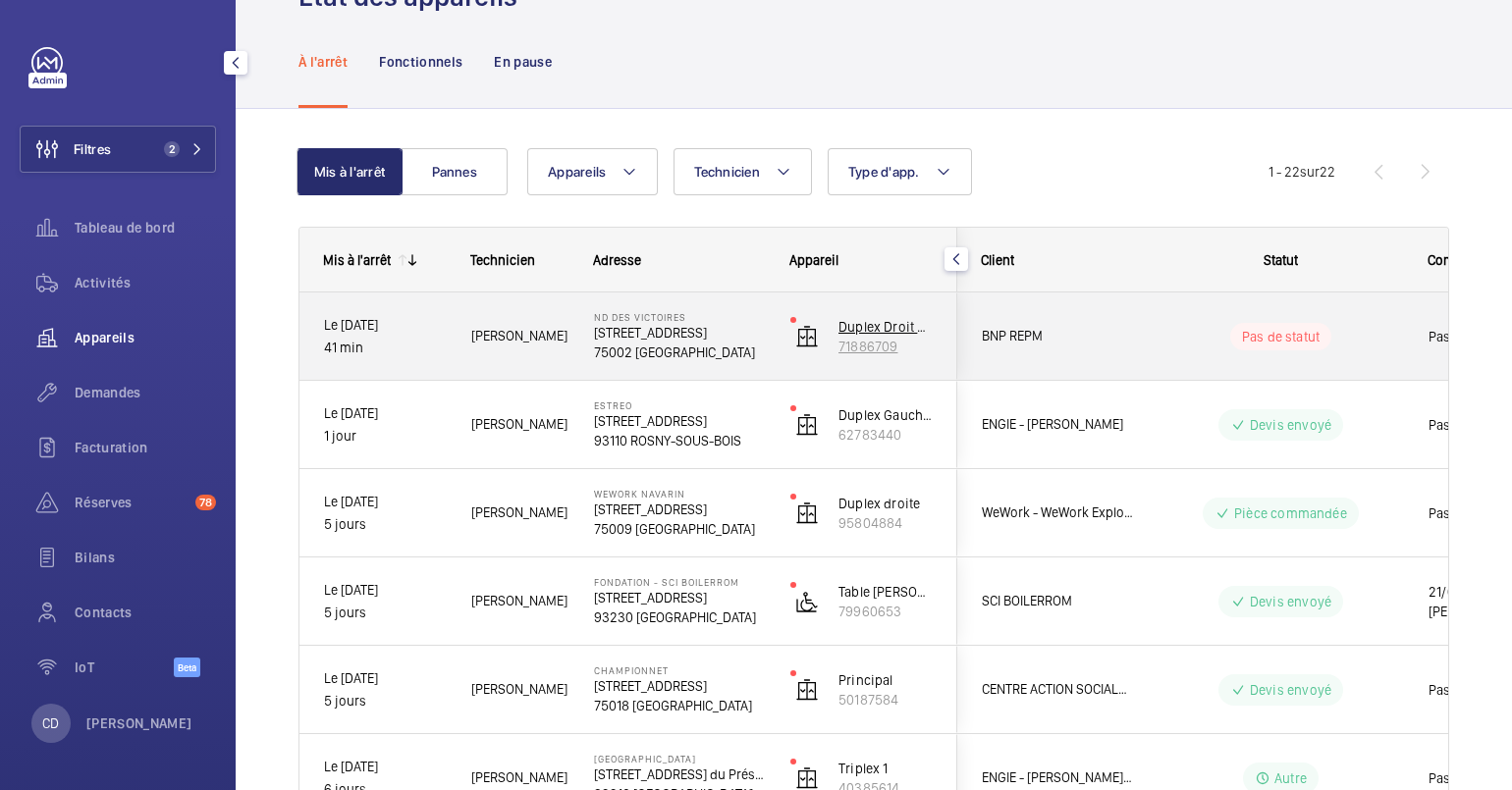 scroll, scrollTop: 0, scrollLeft: 0, axis: both 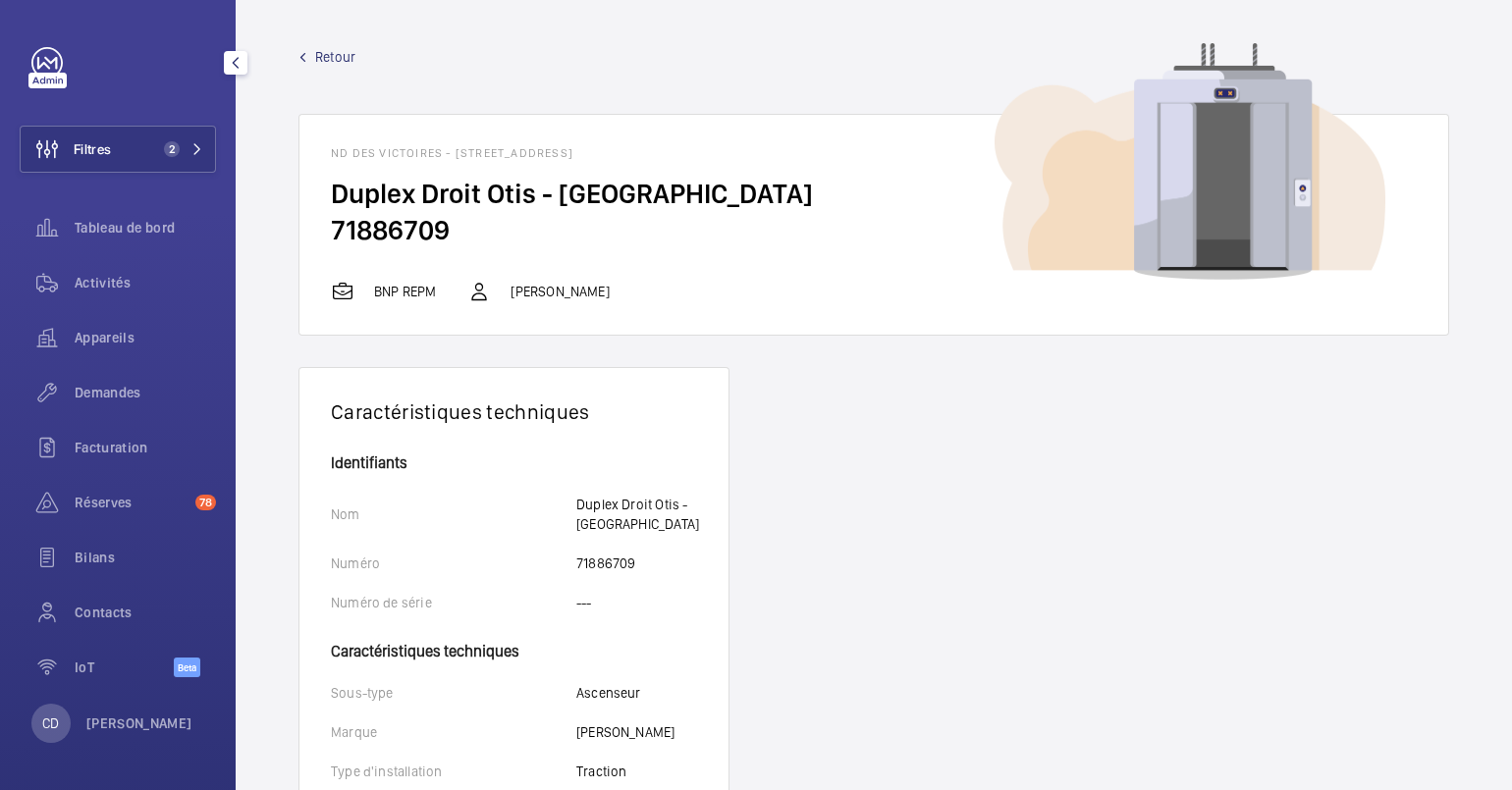 drag, startPoint x: 488, startPoint y: 237, endPoint x: 323, endPoint y: 219, distance: 165.97891 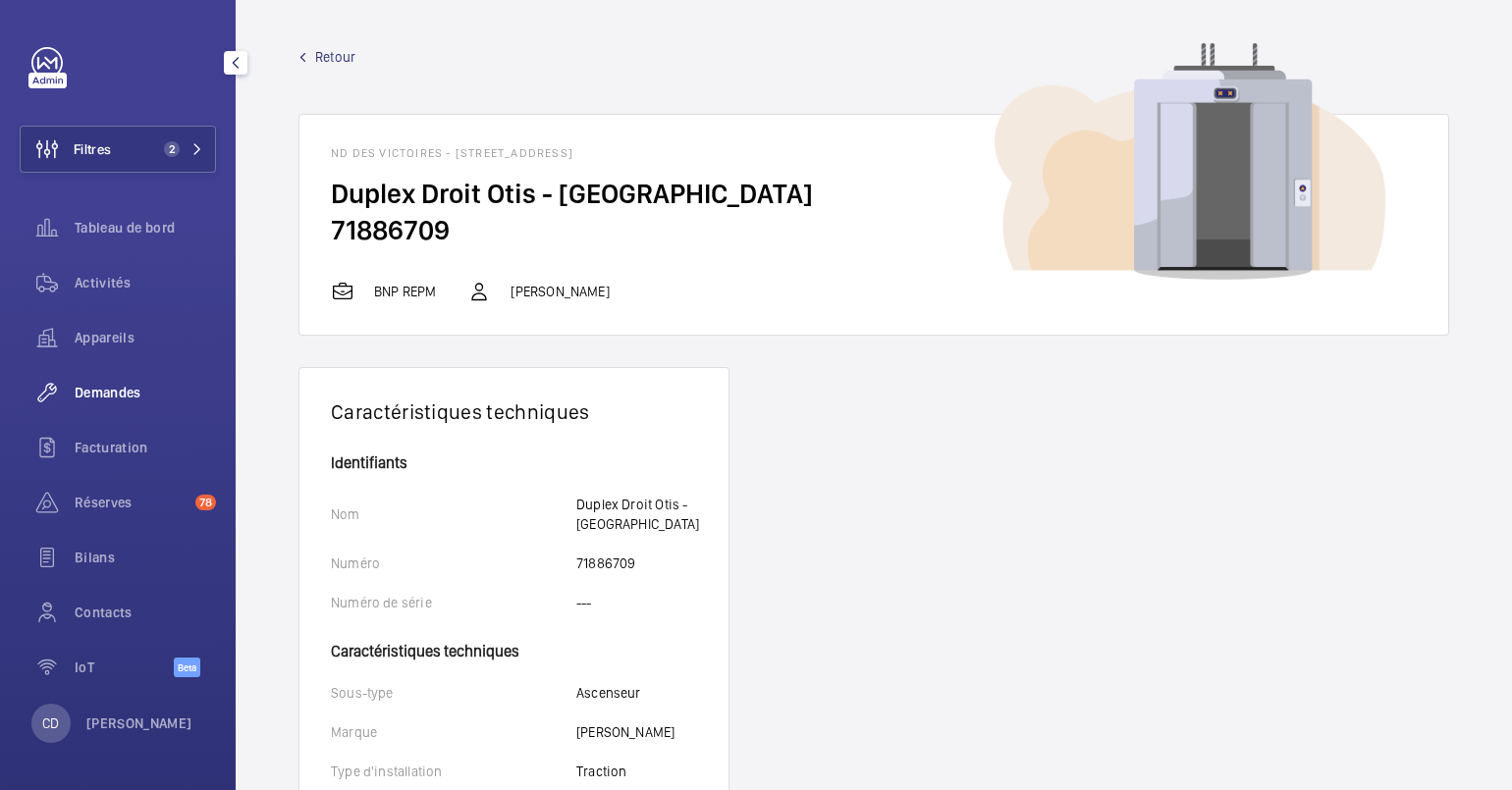 click on "Demandes" 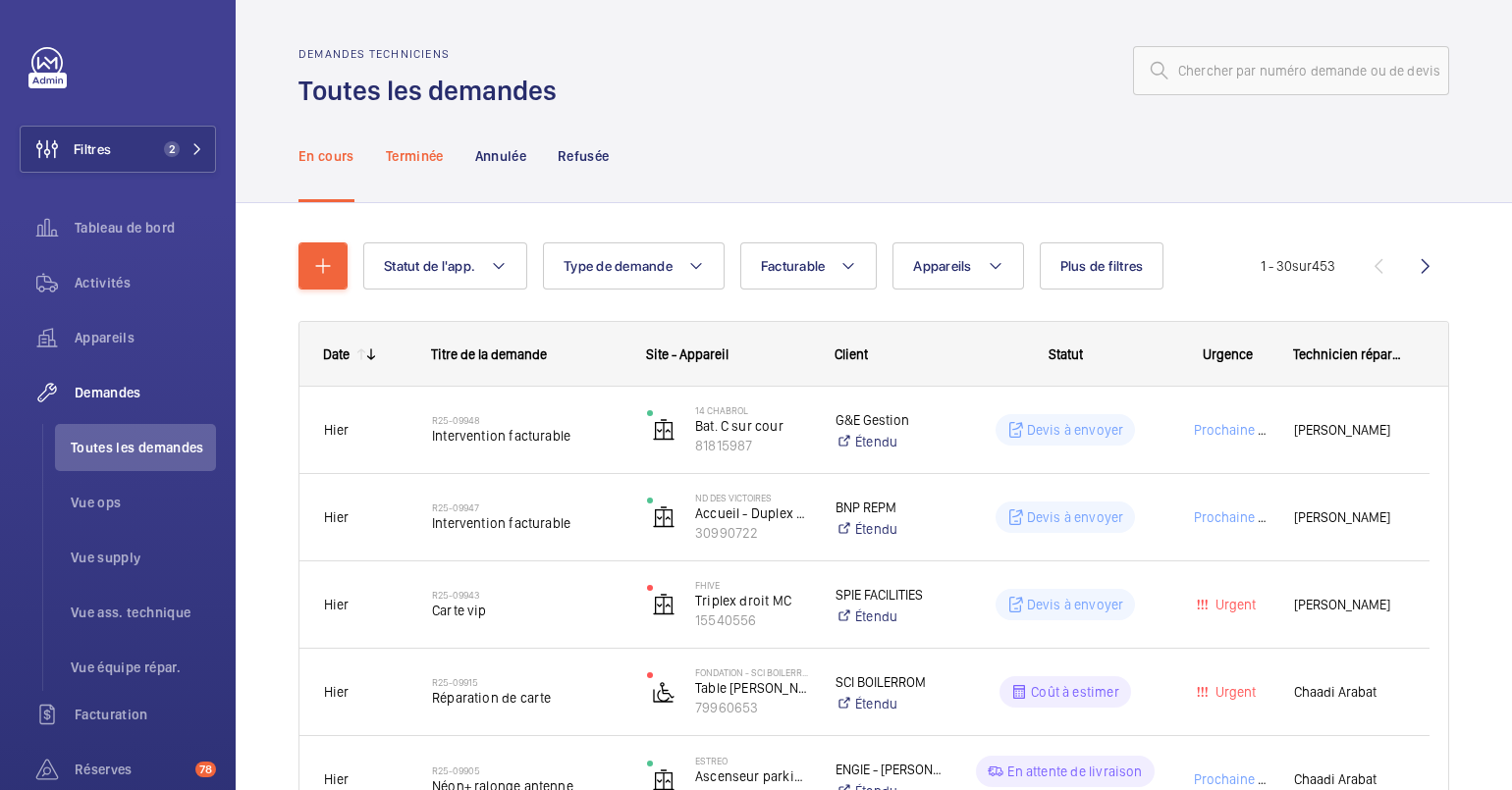 click on "Terminée" 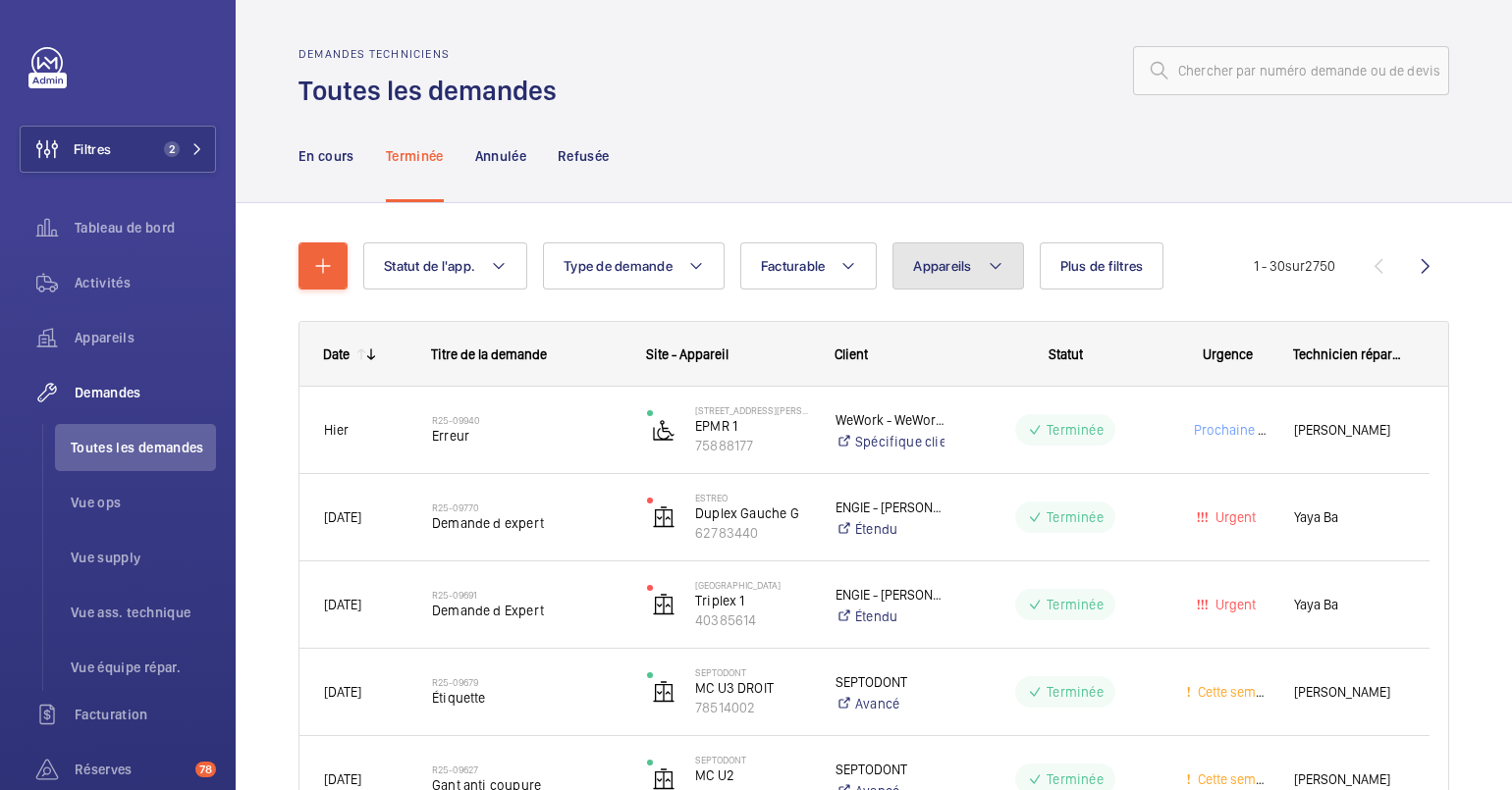 click on "Appareils" 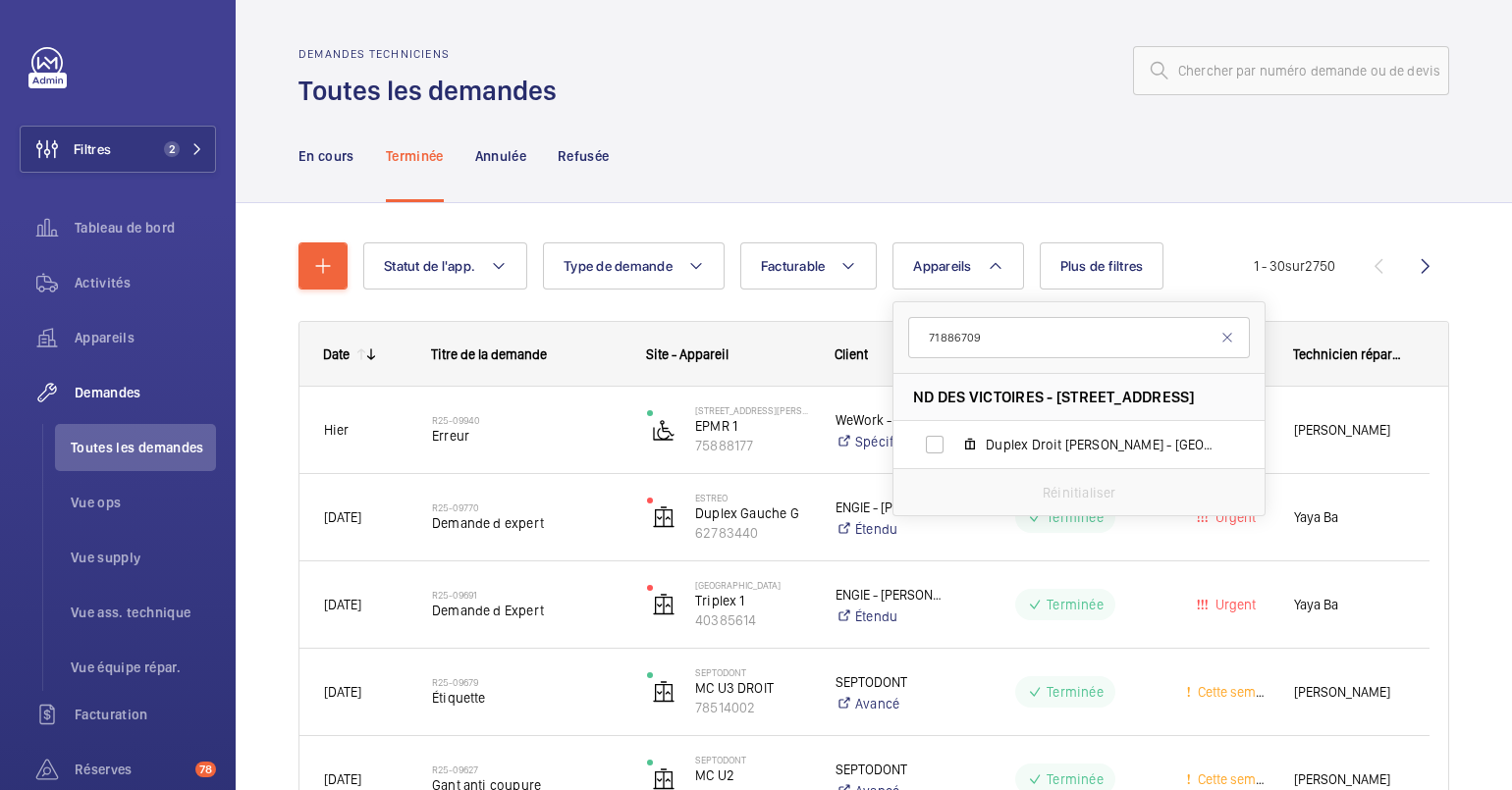 type on "71886709" 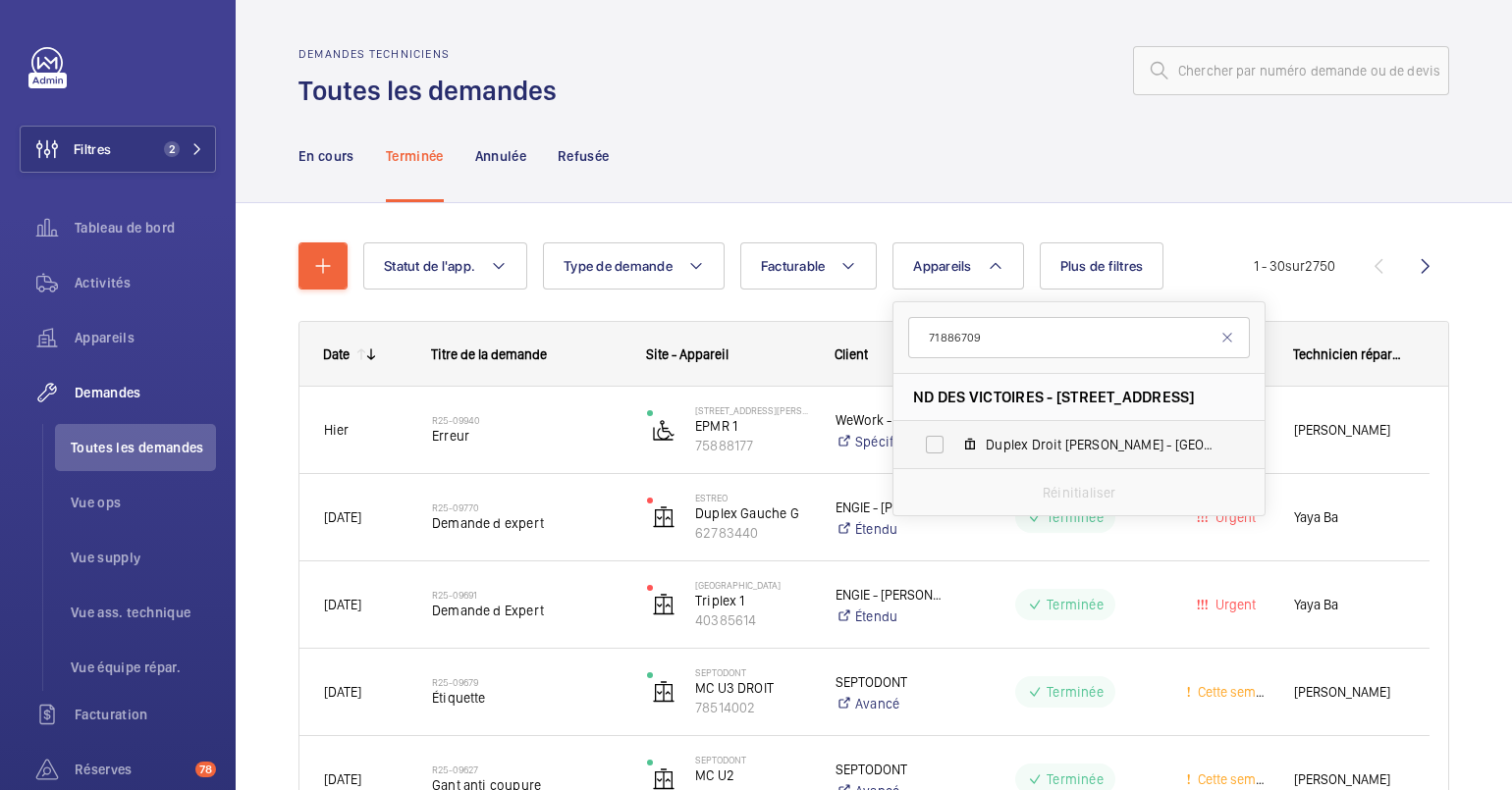click on "Duplex Droit [PERSON_NAME] - [GEOGRAPHIC_DATA],  71886709" at bounding box center [1100, 445] 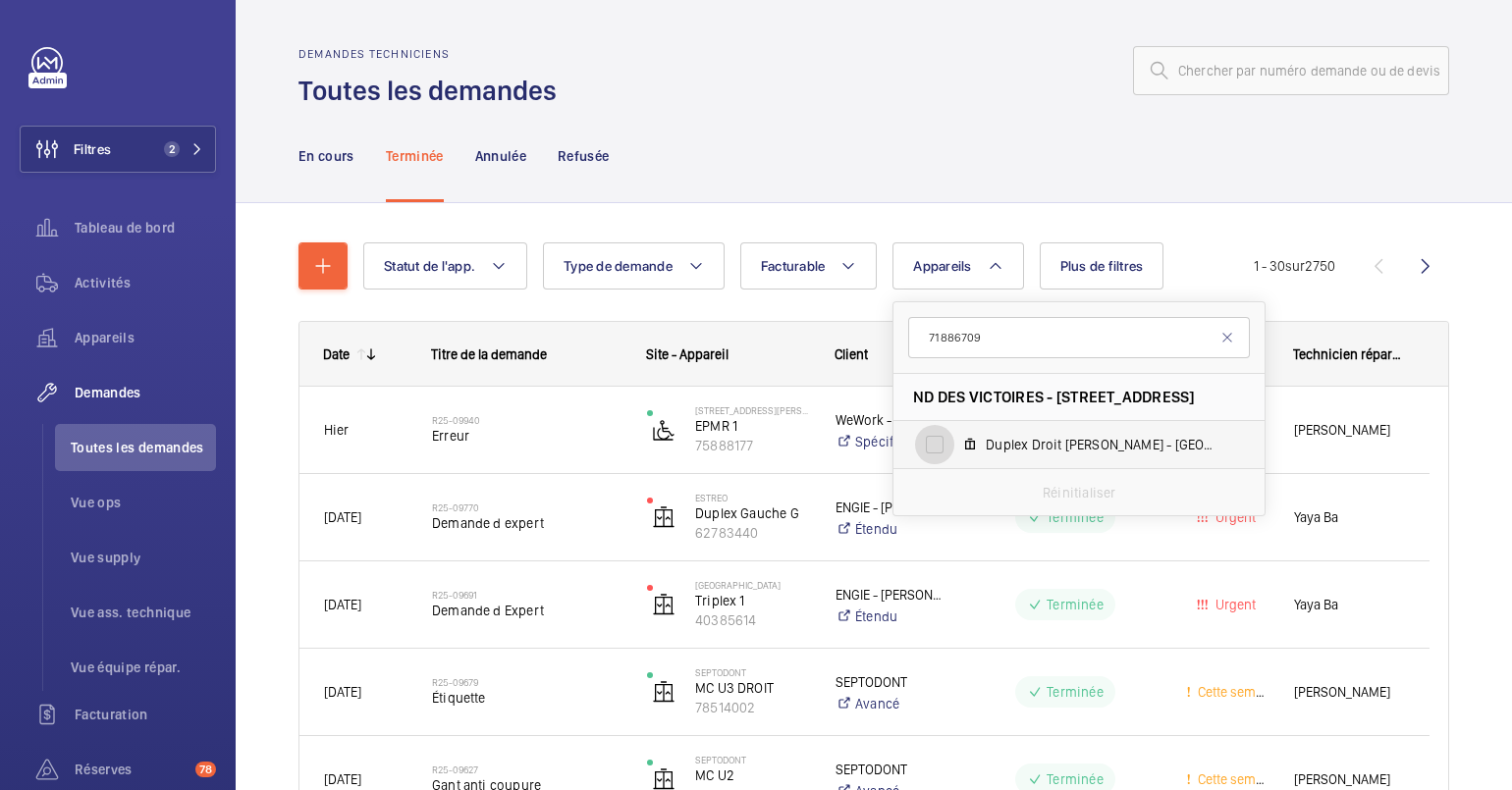 click on "Duplex Droit [PERSON_NAME] - [GEOGRAPHIC_DATA],  71886709" at bounding box center [935, 445] 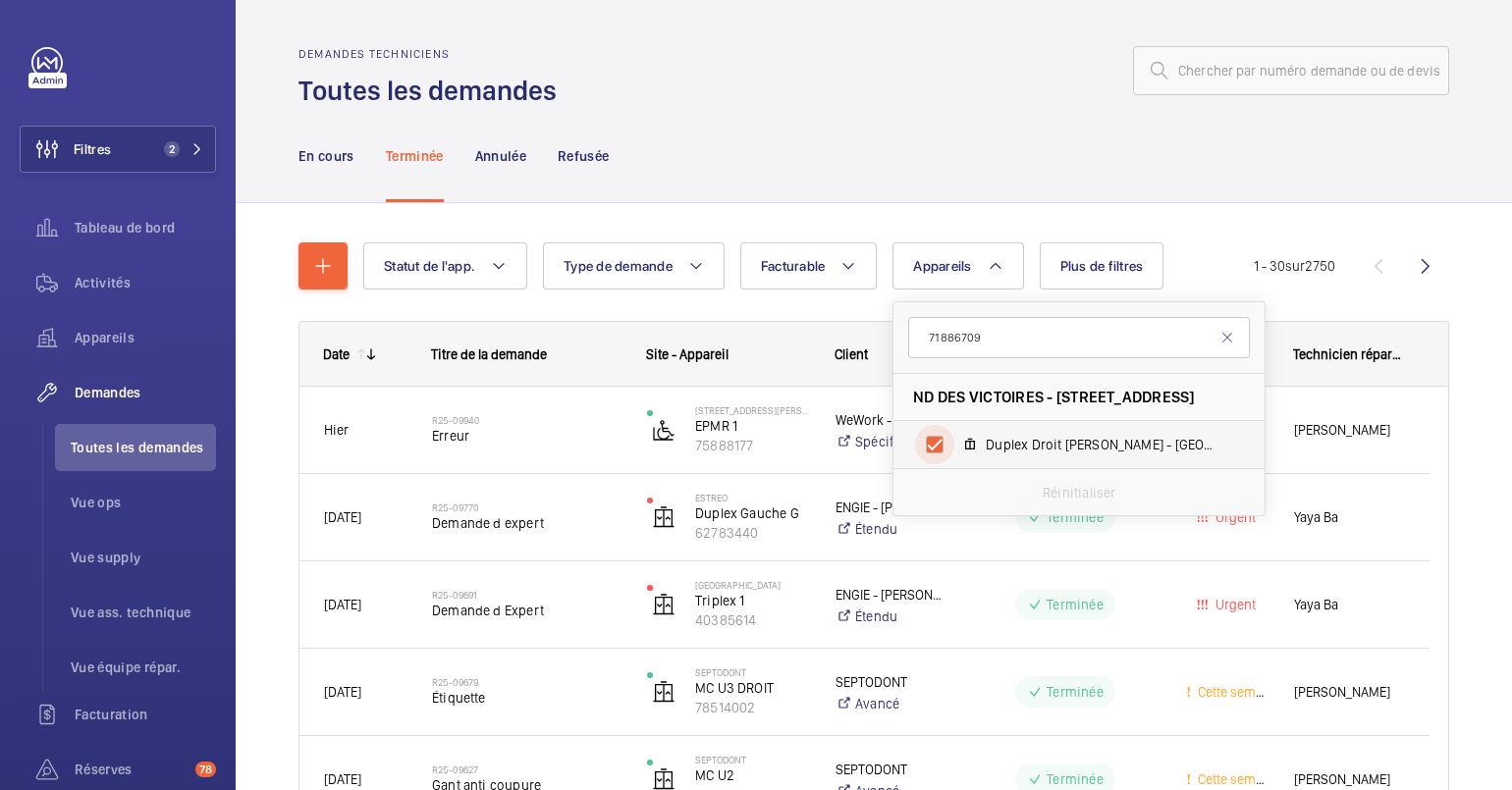 checkbox on "true" 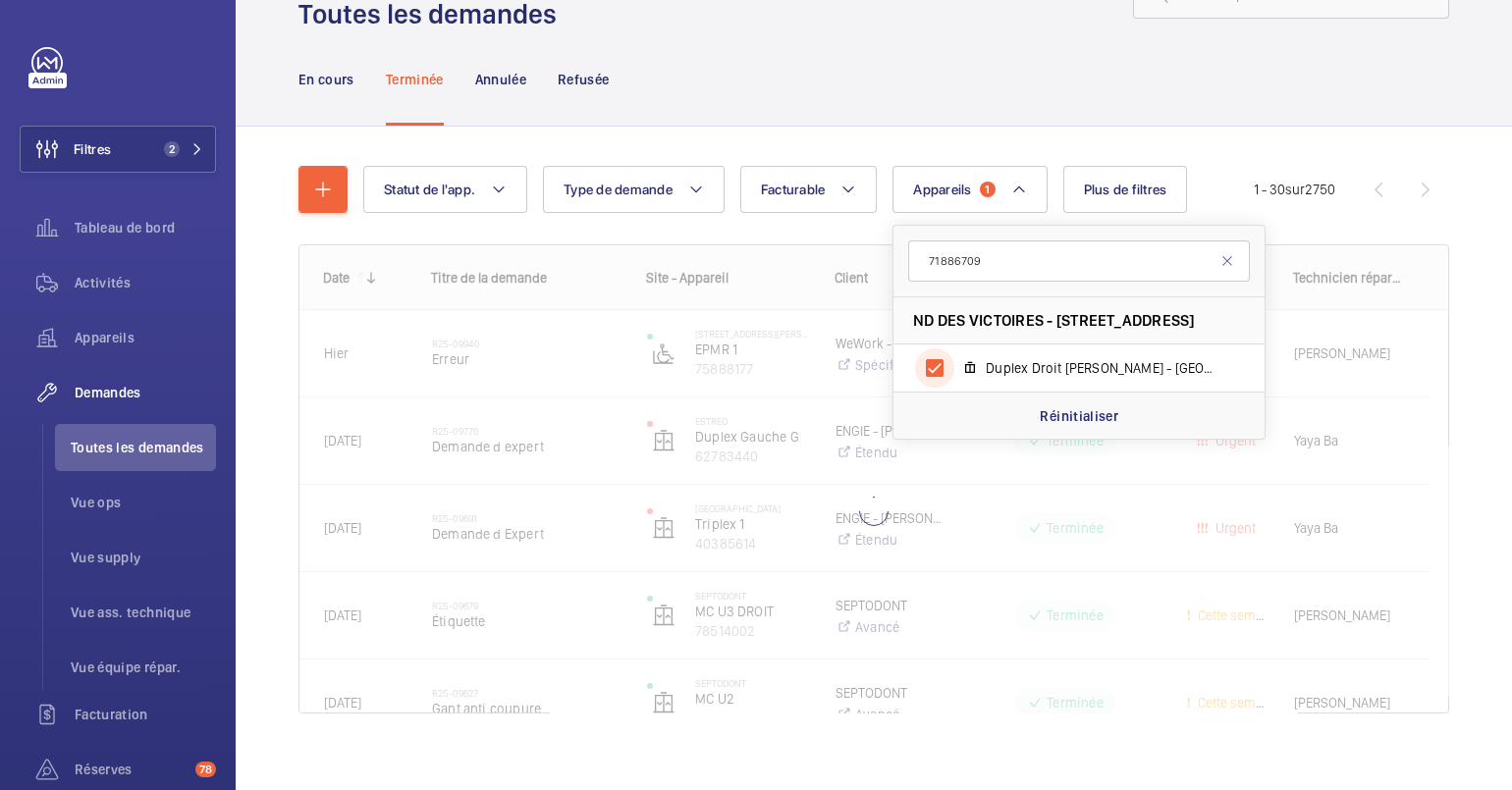 scroll, scrollTop: 93, scrollLeft: 0, axis: vertical 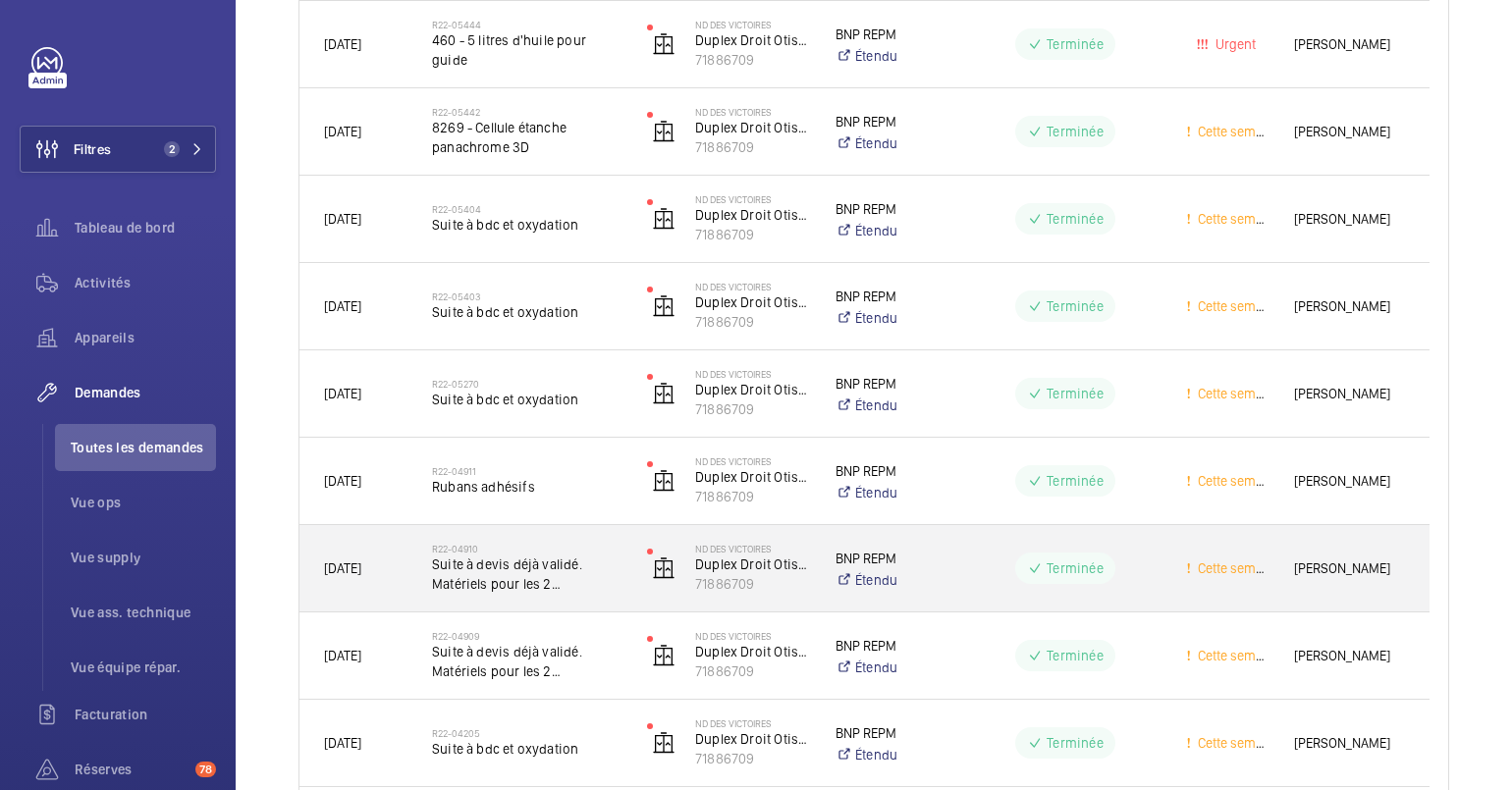 click on "Terminée" 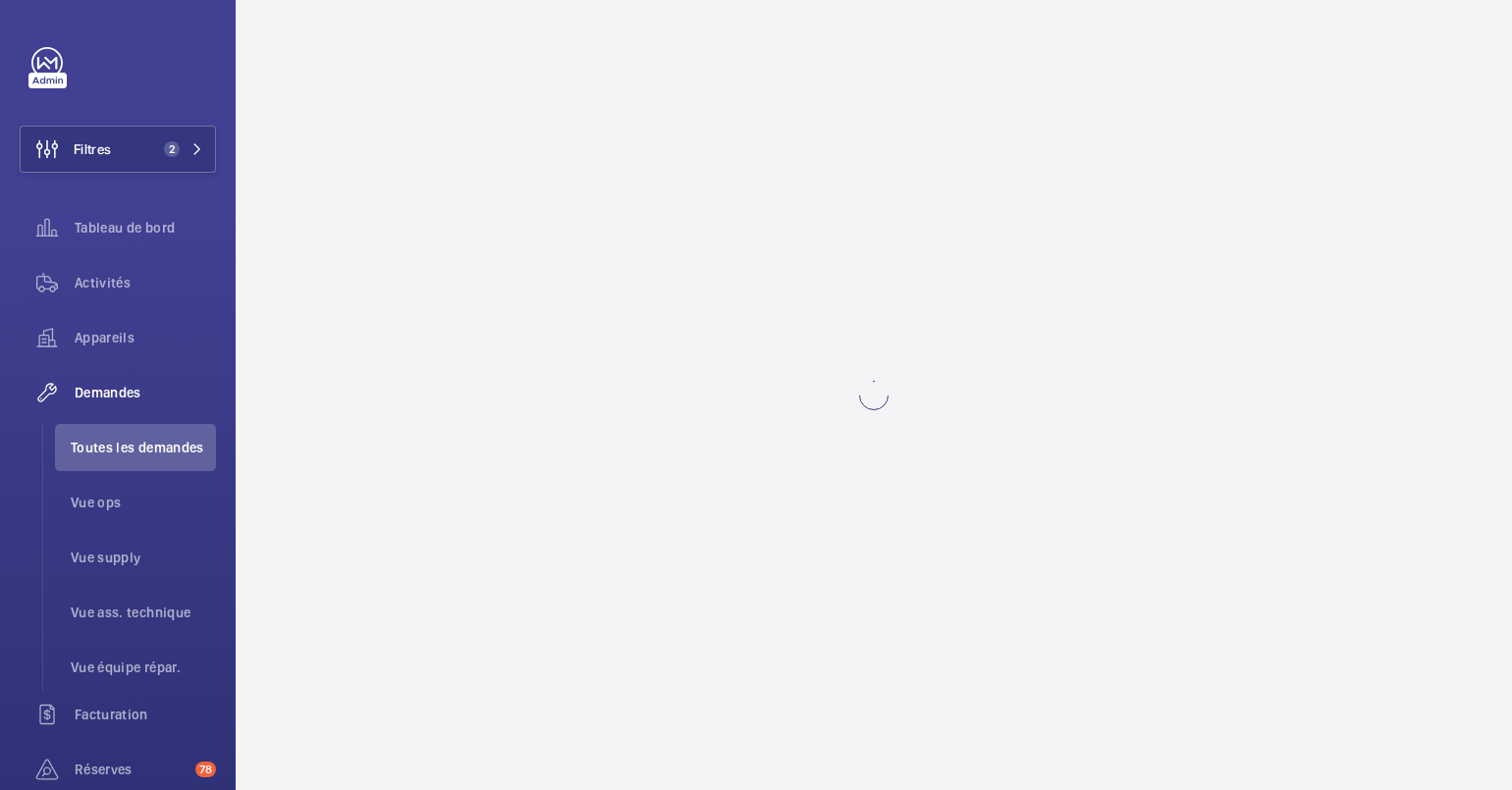 scroll, scrollTop: 0, scrollLeft: 0, axis: both 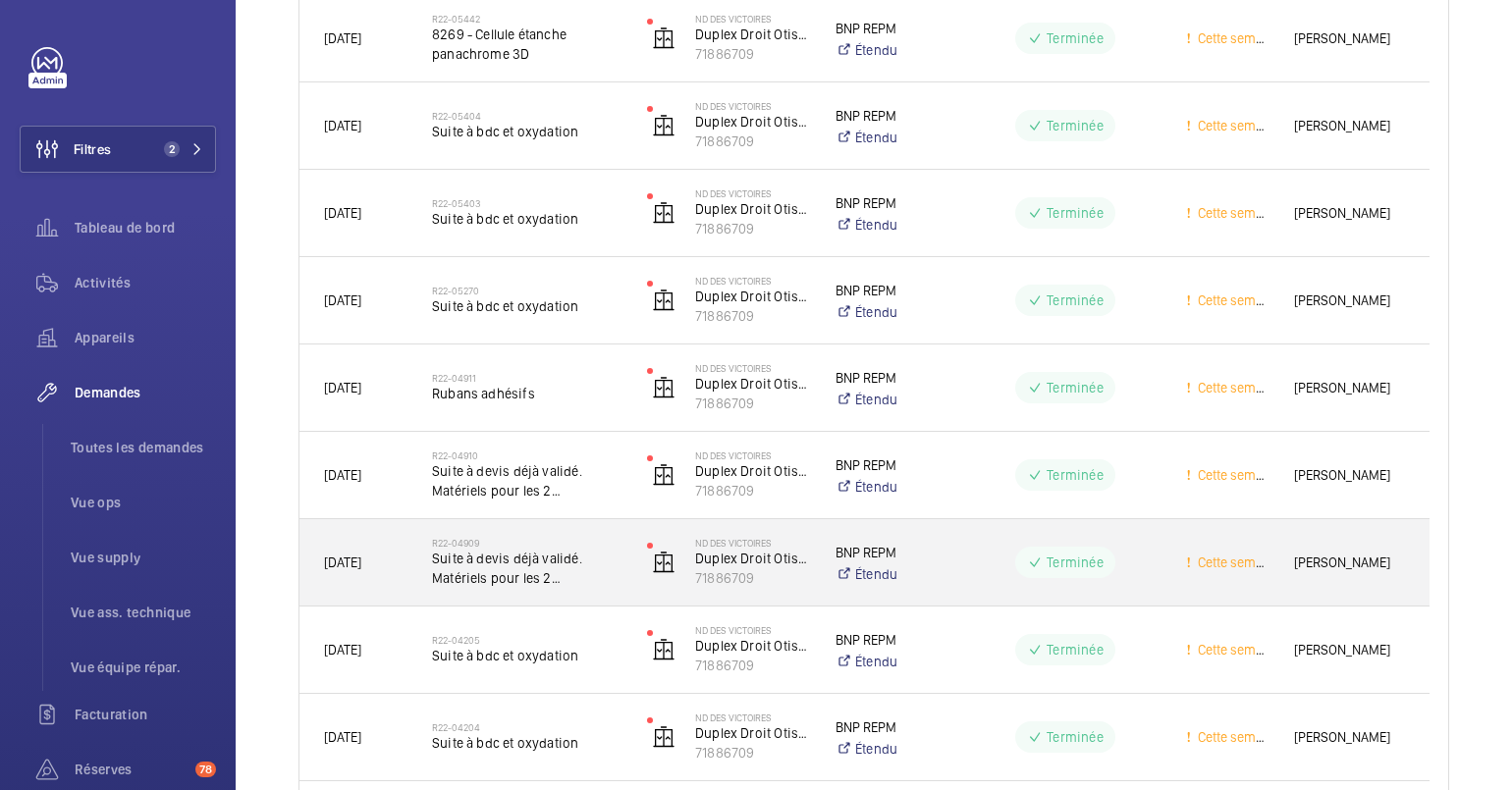 drag, startPoint x: 553, startPoint y: 490, endPoint x: 534, endPoint y: 534, distance: 47.927 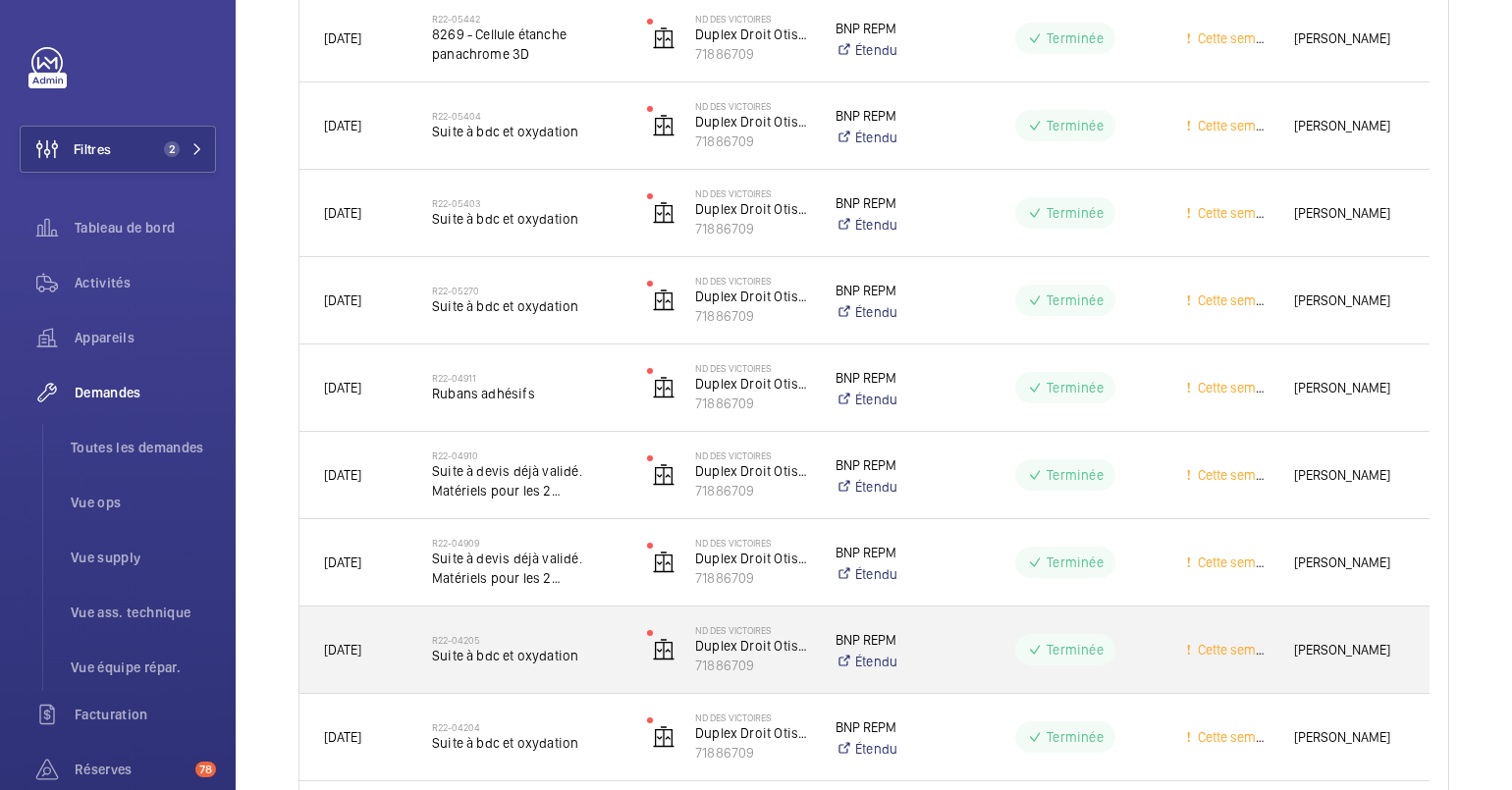click on "Suite à bdc et oxydation" 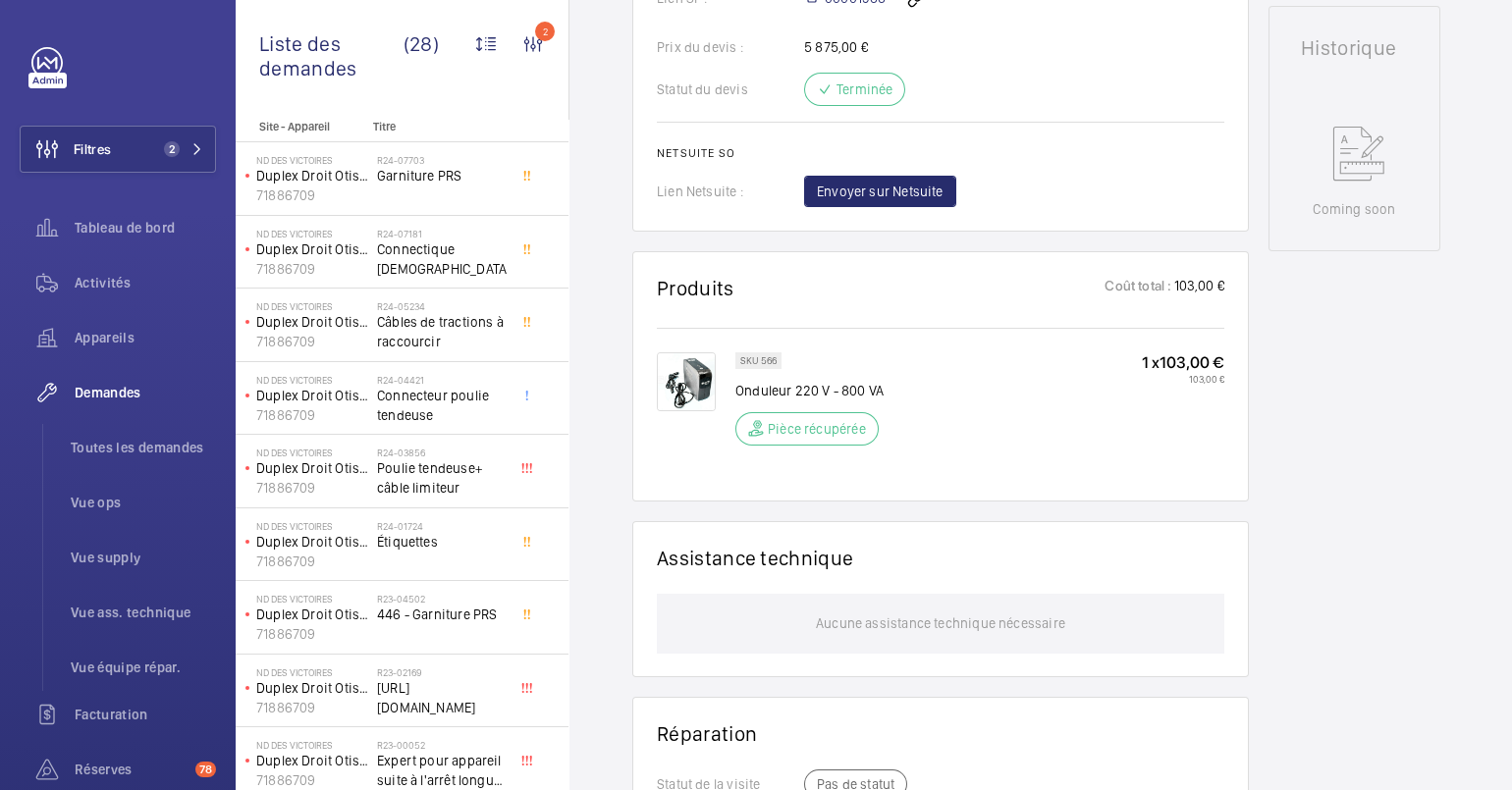 scroll, scrollTop: 936, scrollLeft: 0, axis: vertical 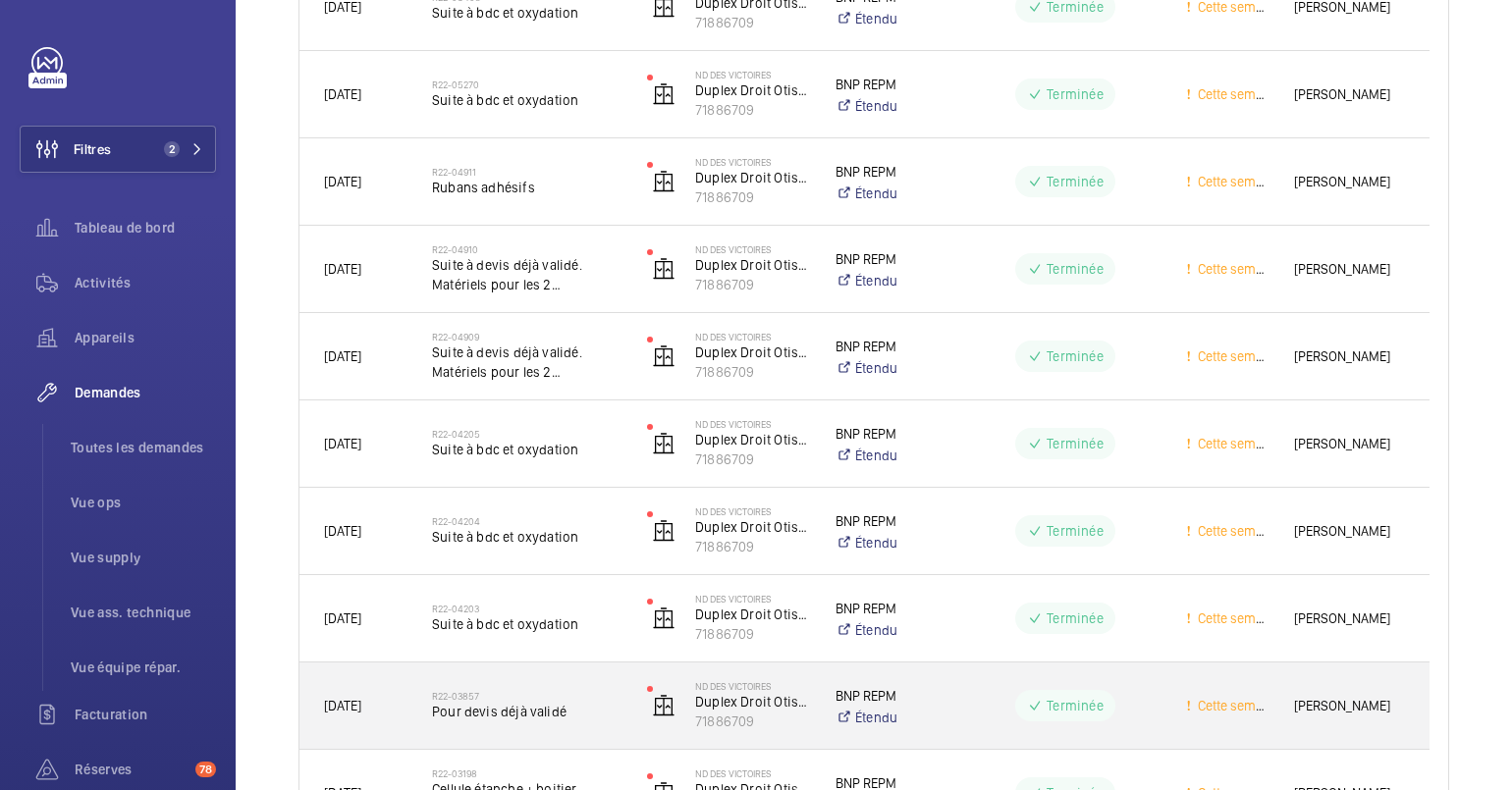 click on "Pour devis déjà validé" 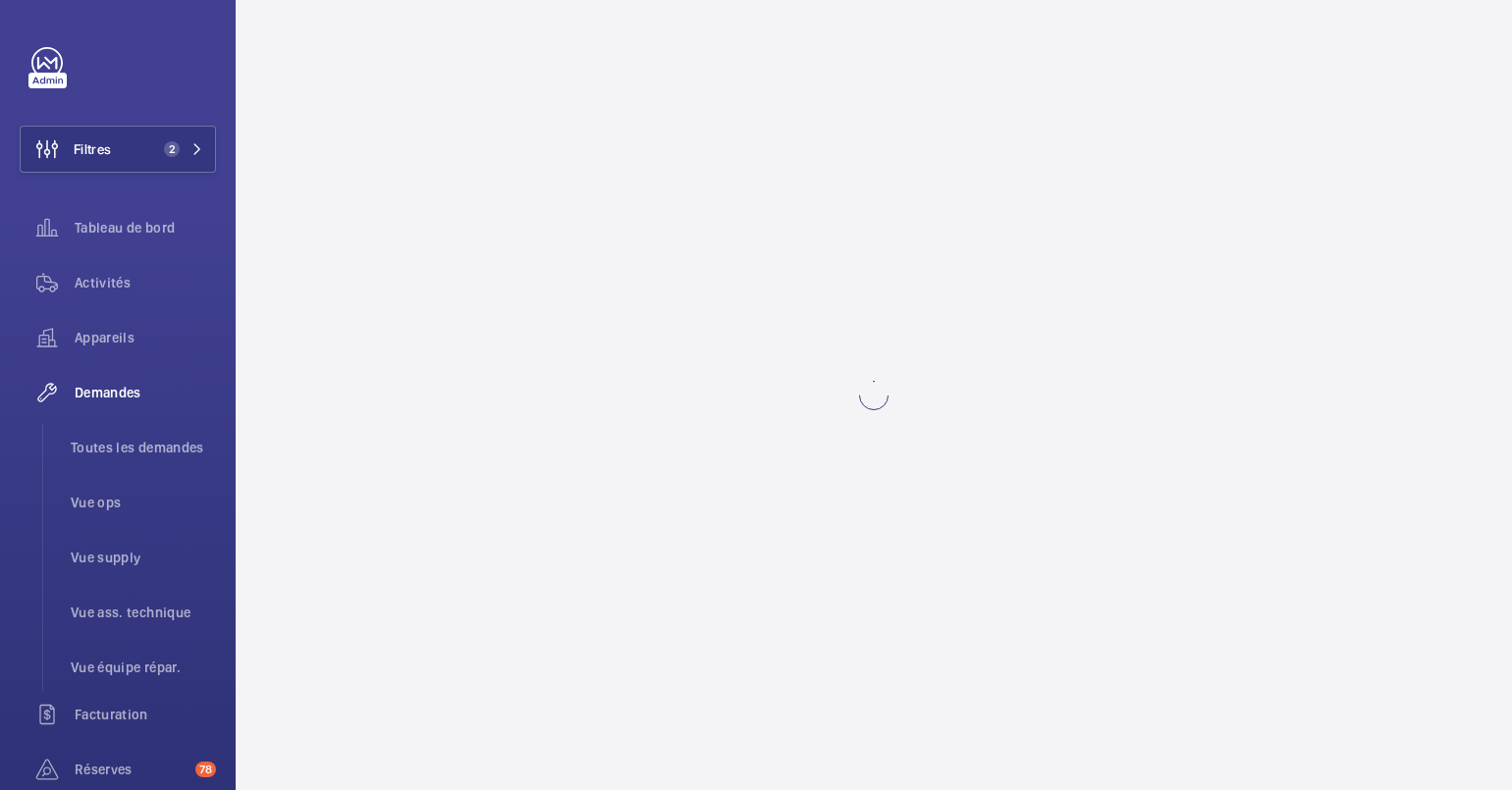 scroll, scrollTop: 0, scrollLeft: 0, axis: both 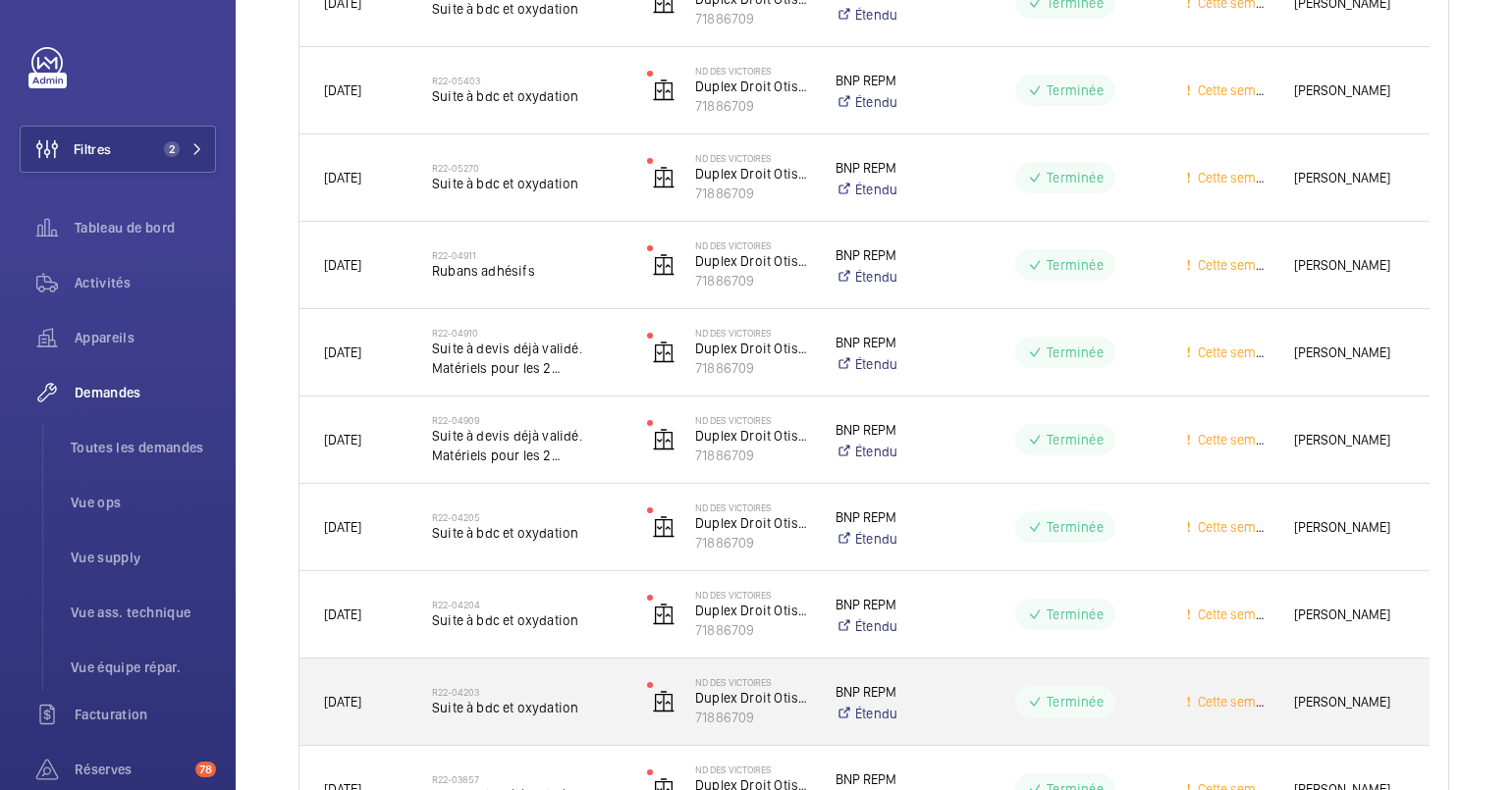click on "Terminée" 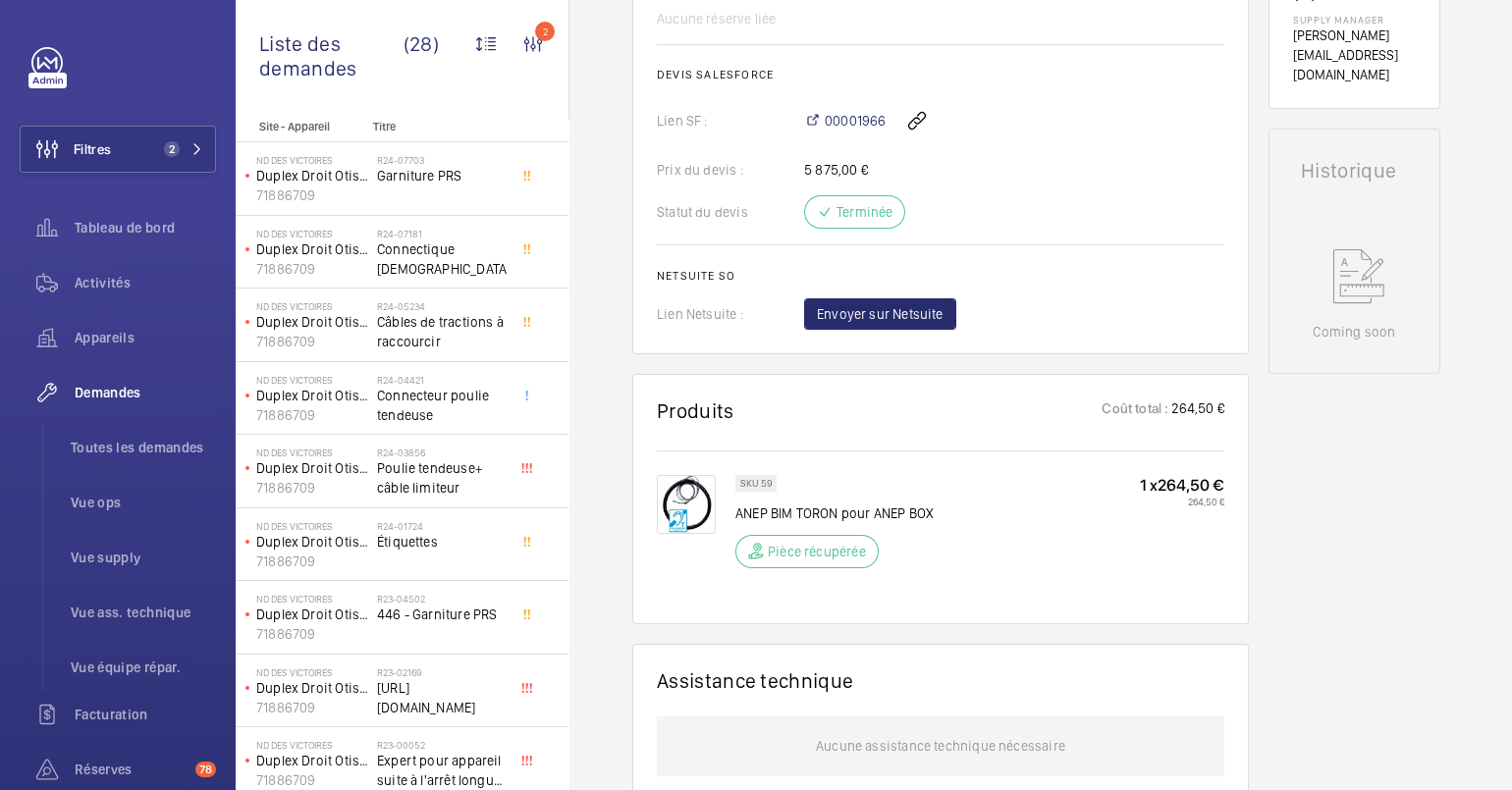 scroll, scrollTop: 814, scrollLeft: 0, axis: vertical 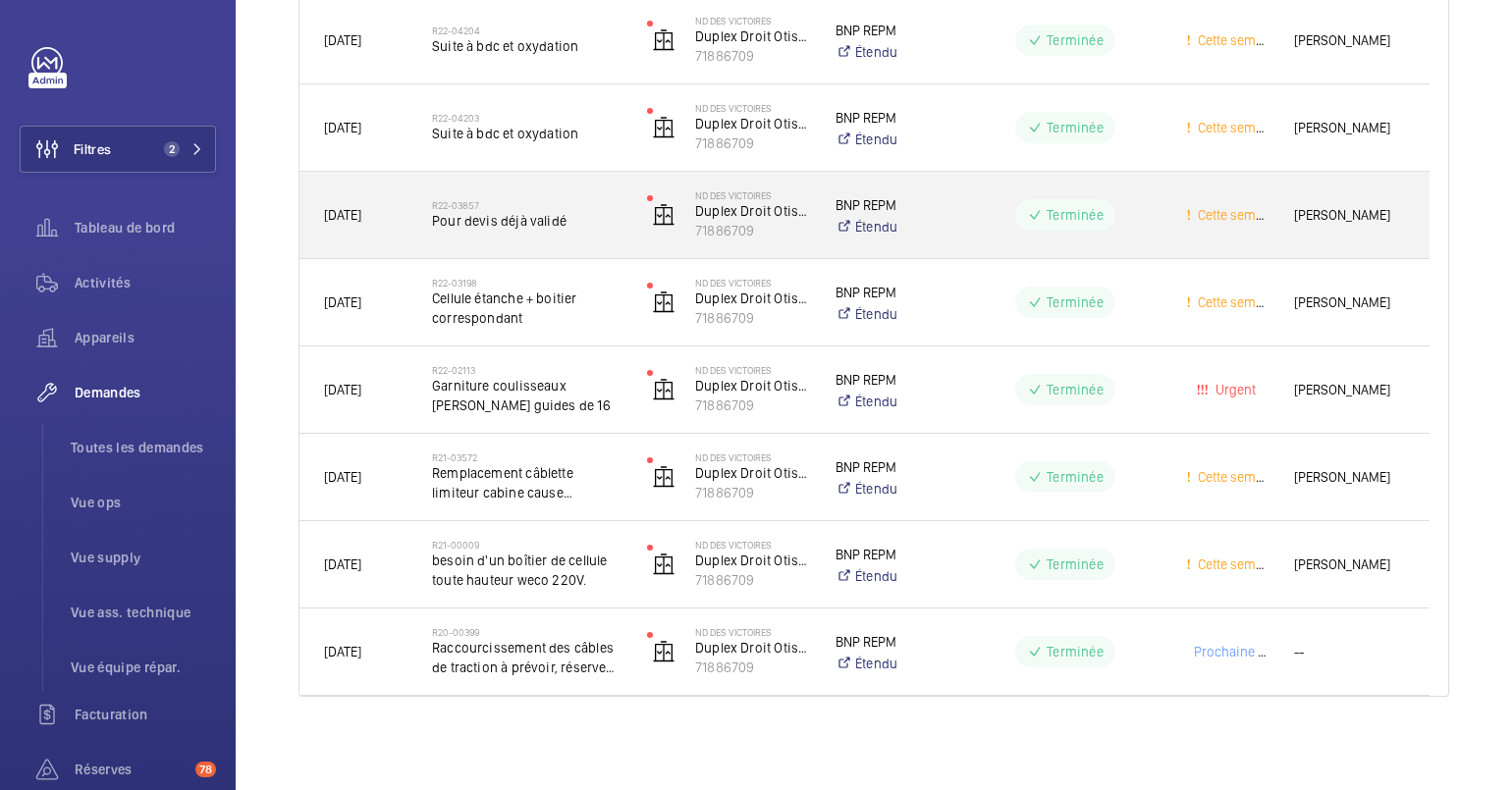 click on "Pour devis déjà validé" 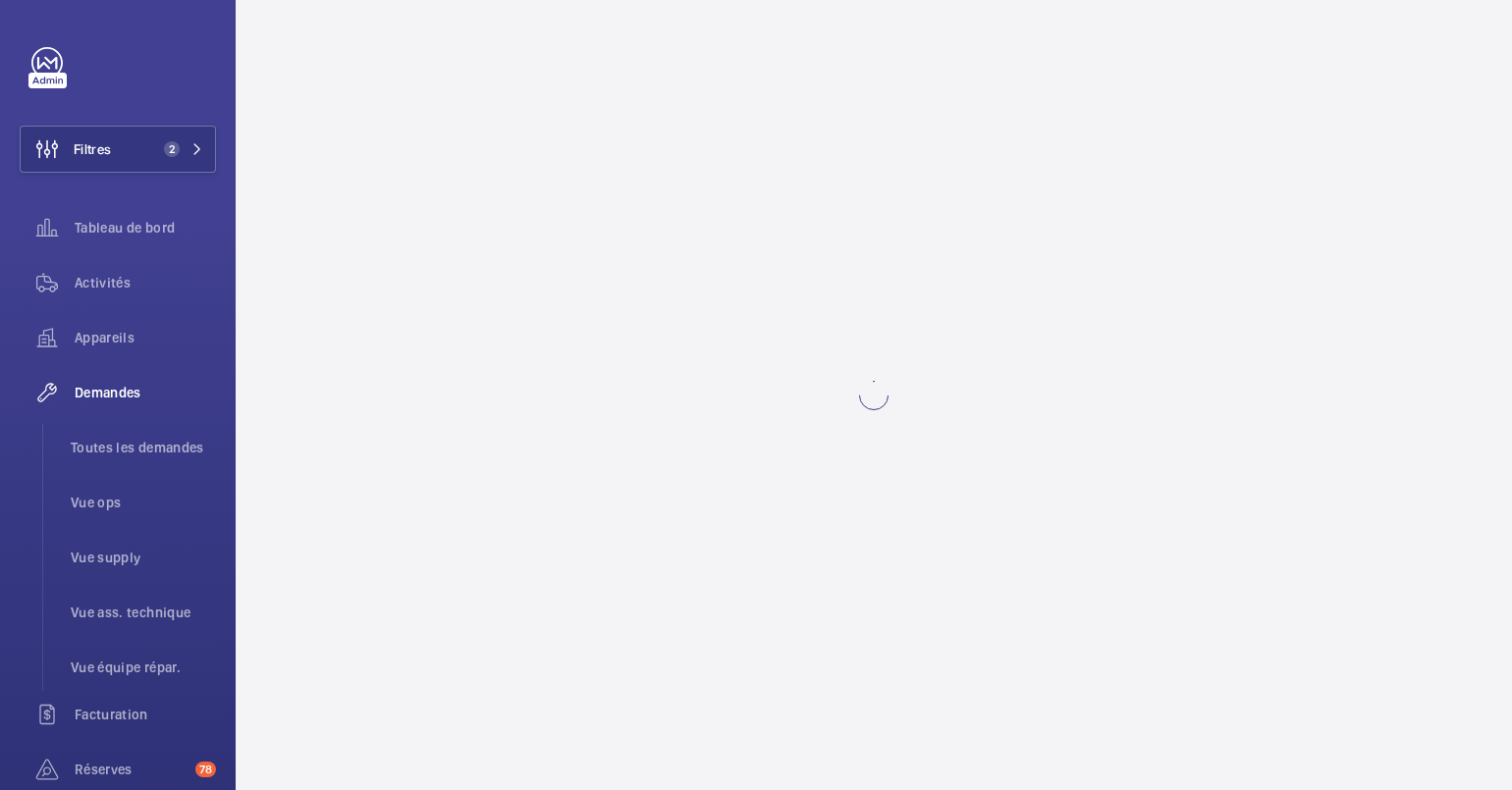 scroll, scrollTop: 0, scrollLeft: 0, axis: both 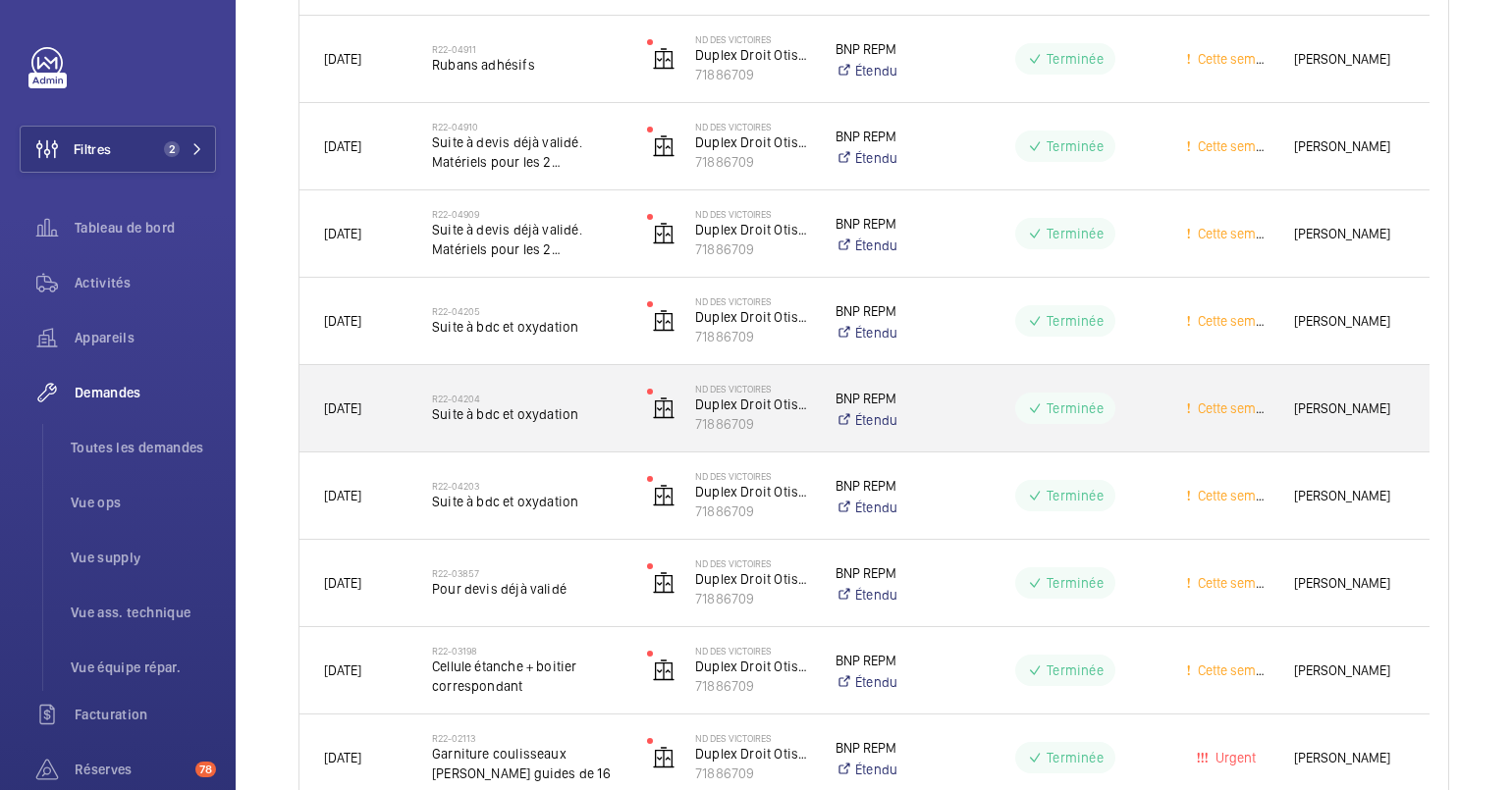 click on "R22-04204   Suite à bdc et oxydation" 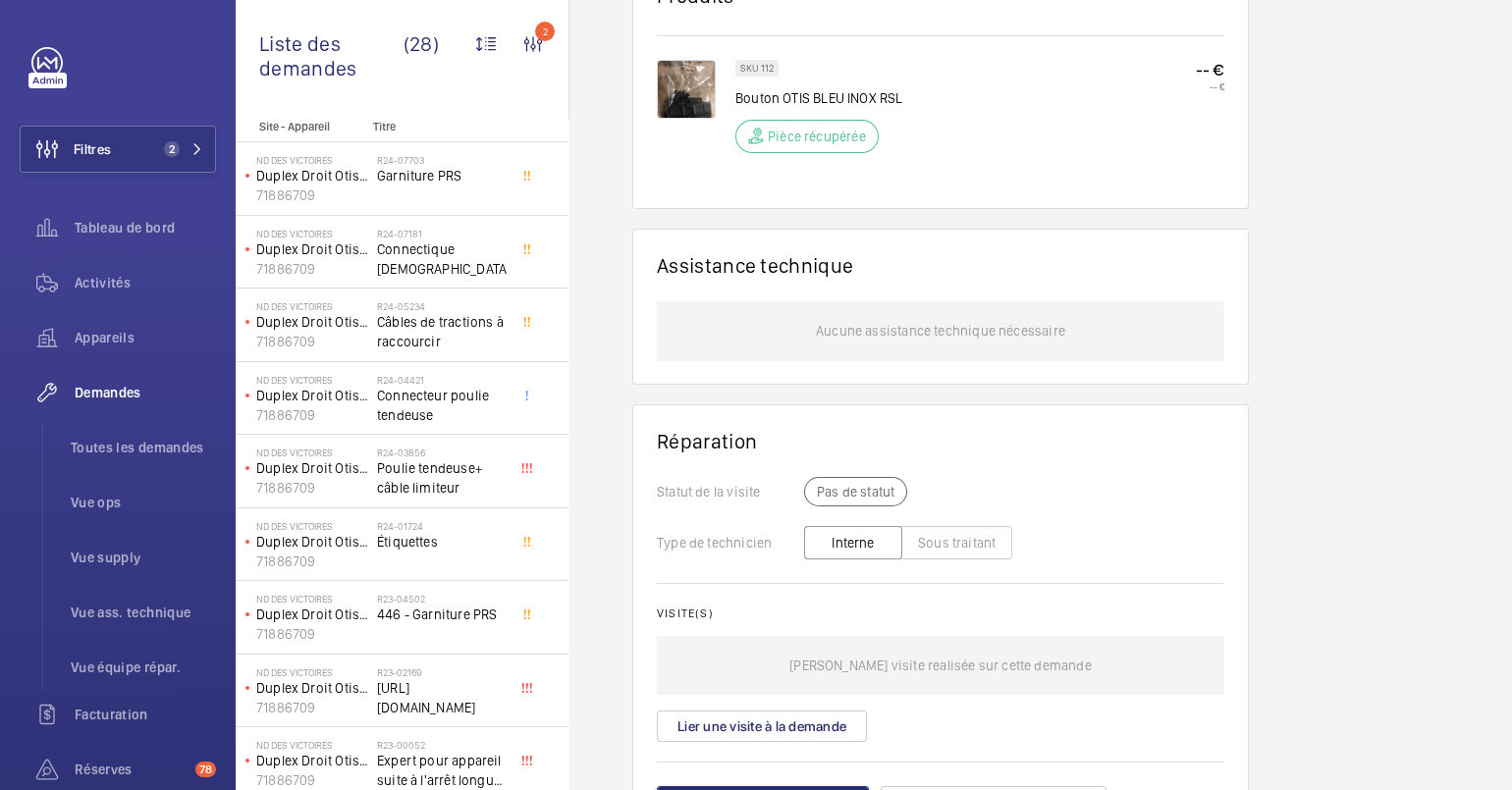 scroll, scrollTop: 1356, scrollLeft: 0, axis: vertical 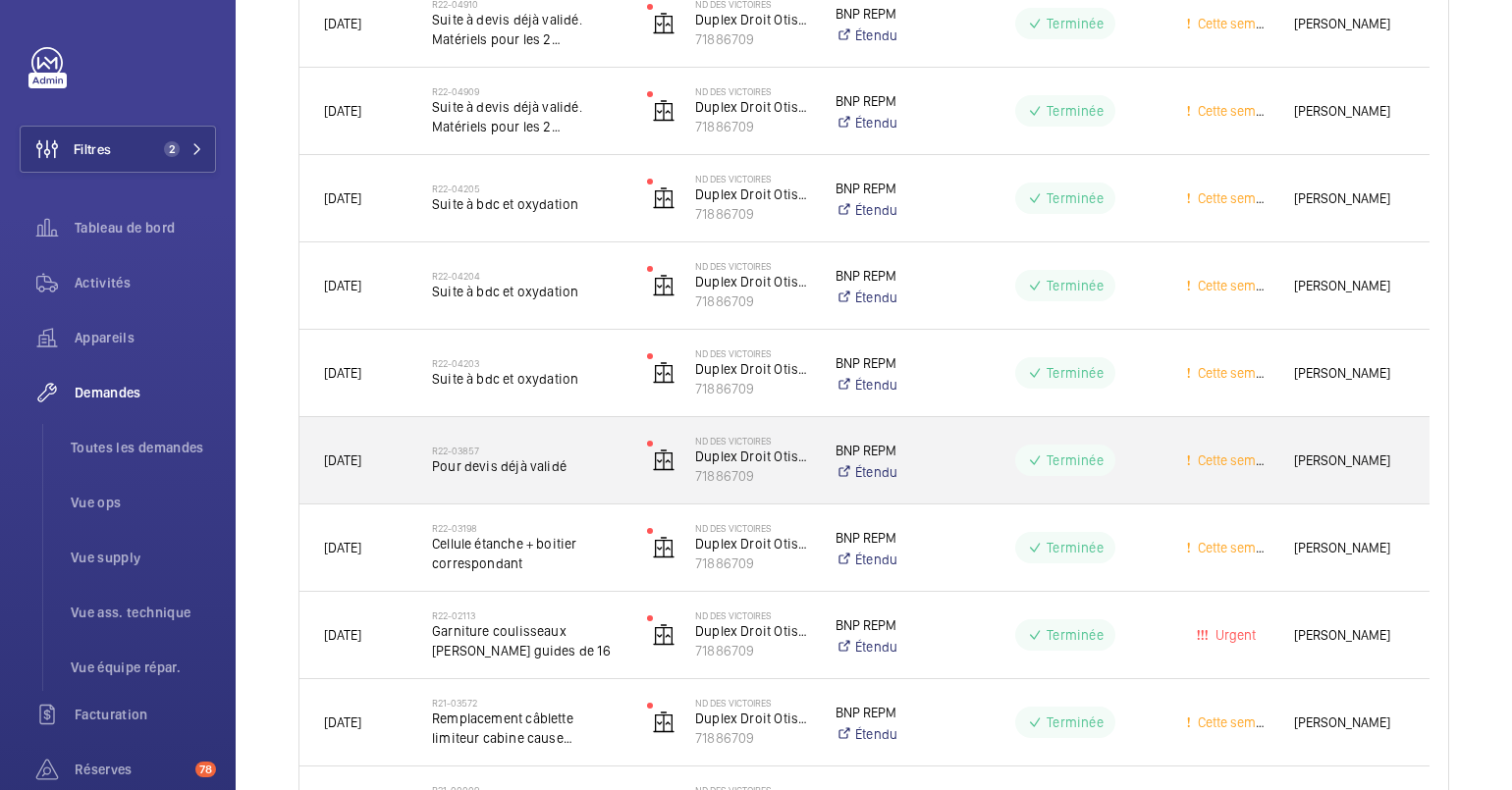 click on "Pour devis déjà validé" 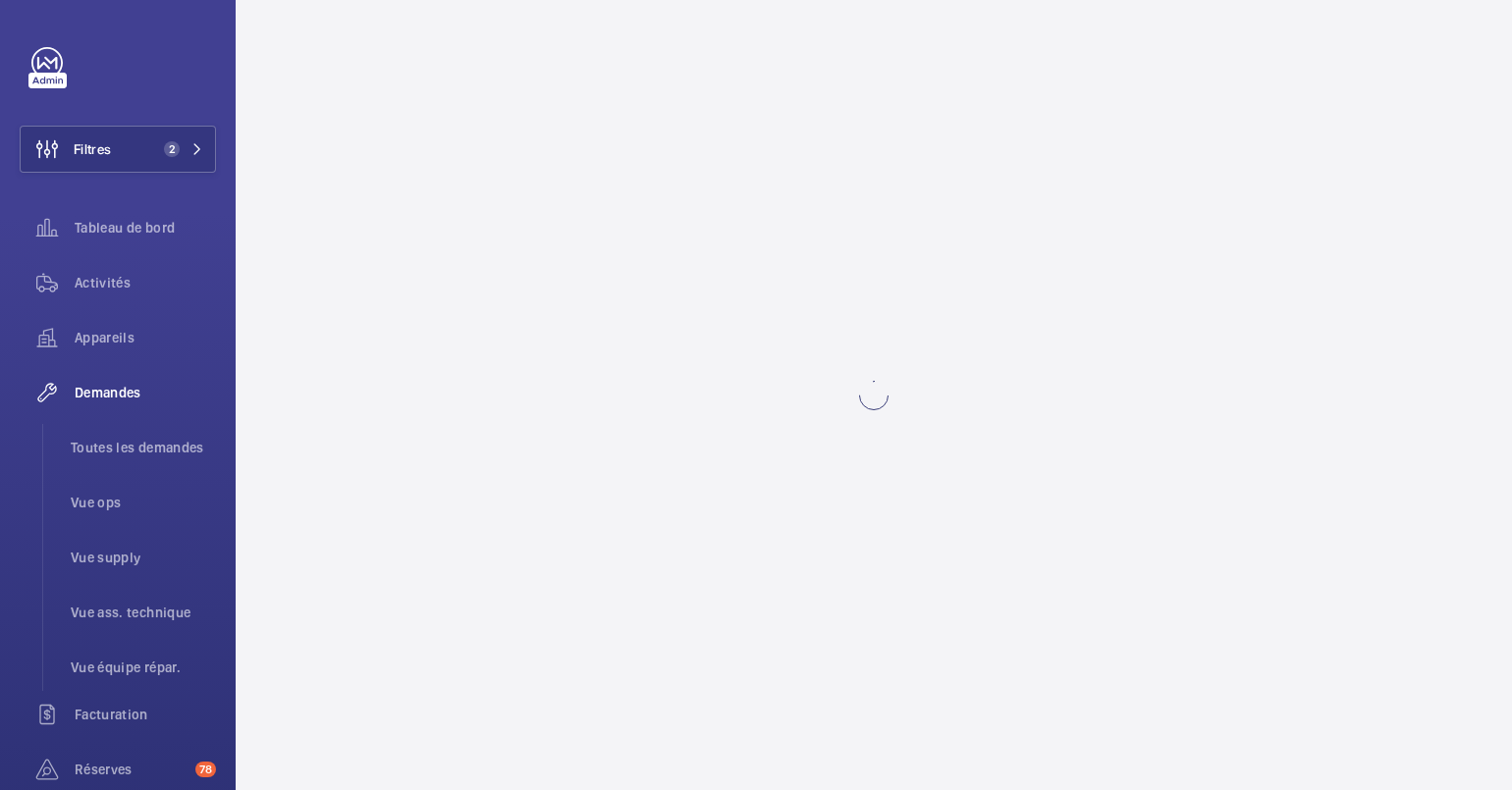 scroll, scrollTop: 0, scrollLeft: 0, axis: both 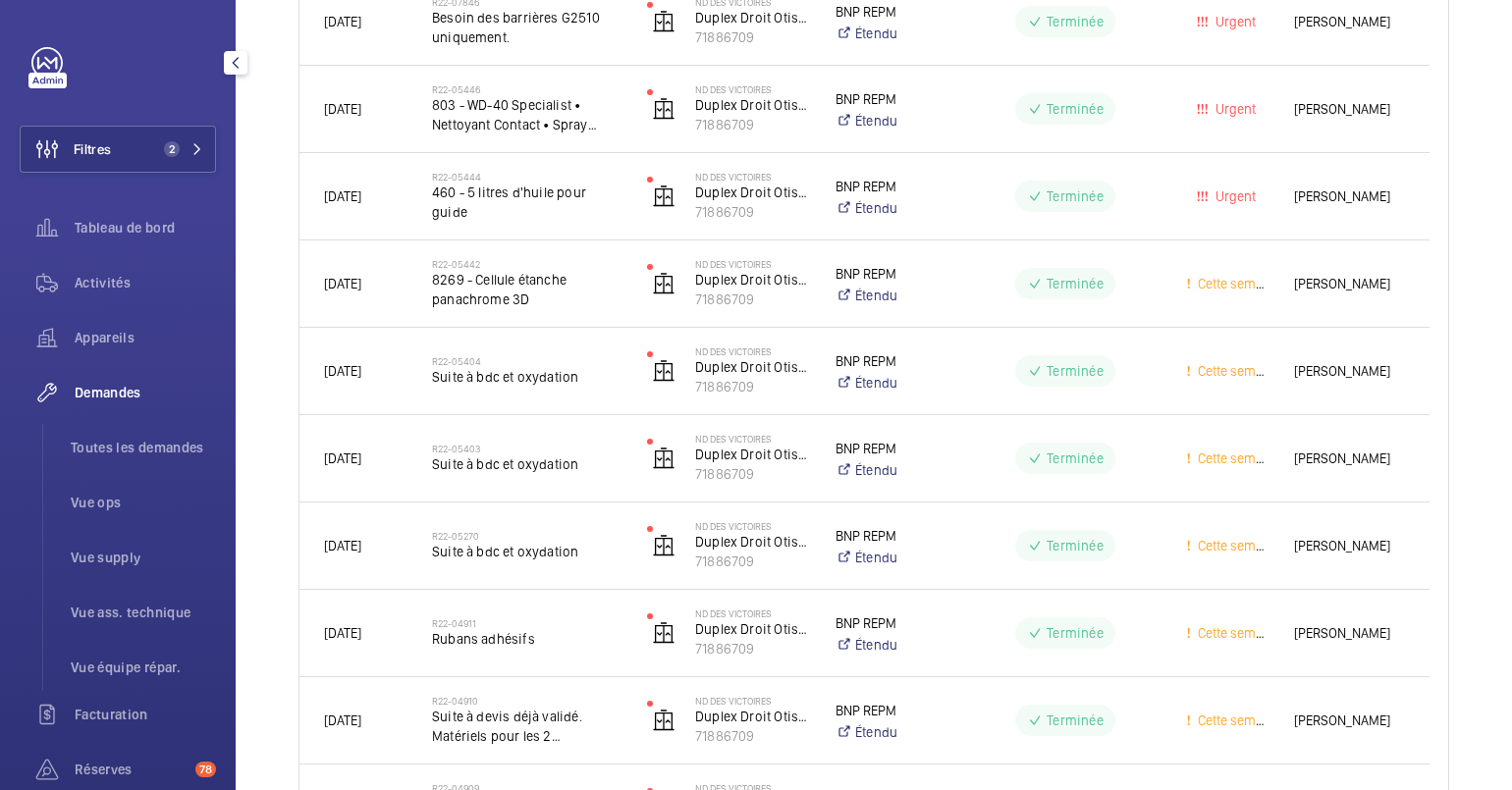 click on "Demandes" 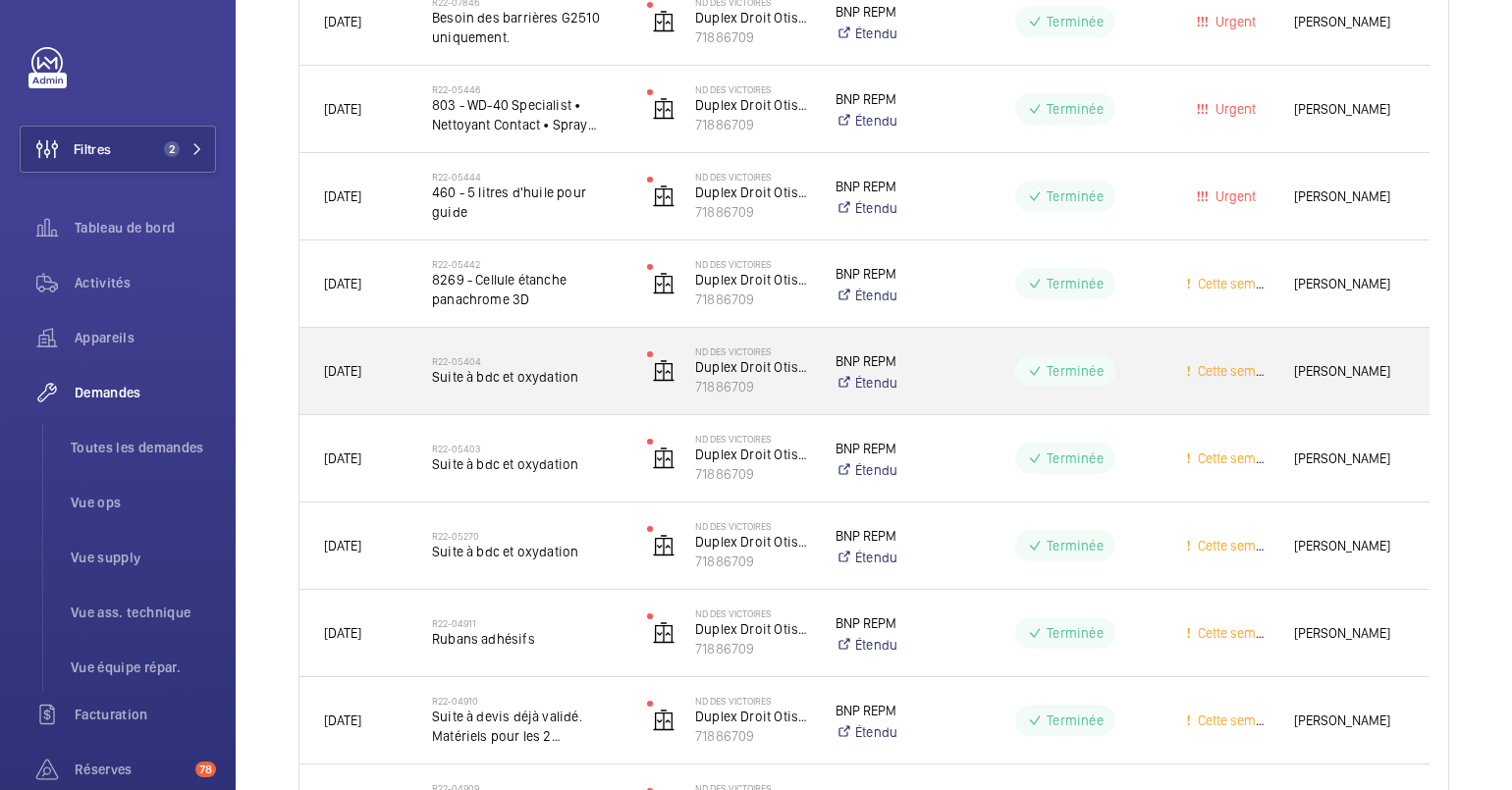 scroll, scrollTop: 952, scrollLeft: 0, axis: vertical 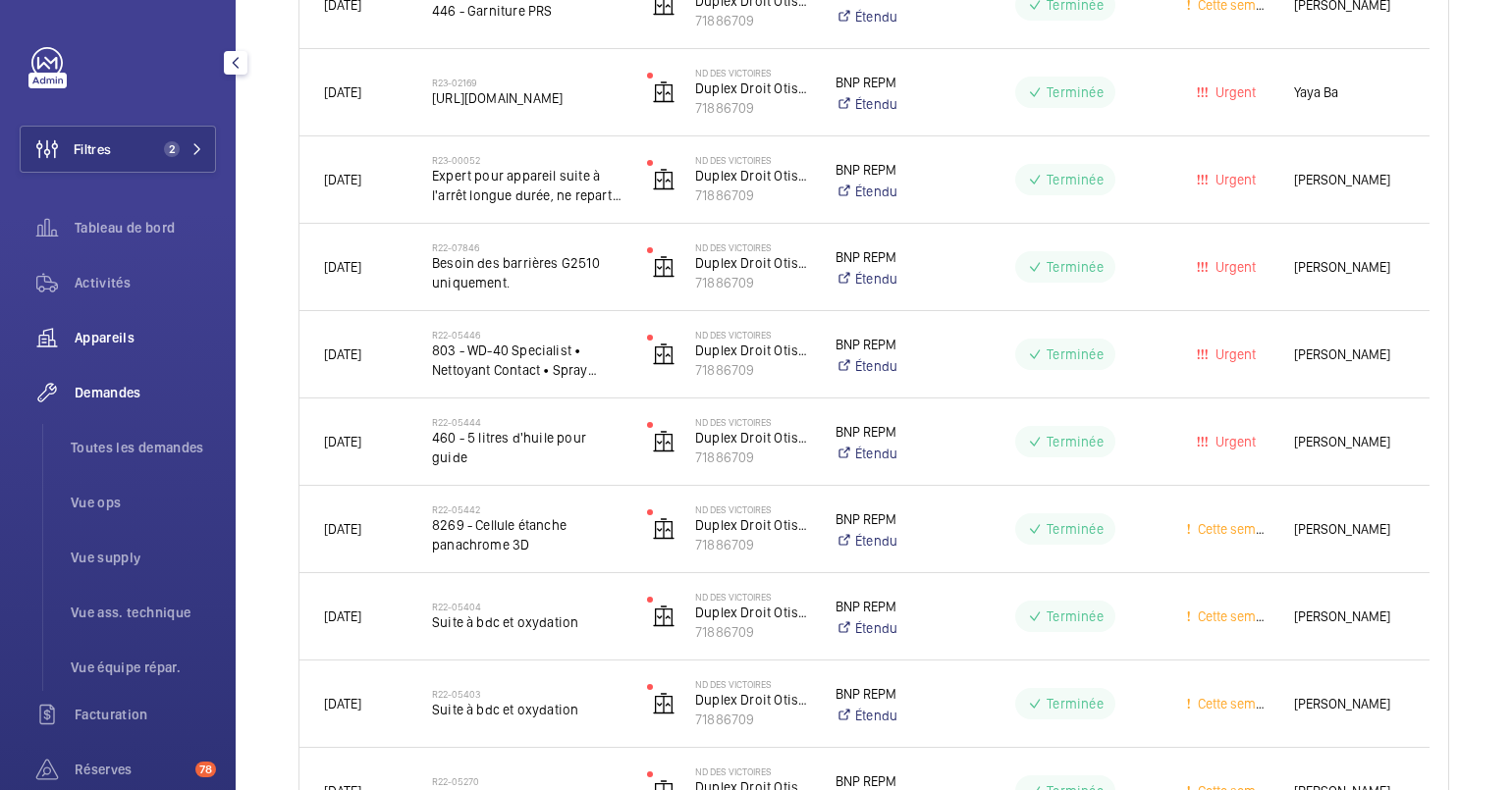 click on "Appareils" 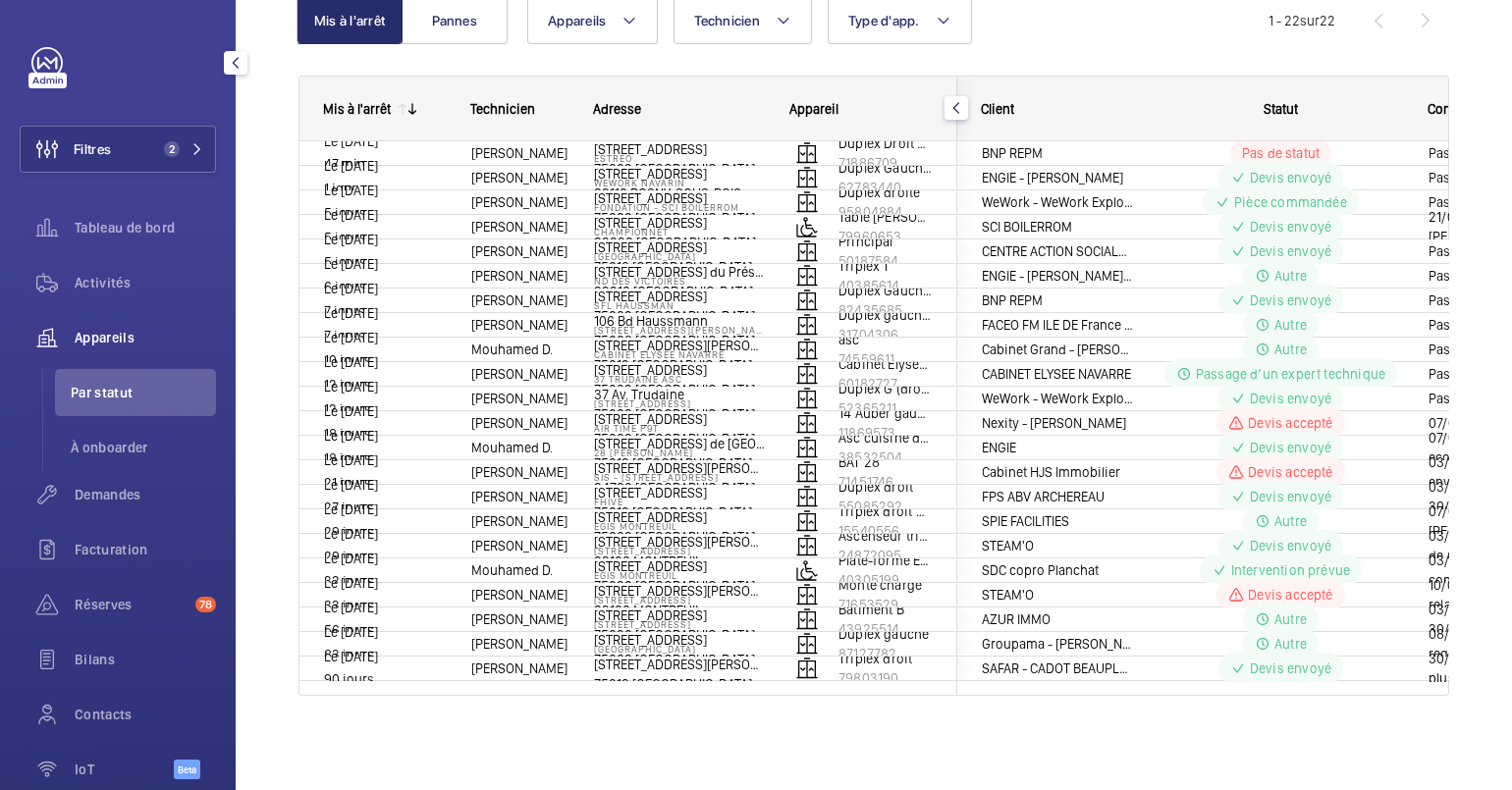 scroll, scrollTop: 69, scrollLeft: 0, axis: vertical 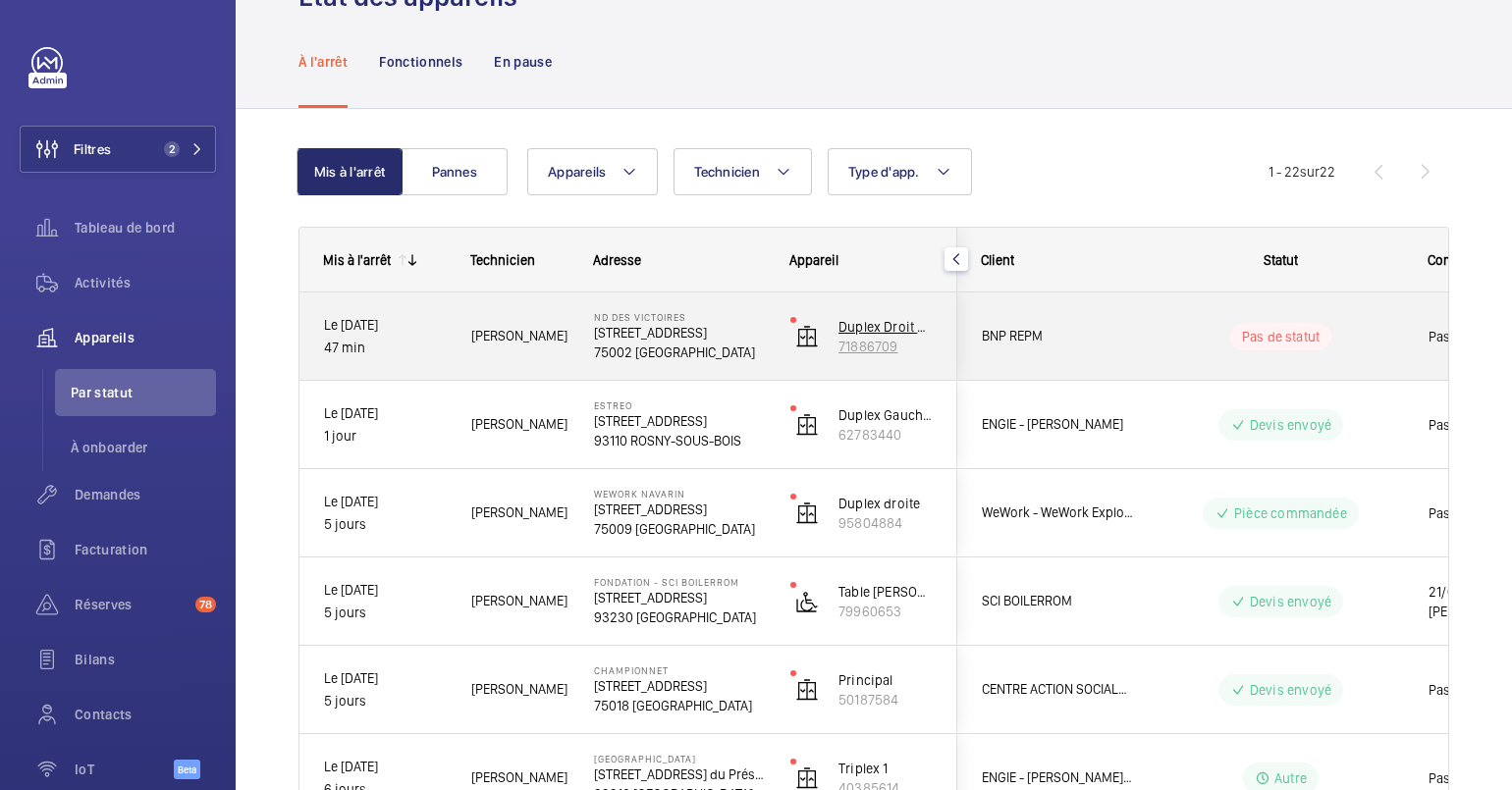 click 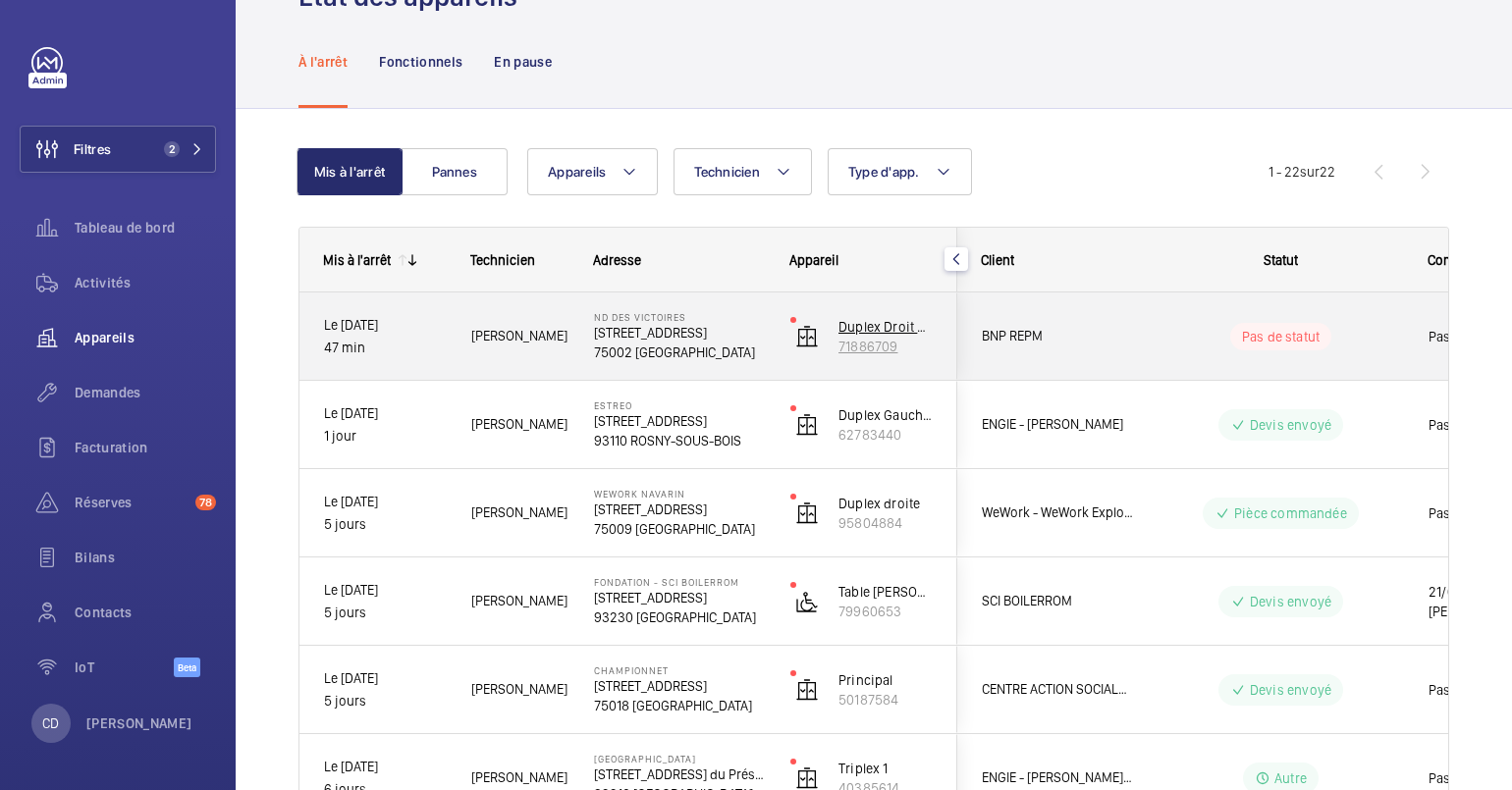 scroll, scrollTop: 0, scrollLeft: 0, axis: both 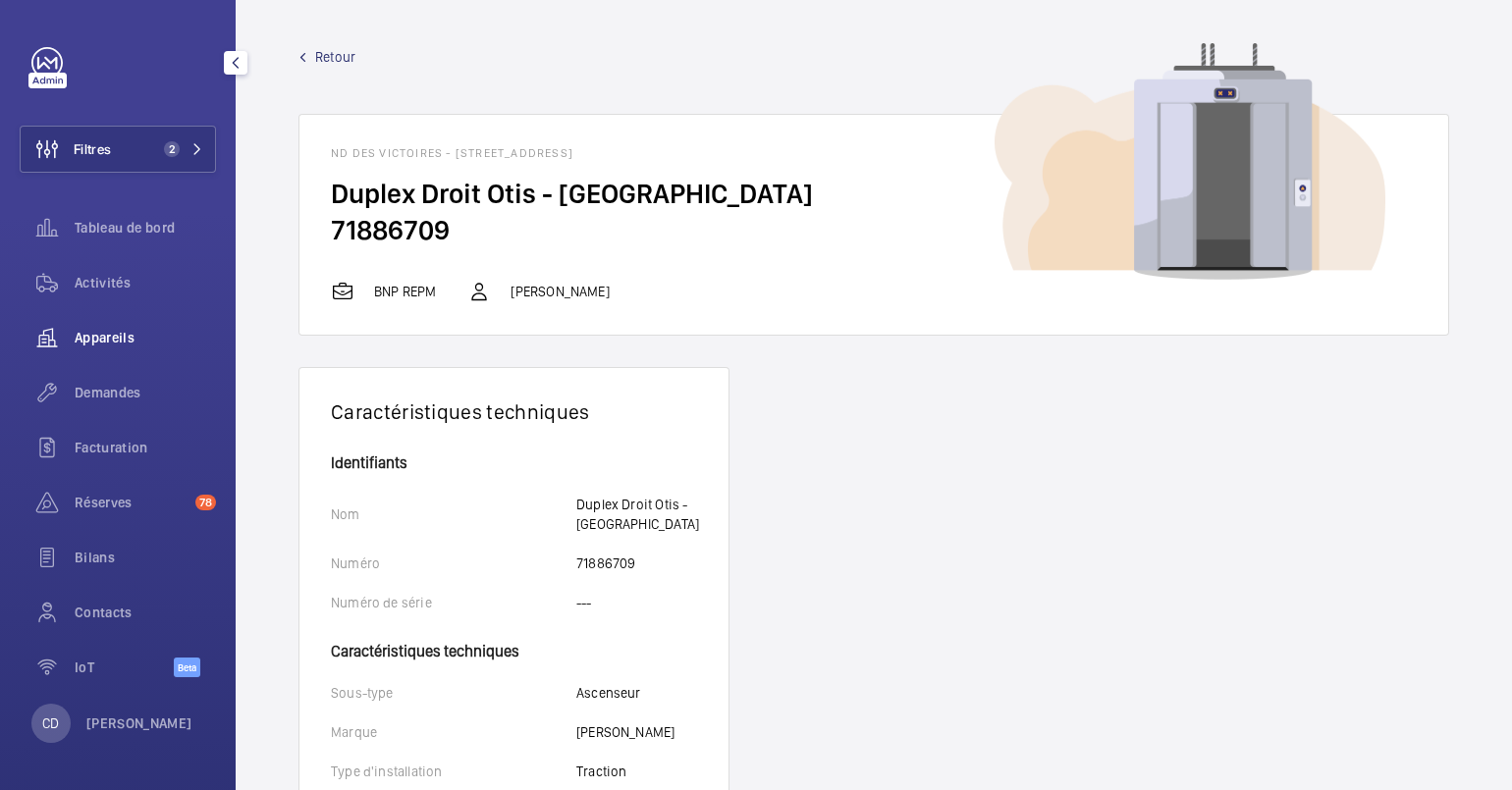 click on "Appareils" 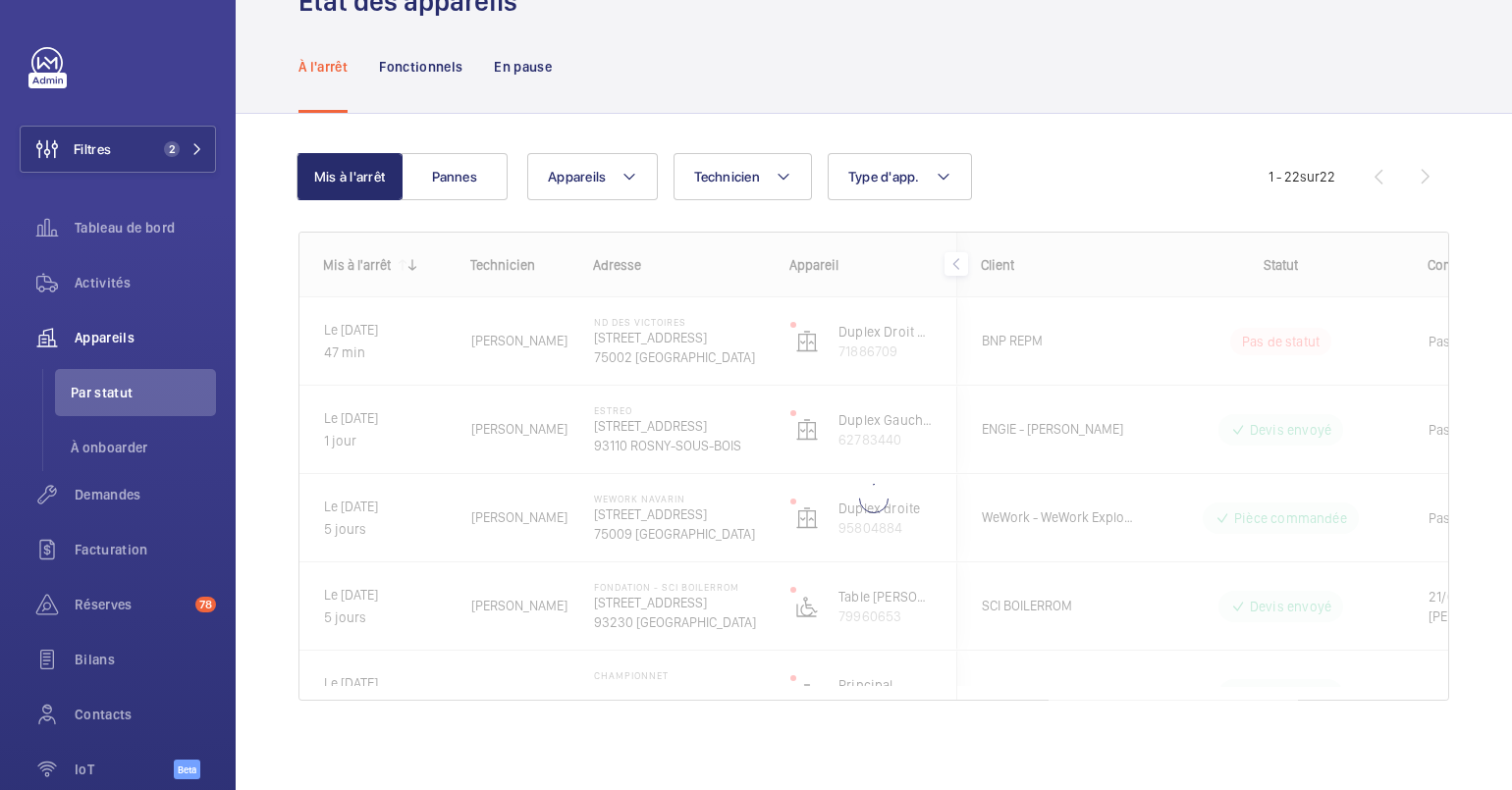 scroll, scrollTop: 69, scrollLeft: 0, axis: vertical 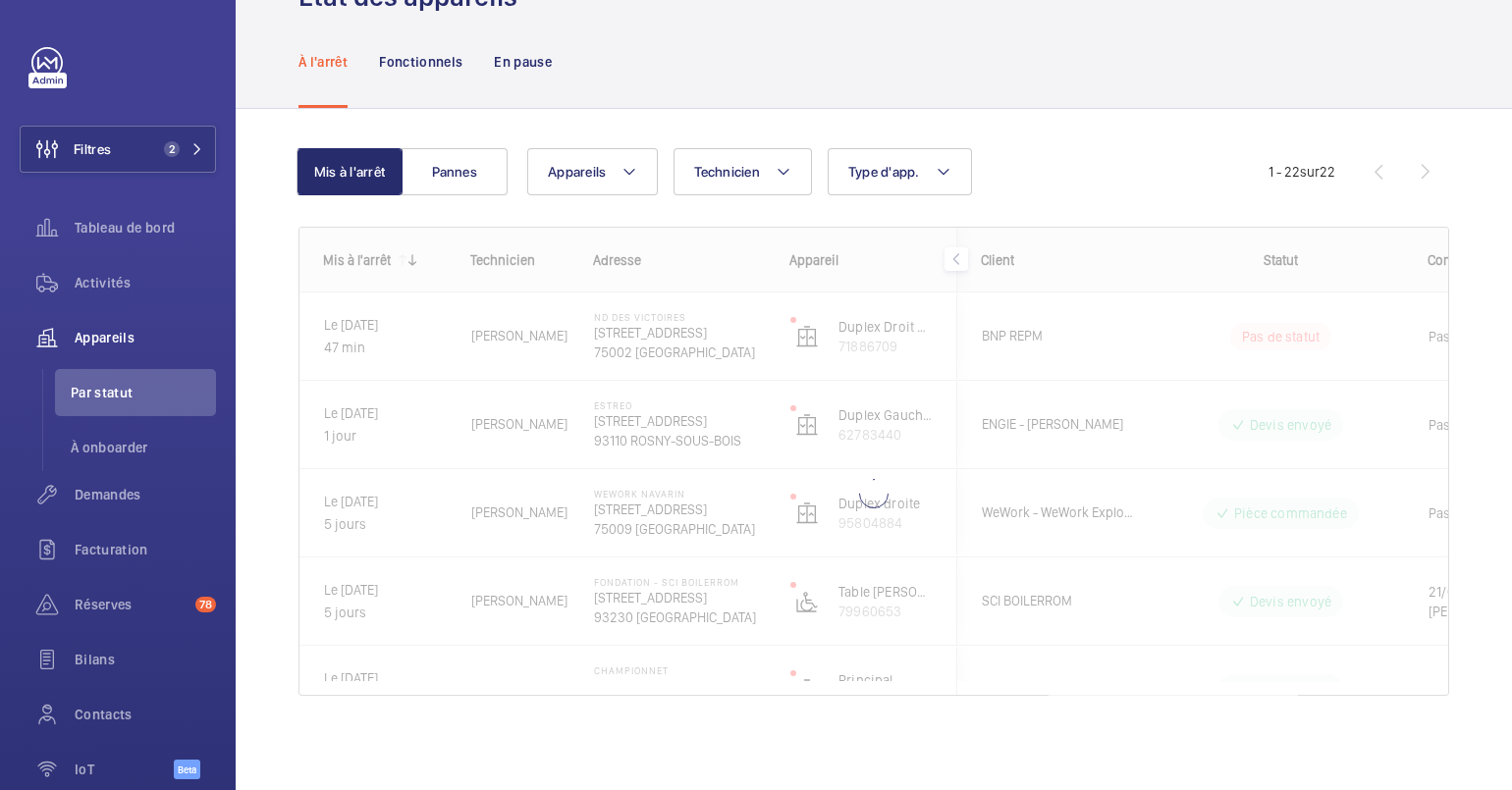 click 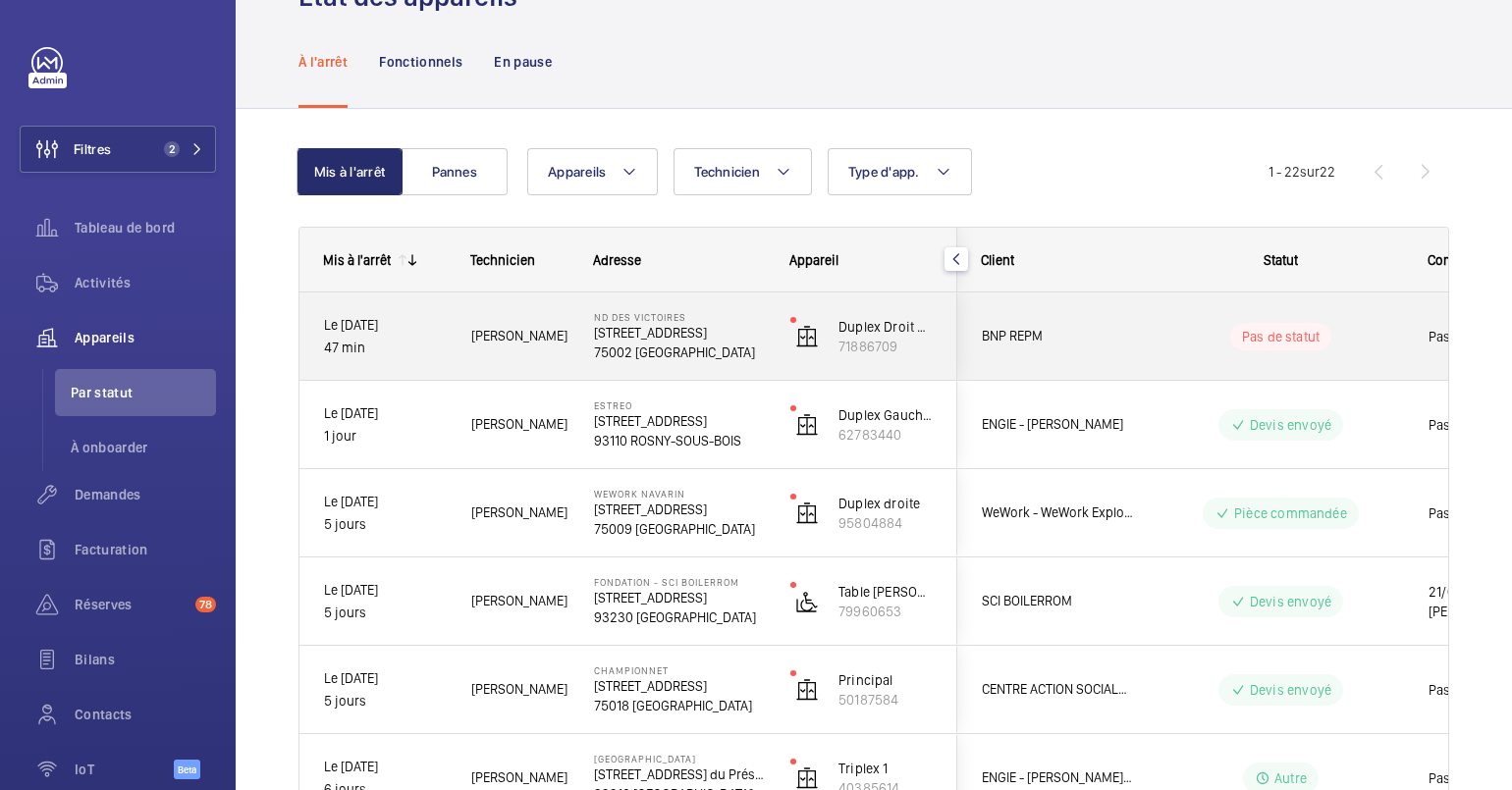 click on "BNP REPM" 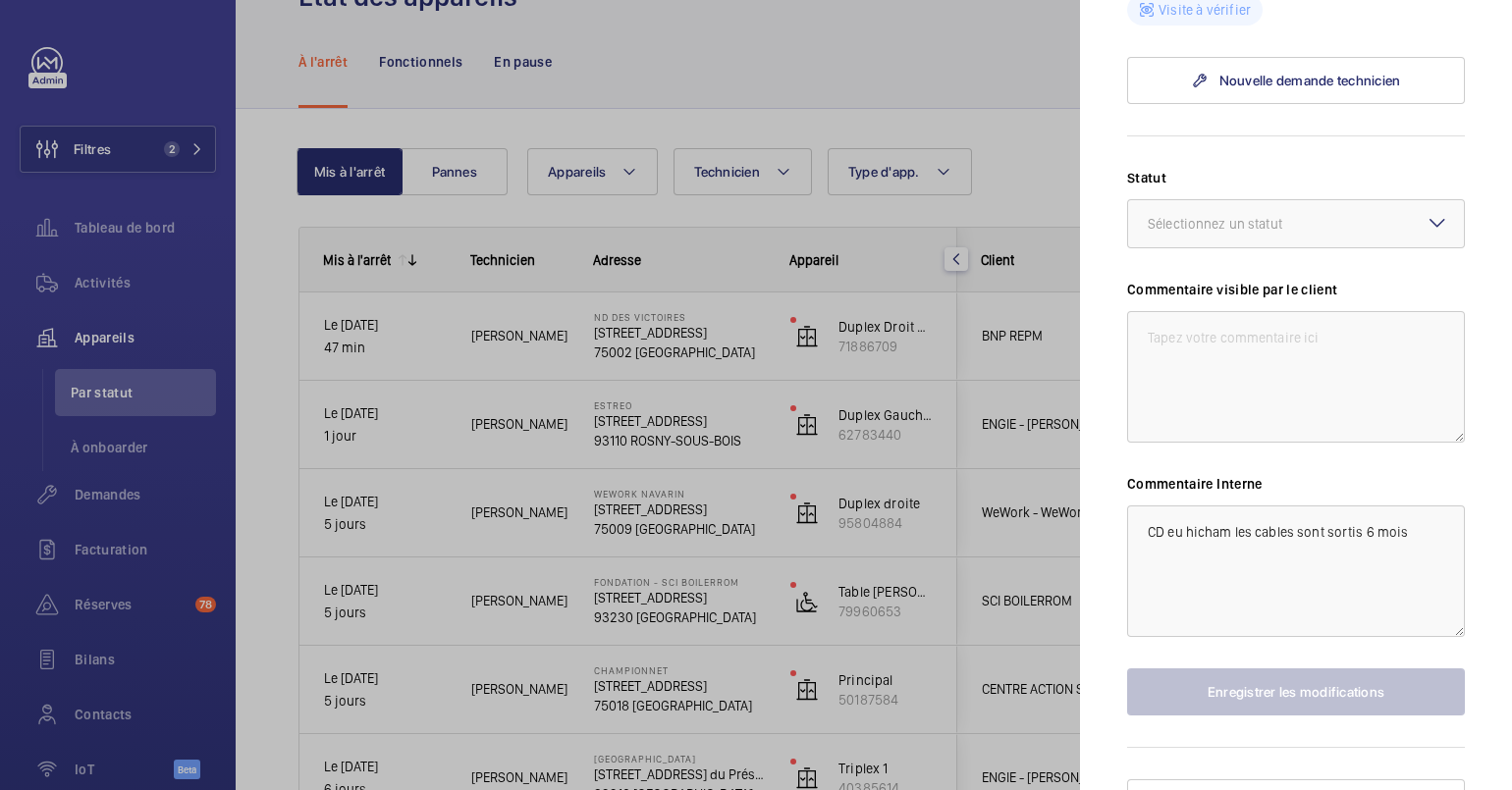 scroll, scrollTop: 1168, scrollLeft: 0, axis: vertical 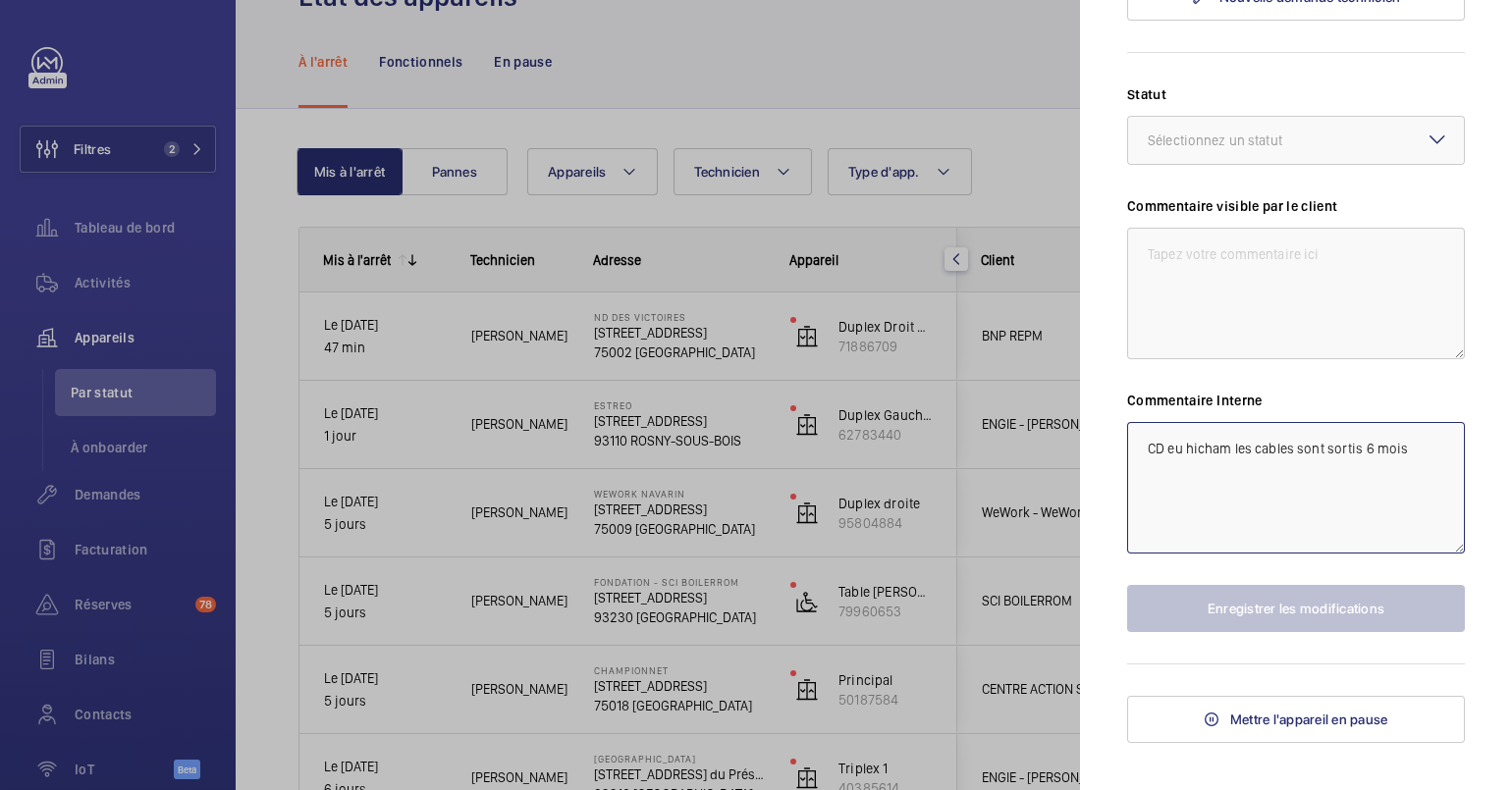 click on "CD eu hicham les cables sont sortis 6 mois" 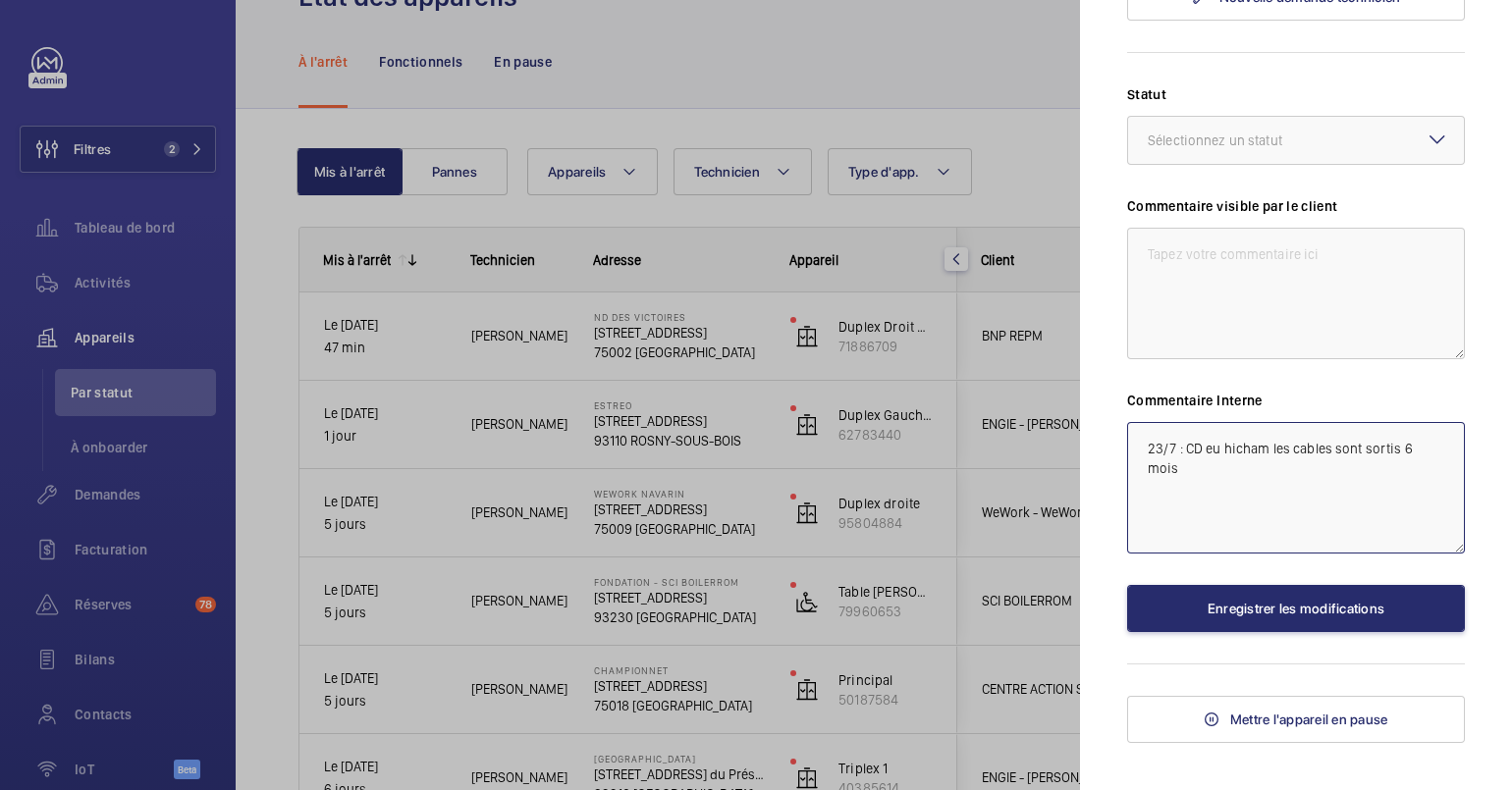 click on "23/7 : CD eu hicham les cables sont sortis 6 mois" 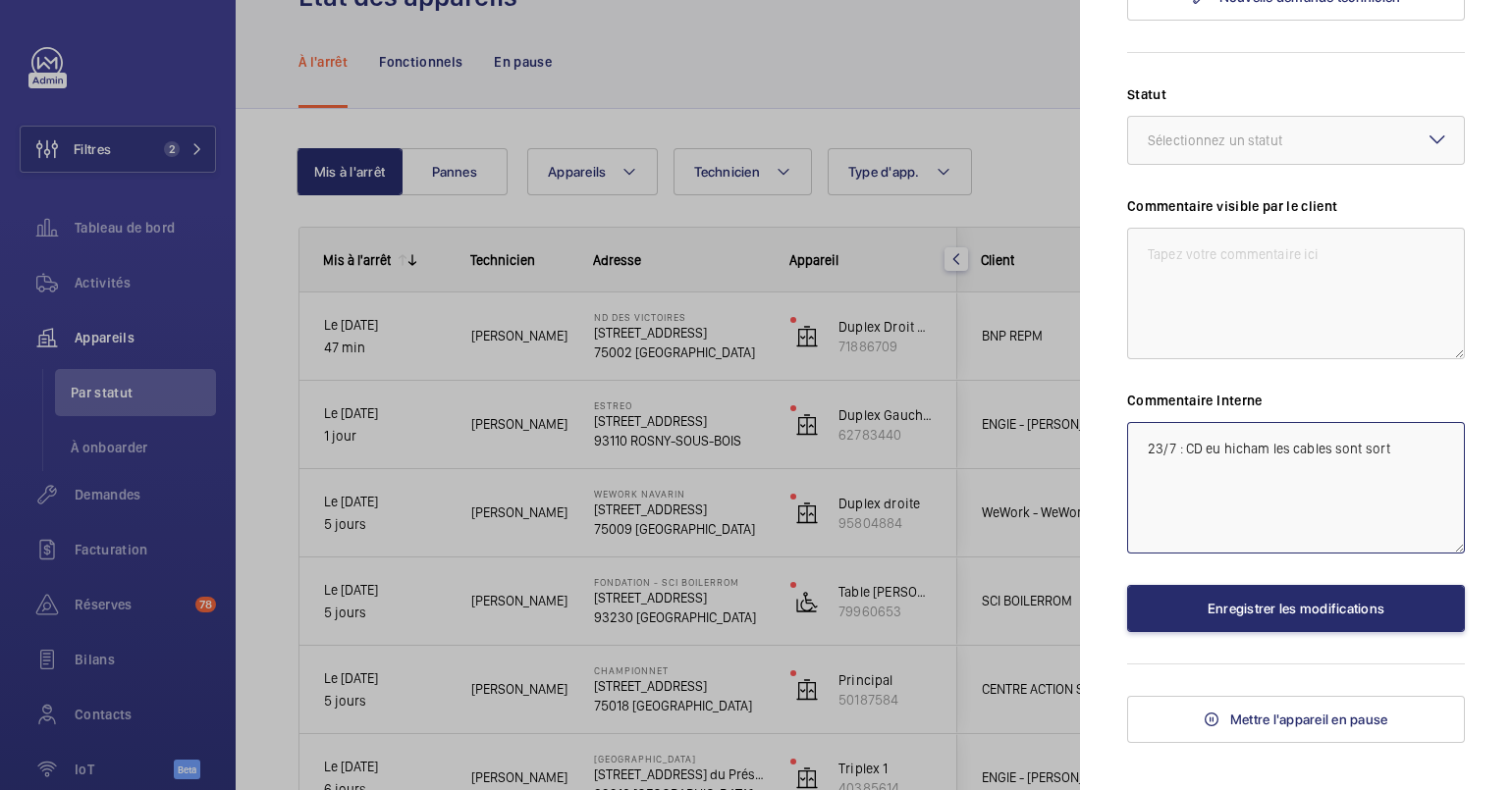 type on "23/7 : CD eu hicham les cables sont sort" 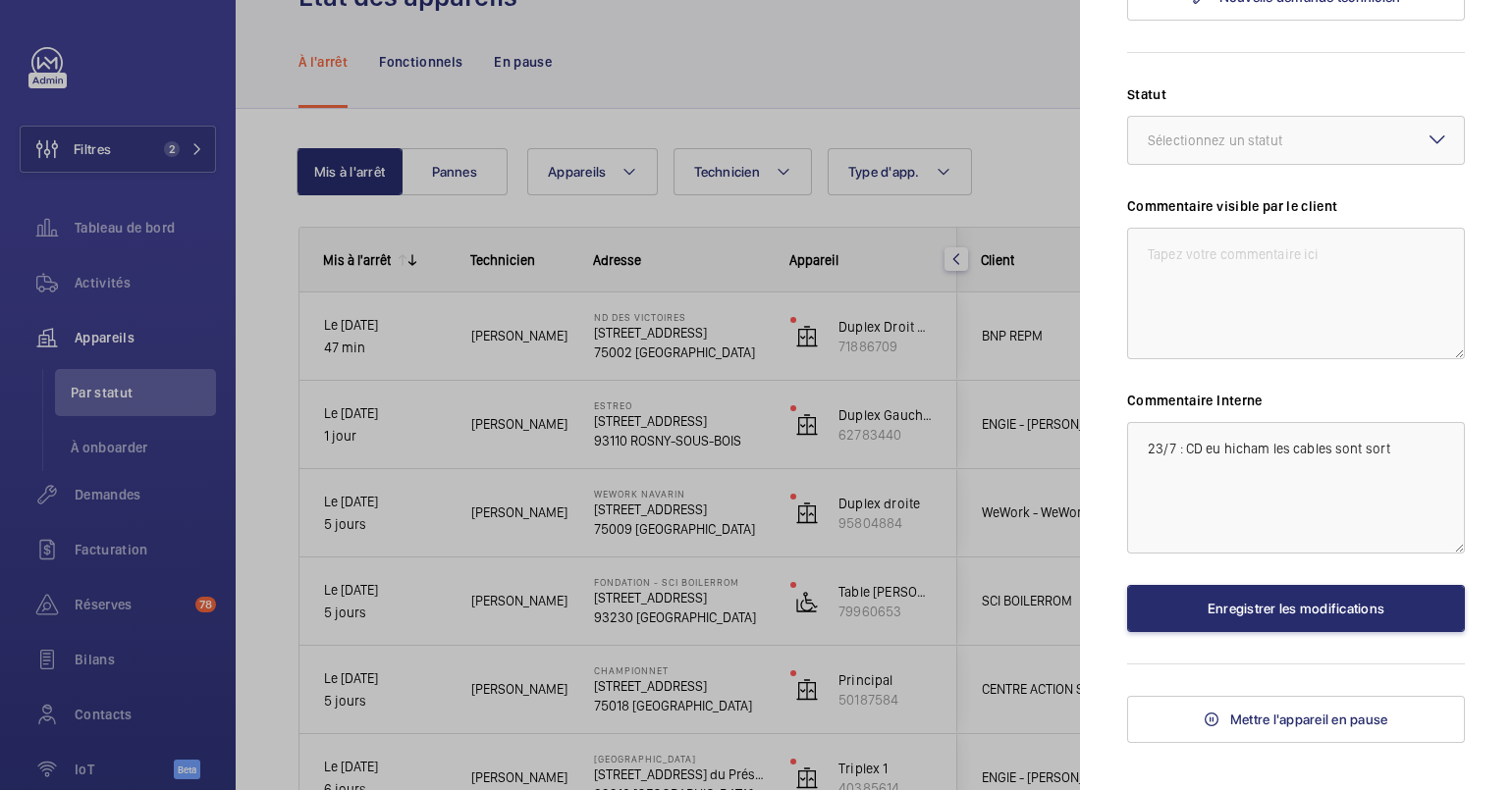 click 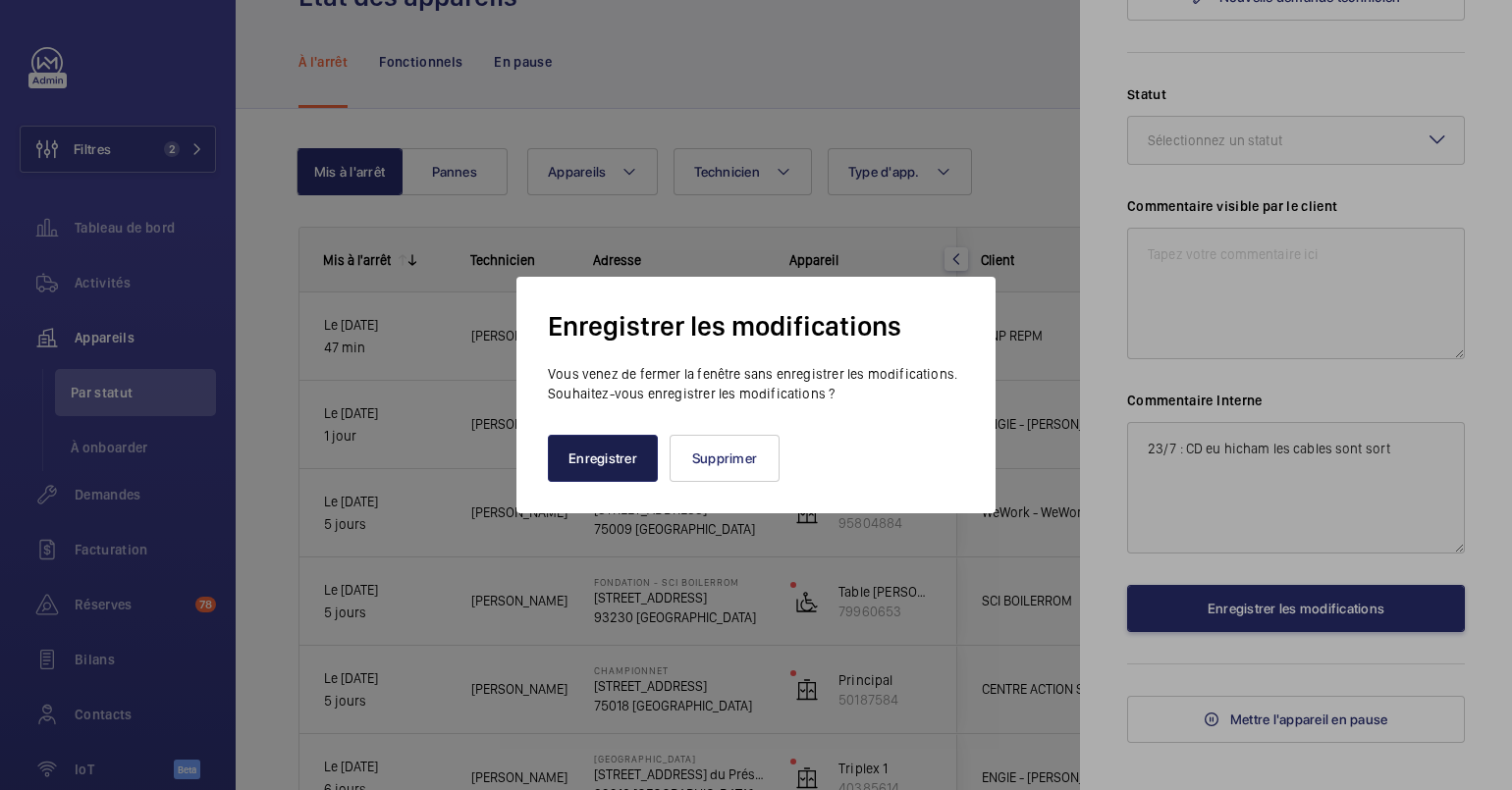 click on "Enregistrer" at bounding box center [603, 458] 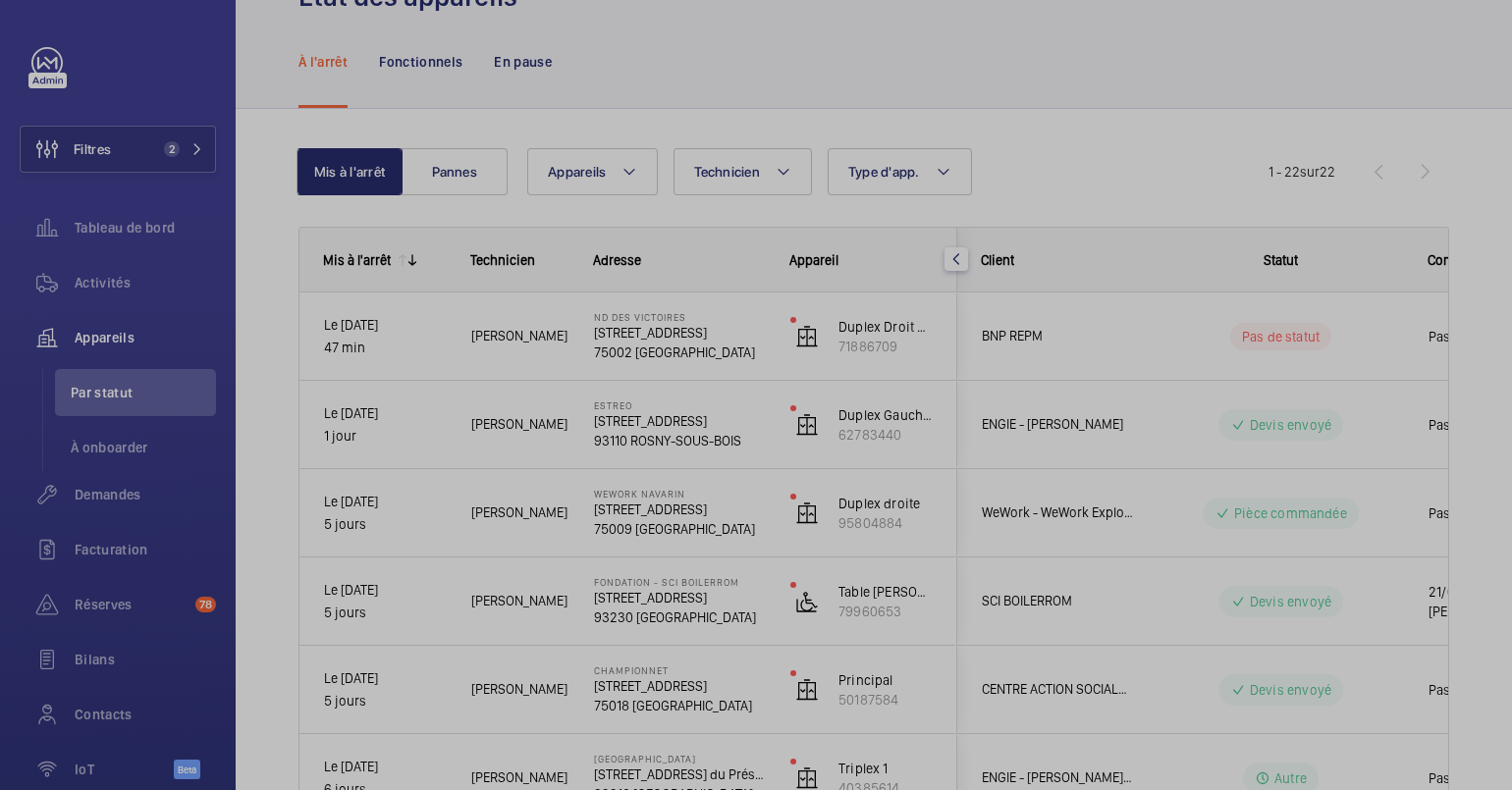 scroll, scrollTop: 0, scrollLeft: 0, axis: both 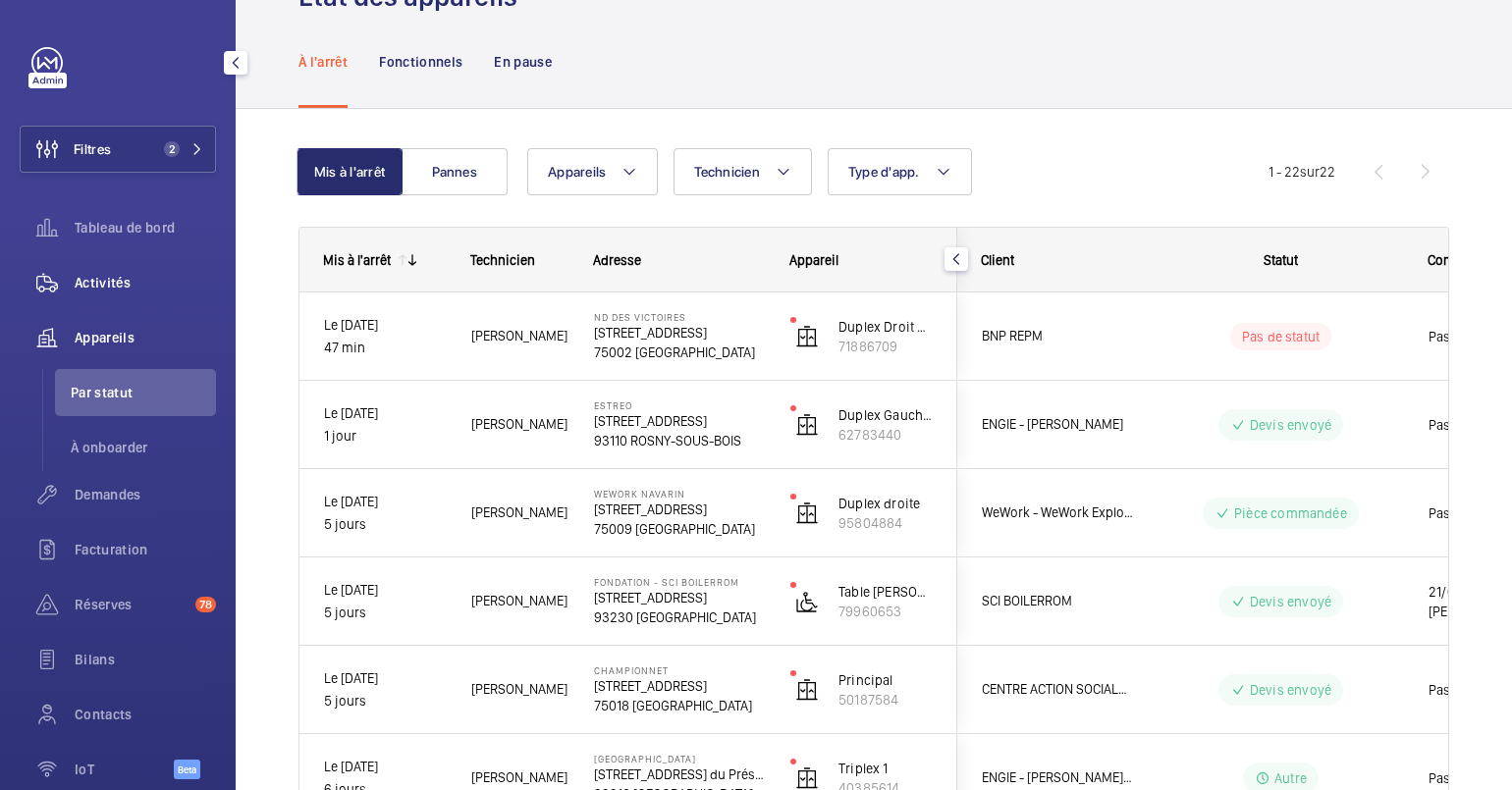 click on "Activités" 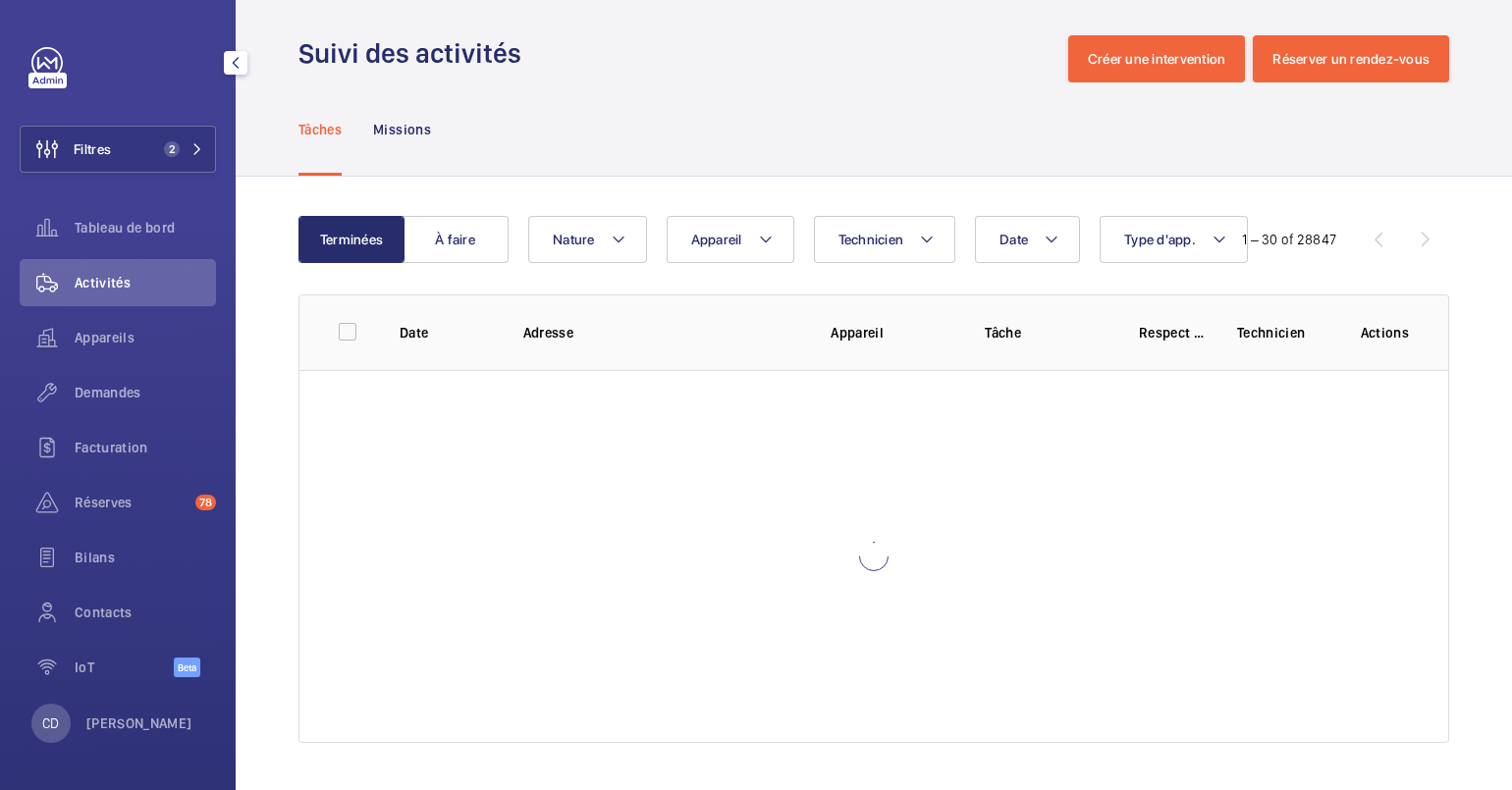 scroll, scrollTop: 0, scrollLeft: 0, axis: both 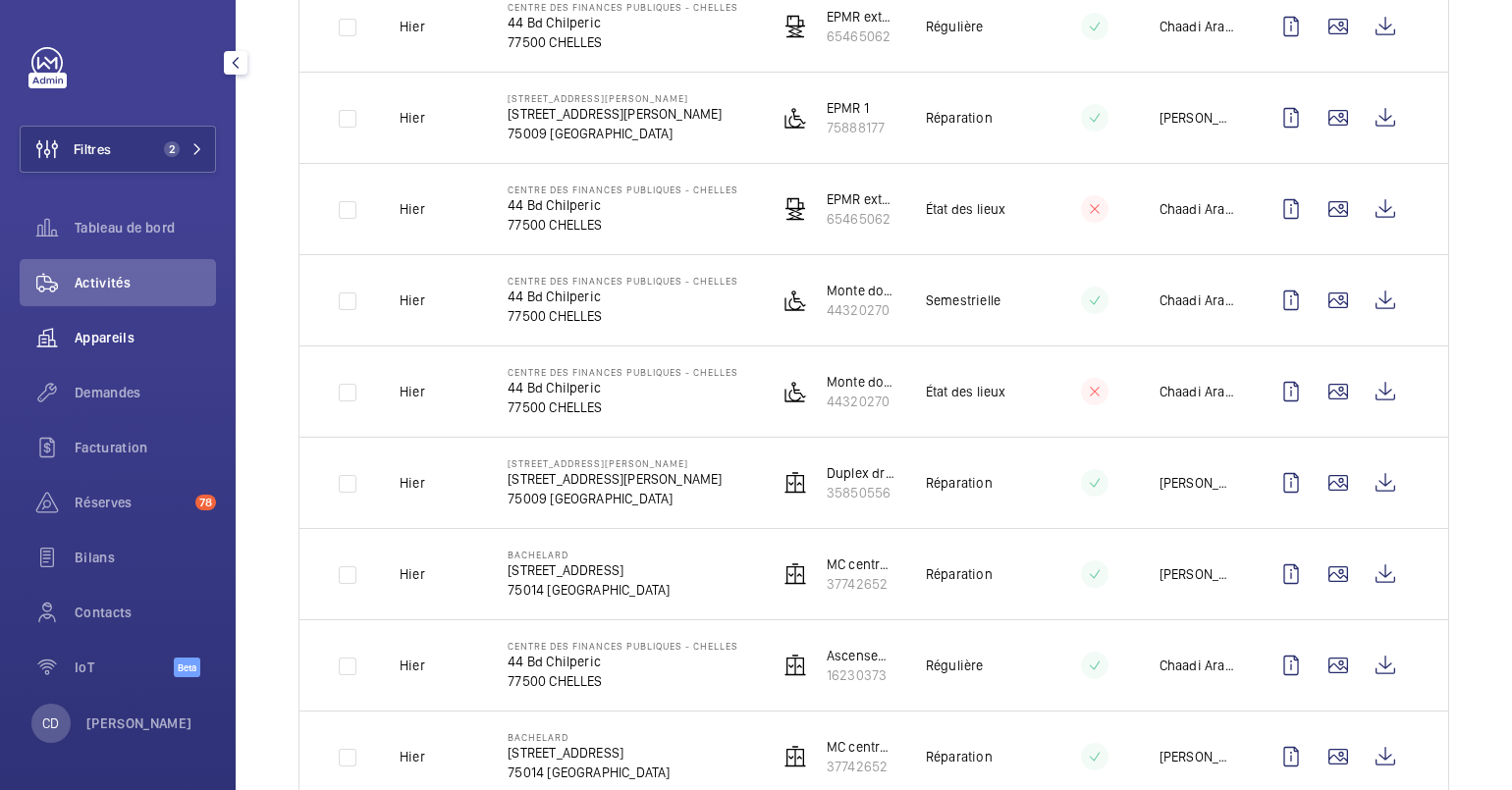 click on "Demandes" 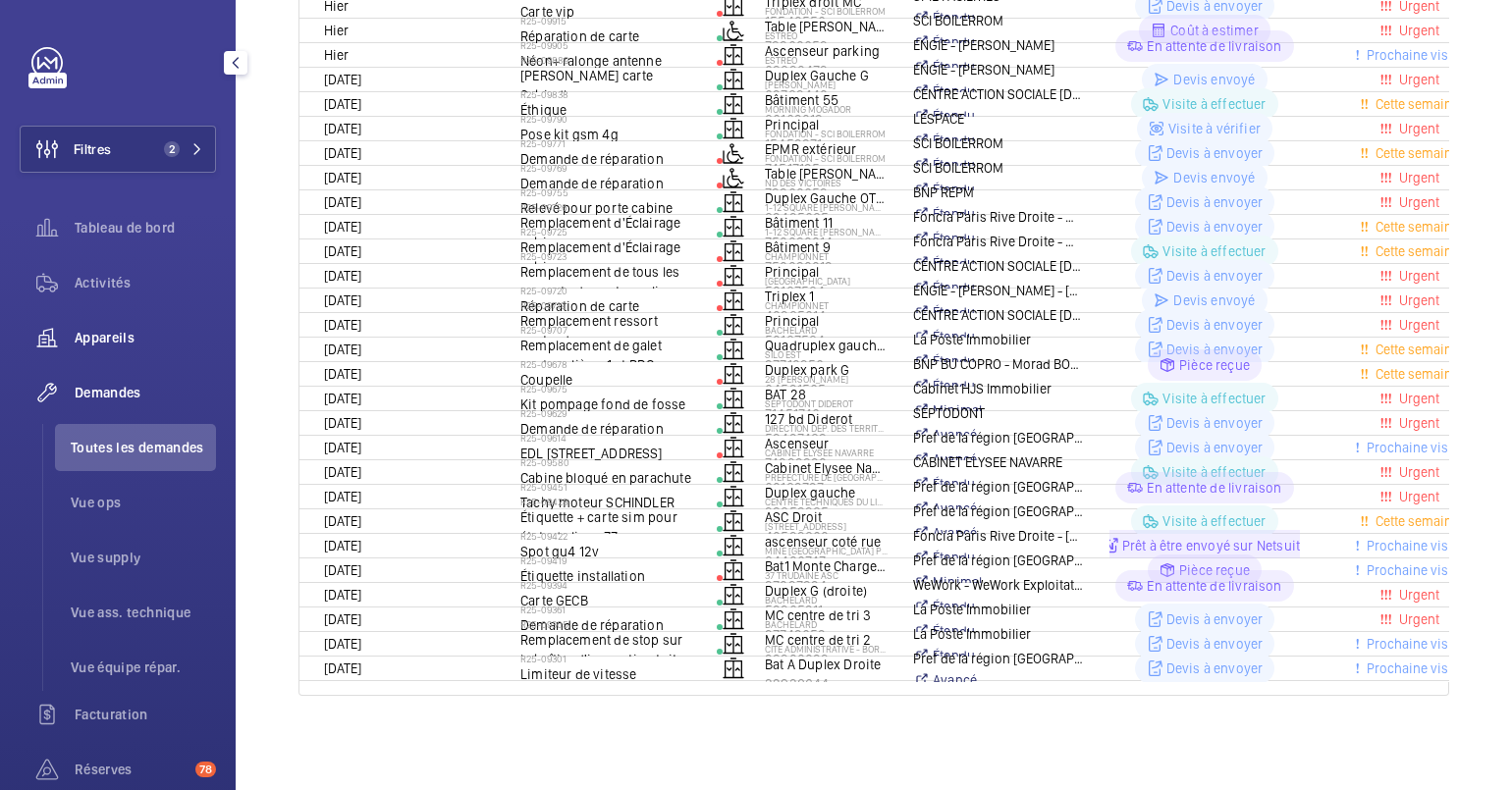 scroll, scrollTop: 112, scrollLeft: 0, axis: vertical 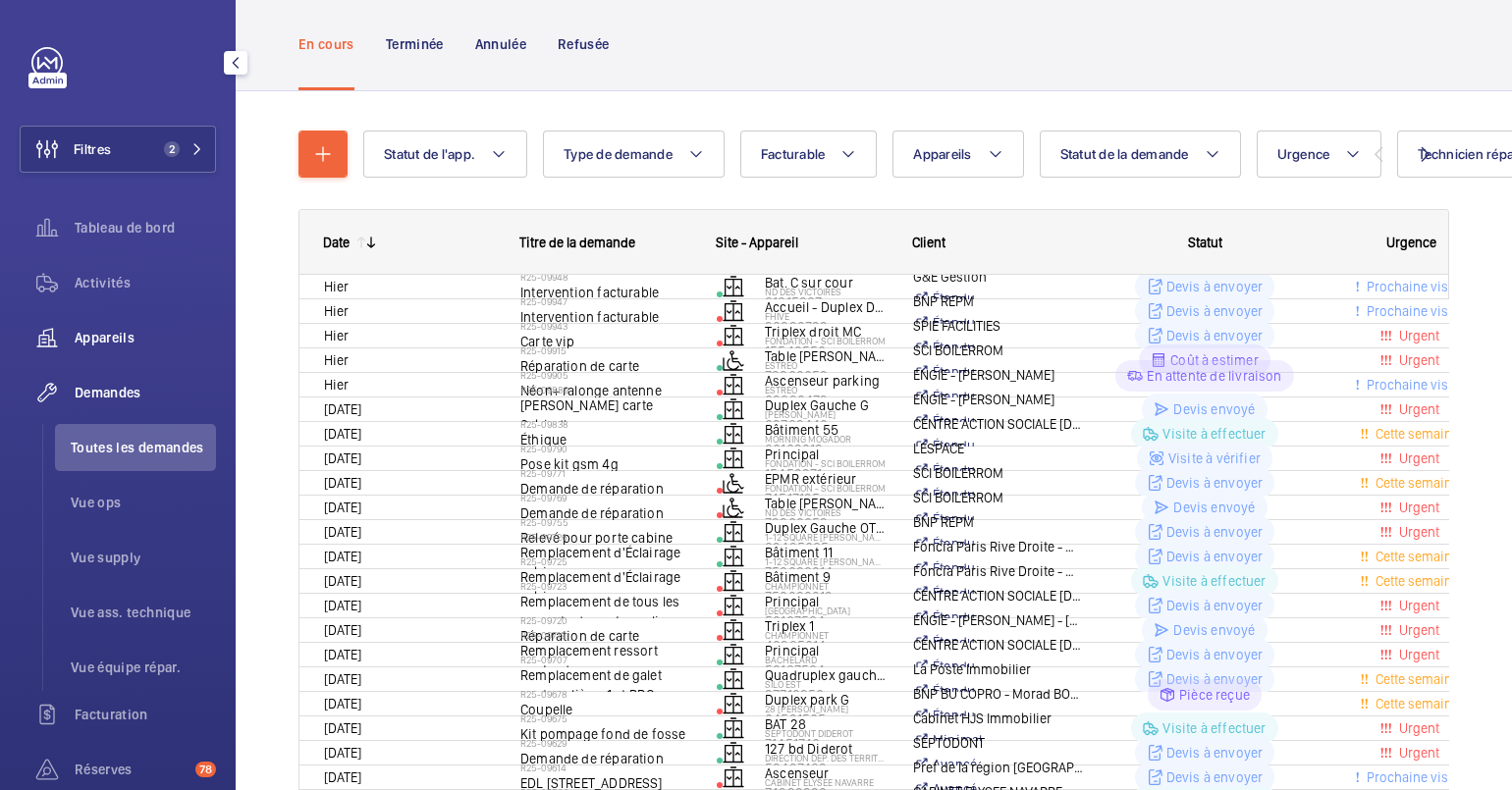 click on "Appareils" 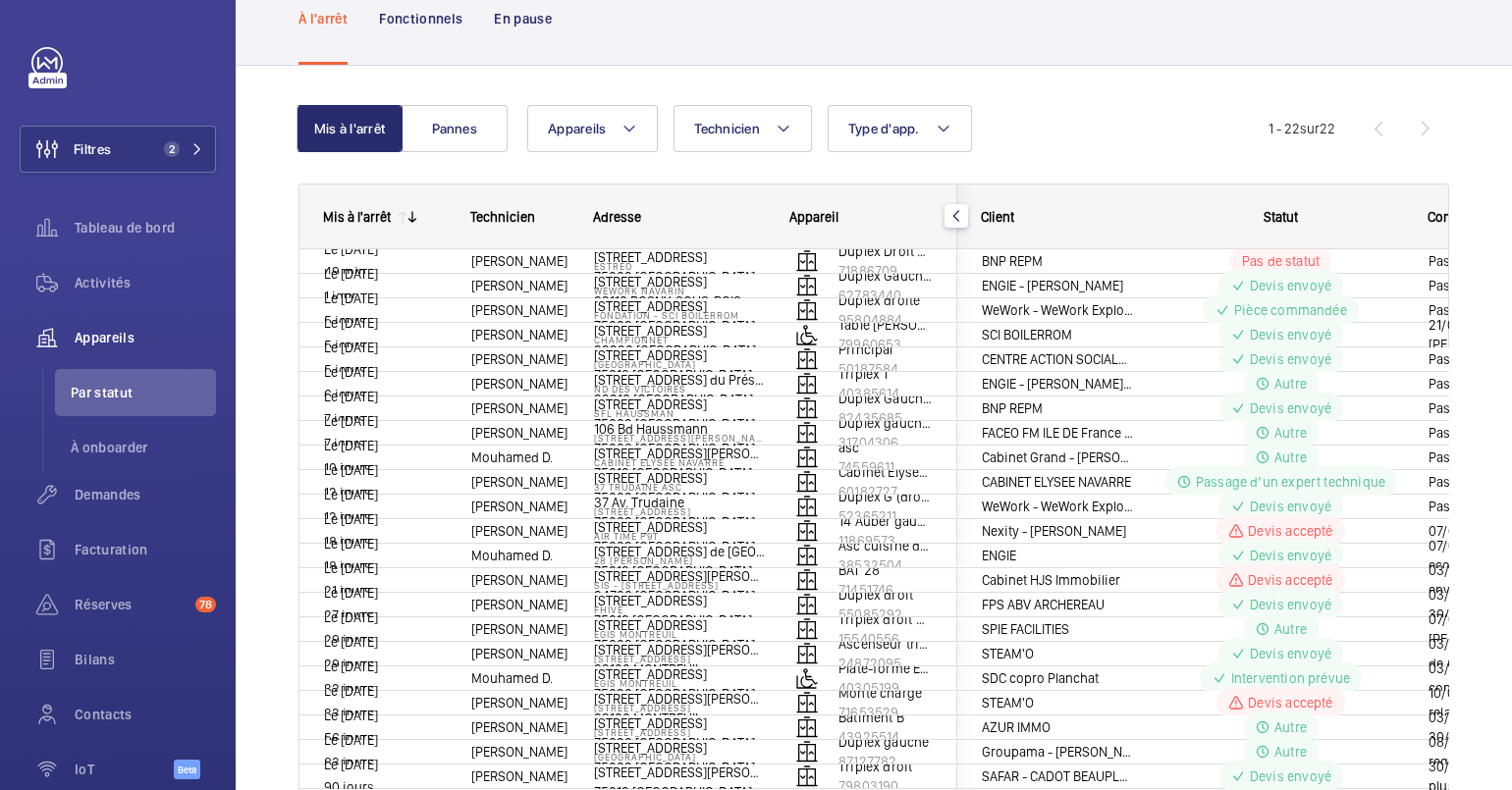 scroll, scrollTop: 0, scrollLeft: 0, axis: both 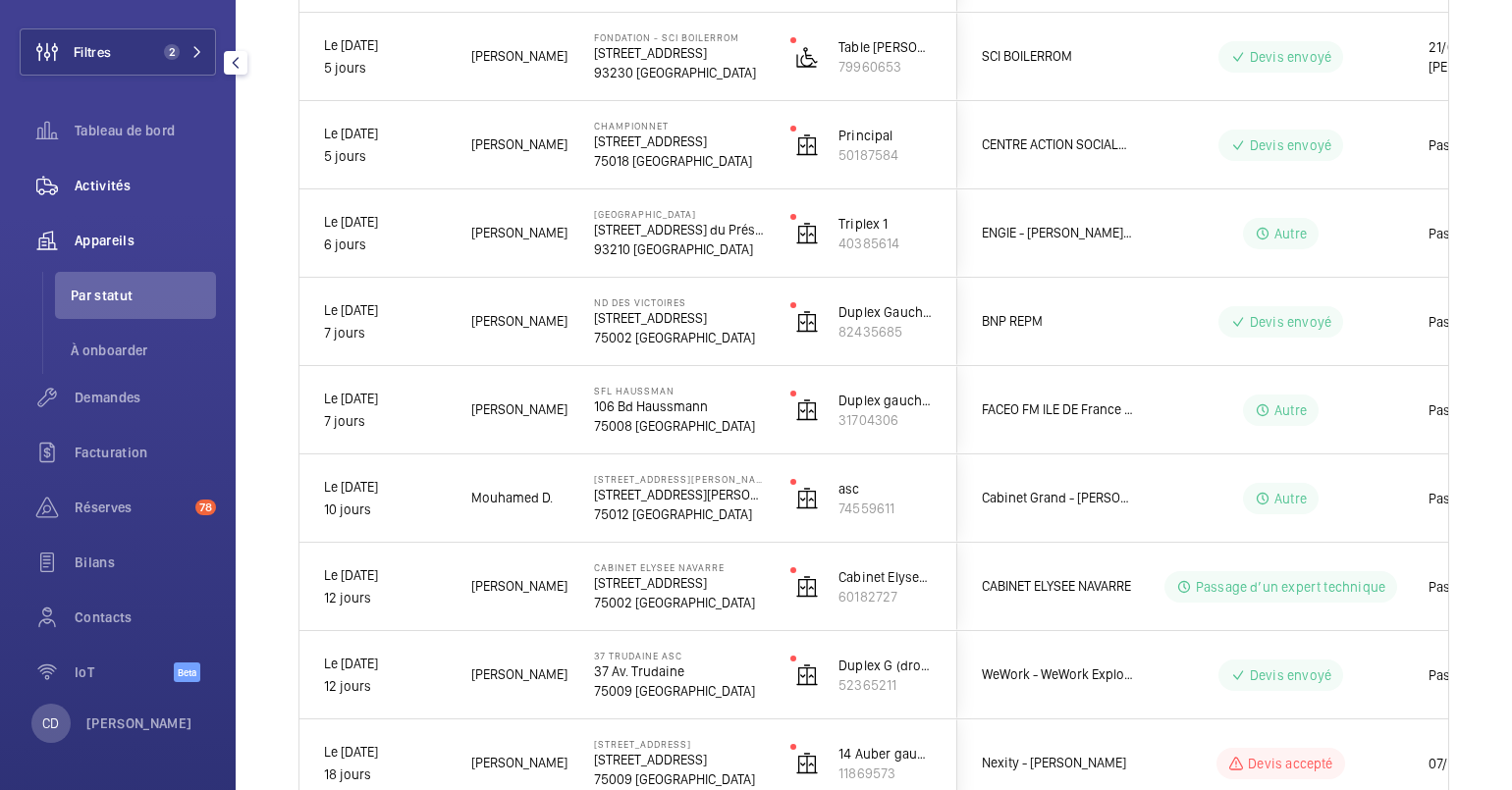 click on "Activités" 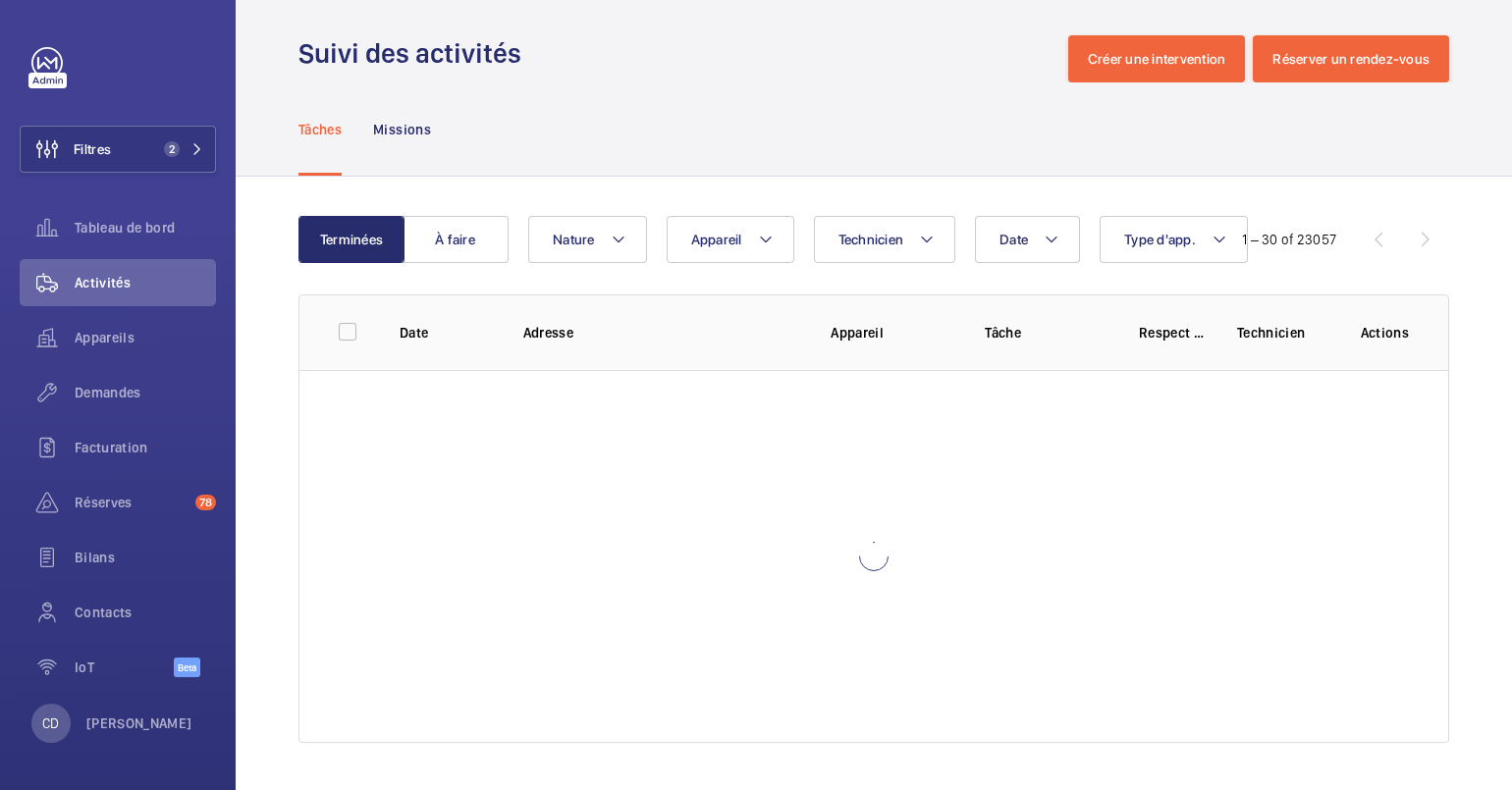 scroll, scrollTop: 0, scrollLeft: 0, axis: both 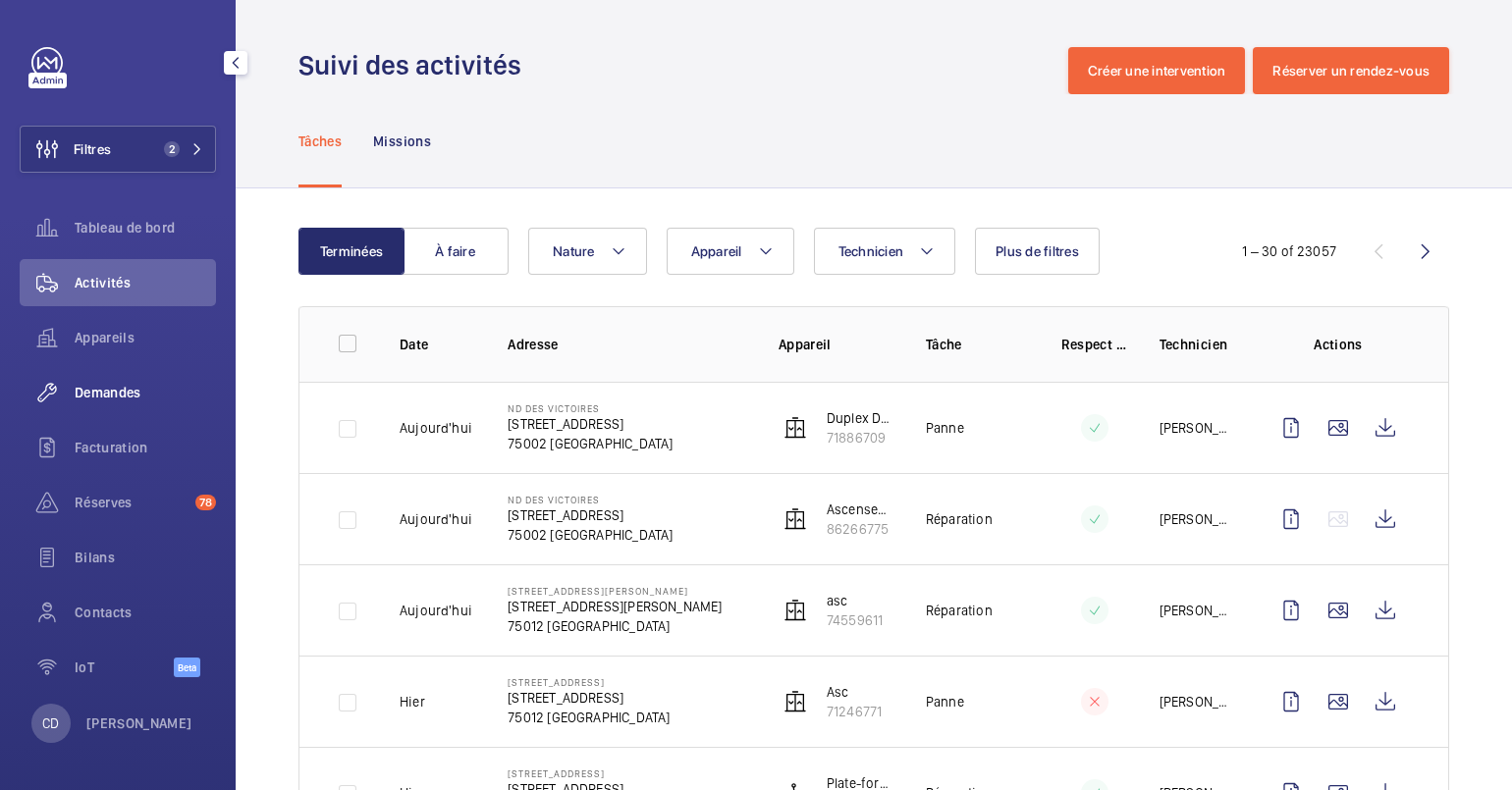 click on "Demandes" 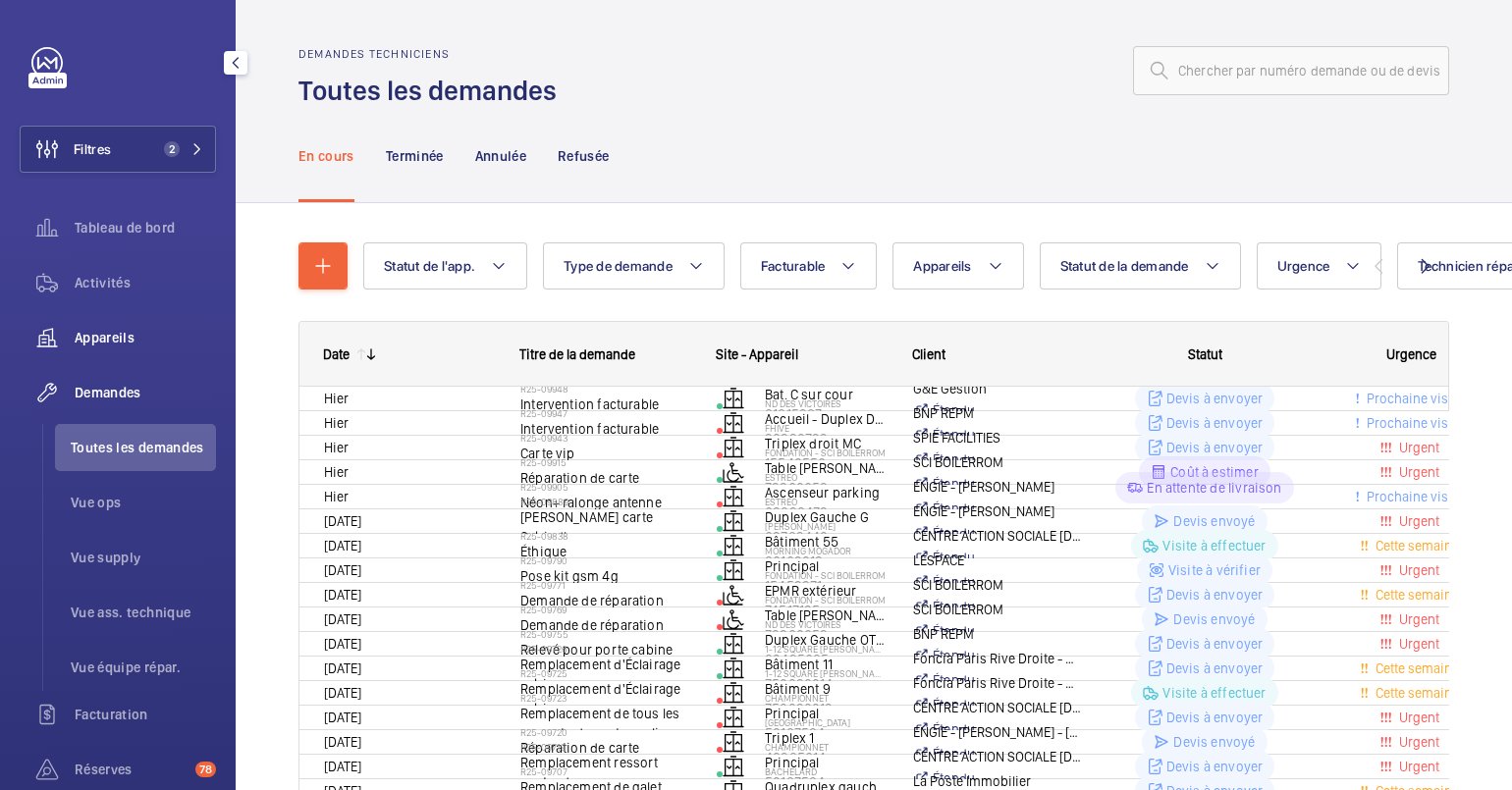 click on "Appareils" 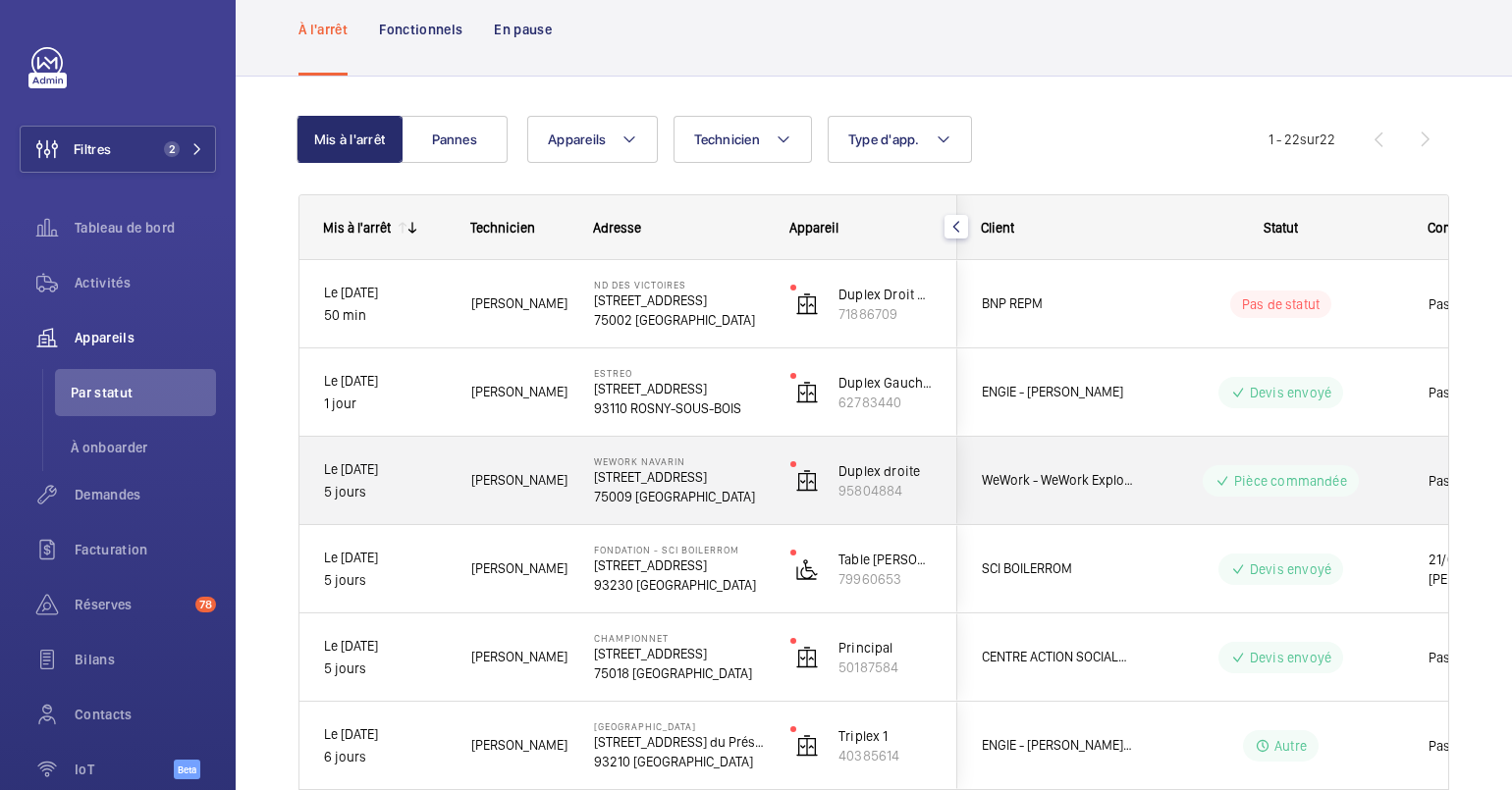 scroll, scrollTop: 122, scrollLeft: 0, axis: vertical 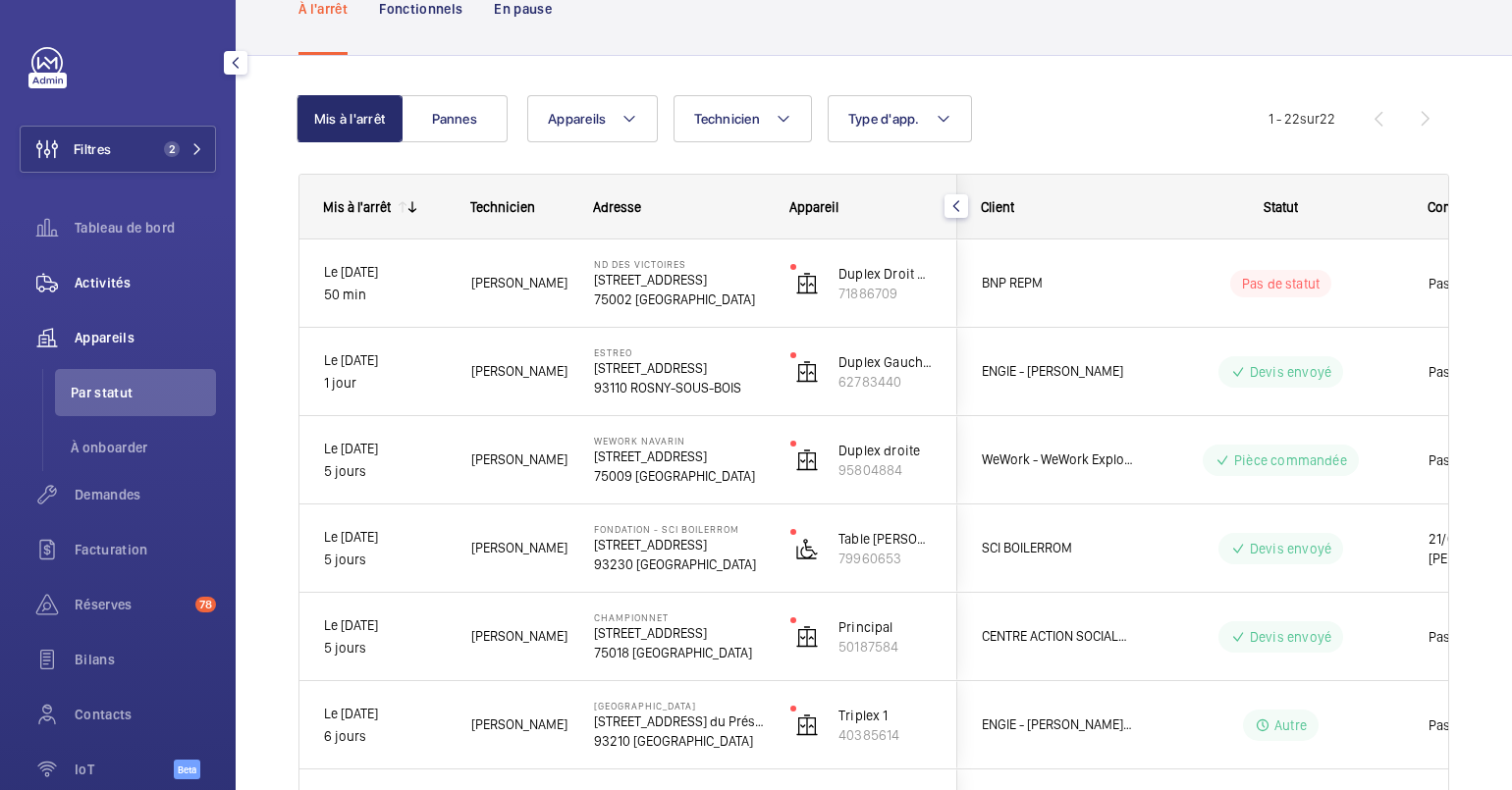 click on "Activités" 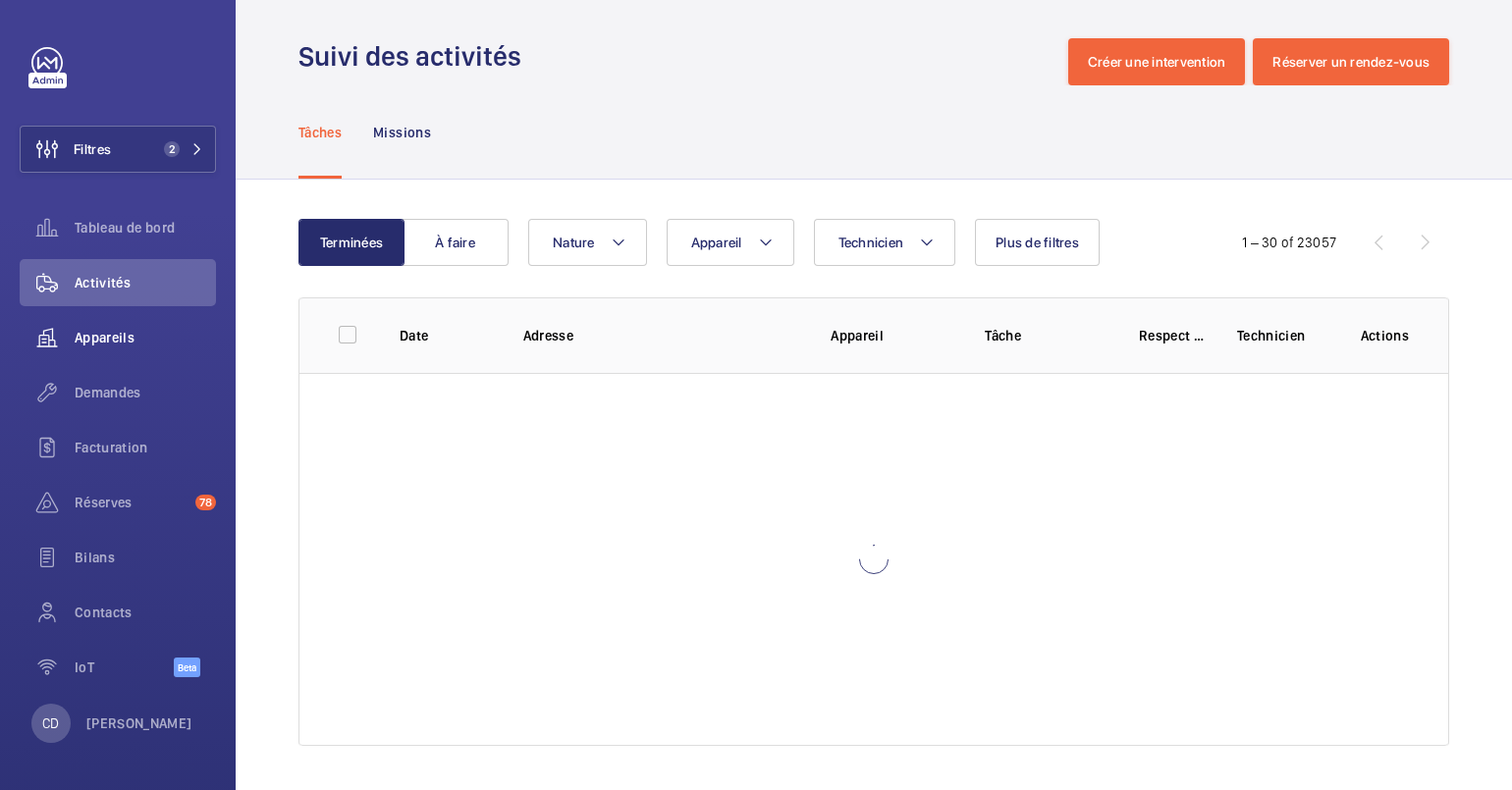 scroll, scrollTop: 11, scrollLeft: 0, axis: vertical 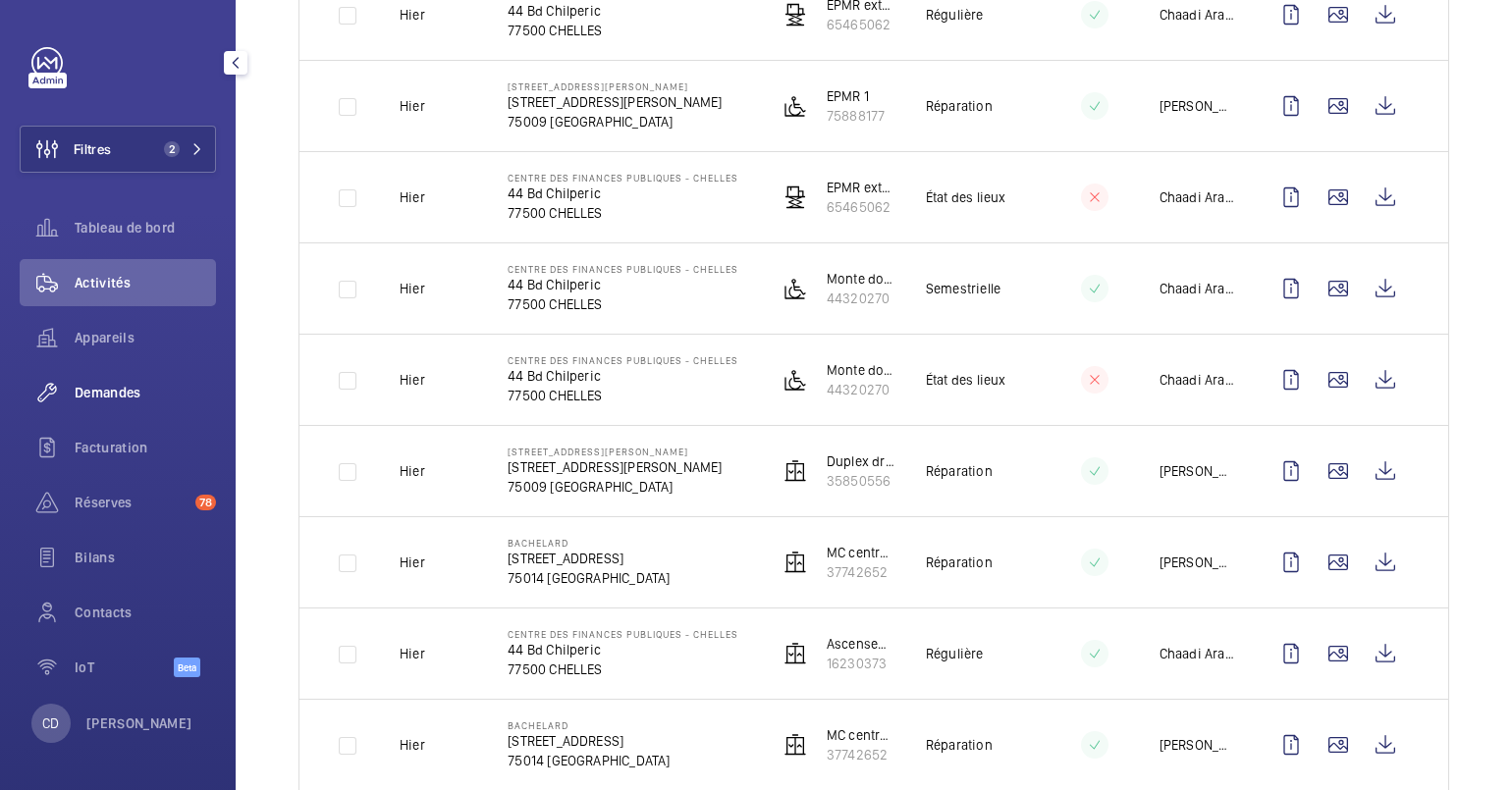 click on "Demandes" 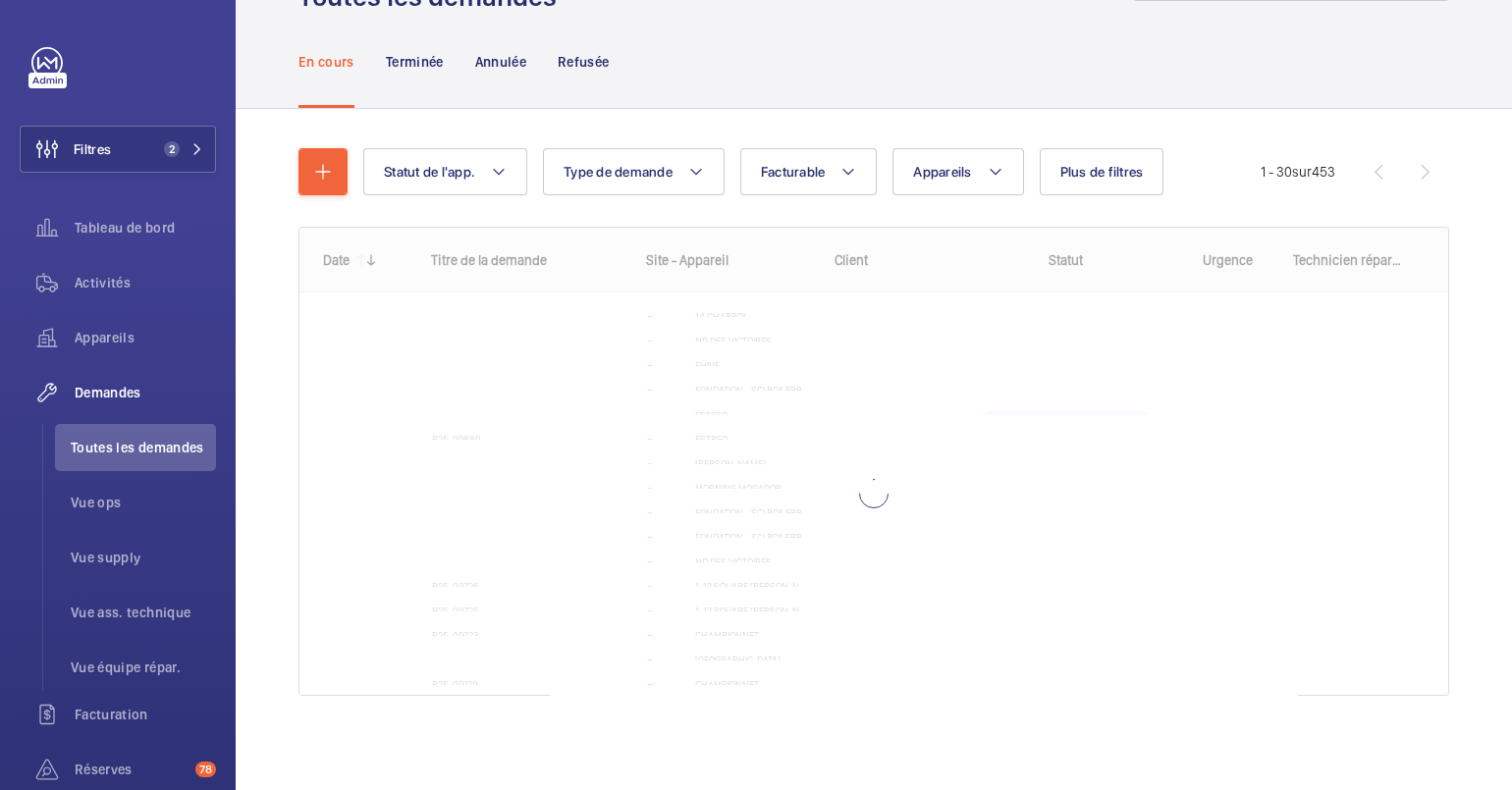 scroll, scrollTop: 93, scrollLeft: 0, axis: vertical 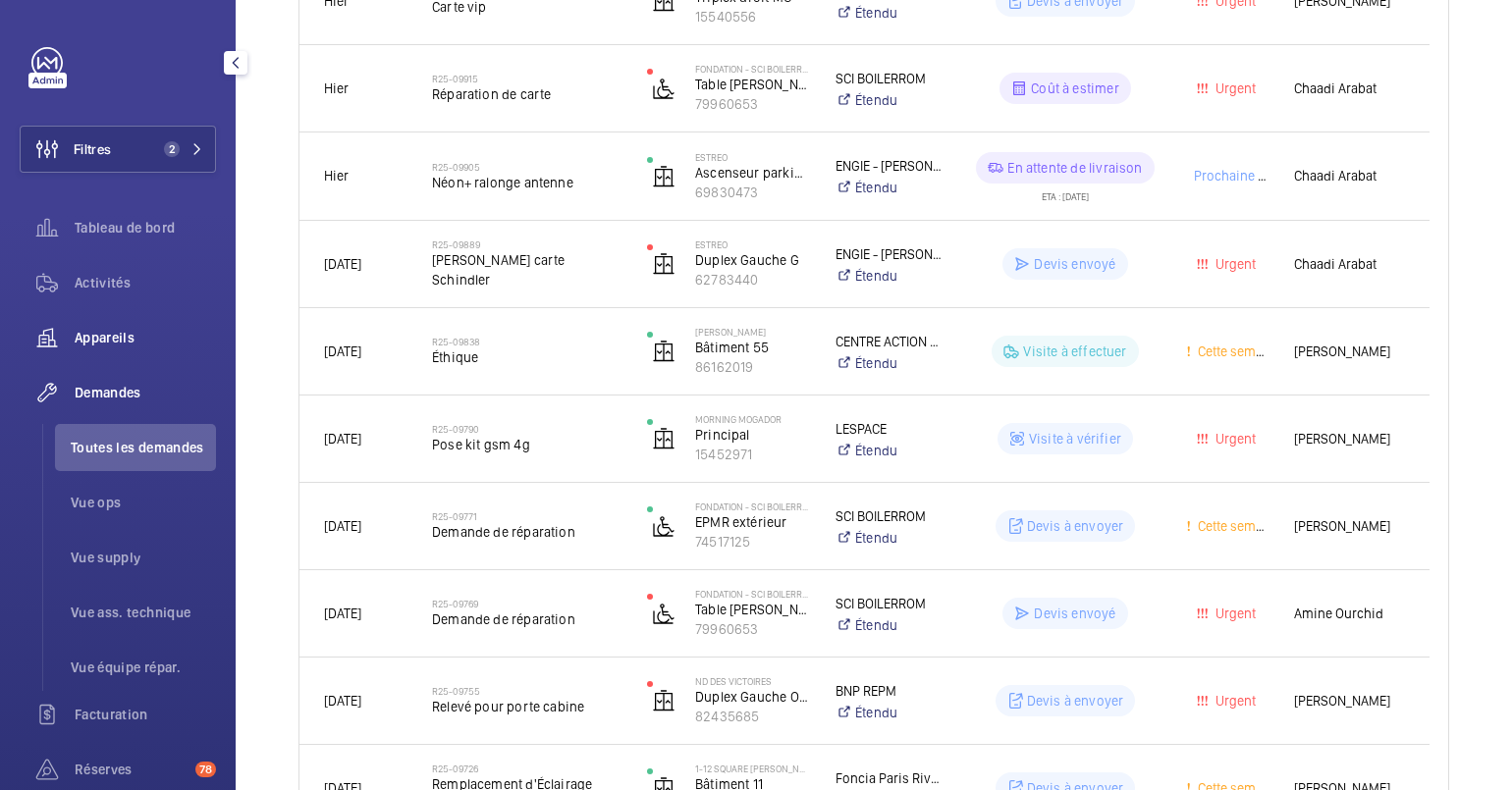click on "Appareils" 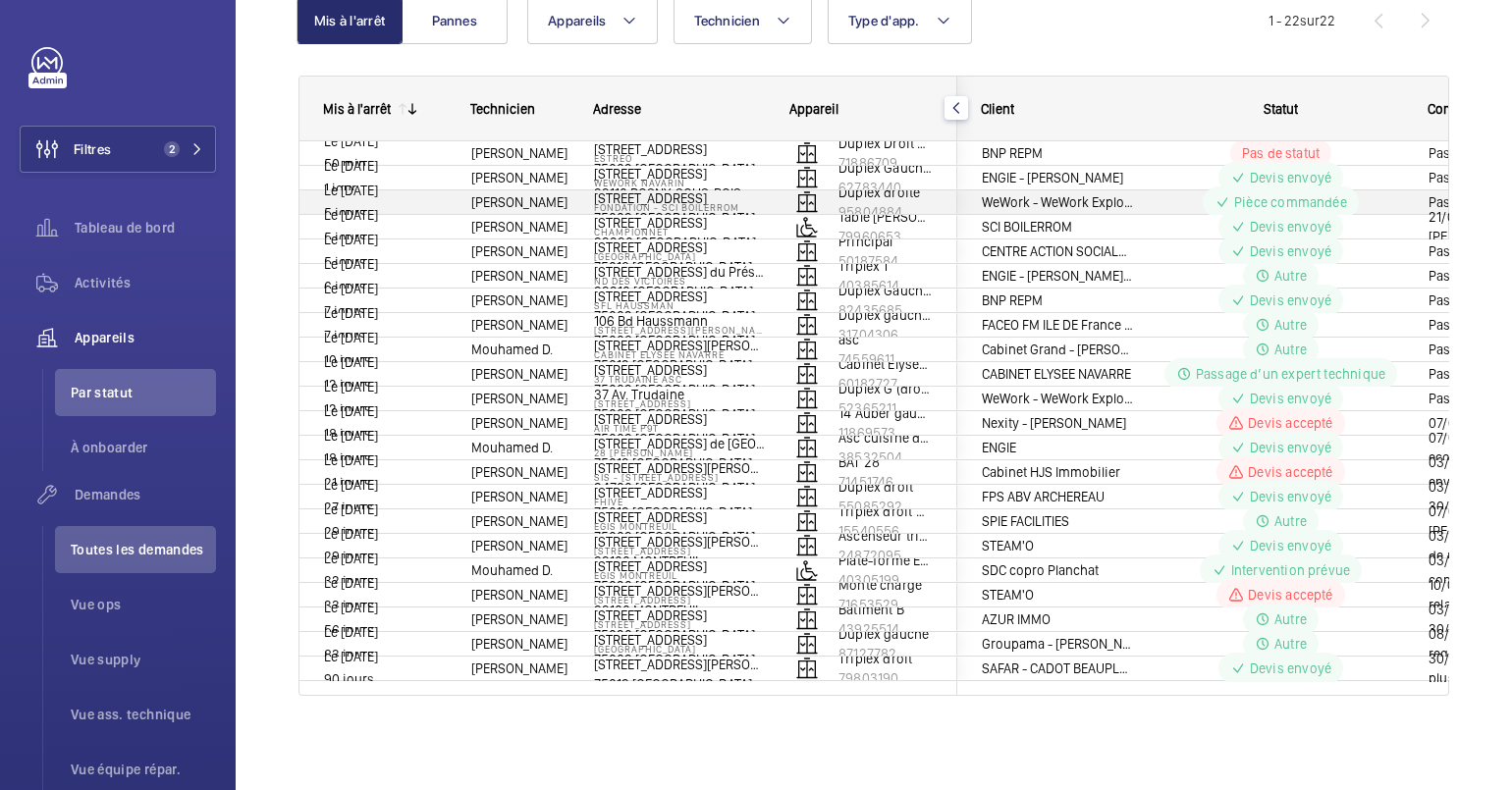 scroll, scrollTop: 0, scrollLeft: 0, axis: both 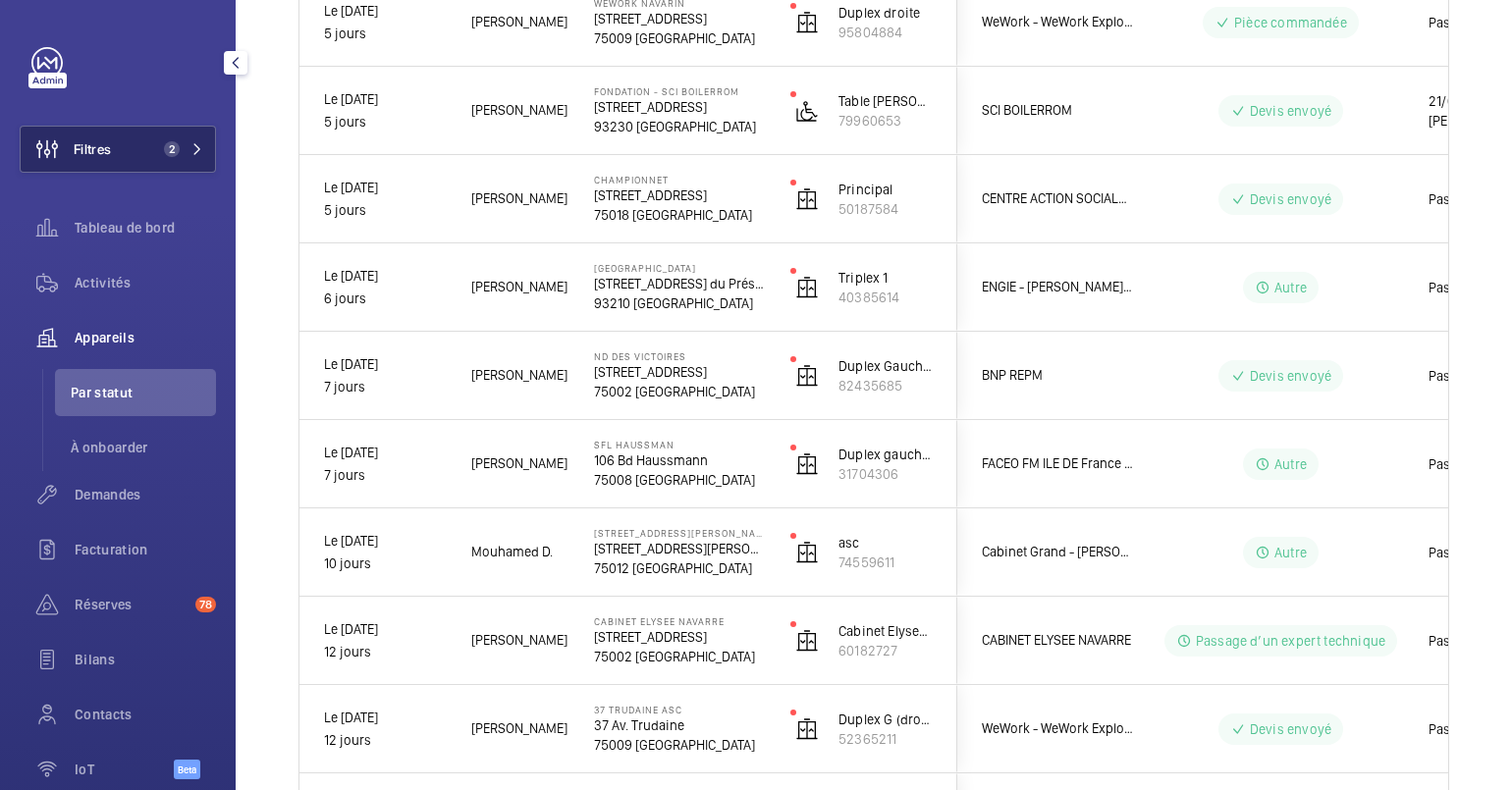 click on "Filtres 2" 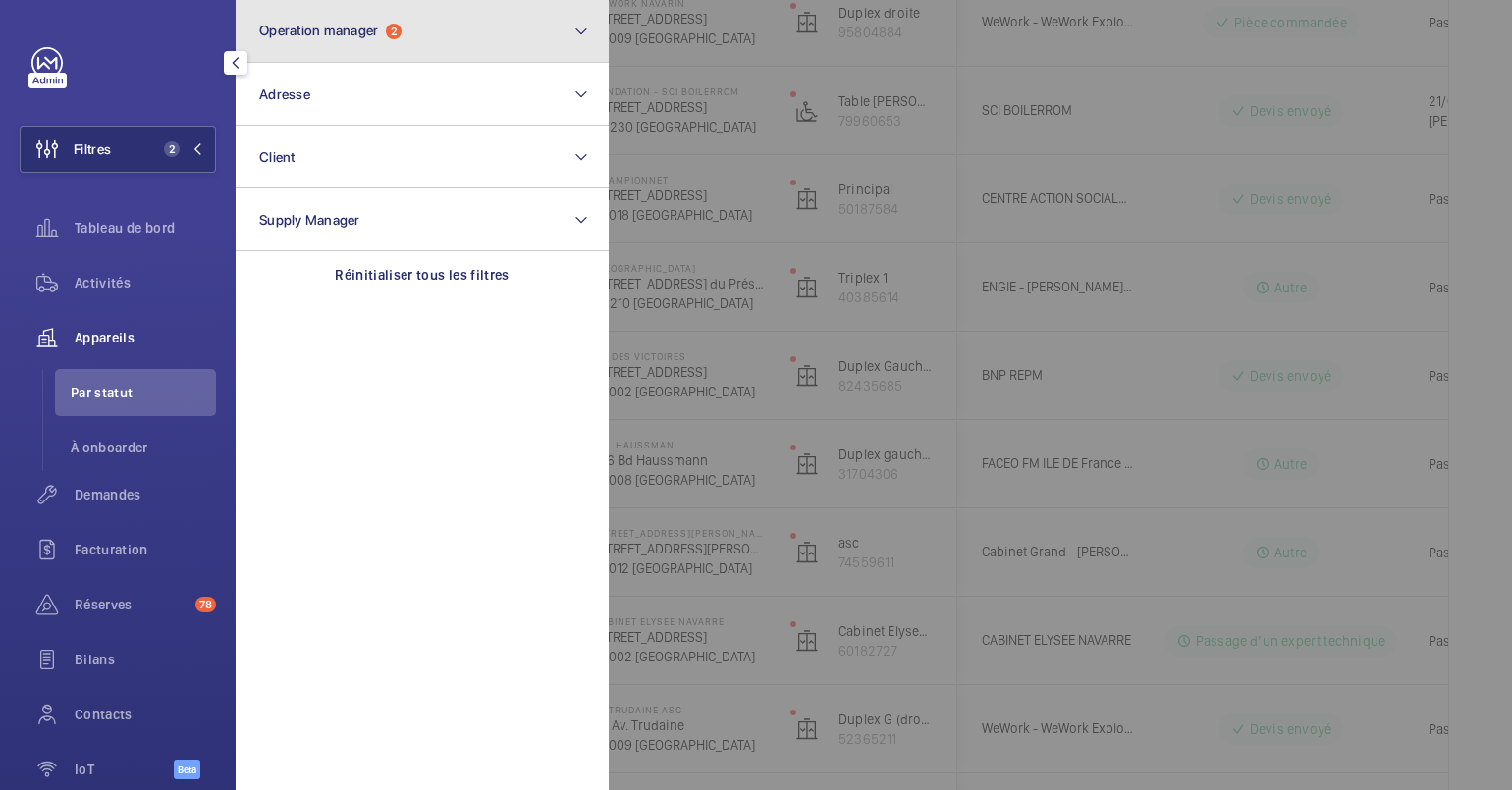 click on "Operation manager  2" 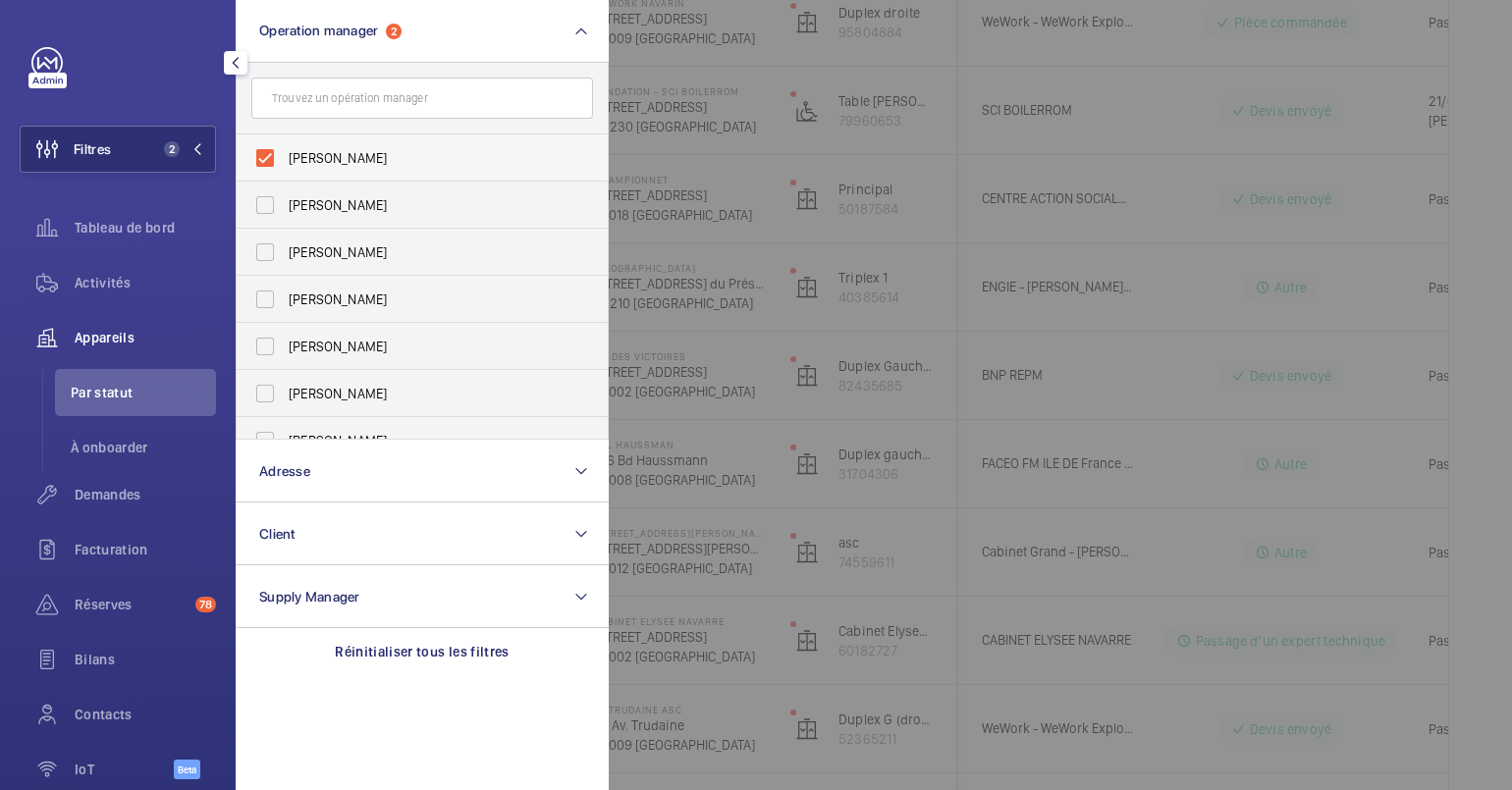 click on "[PERSON_NAME]" at bounding box center [423, 158] 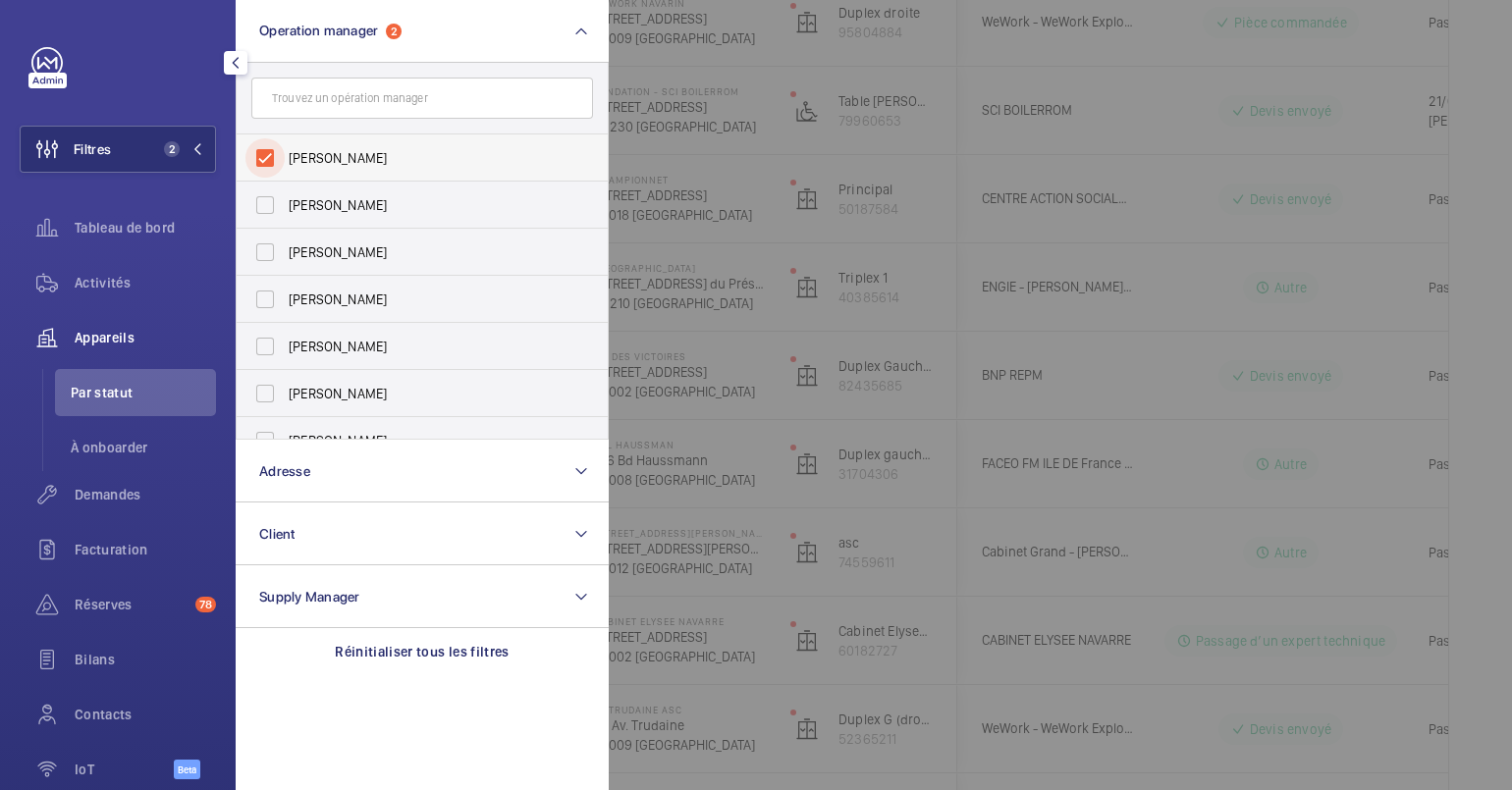 click on "[PERSON_NAME]" at bounding box center [265, 158] 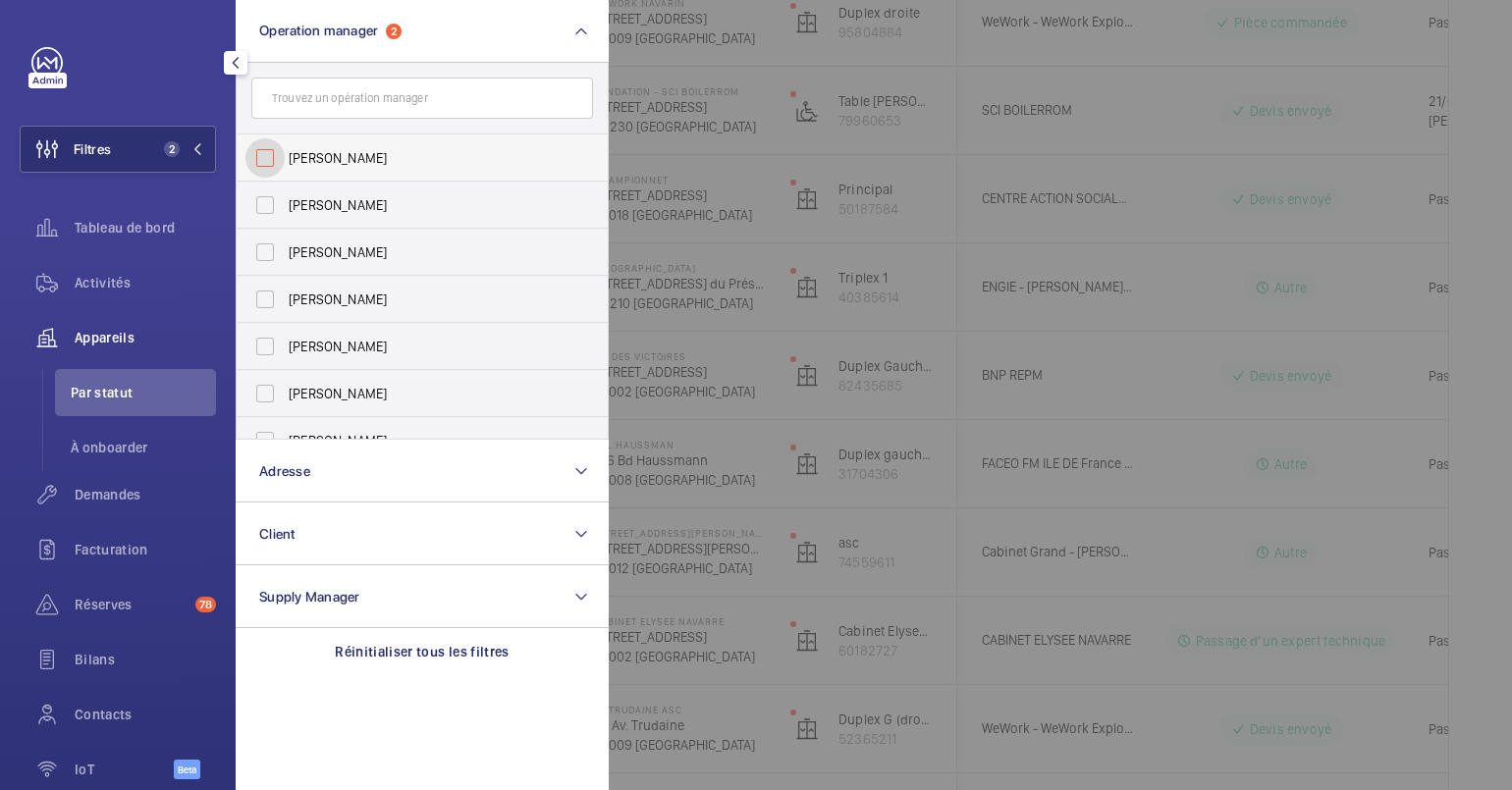checkbox on "false" 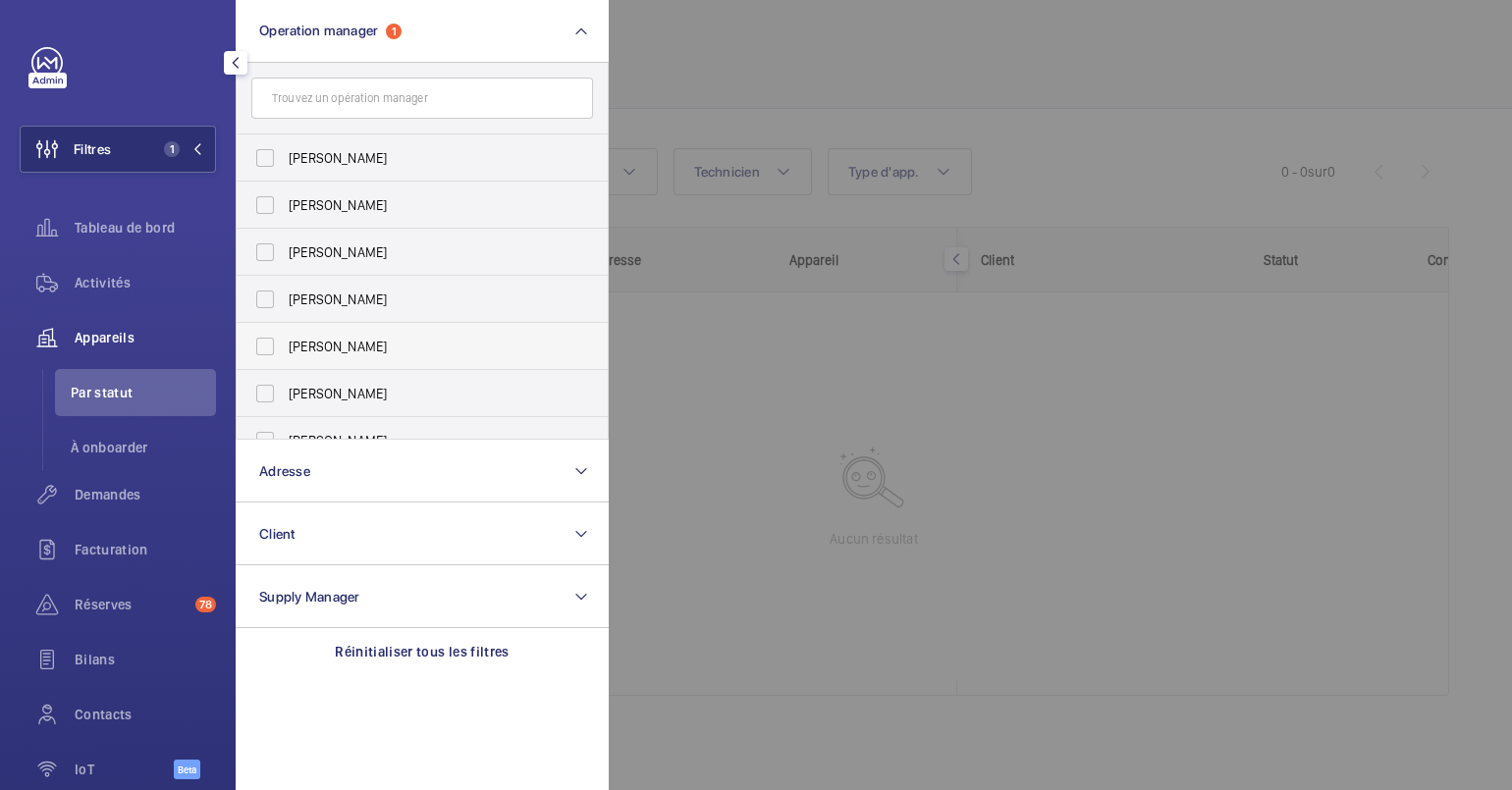 scroll, scrollTop: 69, scrollLeft: 0, axis: vertical 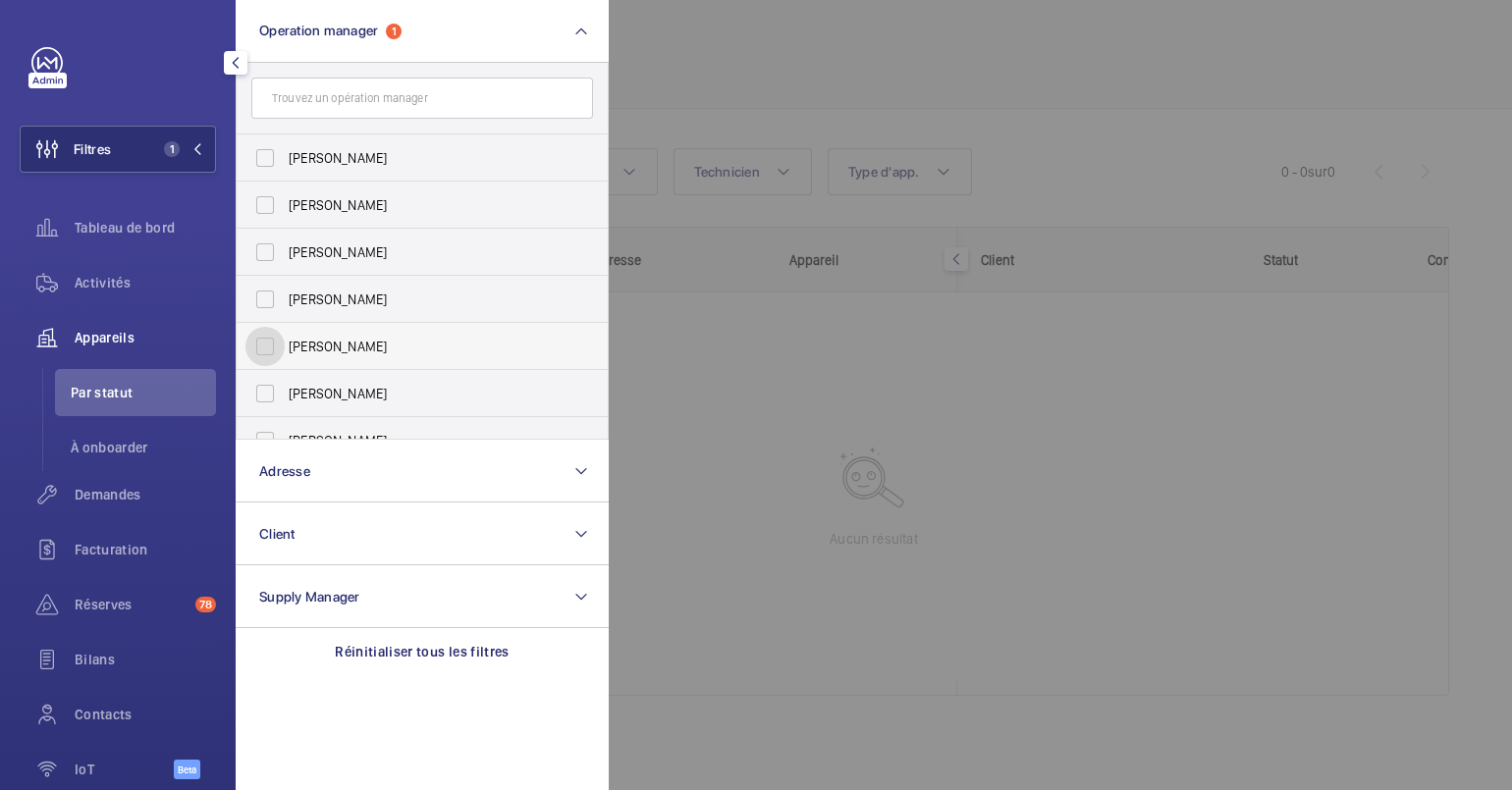 click on "[PERSON_NAME]" at bounding box center [265, 346] 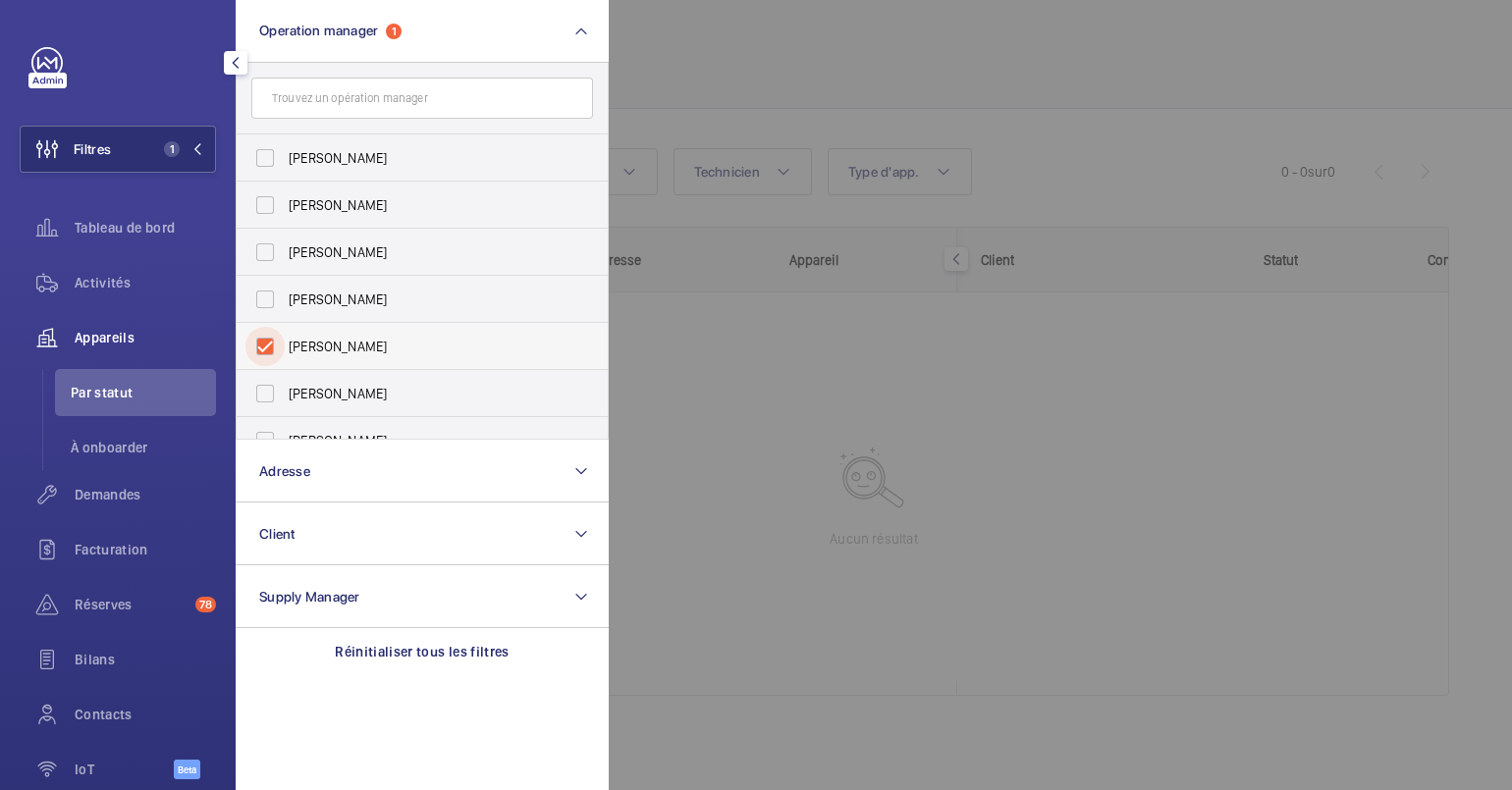 checkbox on "true" 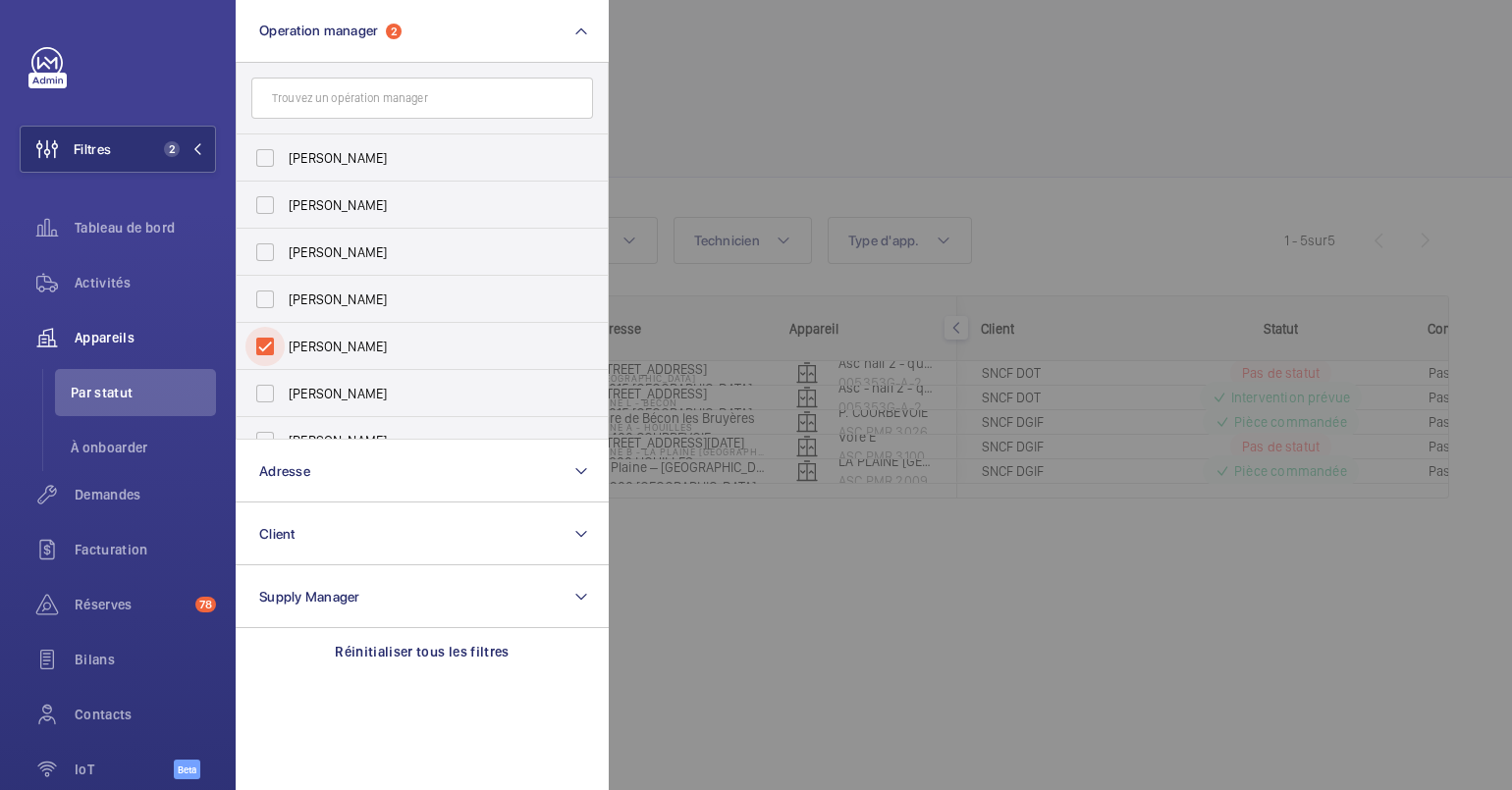 scroll, scrollTop: 0, scrollLeft: 0, axis: both 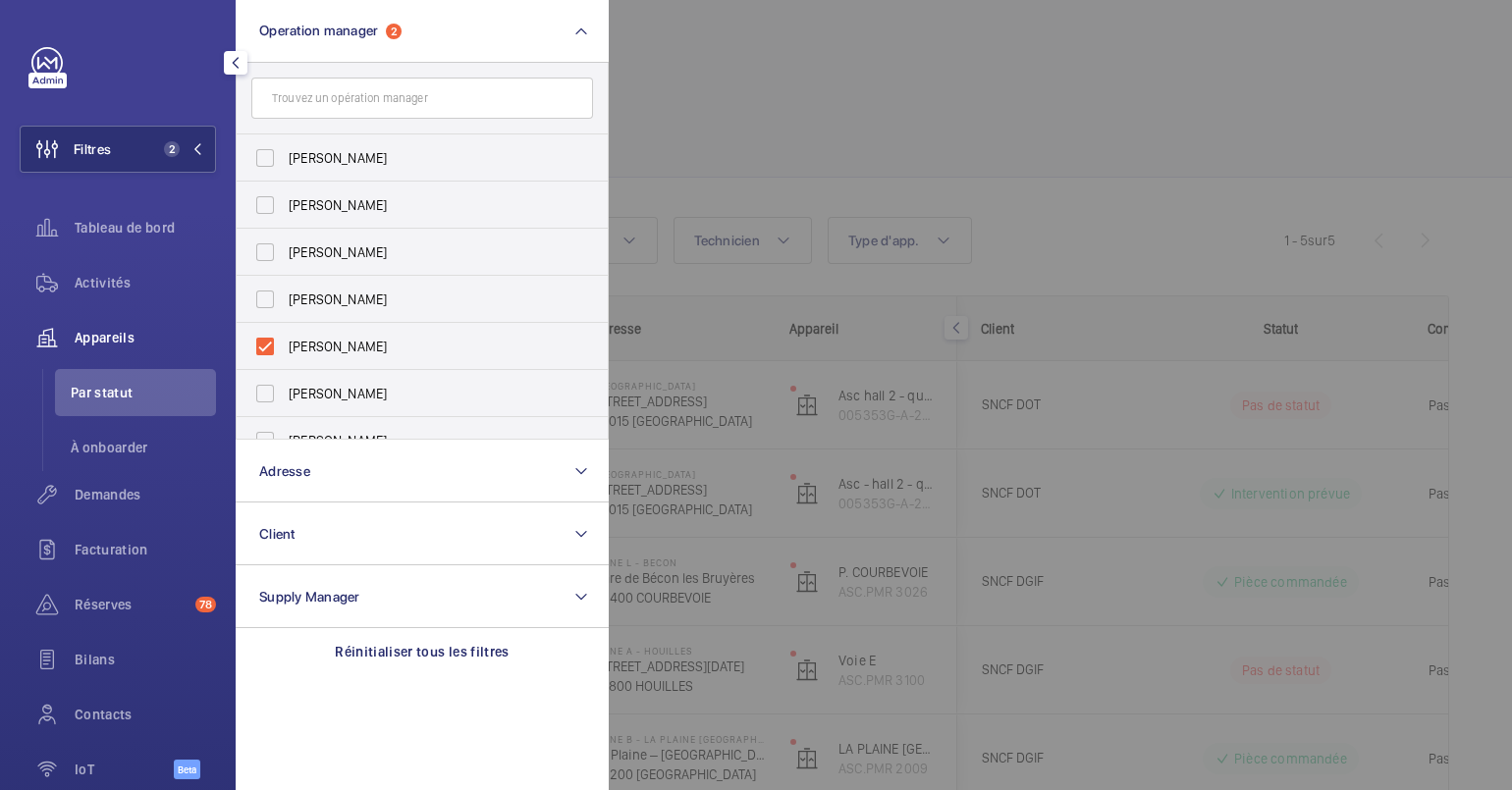 click 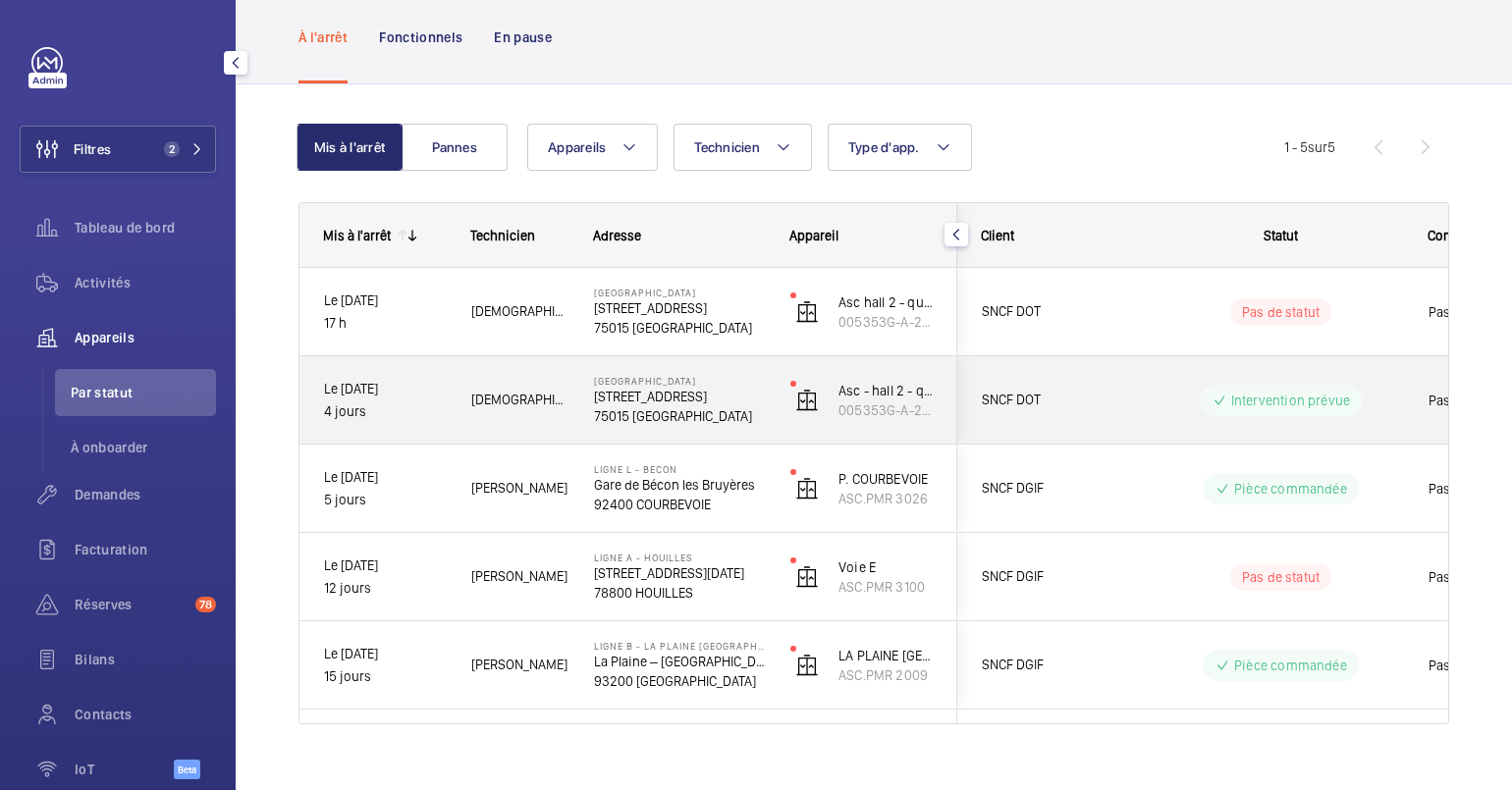 scroll, scrollTop: 121, scrollLeft: 0, axis: vertical 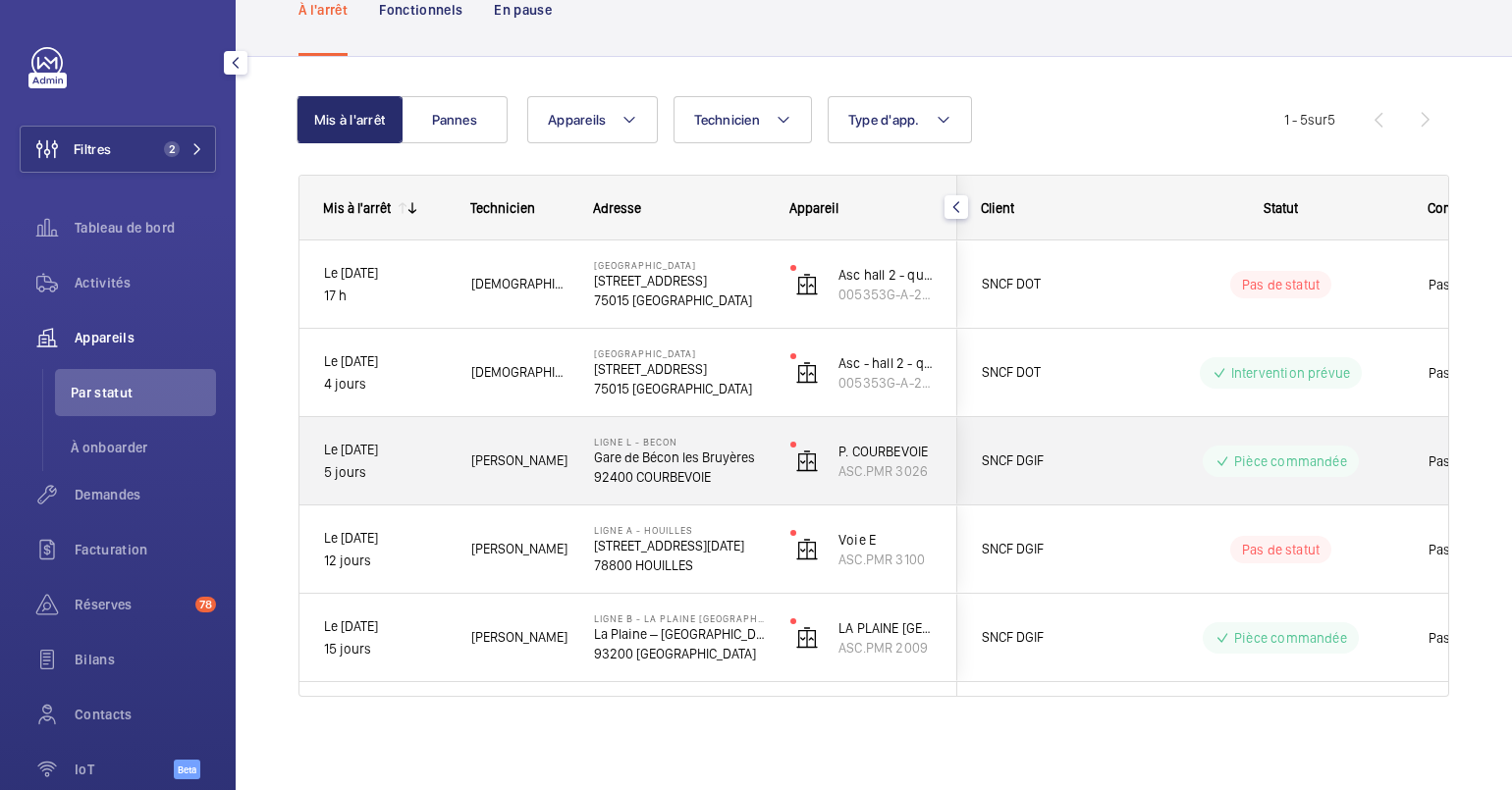 click on "92400 COURBEVOIE" 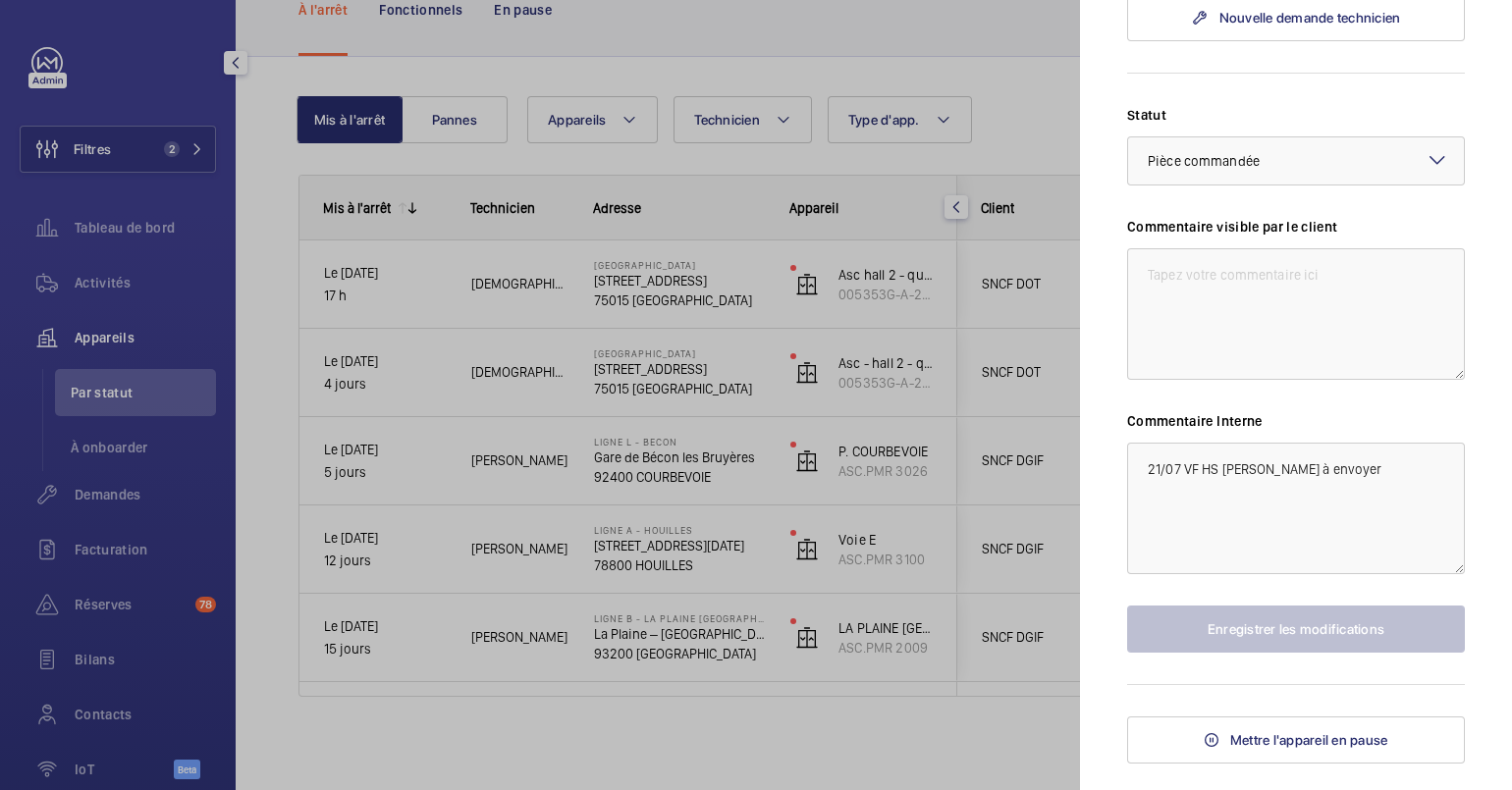 scroll, scrollTop: 490, scrollLeft: 0, axis: vertical 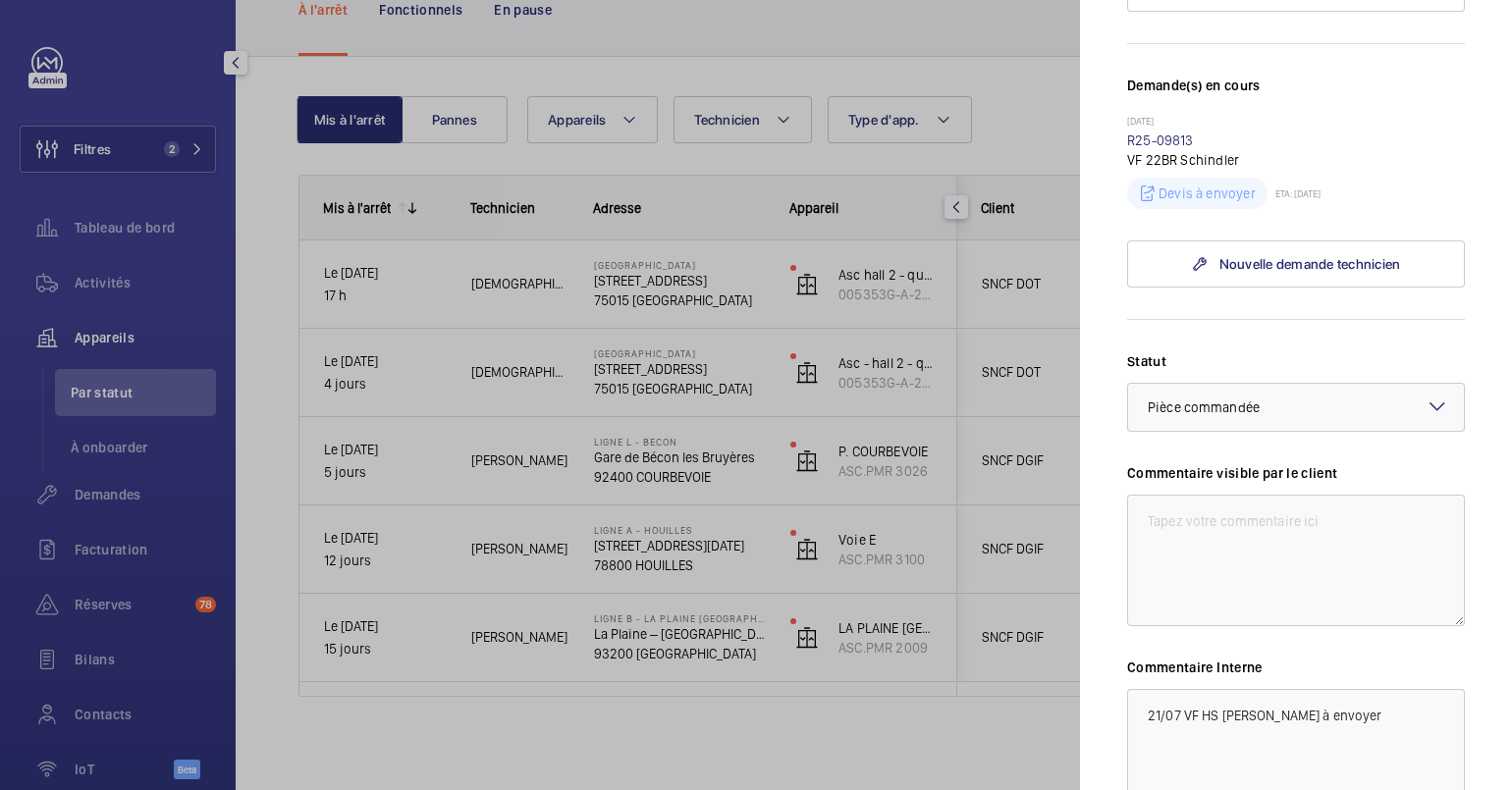 drag, startPoint x: 1370, startPoint y: 242, endPoint x: 1259, endPoint y: 226, distance: 112.14722 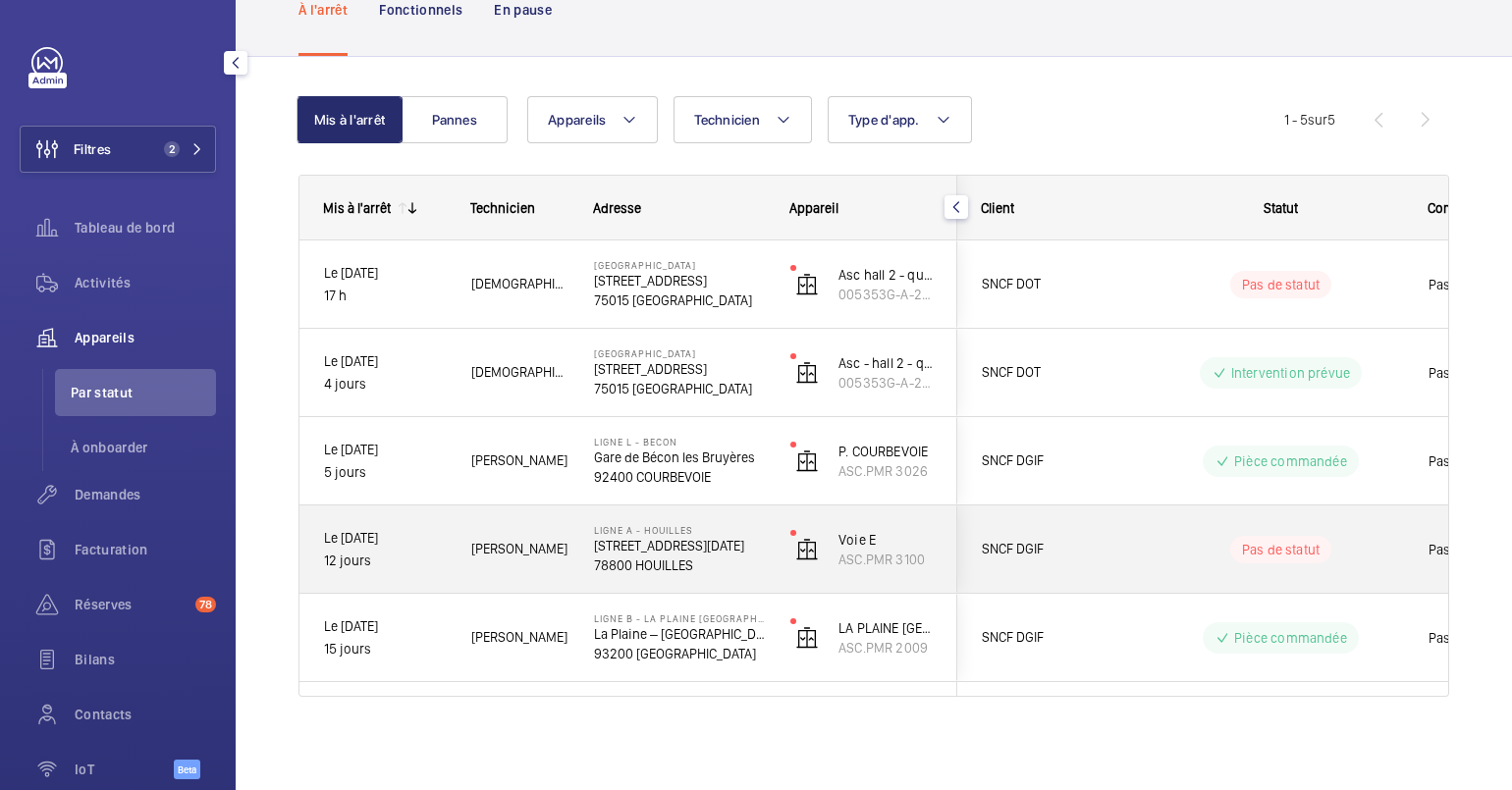 click on "[PERSON_NAME]" 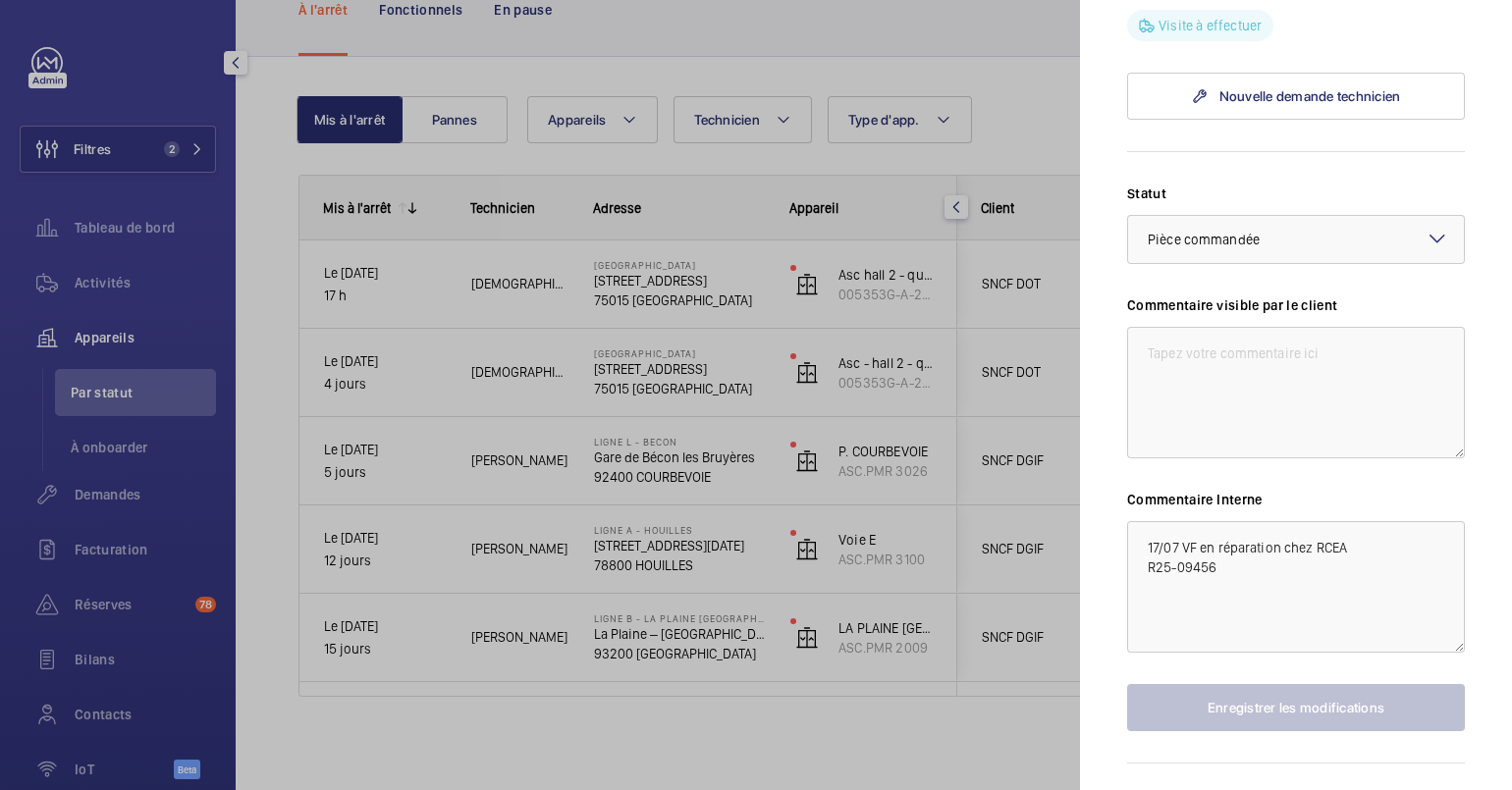 scroll, scrollTop: 1006, scrollLeft: 0, axis: vertical 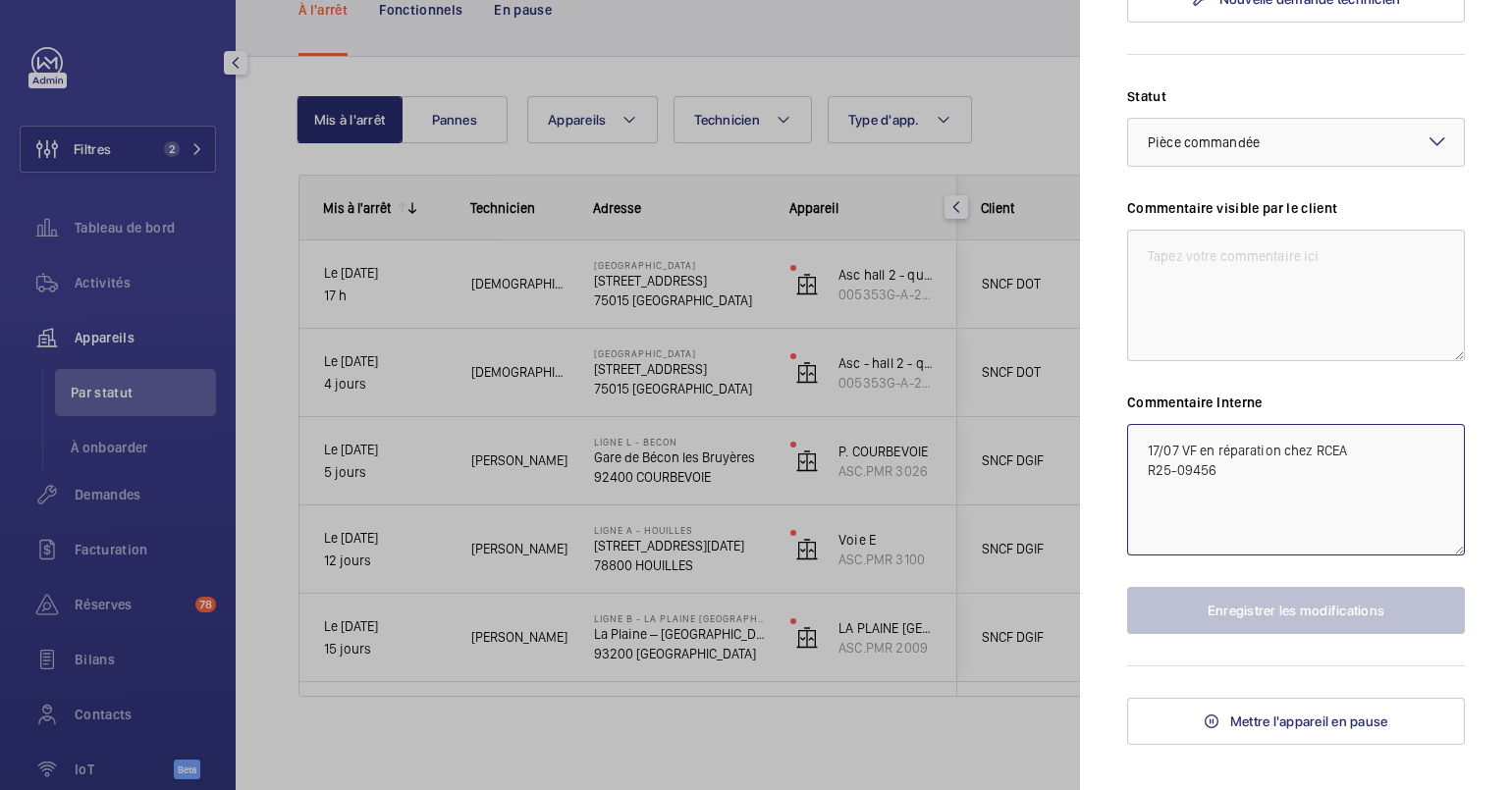 drag, startPoint x: 1252, startPoint y: 491, endPoint x: 1107, endPoint y: 462, distance: 147.87157 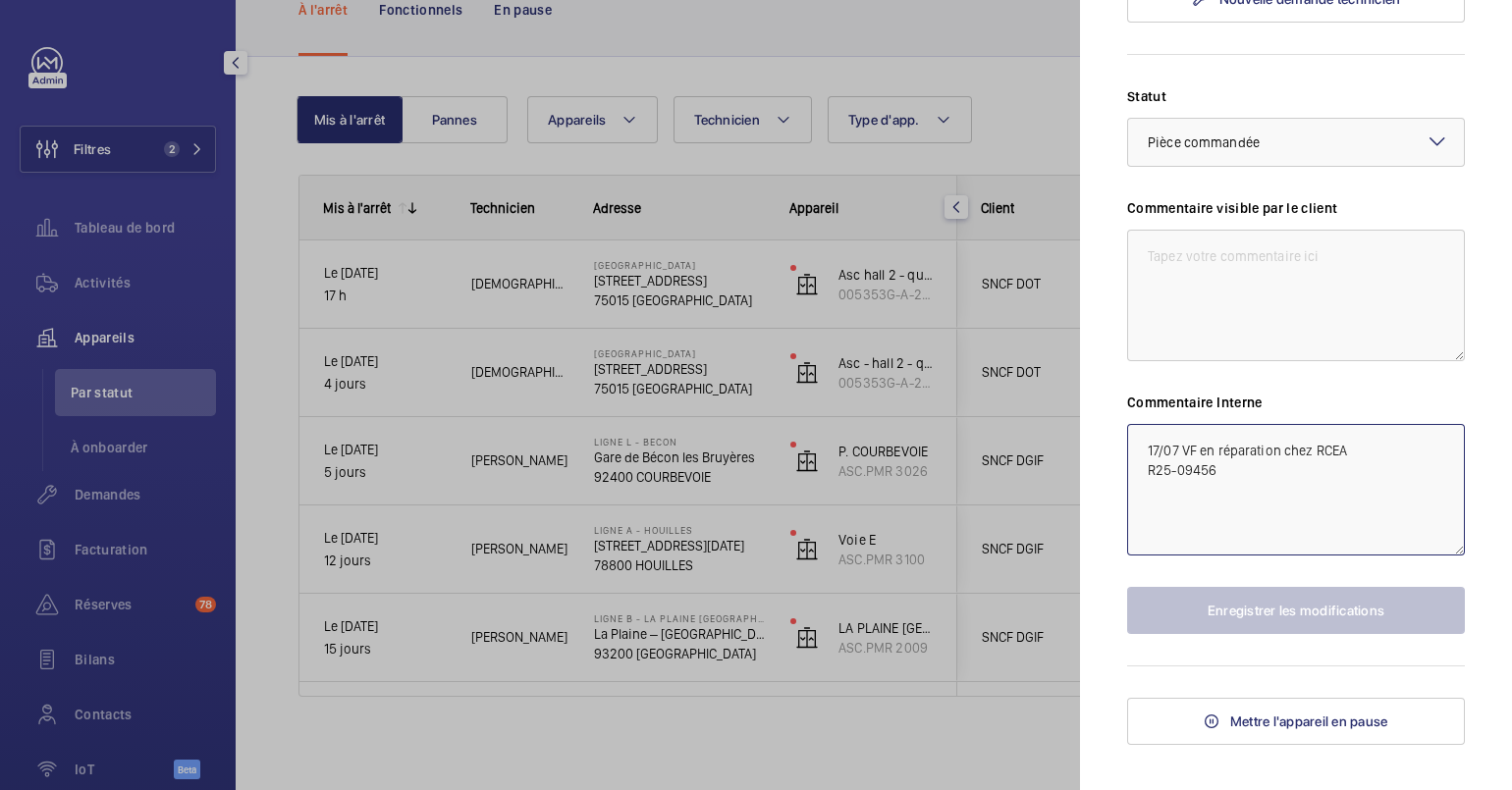 click on "Appareil à l'arrêt Ligne A - HOUILLES [STREET_ADDRESS][DATE]   SNCF DGIF   Voie E   ASC.PMR 3100   [PERSON_NAME]   À l'arrêt depuis Le [DATE],  12 jours  Télécharger le dernier rapport   Demande(s) en cours
[DATE]  R24-08426
Courroie opérateur de porte cabine  Pièce reçue  ETA: [DATE]  [DATE]  R24-10458
Courroie opérateur porte cabine  Devis à envoyer [DATE]  R25-08766
Contacteur 220v continue  Visite à effectuer  Nouvelle demande technicien Statut Sélectionnez un statut × Pièce commandée × Commentaire visible par le client Commentaire Interne 17/07 VF en réparation chez RCEA
R25-09456 Enregistrer les modifications  Mettre l'appareil en pause" 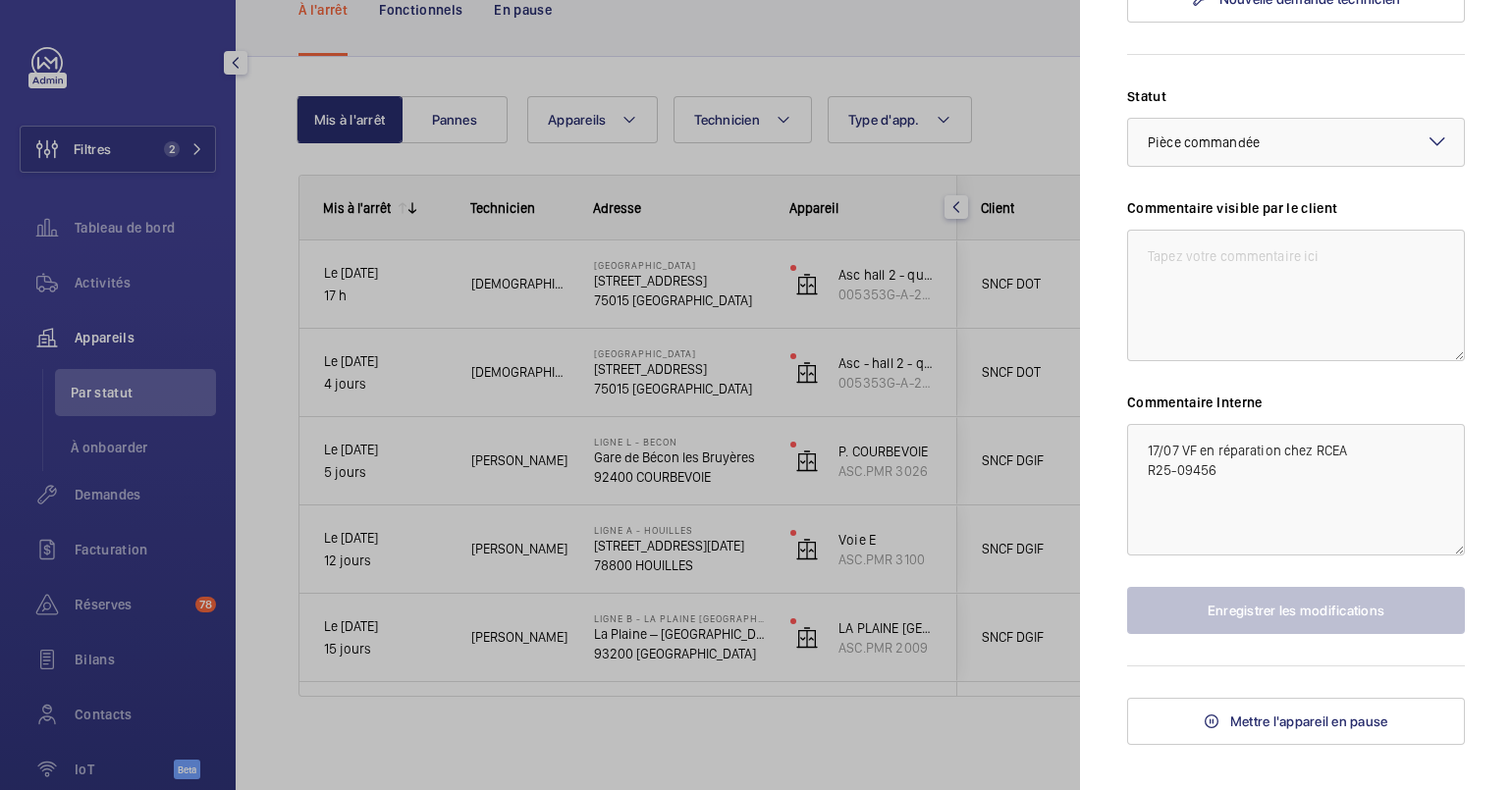 click 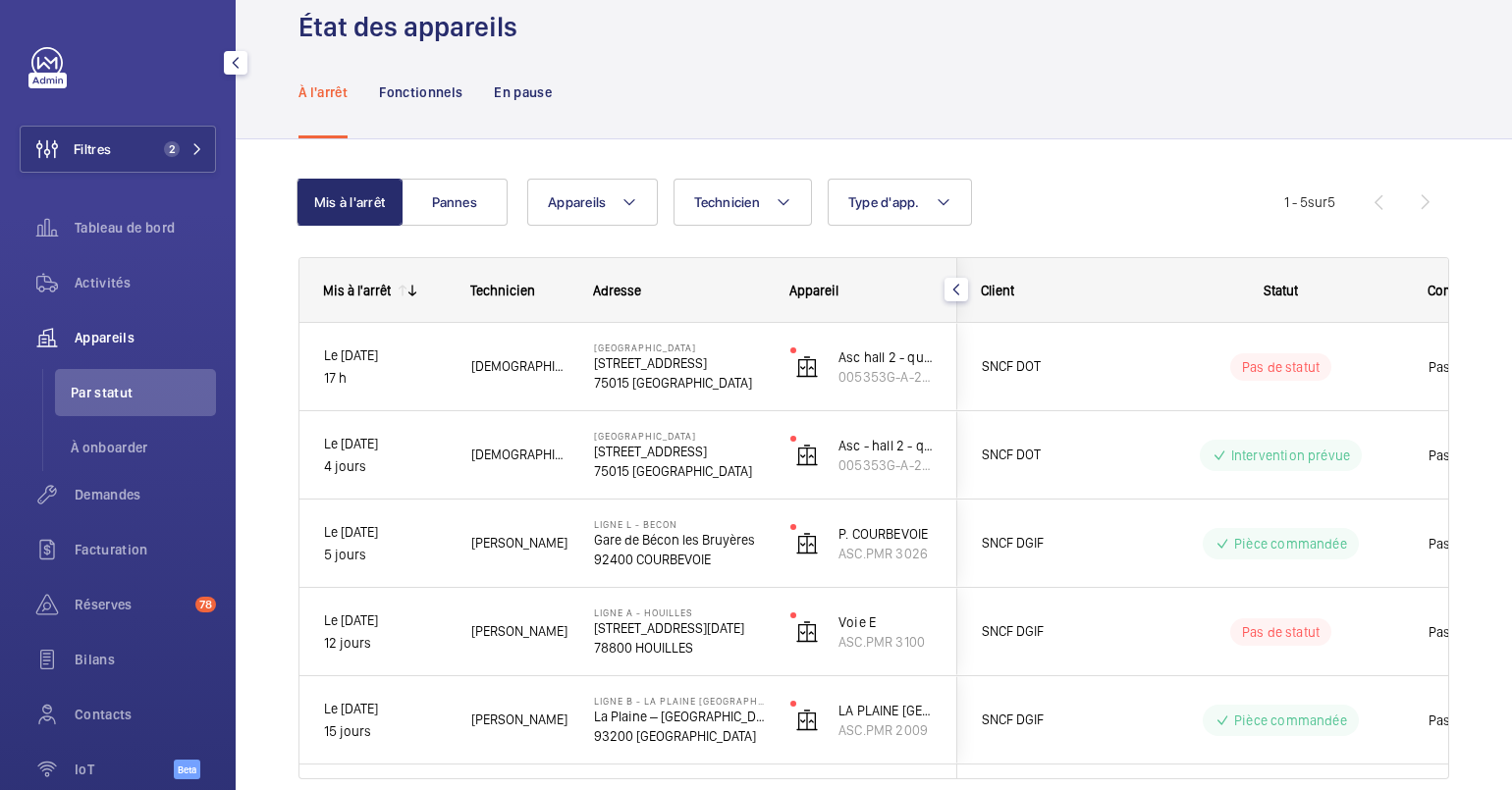 scroll, scrollTop: 0, scrollLeft: 0, axis: both 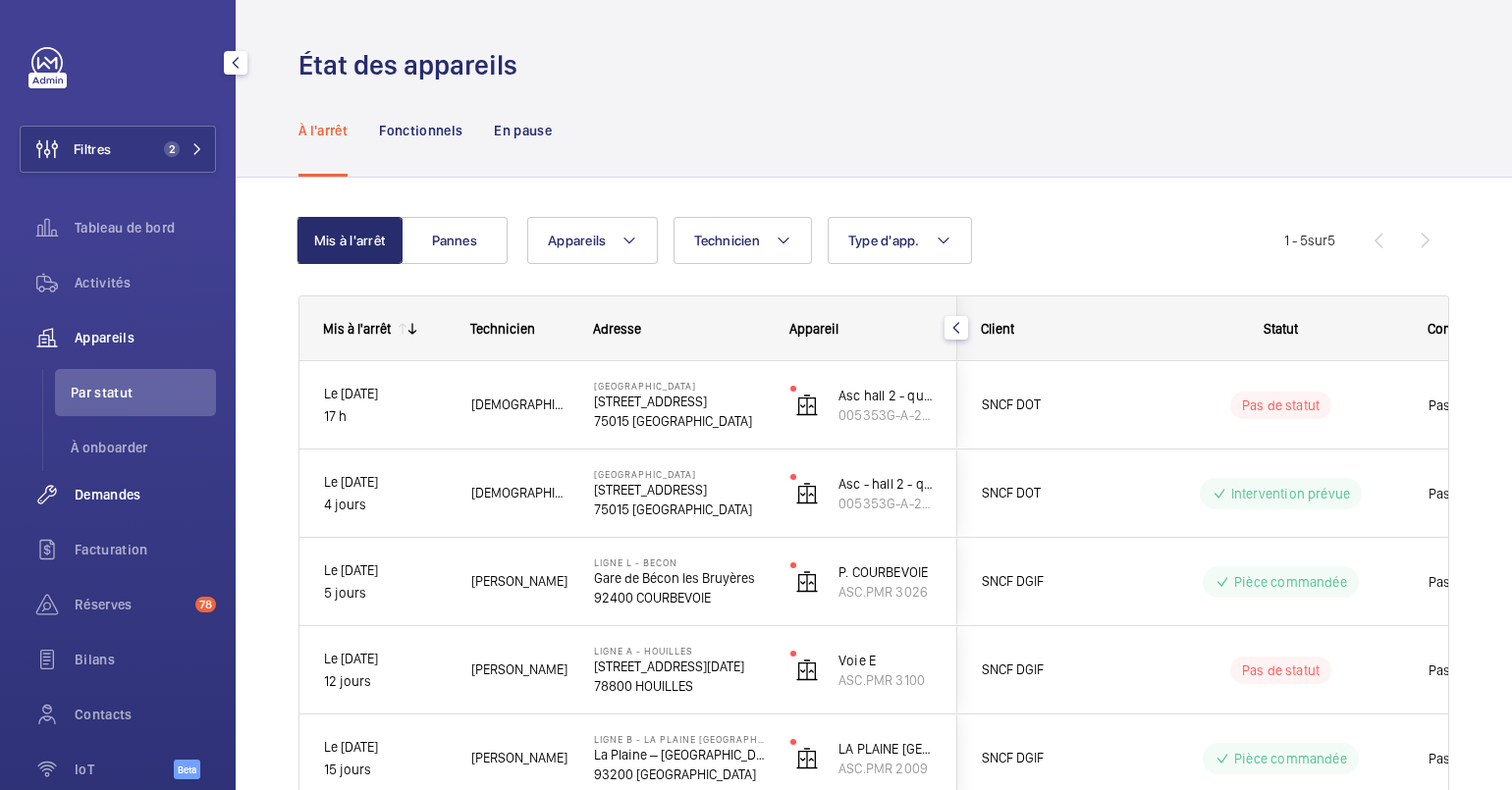click on "Demandes" 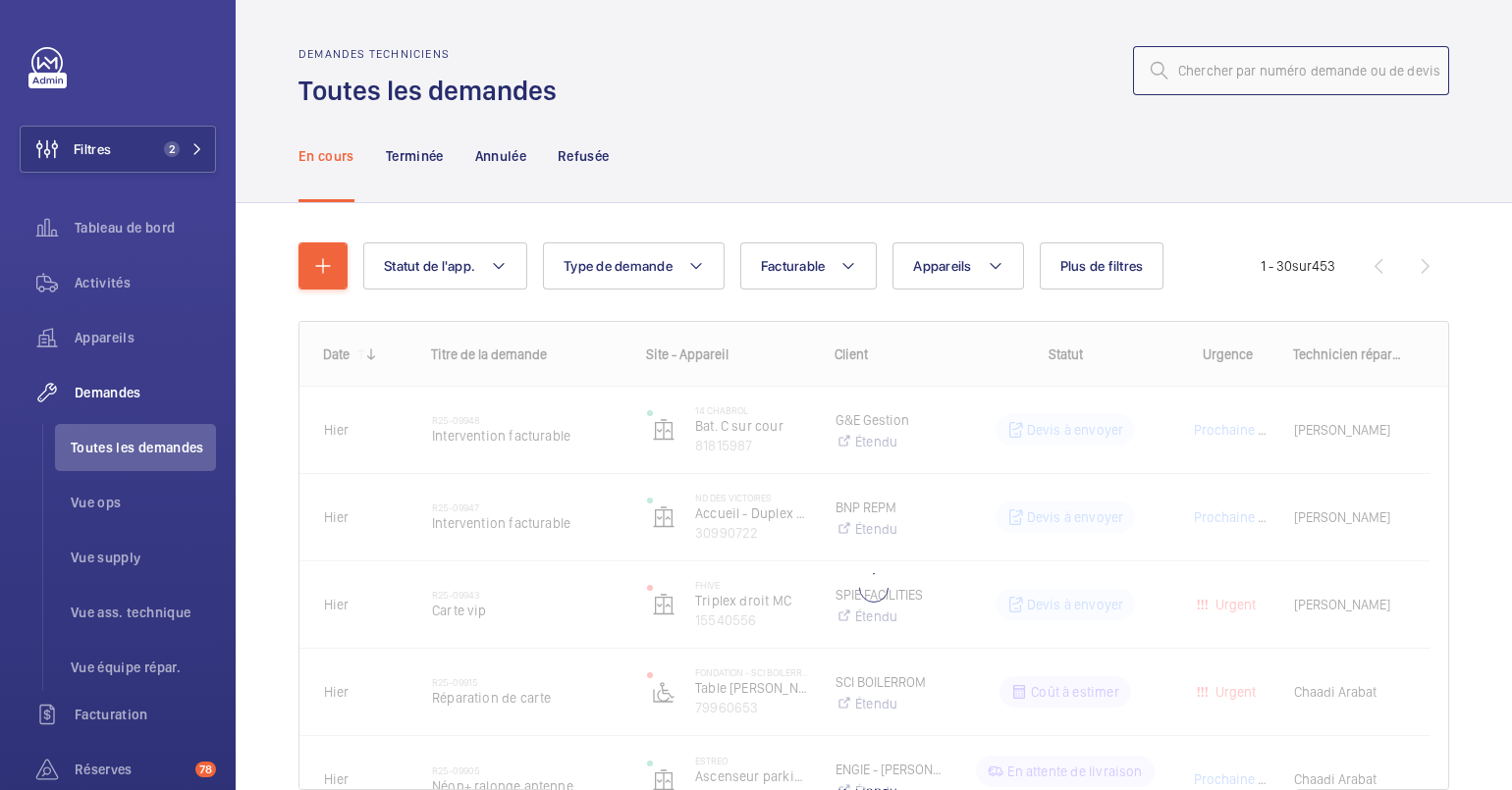 click 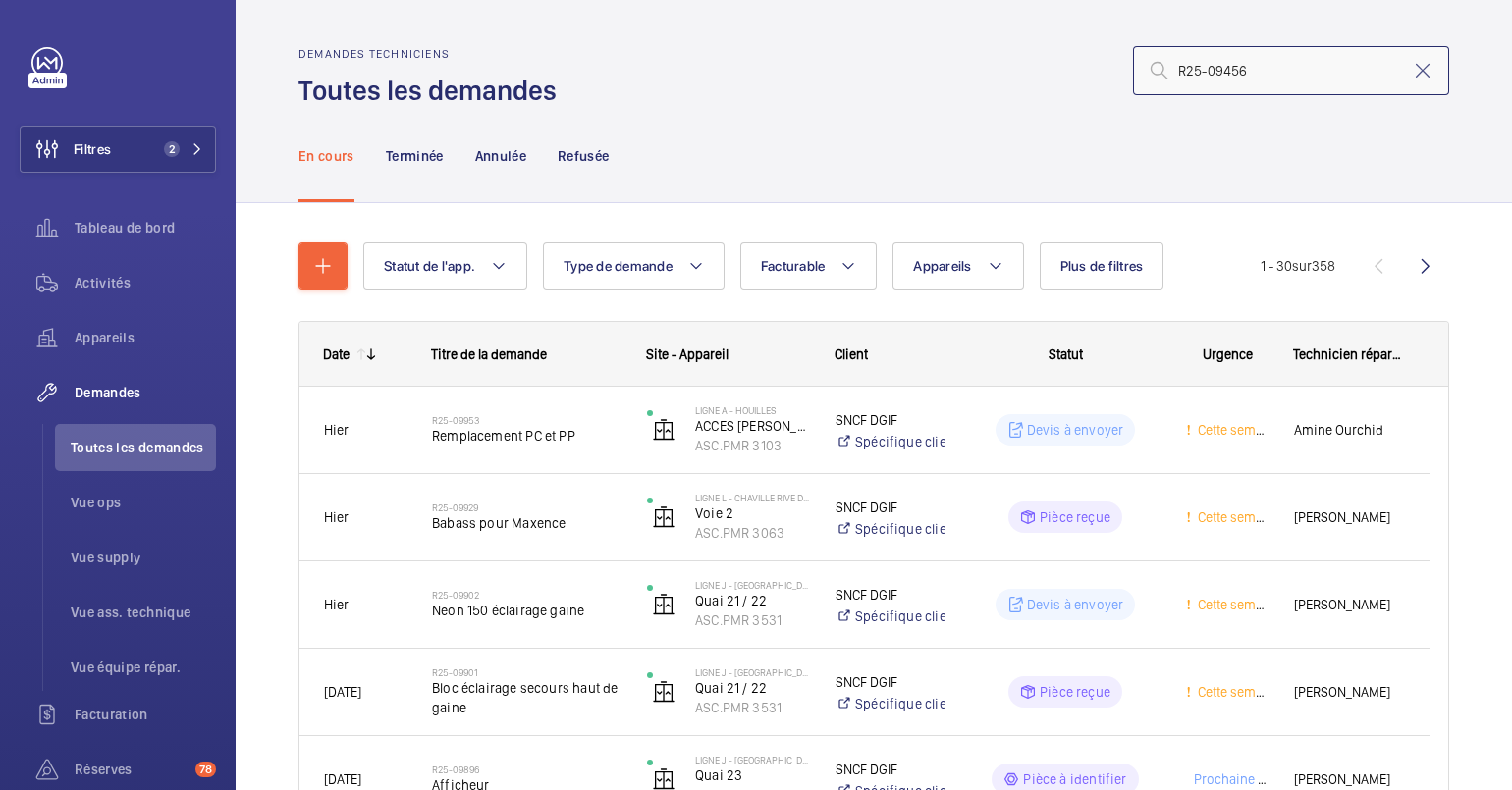 type on "R25-09456" 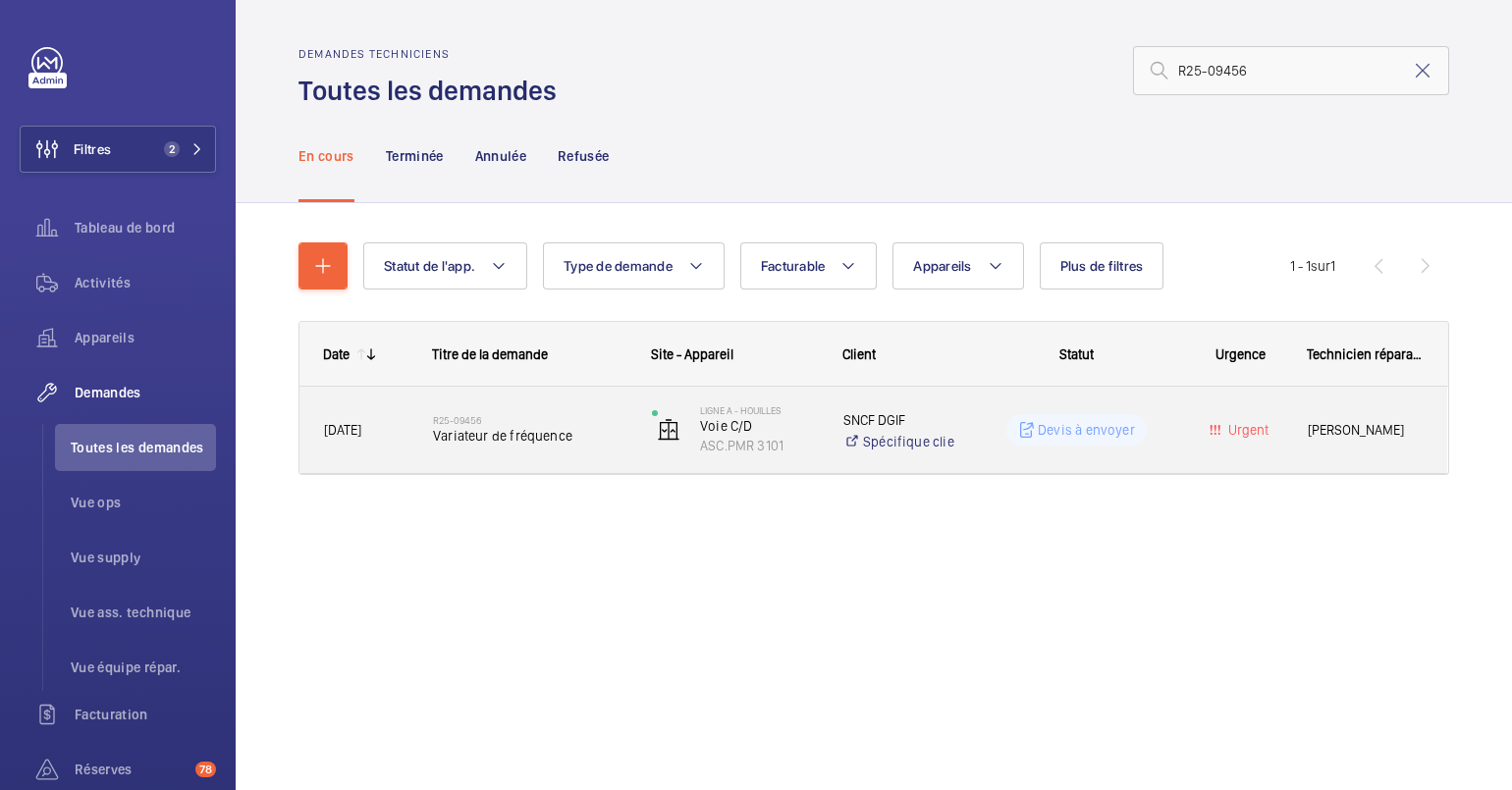 click on "R25-09456   Variateur de fréquence" 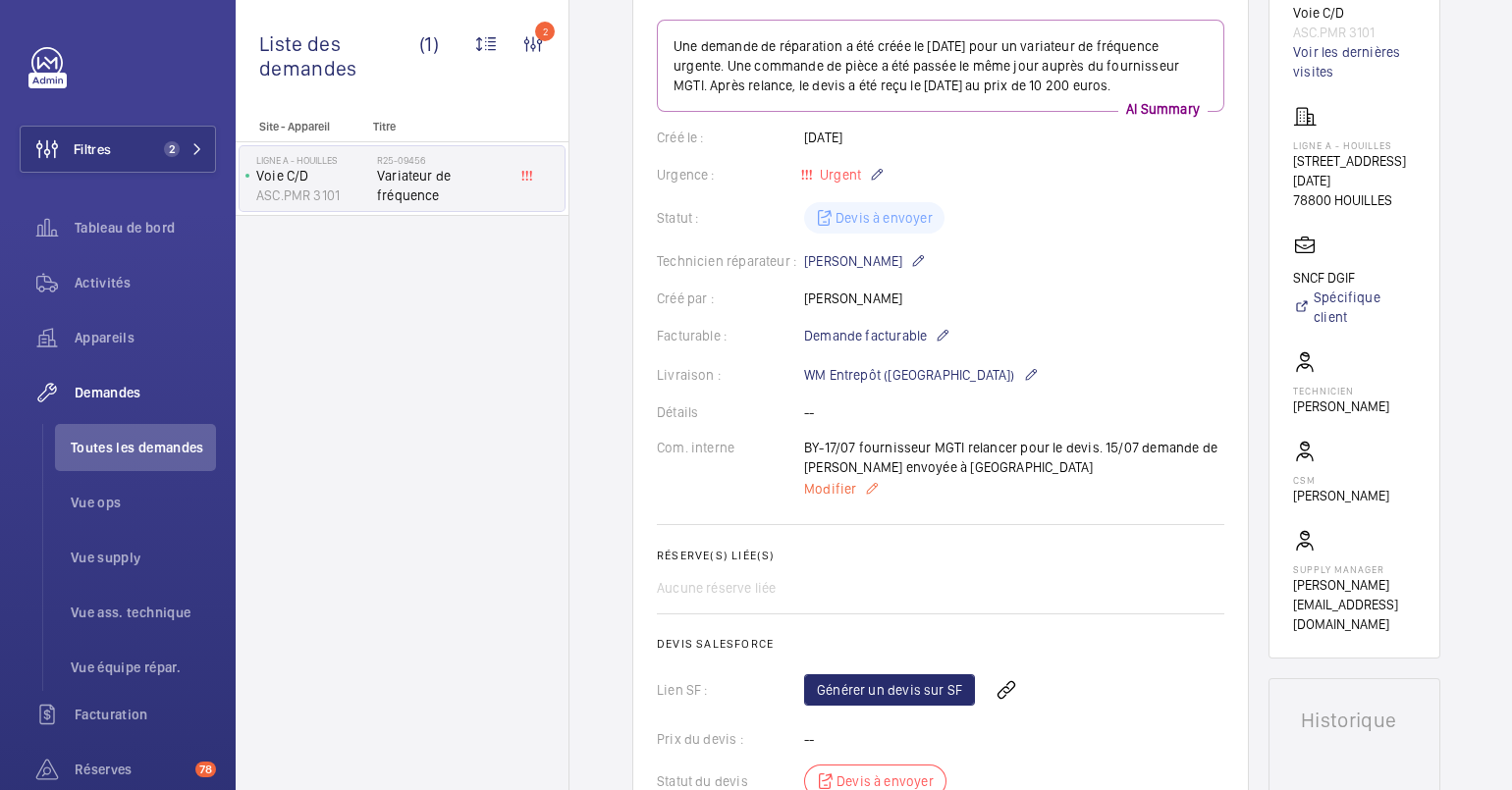 scroll, scrollTop: 613, scrollLeft: 0, axis: vertical 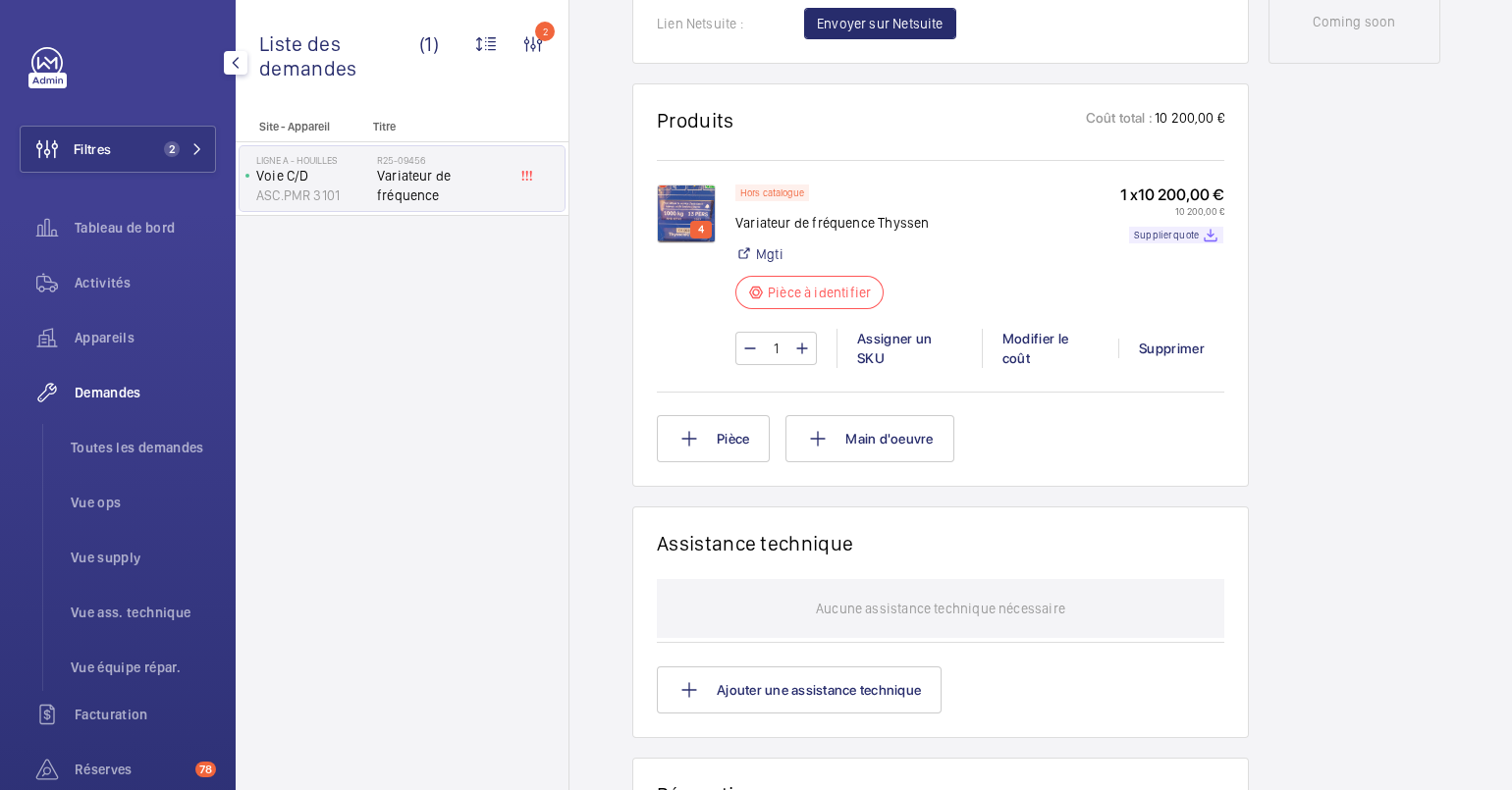 click on "ASC.PMR 3101" 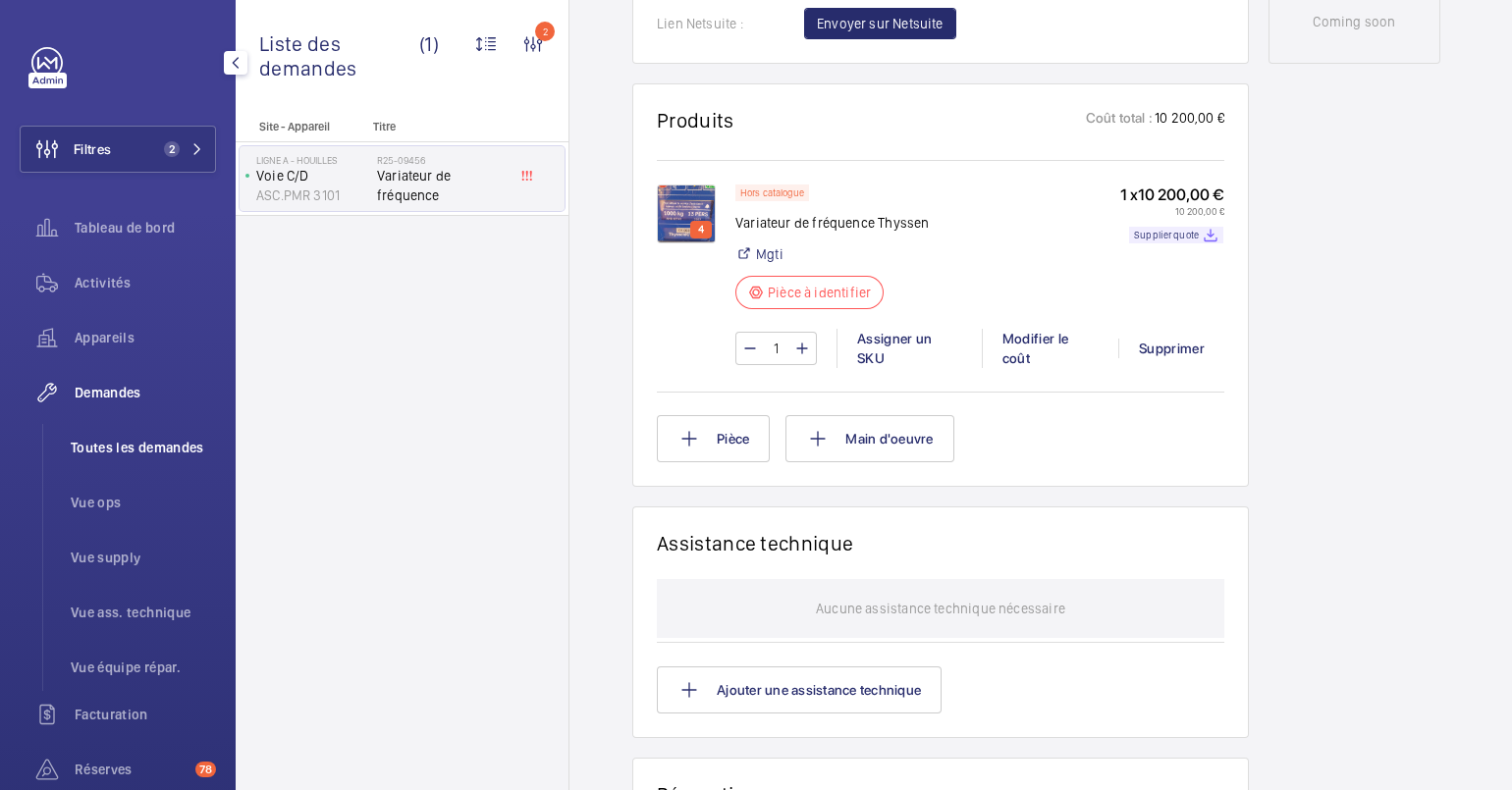 click on "Toutes les demandes" 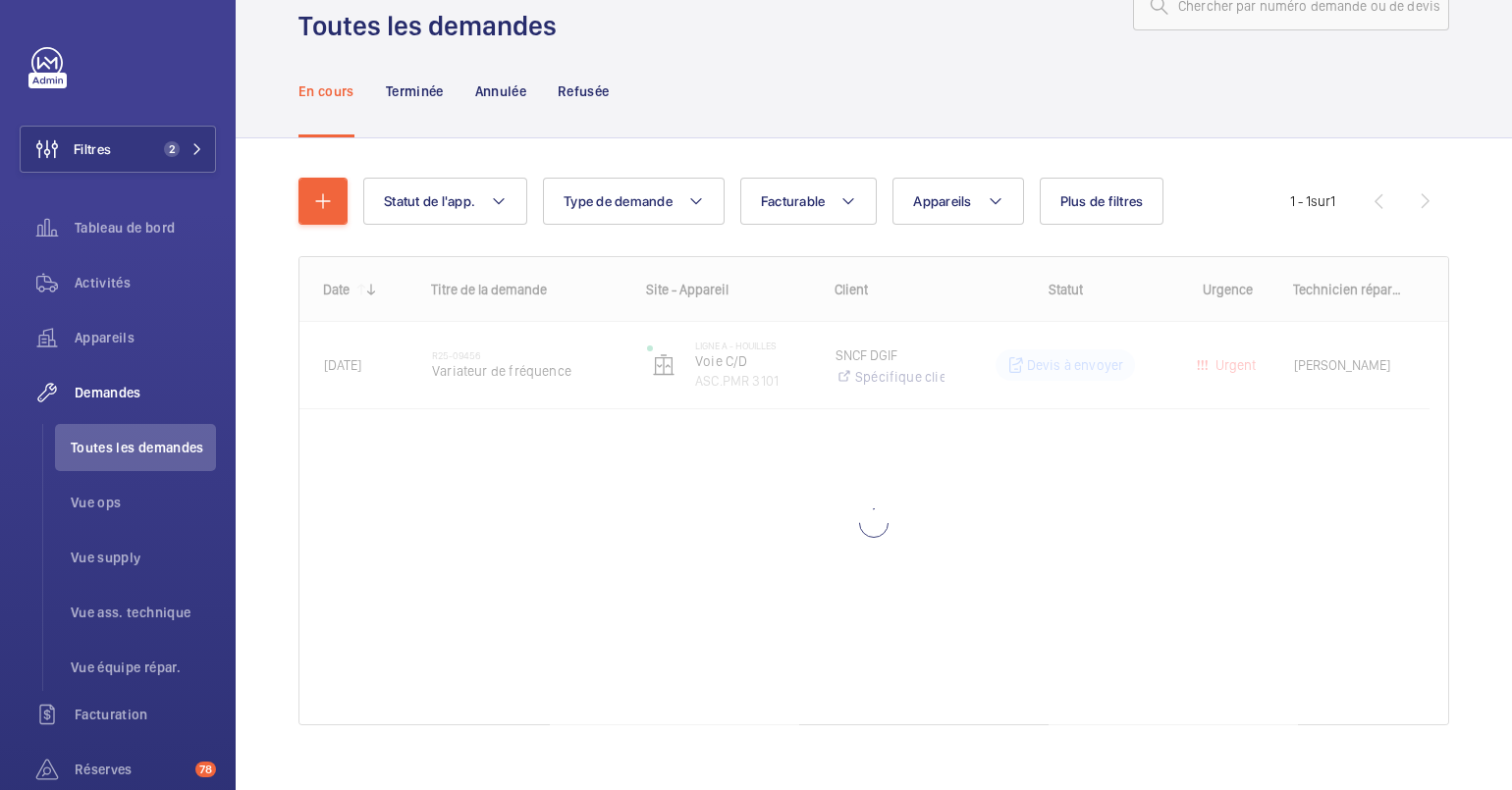 scroll, scrollTop: 93, scrollLeft: 0, axis: vertical 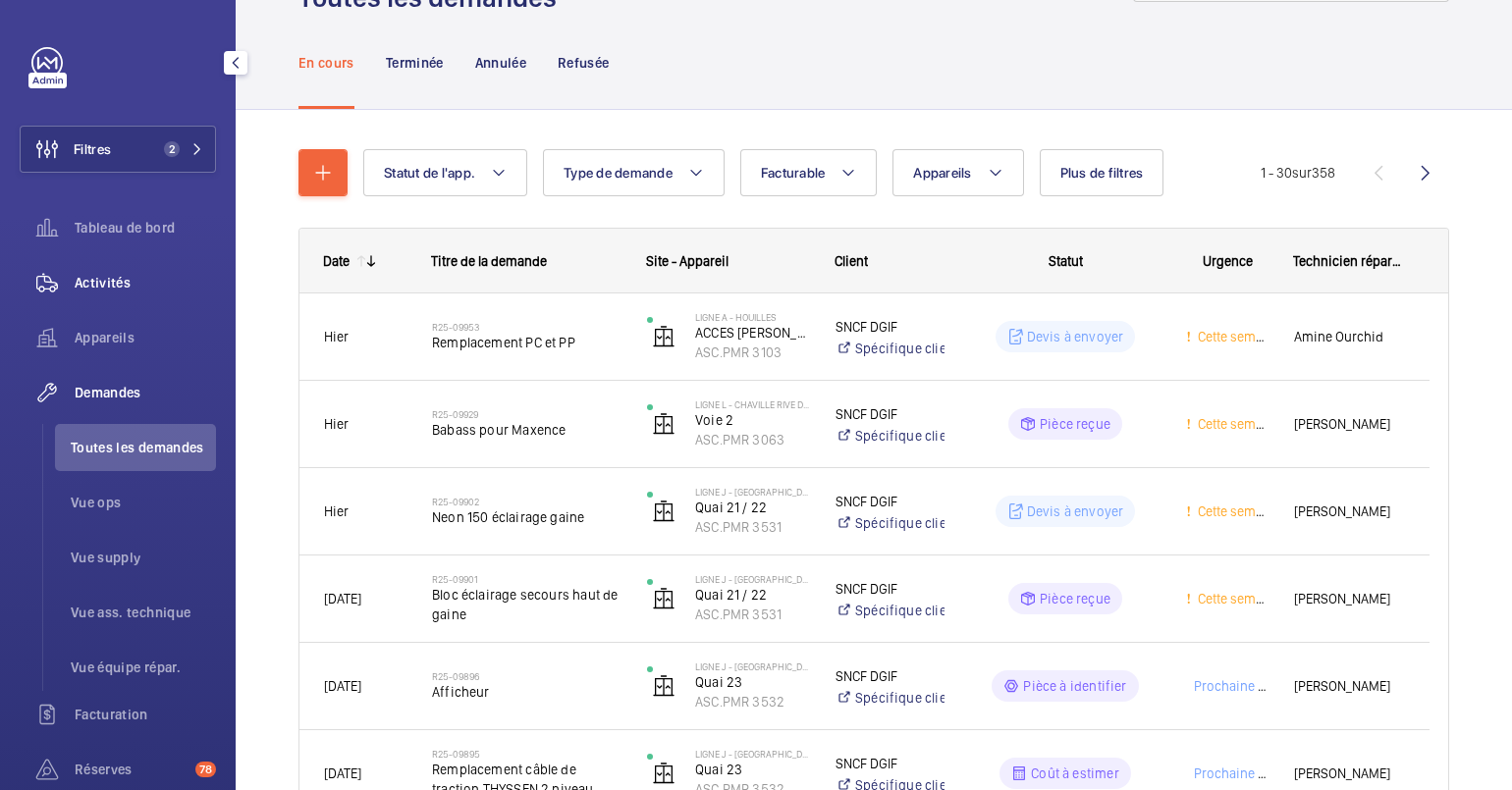 click on "Activités" 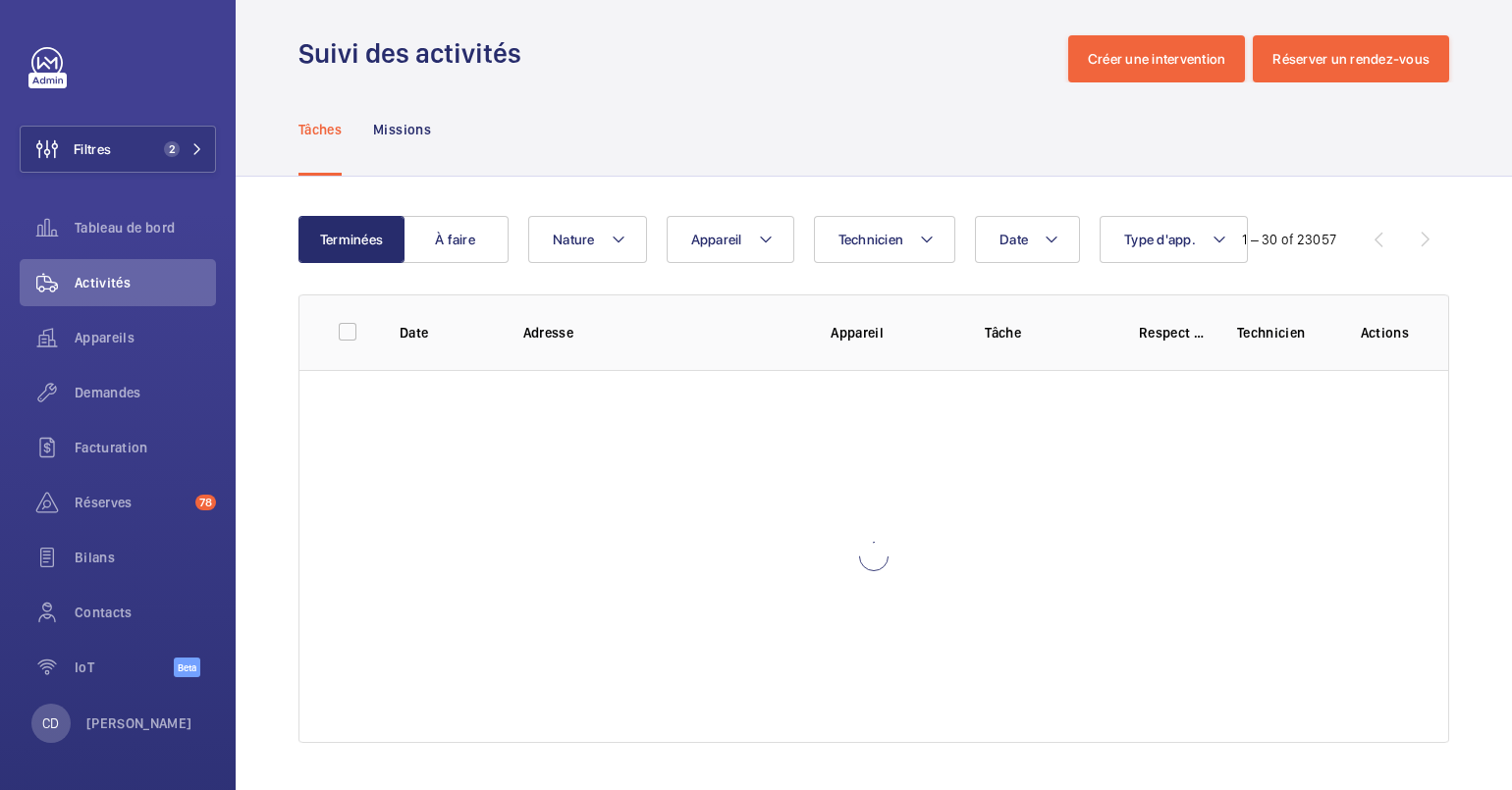 scroll, scrollTop: 0, scrollLeft: 0, axis: both 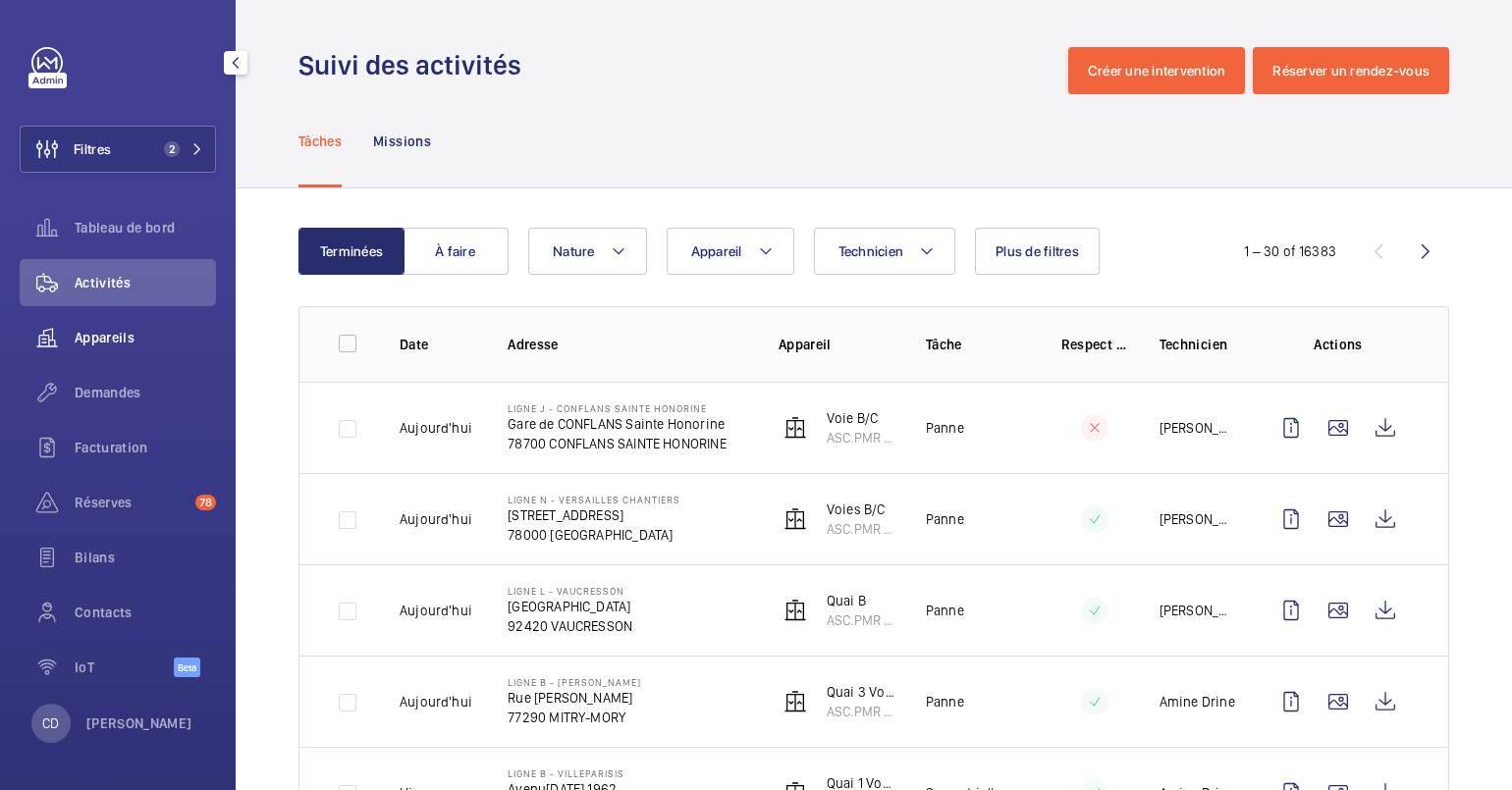 click on "Appareils" 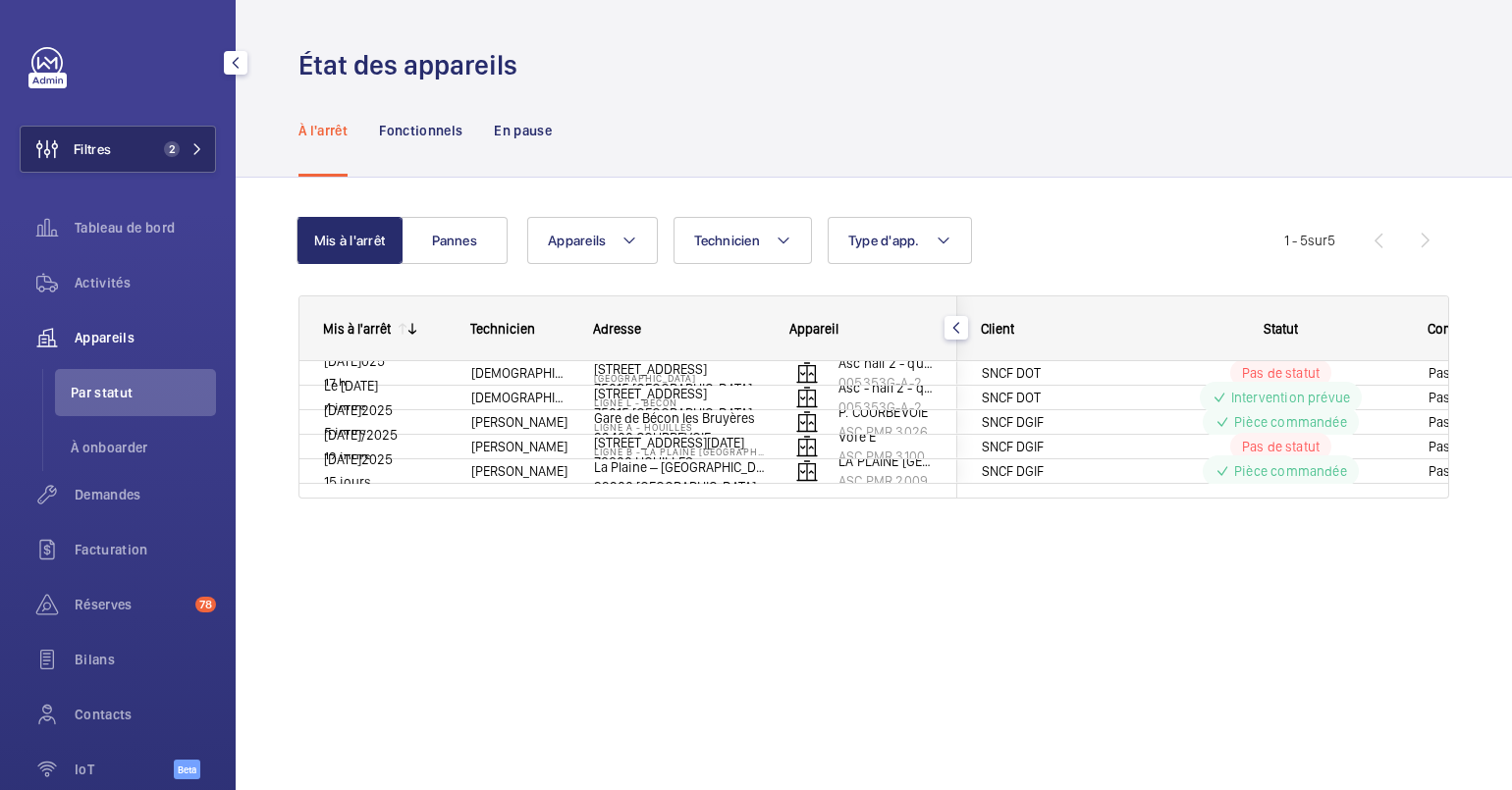 click on "Filtres 2" 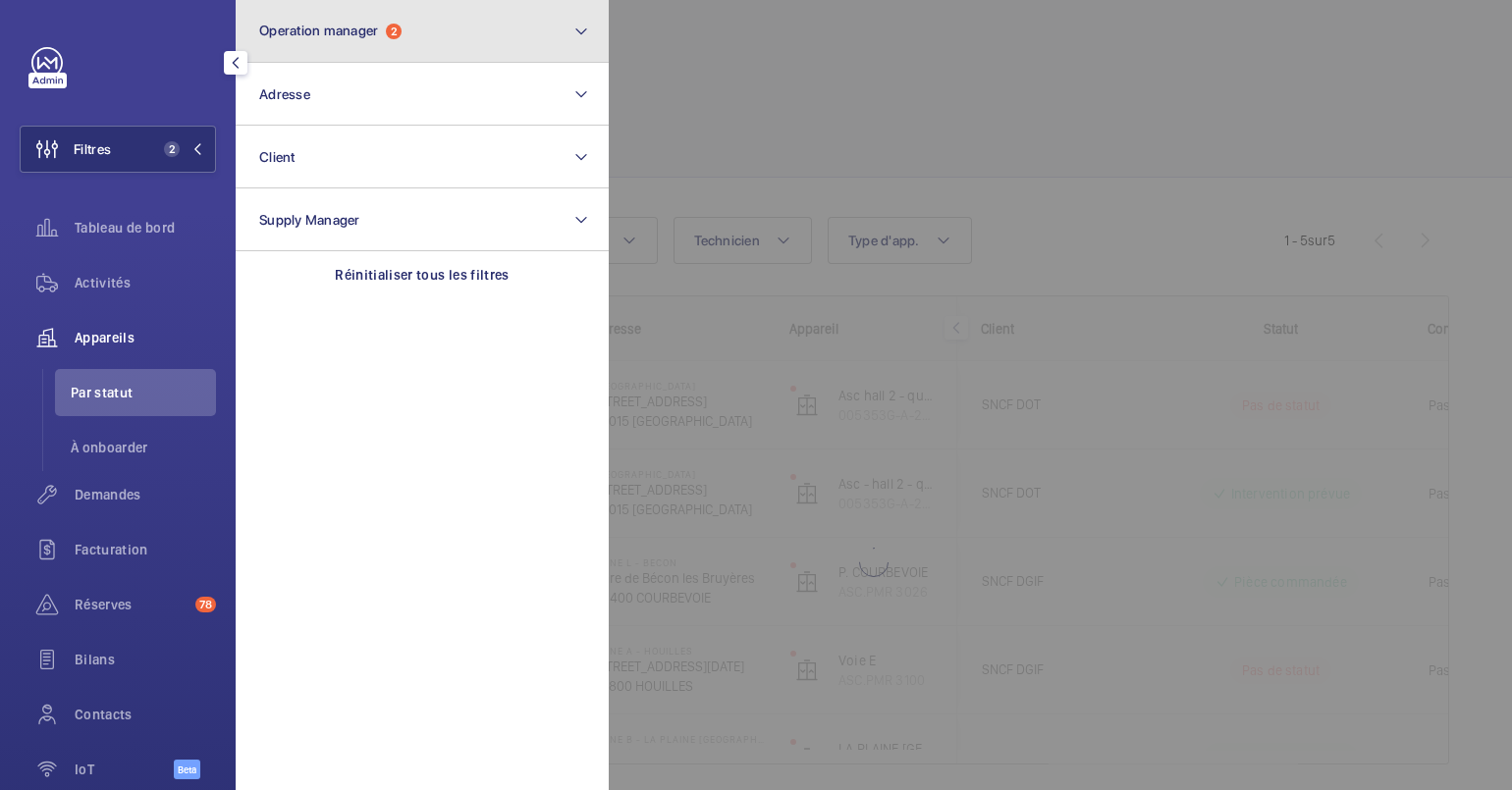 click on "Operation manager" 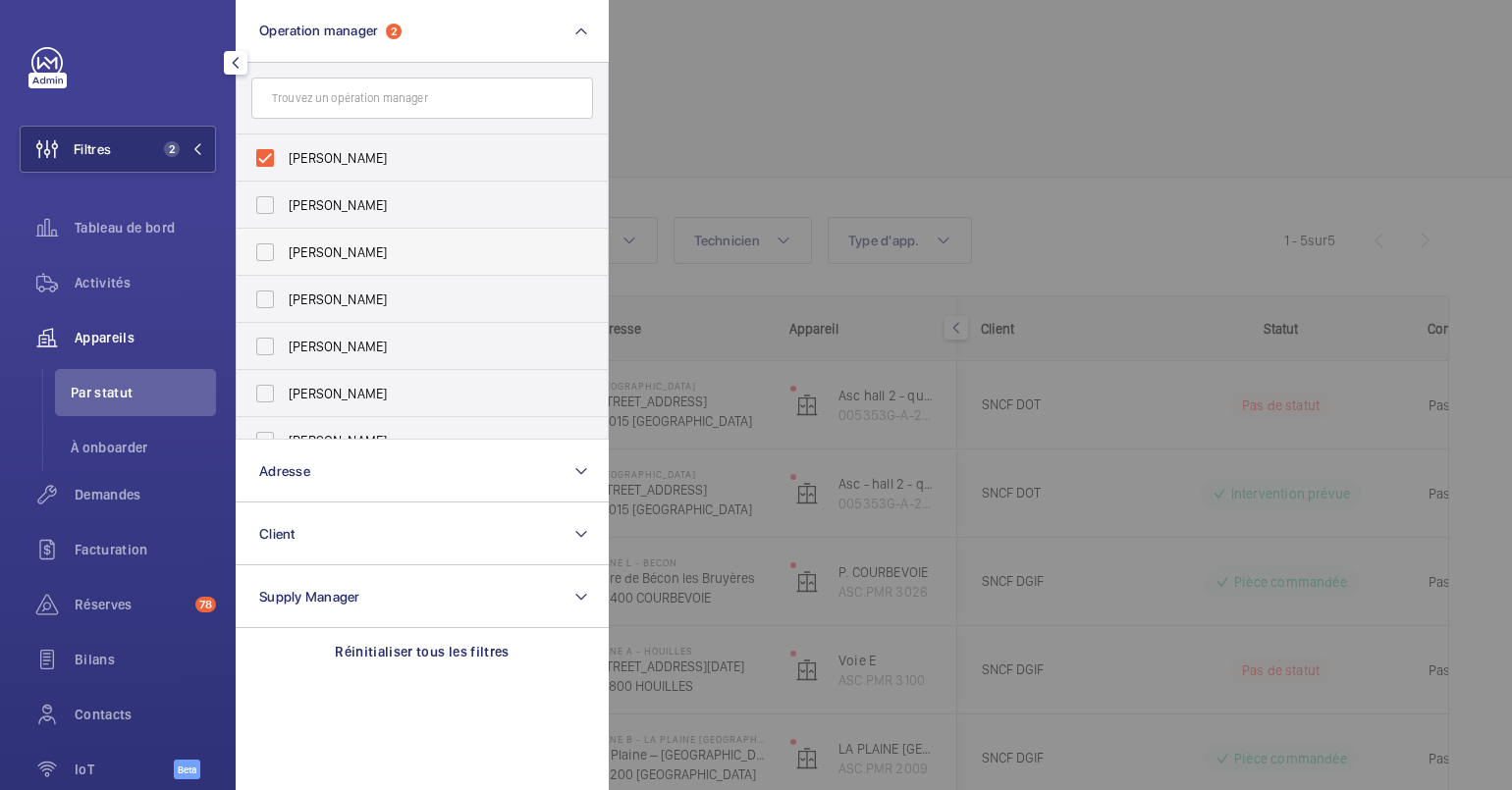 click on "[PERSON_NAME]" at bounding box center (407, 252) 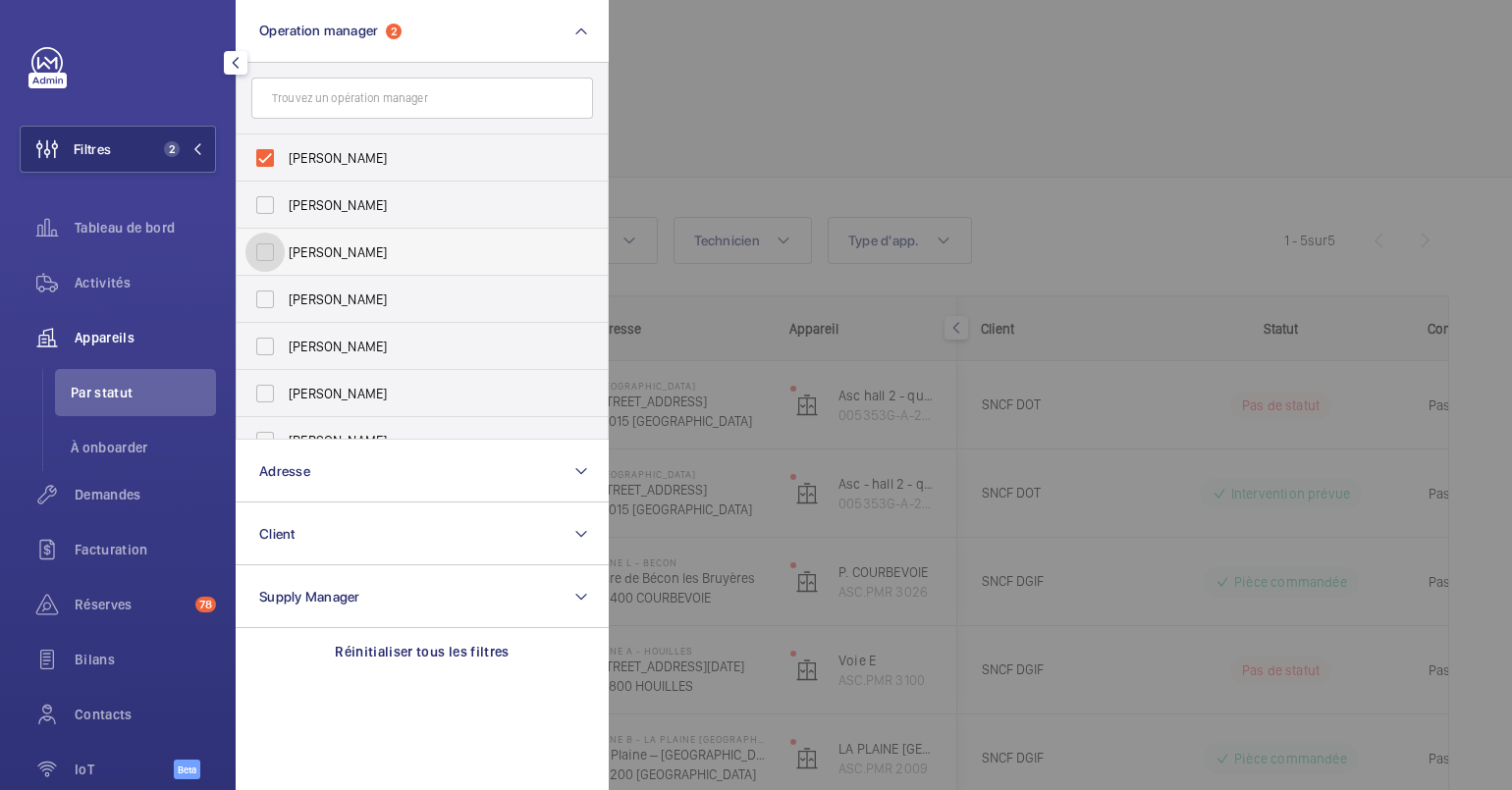 click on "[PERSON_NAME]" at bounding box center (265, 252) 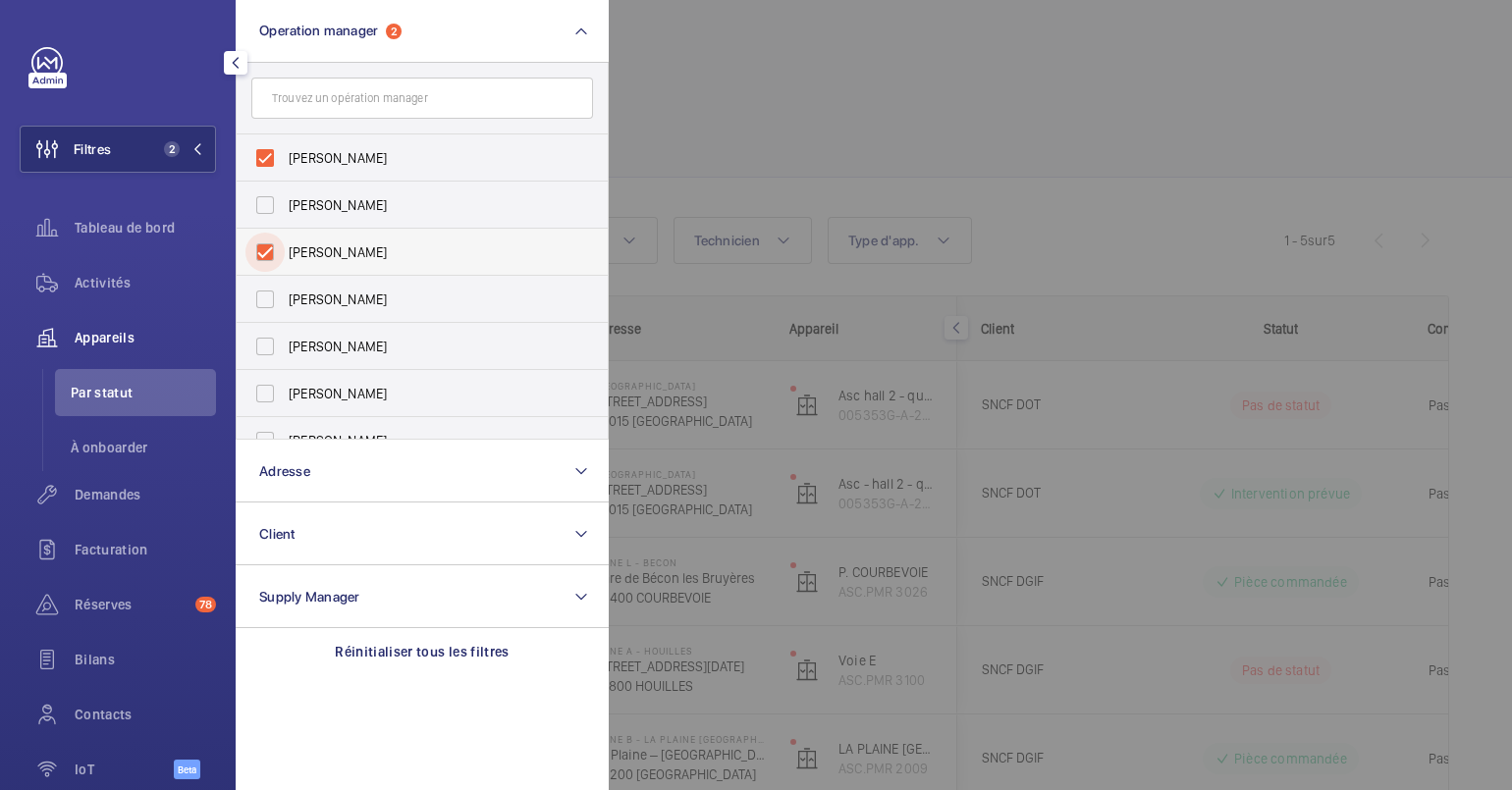 checkbox on "true" 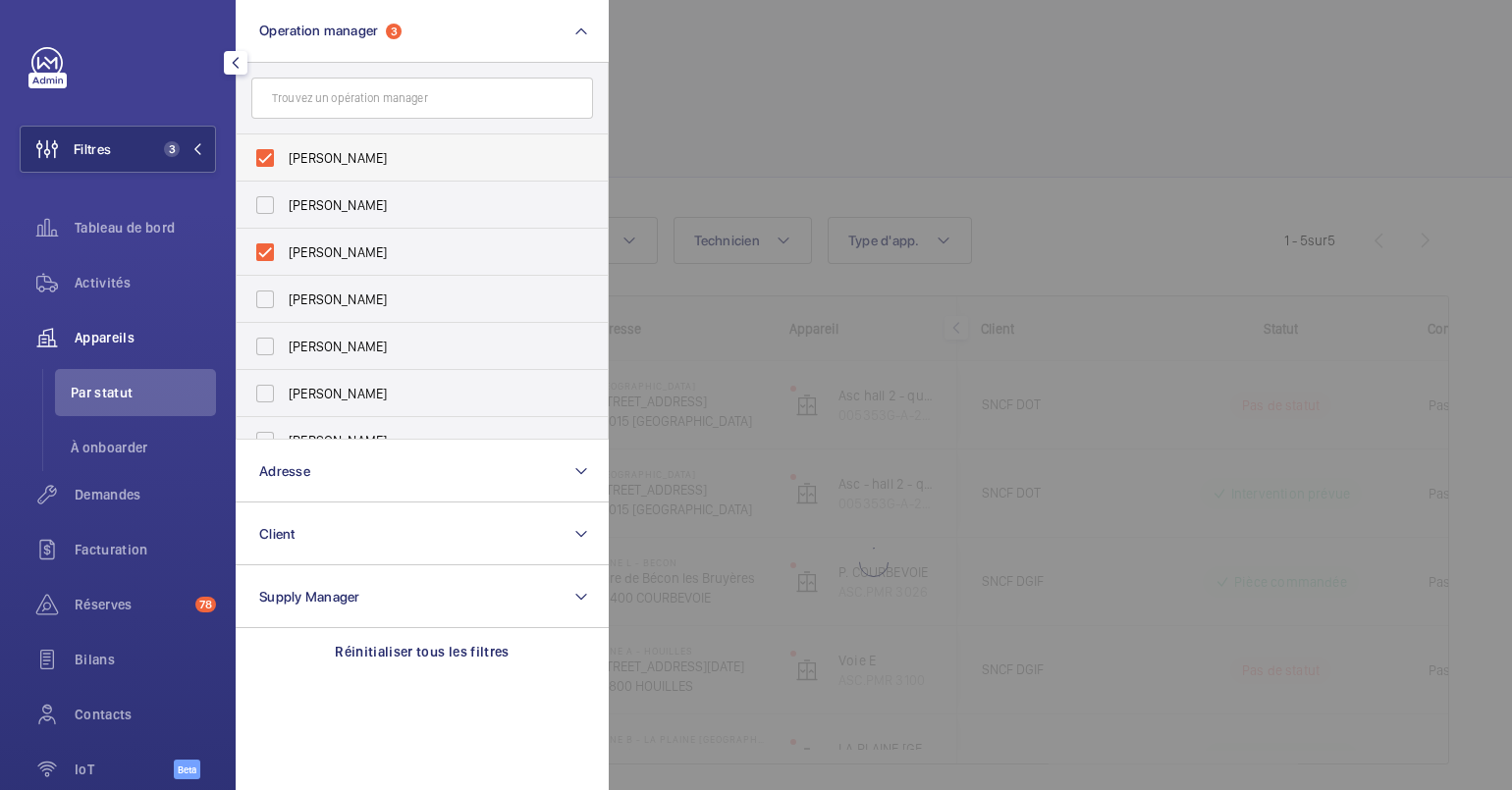 click on "[PERSON_NAME]" at bounding box center [423, 158] 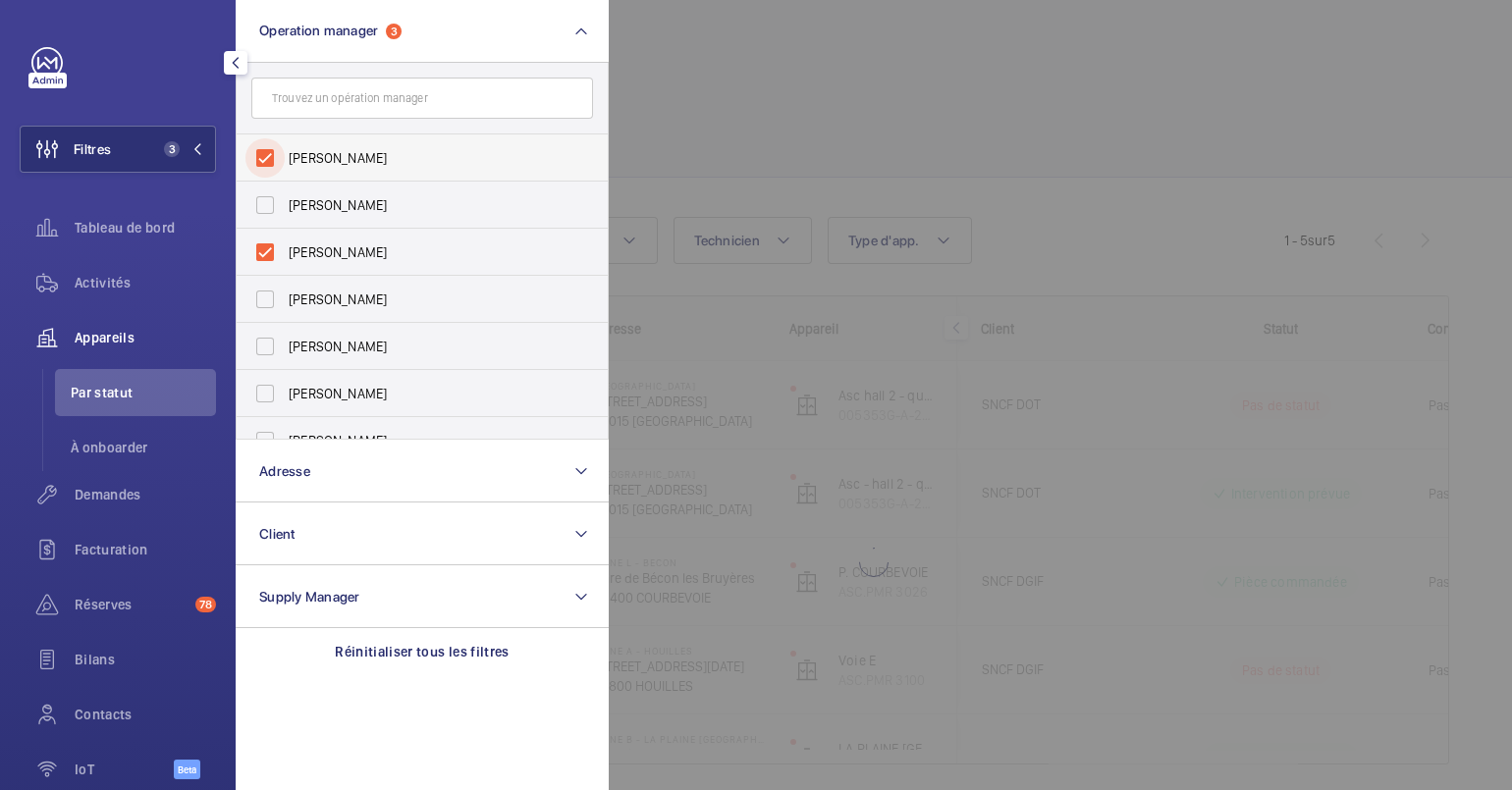 click on "[PERSON_NAME]" at bounding box center (265, 158) 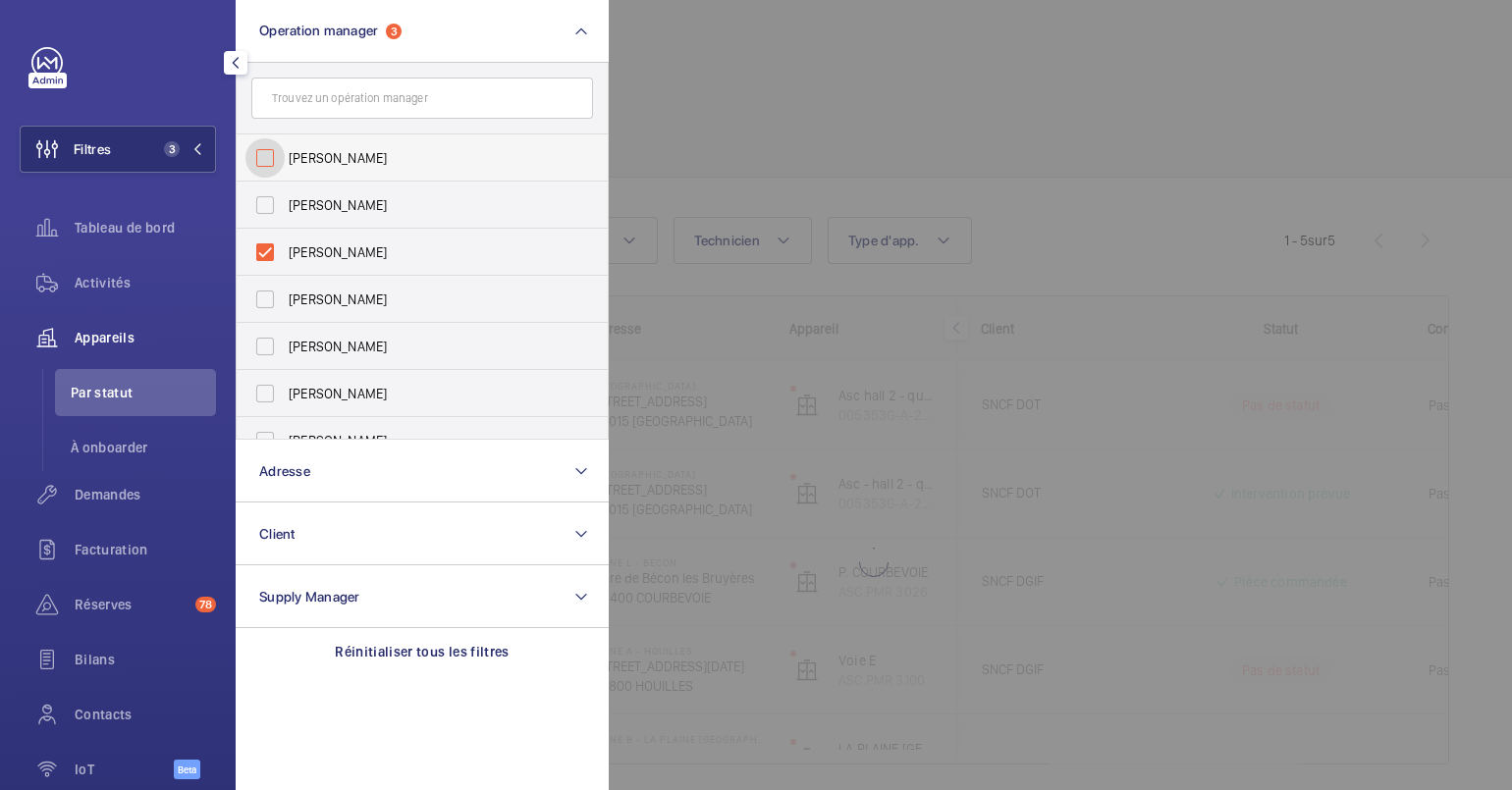 checkbox on "false" 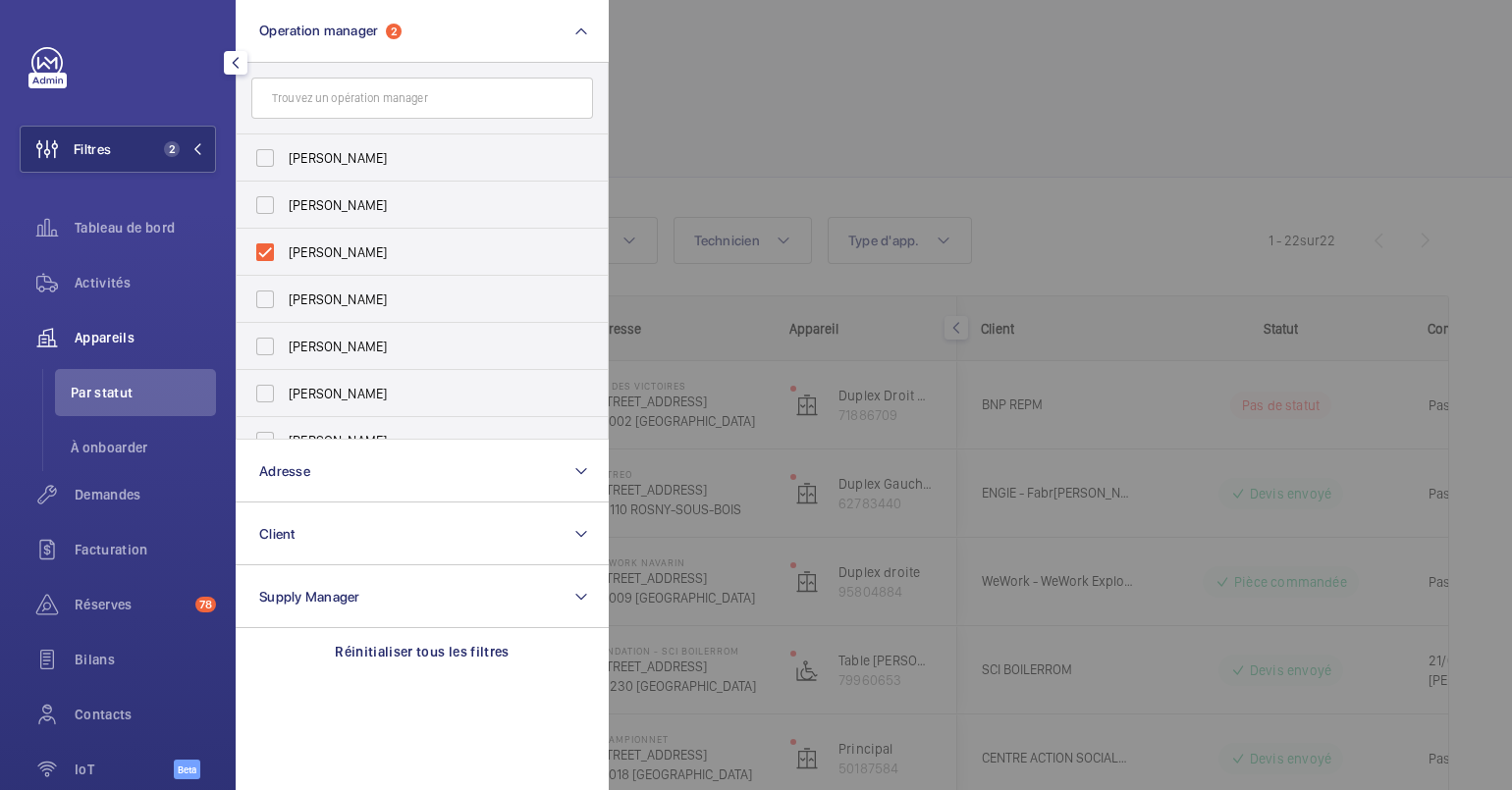 click 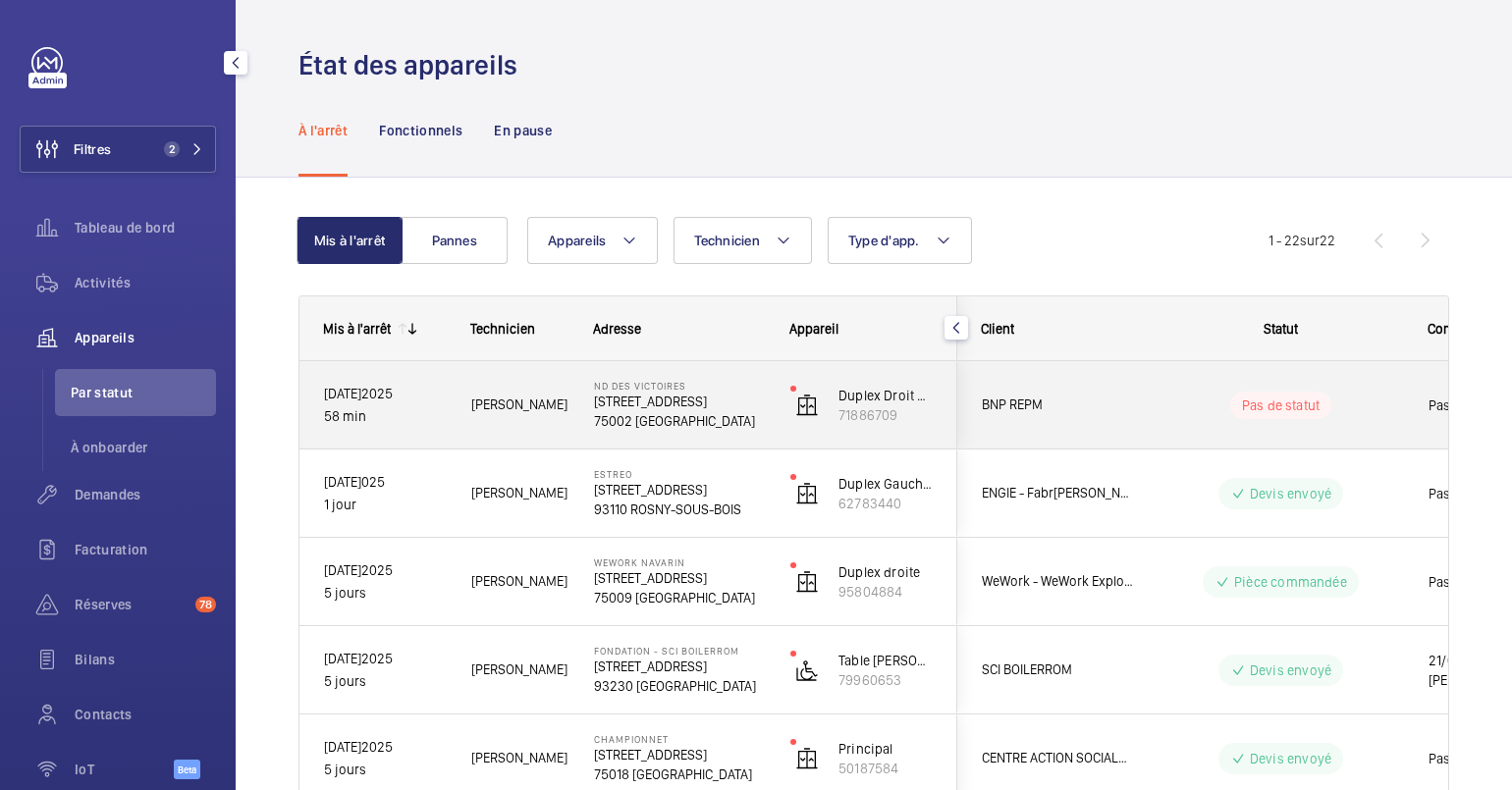 click on "Pas de statut" 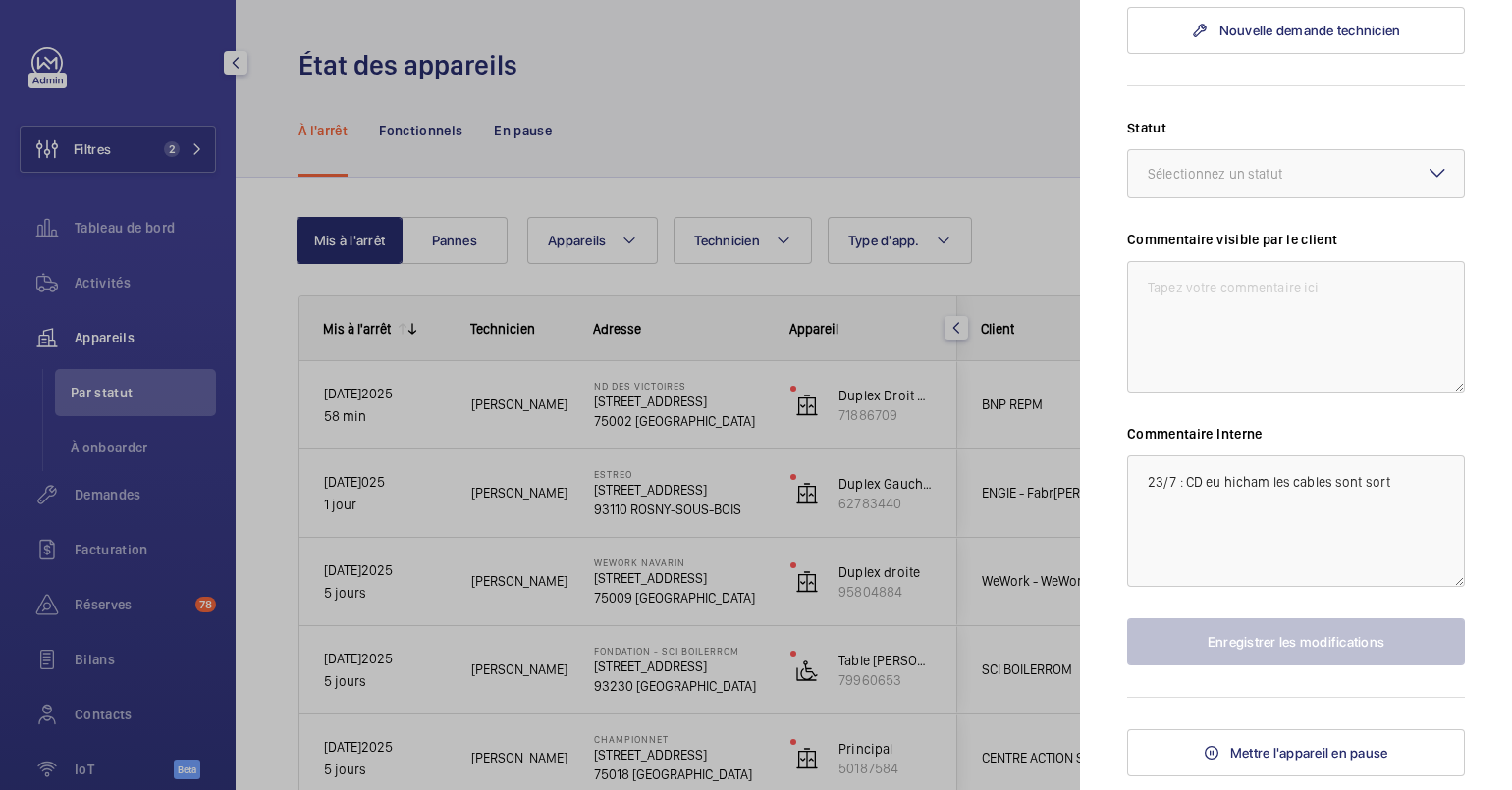 scroll, scrollTop: 1168, scrollLeft: 0, axis: vertical 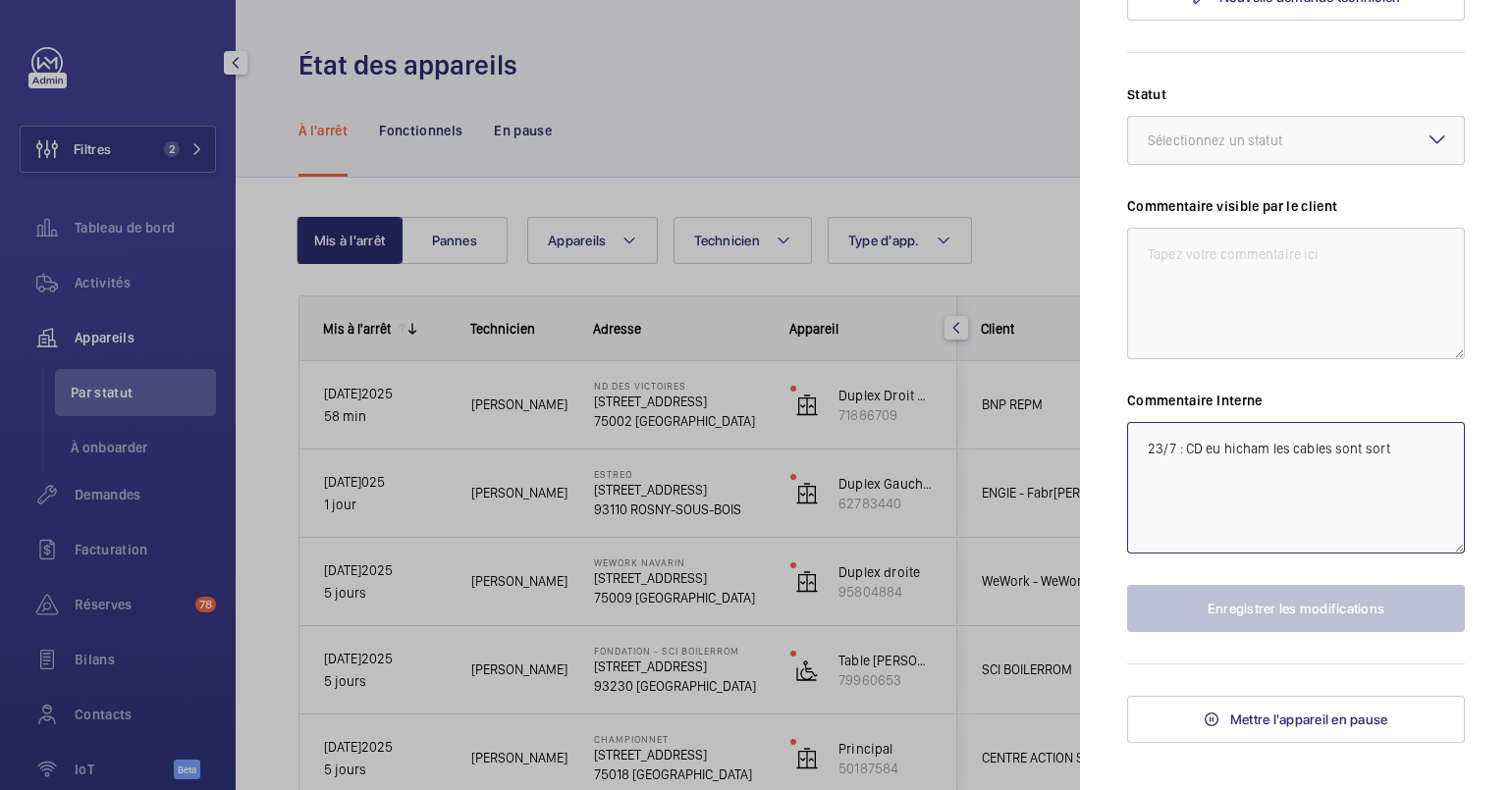 drag, startPoint x: 1394, startPoint y: 464, endPoint x: 1036, endPoint y: 449, distance: 358.31411 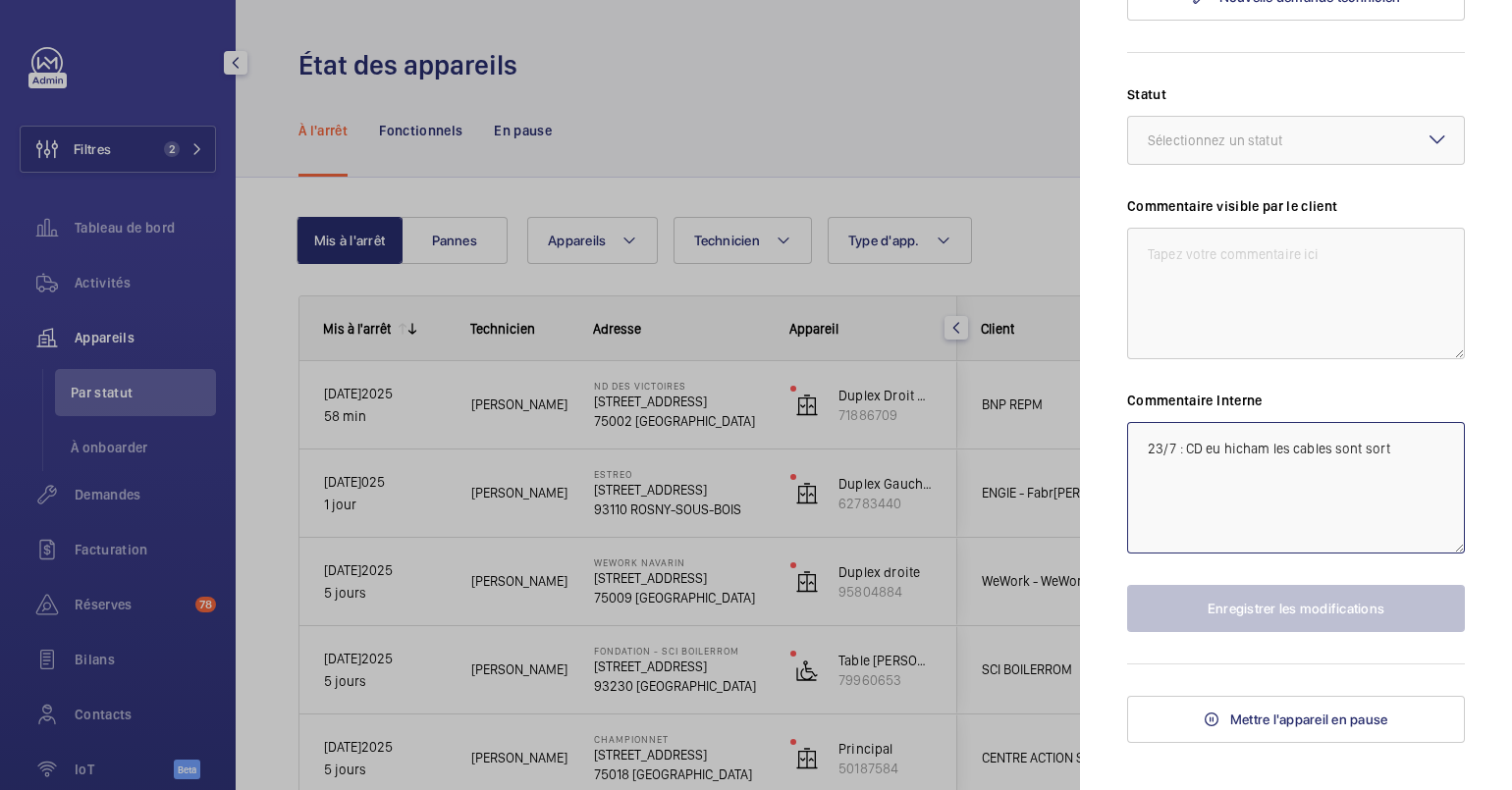 click on "Filtres 2  Tableau de bord   Activités   Appareils   Par statut   À onboarder   Demandes   Facturation   Réserves  78  Bilans   Contacts   IoT  Beta CD Caroline Diallo Filtres 2  Tableau de bord   Activités   Appareils   Par statut   À onboarder   Demandes   Toutes les demandes   Vue ops   Vue supply   Vue ass. technique   Vue équipe répar.   Facturation   Réserves   Suivi par adresse   Liste détaillée   Retranscription  78  Bilans   Contacts   IoT  Beta  Tableau de bord   Installations  C Mon compte Langue :  Français Localité :  France Se déconnecter  État des appareils  À l'arrêt Fonctionnels En pause Mis à l'arrêt  Pannes  Appareils Technicien Type d'app.  Plus de filtres   Réinitialiser tous les filtres  1 - 22   sur   22
Mis à l'arrêt
to" 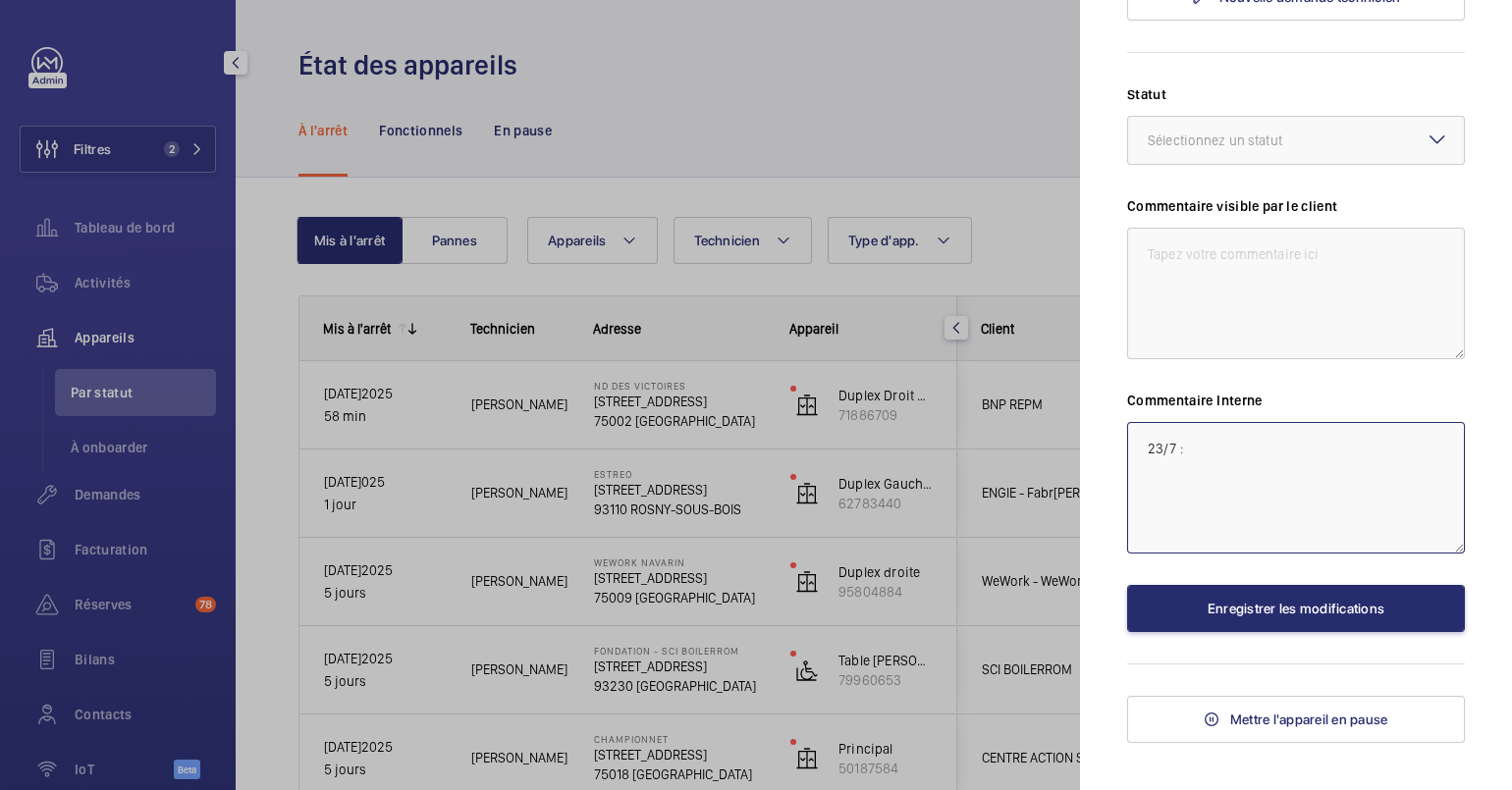 paste on "Hicham a dû arrêter l'appareil. Discours client : une planche est tombée dans la gaine, ce qui aurait fait sortir le câble de la poulie. Câbles et autres composants arrachés à remplacer. Hicham repasse pour relevés et chiffrage." 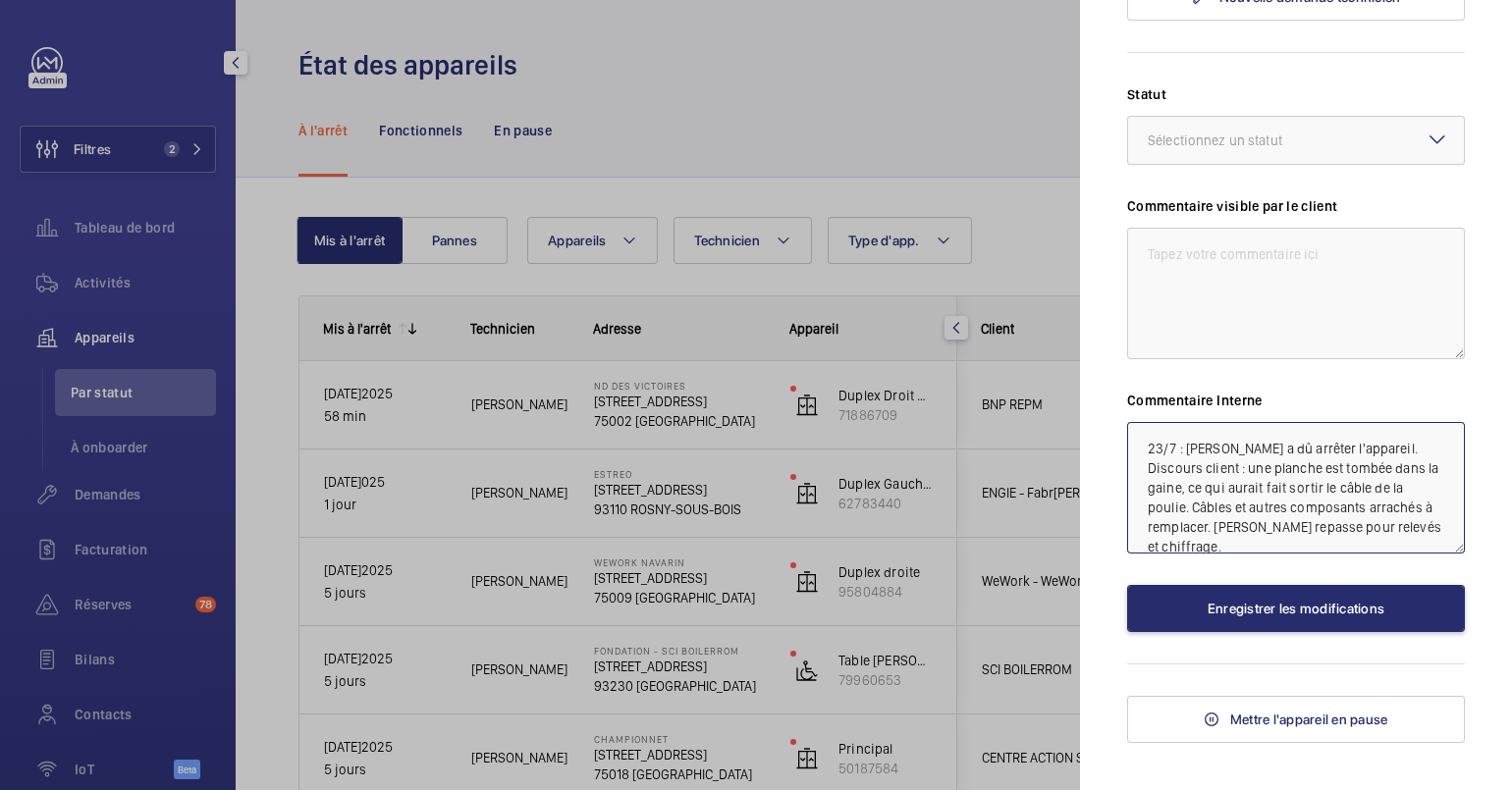scroll, scrollTop: 2, scrollLeft: 0, axis: vertical 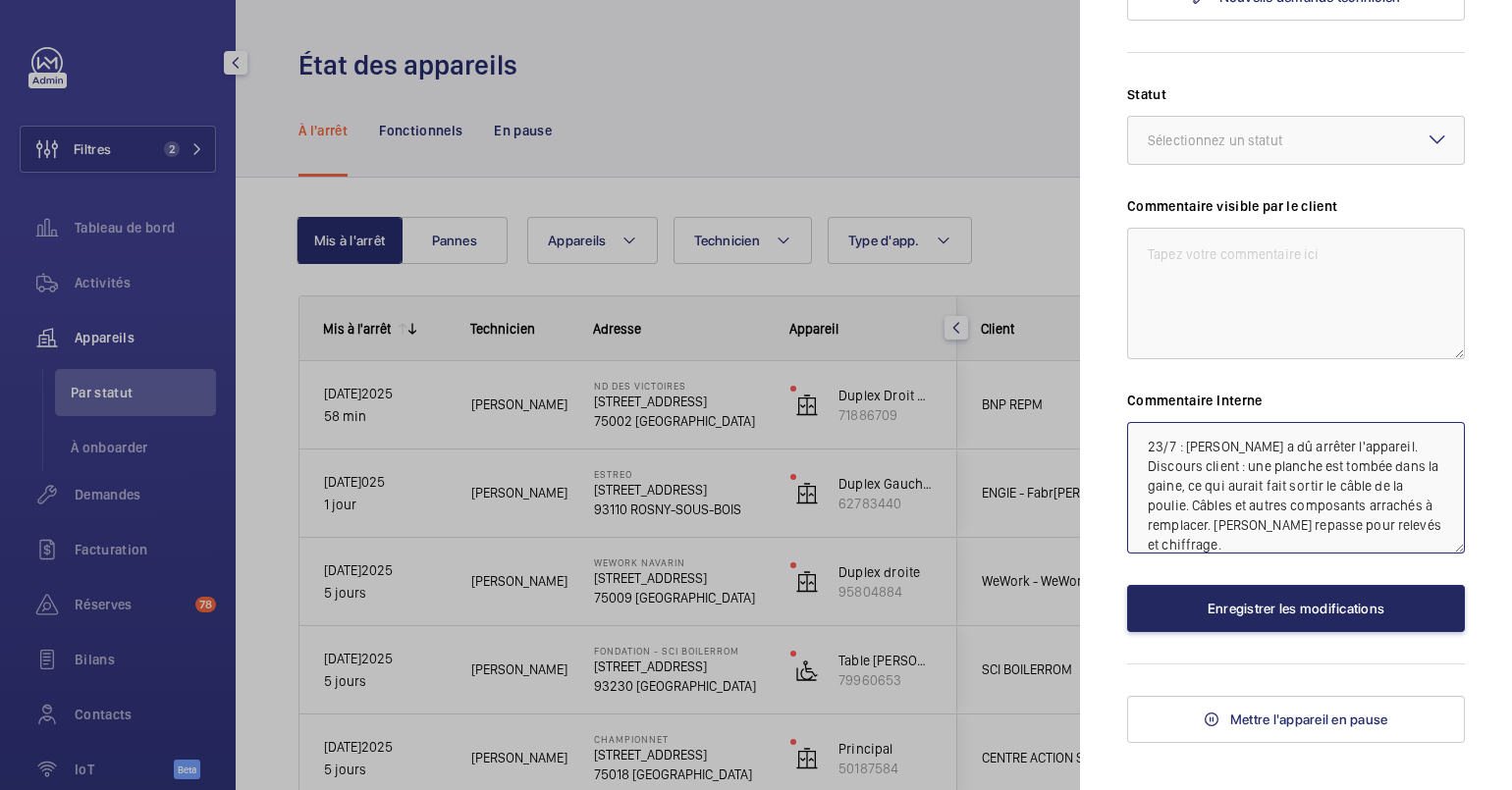type on "23/7 : Hicham a dû arrêter l'appareil. Discours client : une planche est tombée dans la gaine, ce qui aurait fait sortir le câble de la poulie. Câbles et autres composants arrachés à remplacer. Hicham repasse pour relevés et chiffrage." 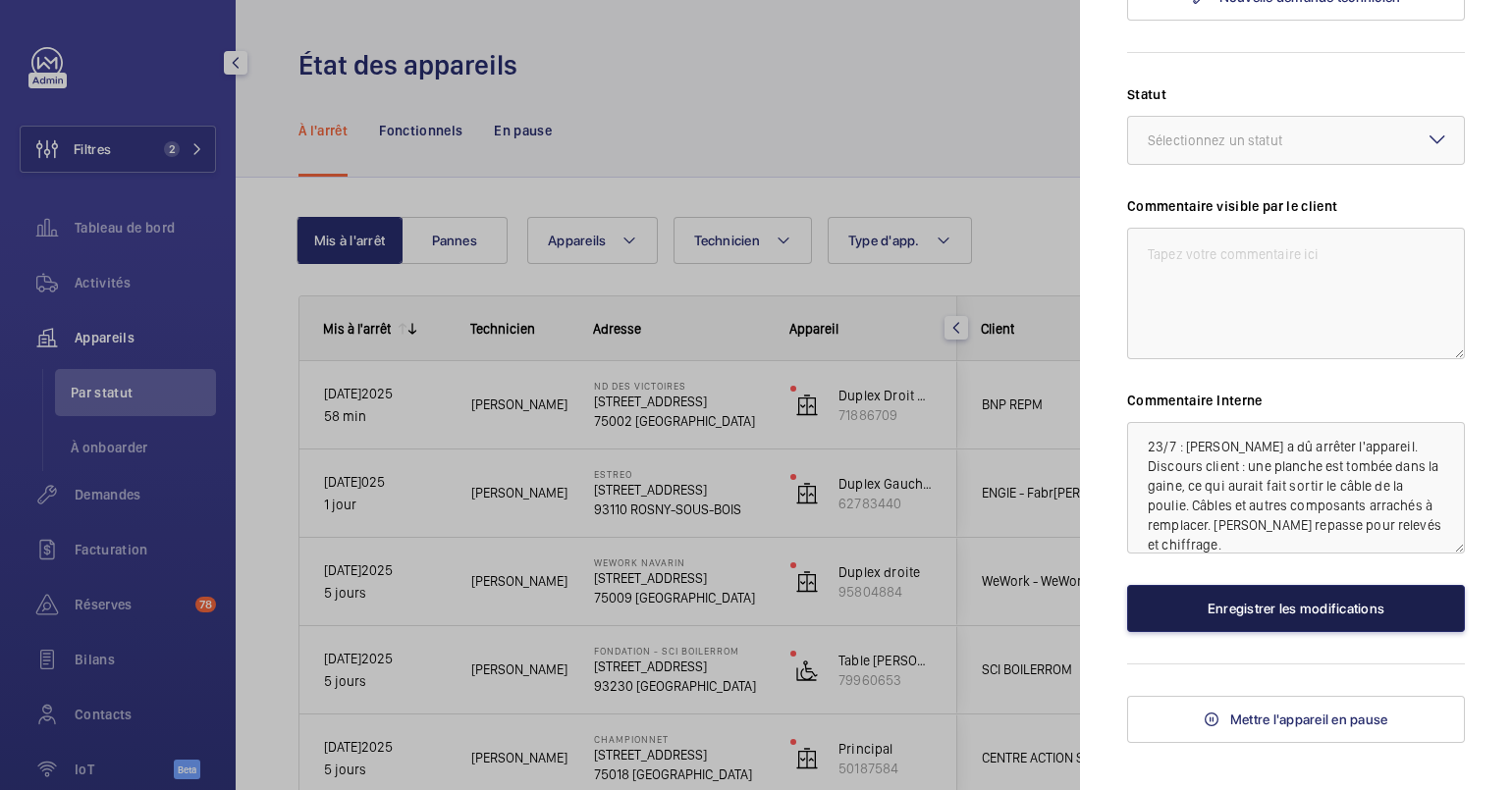 click on "Enregistrer les modifications" 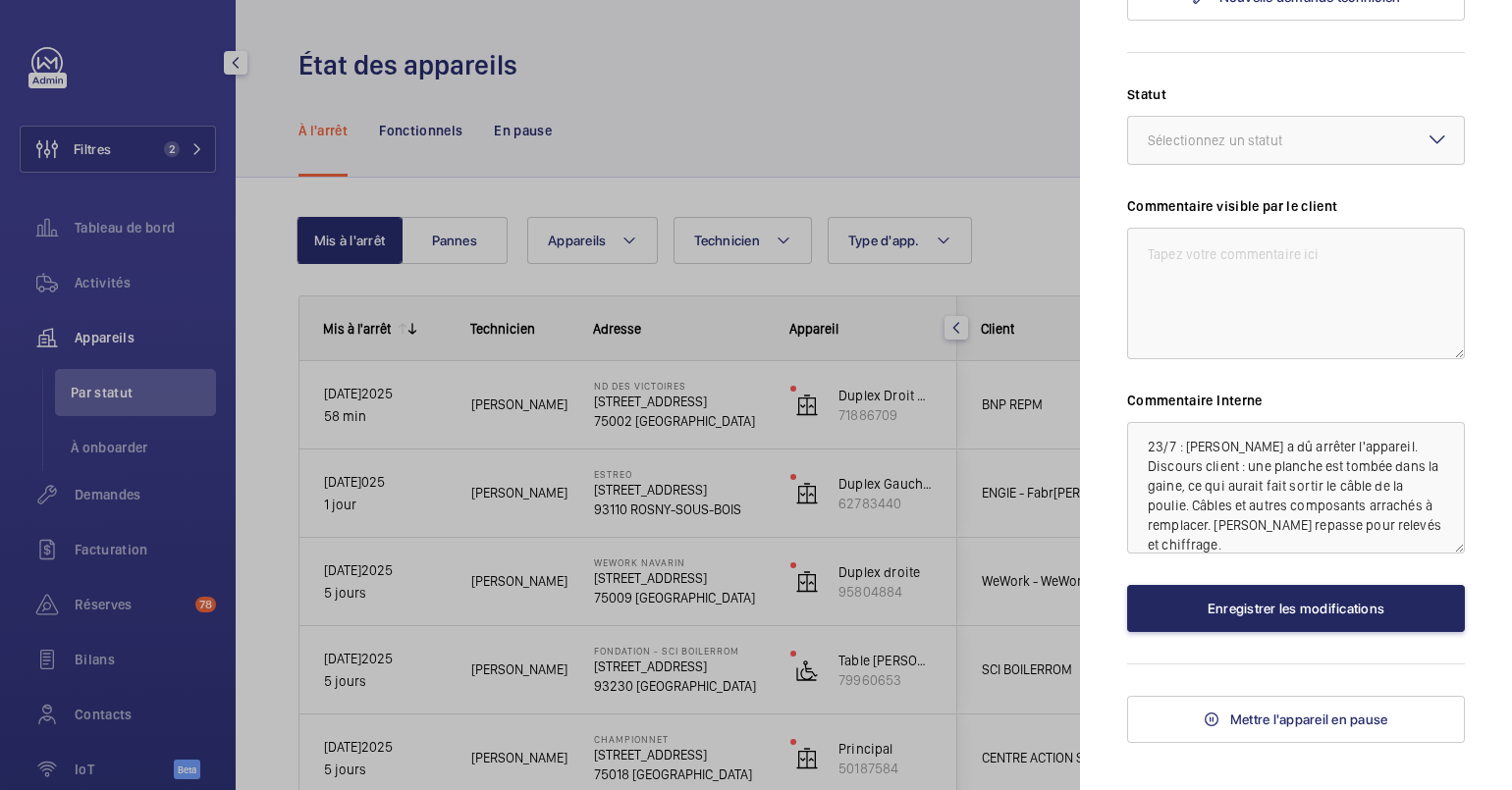 scroll, scrollTop: 0, scrollLeft: 0, axis: both 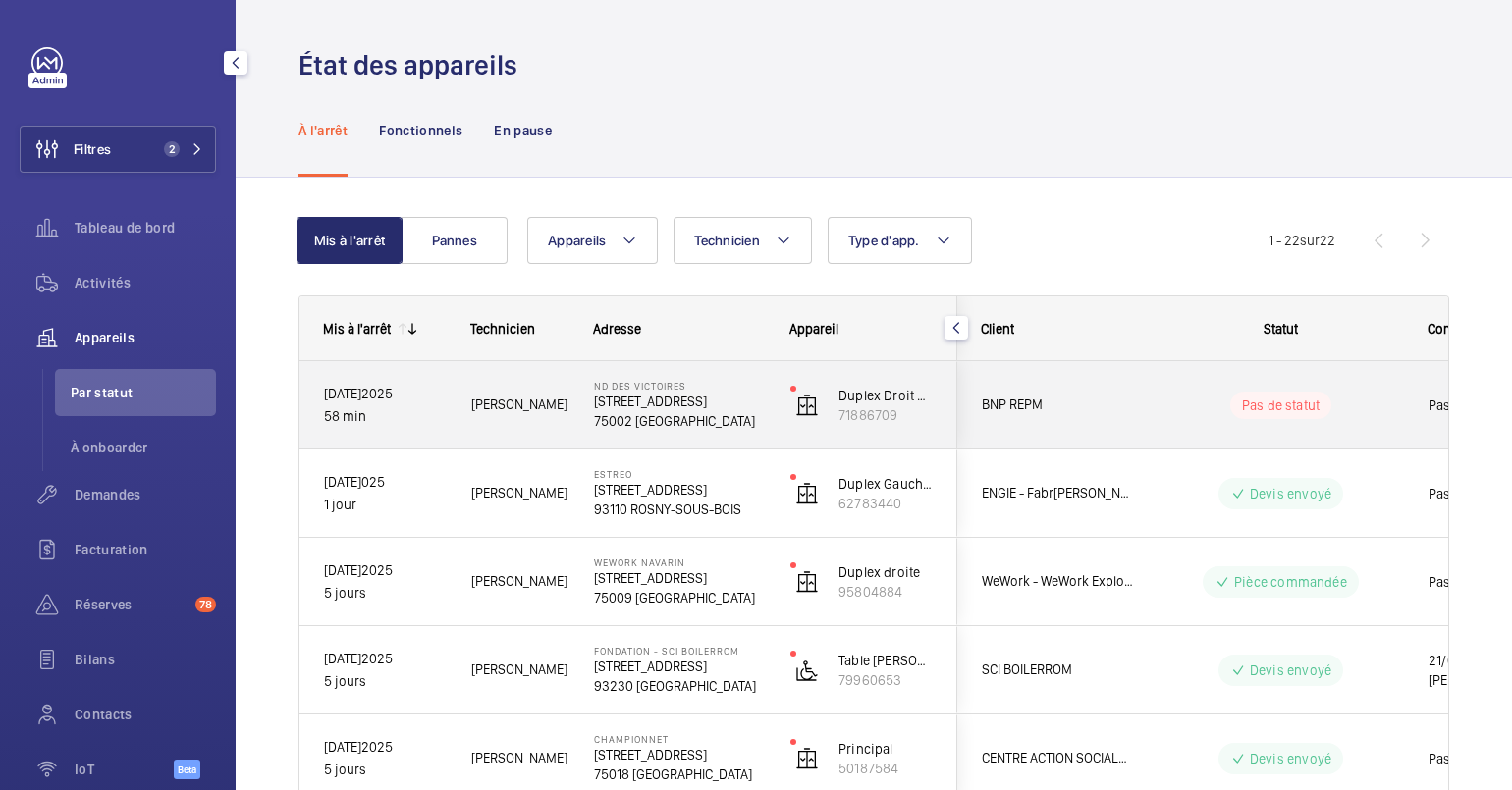 click on "Pas de statut" 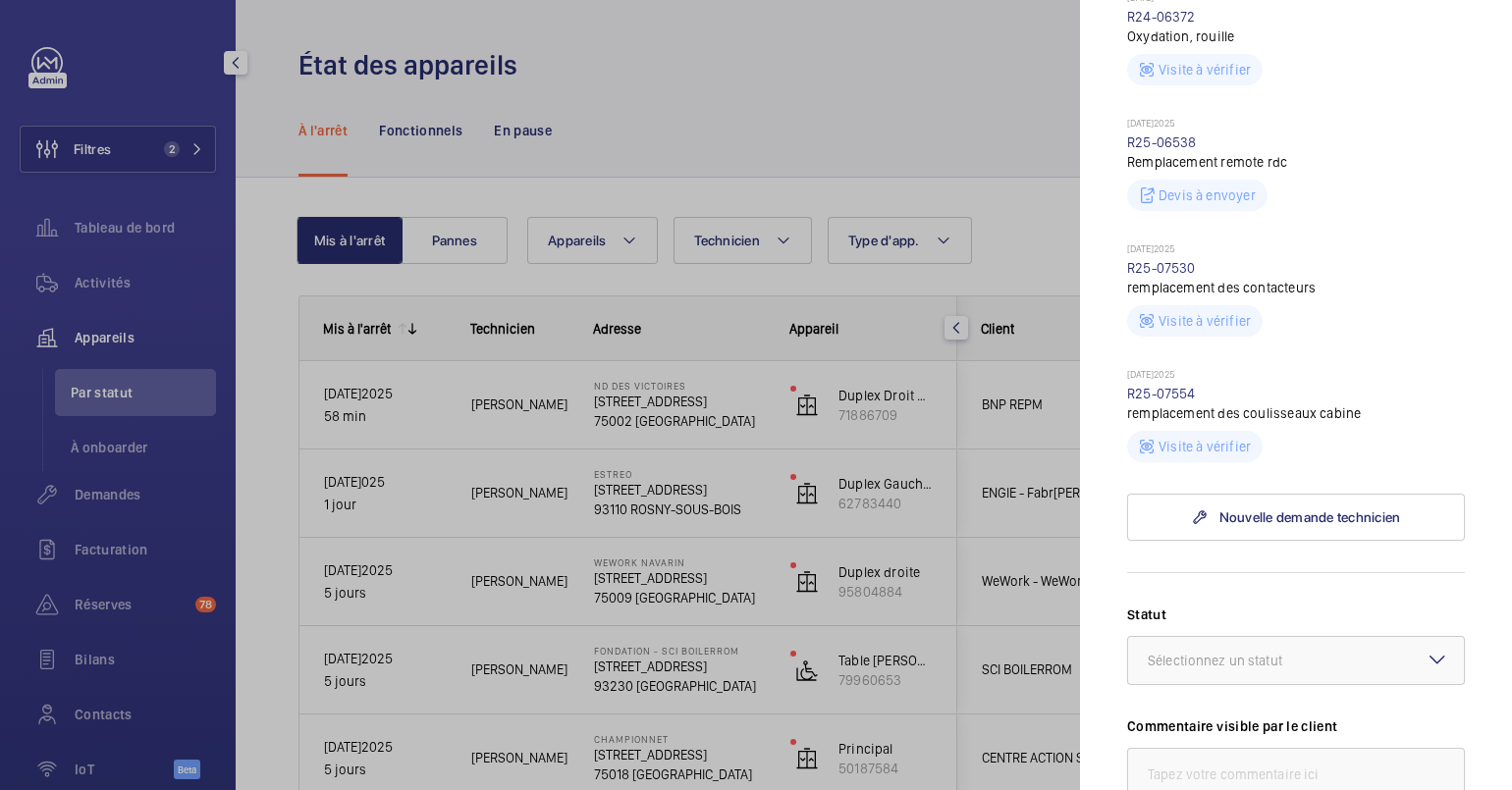 scroll, scrollTop: 980, scrollLeft: 0, axis: vertical 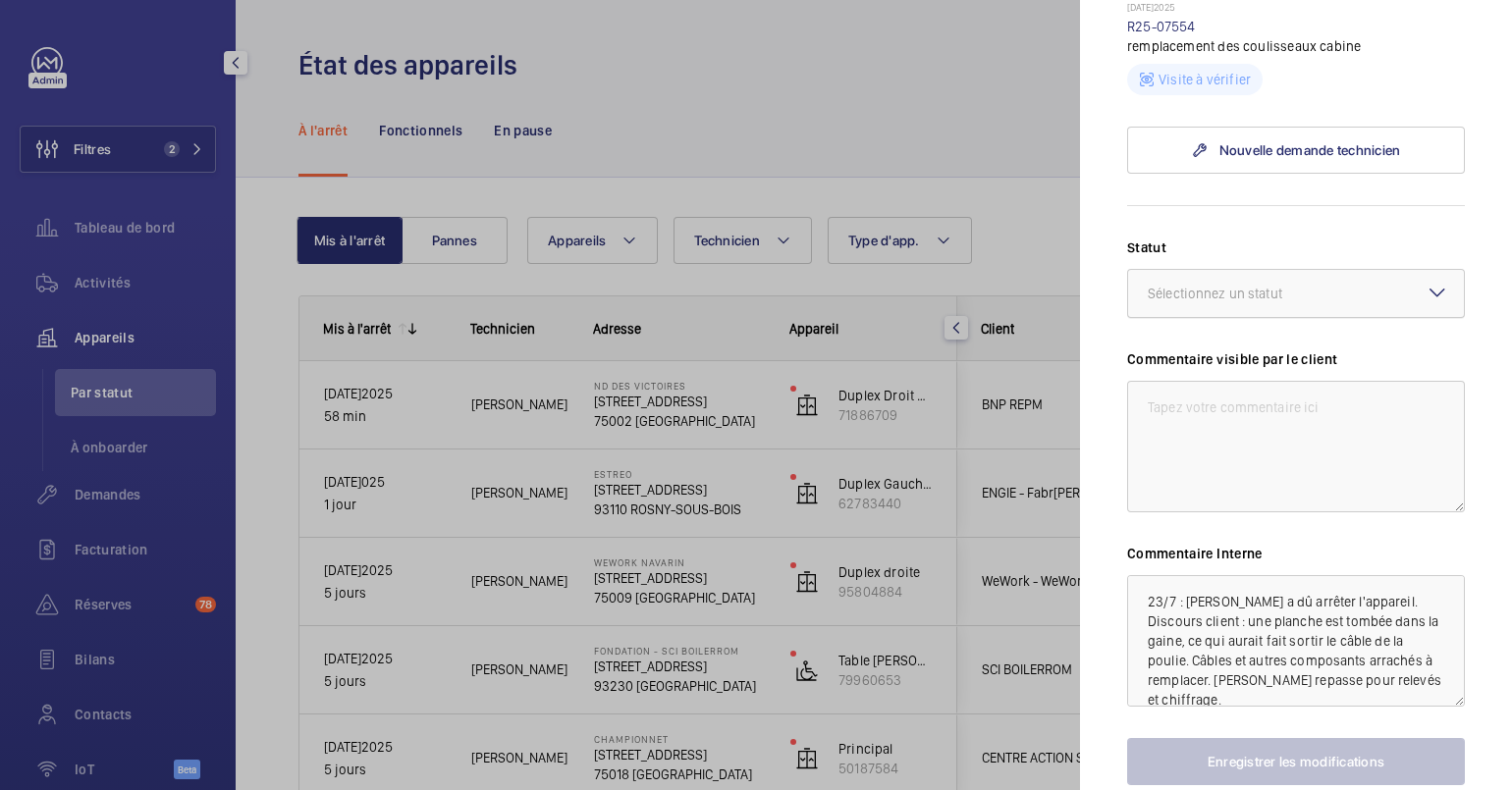 click on "Sélectionnez un statut" 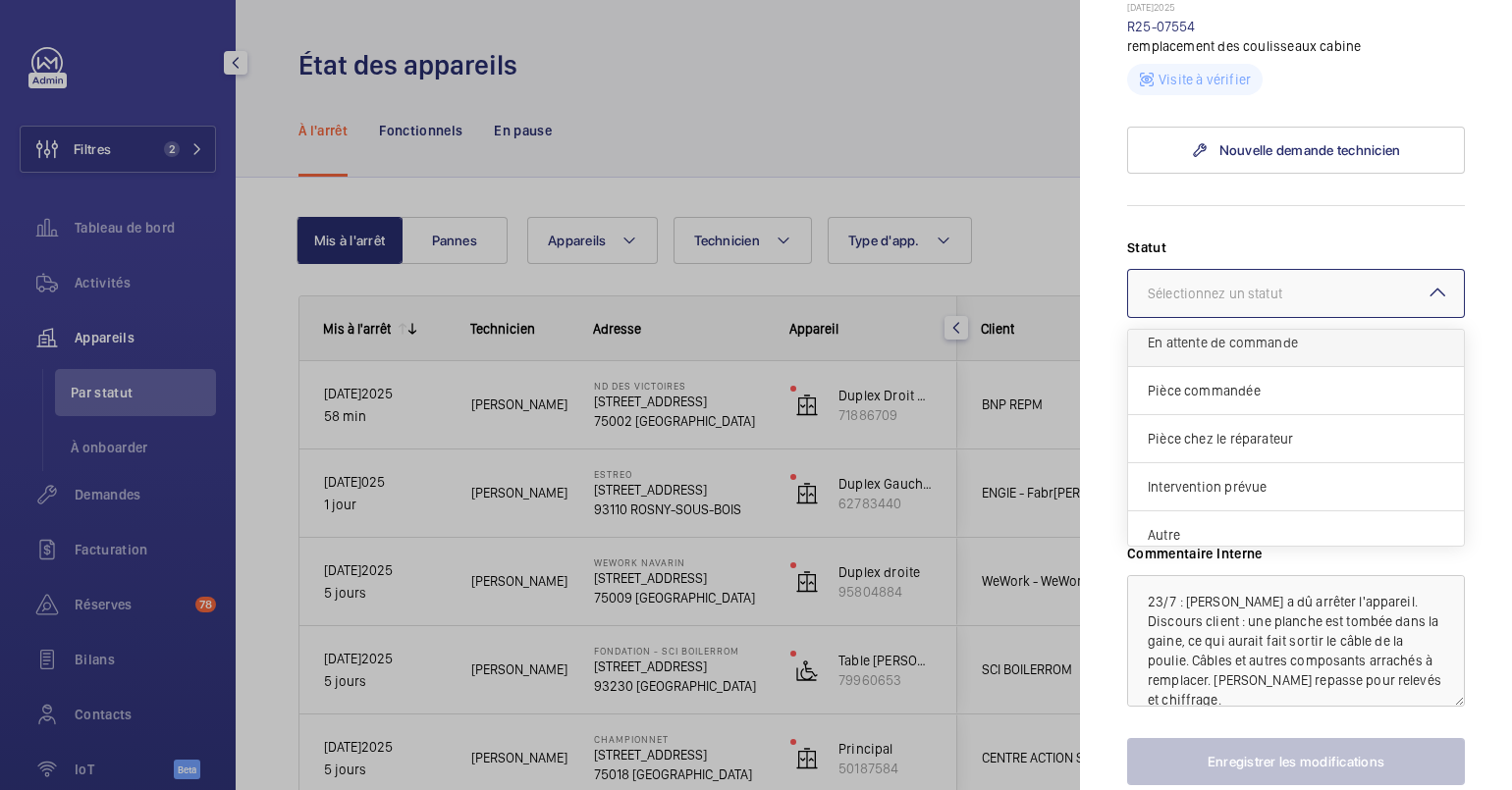 scroll, scrollTop: 166, scrollLeft: 0, axis: vertical 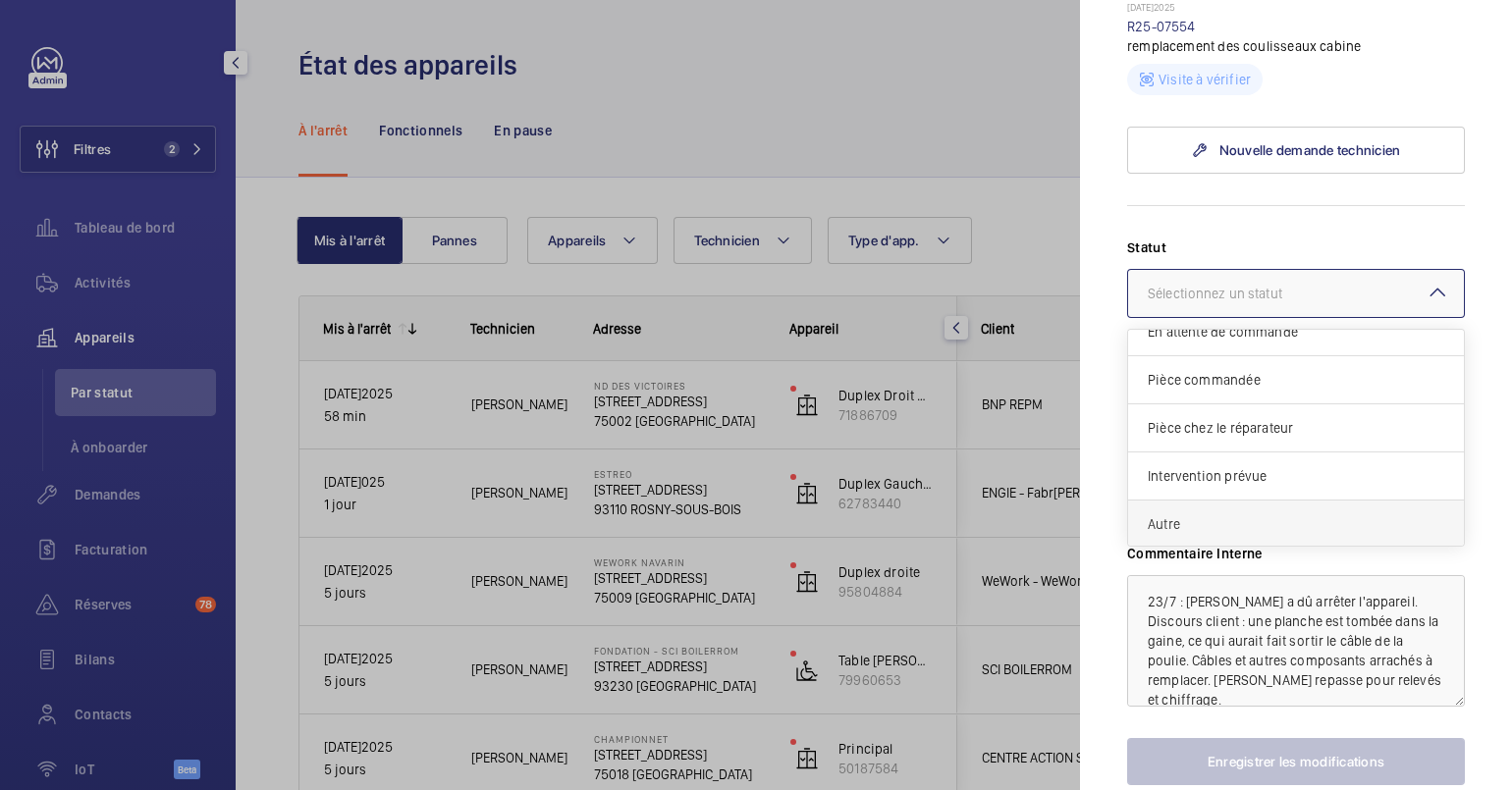 click on "Autre" at bounding box center [1296, 524] 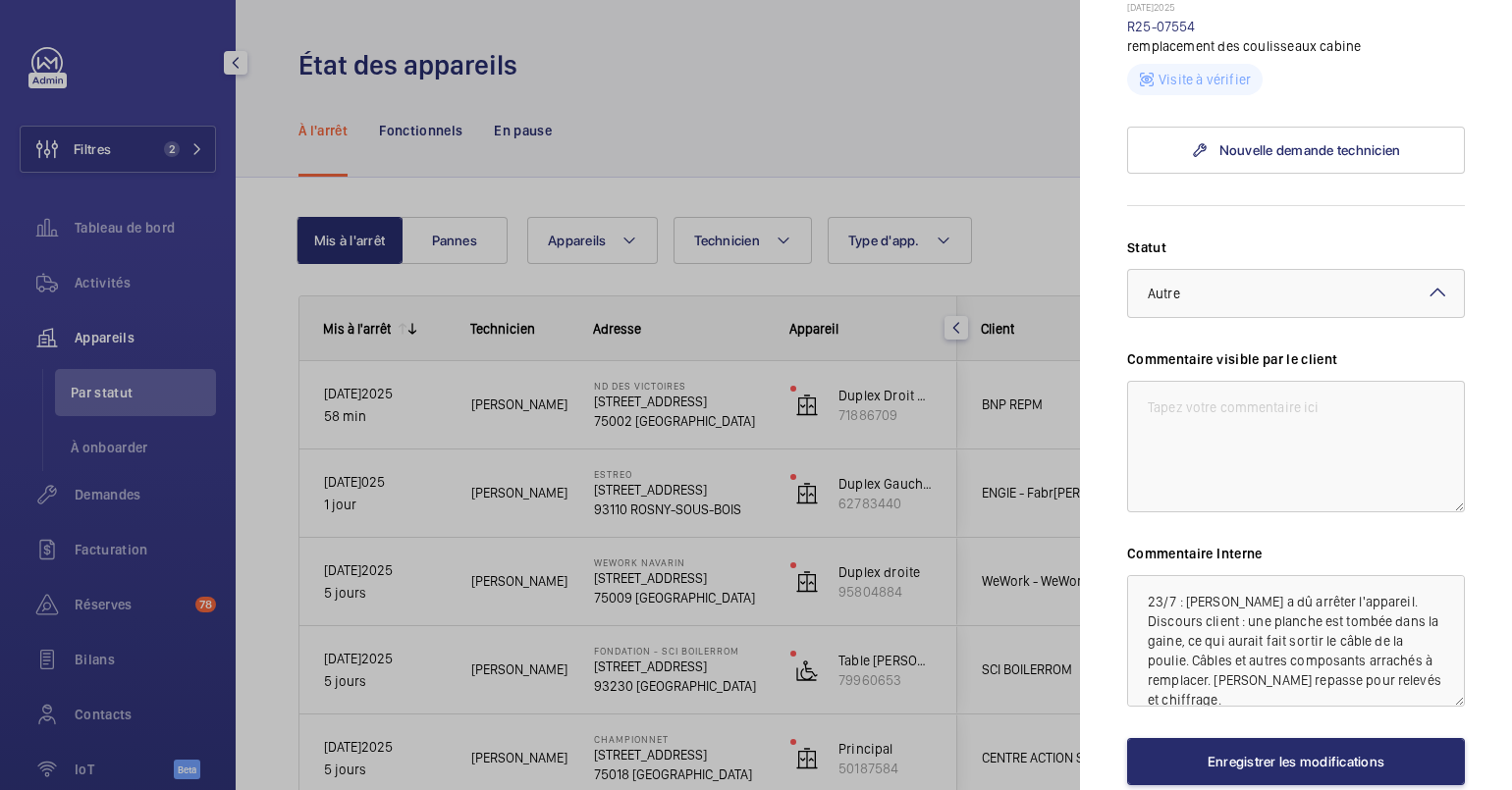 scroll, scrollTop: 1168, scrollLeft: 0, axis: vertical 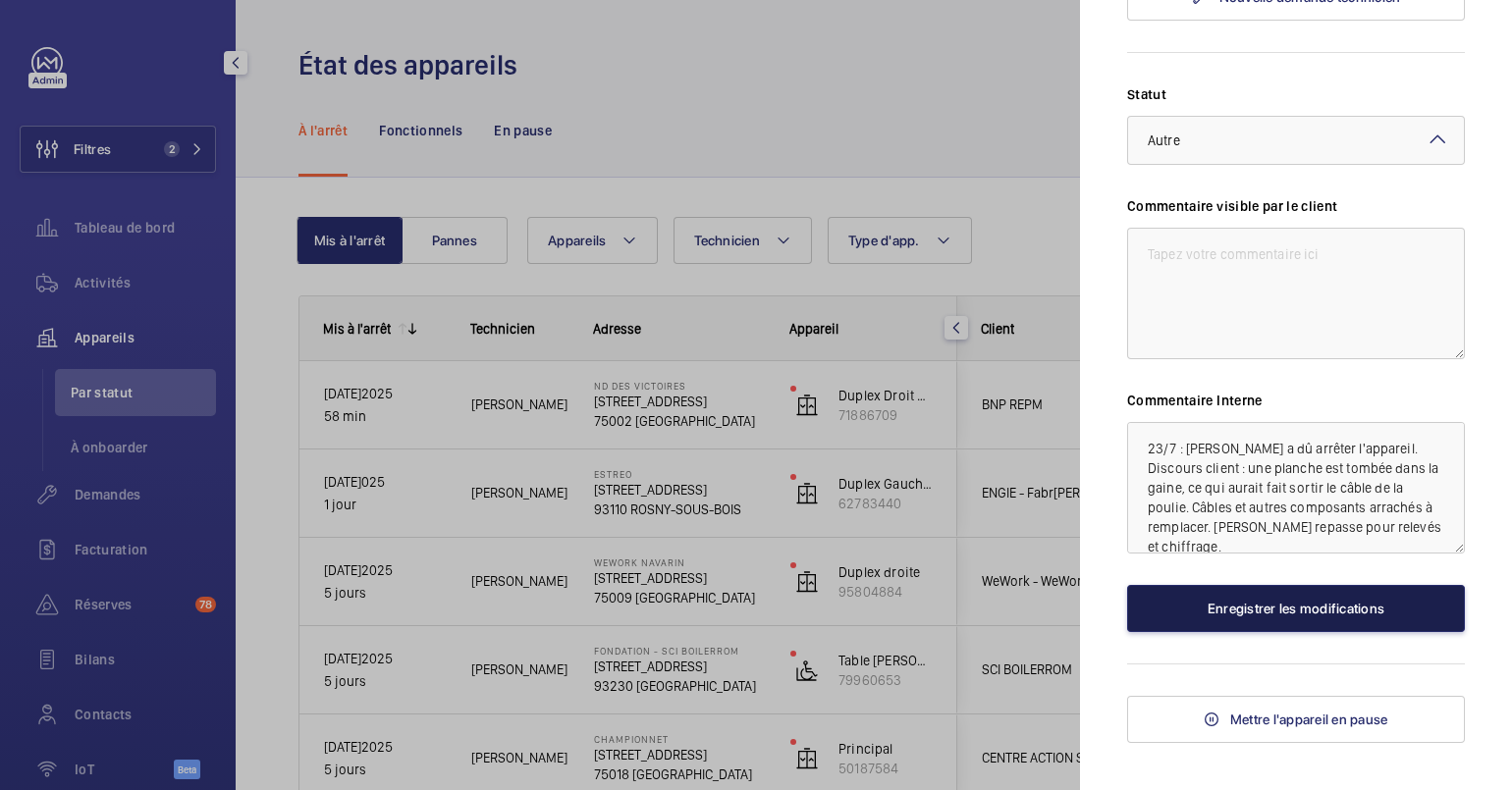 click on "Enregistrer les modifications" 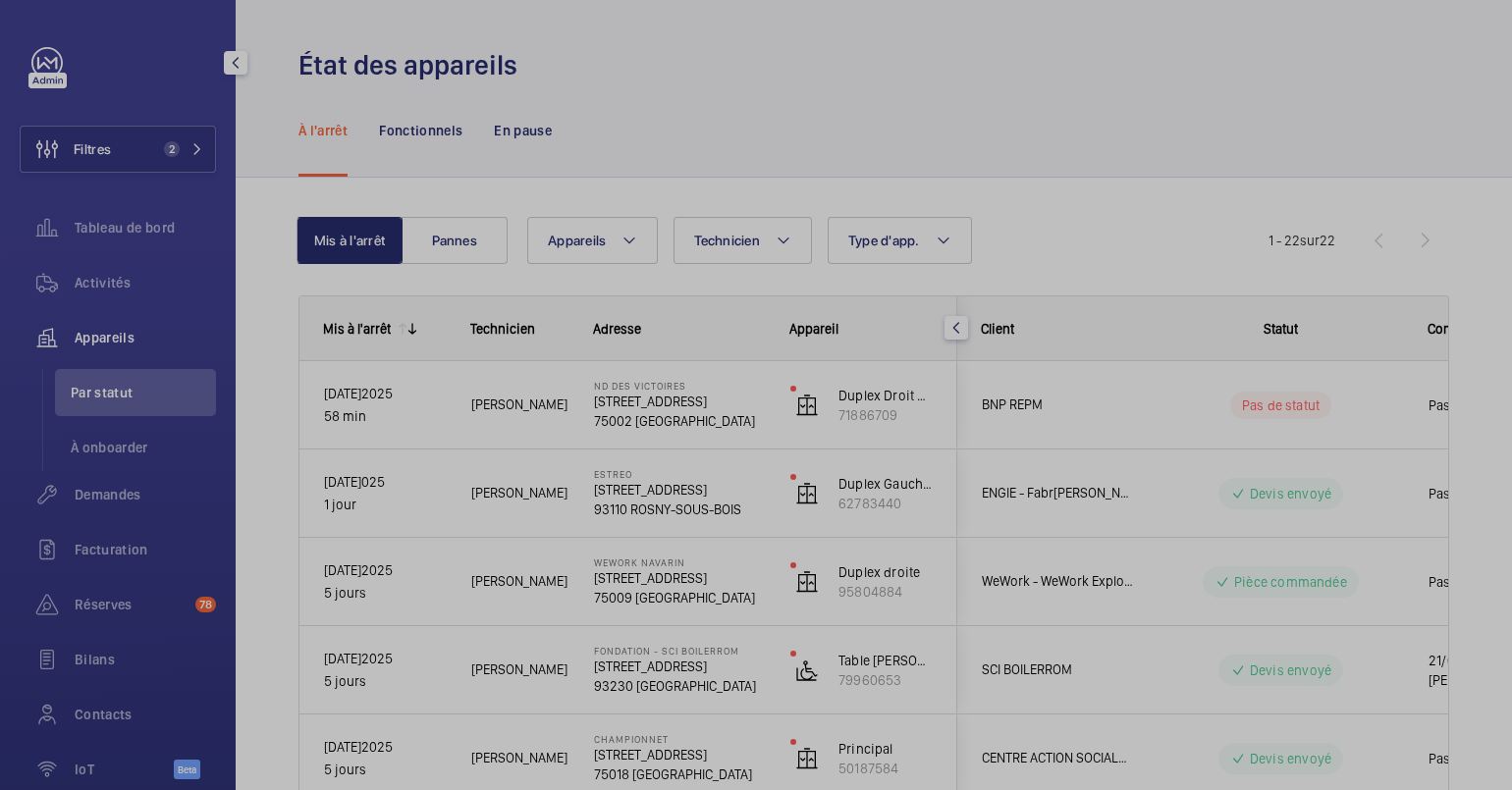 scroll, scrollTop: 0, scrollLeft: 0, axis: both 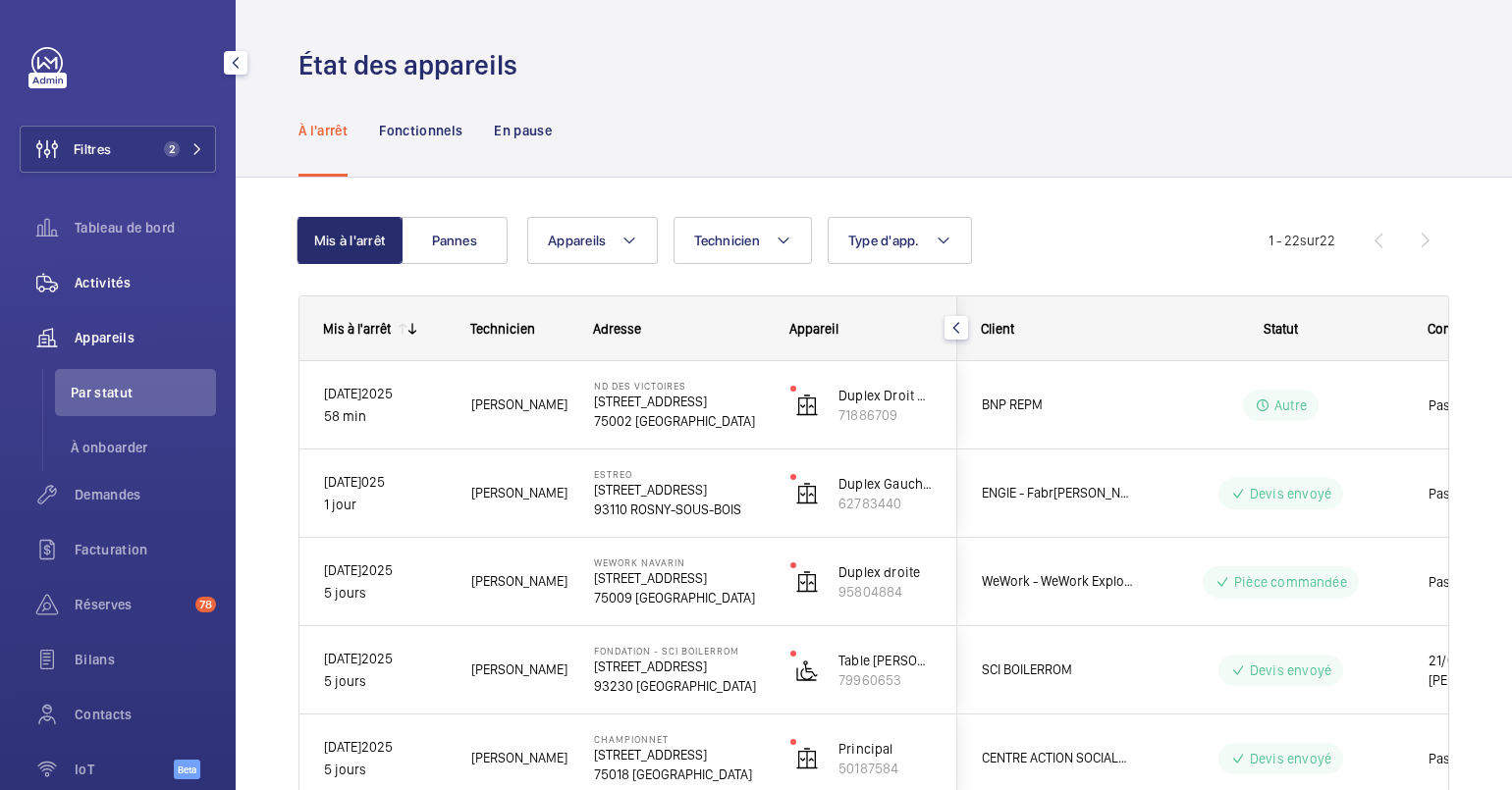 click on "Activités" 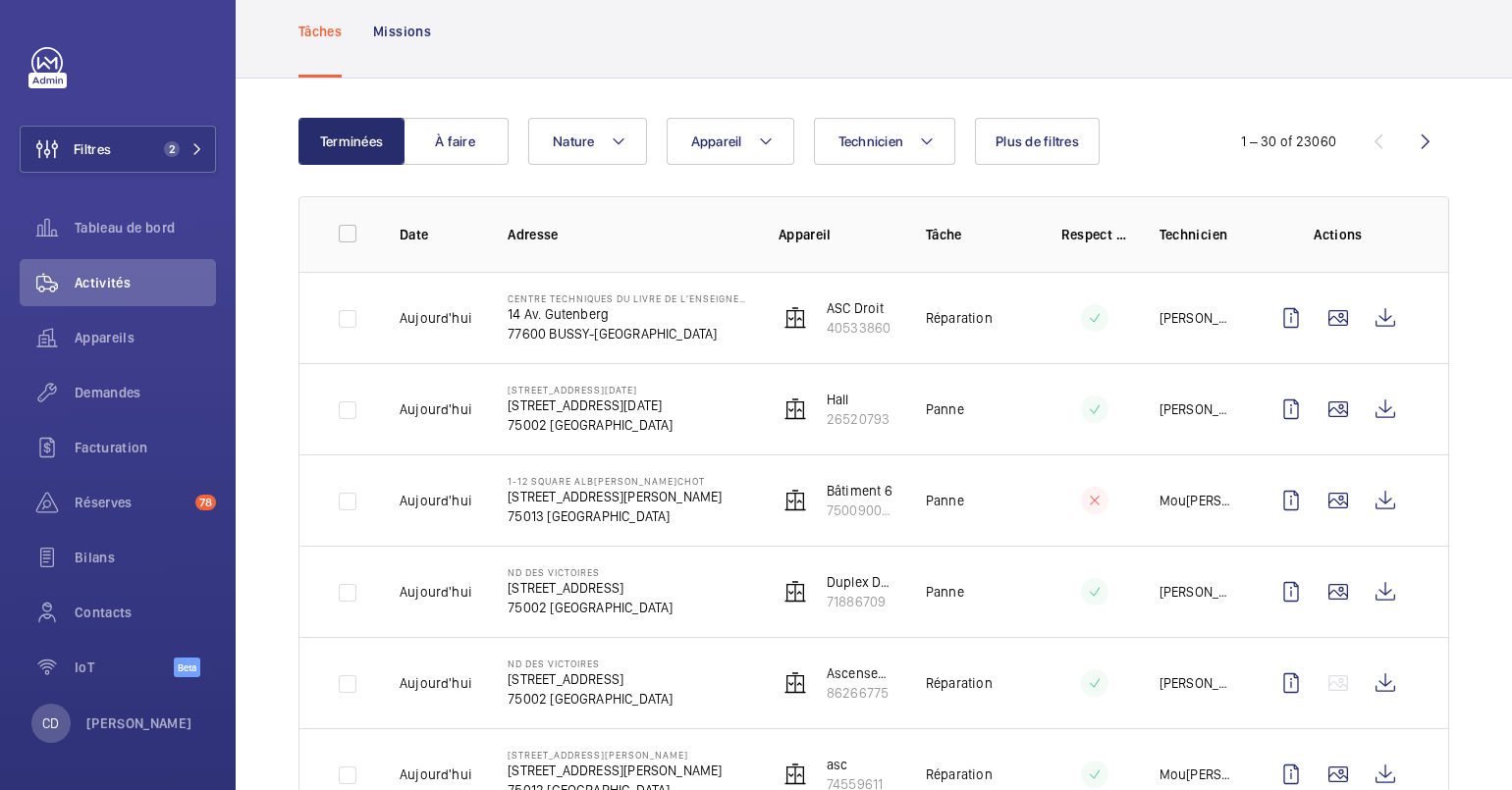 scroll, scrollTop: 133, scrollLeft: 0, axis: vertical 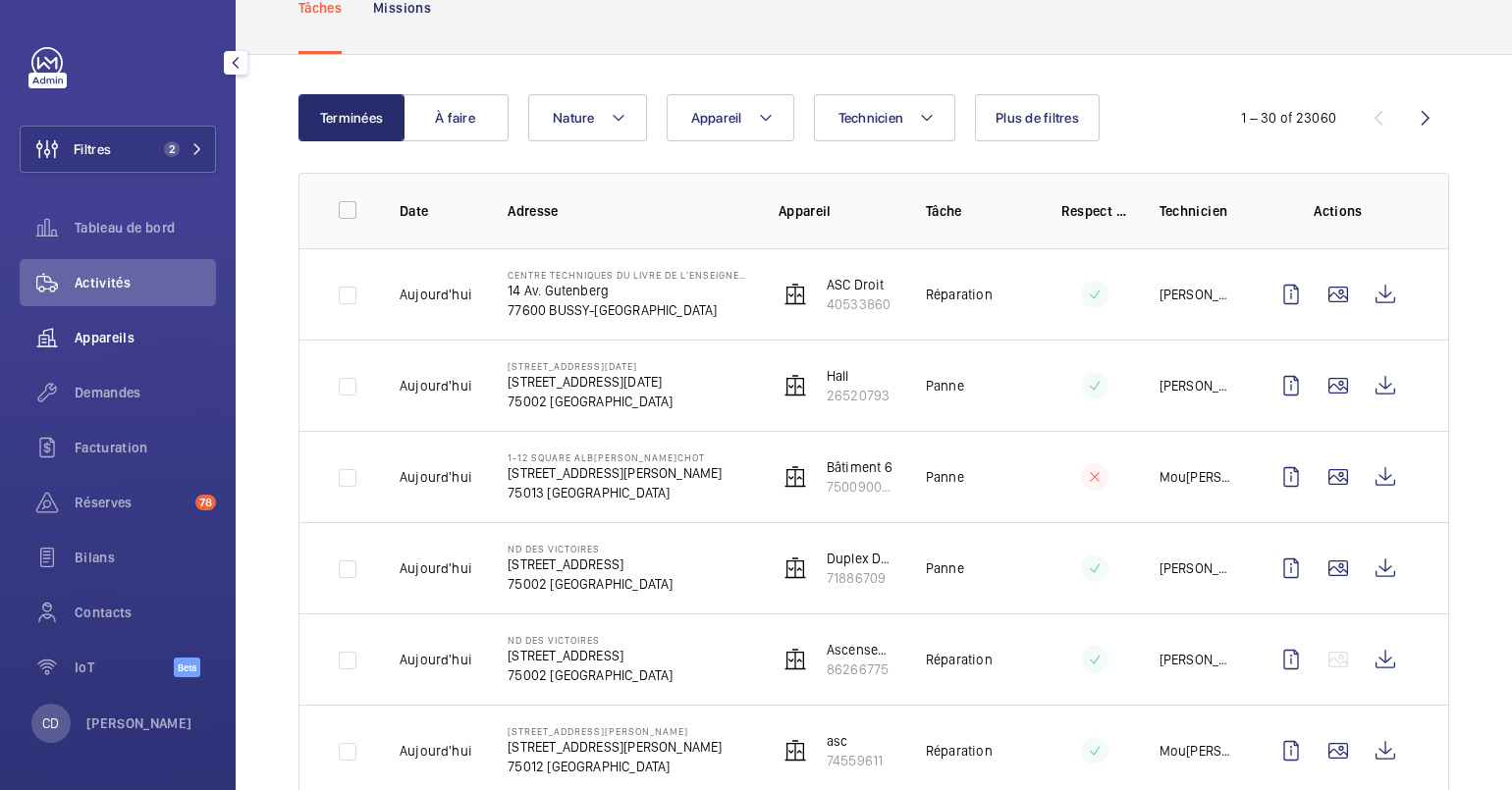 click on "Appareils" 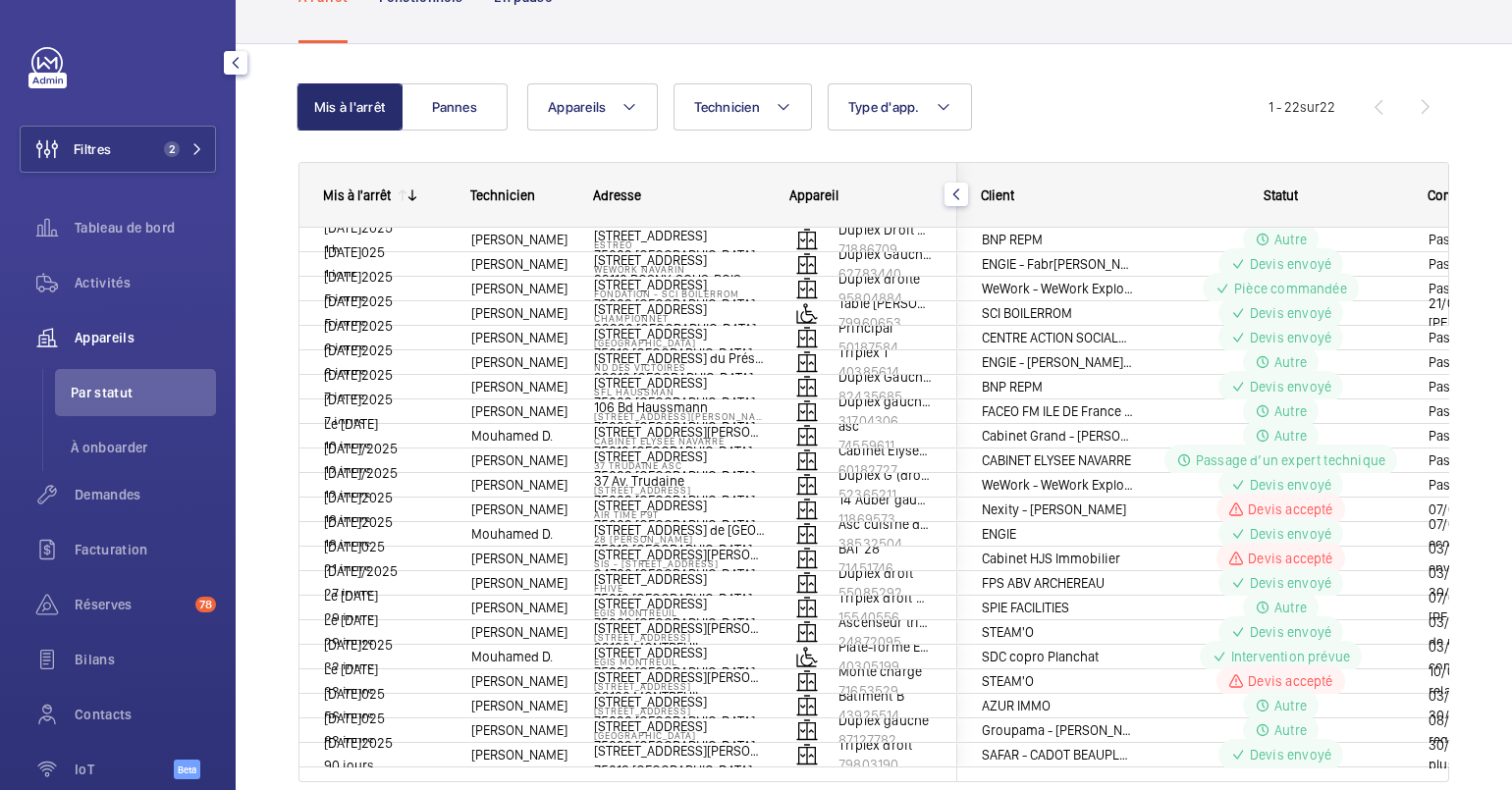 scroll, scrollTop: 69, scrollLeft: 0, axis: vertical 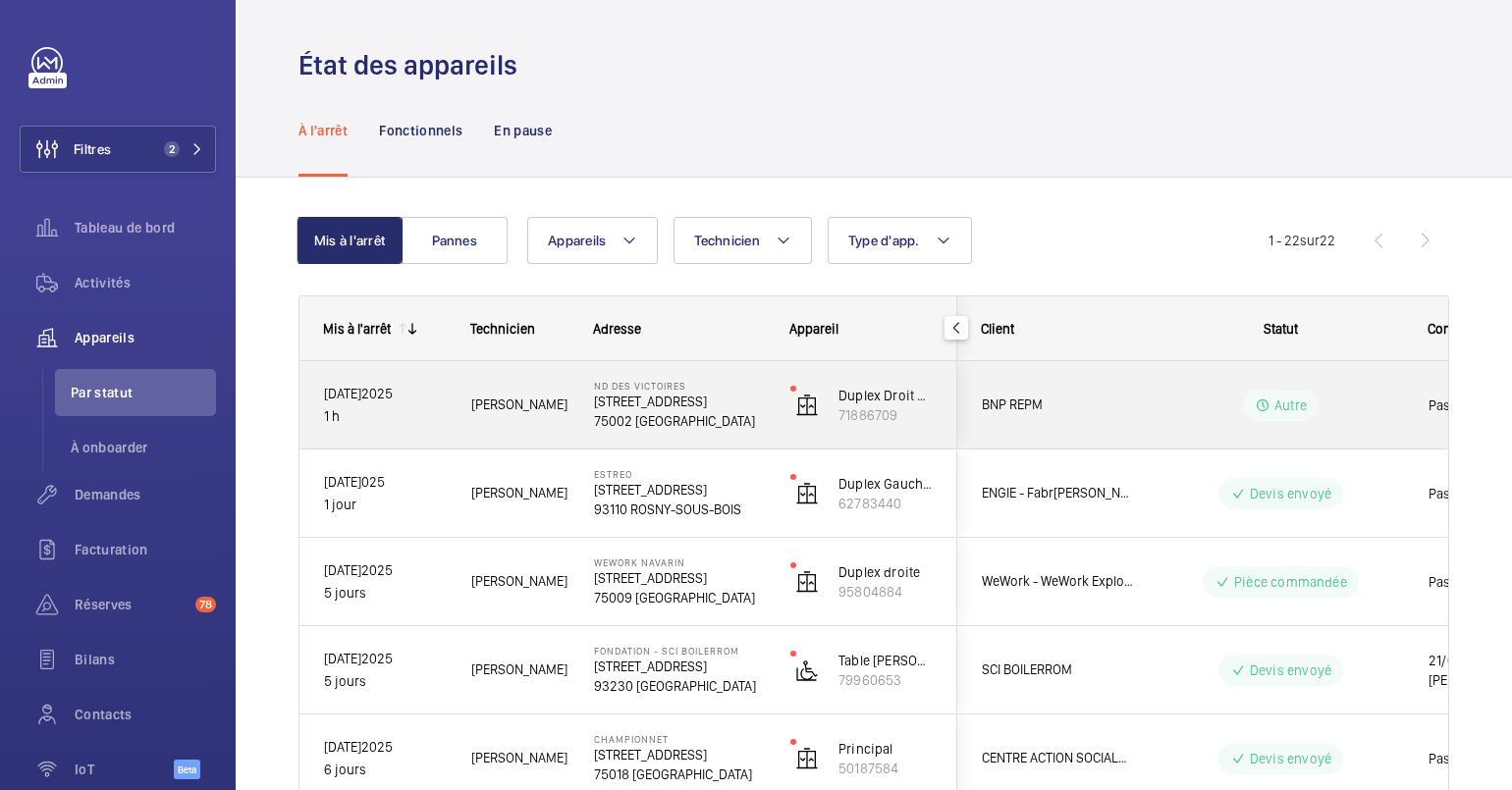 click on "[PERSON_NAME]" 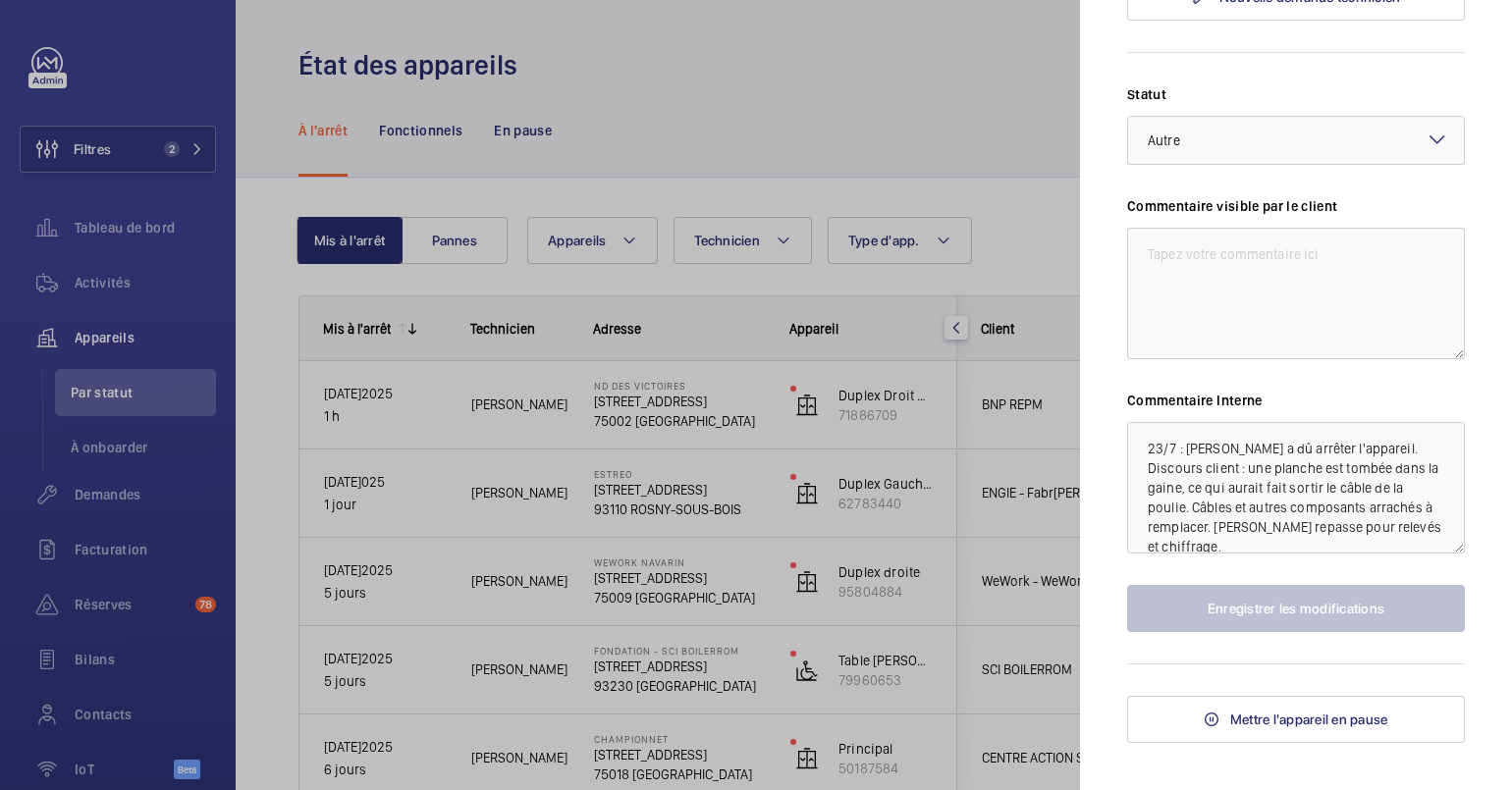 scroll, scrollTop: 1168, scrollLeft: 0, axis: vertical 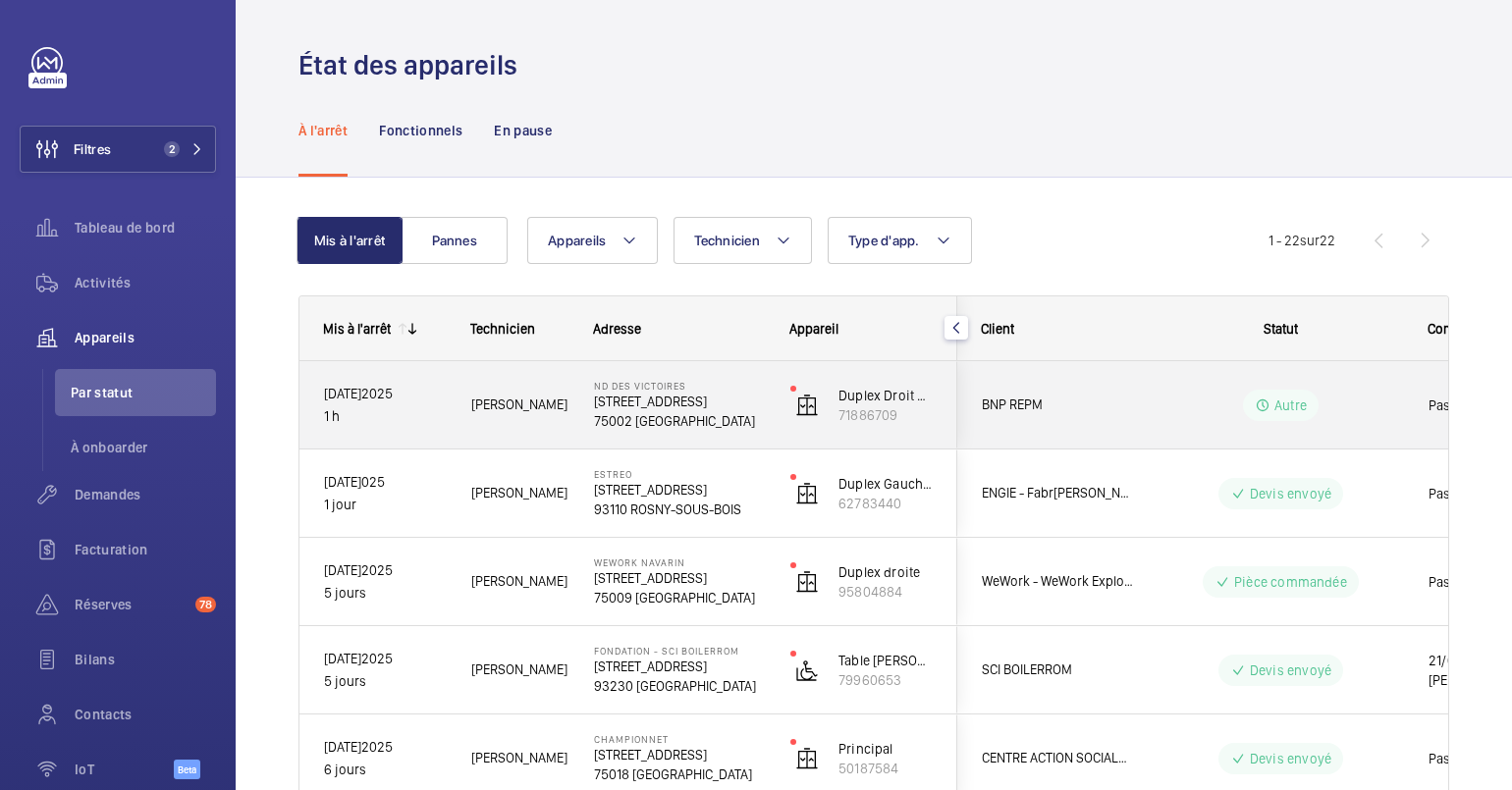 click on "75002 [GEOGRAPHIC_DATA]" 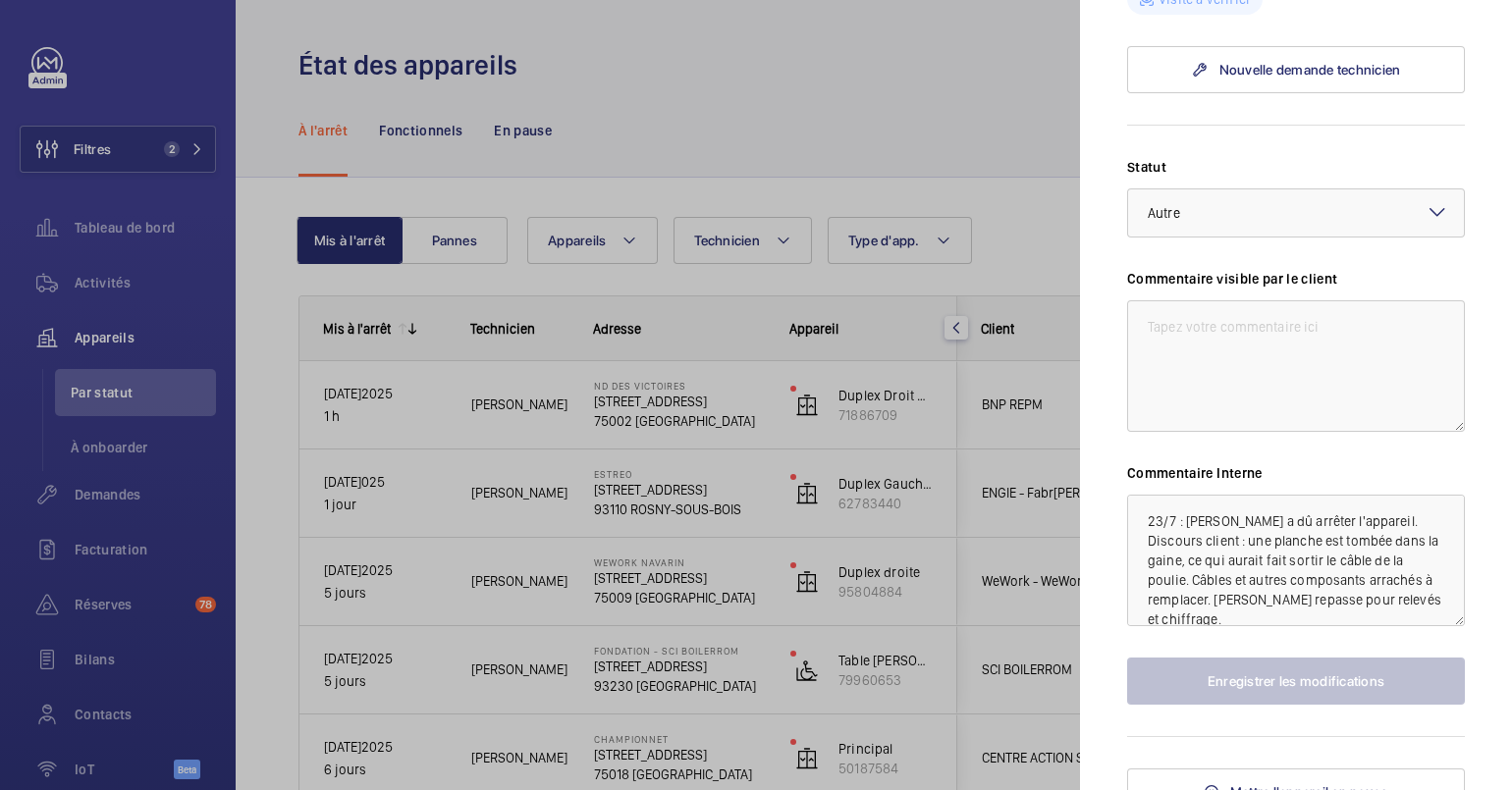 scroll, scrollTop: 1168, scrollLeft: 0, axis: vertical 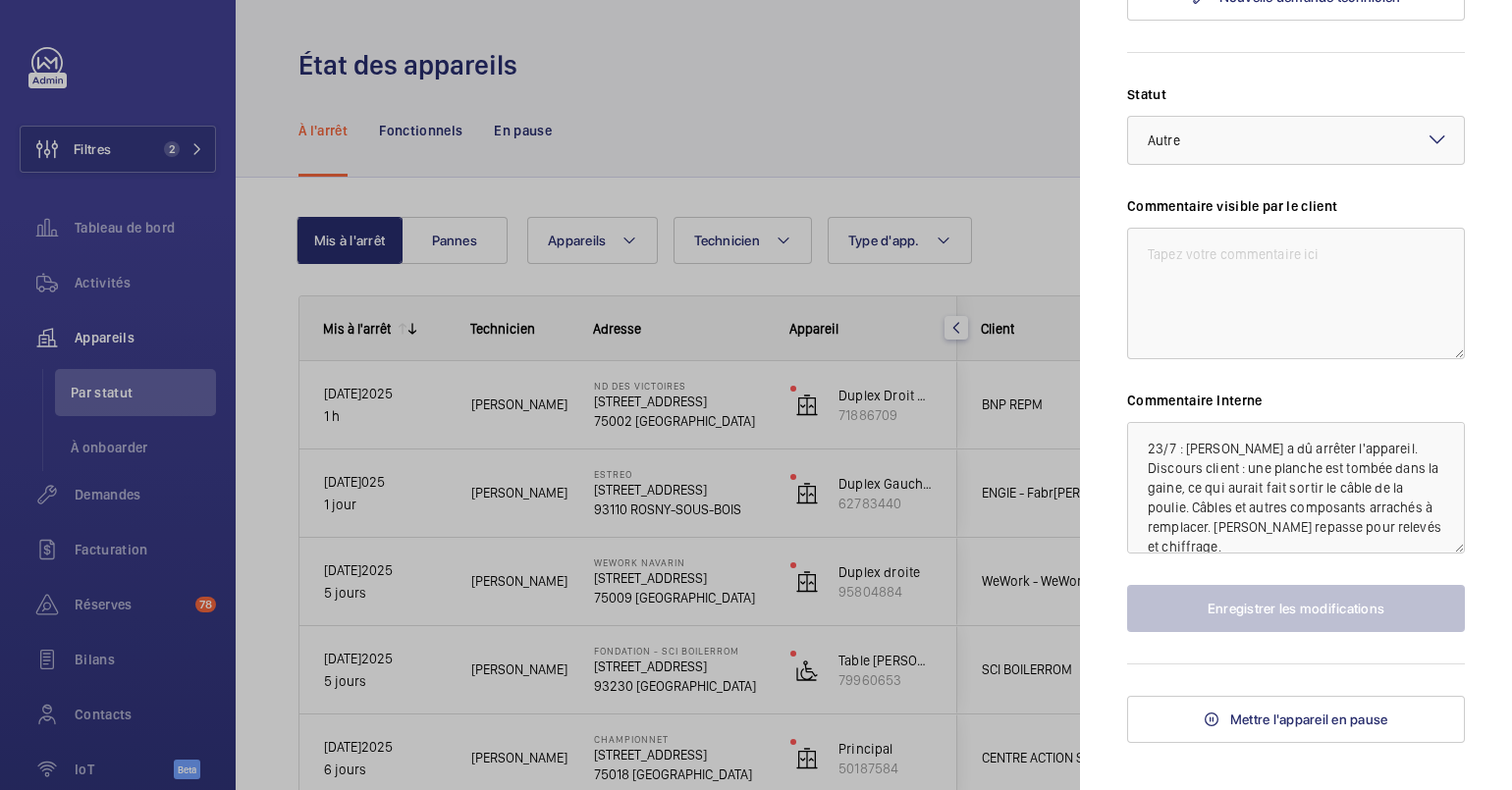 click 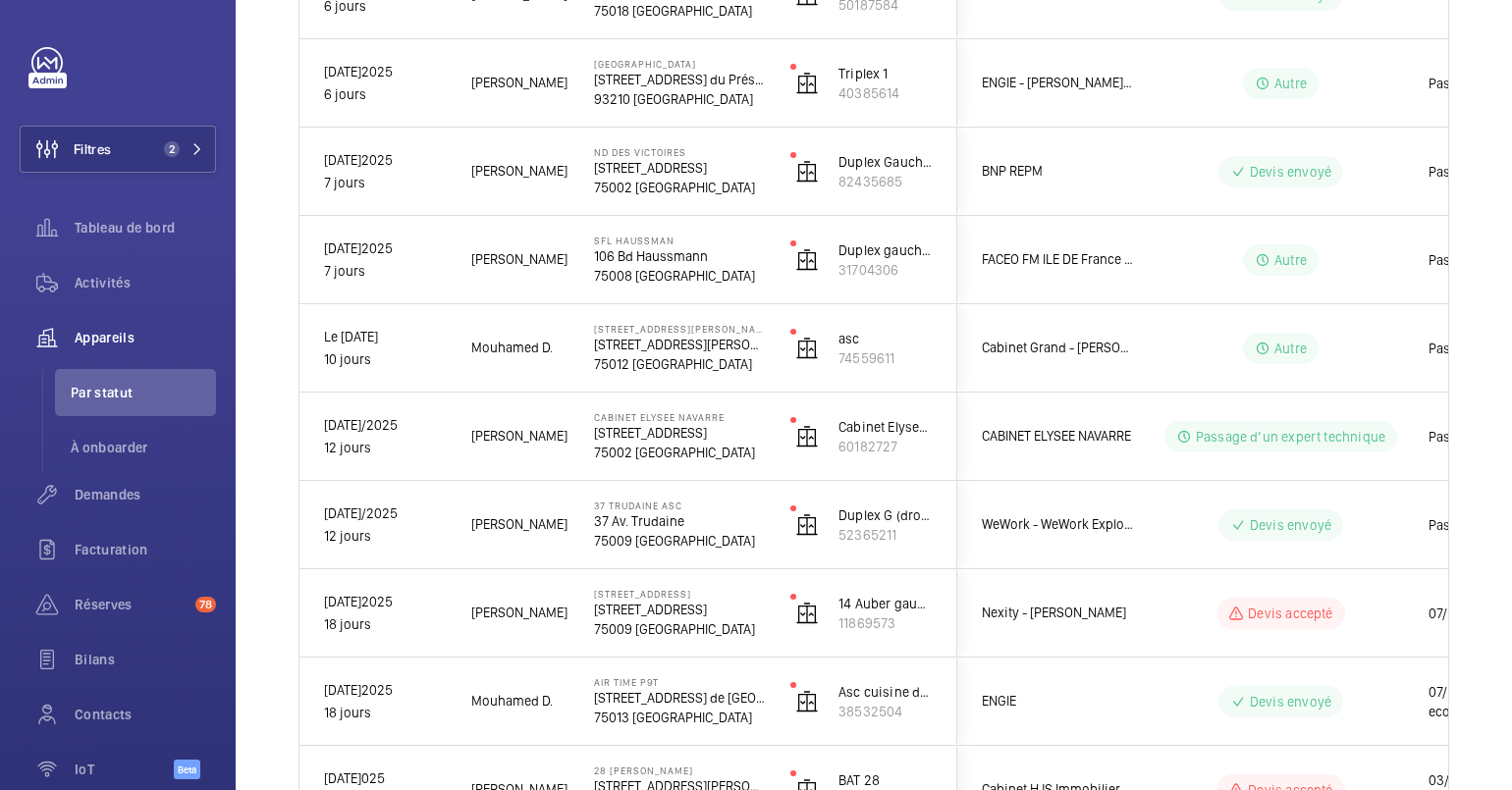 scroll, scrollTop: 0, scrollLeft: 0, axis: both 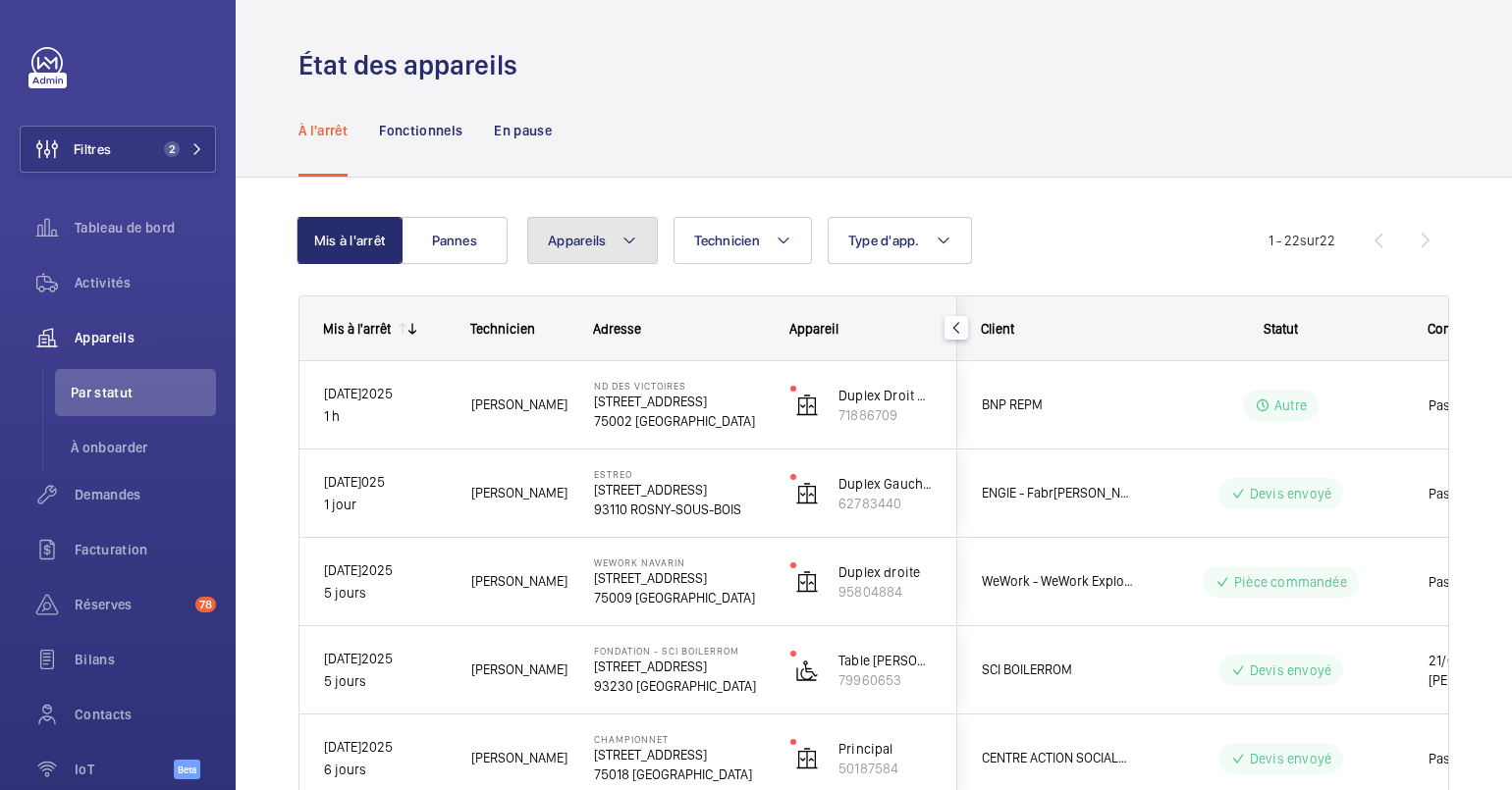 click on "Appareils" 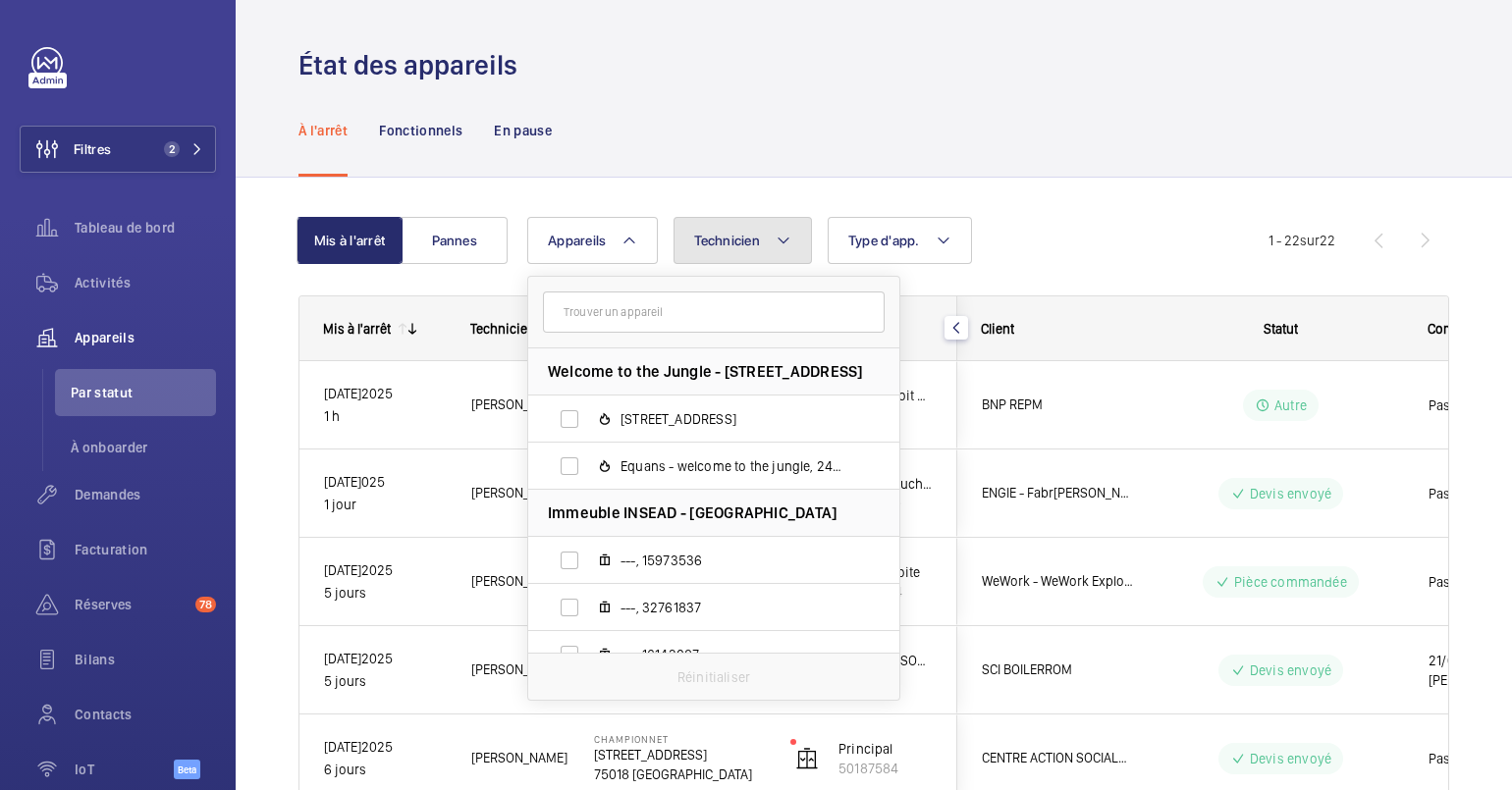 click on "Technicien" 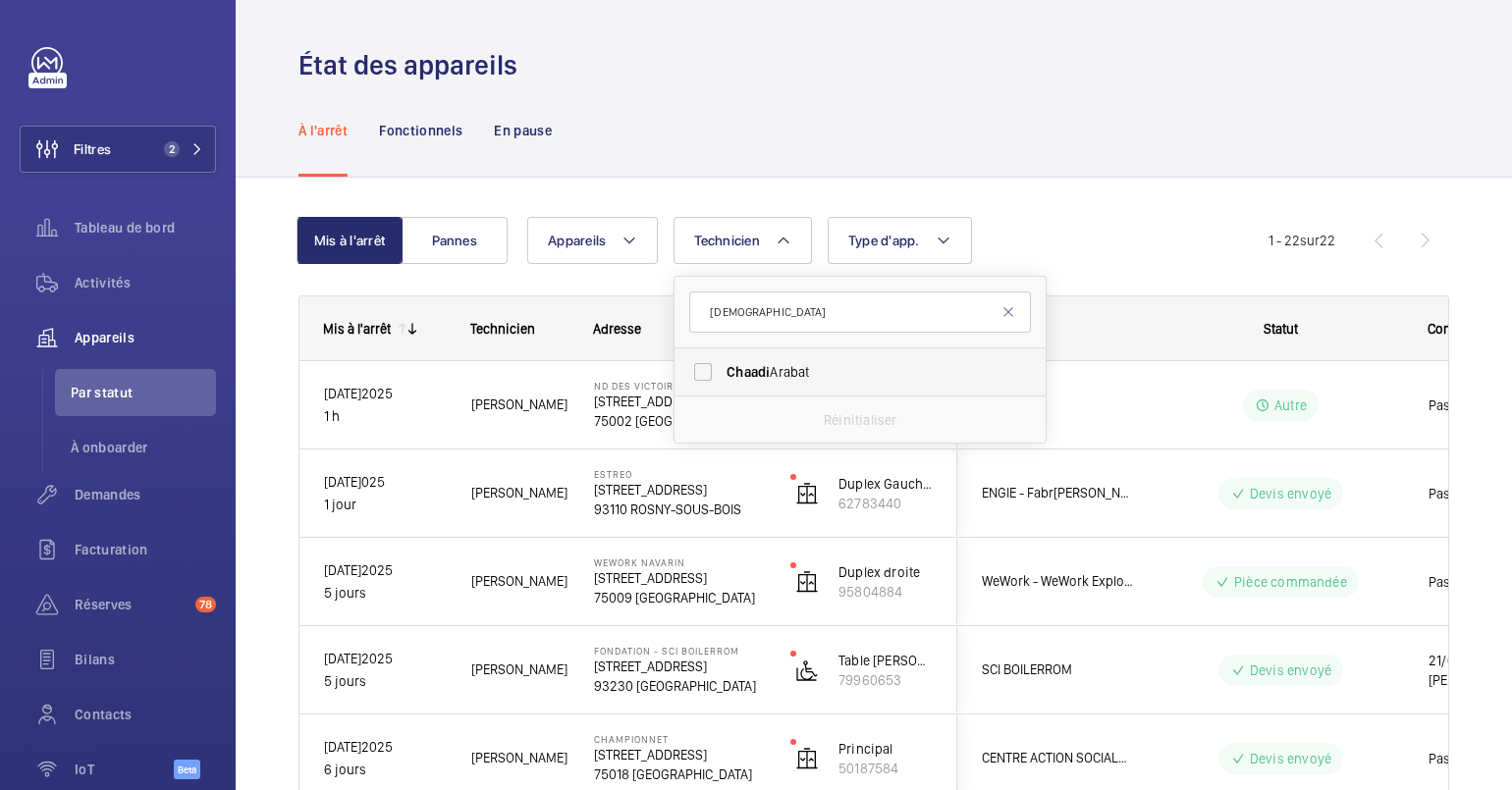 type on "chaadi" 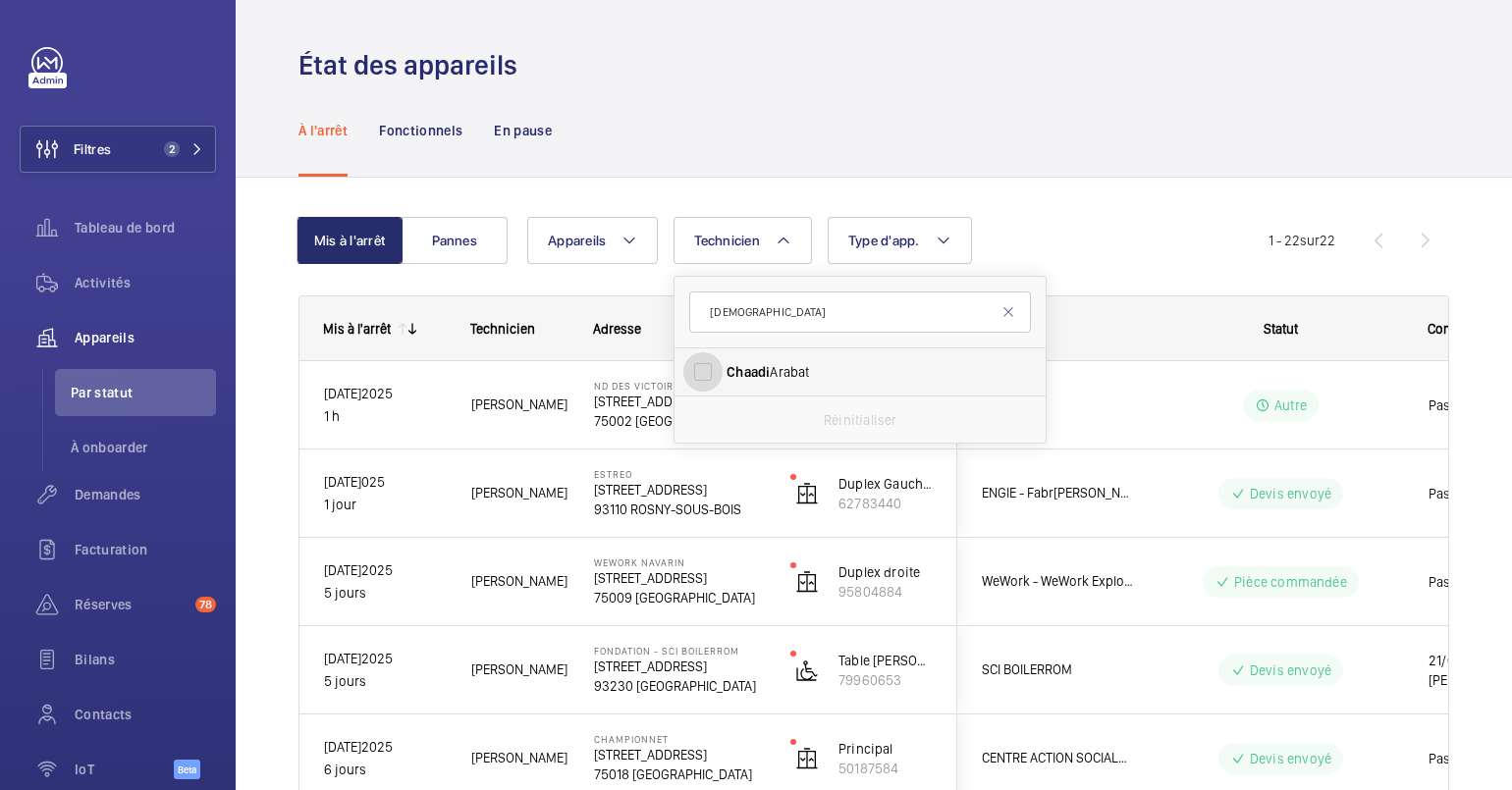 click on "Chaadi  Arabat" at bounding box center (703, 372) 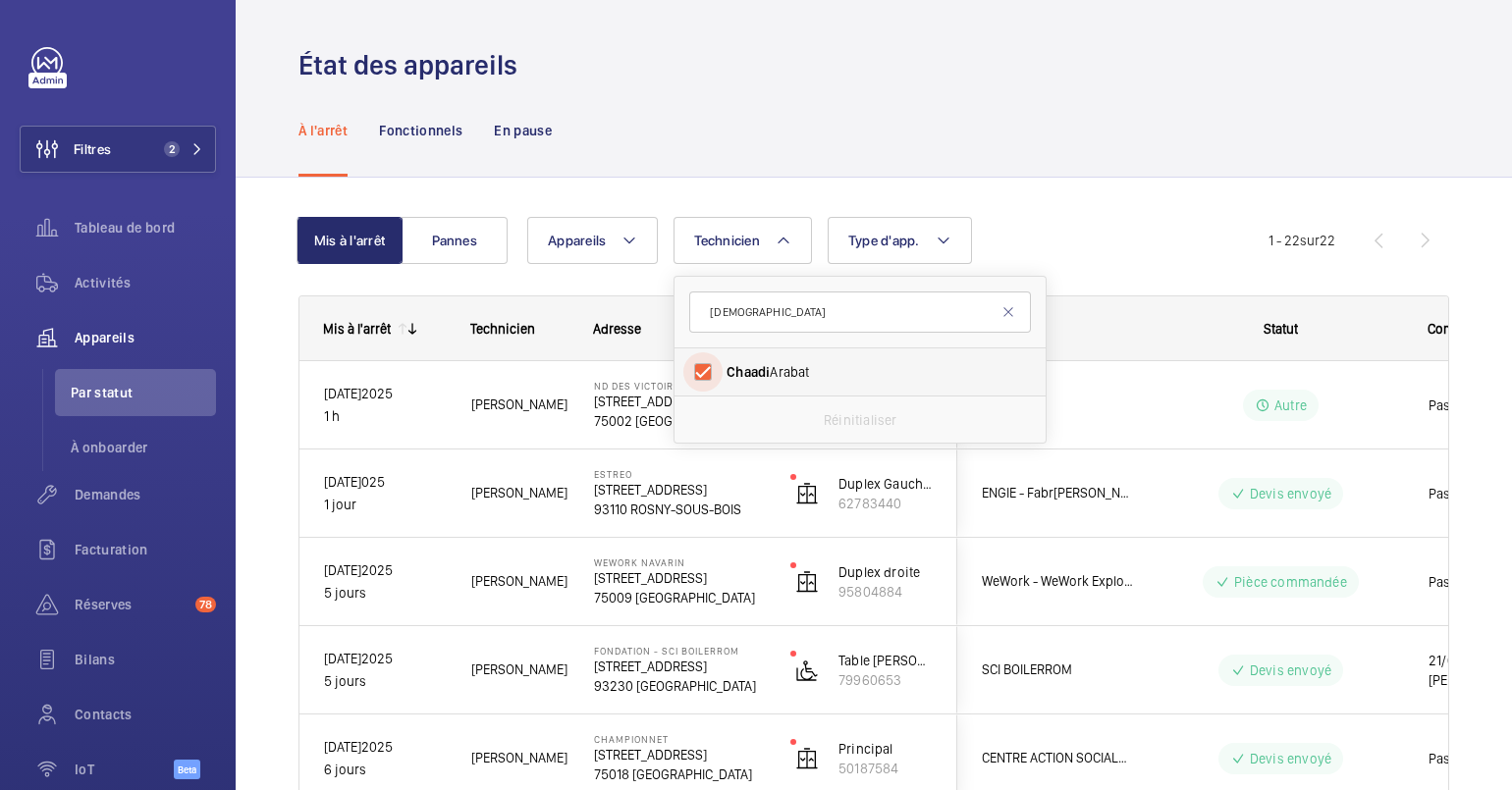 checkbox on "true" 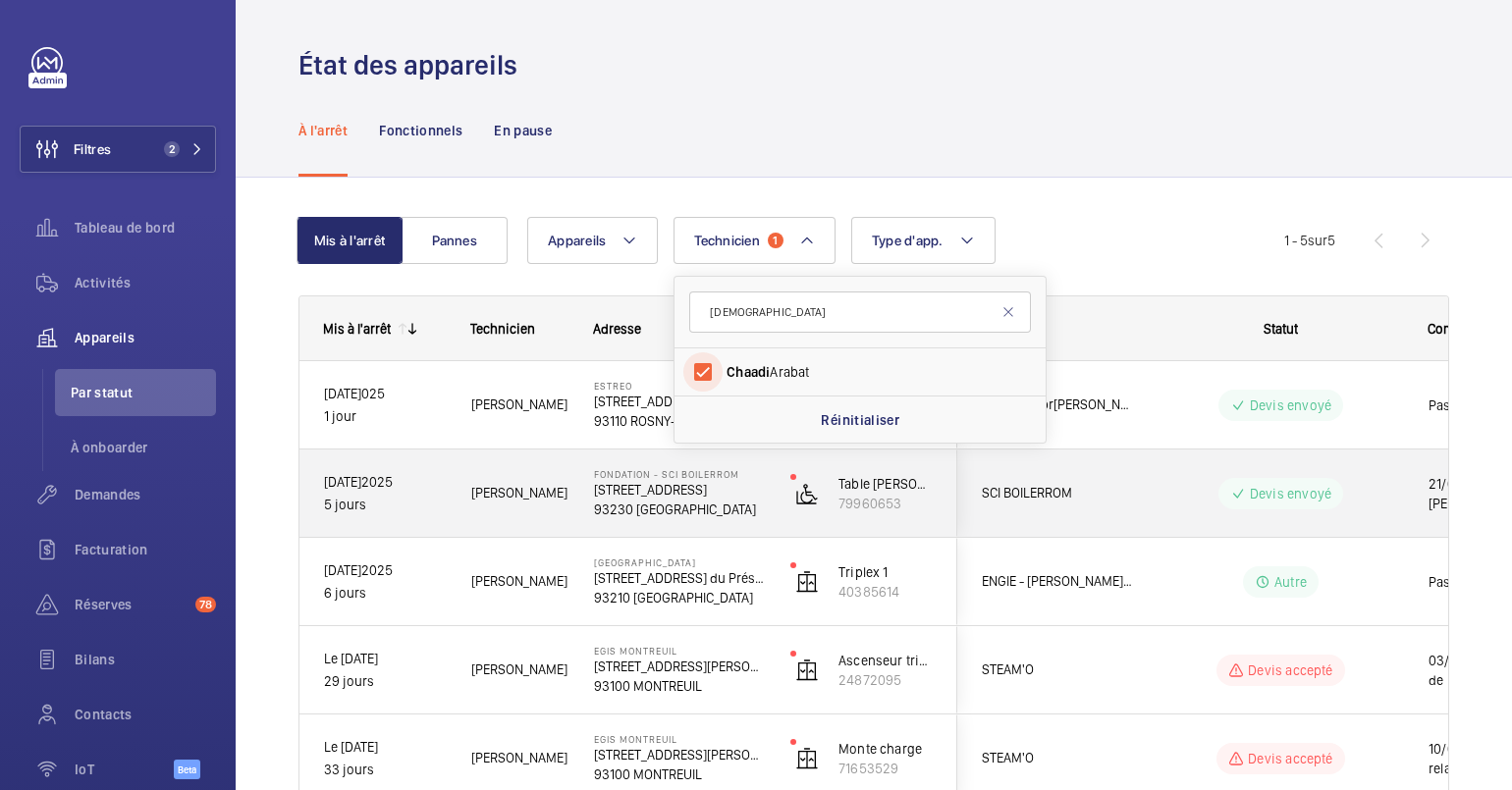 scroll, scrollTop: 121, scrollLeft: 0, axis: vertical 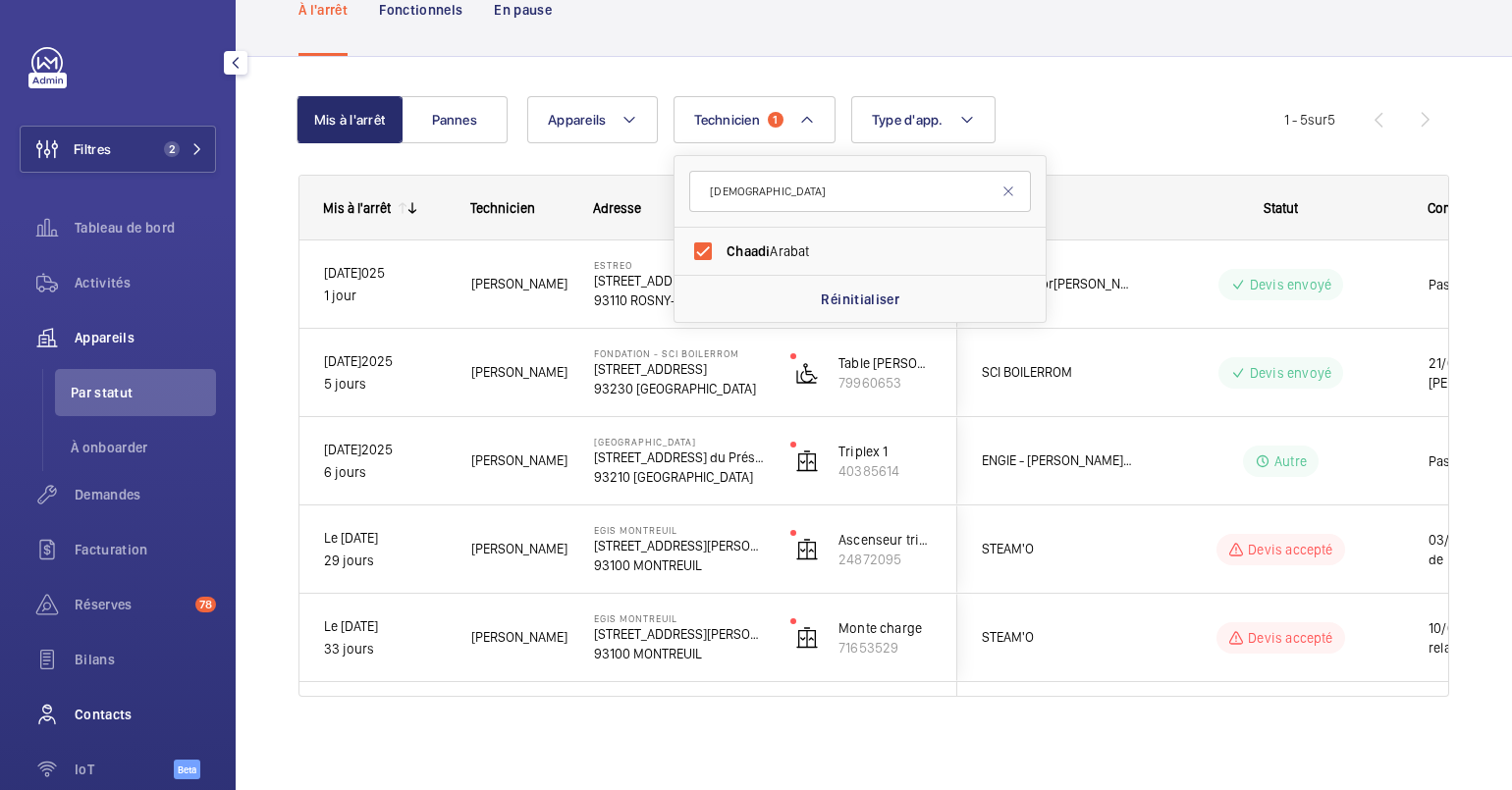 click on "Contacts" 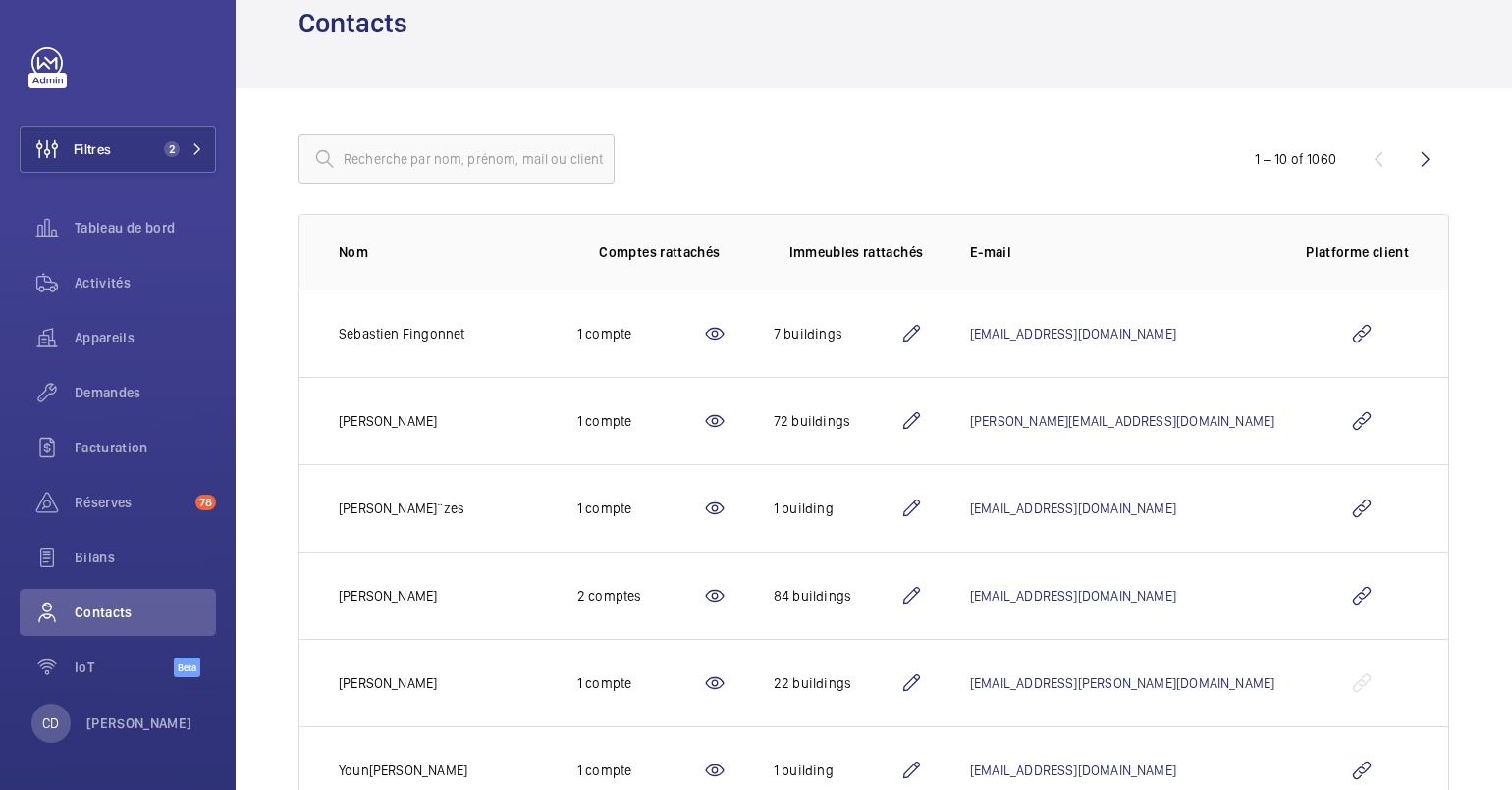 scroll, scrollTop: 0, scrollLeft: 0, axis: both 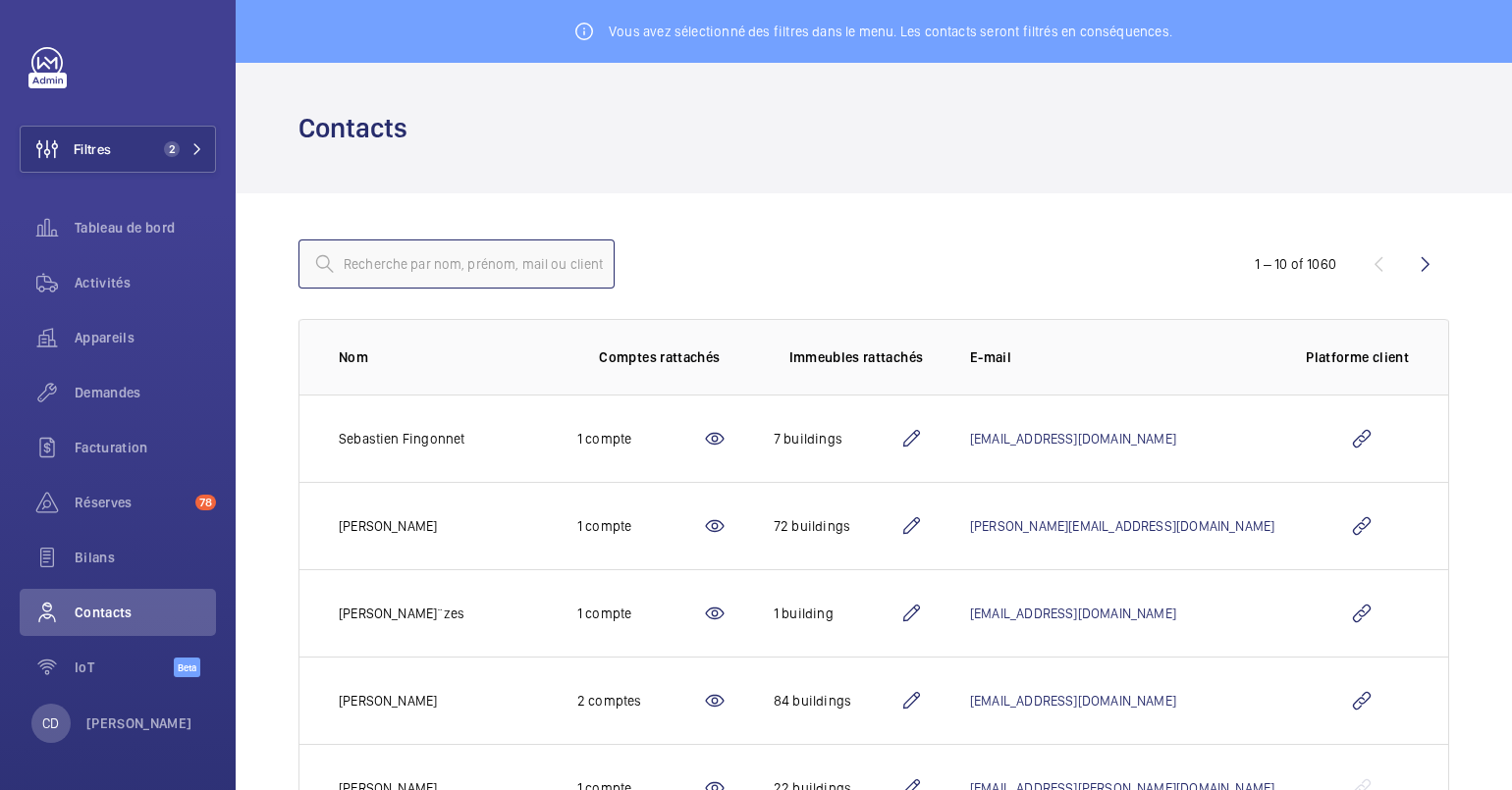 click 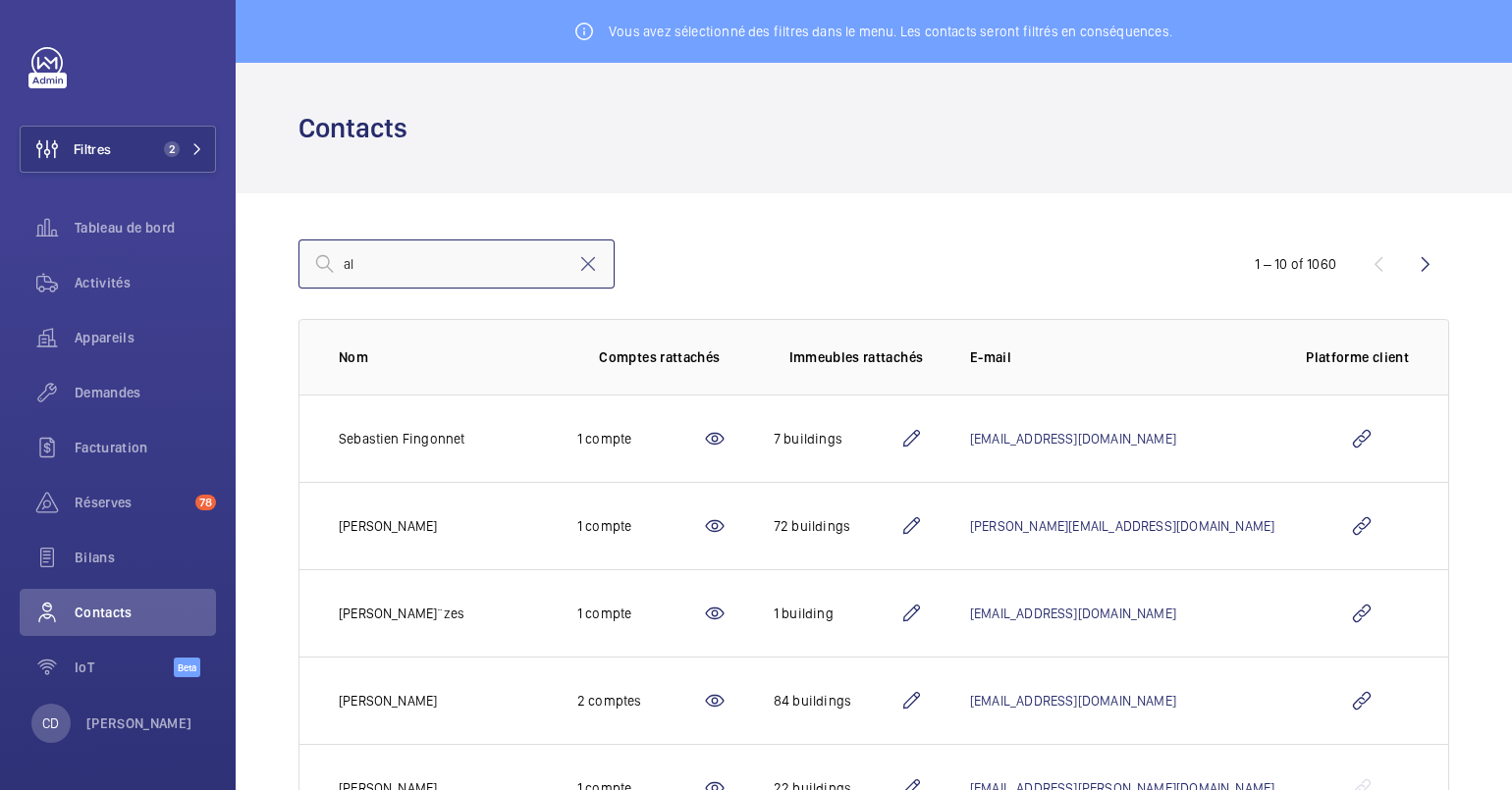 type on "a" 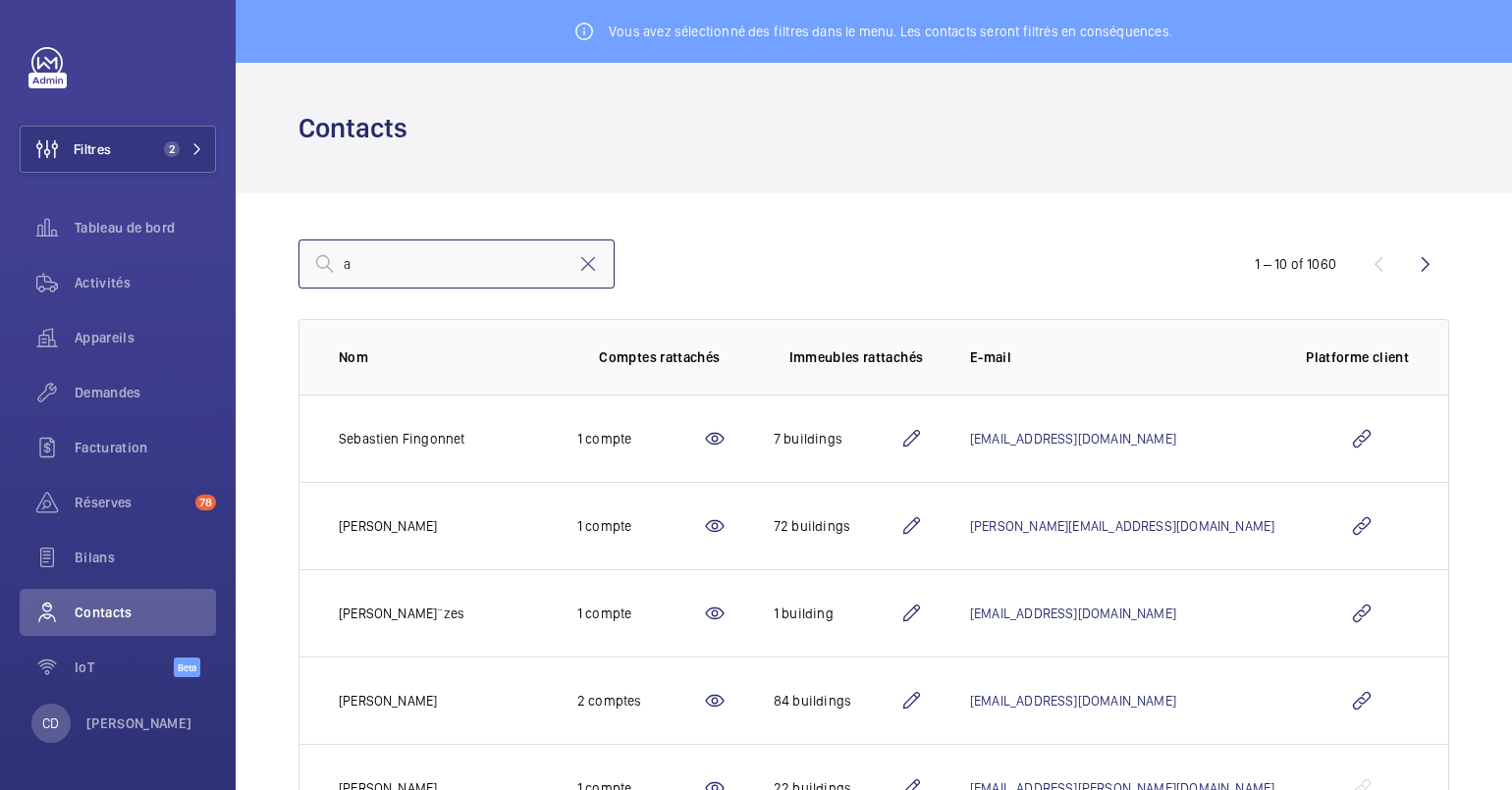 type 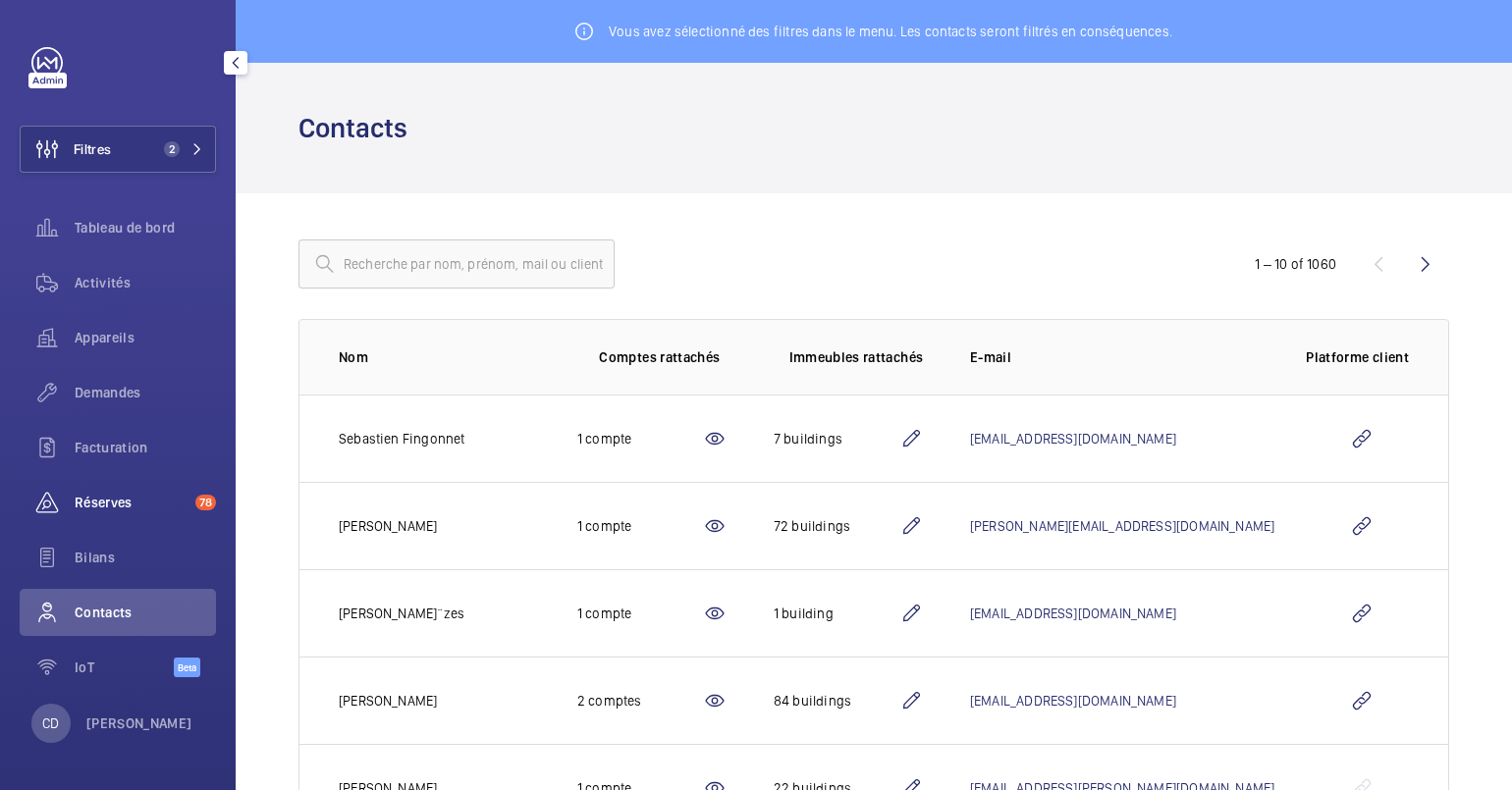 click on "Réserves  78" 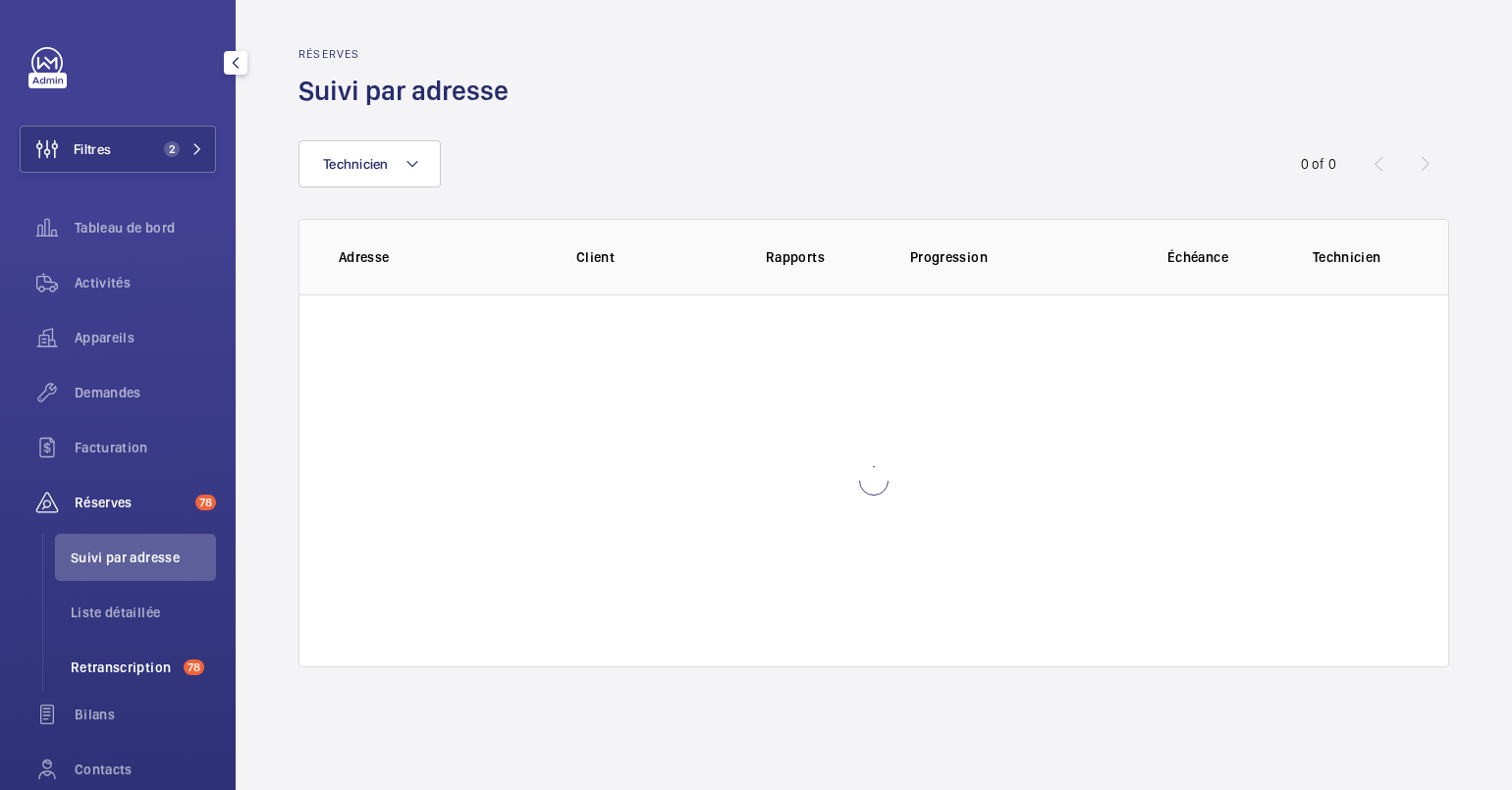 click on "Retranscription" 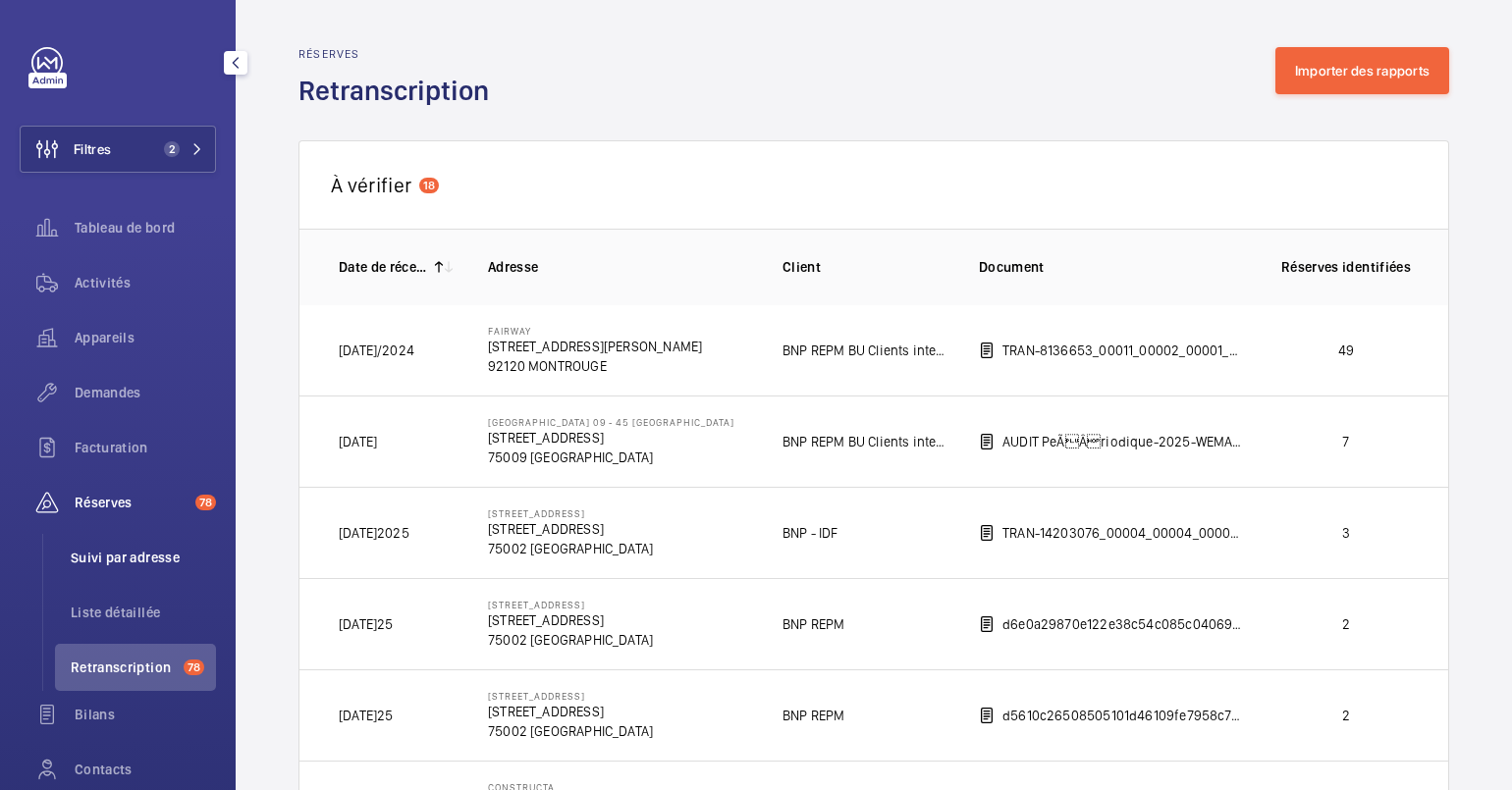 click on "Suivi par adresse" 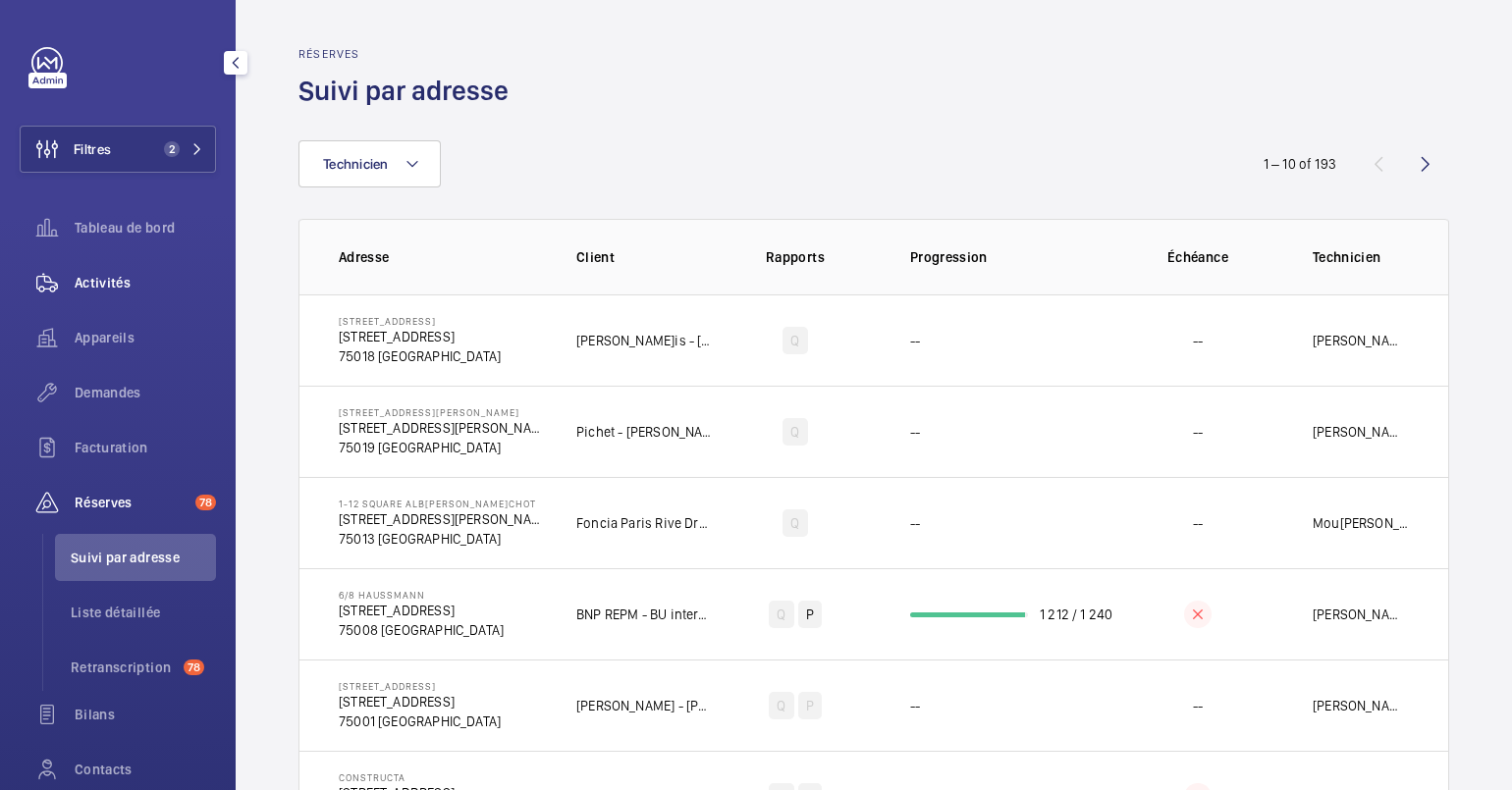 click on "Activités" 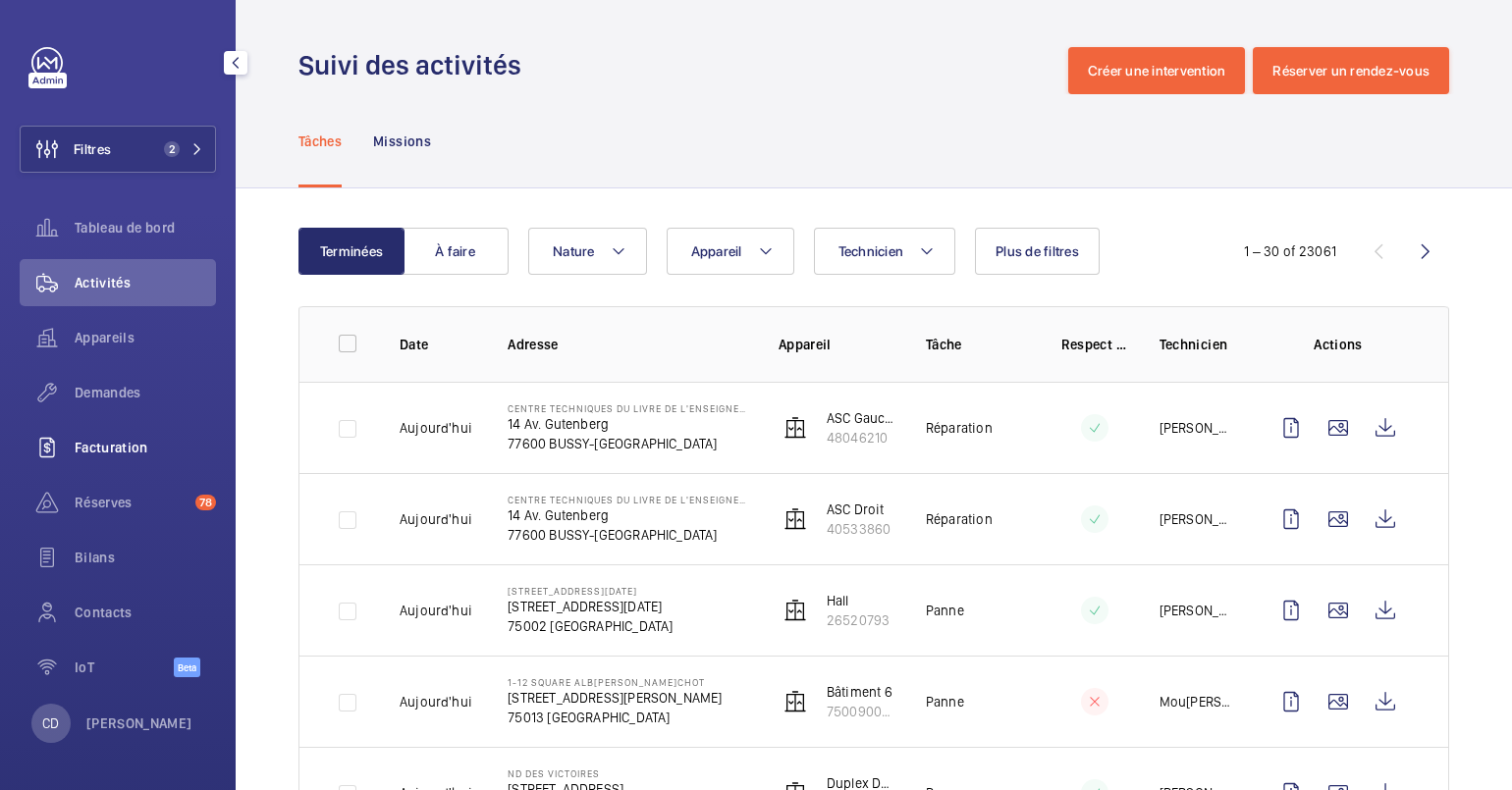 click on "Facturation" 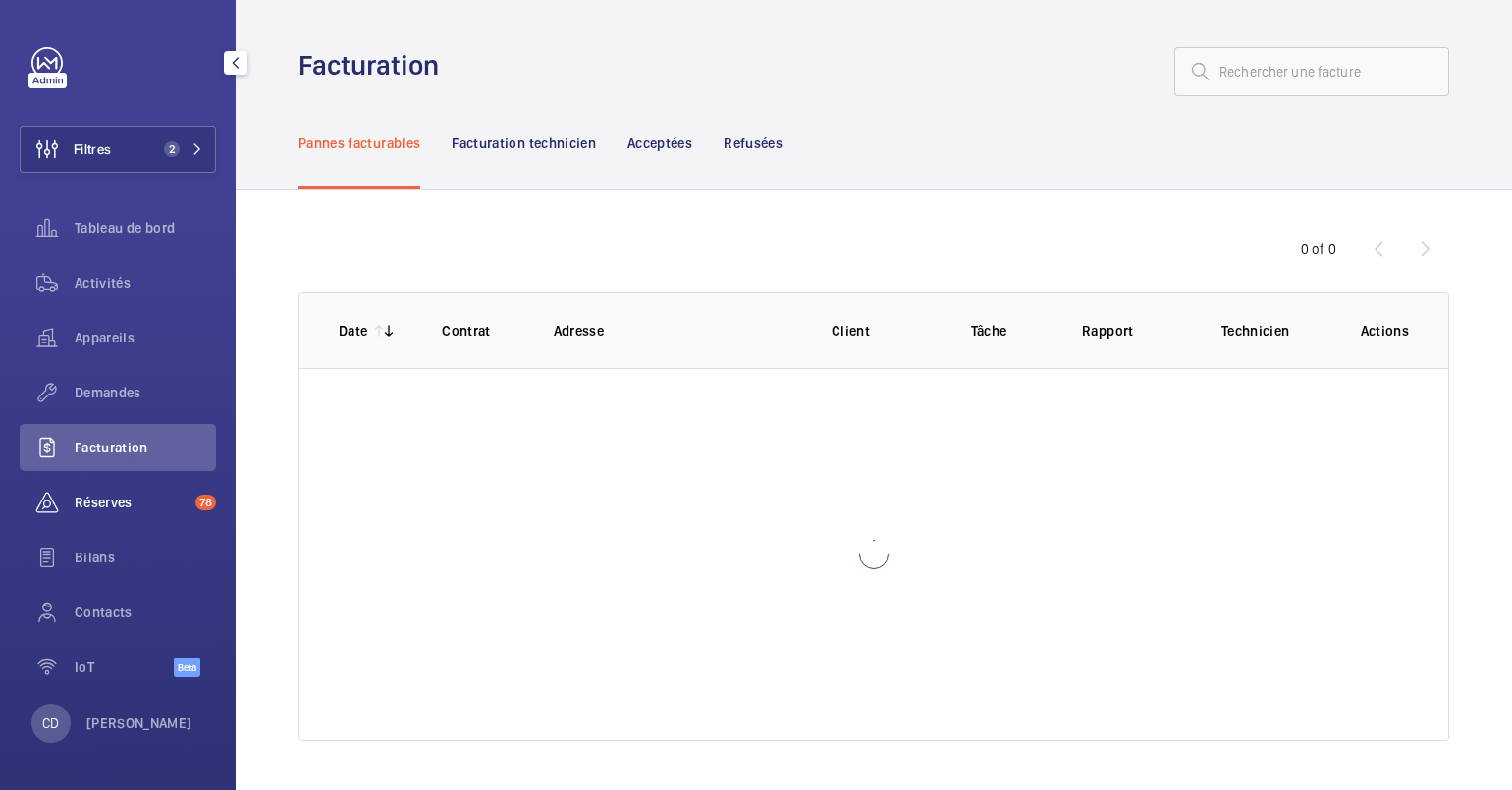 click on "Réserves" 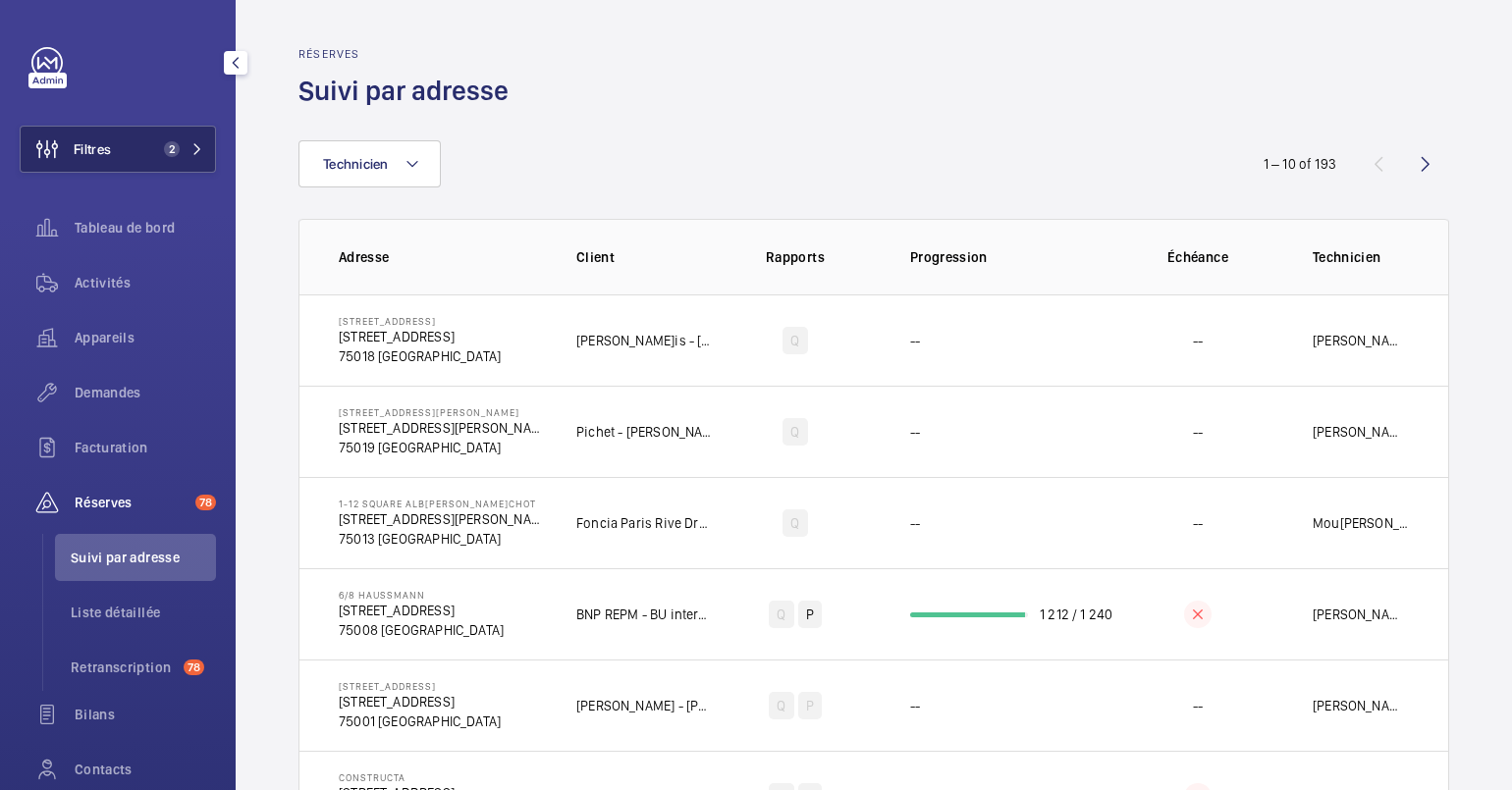 click on "Filtres 2" 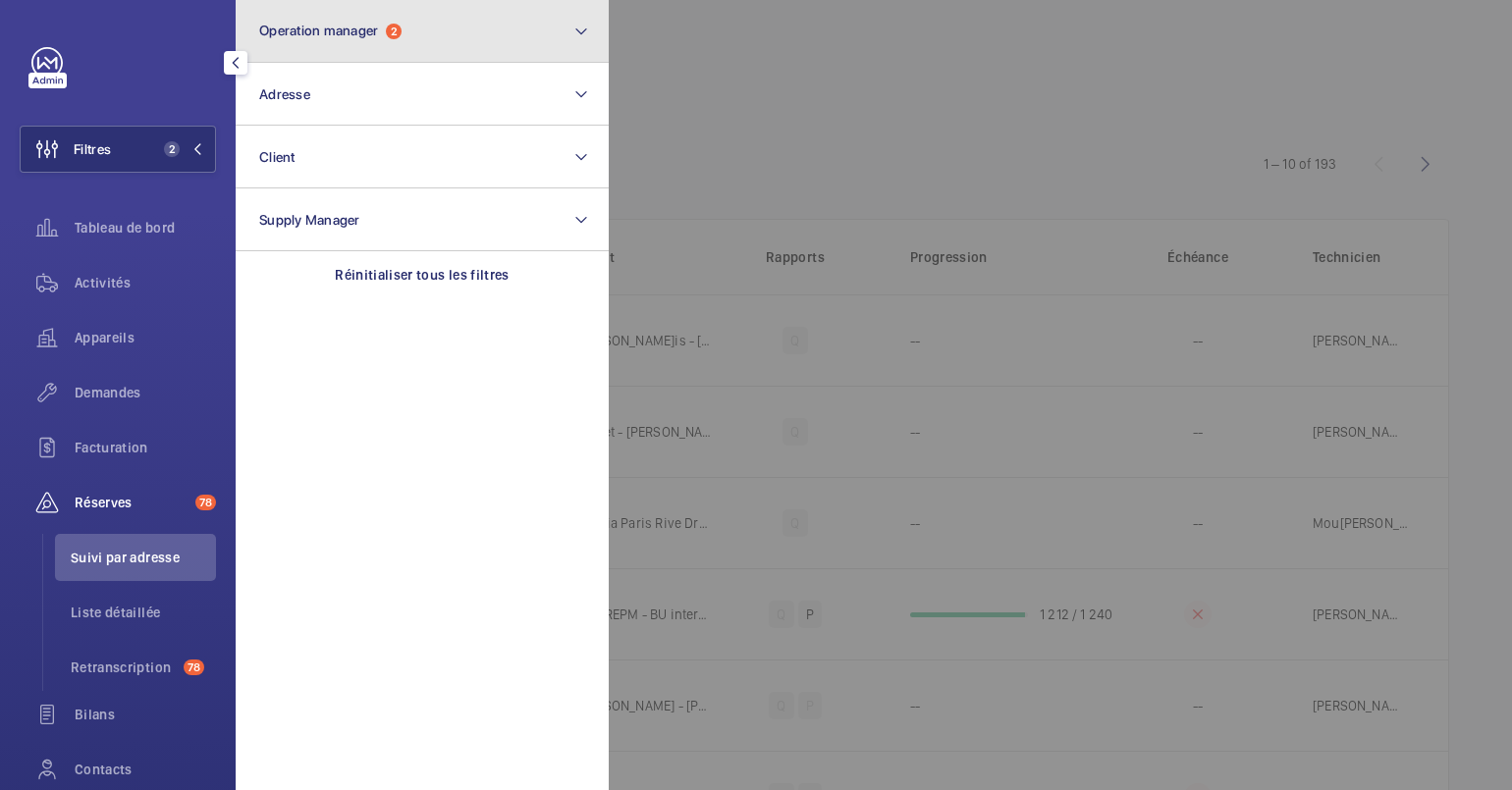 click on "Operation manager  2" 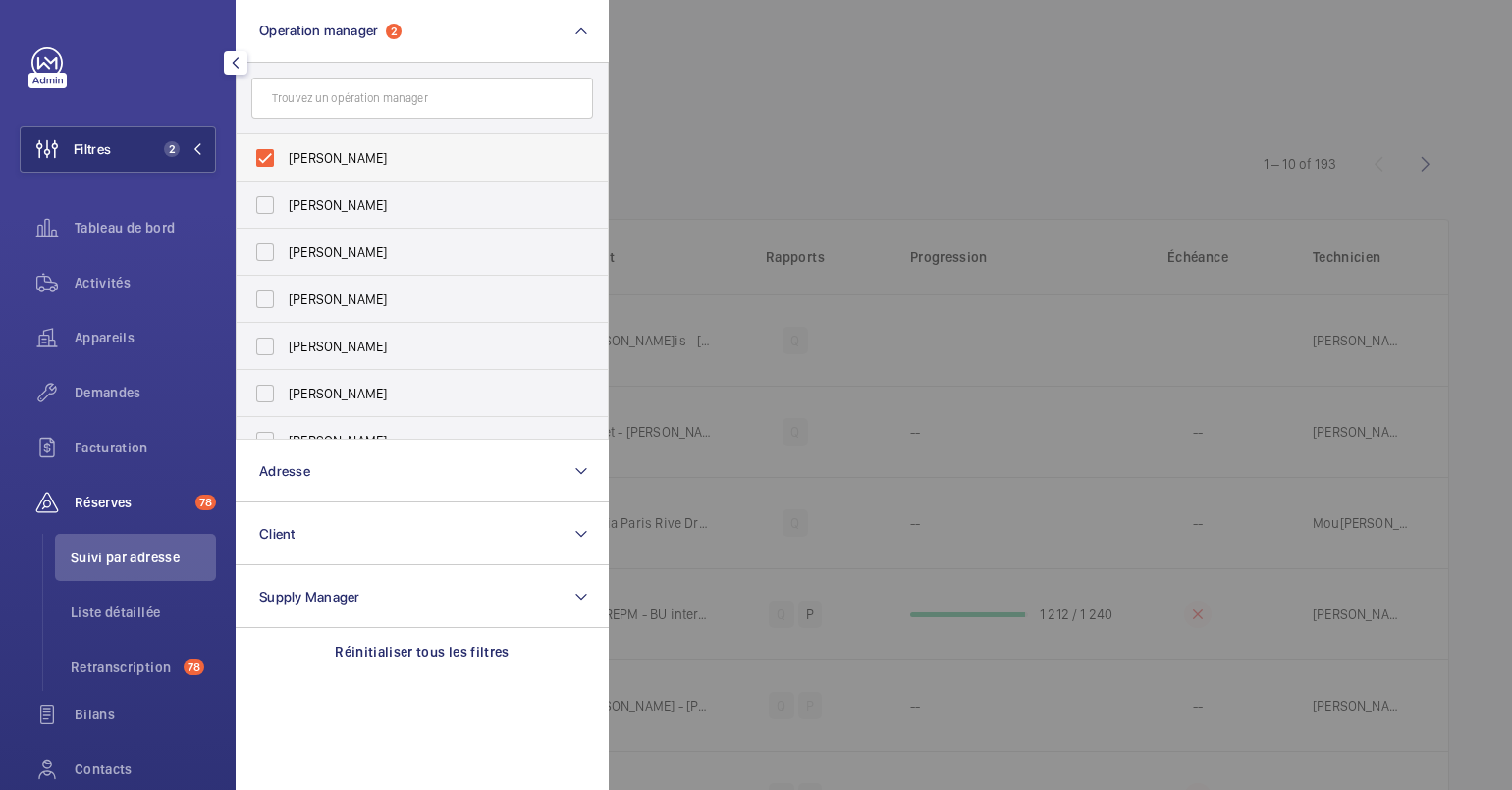click on "[PERSON_NAME]" at bounding box center (407, 158) 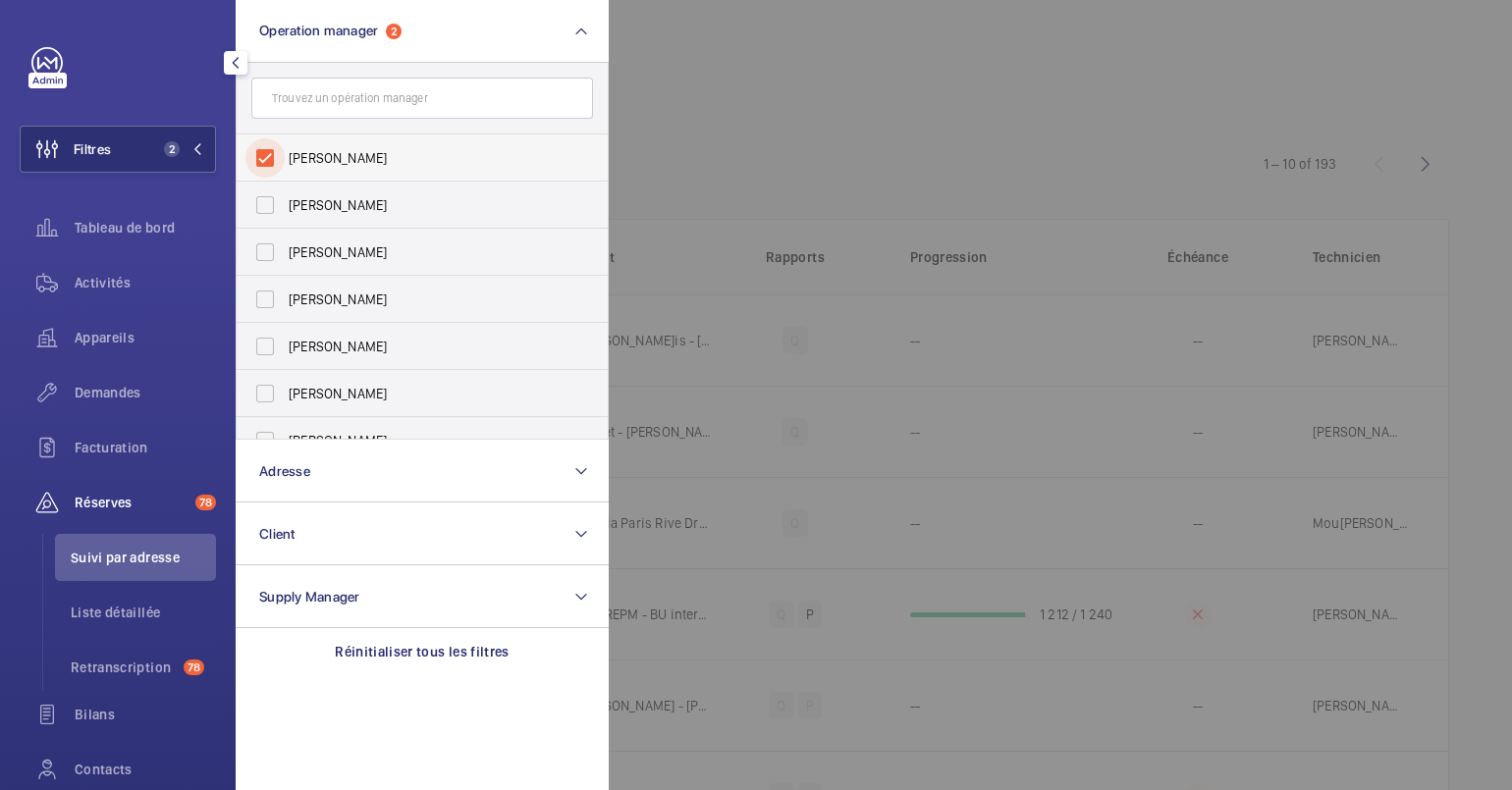 click on "[PERSON_NAME]" at bounding box center [265, 158] 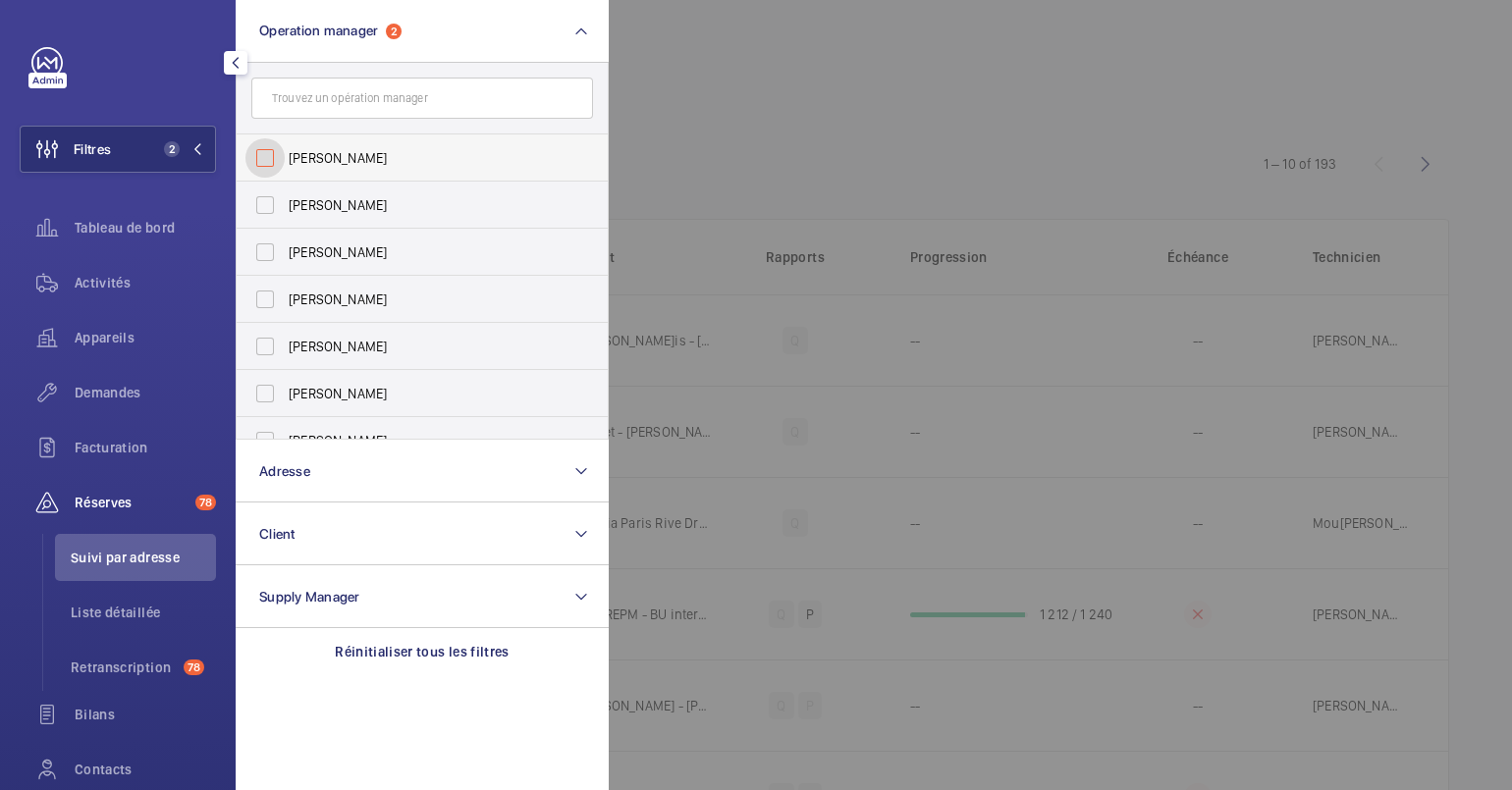 checkbox on "false" 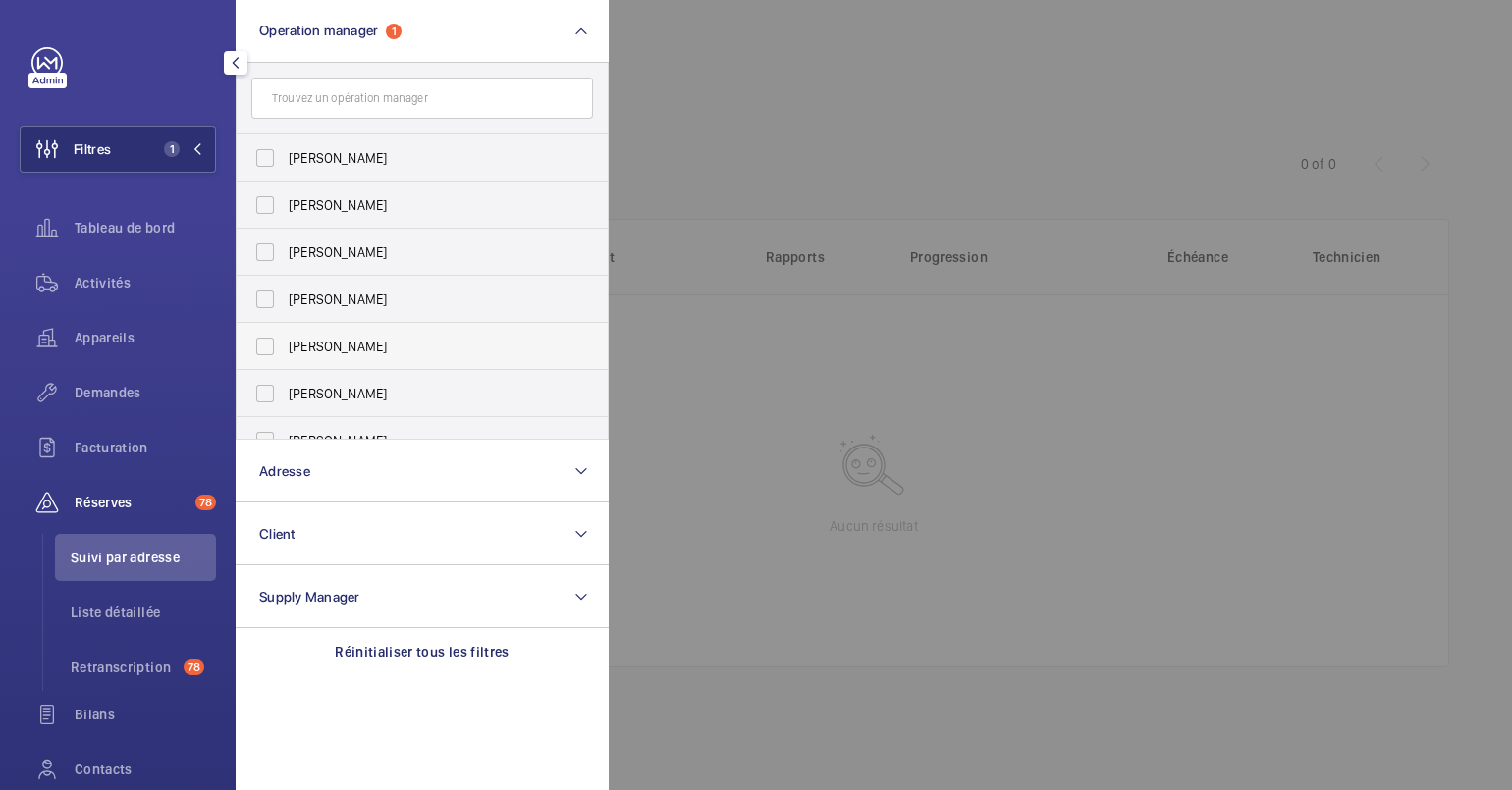 click on "[PERSON_NAME]" at bounding box center (423, 346) 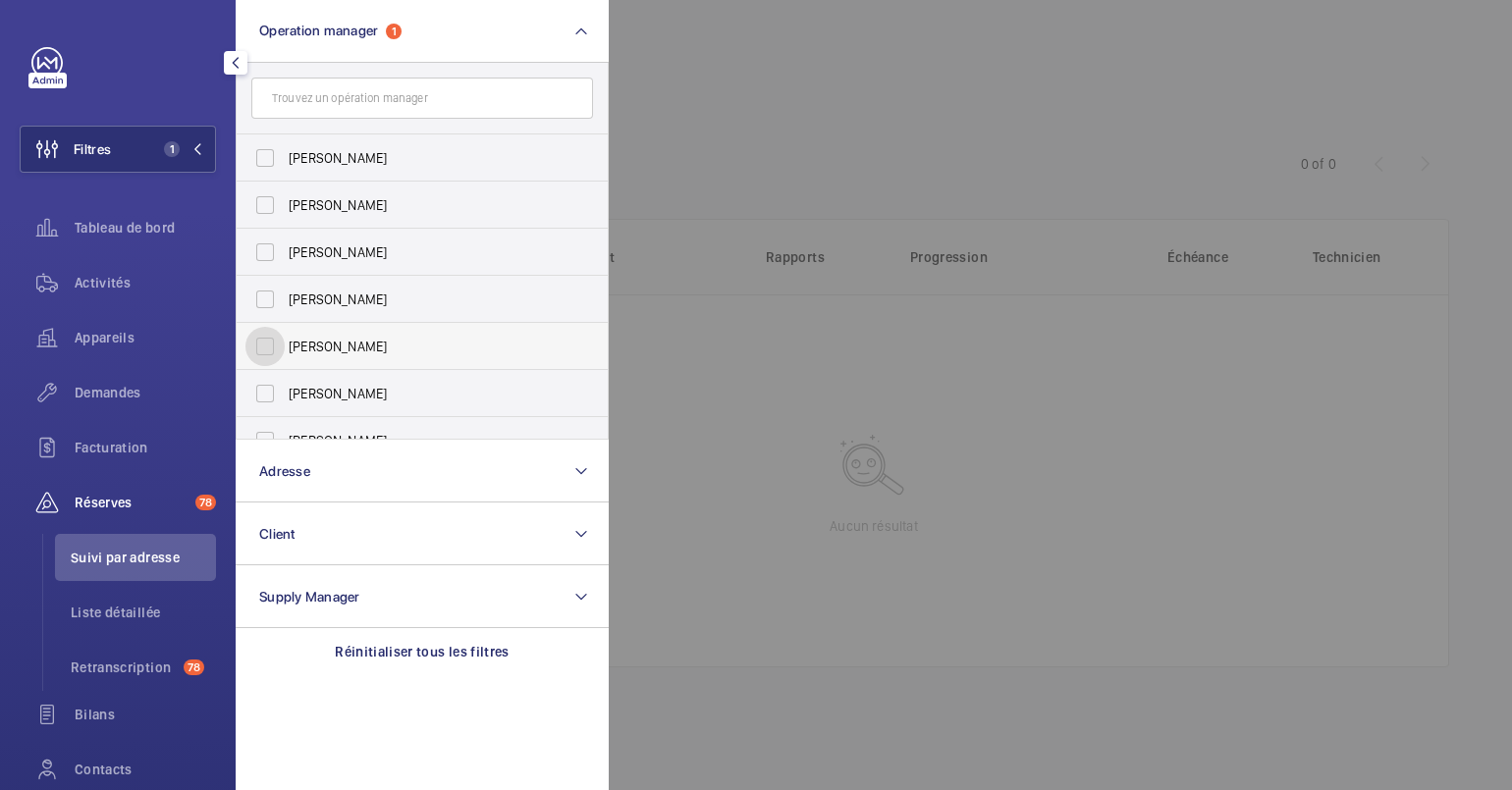 click on "[PERSON_NAME]" at bounding box center (265, 346) 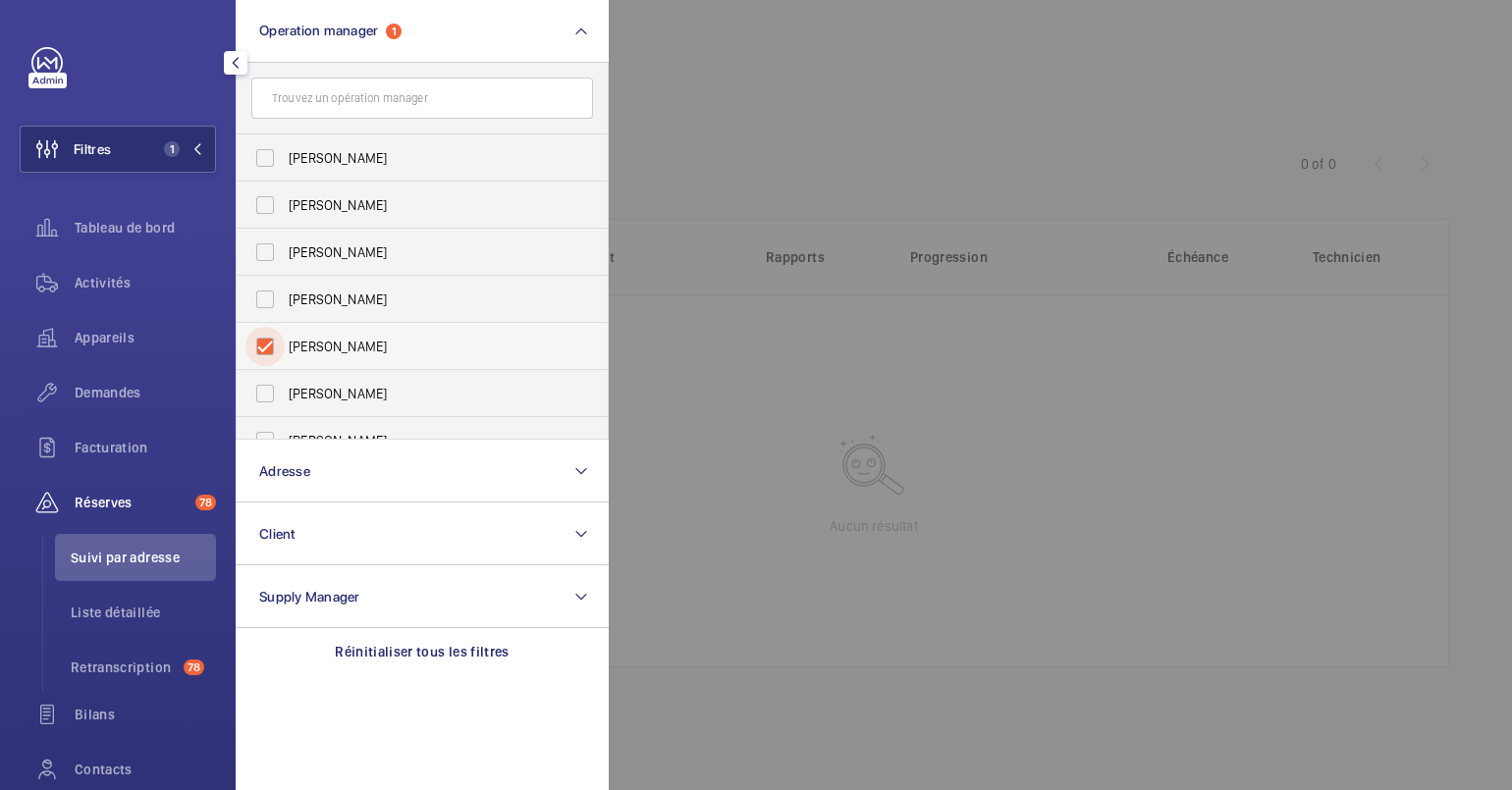 checkbox on "true" 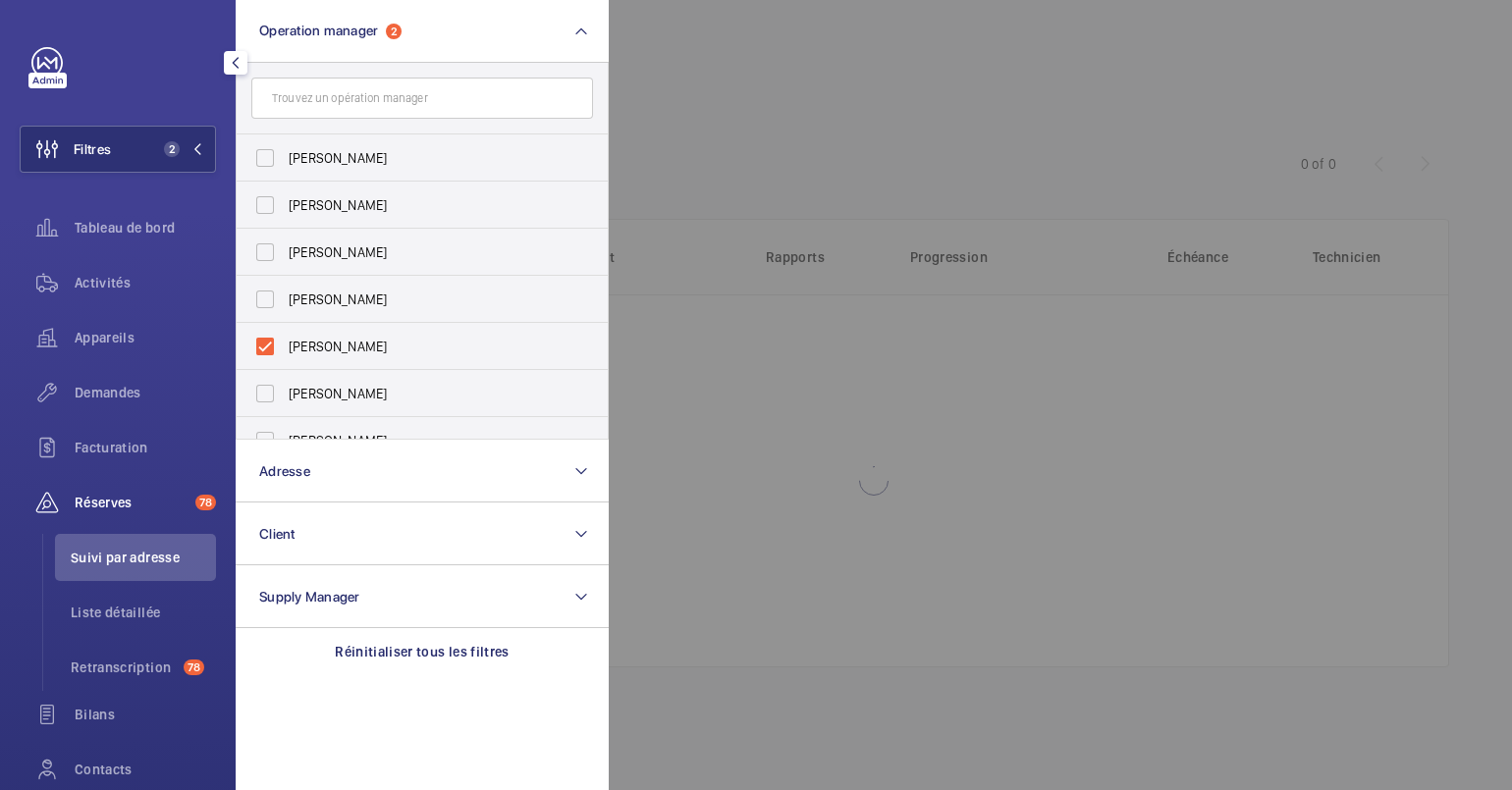 click 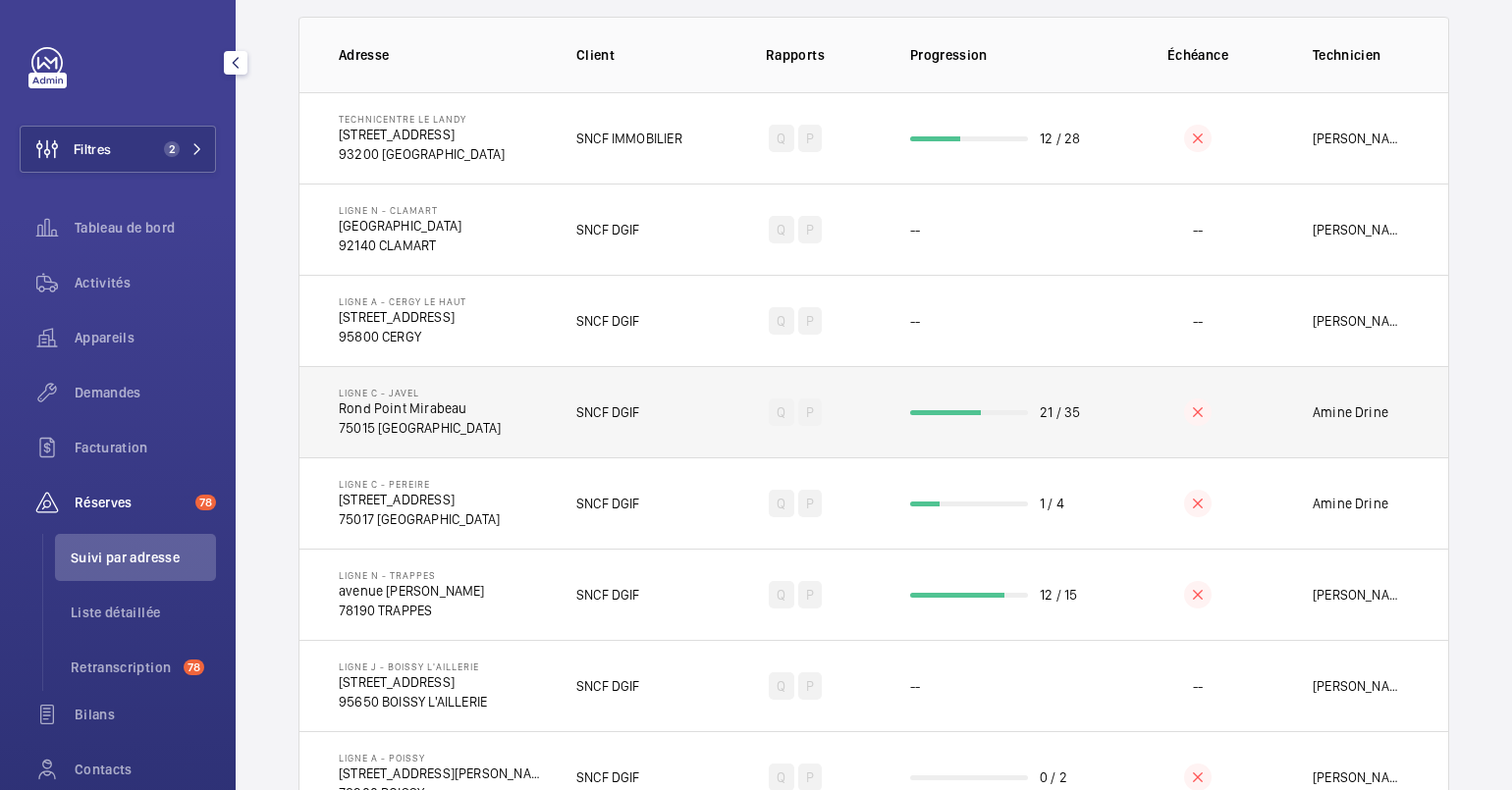 scroll, scrollTop: 368, scrollLeft: 0, axis: vertical 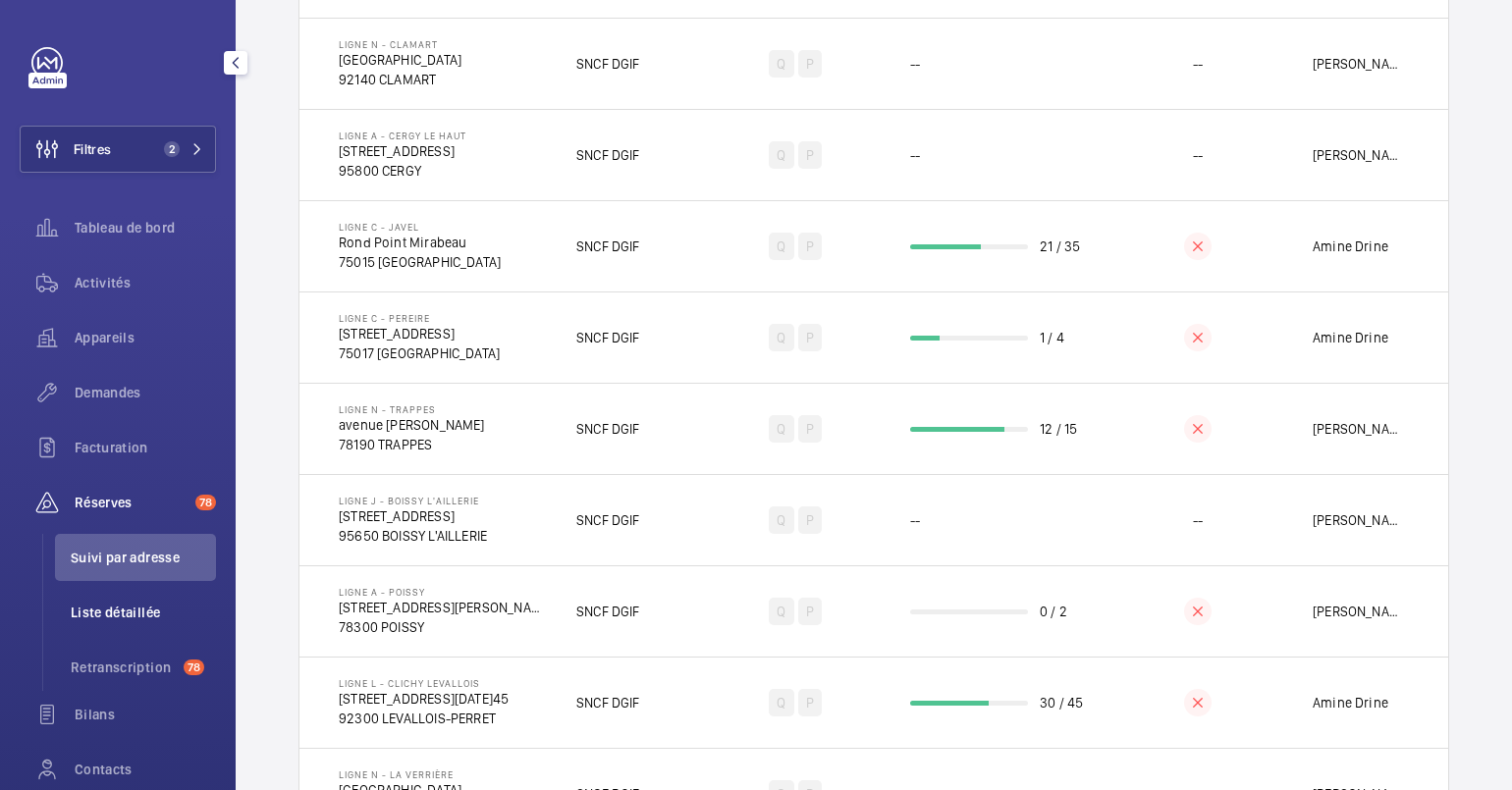 click on "Liste détaillée" 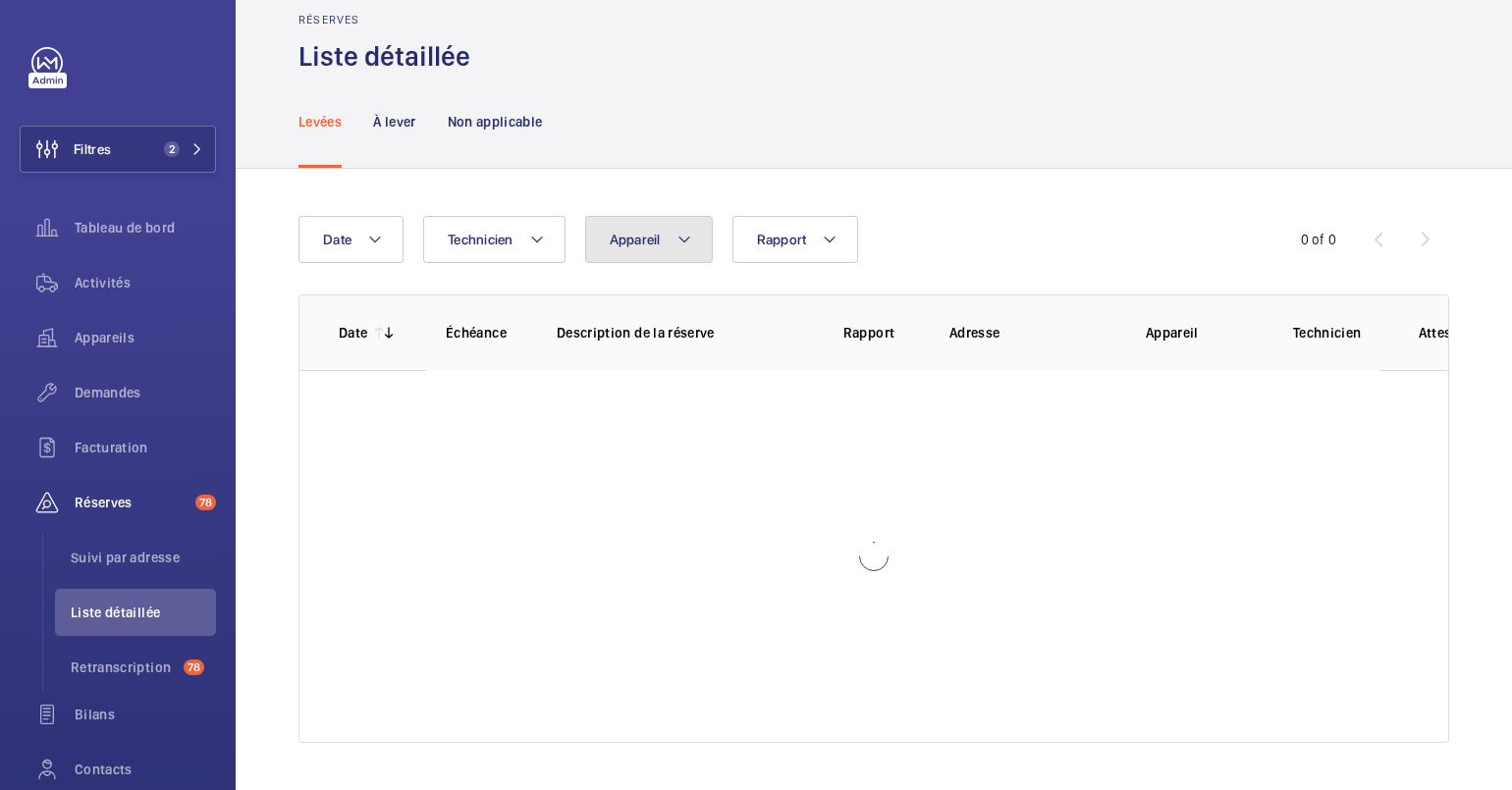 click on "Appareil" 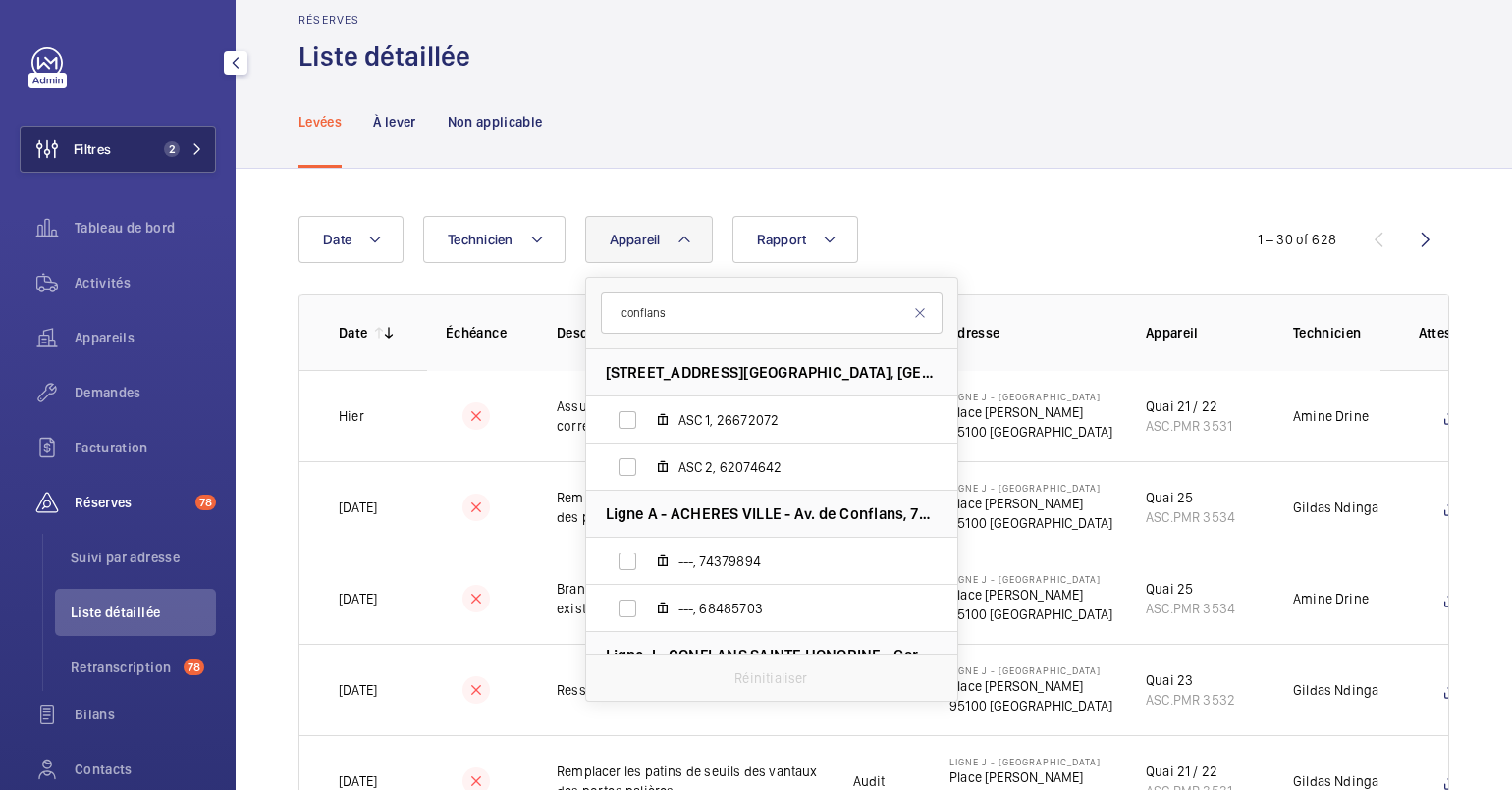type on "conflans" 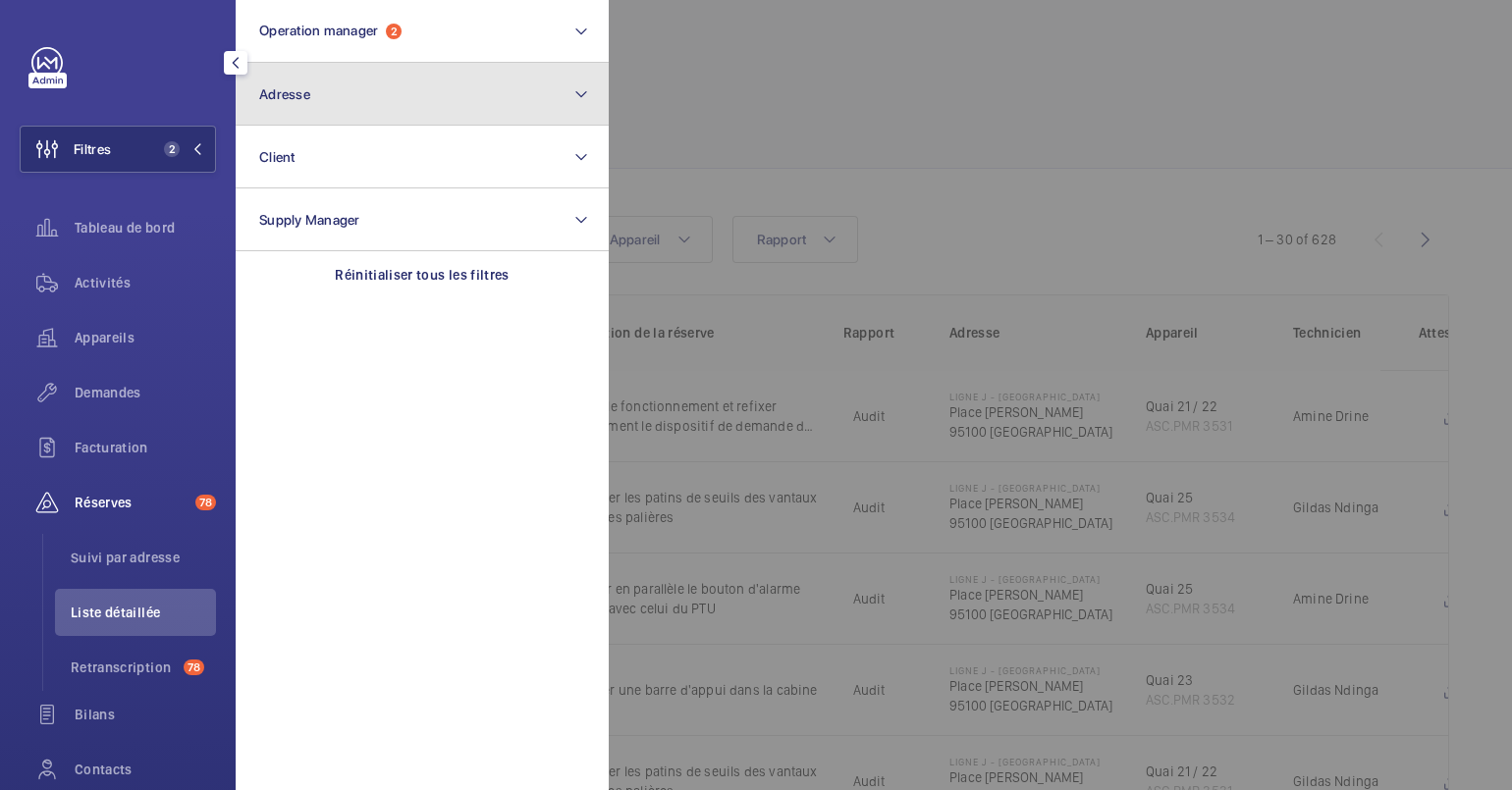 click on "Adresse" 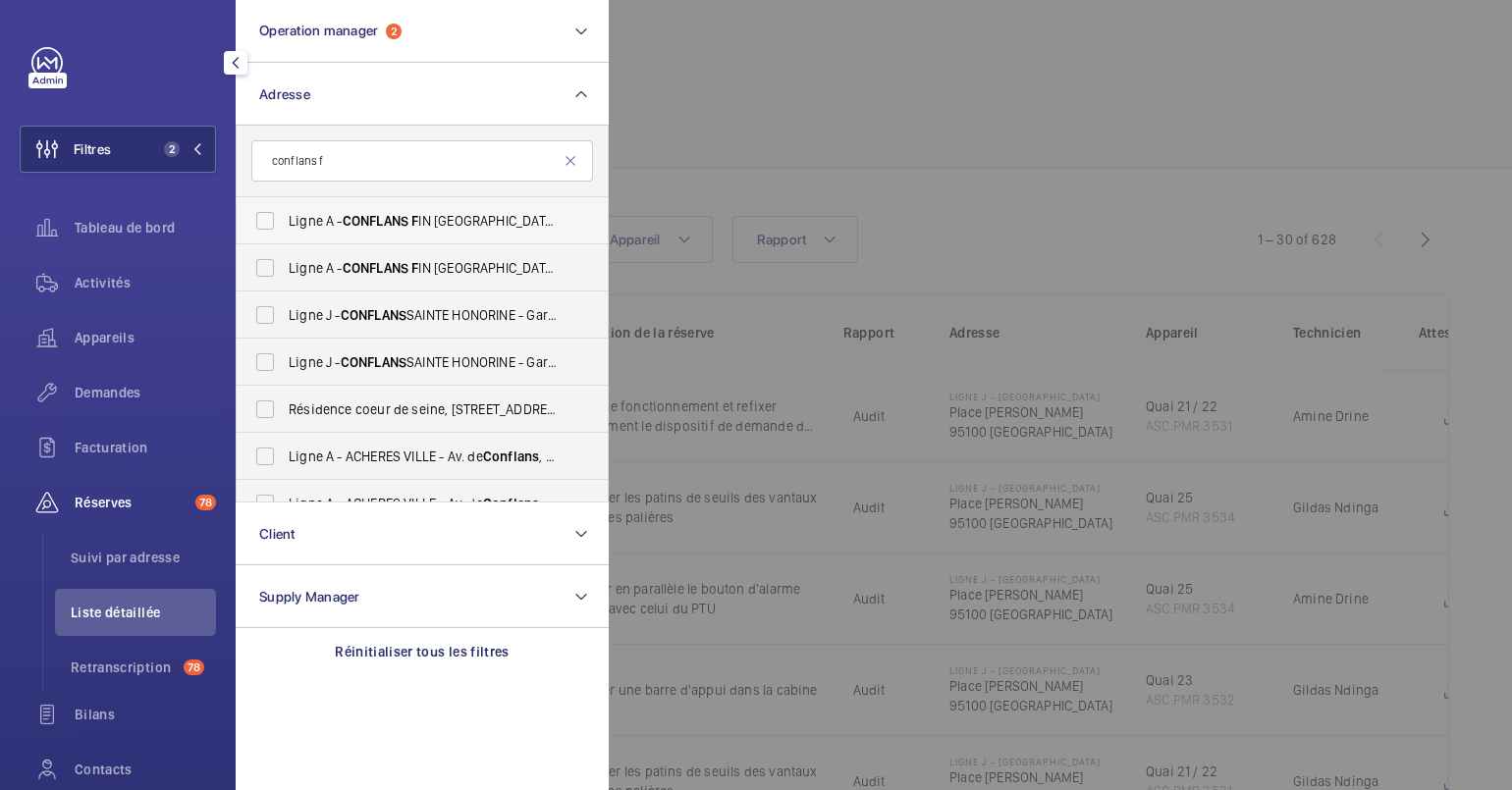 type on "conflans f" 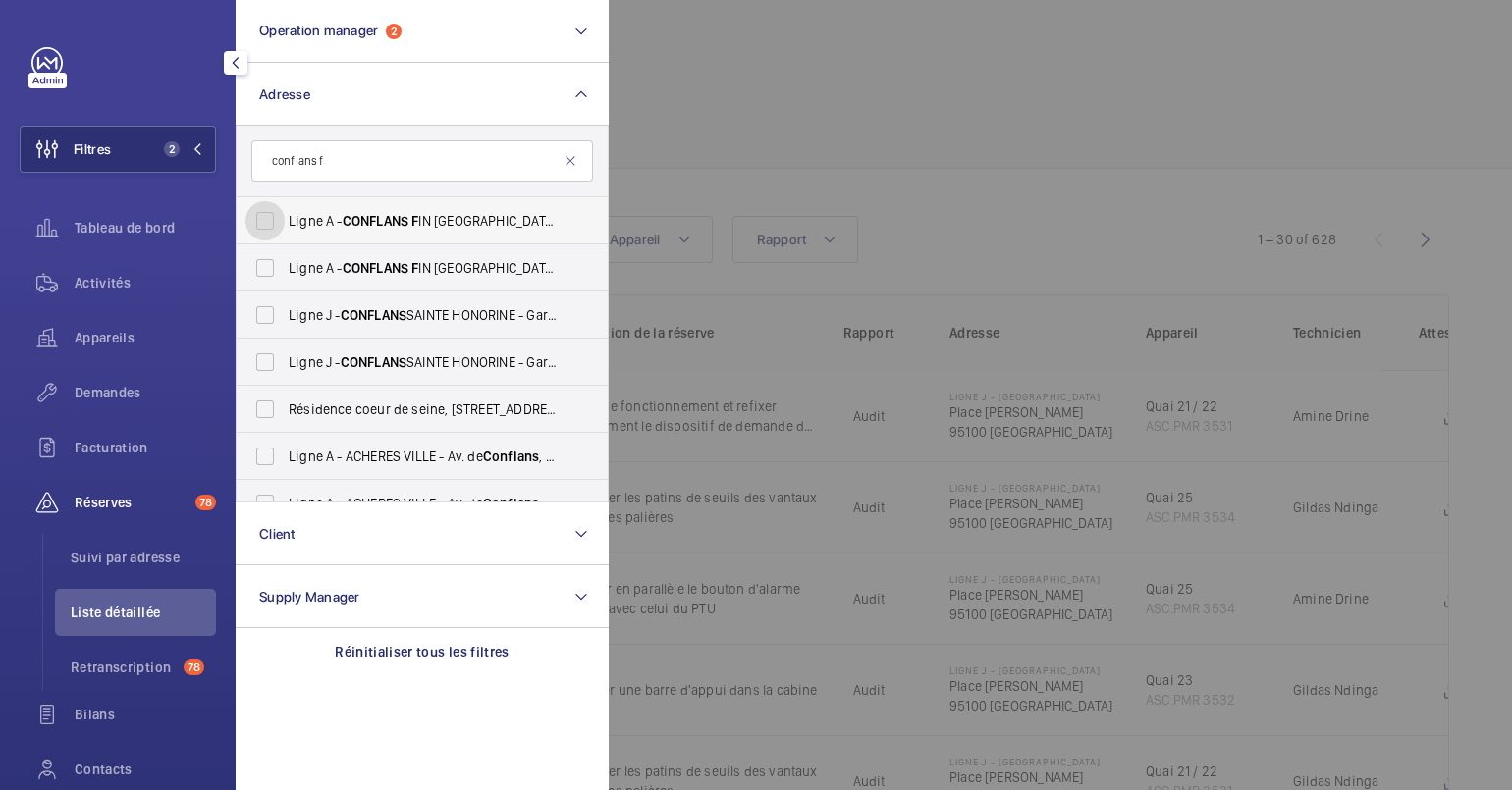 click on "Ligne A -  CONFLANS   F IN D'OISE - Gare de  CONFLANS   F in d'Oise,  CONFLANS  SAINTE HONORINE  78700" at bounding box center [265, 221] 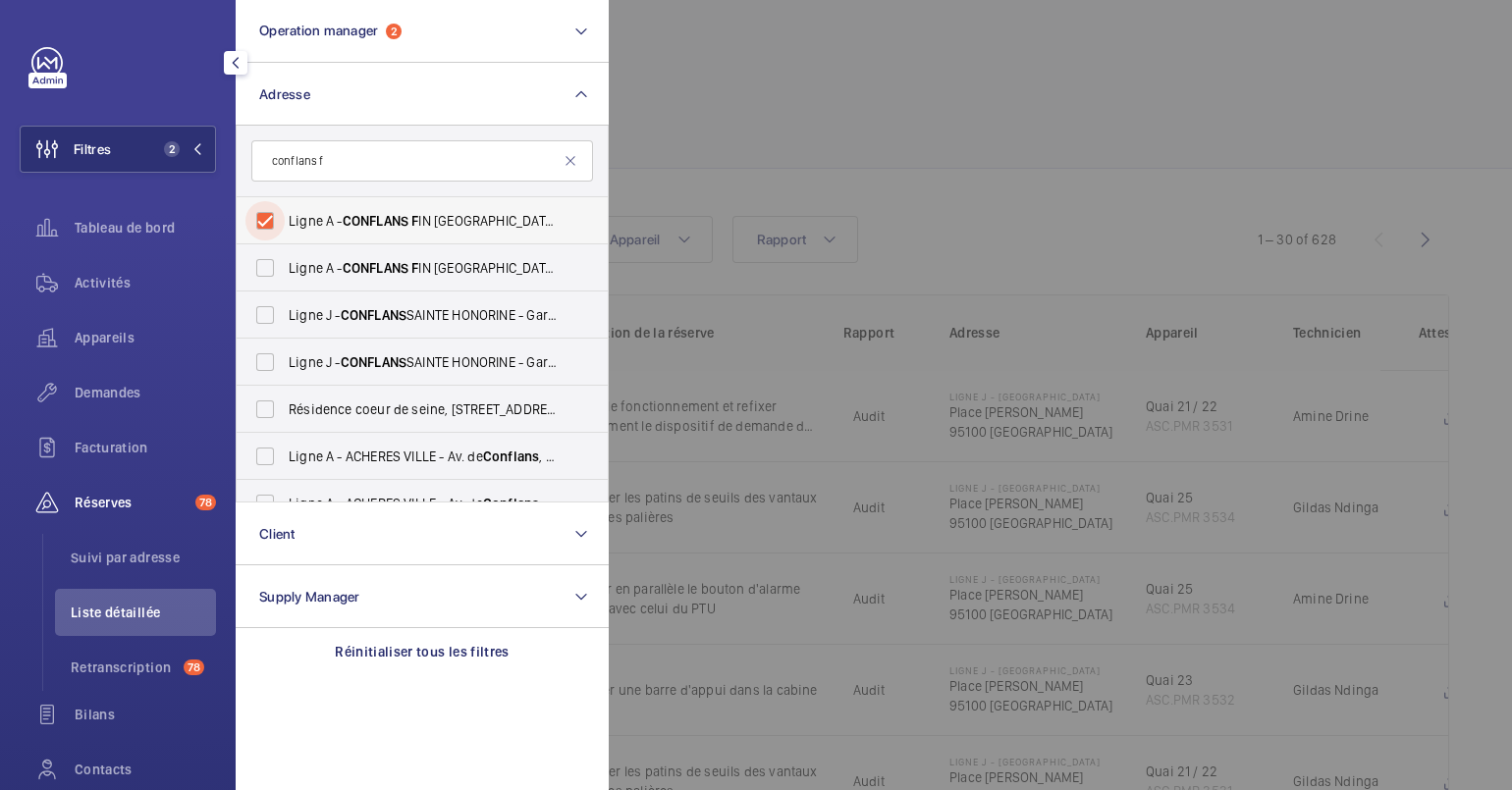 checkbox on "true" 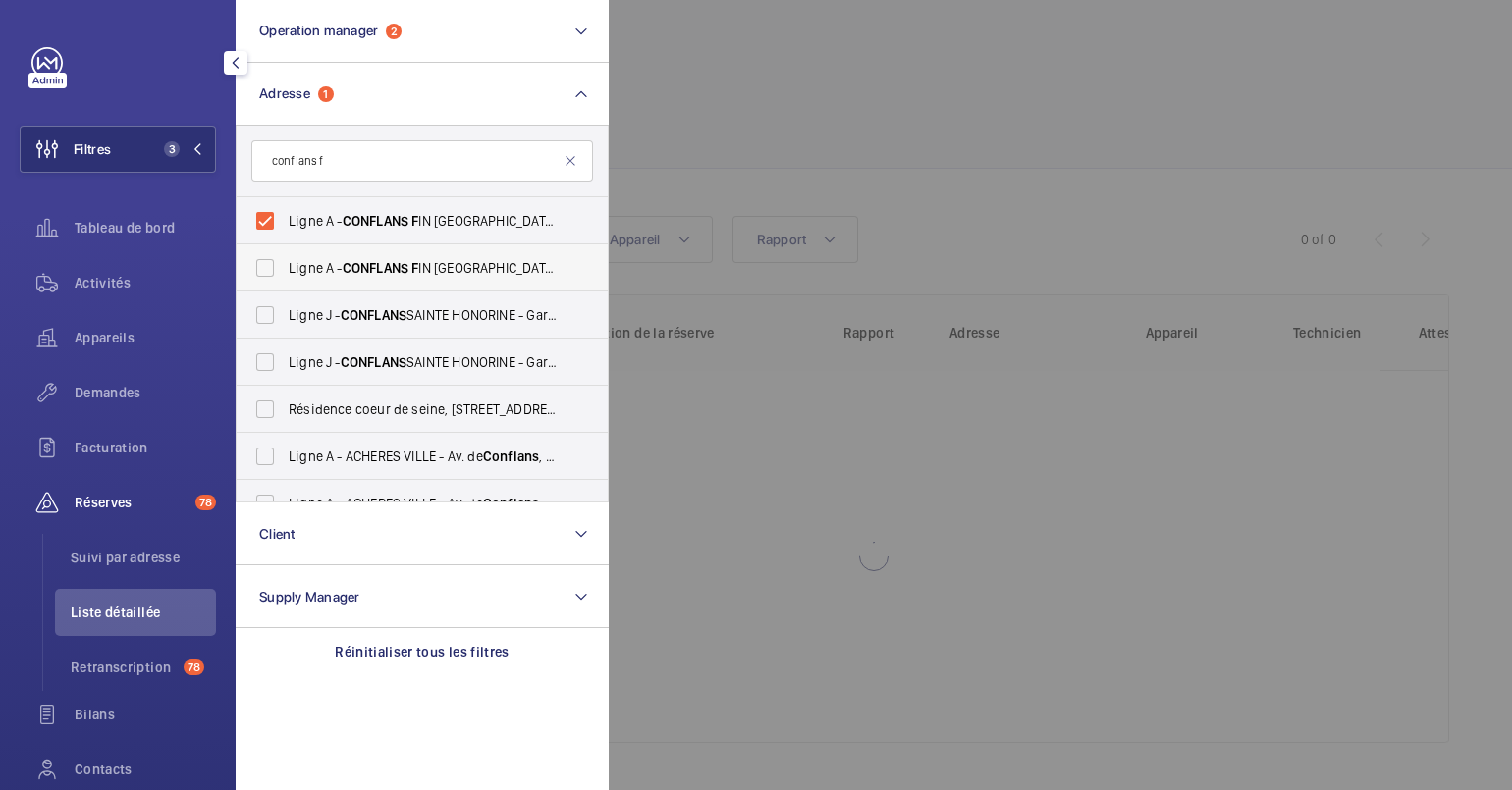click on "CONFLANS" at bounding box center (375, 268) 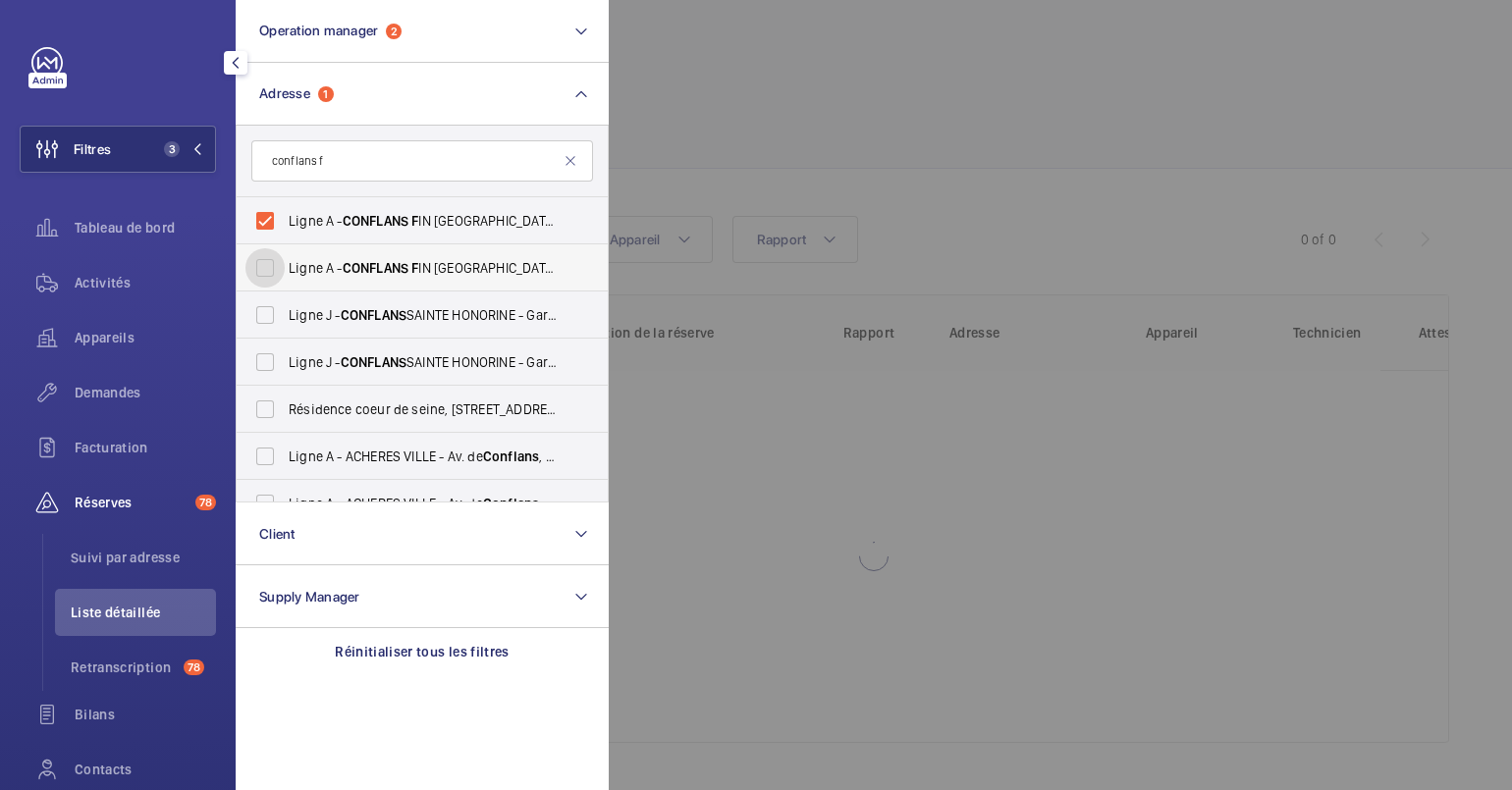 click on "Ligne A -  CONFLANS   F IN D'OISE - Gare de  CONFLANS   F in d'Oise,  CONFLANS  SAINTE HONORINE  78700" at bounding box center (265, 268) 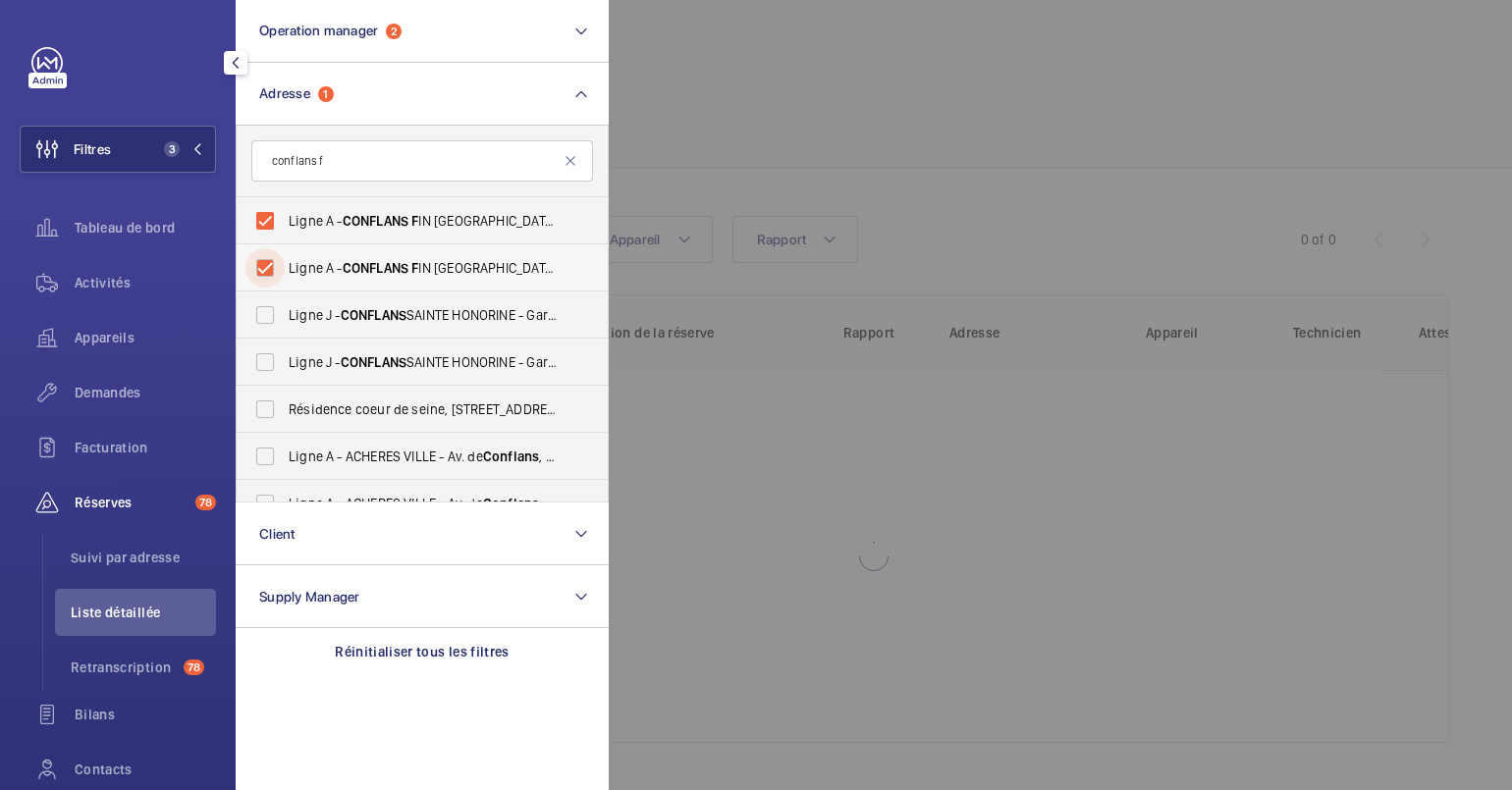 checkbox on "true" 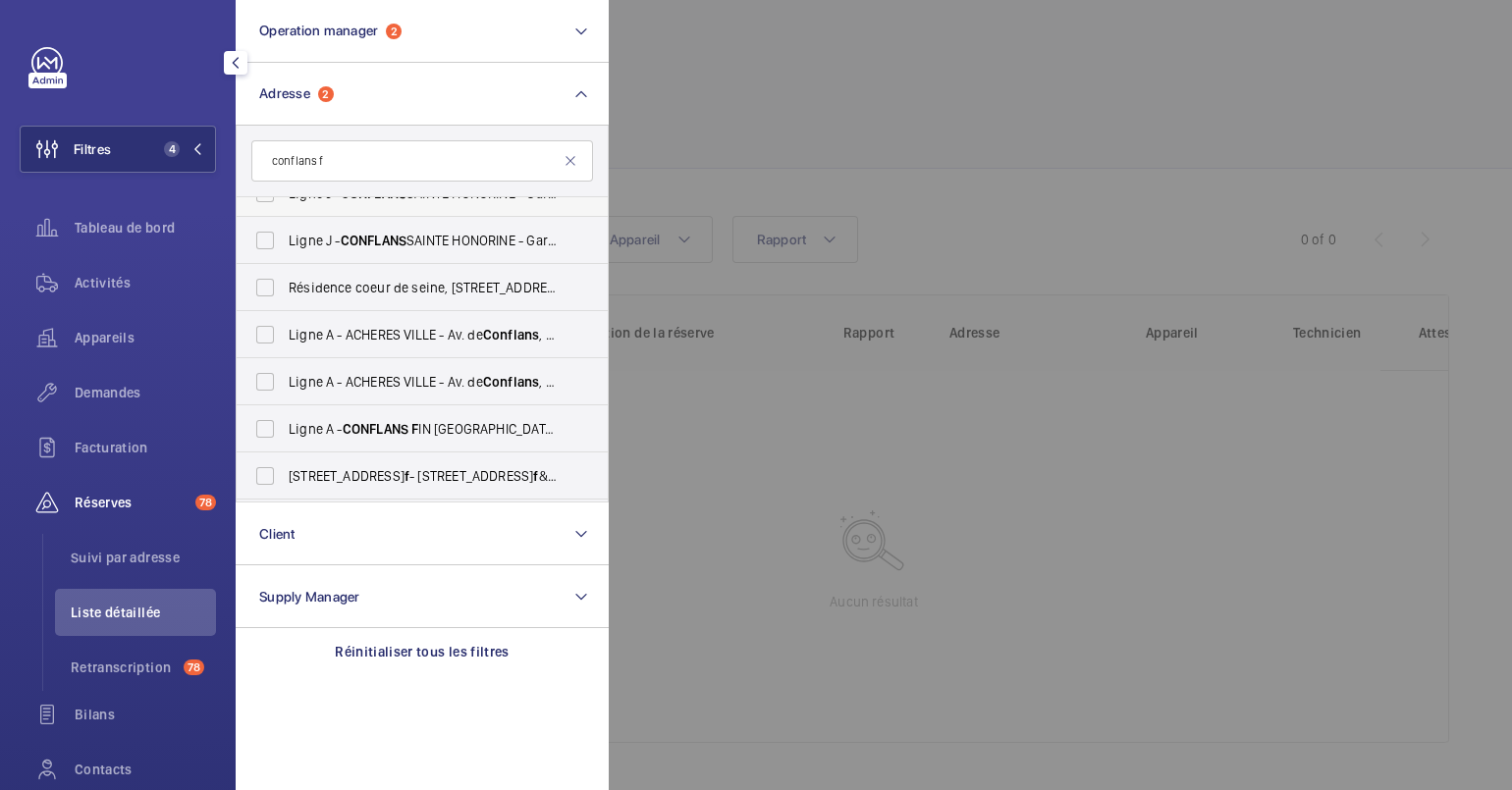 scroll, scrollTop: 170, scrollLeft: 0, axis: vertical 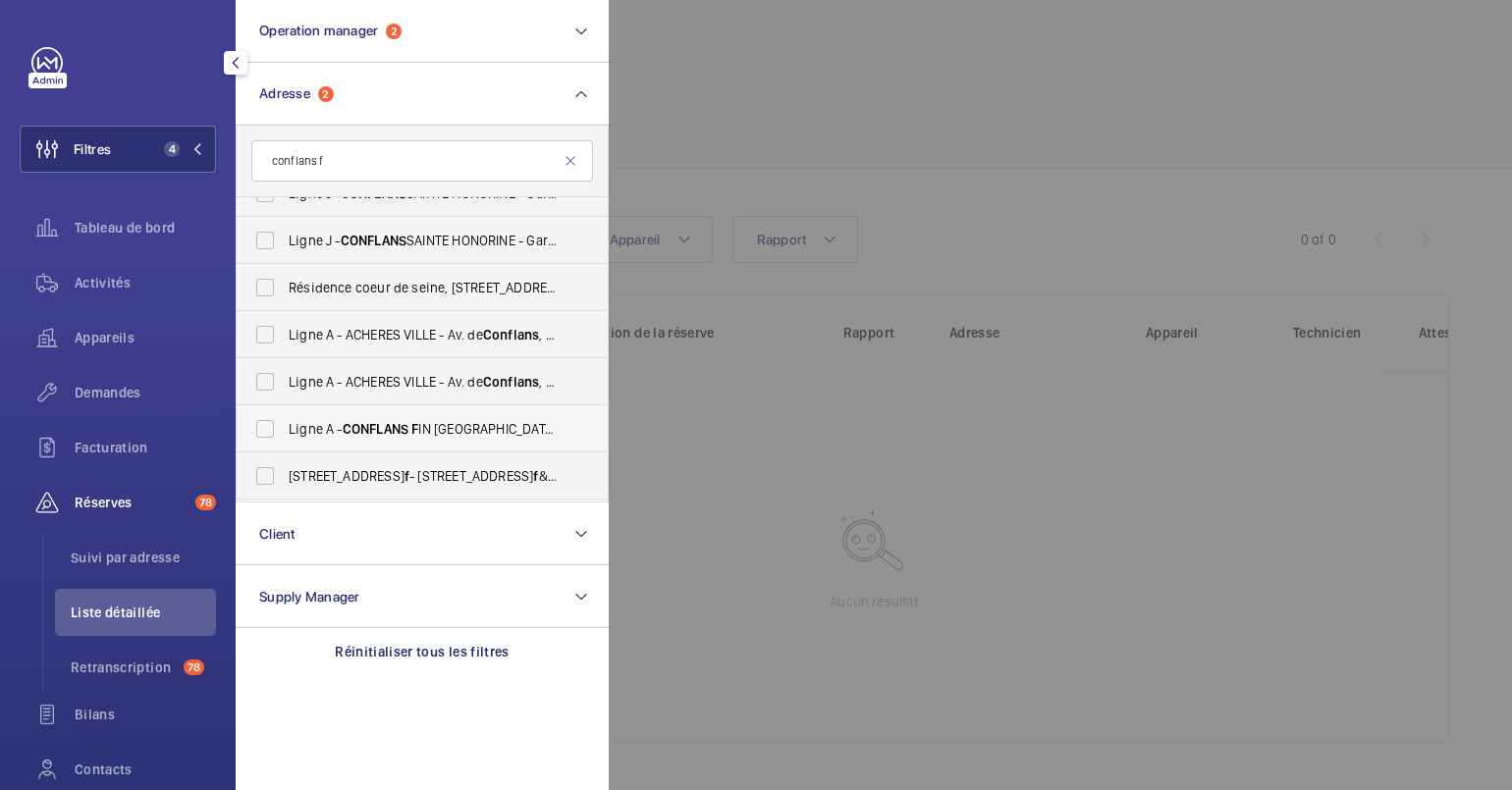 click on "F" at bounding box center [414, 429] 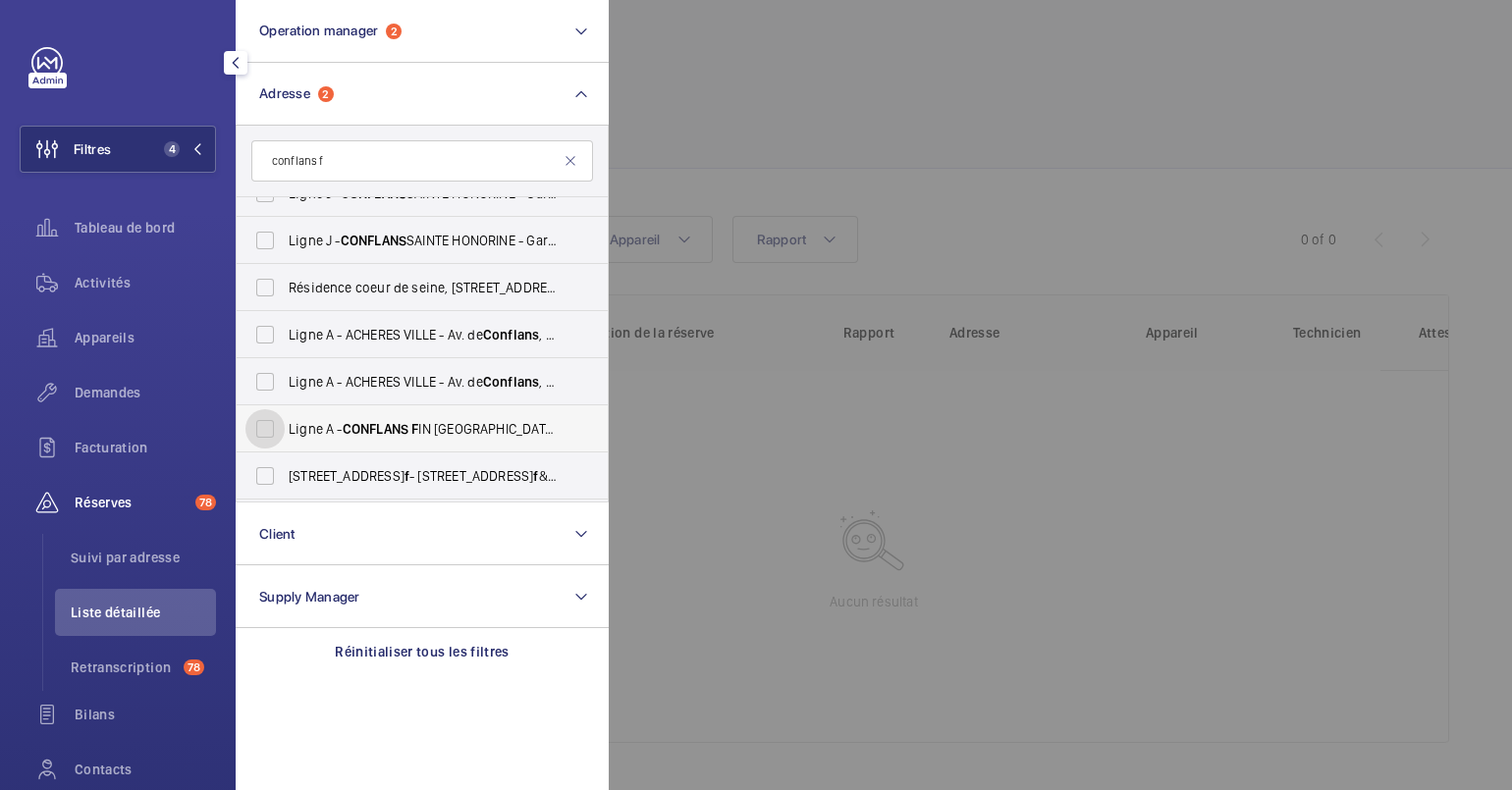 click on "Ligne A -  CONFLANS   F IN D'OISE - Gare de  CONFLANS   F in d'Oise,  CONFLANS  SAINTE HONORINE 78700" at bounding box center [265, 429] 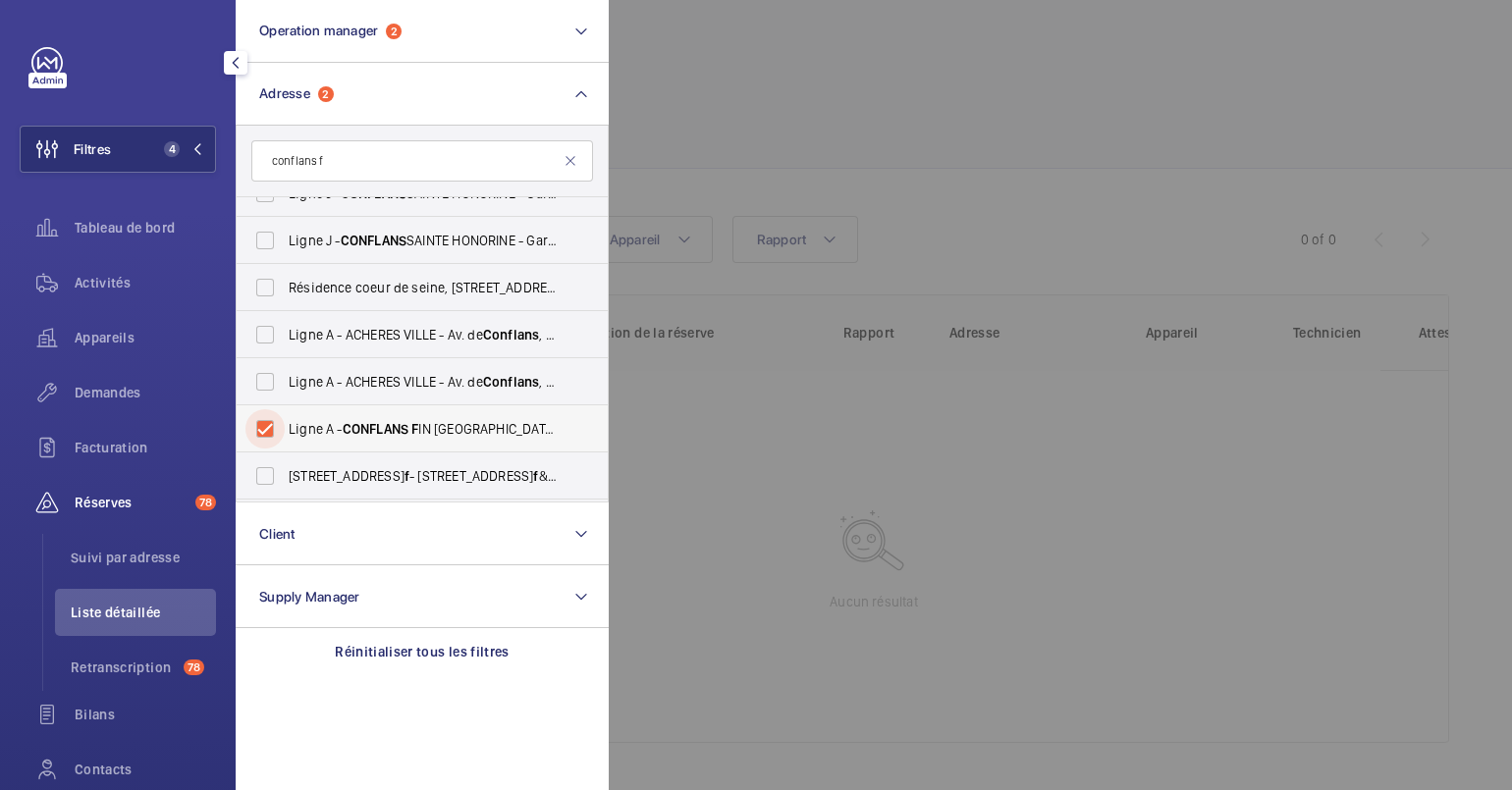 checkbox on "true" 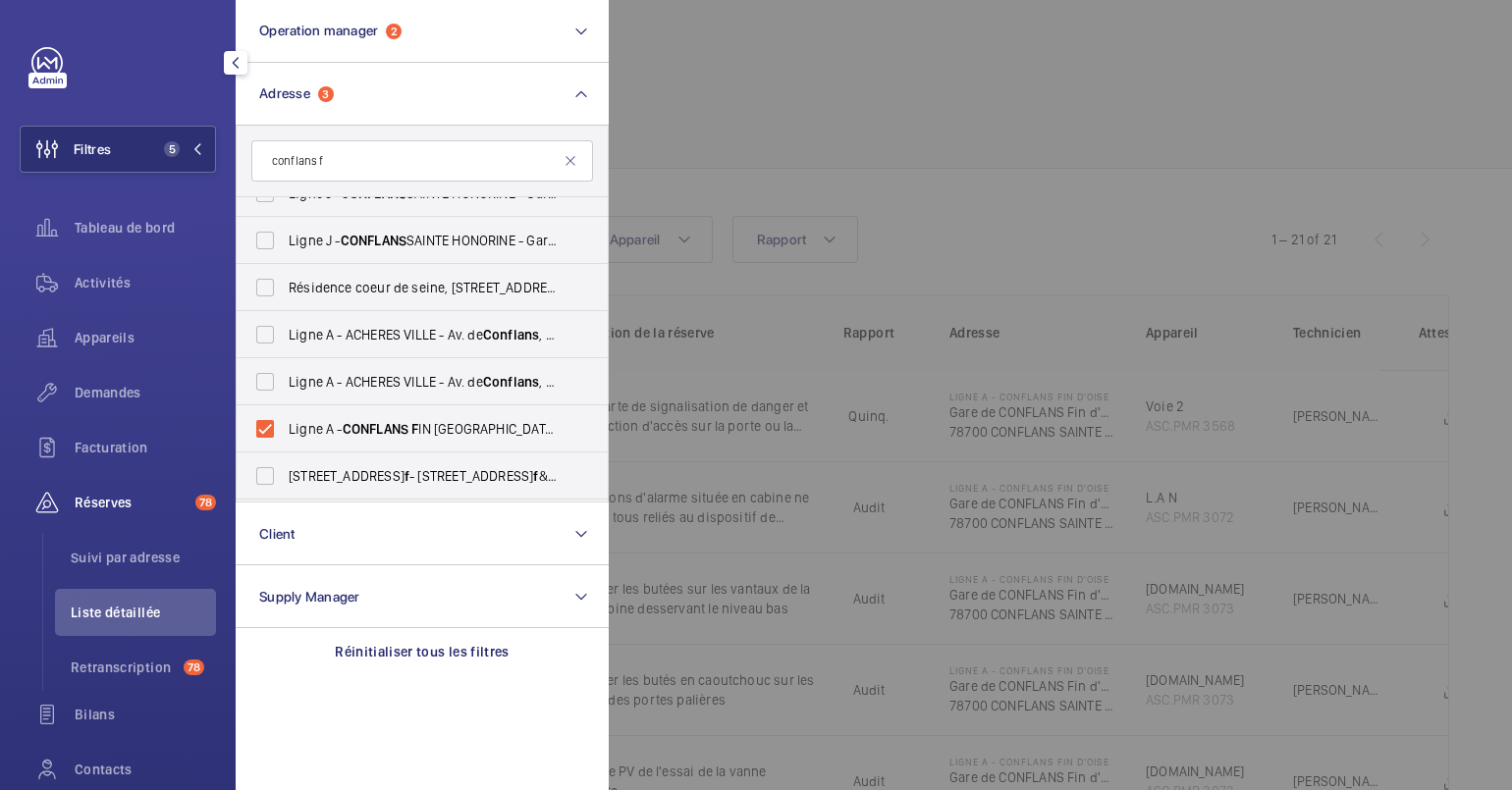 click 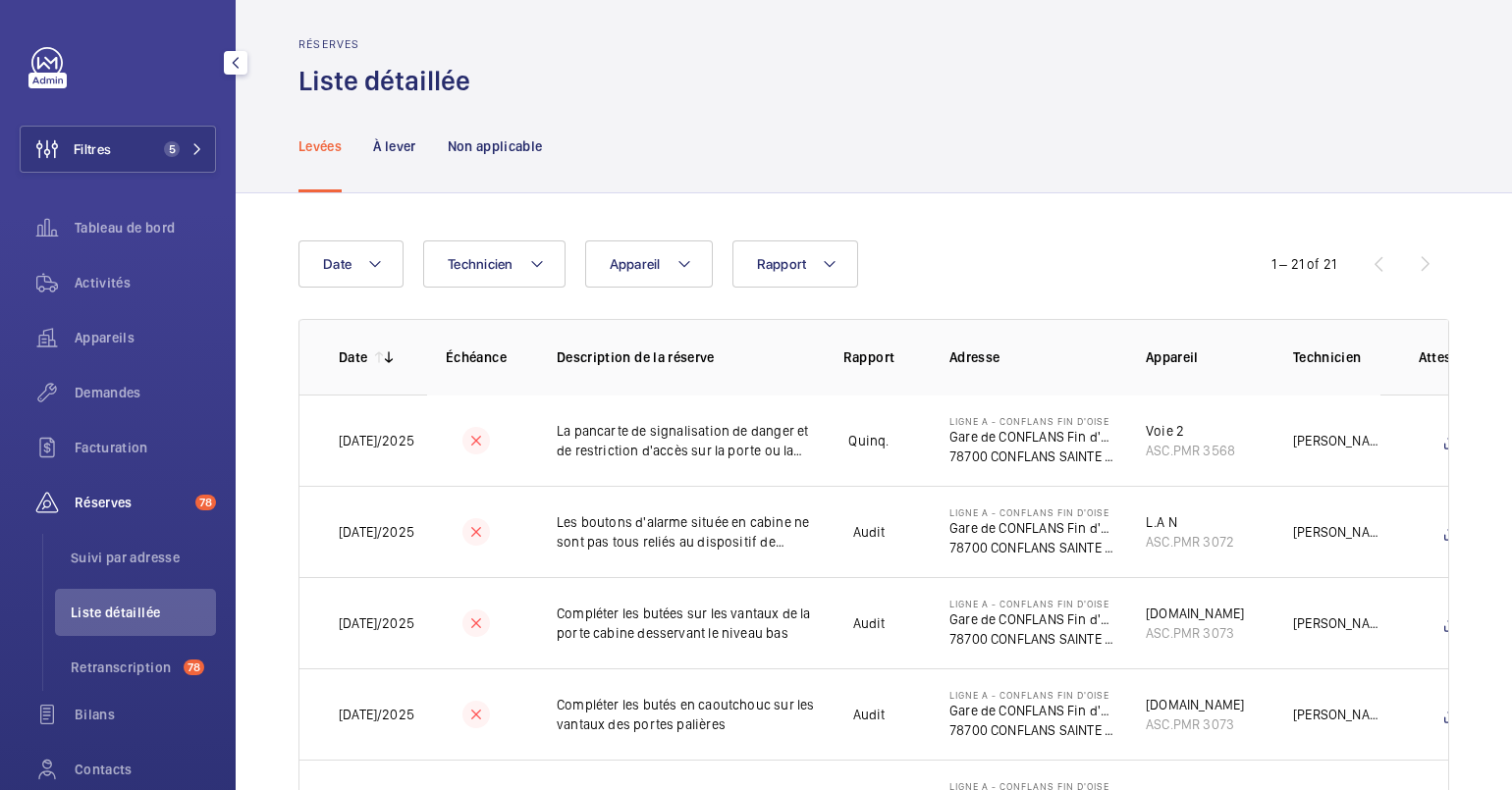scroll, scrollTop: 0, scrollLeft: 0, axis: both 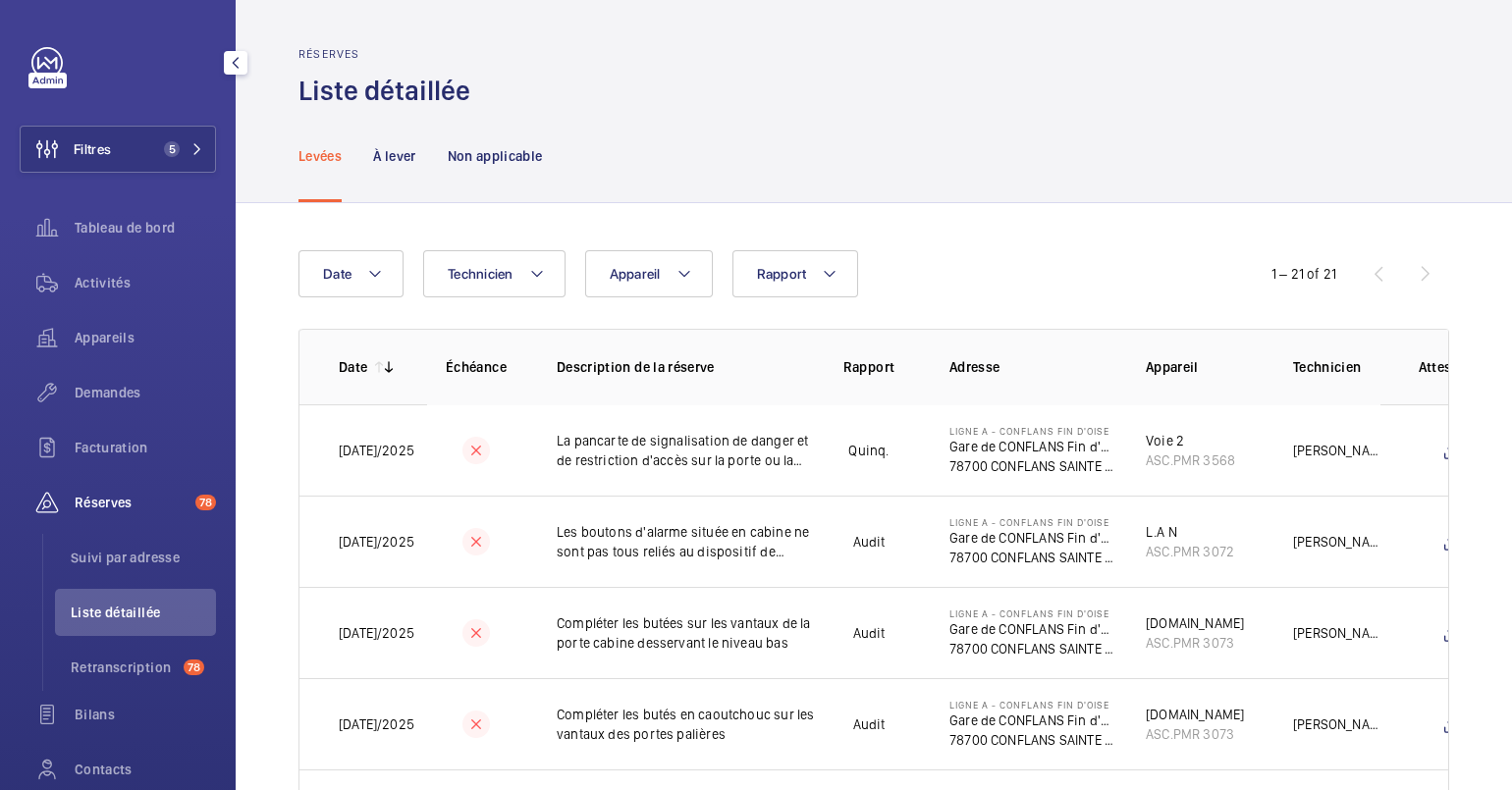 click on "1 – 21 of 21" 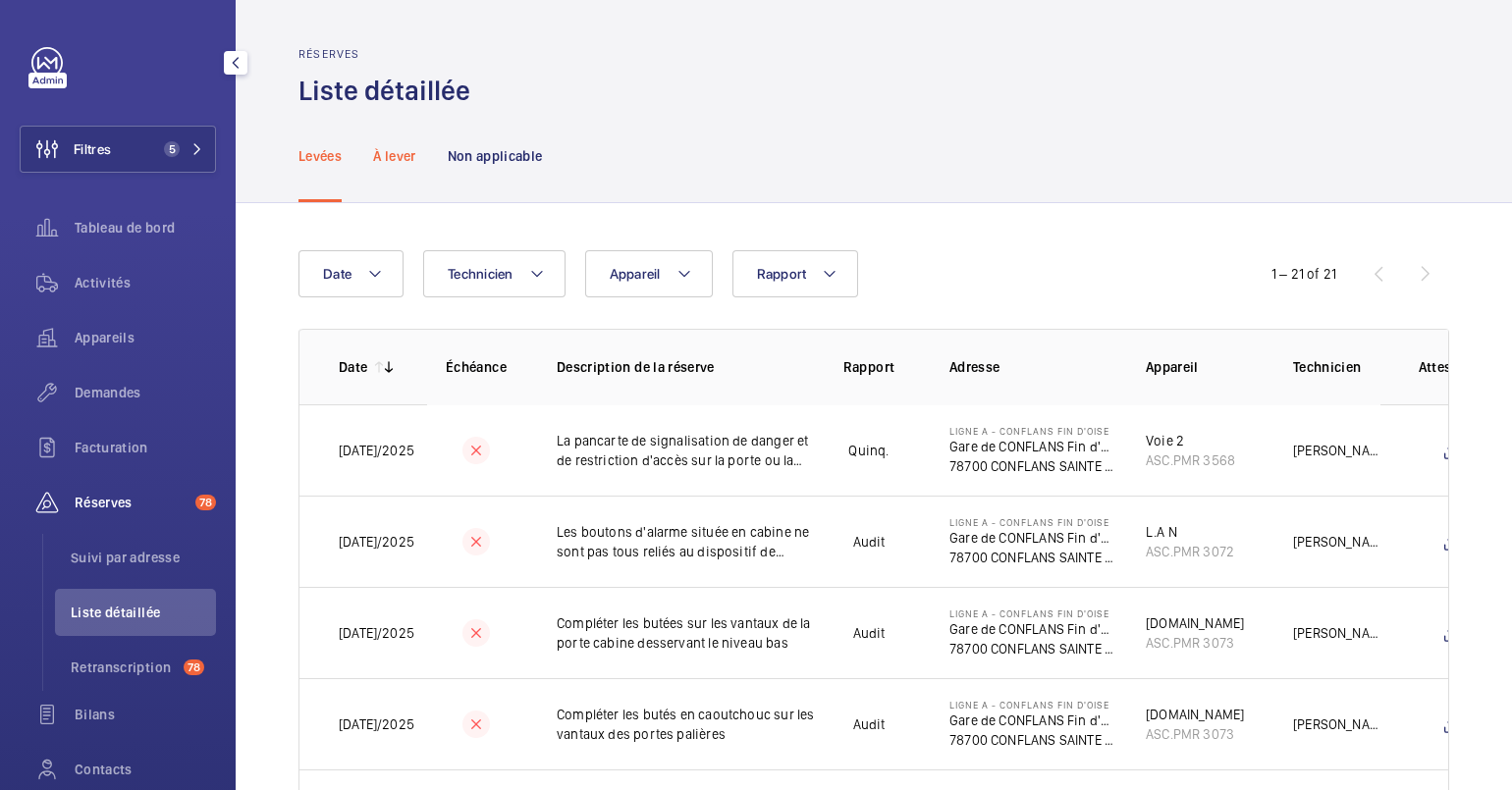 click on "À lever" 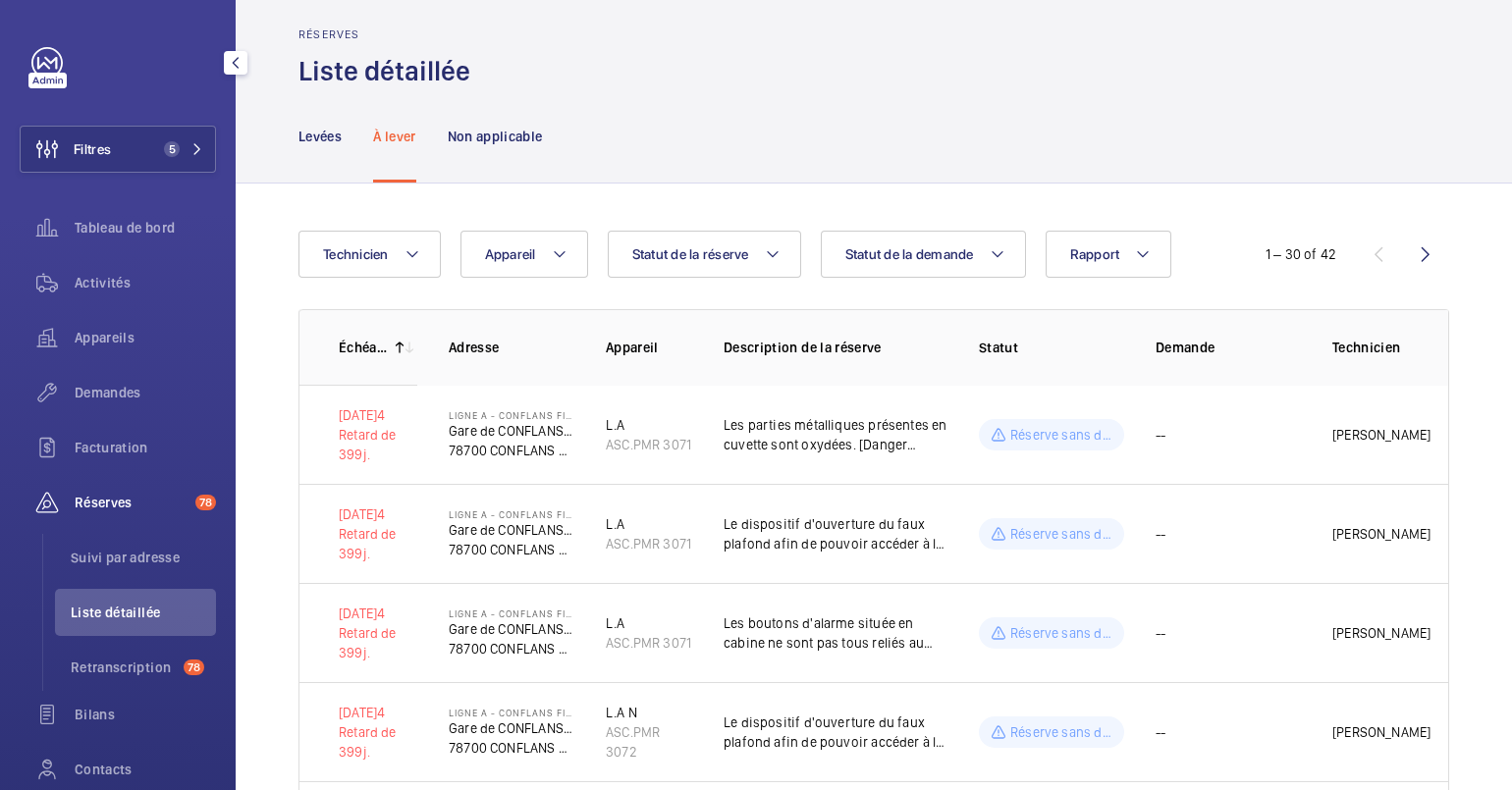 scroll, scrollTop: 0, scrollLeft: 0, axis: both 